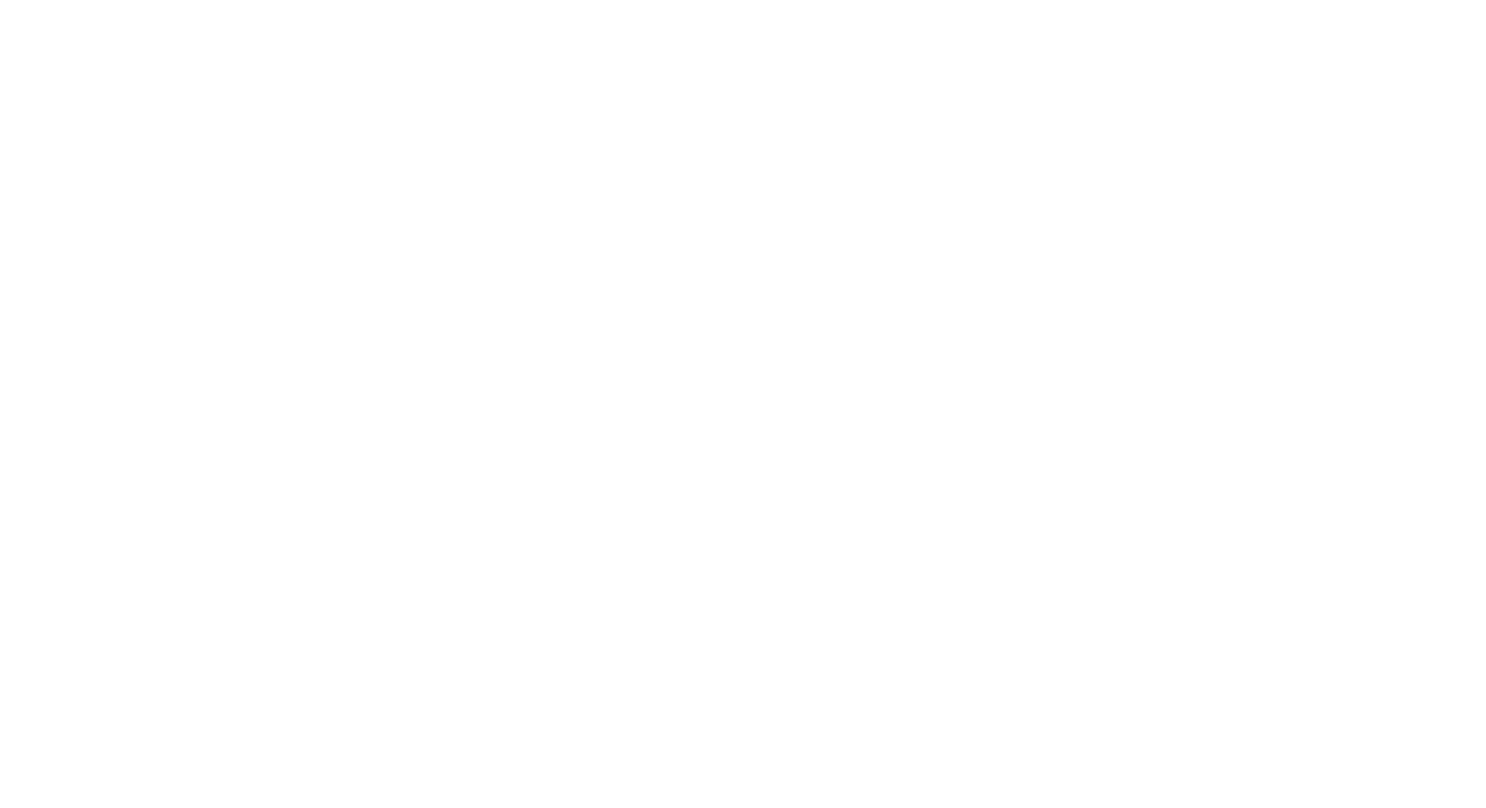 scroll, scrollTop: 0, scrollLeft: 0, axis: both 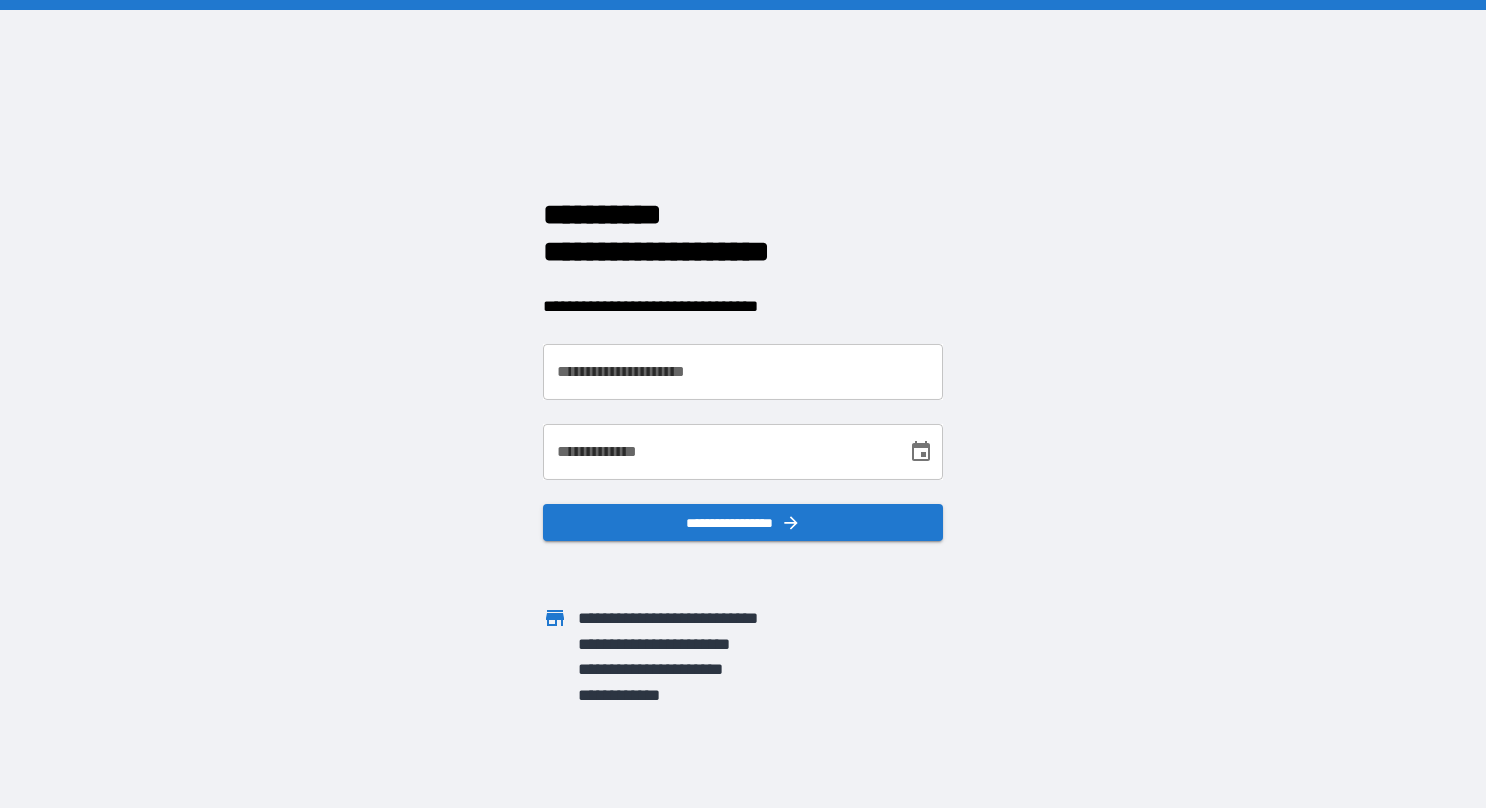 click on "**********" at bounding box center (743, 372) 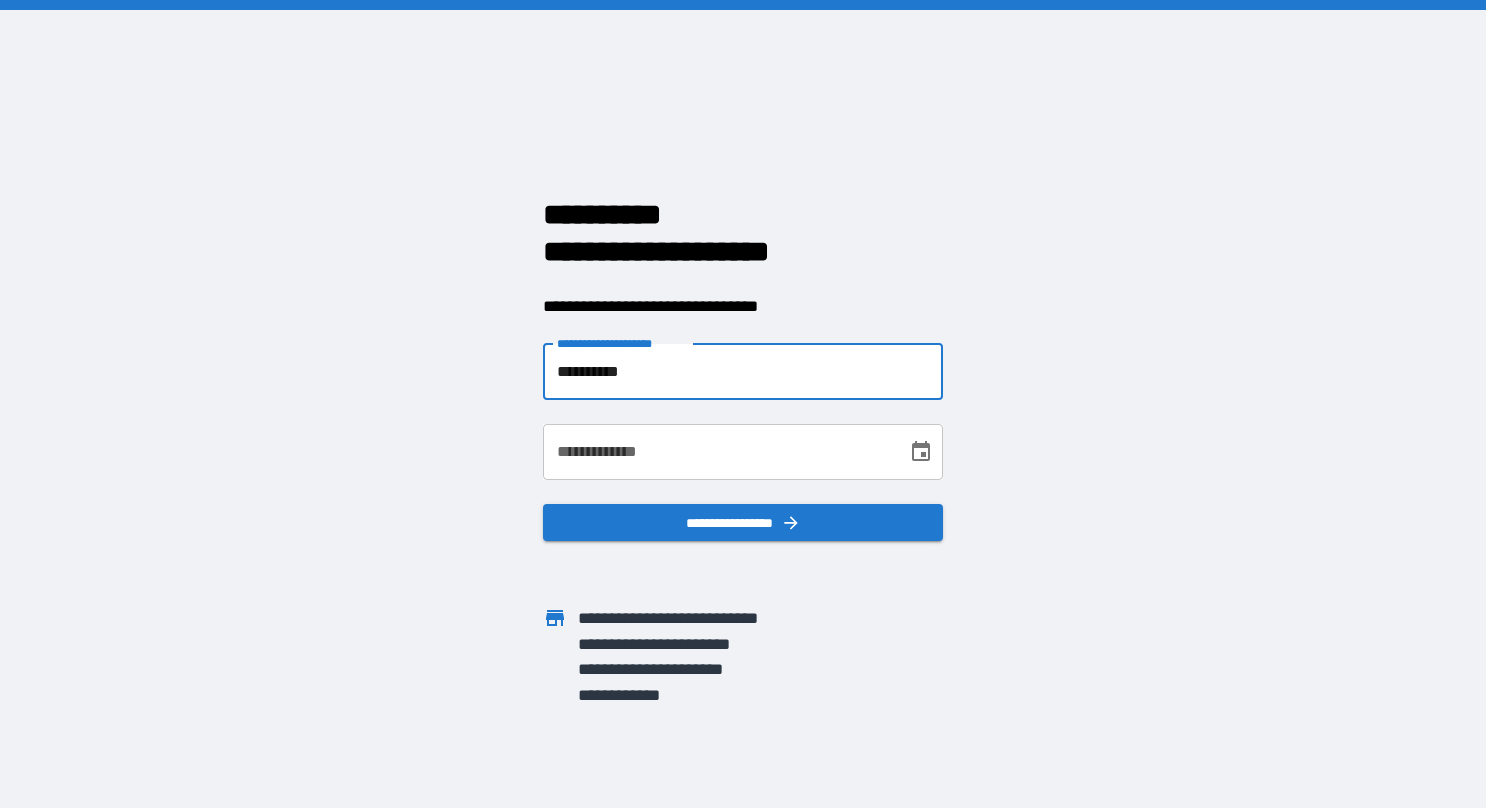 type on "**********" 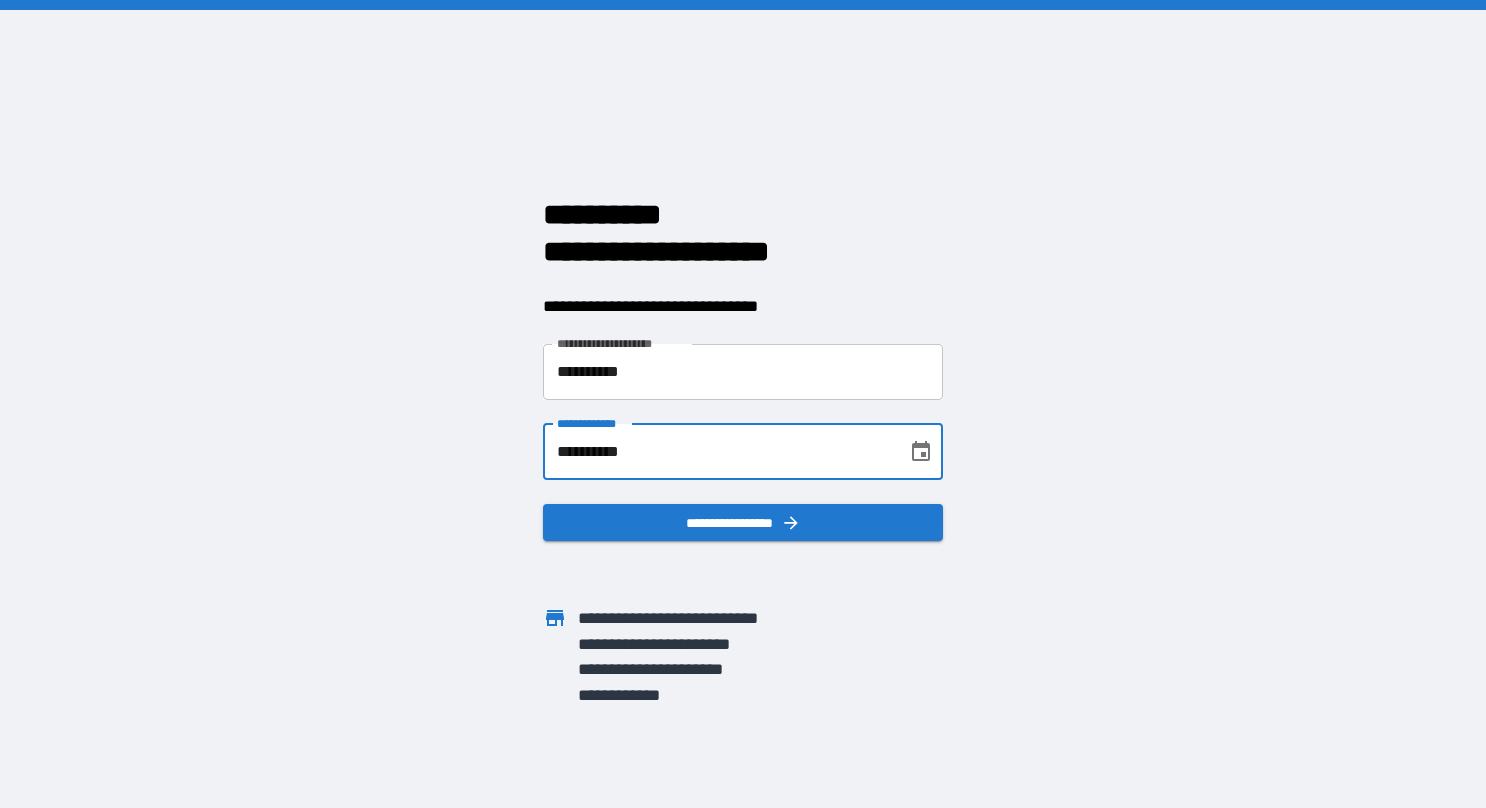 type on "**********" 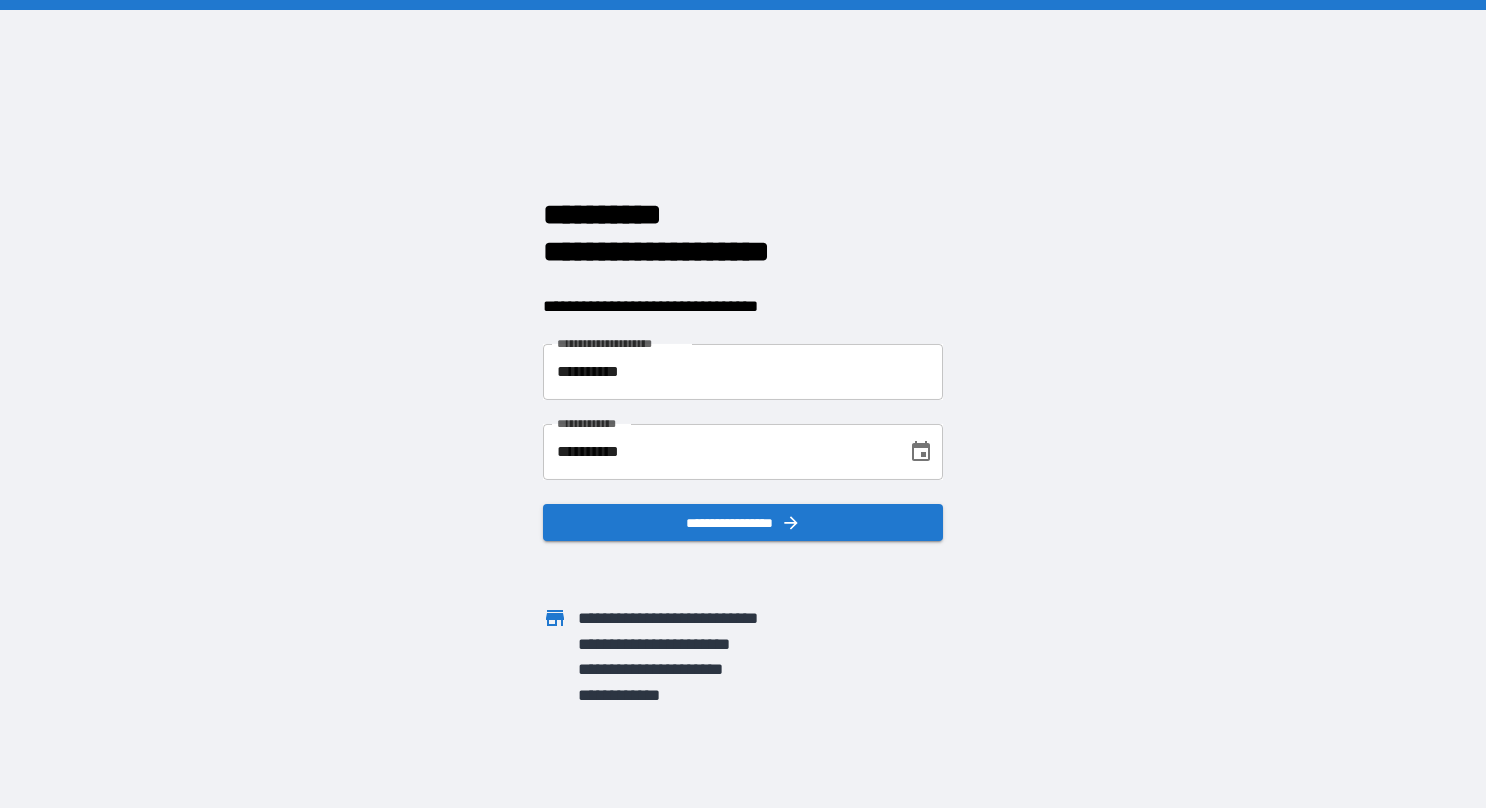 click on "**********" at bounding box center (743, 404) 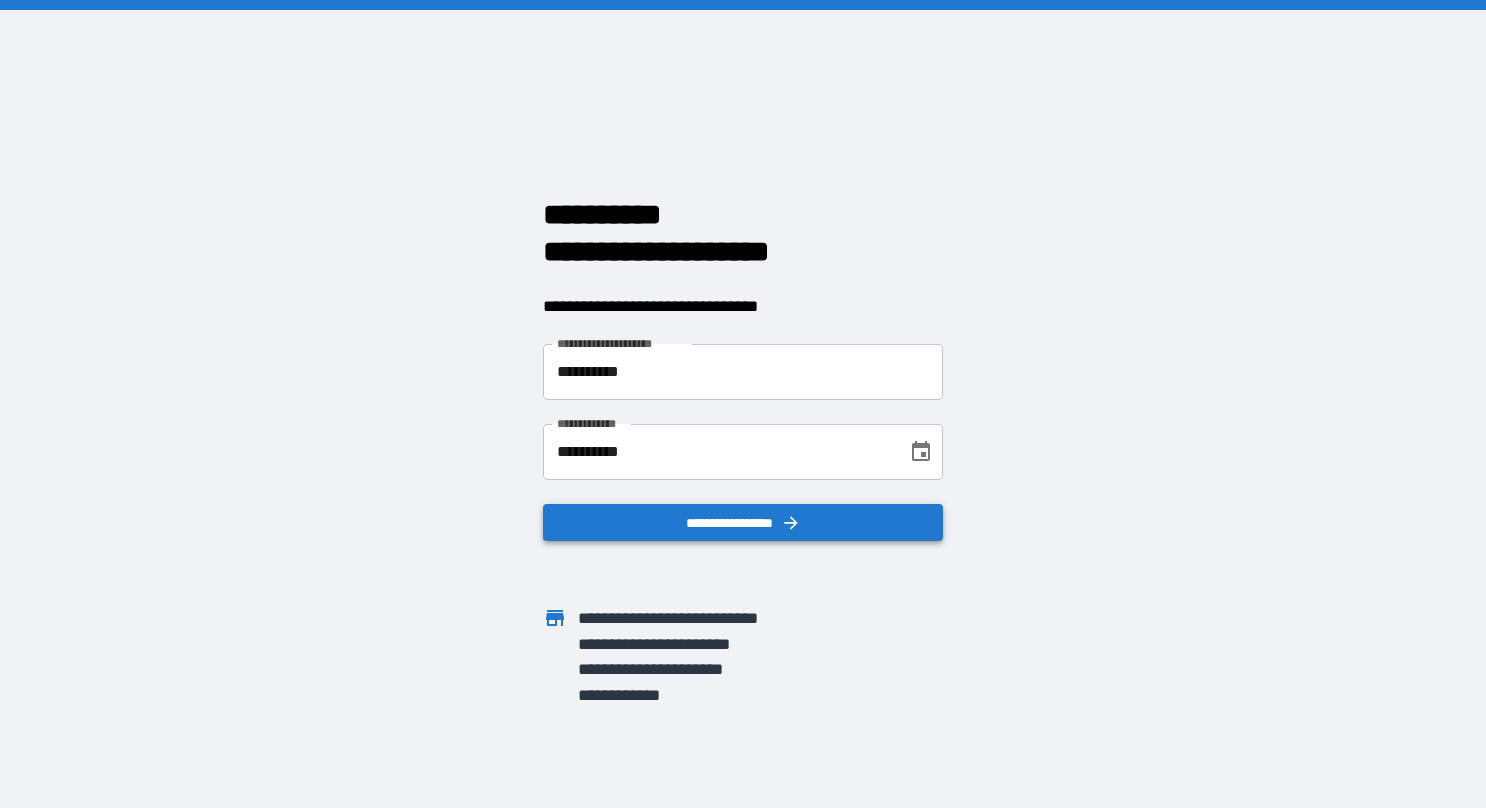 click on "**********" at bounding box center [743, 523] 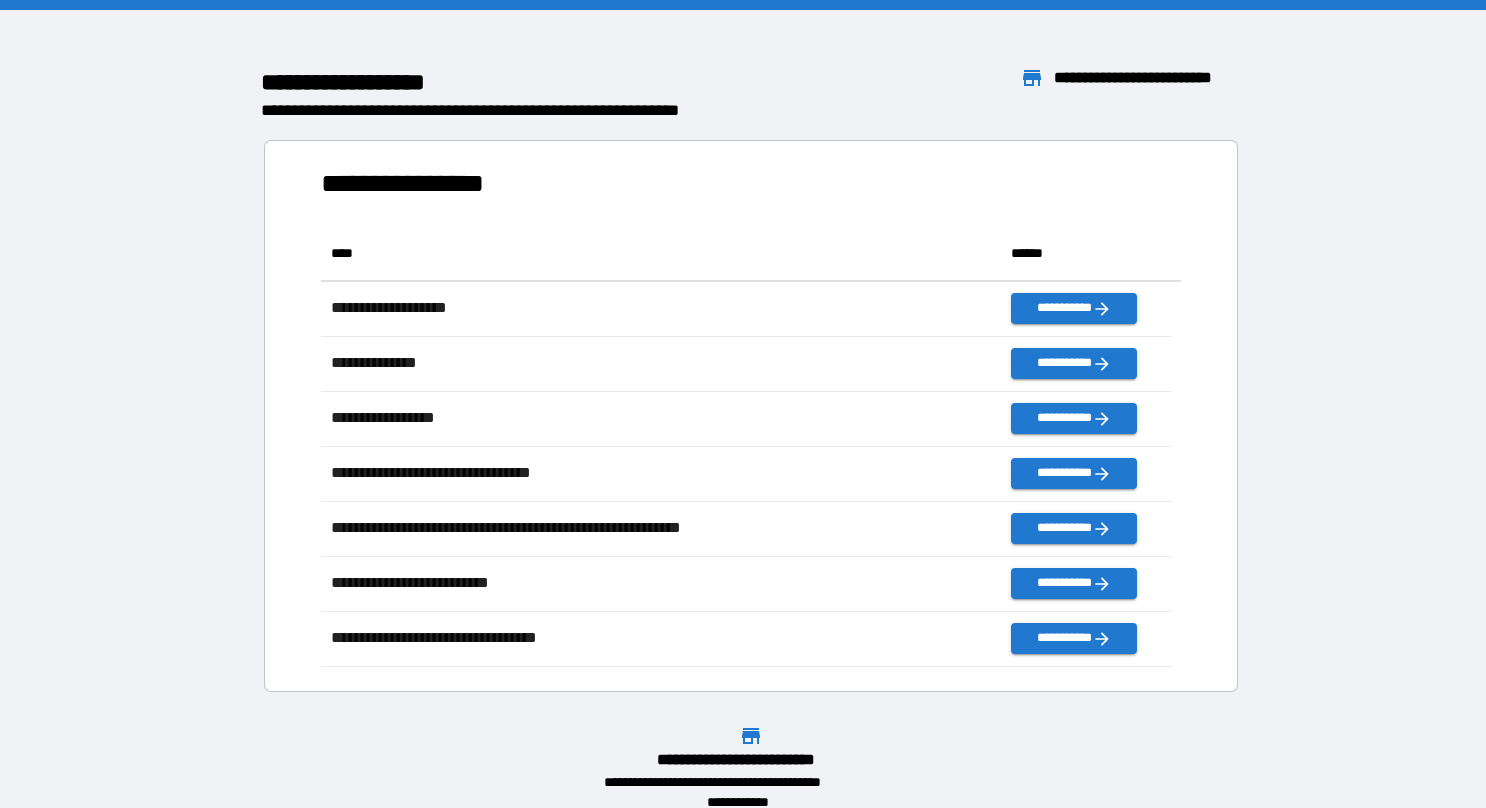 scroll, scrollTop: 16, scrollLeft: 16, axis: both 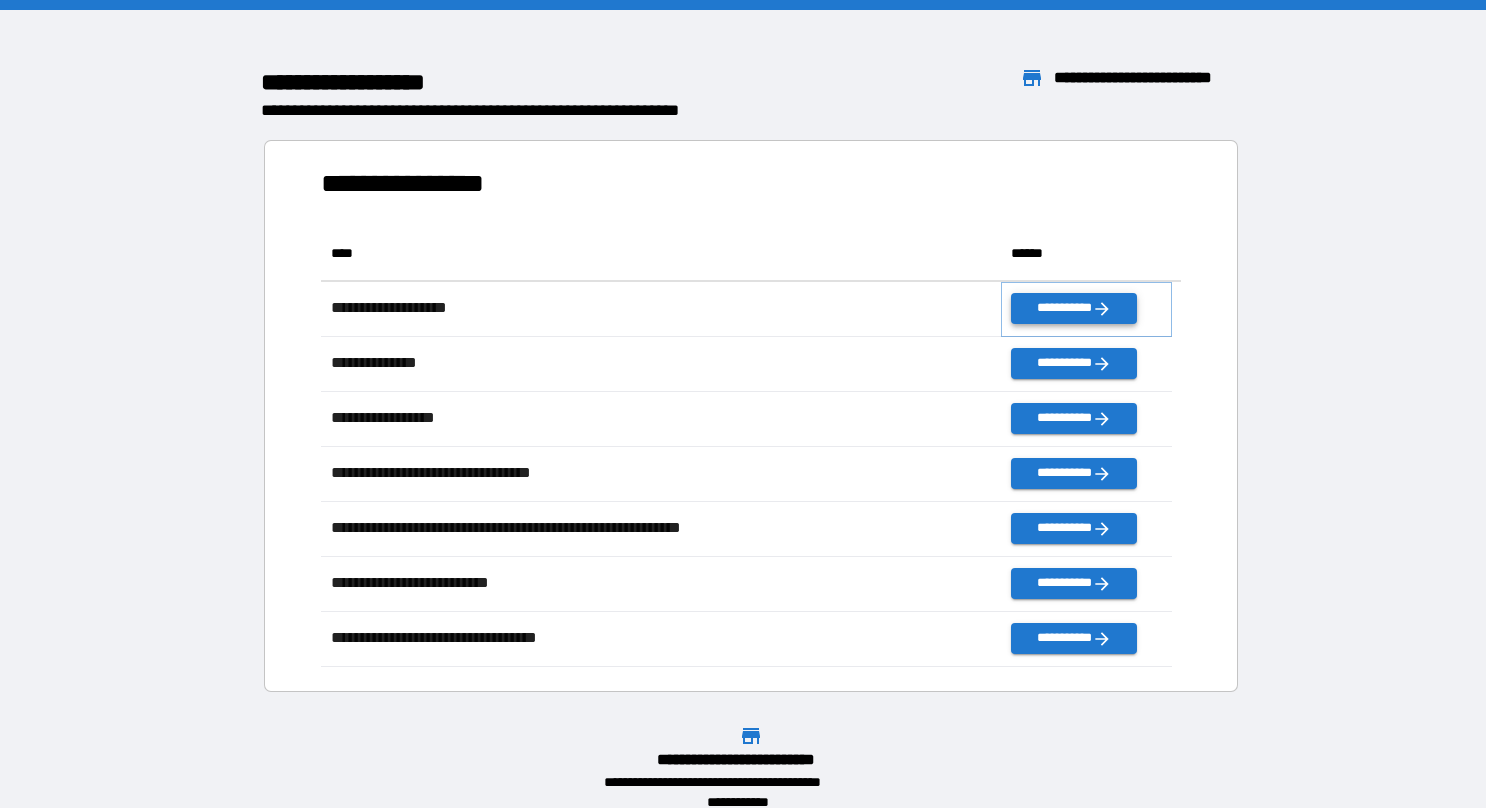 click on "**********" at bounding box center (1073, 308) 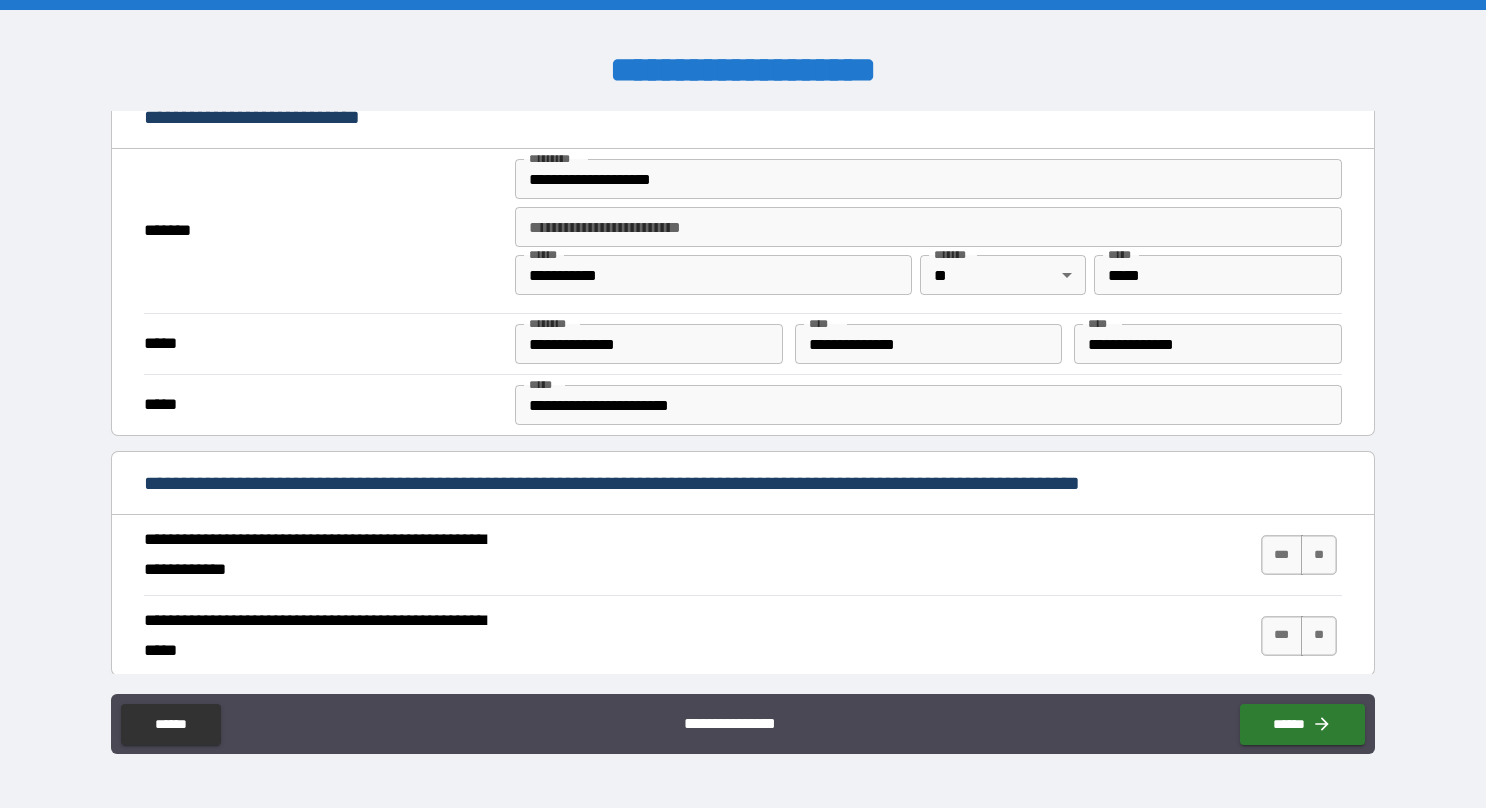 scroll, scrollTop: 475, scrollLeft: 0, axis: vertical 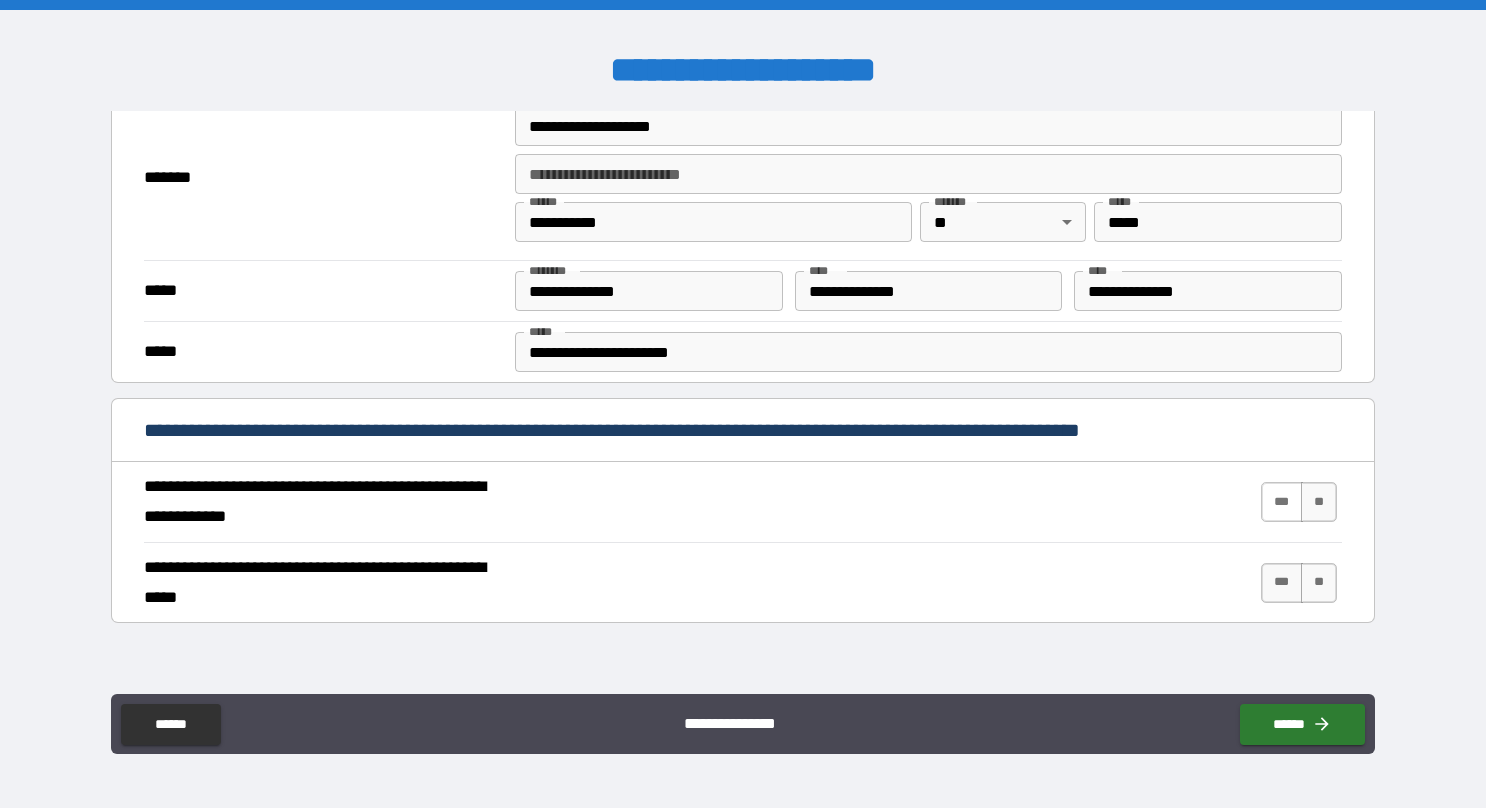 click on "***" at bounding box center [1282, 502] 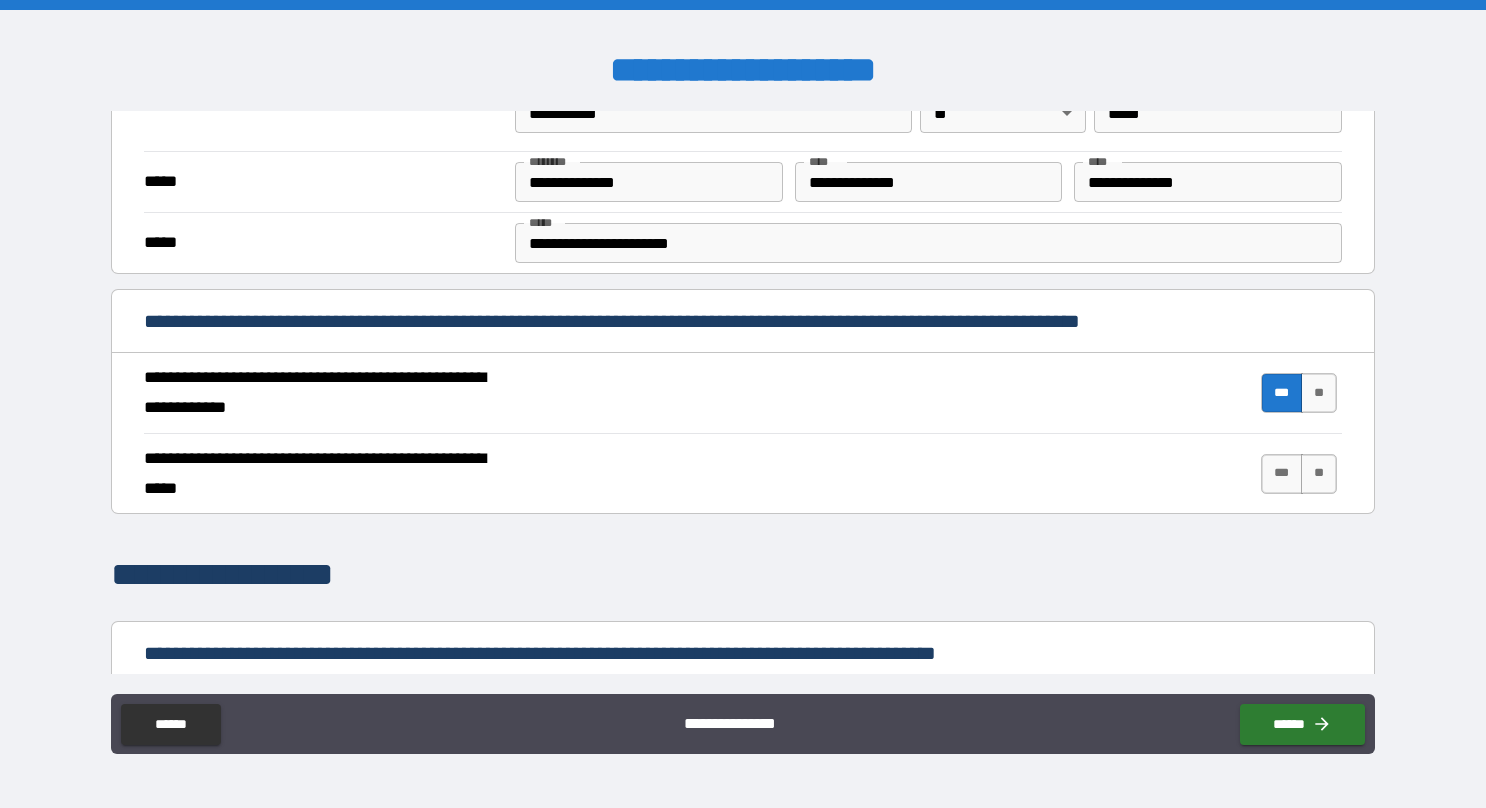 scroll, scrollTop: 625, scrollLeft: 0, axis: vertical 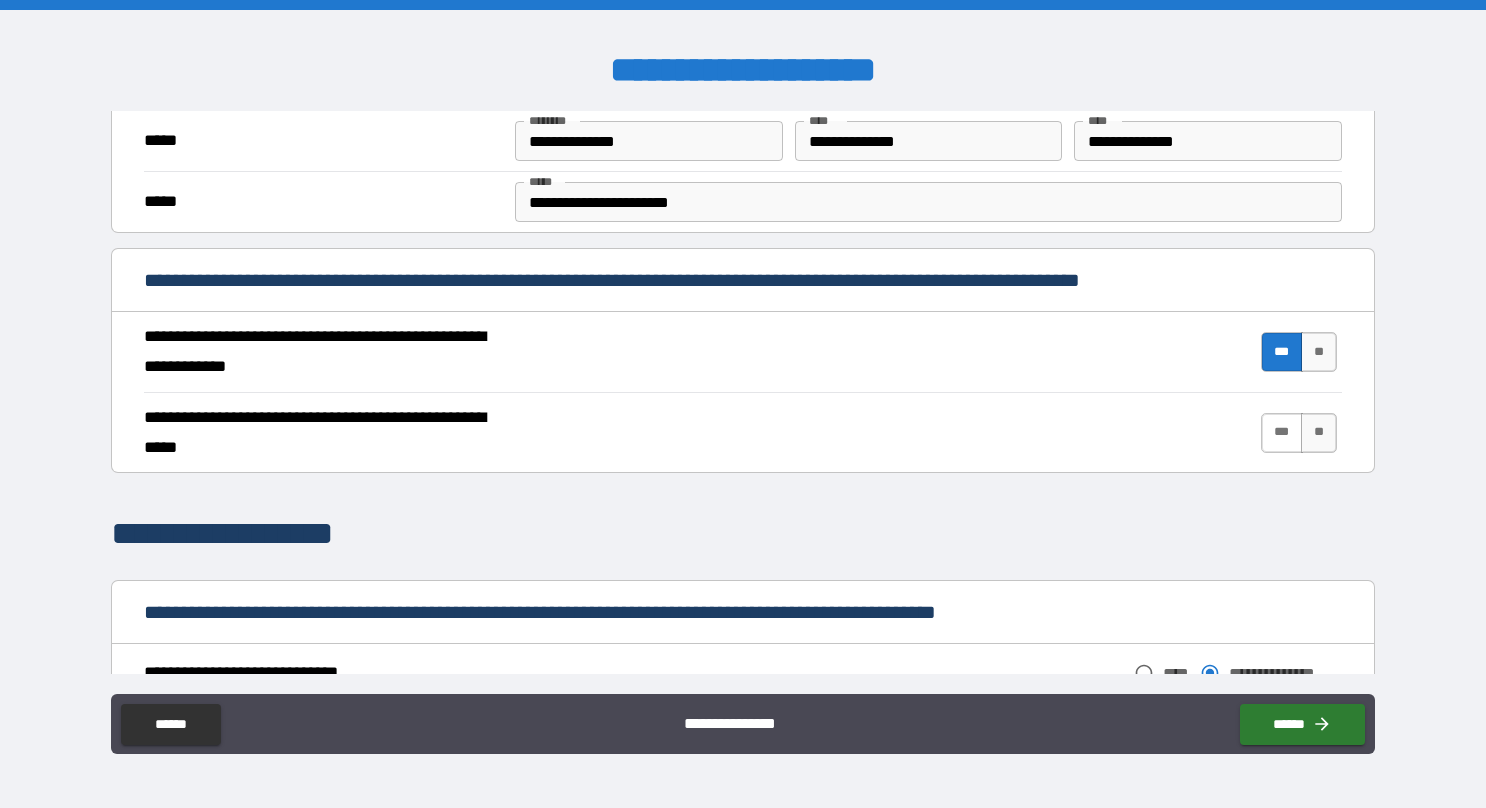 click on "***" at bounding box center [1282, 433] 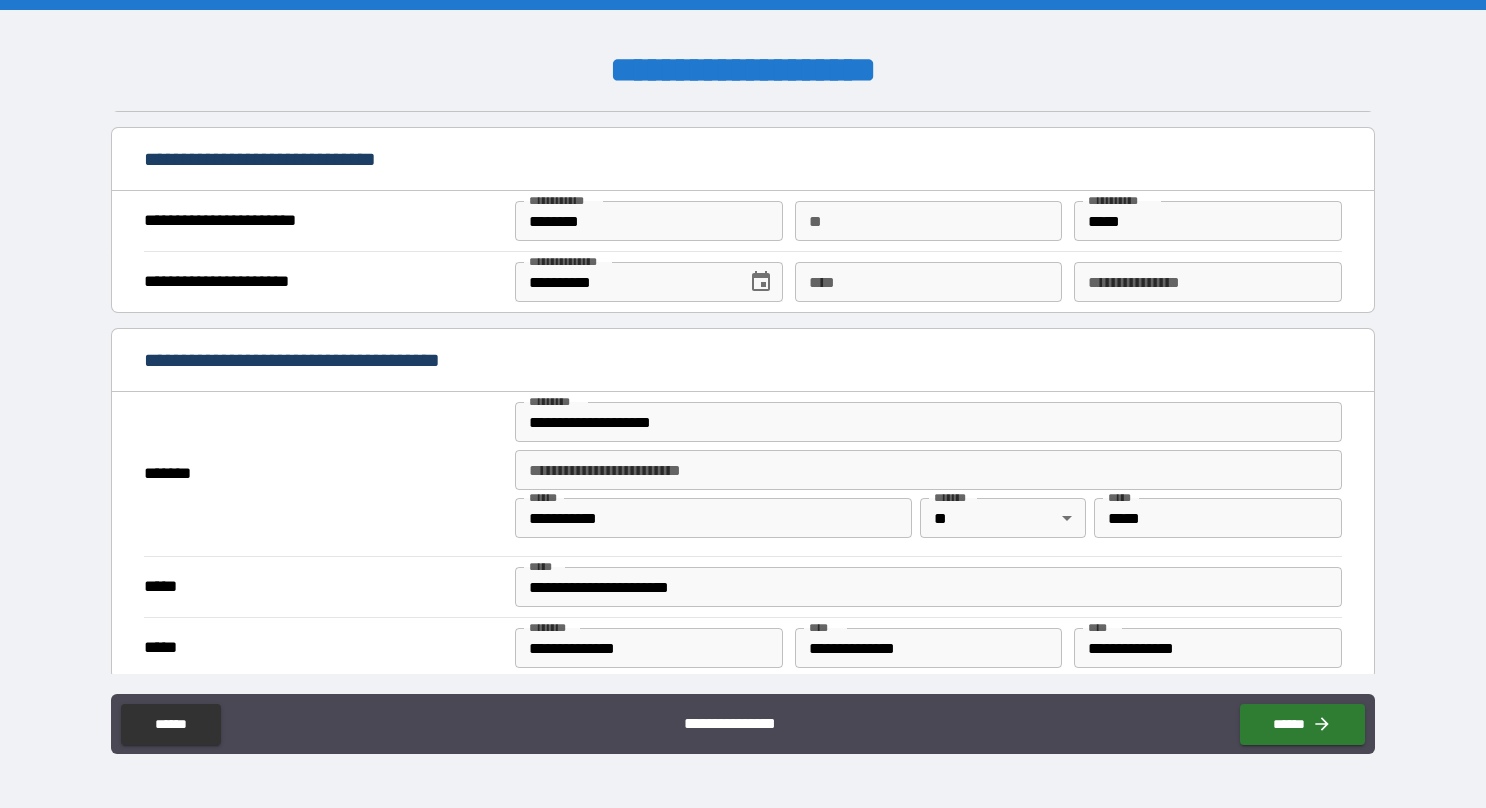 scroll, scrollTop: 1275, scrollLeft: 0, axis: vertical 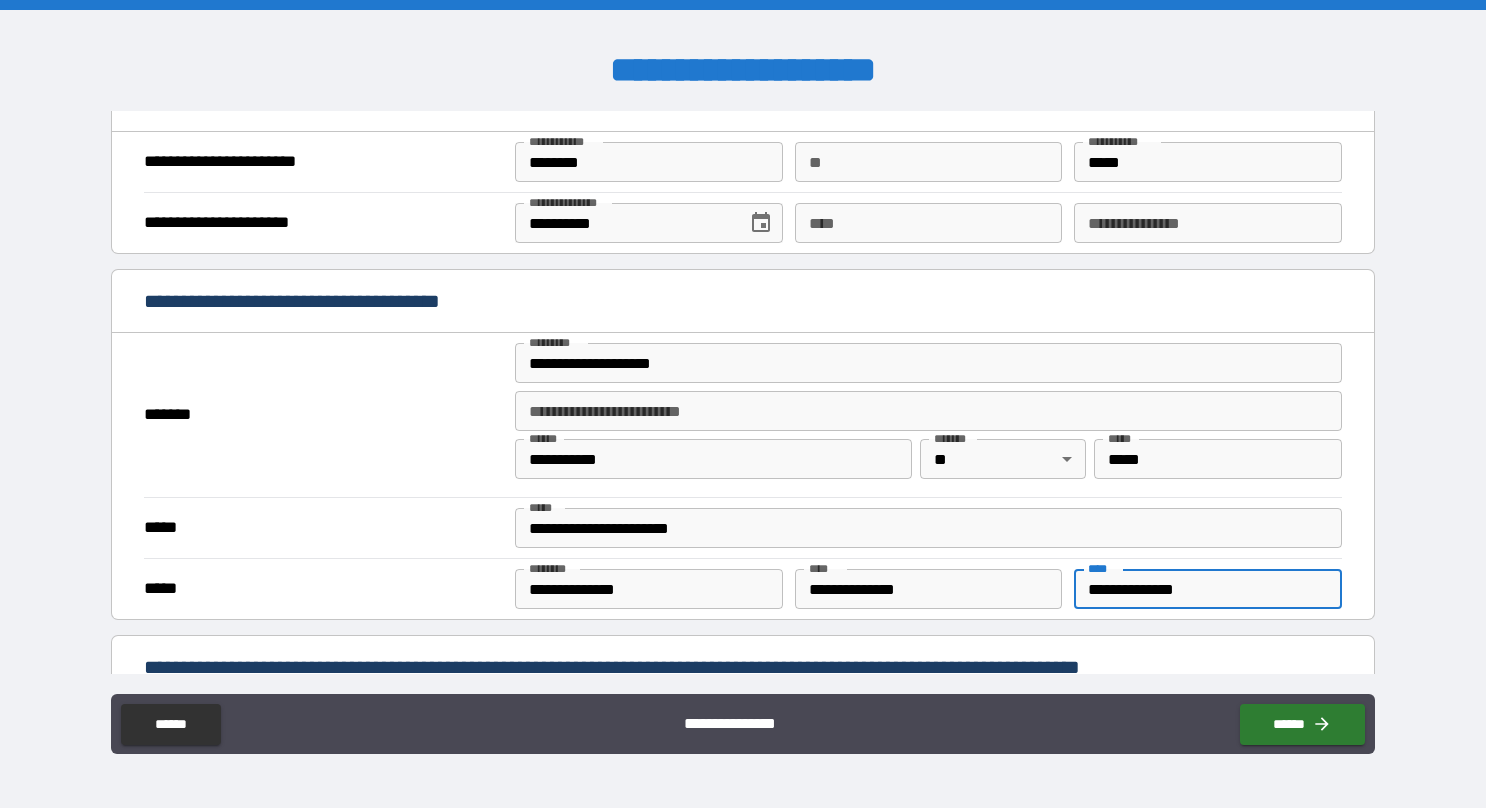 click on "**********" at bounding box center [1208, 589] 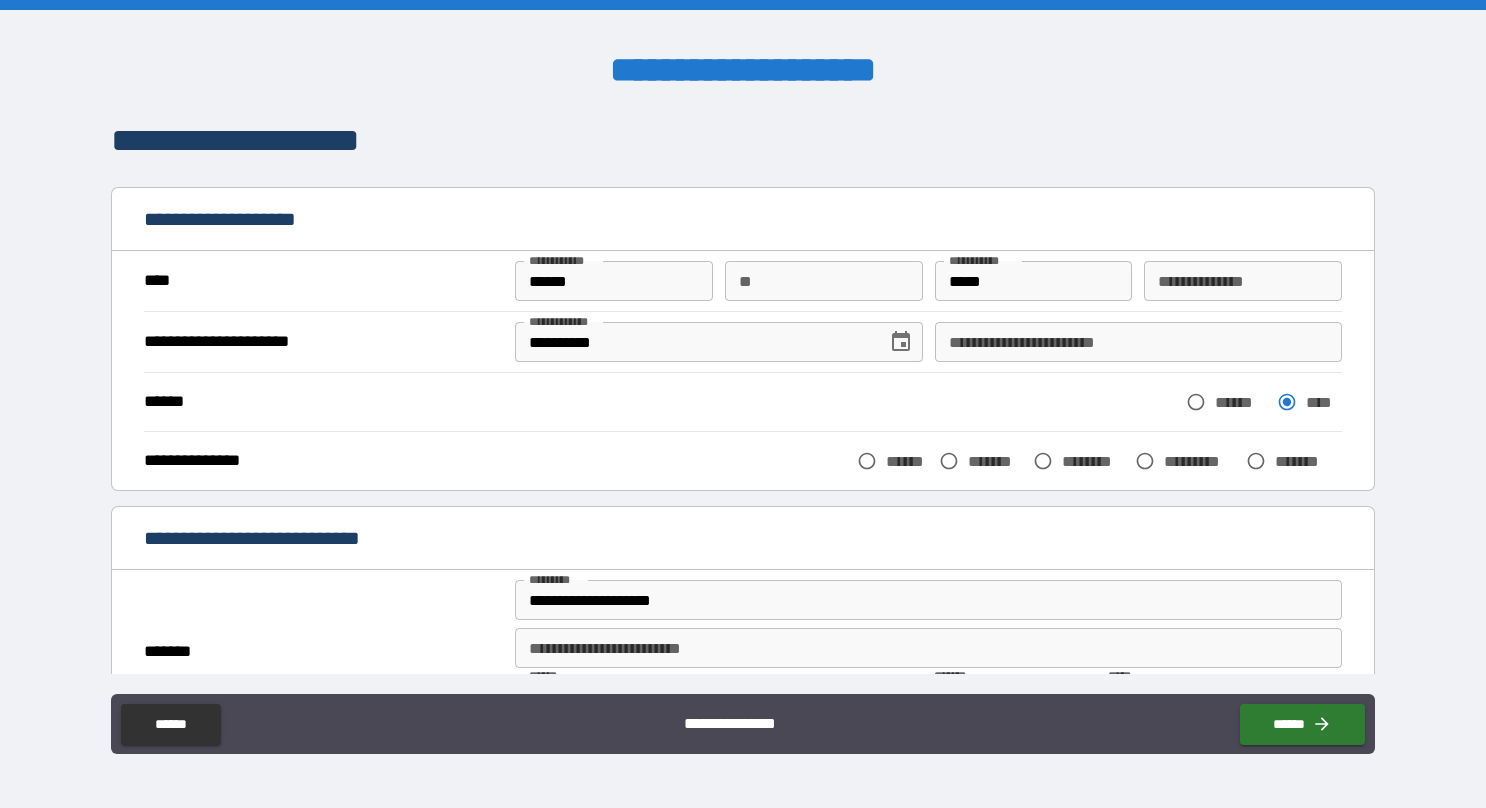 scroll, scrollTop: 0, scrollLeft: 0, axis: both 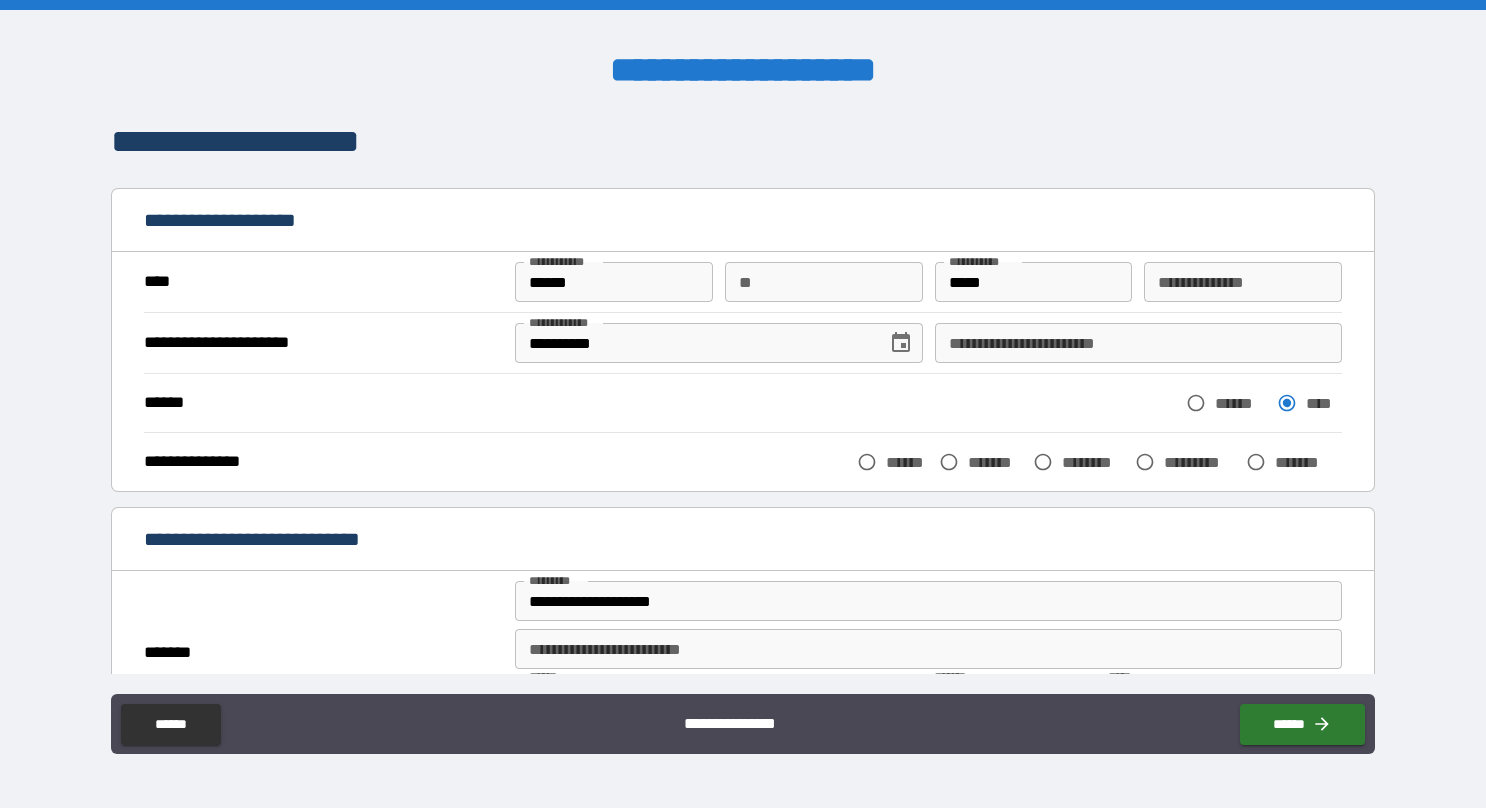 type on "**********" 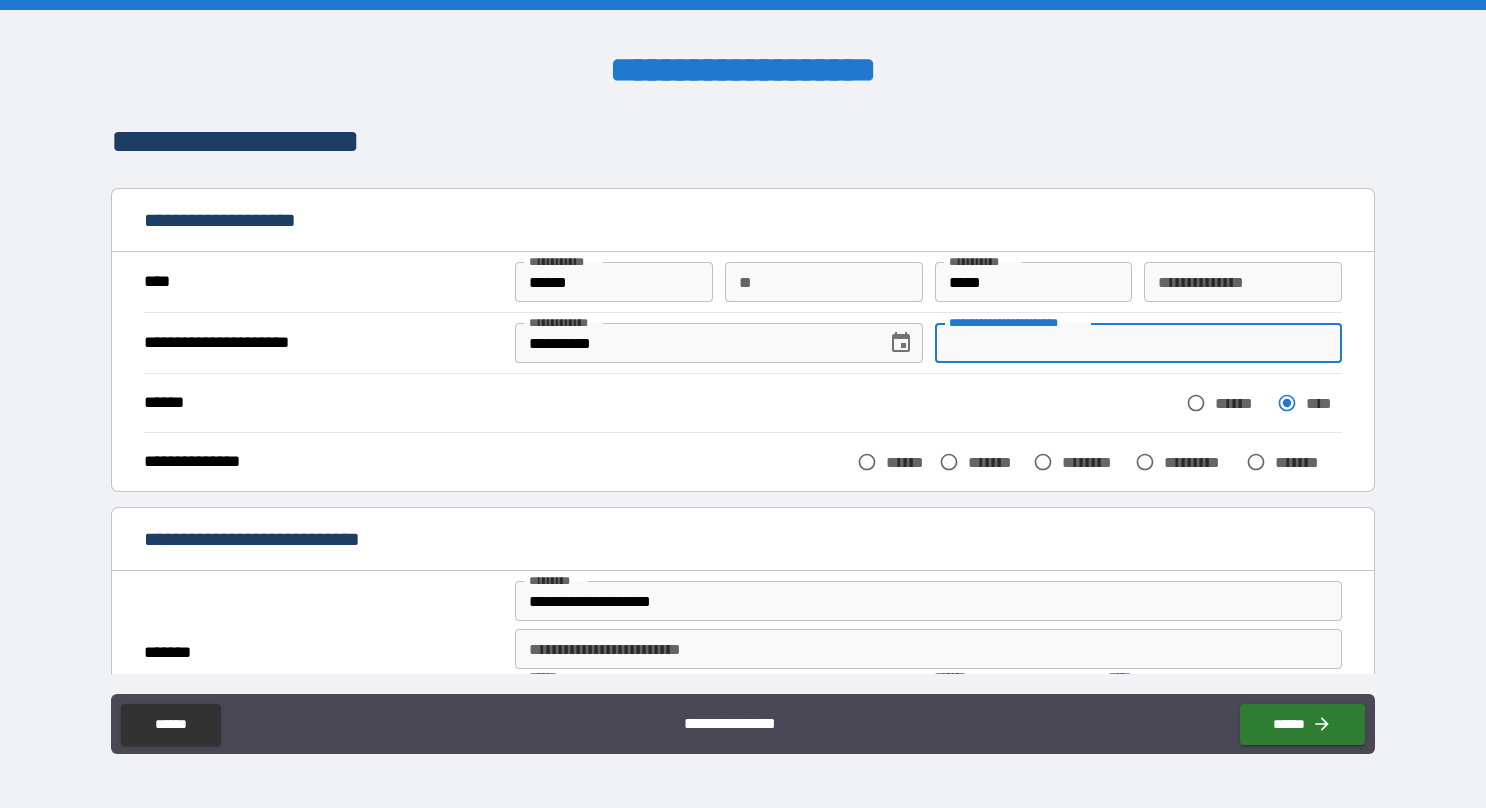 click on "**********" at bounding box center (1138, 343) 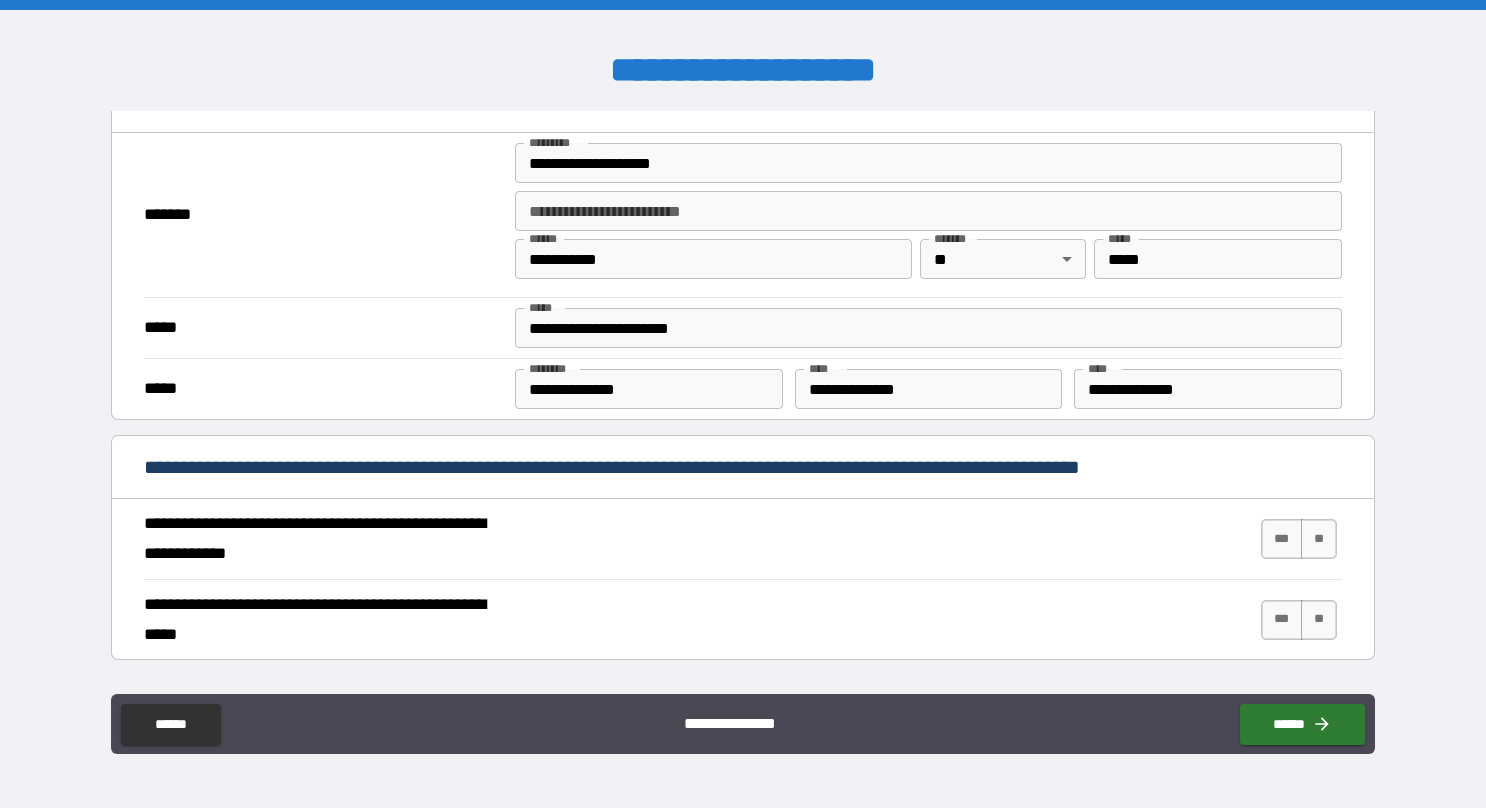 scroll, scrollTop: 1525, scrollLeft: 0, axis: vertical 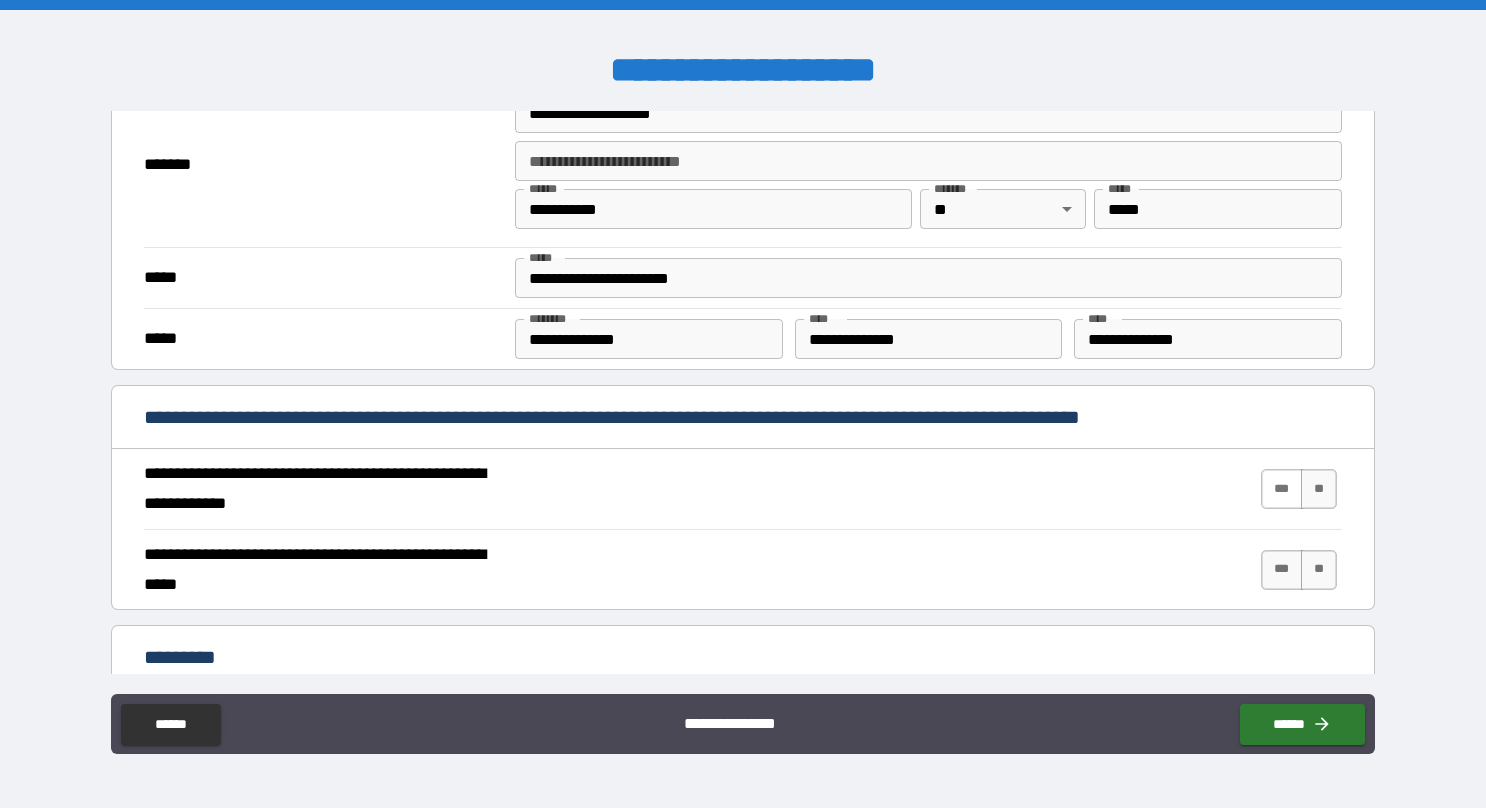type on "**********" 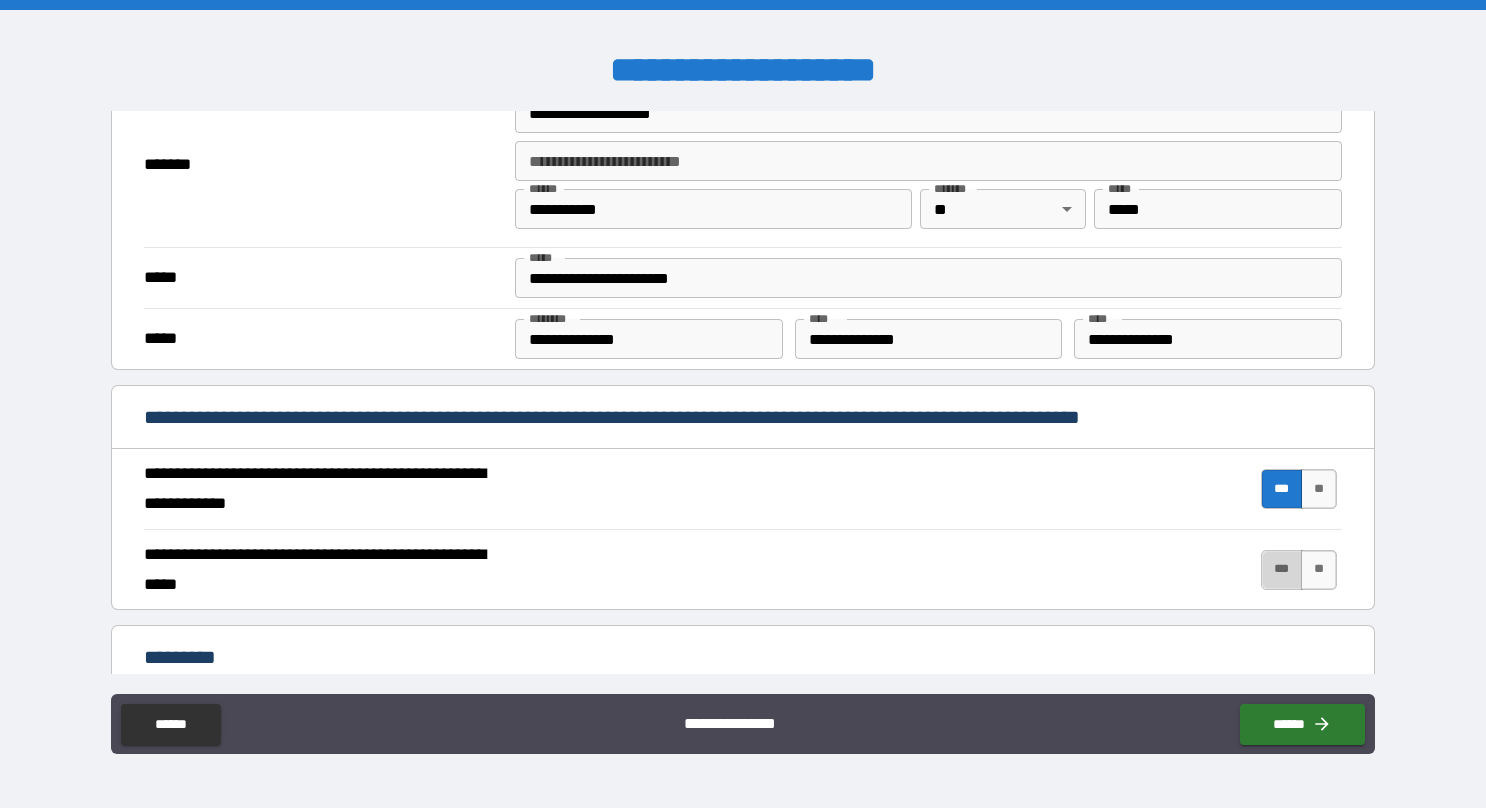 click on "***" at bounding box center (1282, 570) 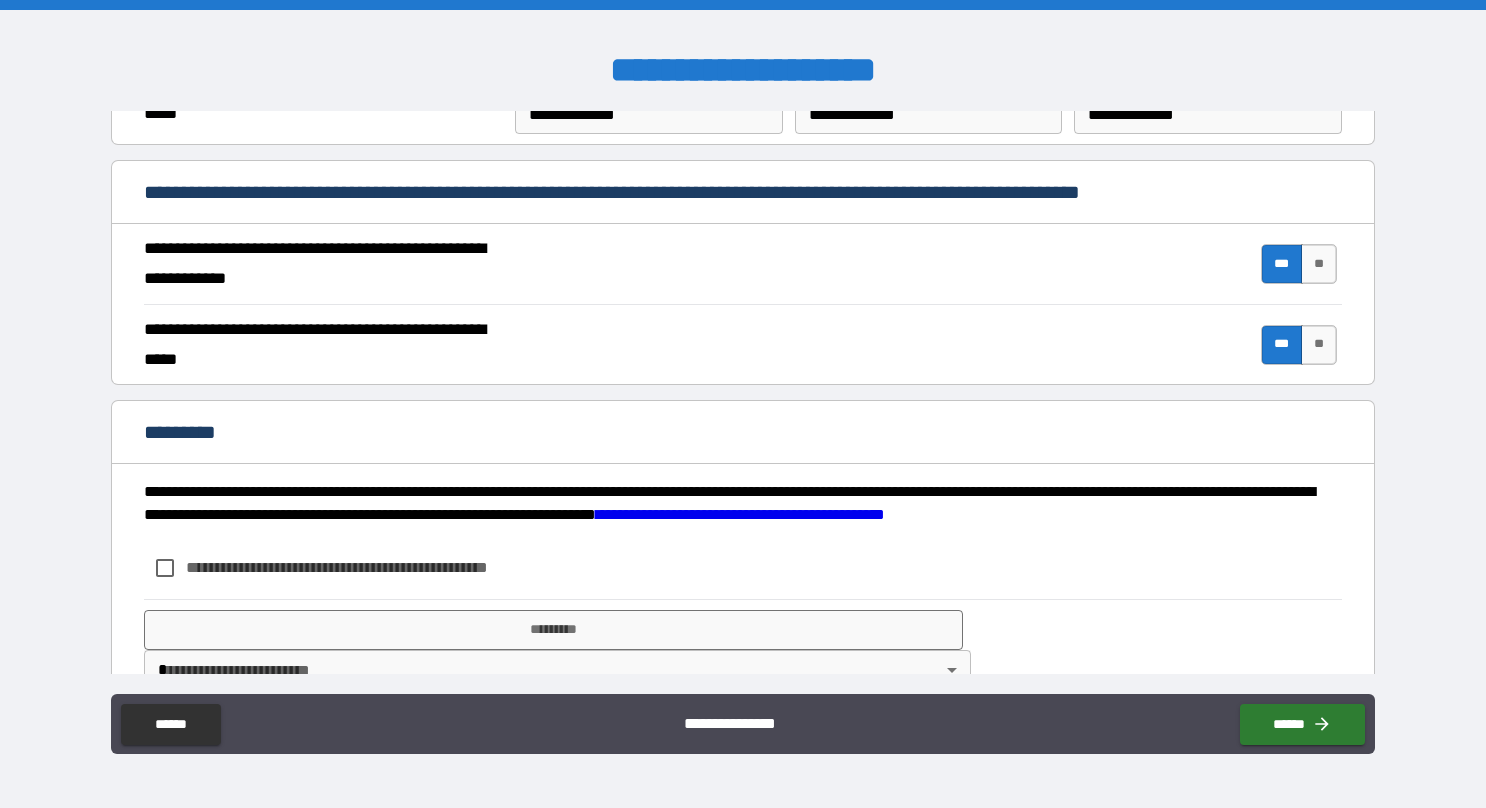 scroll, scrollTop: 1785, scrollLeft: 0, axis: vertical 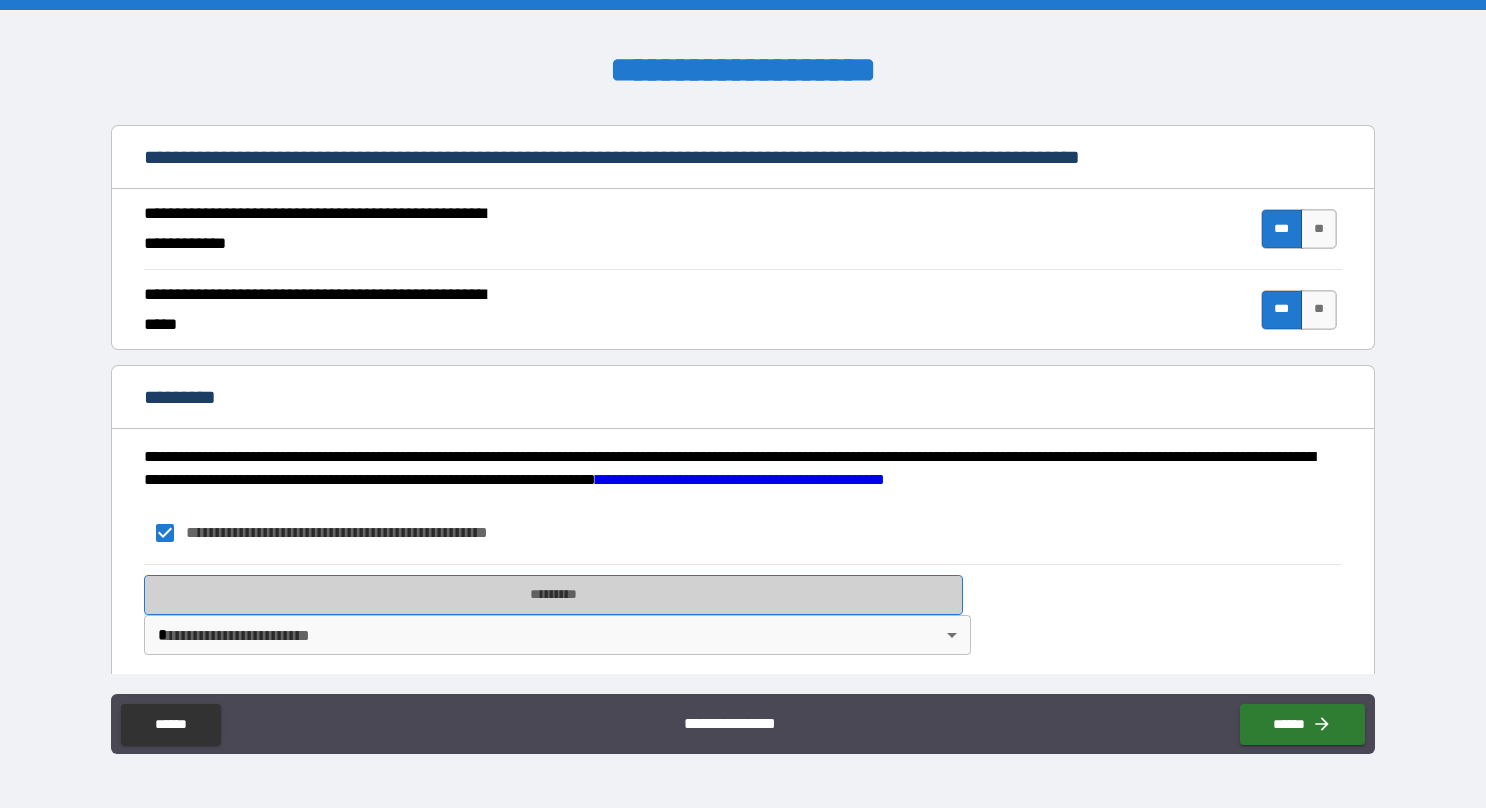 click on "*********" at bounding box center (553, 595) 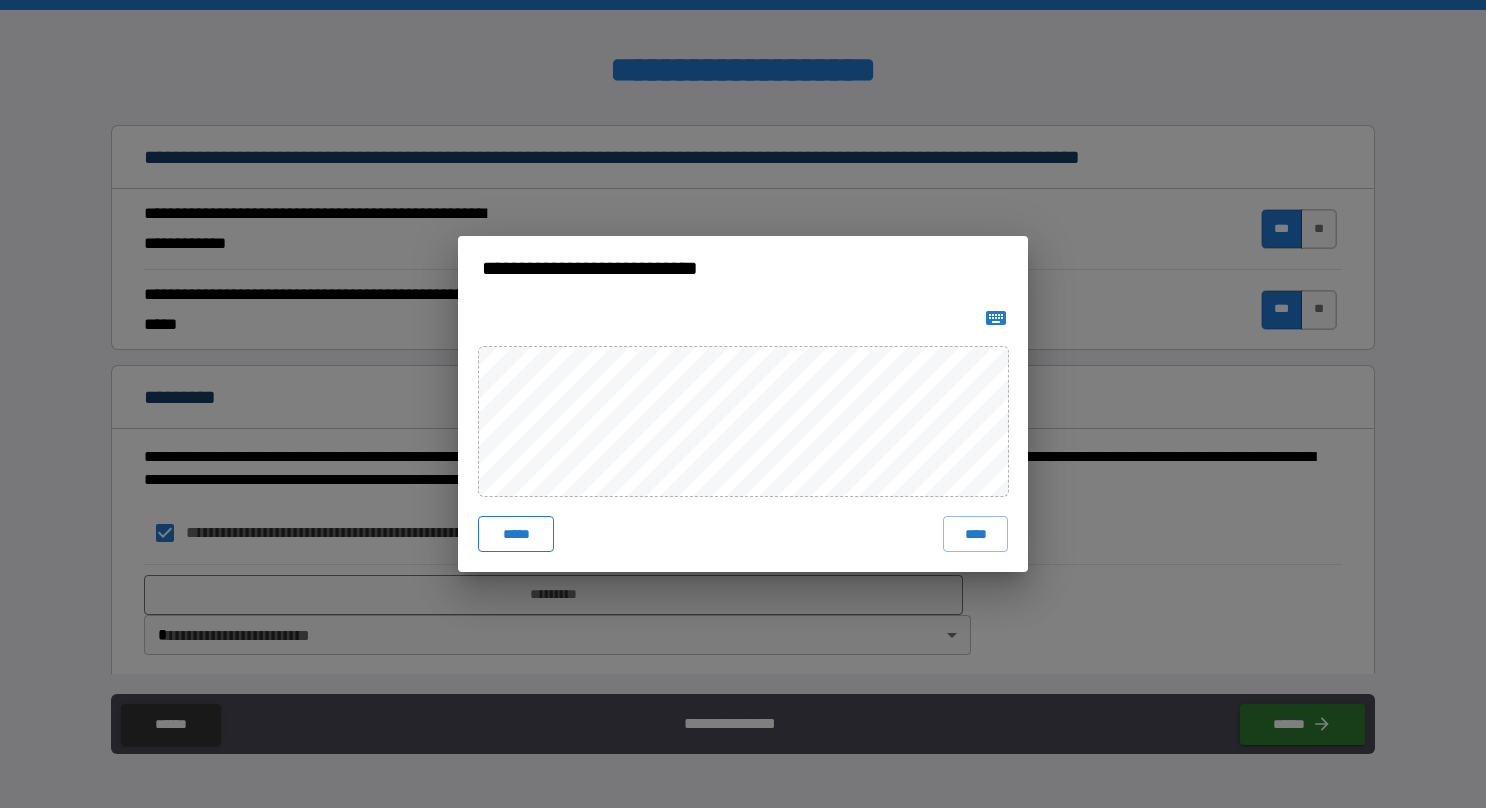 click on "*****" at bounding box center (516, 534) 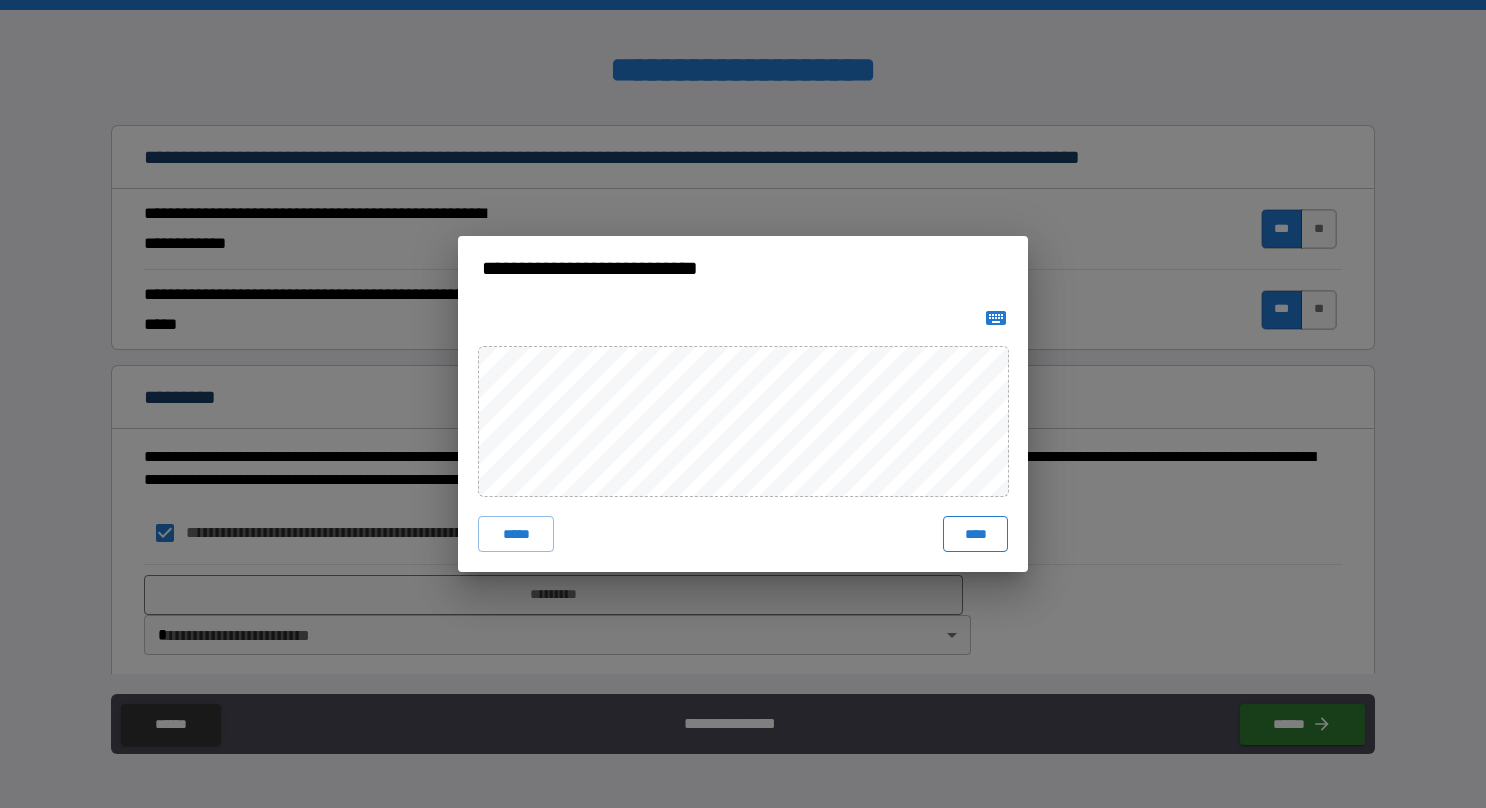 click on "****" at bounding box center [975, 534] 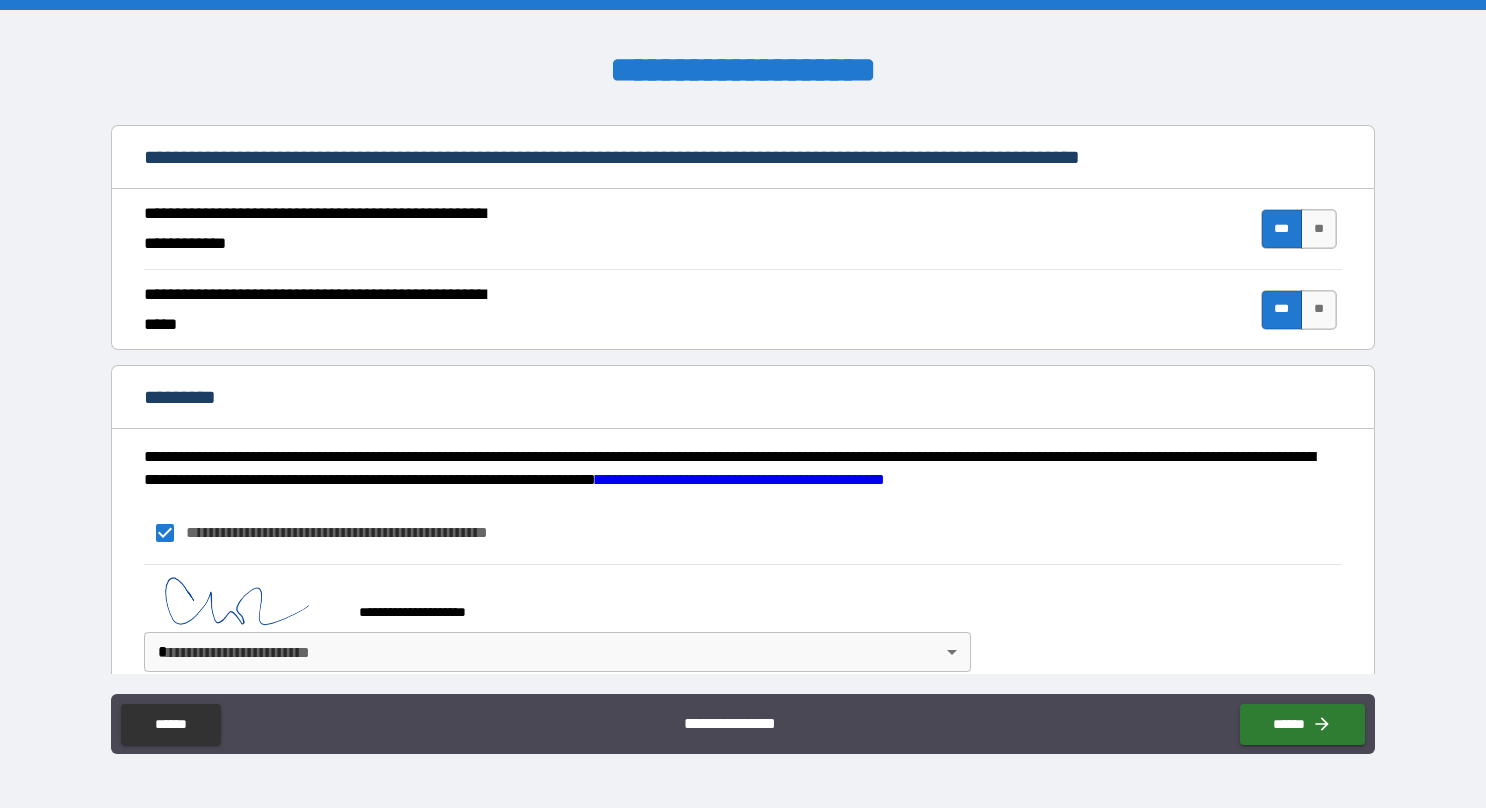click on "**********" at bounding box center [743, 404] 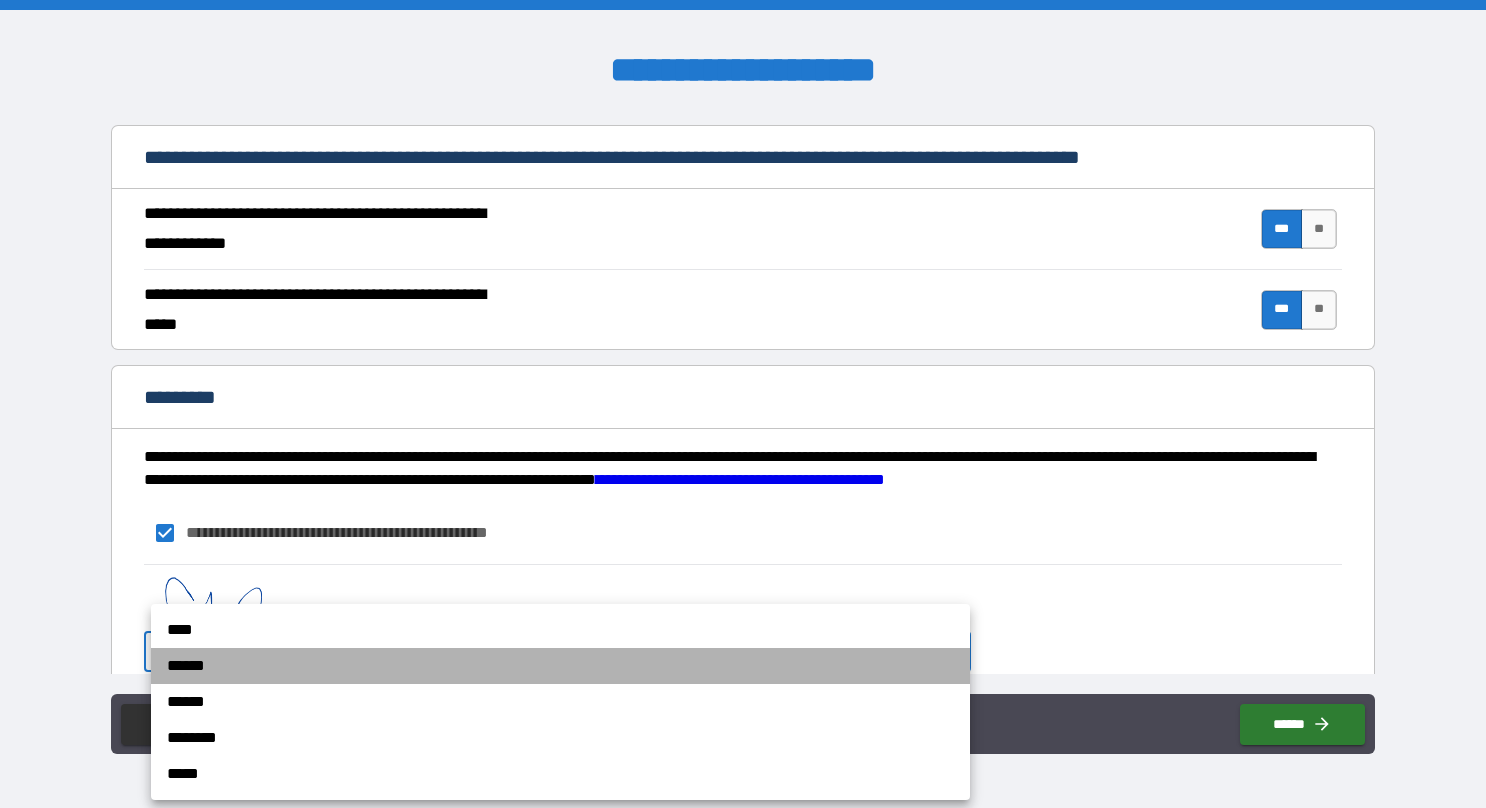 click on "******" at bounding box center (560, 666) 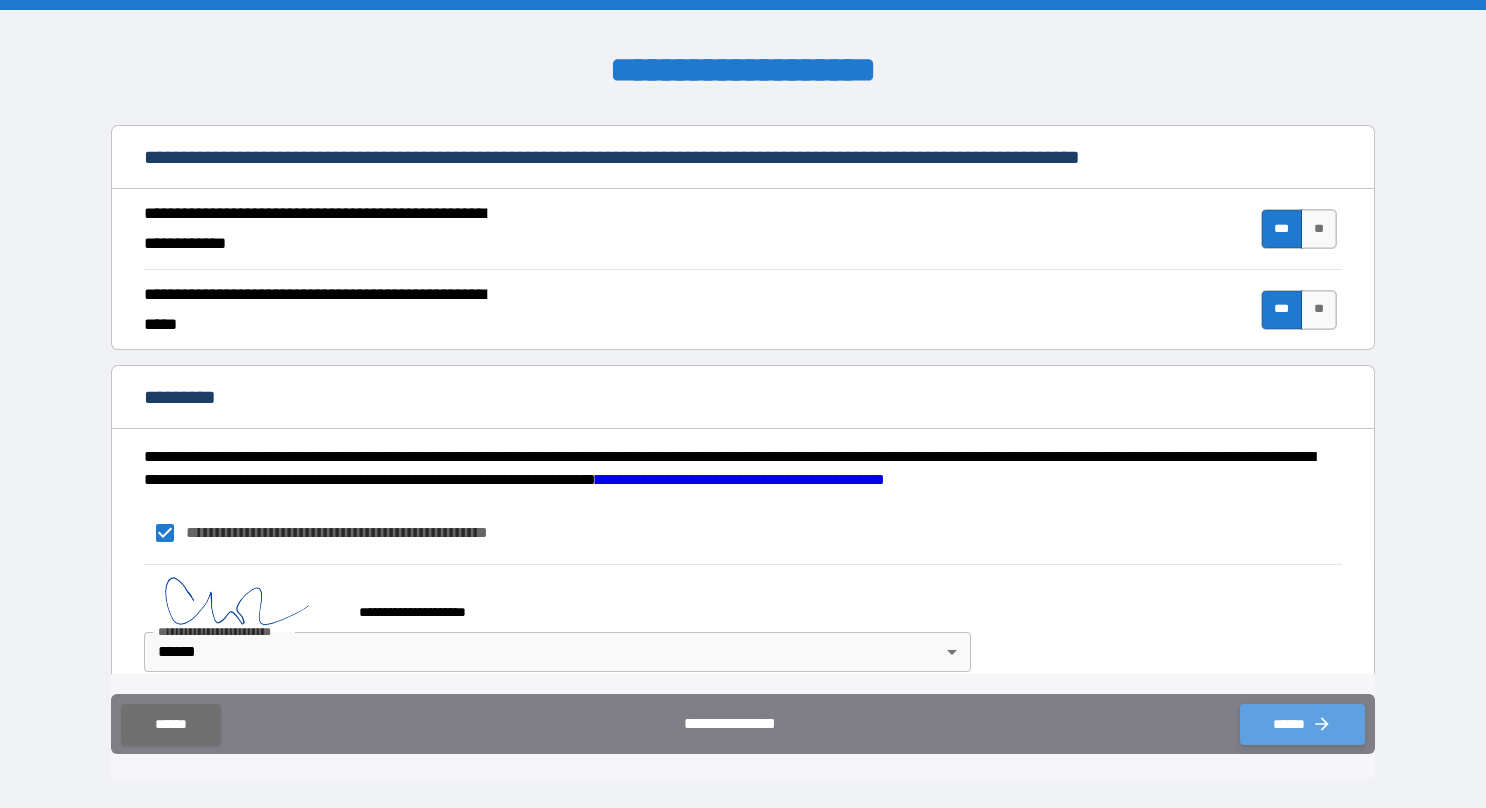 click on "******" at bounding box center (1302, 724) 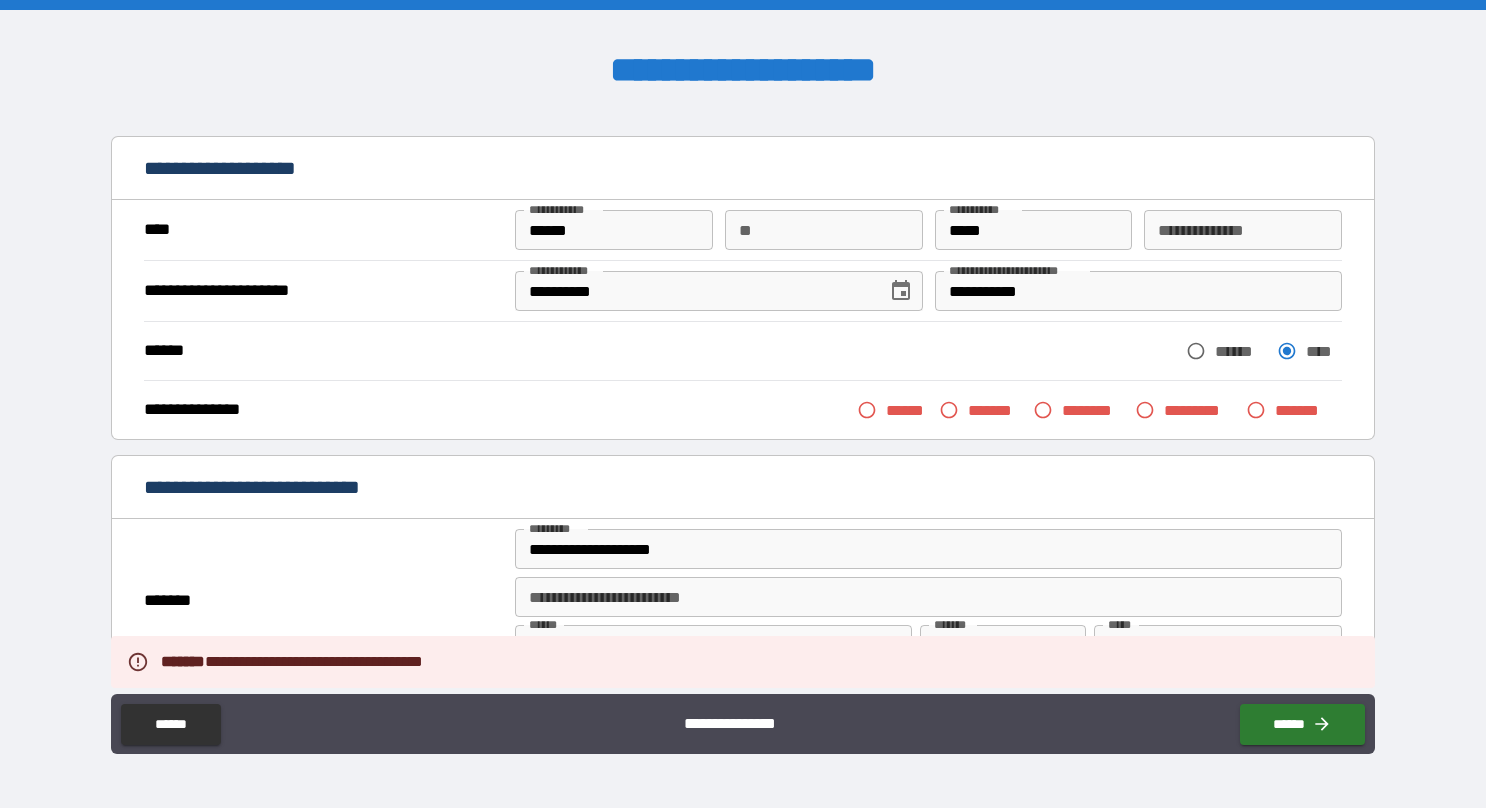 scroll, scrollTop: 0, scrollLeft: 0, axis: both 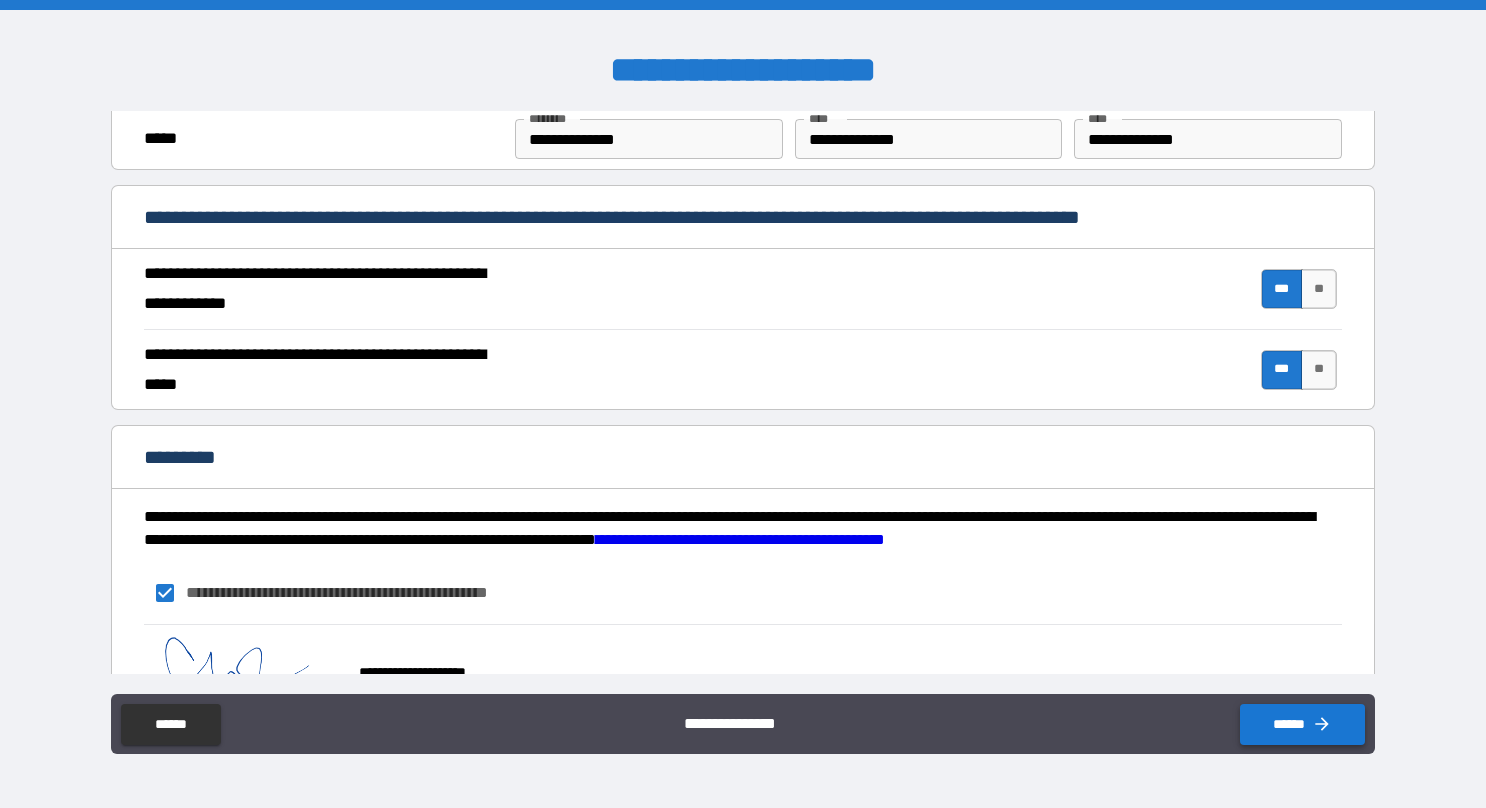 click on "******" at bounding box center [1302, 724] 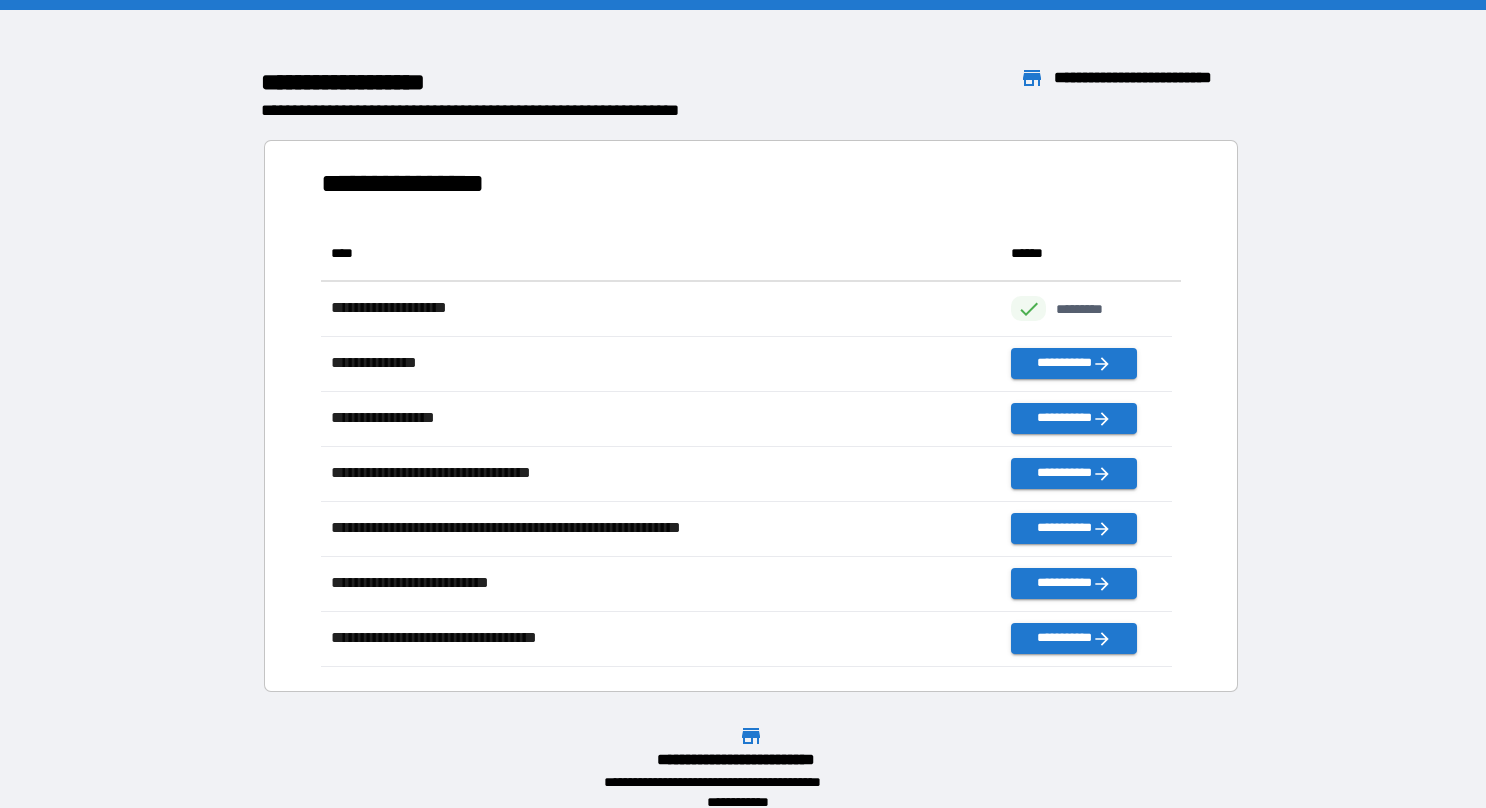 scroll, scrollTop: 16, scrollLeft: 16, axis: both 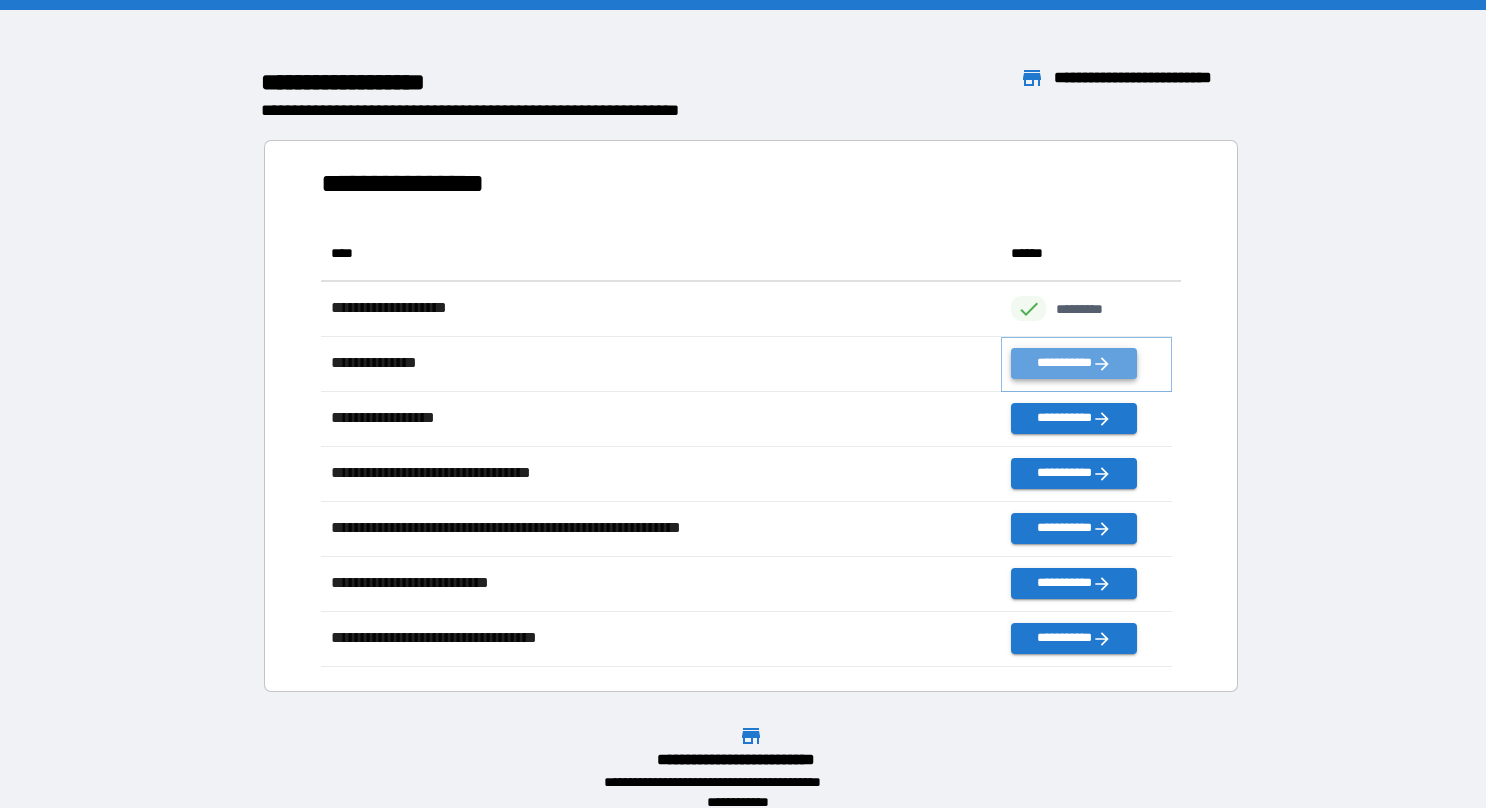 click on "**********" at bounding box center [1073, 363] 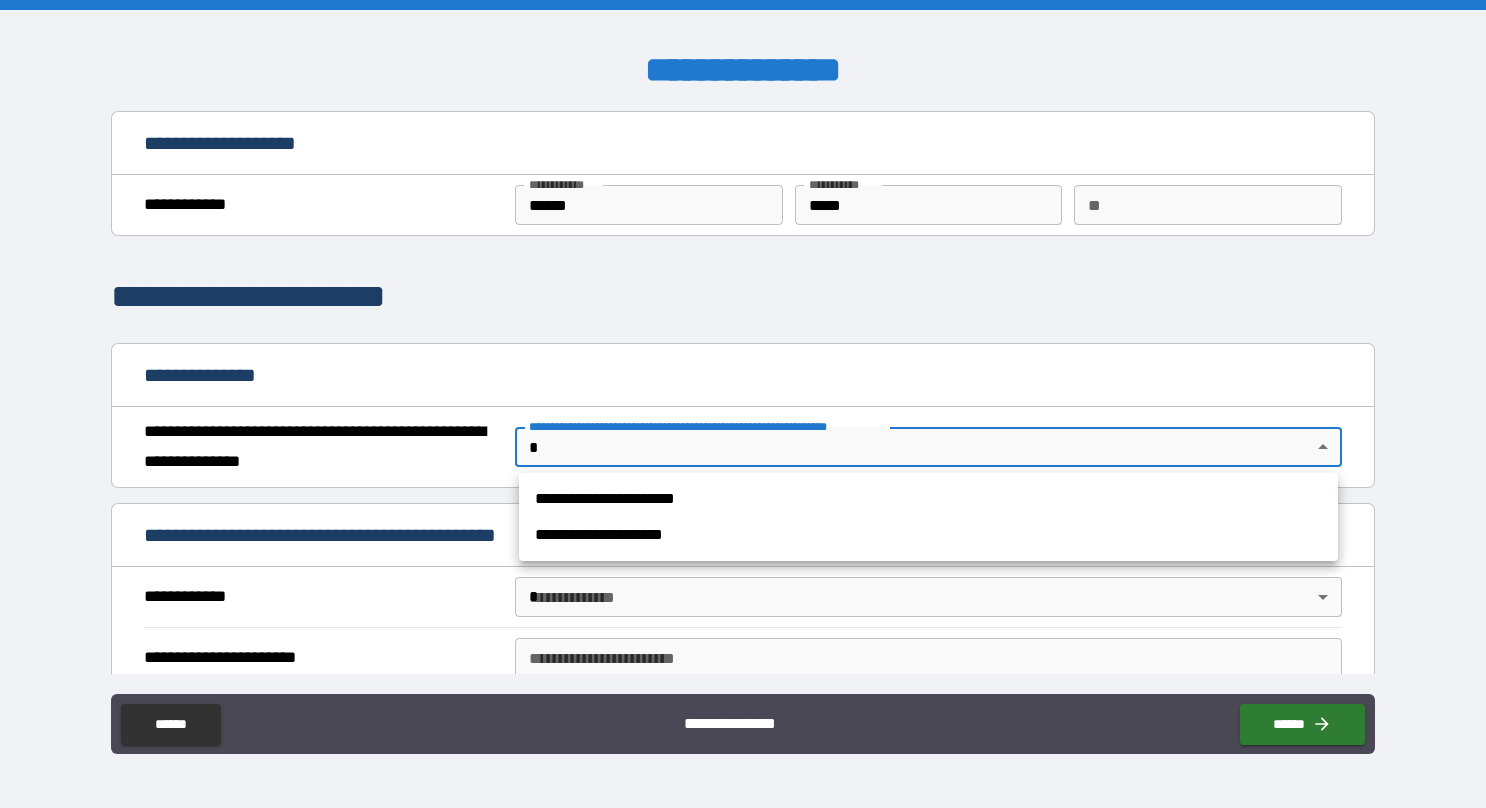 click on "**********" at bounding box center (743, 404) 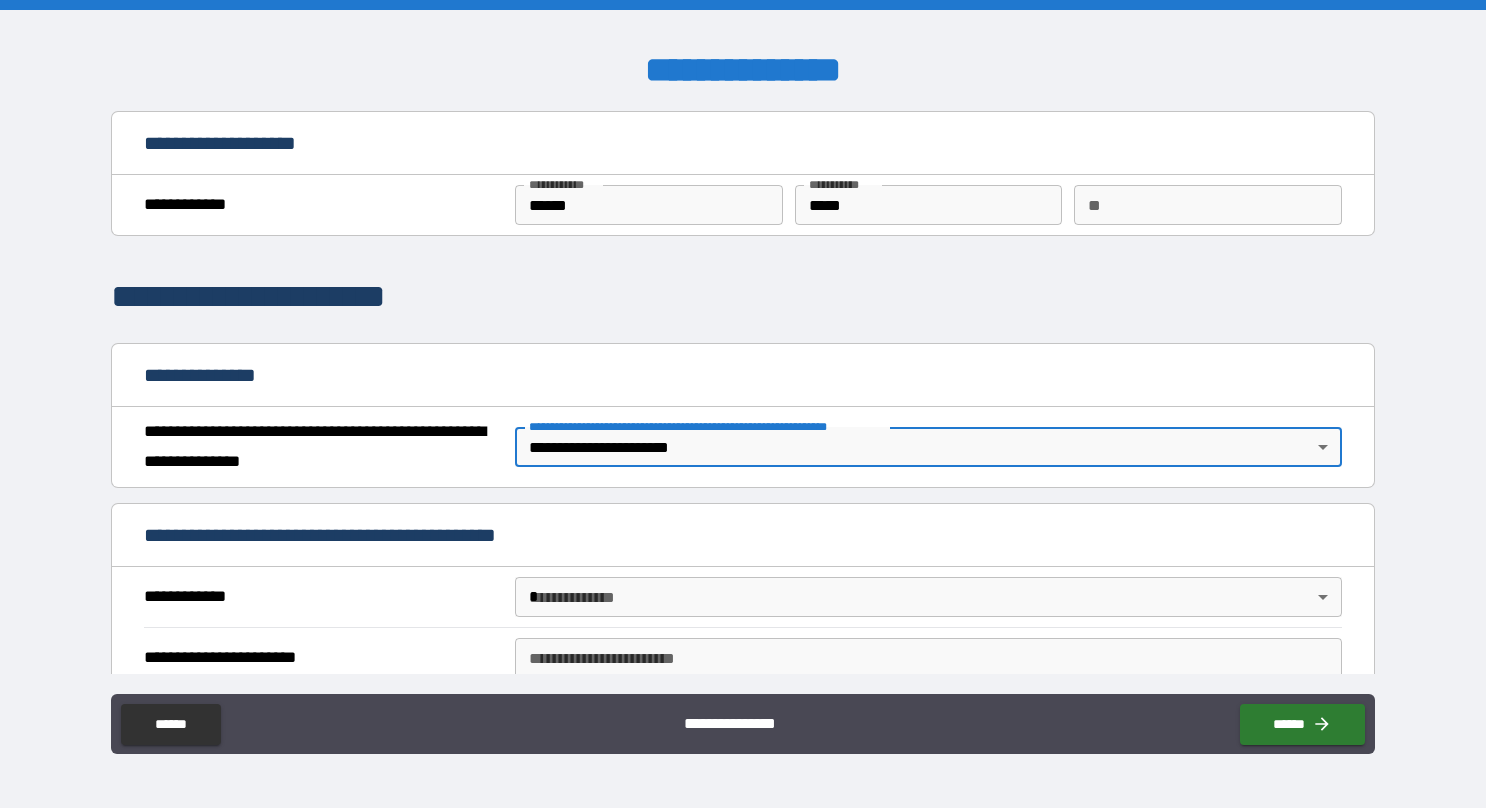 click on "**********" at bounding box center (743, 404) 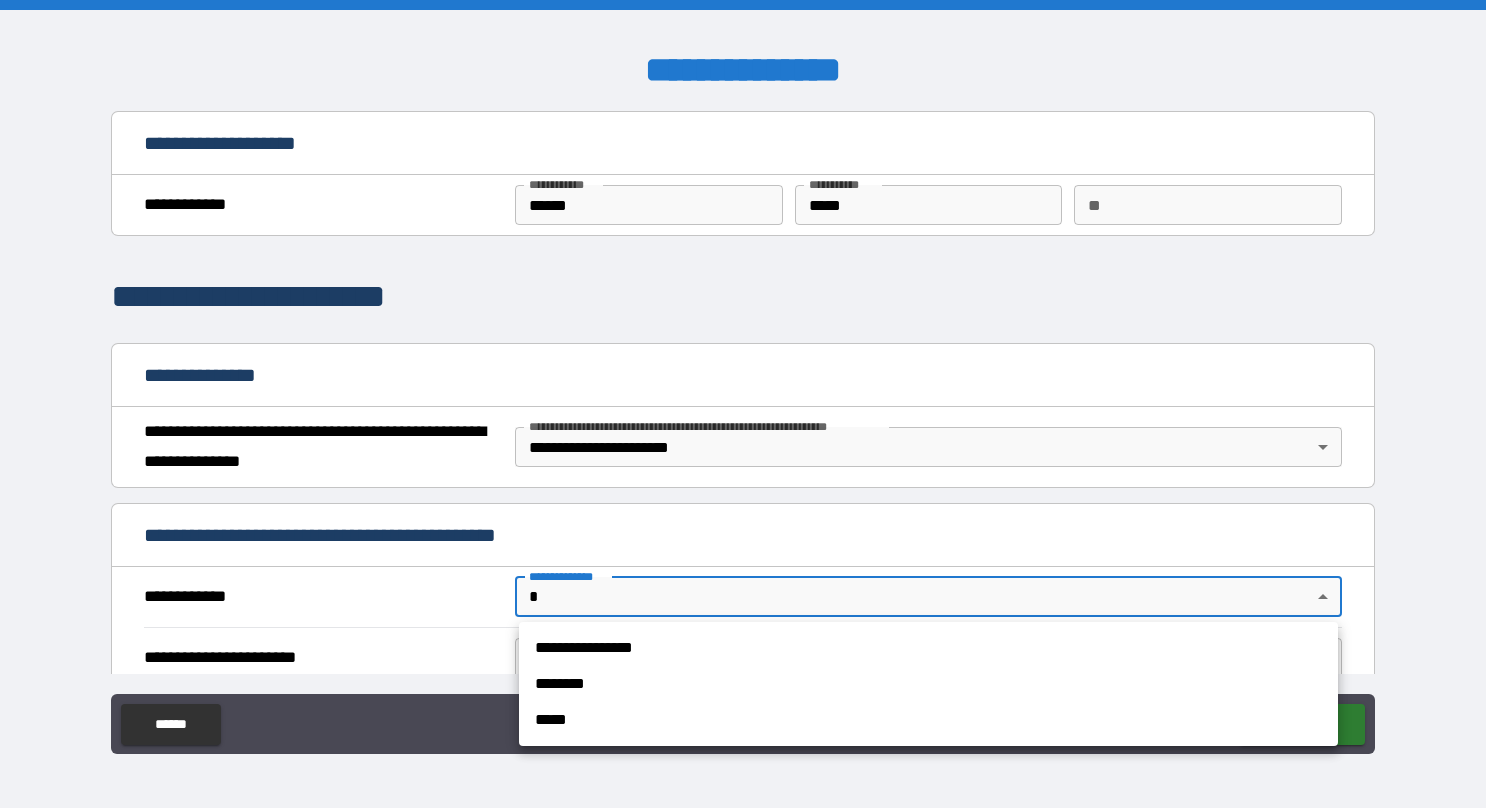 click on "**********" at bounding box center [928, 648] 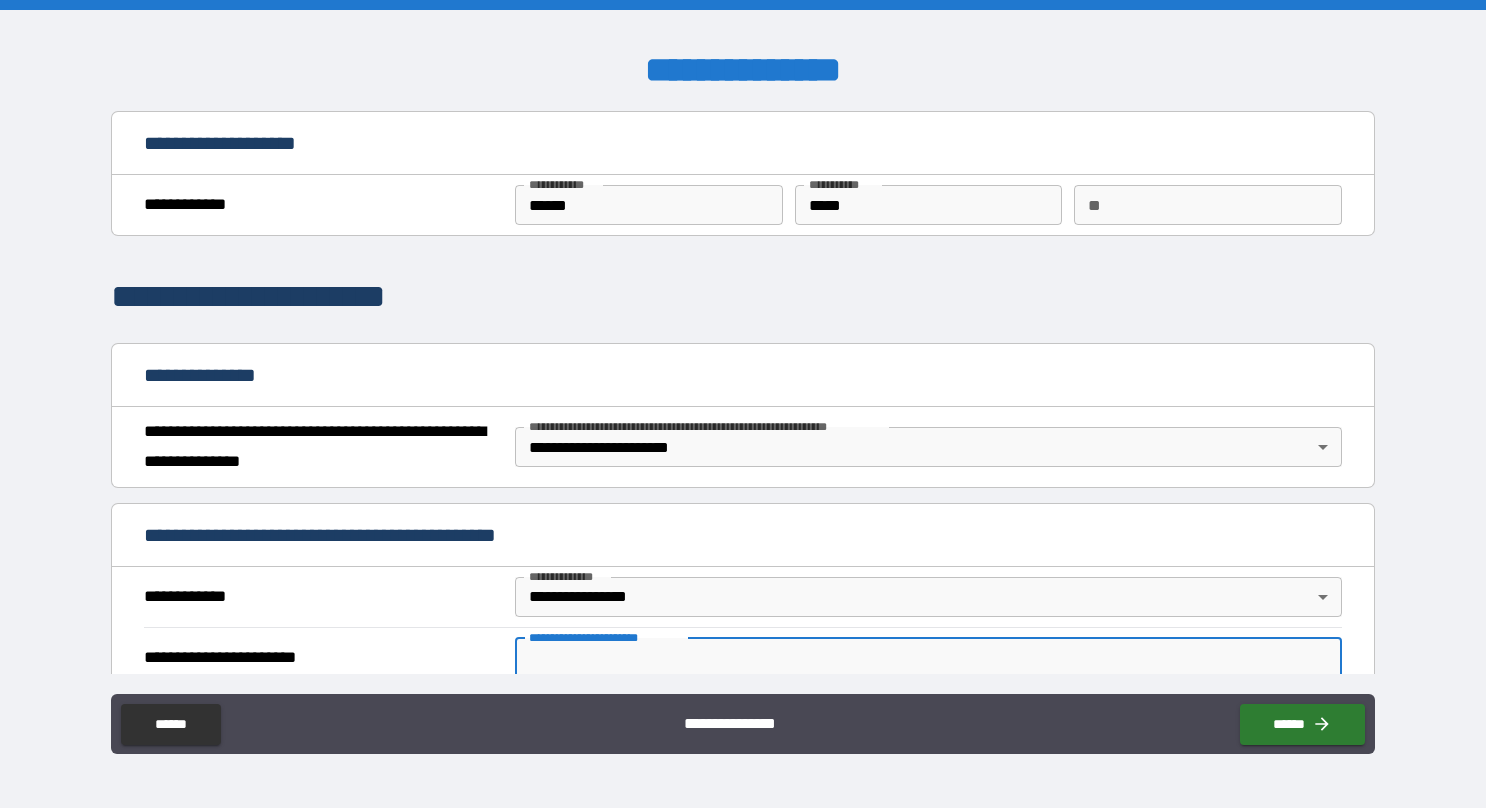 click on "**********" at bounding box center (928, 658) 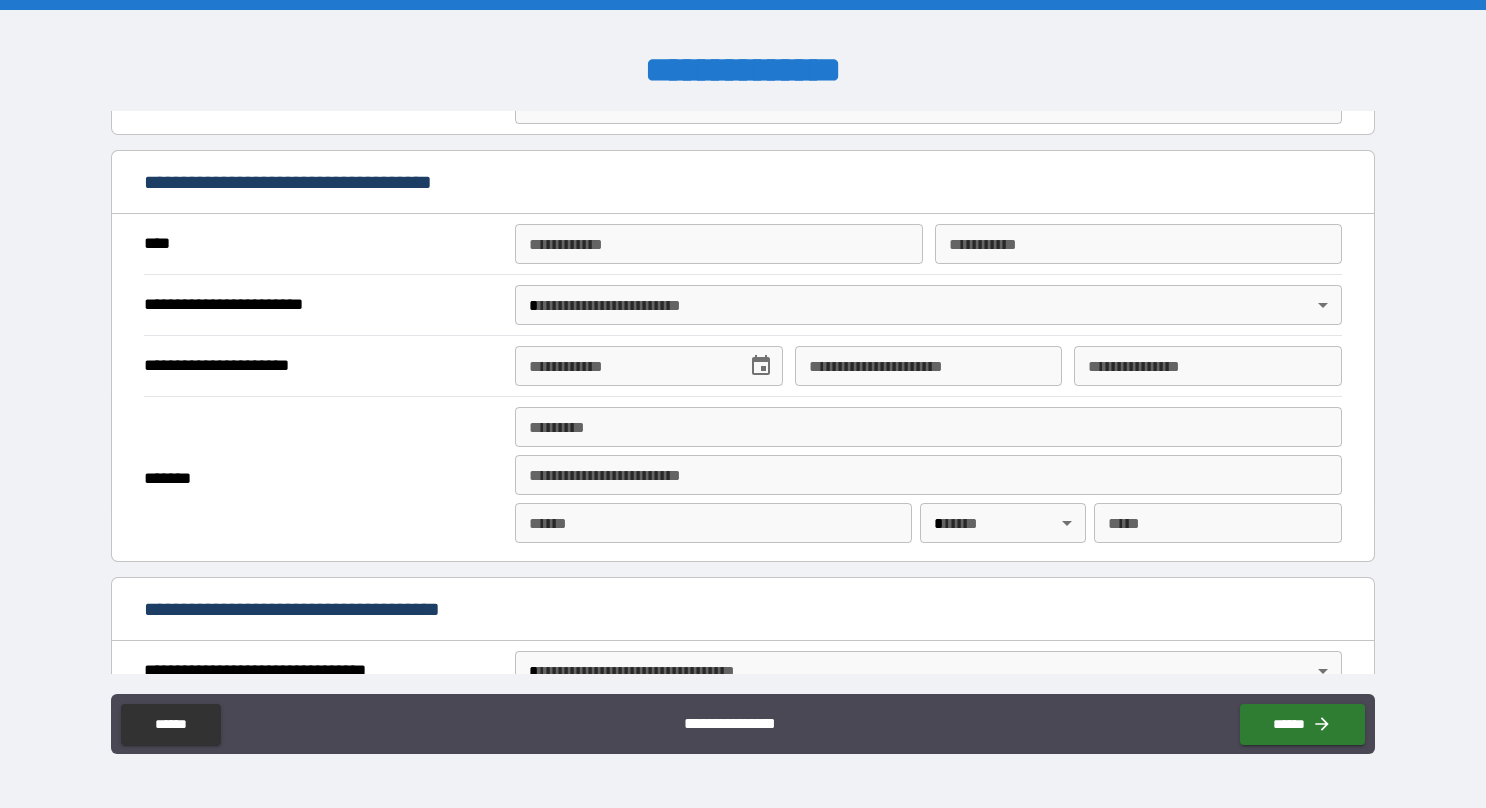 scroll, scrollTop: 1546, scrollLeft: 0, axis: vertical 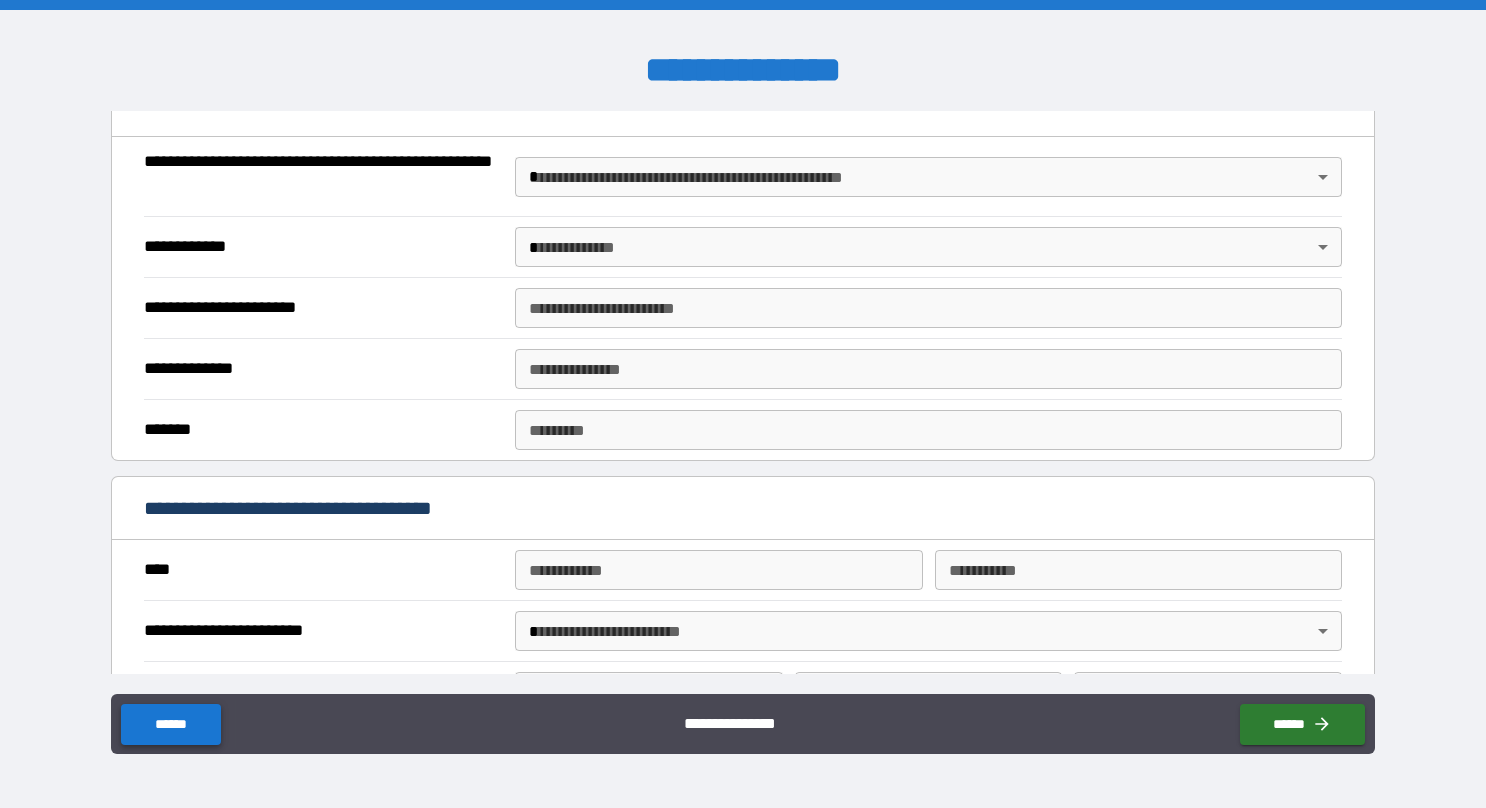type on "**********" 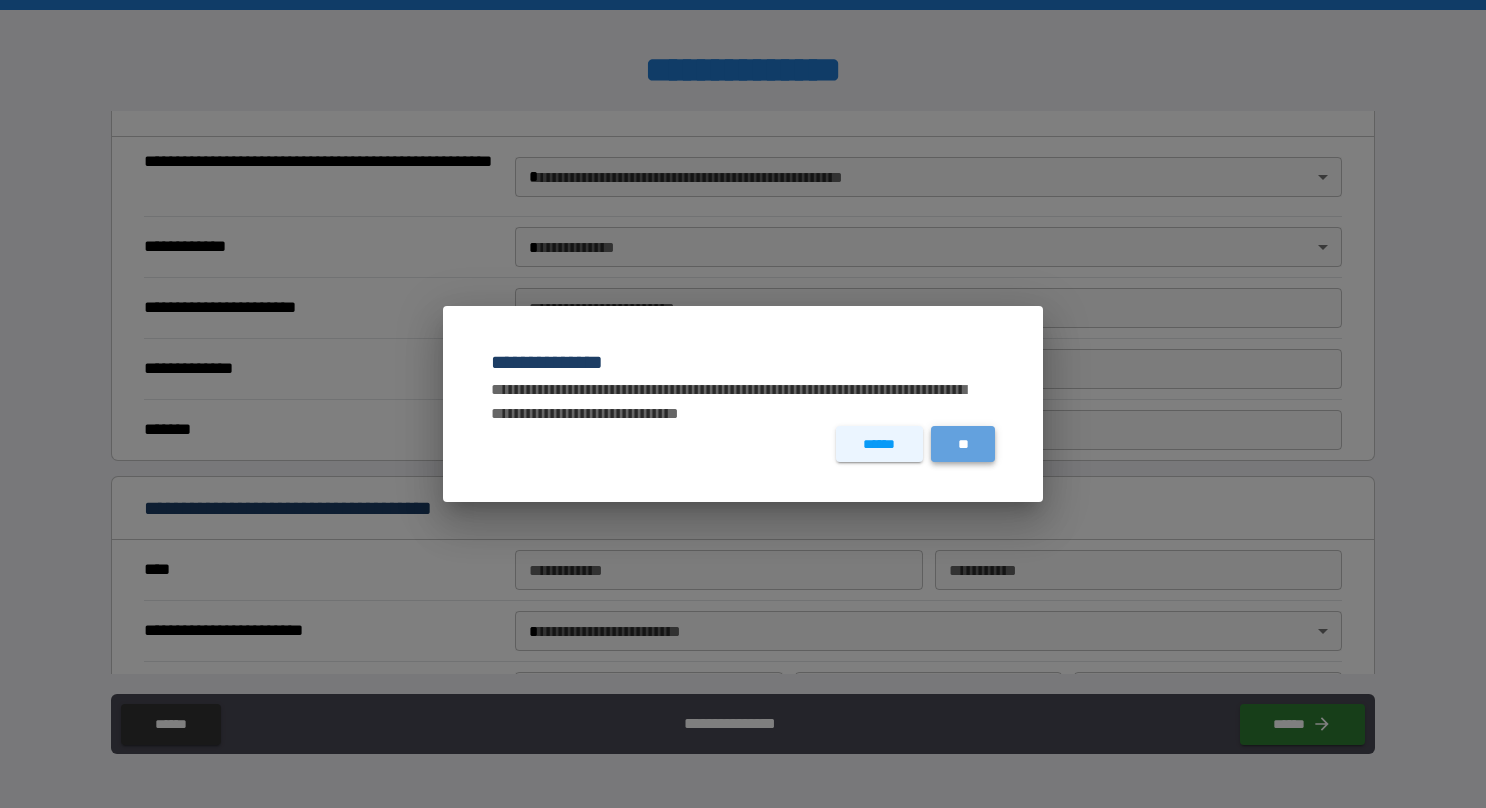 click on "**" at bounding box center [963, 444] 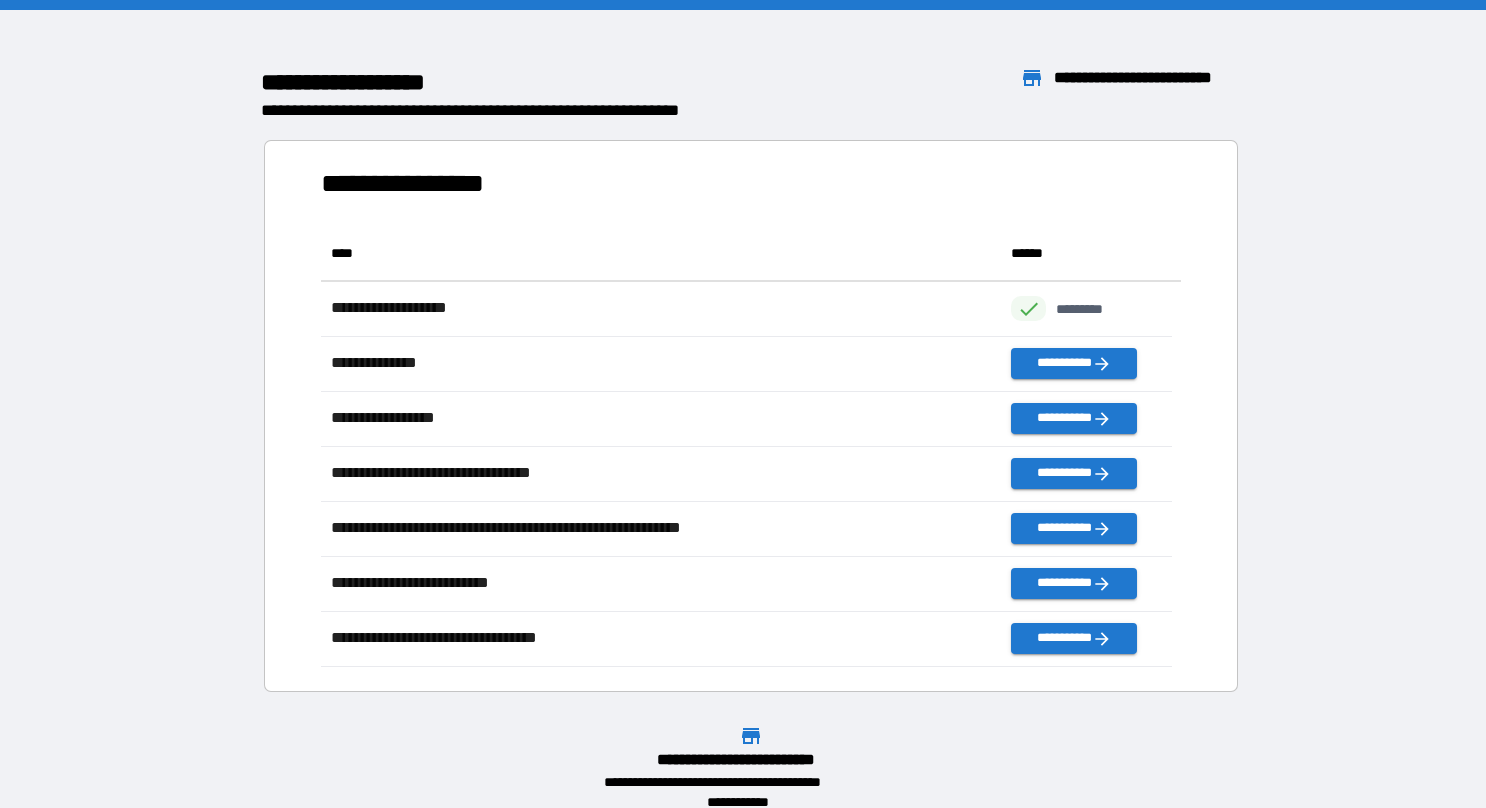 scroll, scrollTop: 16, scrollLeft: 16, axis: both 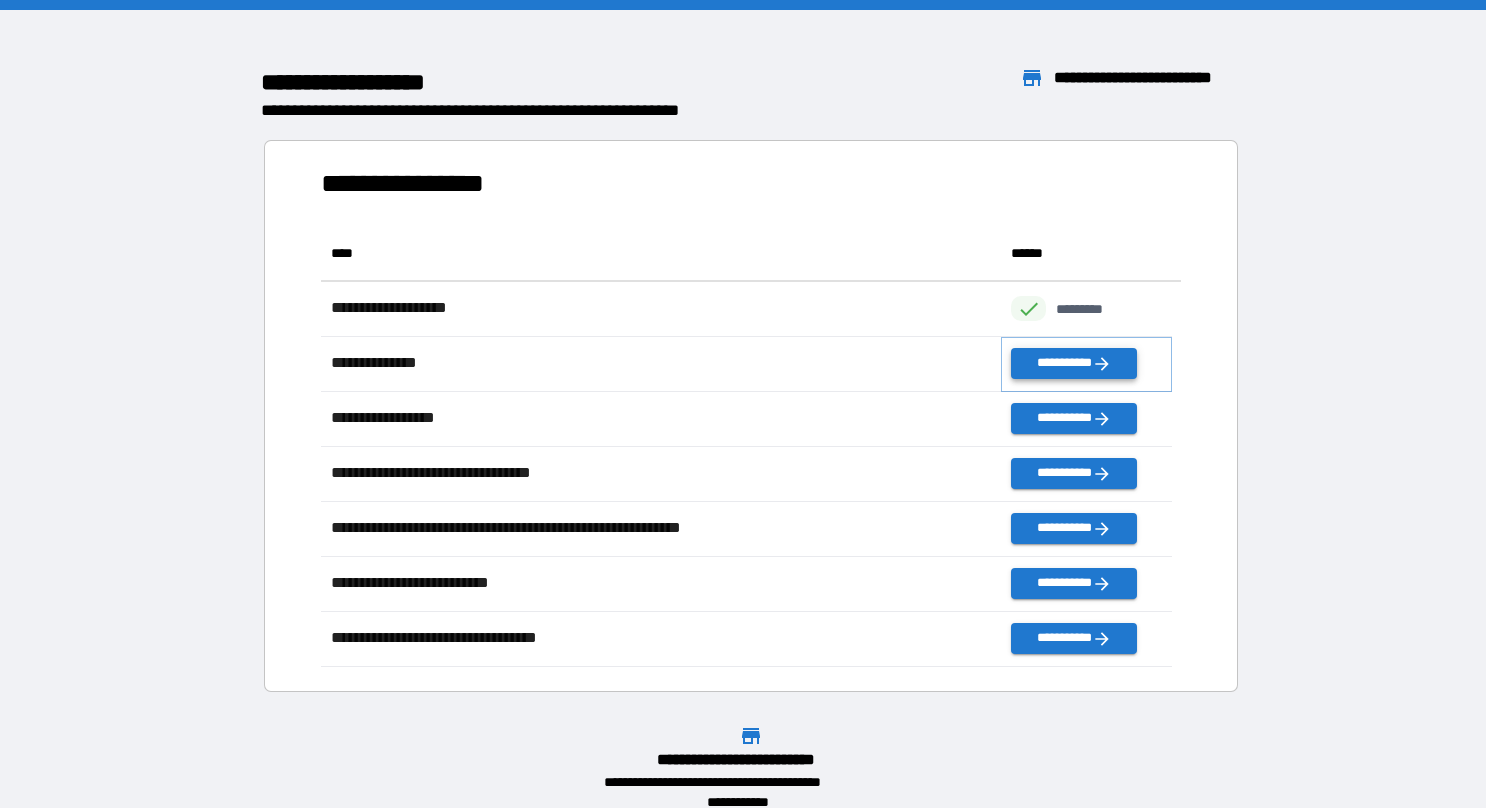 click on "**********" at bounding box center (1073, 363) 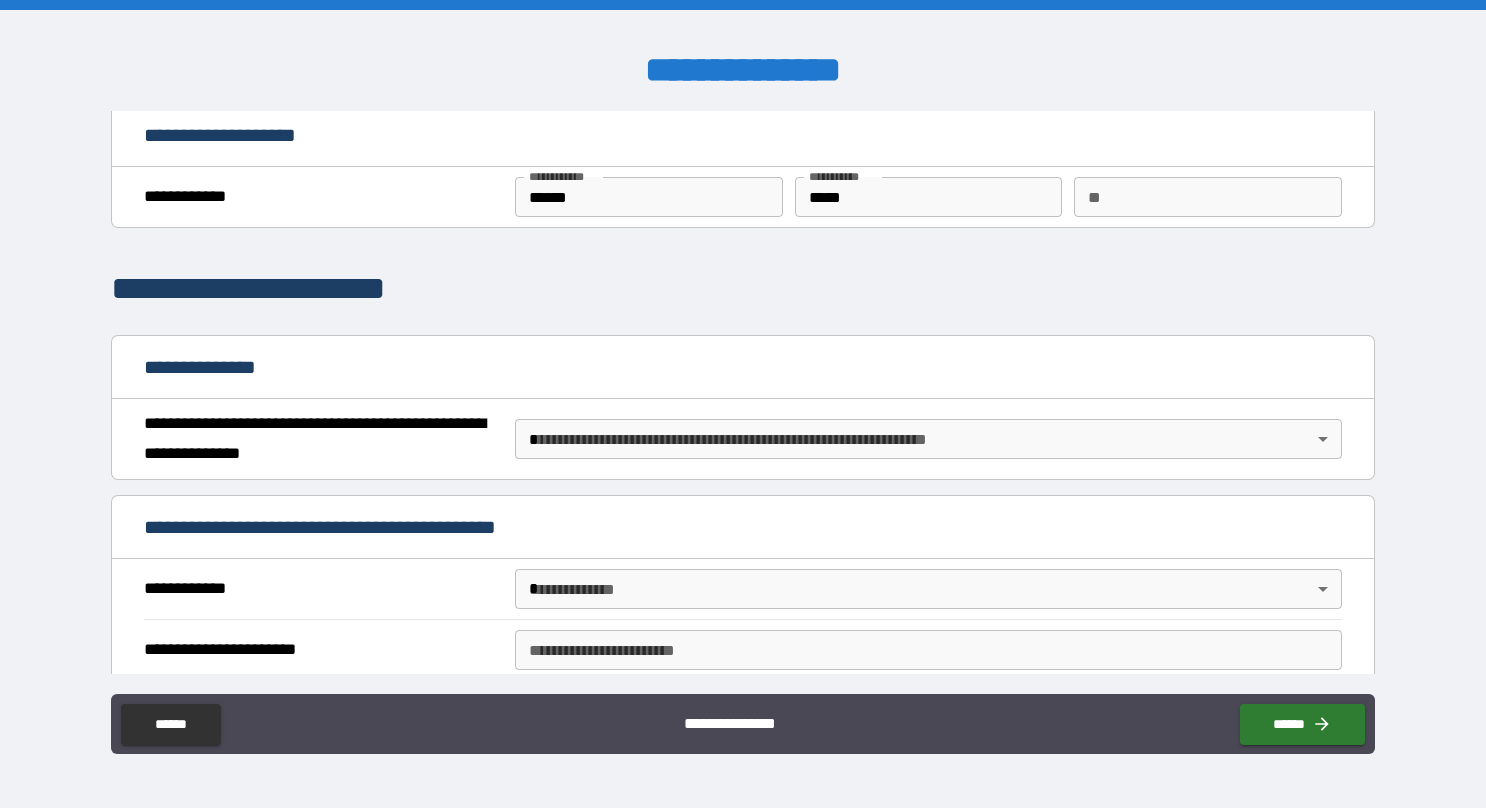 scroll, scrollTop: 0, scrollLeft: 0, axis: both 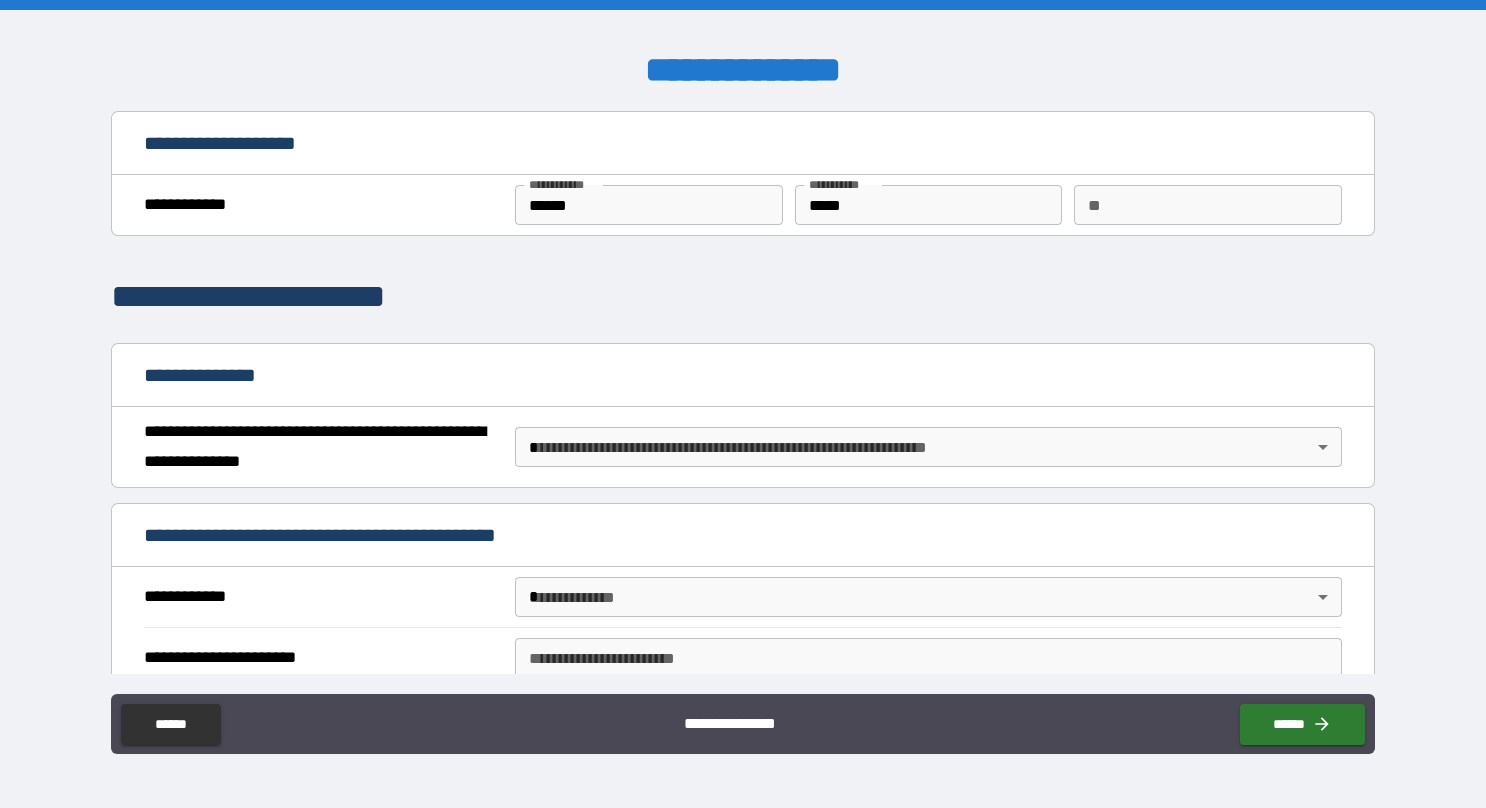 click on "**********" at bounding box center (743, 404) 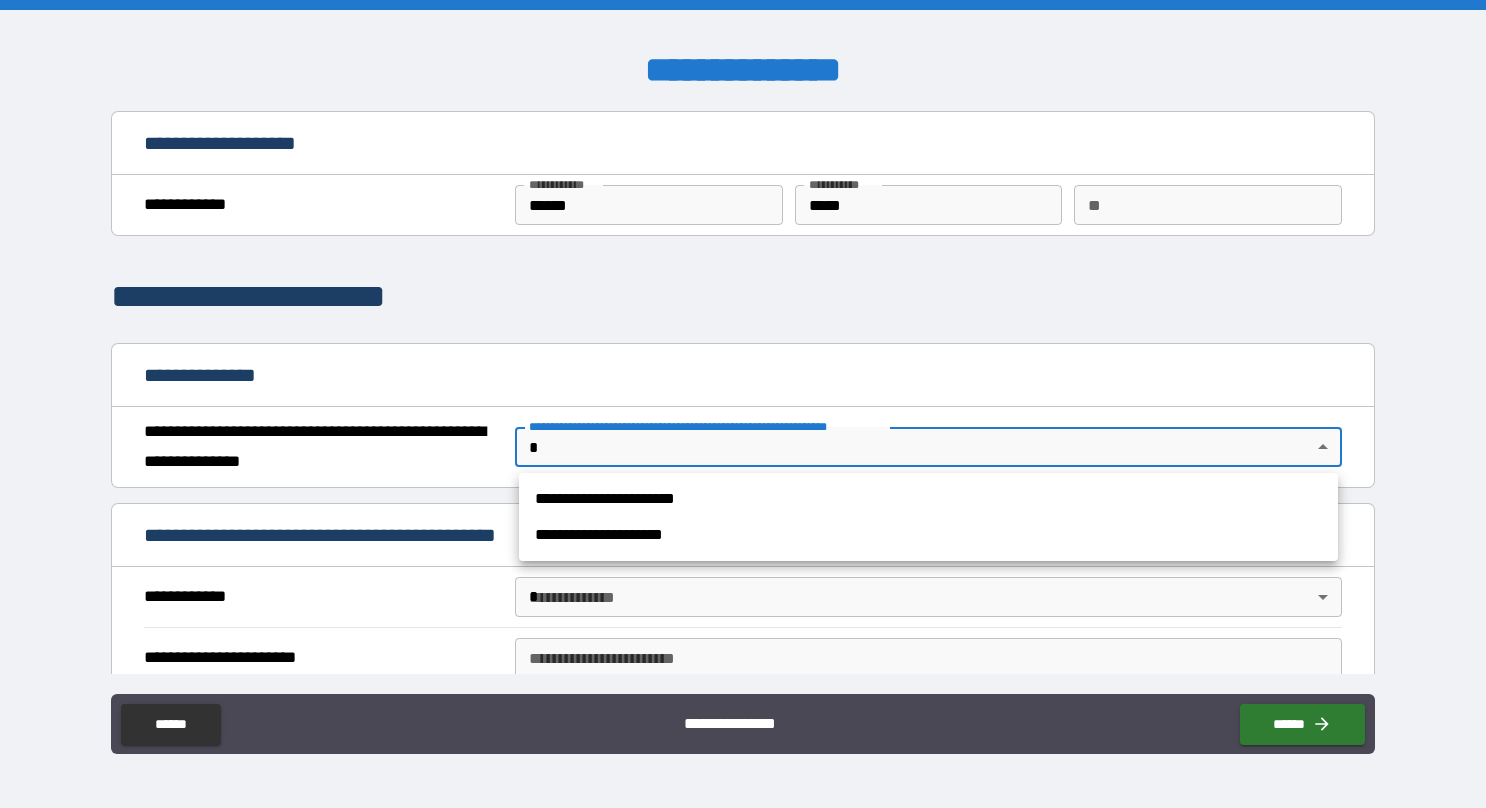 click on "**********" at bounding box center (928, 499) 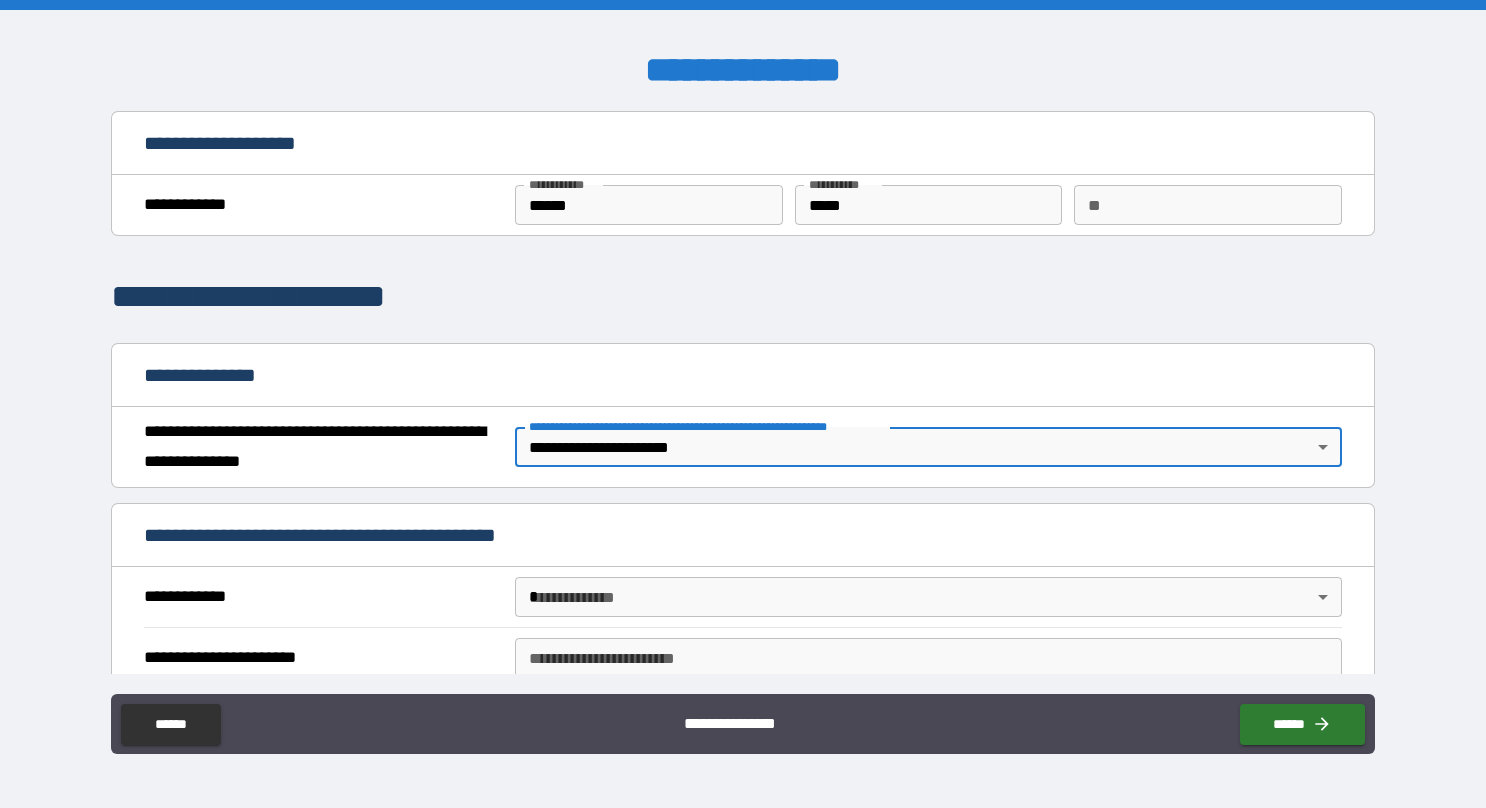 click on "**********" at bounding box center [743, 404] 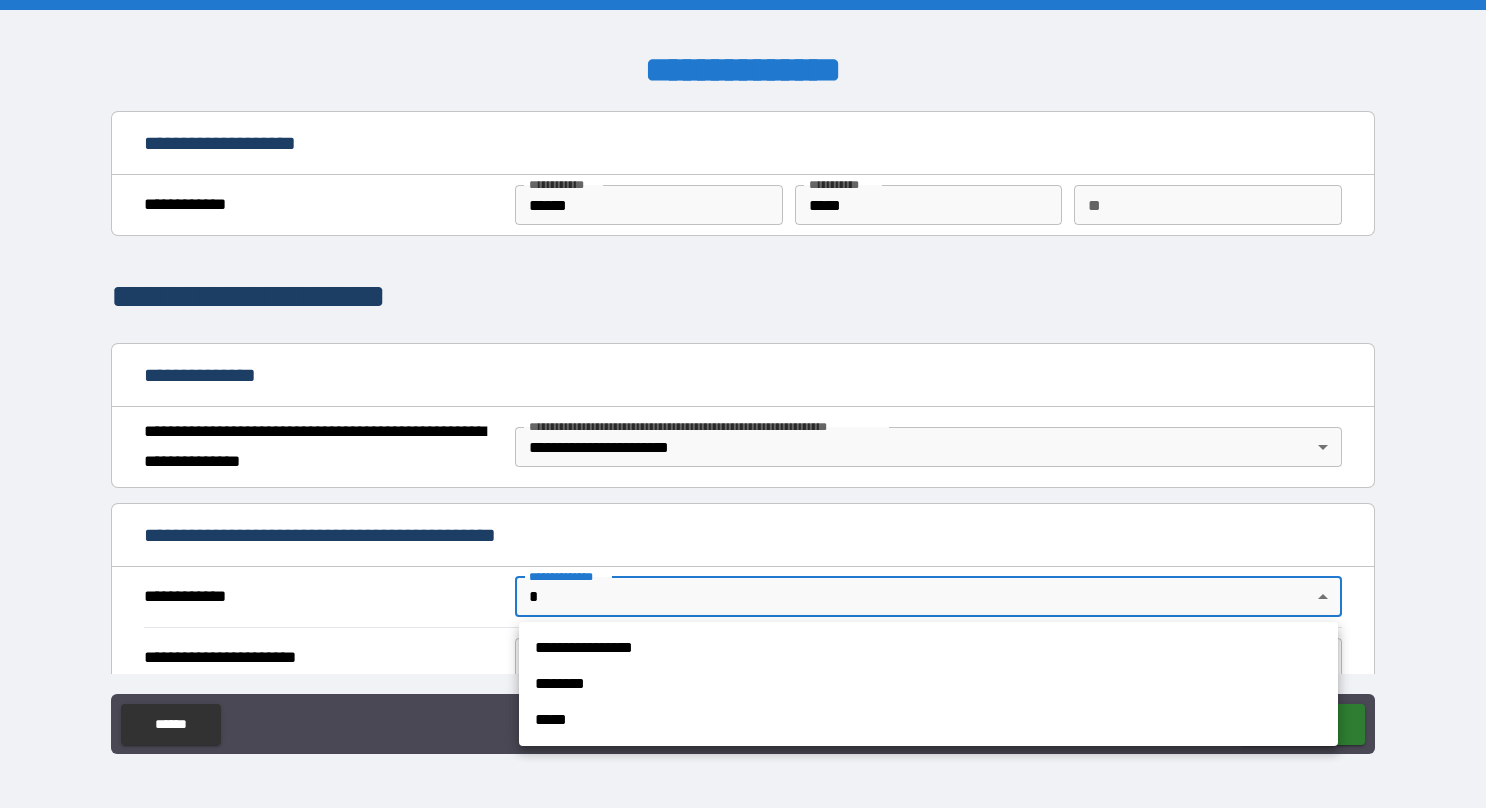 drag, startPoint x: 574, startPoint y: 629, endPoint x: 581, endPoint y: 650, distance: 22.135944 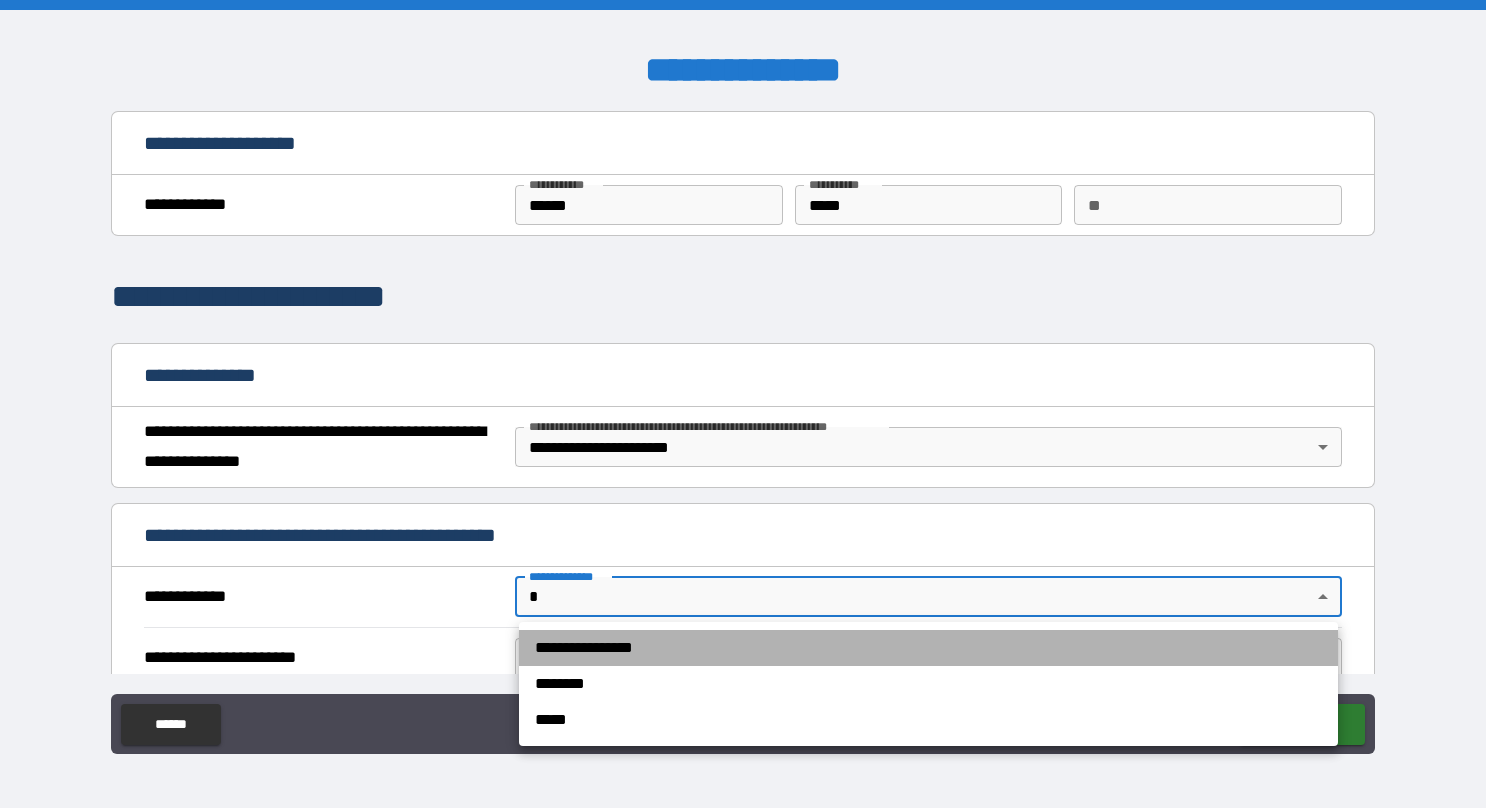 click on "**********" at bounding box center [928, 648] 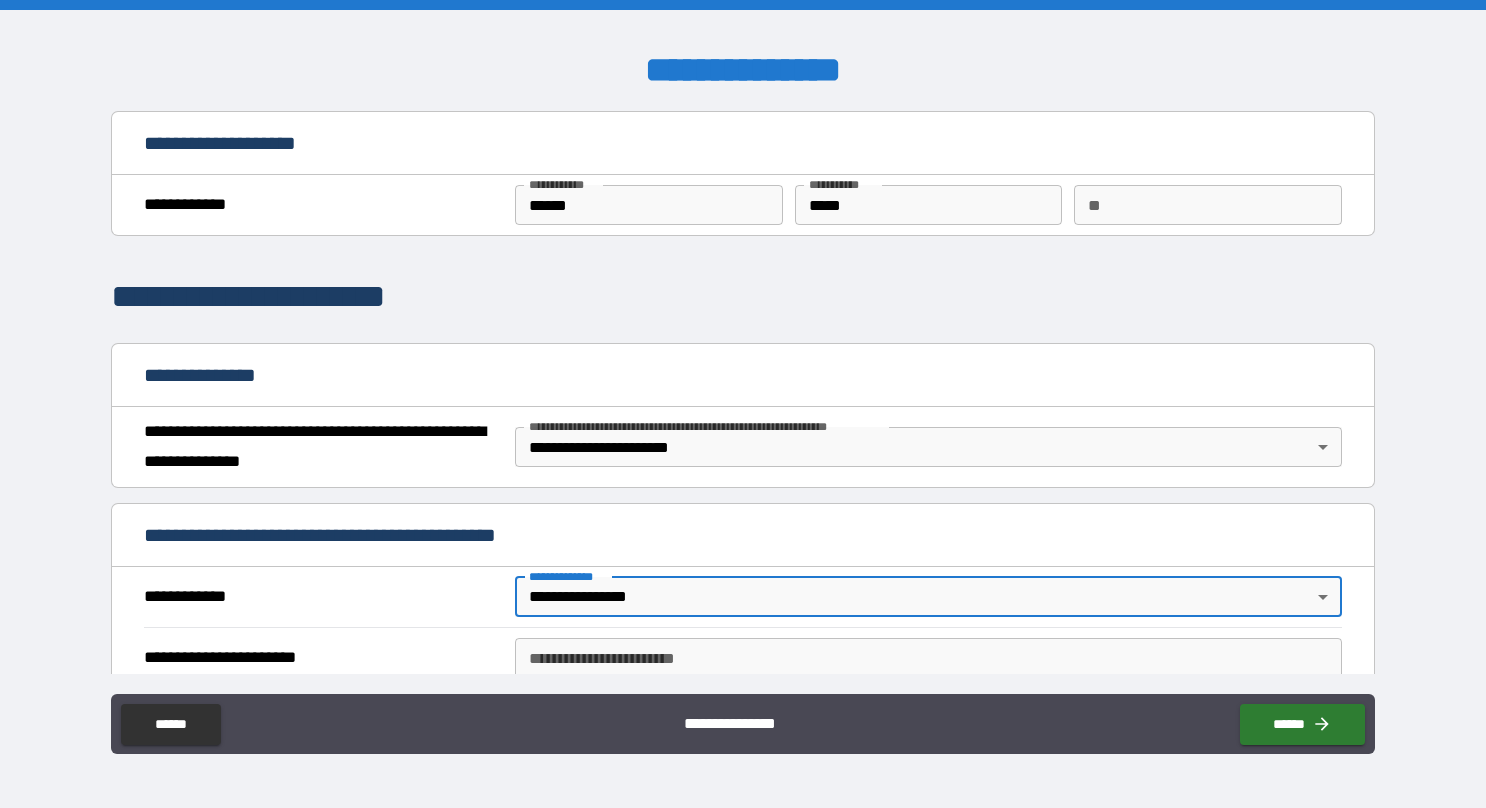 click on "**********" at bounding box center (928, 658) 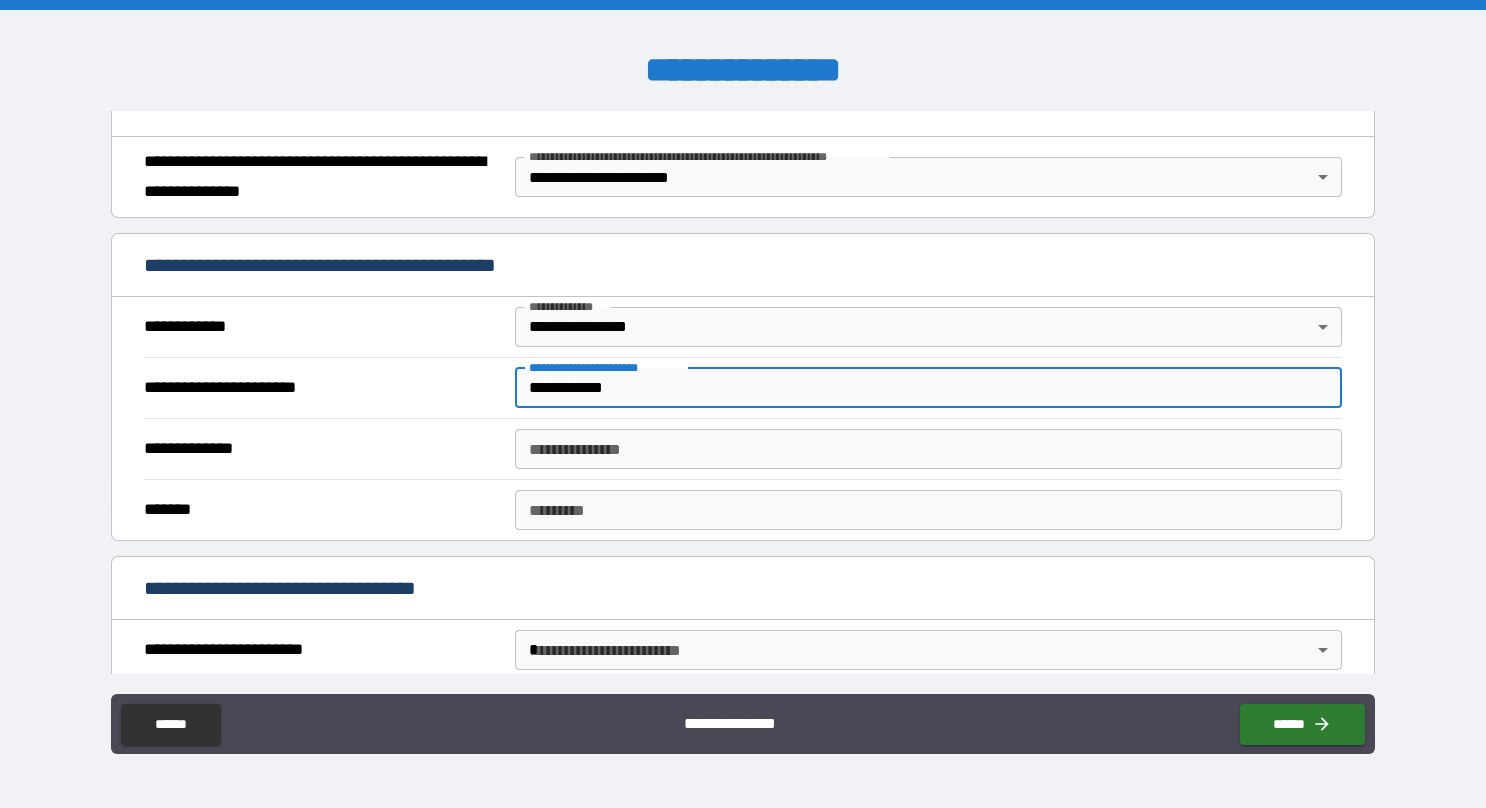 scroll, scrollTop: 275, scrollLeft: 0, axis: vertical 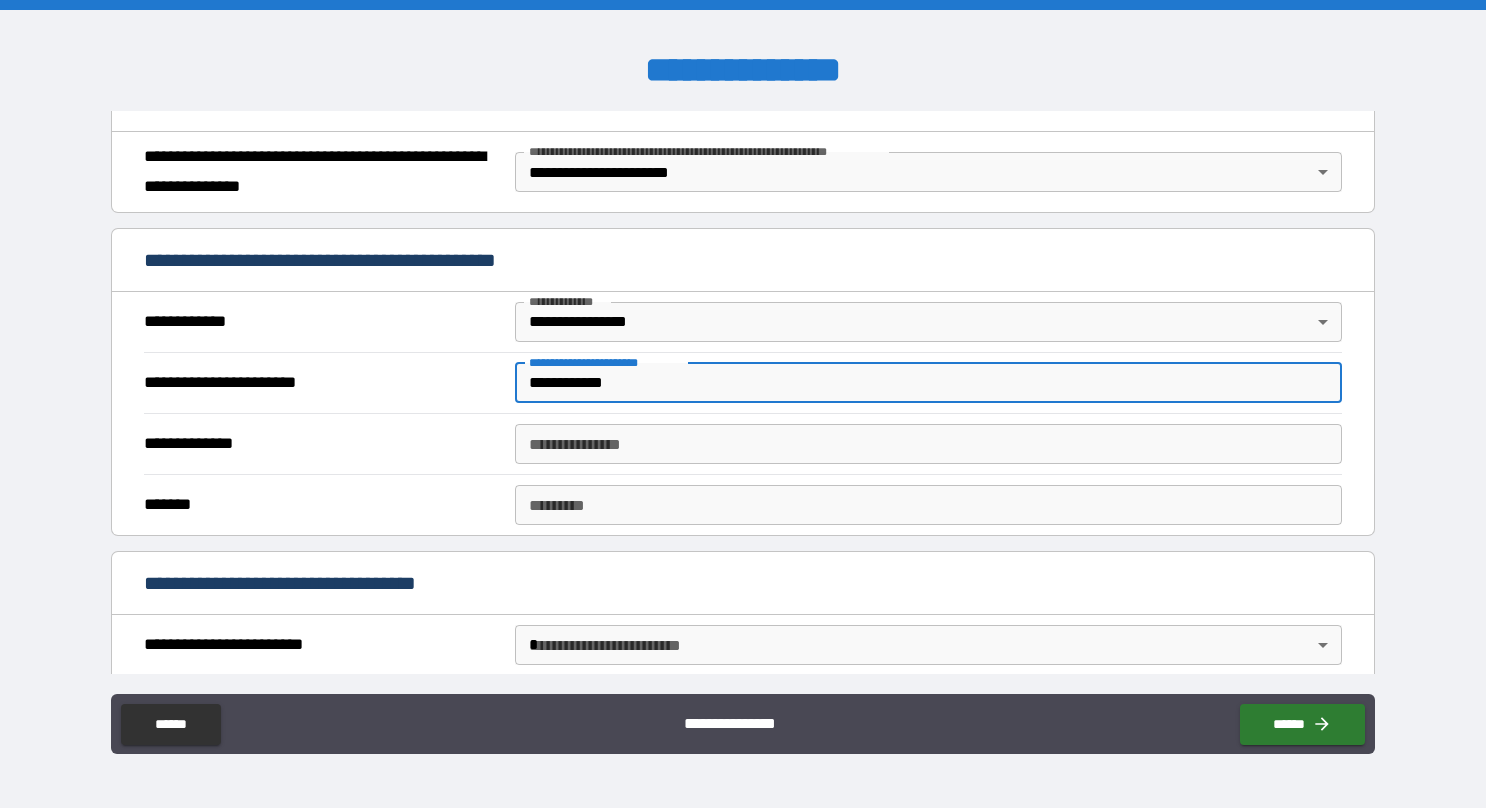 type on "**********" 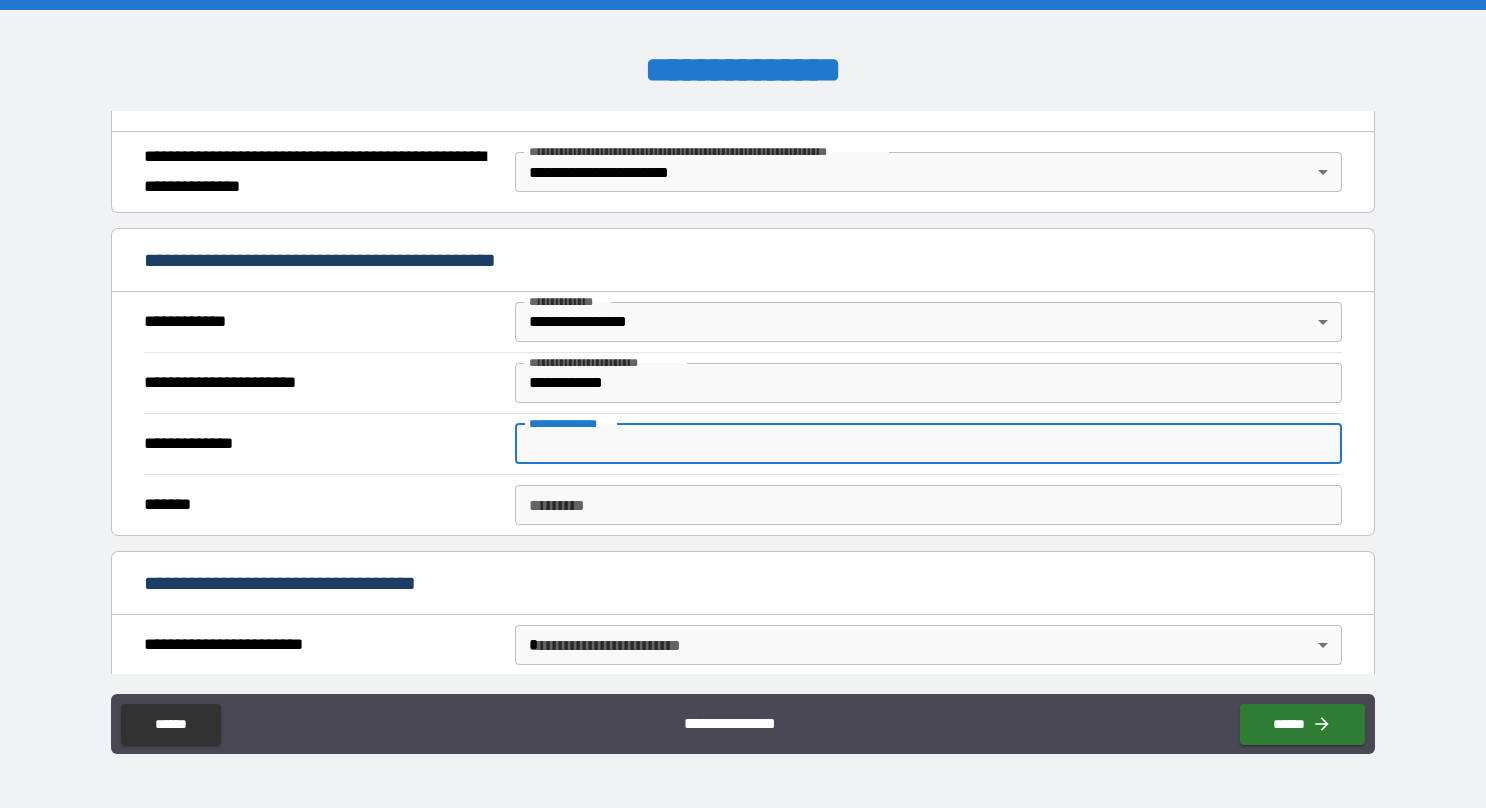 click on "**********" at bounding box center [928, 444] 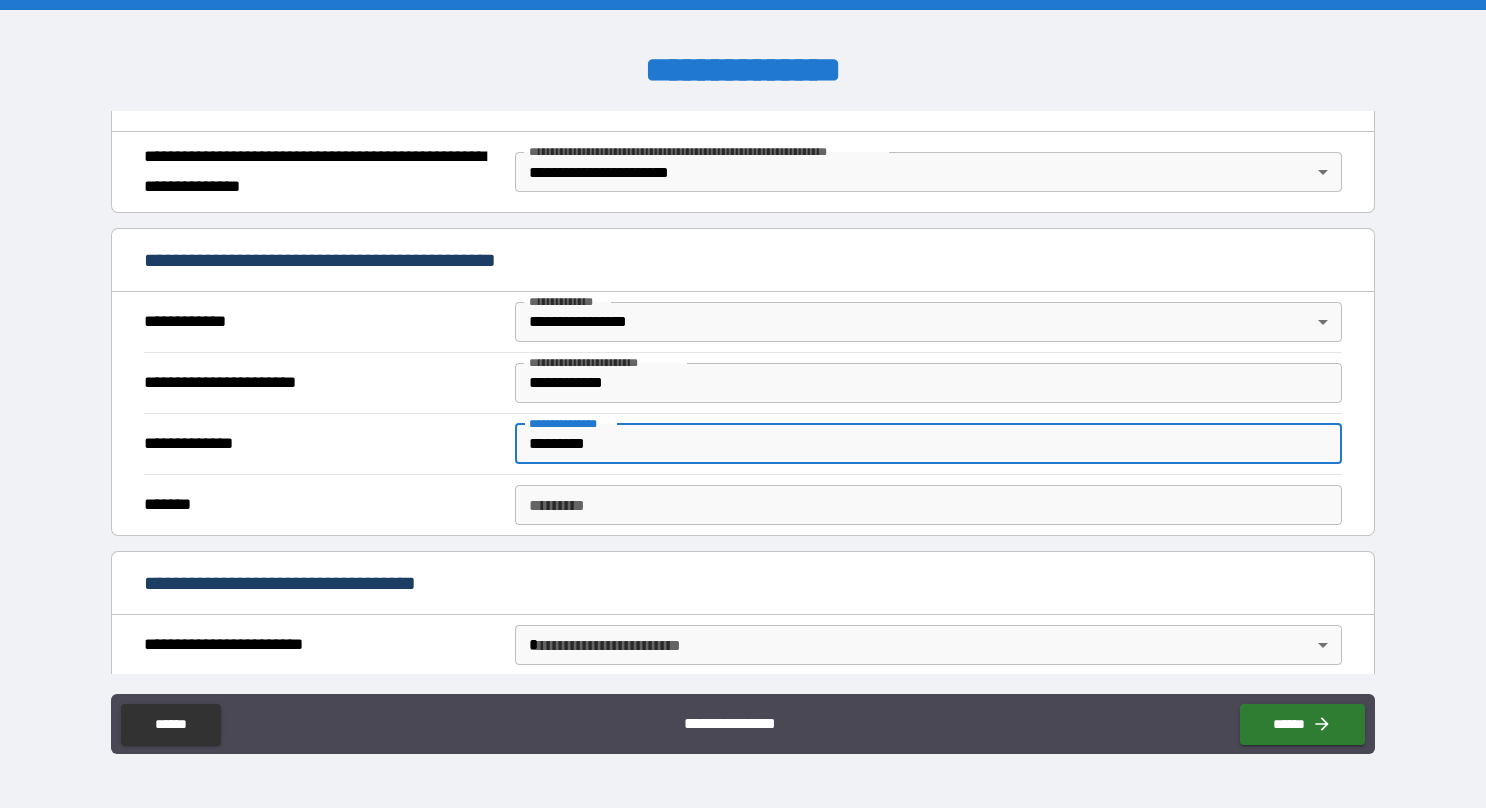 type on "*********" 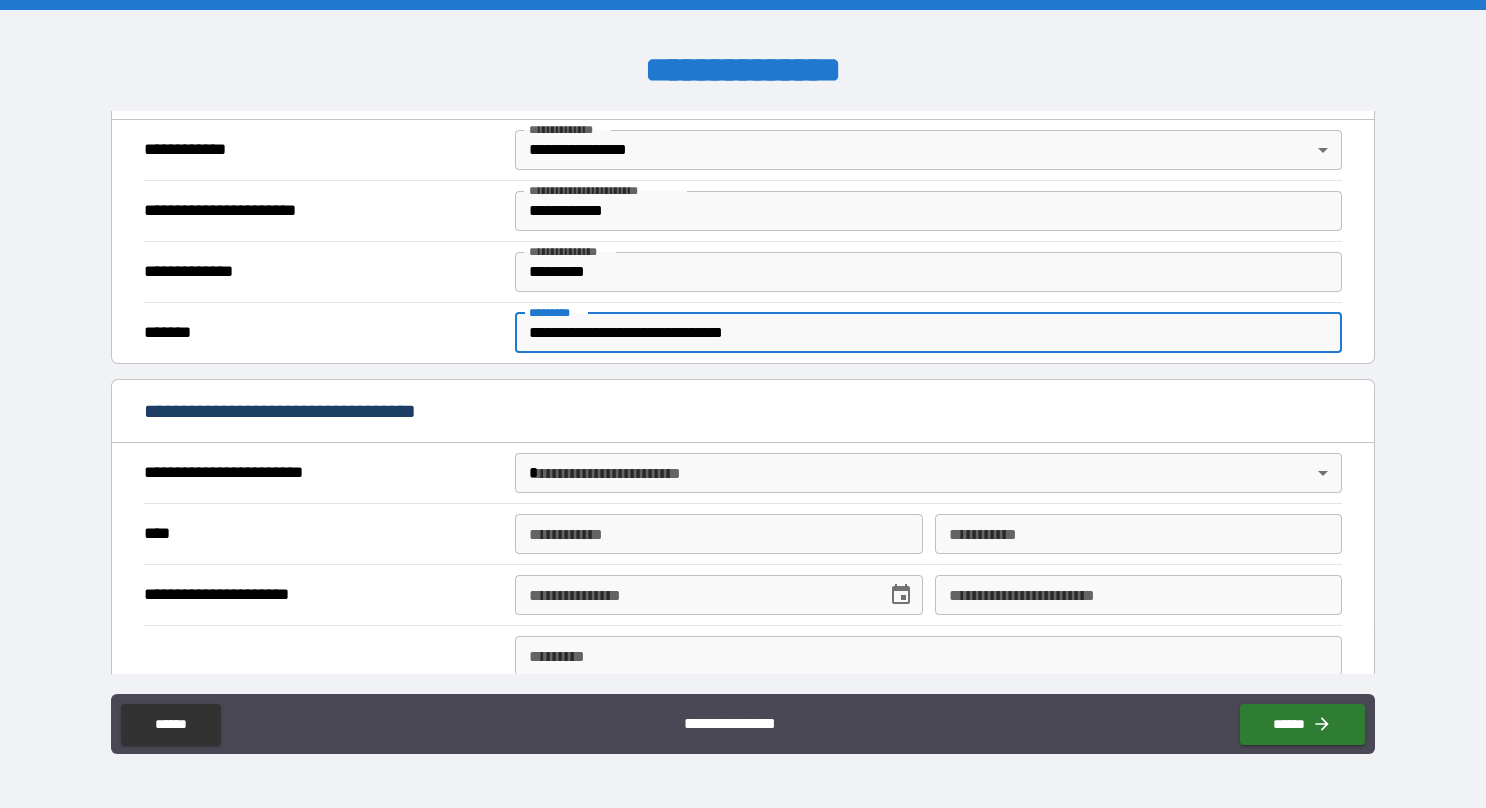 scroll, scrollTop: 450, scrollLeft: 0, axis: vertical 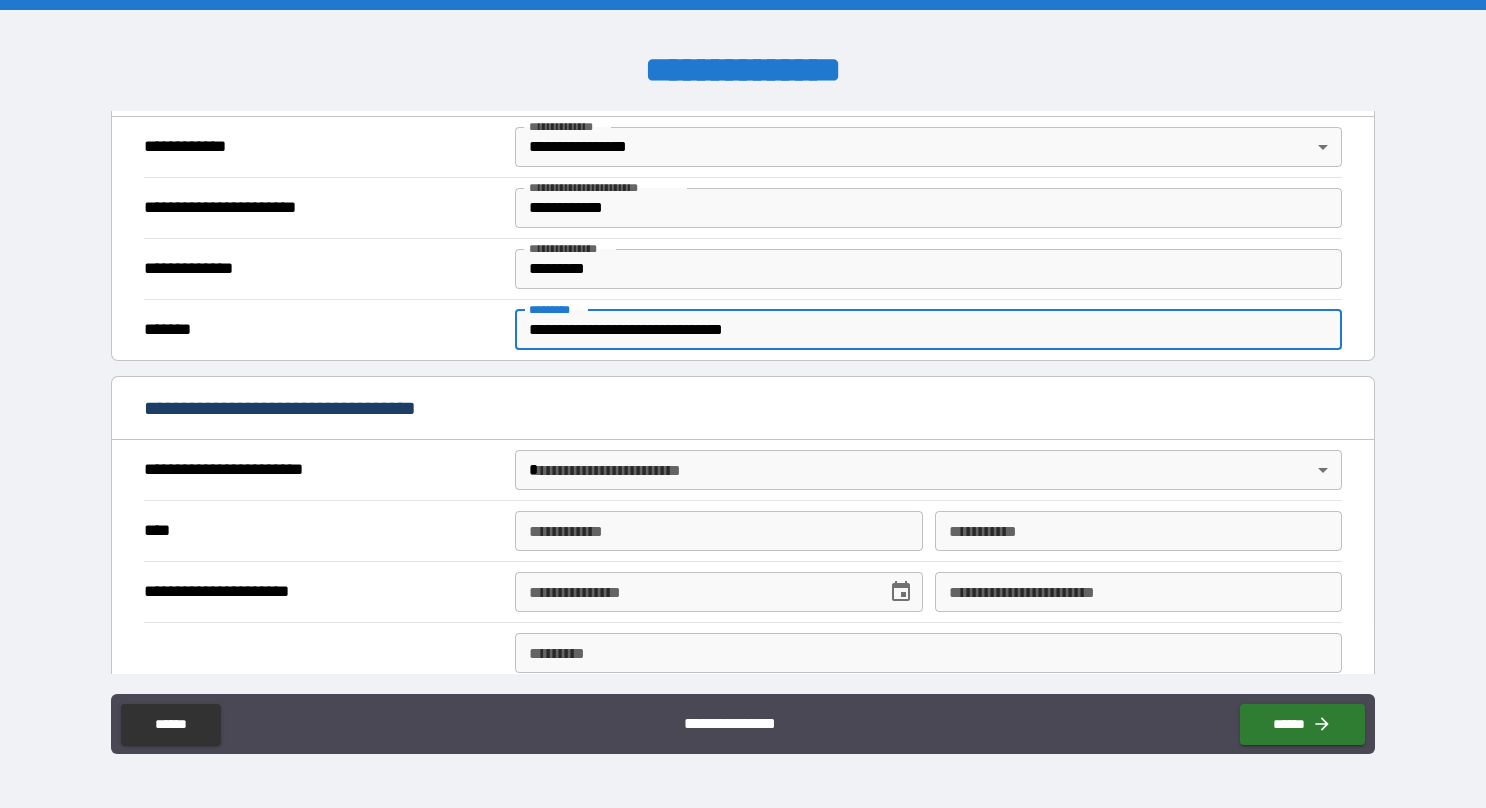type on "**********" 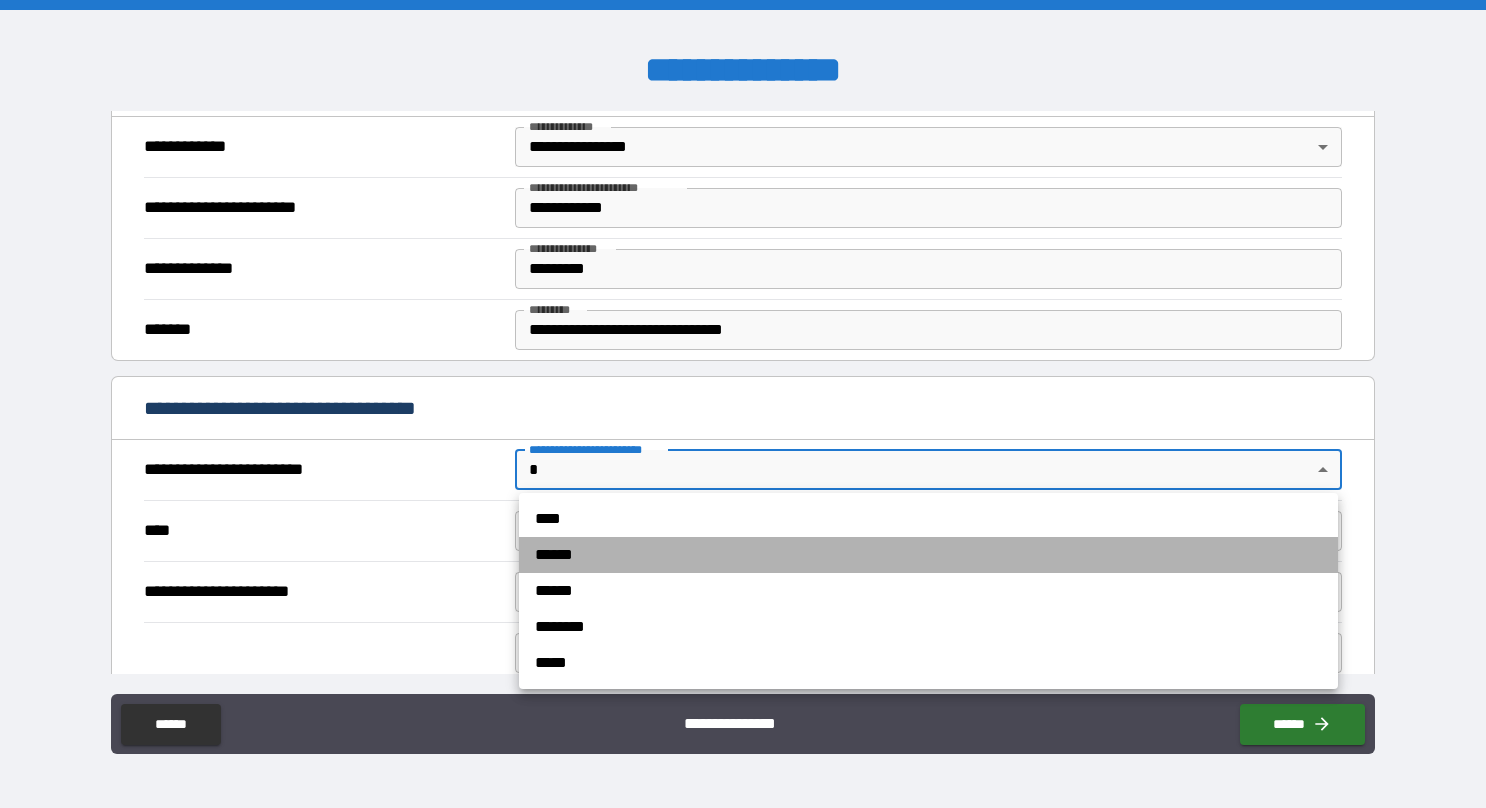 click on "******" at bounding box center [928, 555] 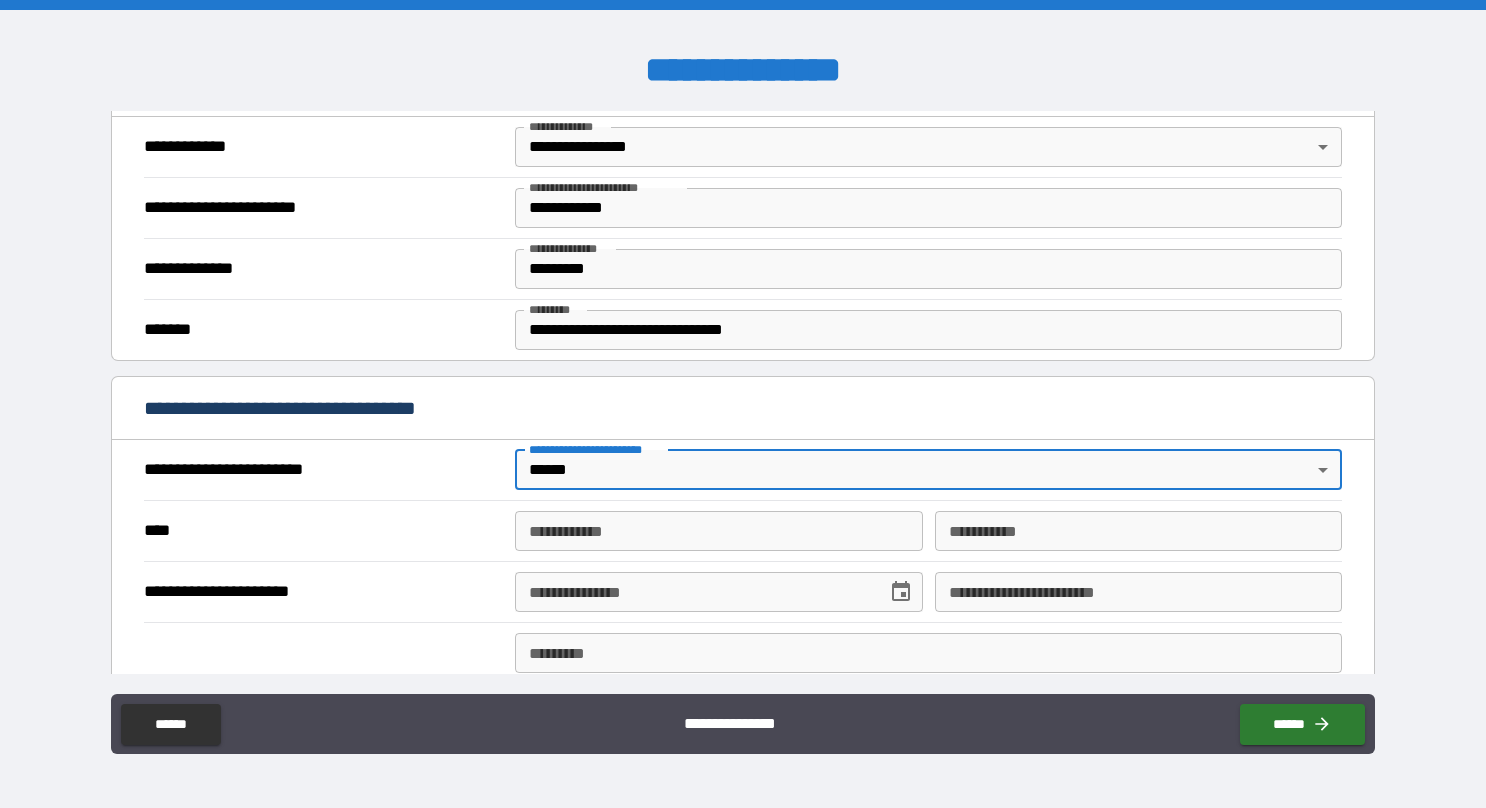 click on "**********" at bounding box center (718, 531) 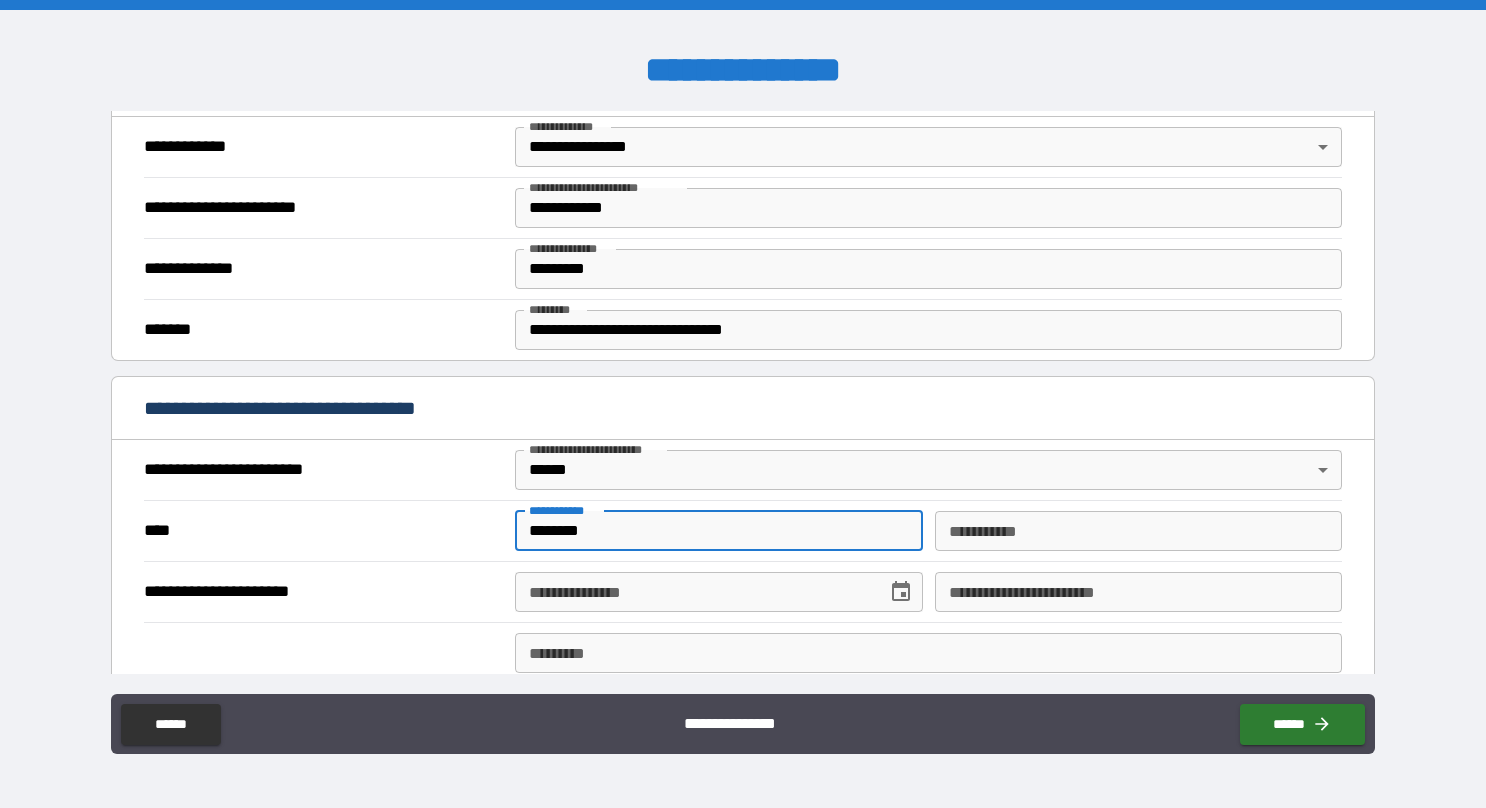 type on "********" 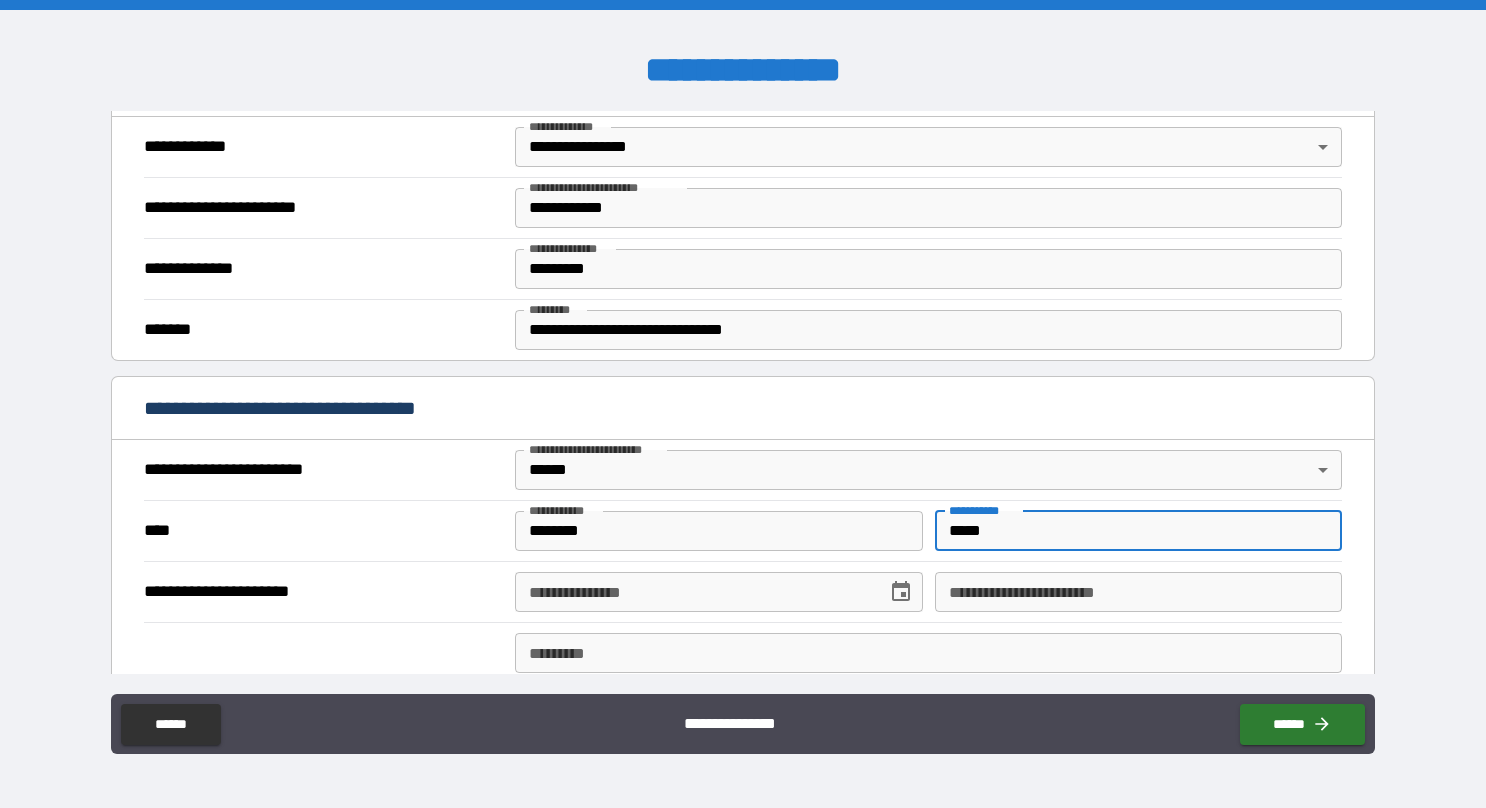 type on "*****" 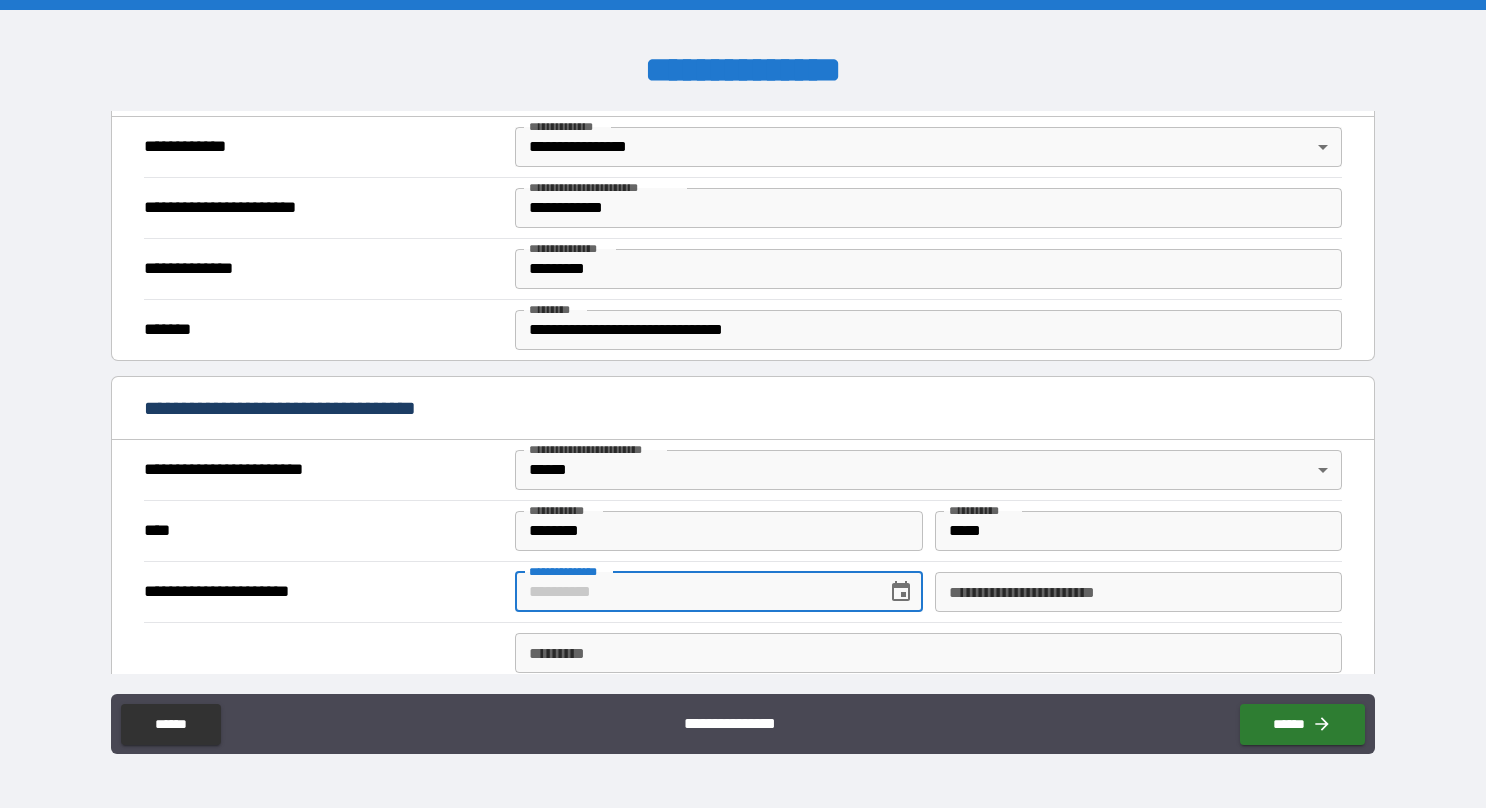 type on "**********" 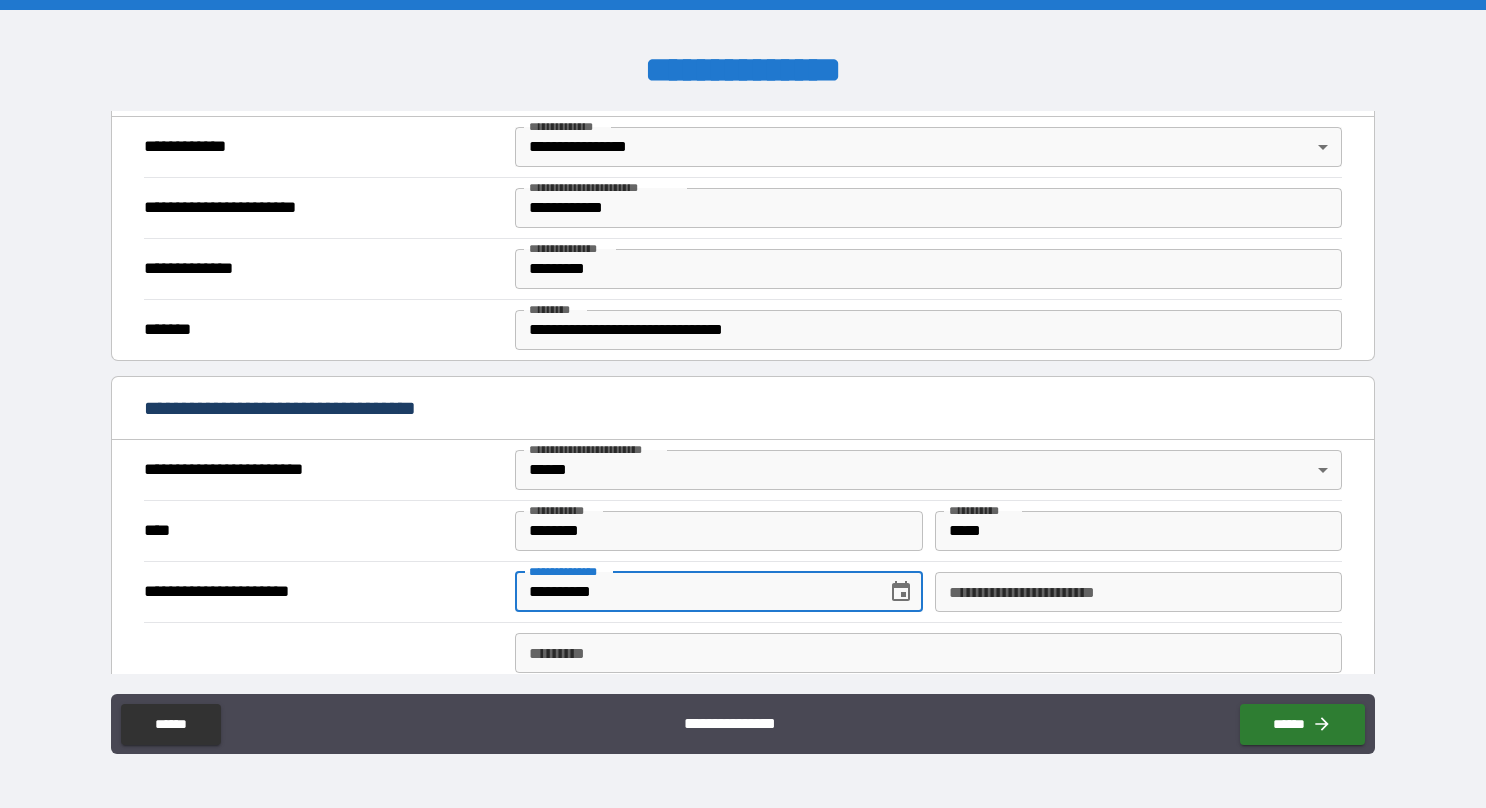 click on "**********" at bounding box center [1138, 592] 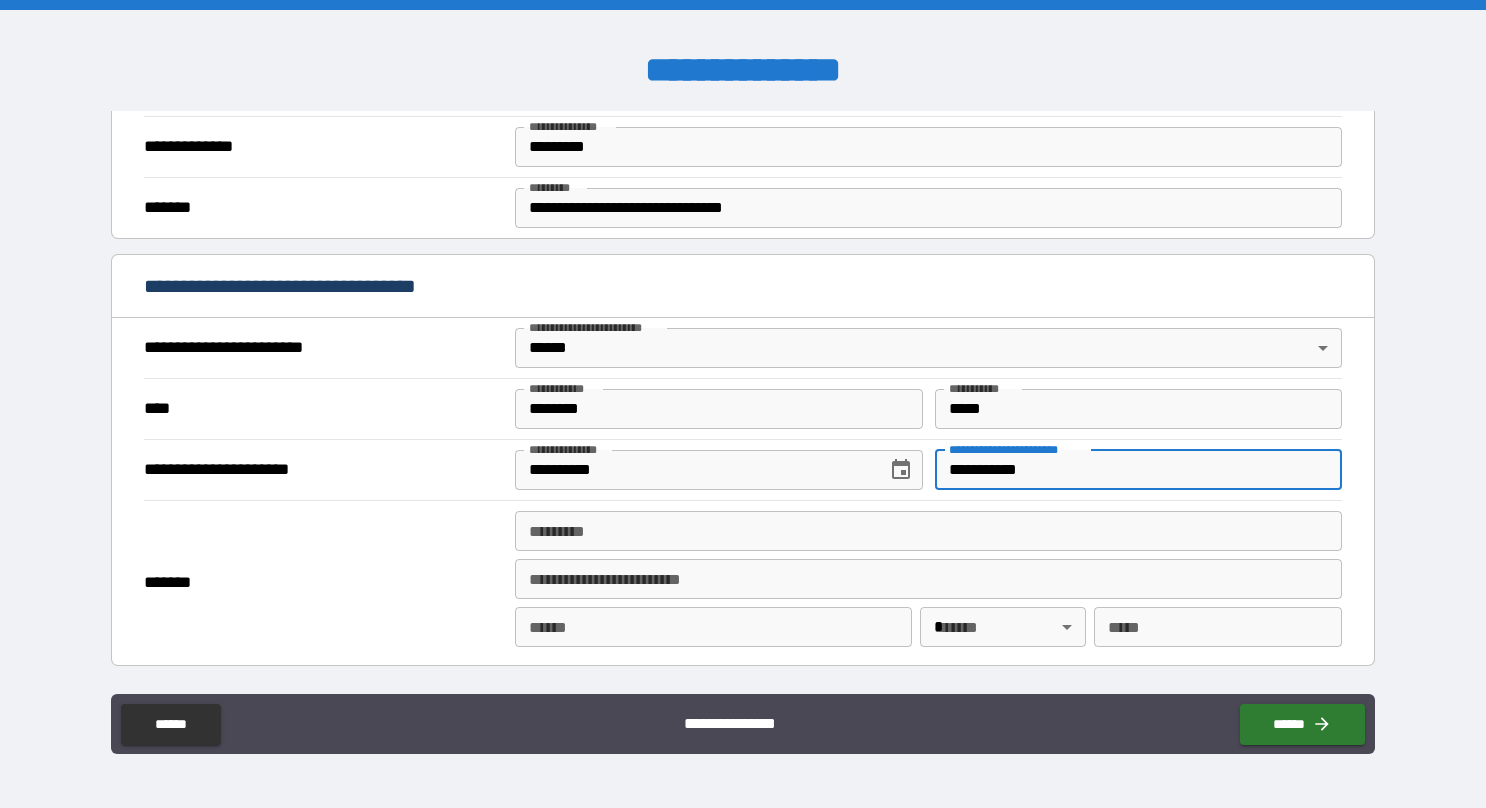 scroll, scrollTop: 575, scrollLeft: 0, axis: vertical 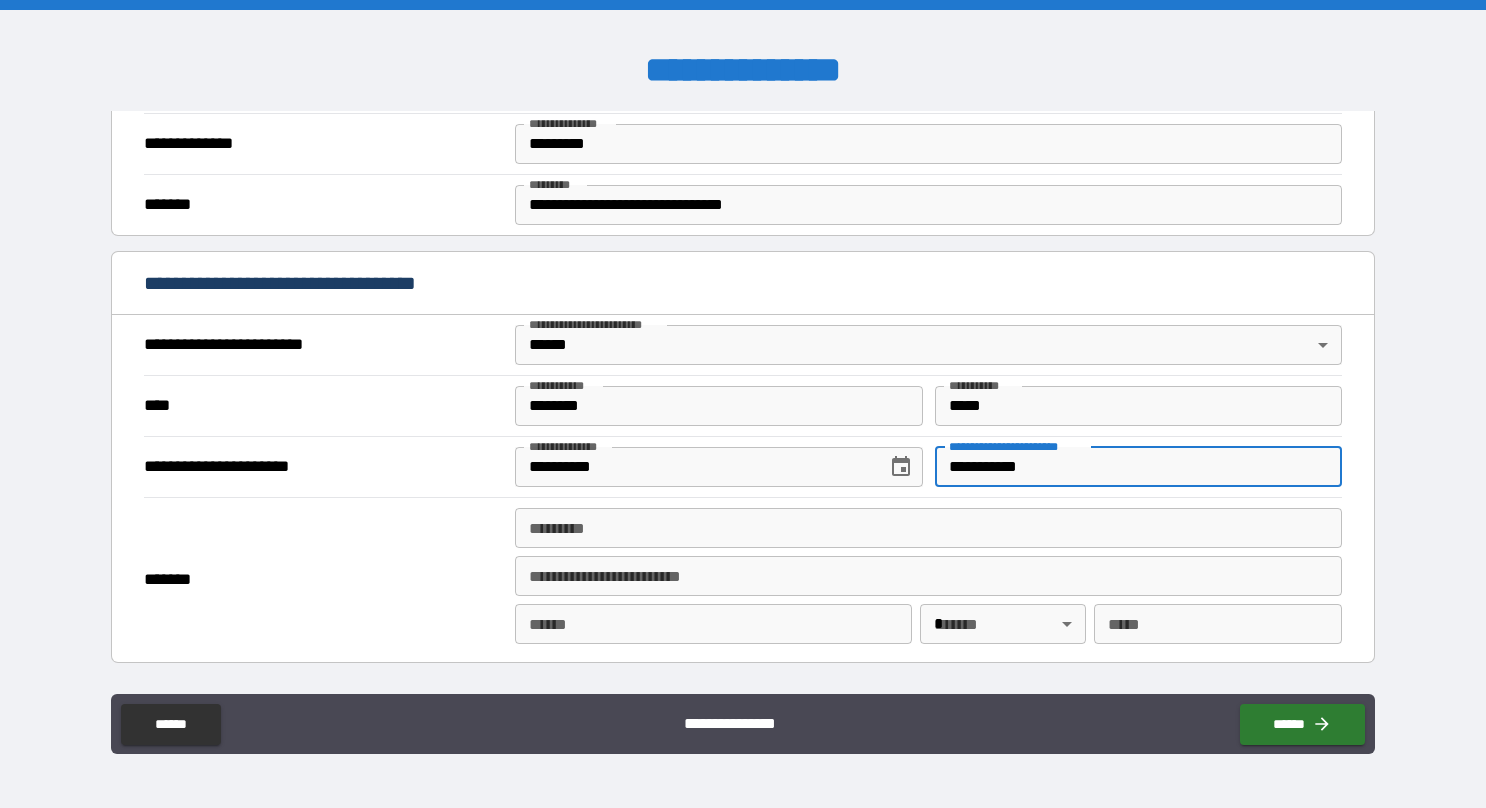 type on "**********" 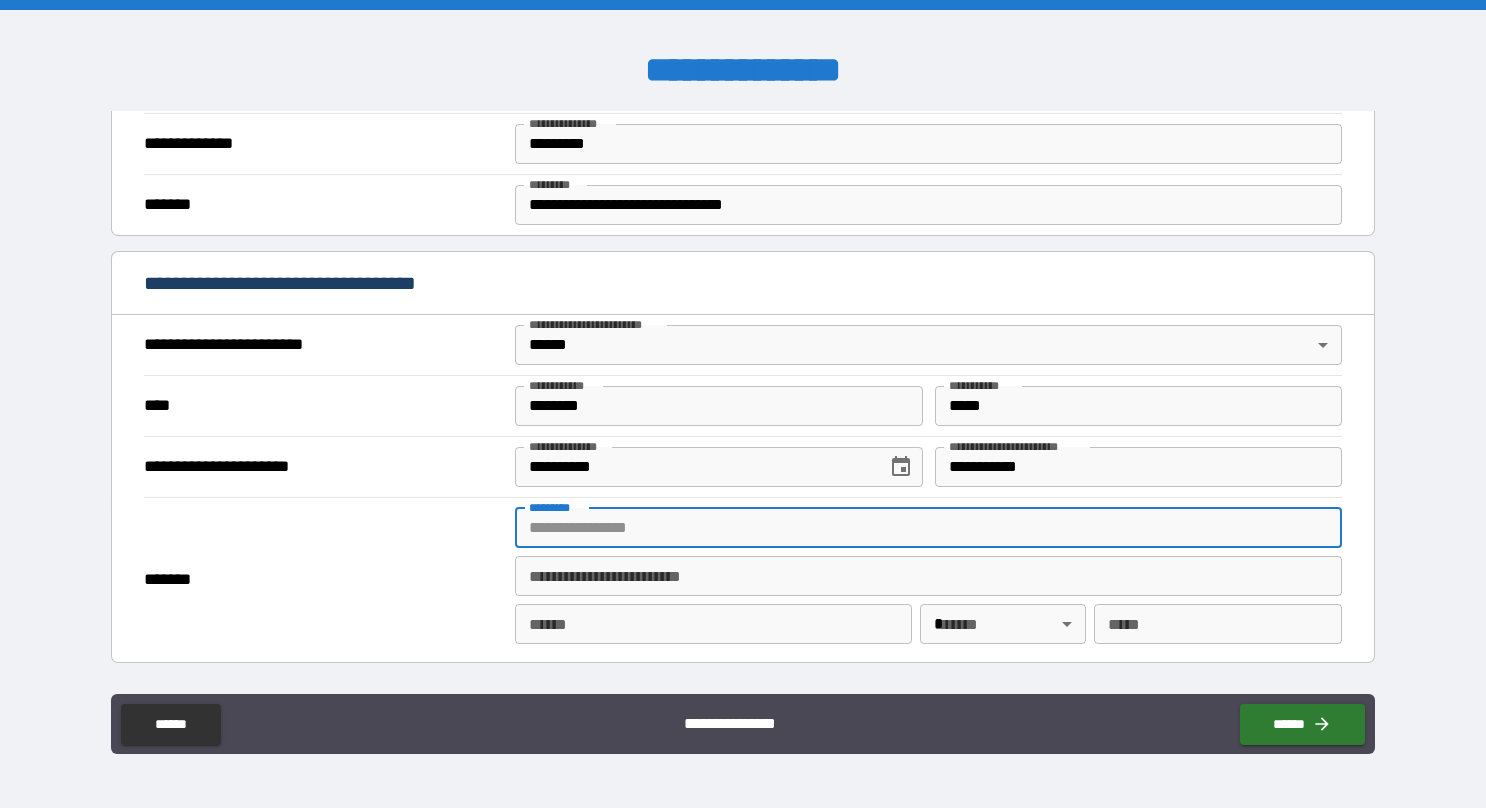 click on "*******   *" at bounding box center [928, 528] 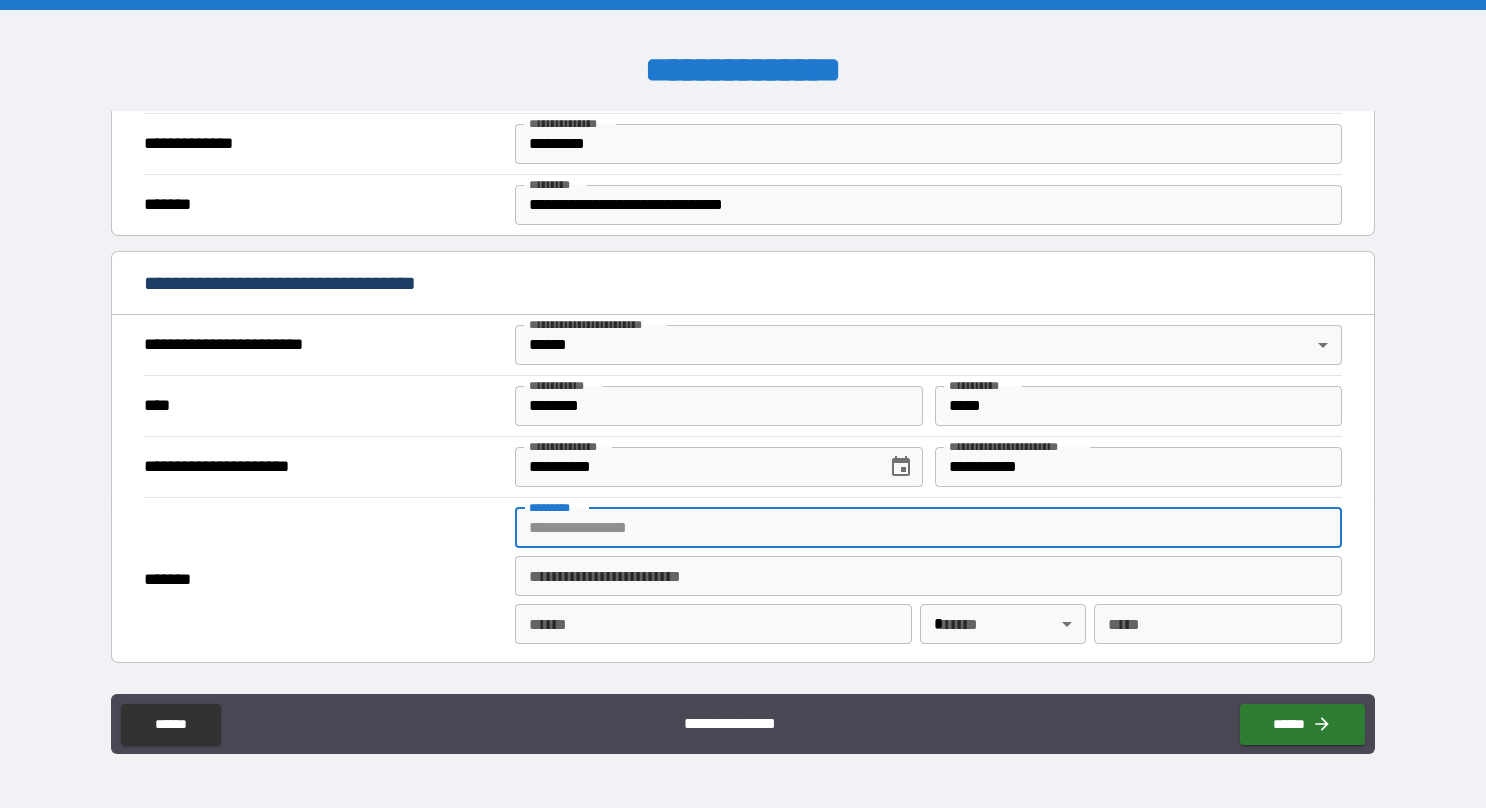 type on "**********" 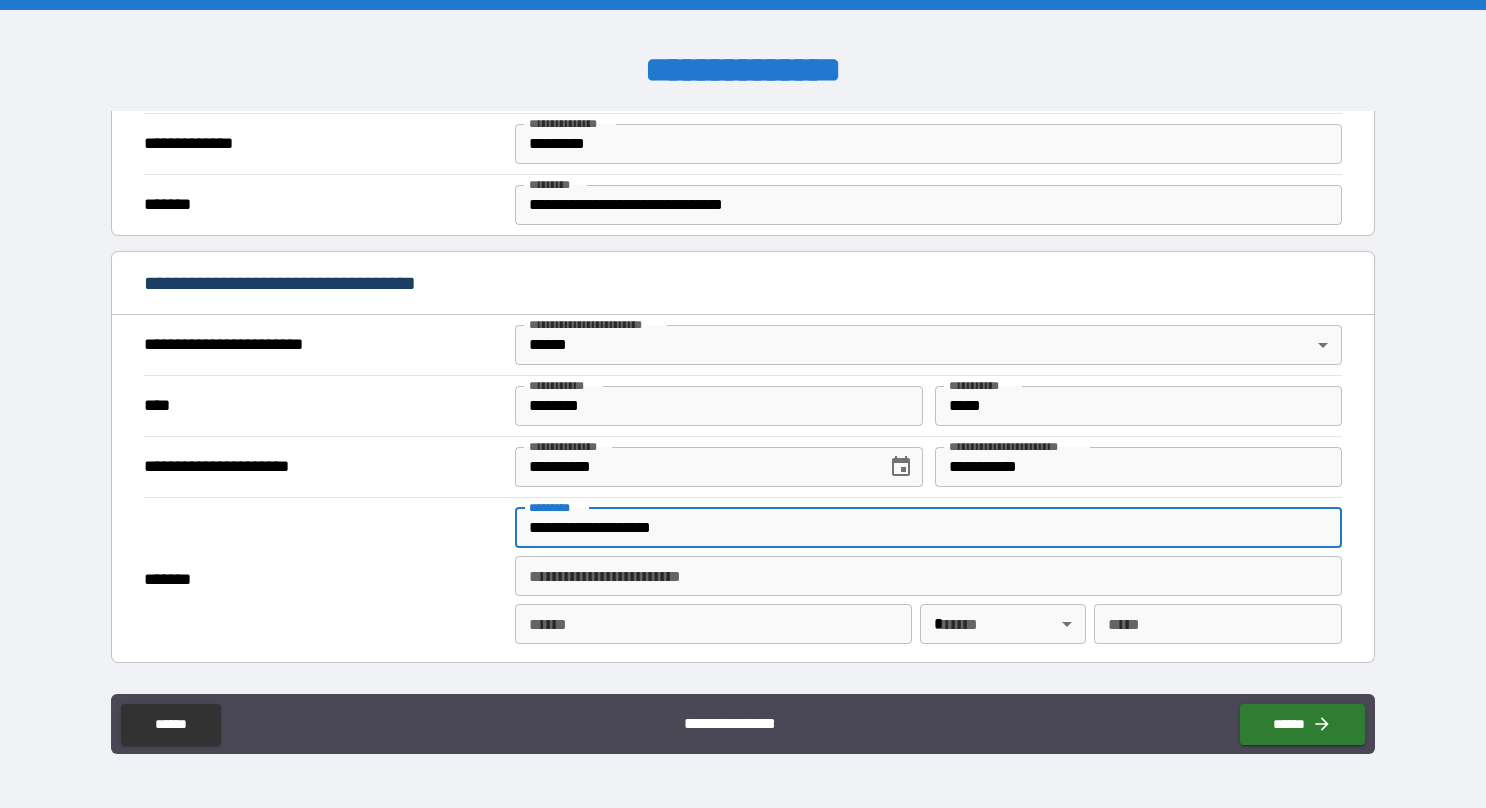 type on "**********" 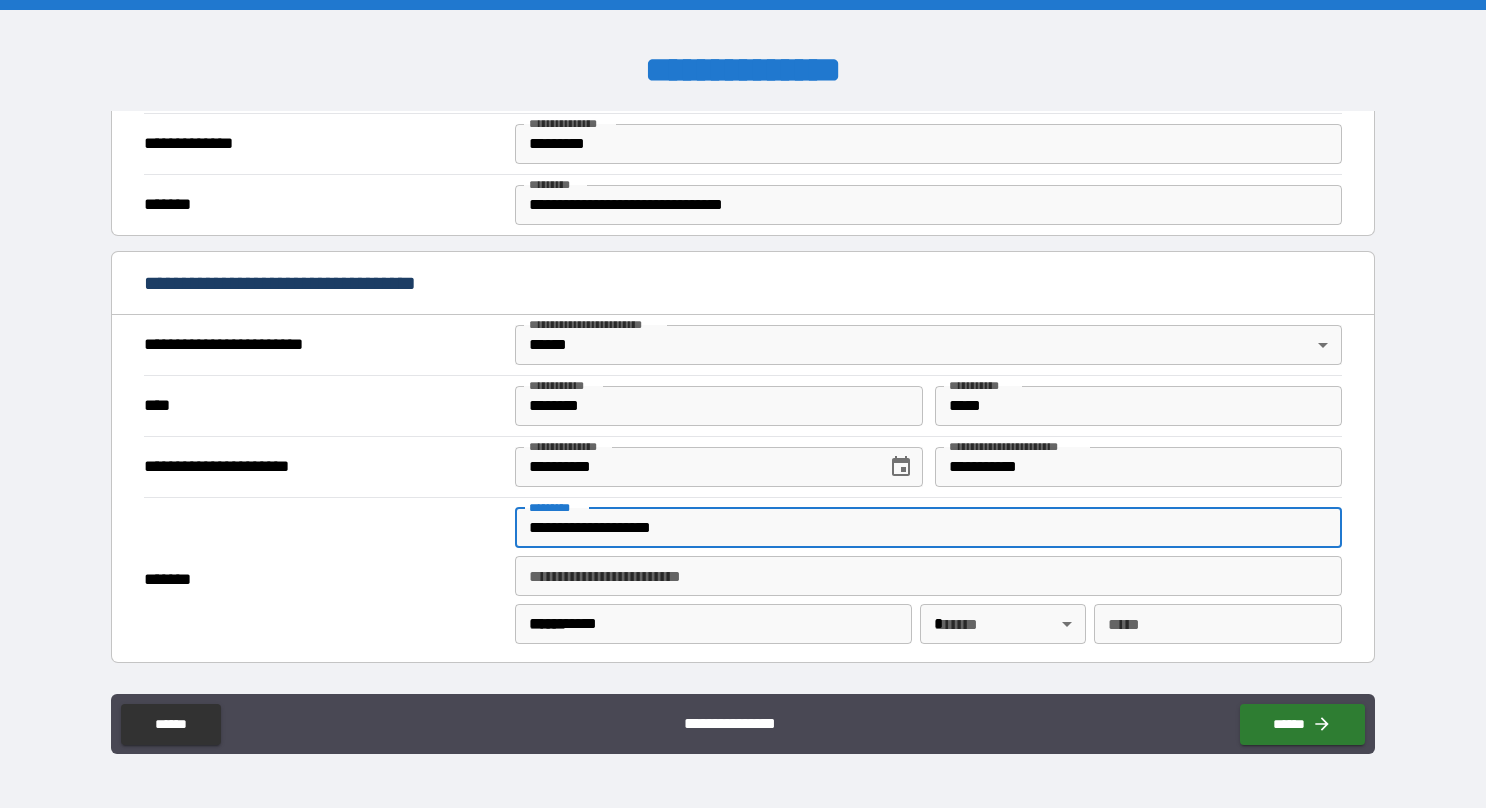 type on "**" 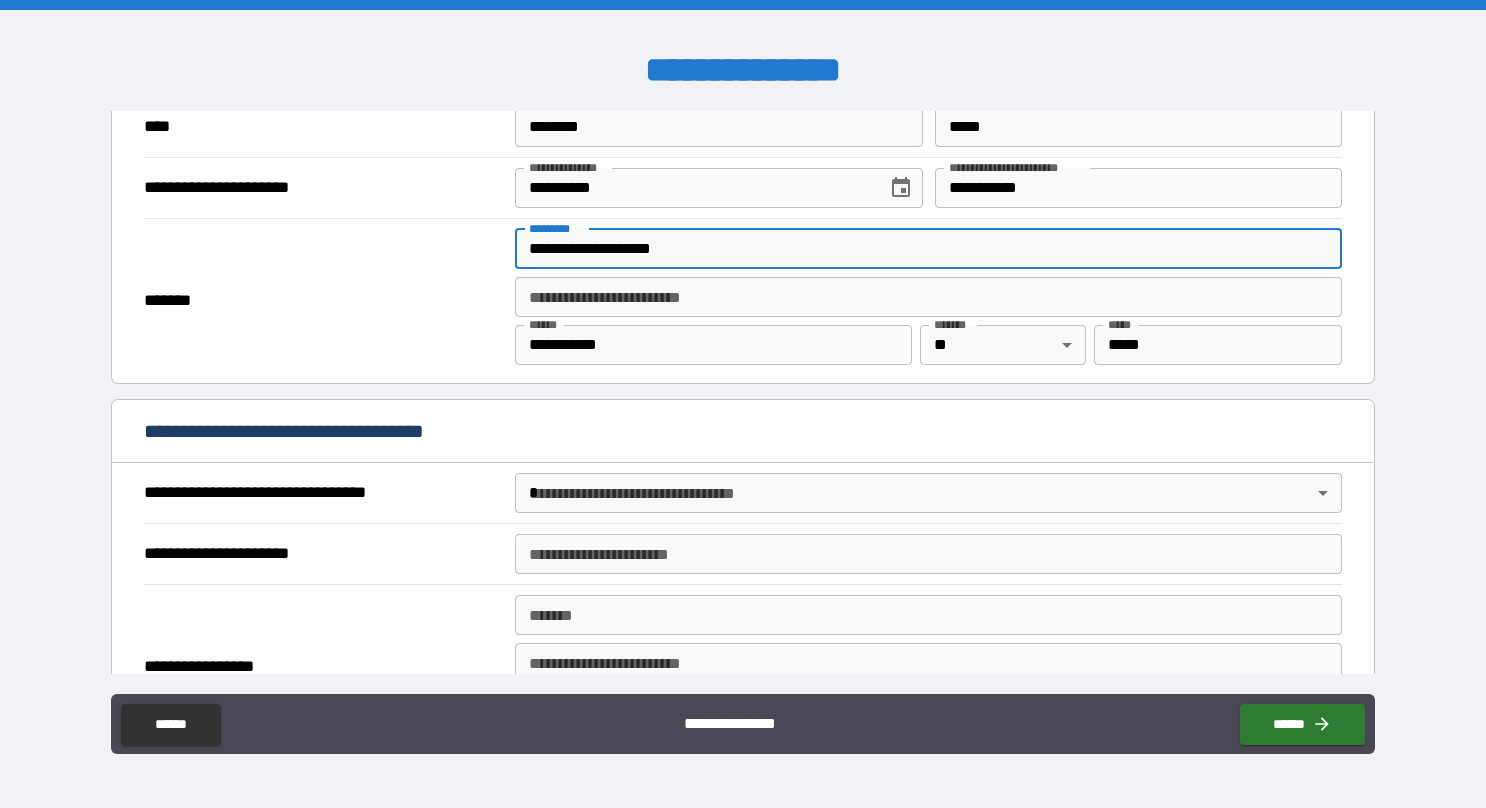 scroll, scrollTop: 900, scrollLeft: 0, axis: vertical 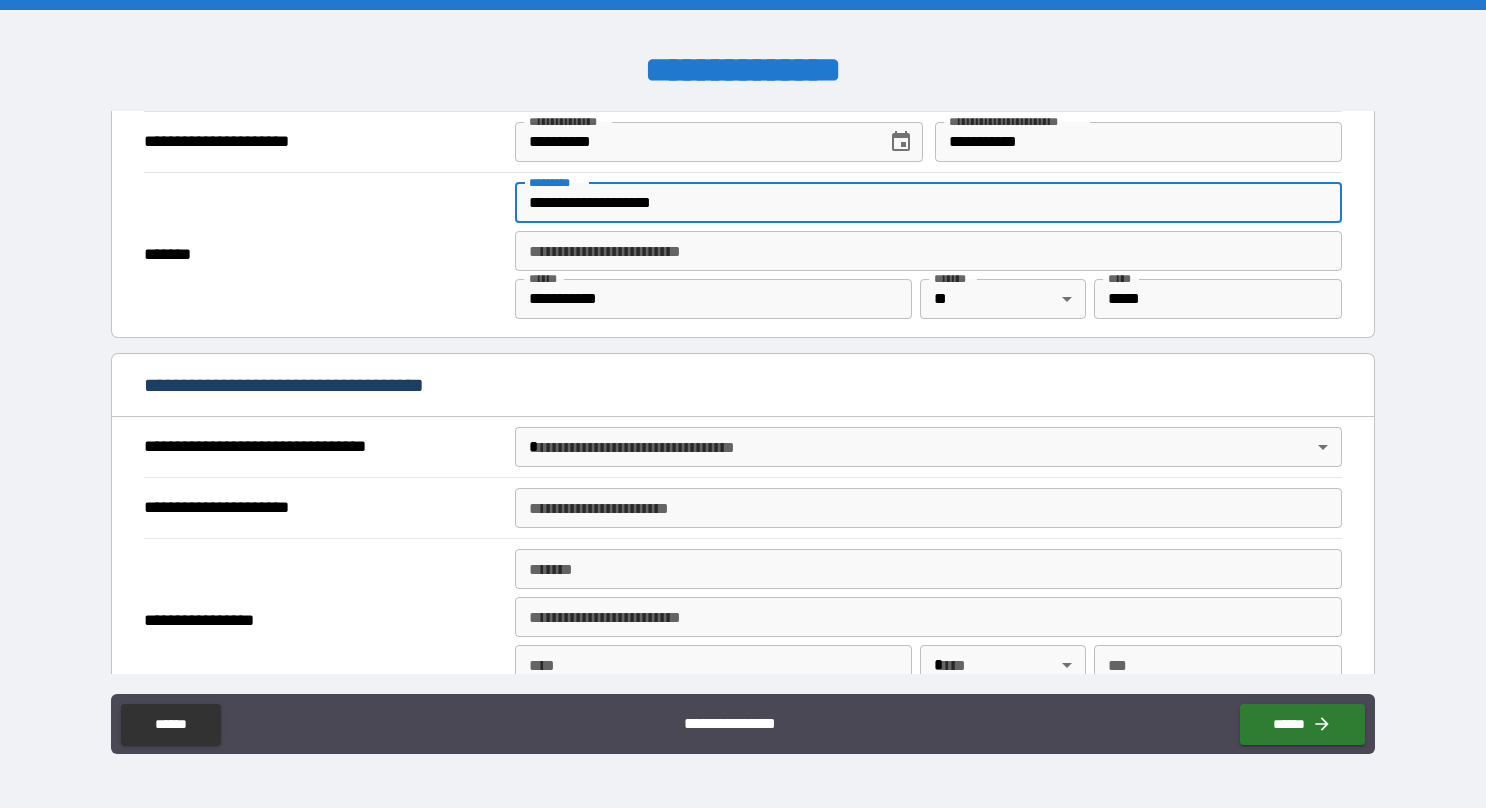 click on "**********" at bounding box center [743, 404] 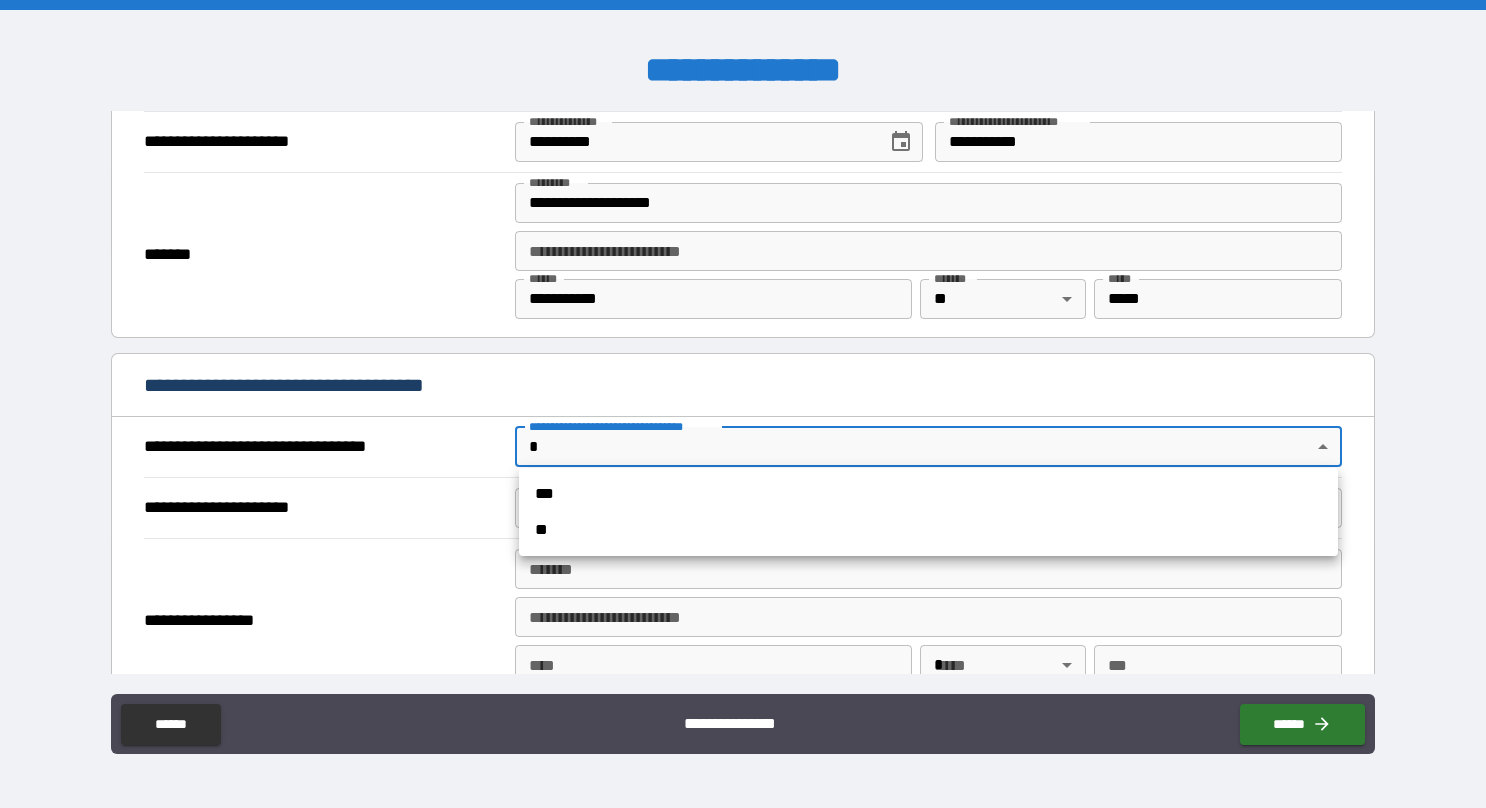 click on "***" at bounding box center (928, 494) 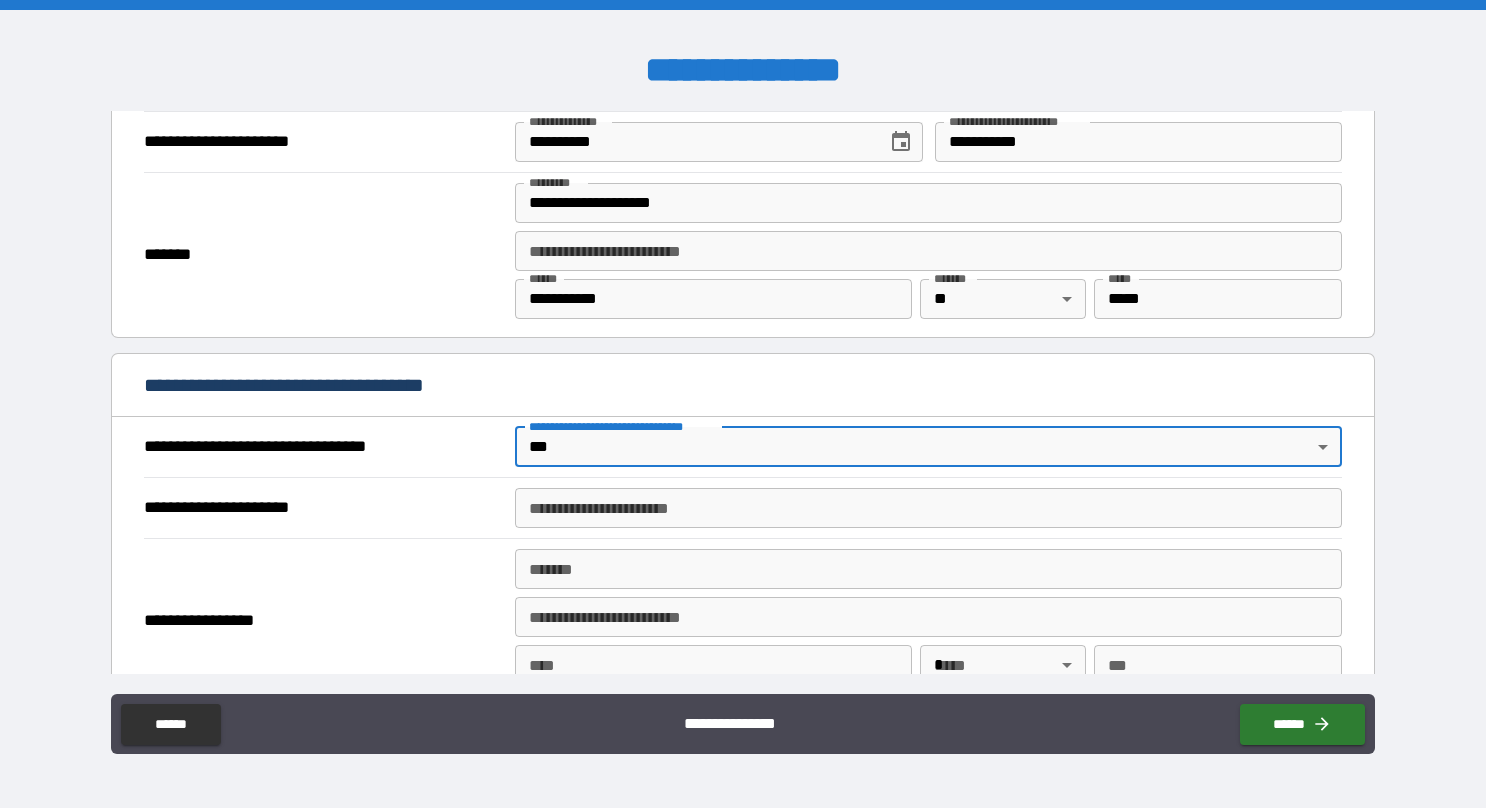 click on "**********" at bounding box center [928, 508] 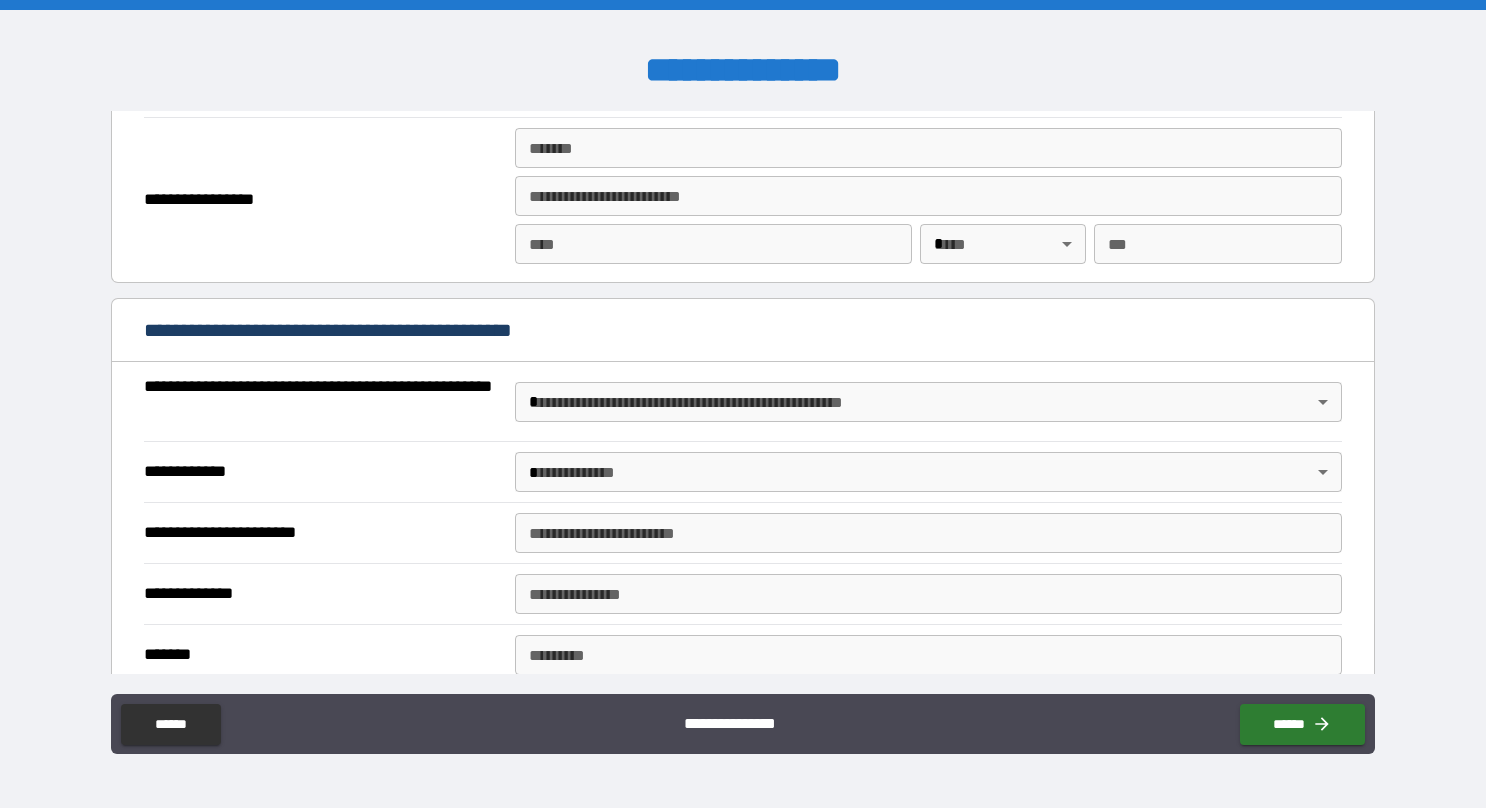 scroll, scrollTop: 1325, scrollLeft: 0, axis: vertical 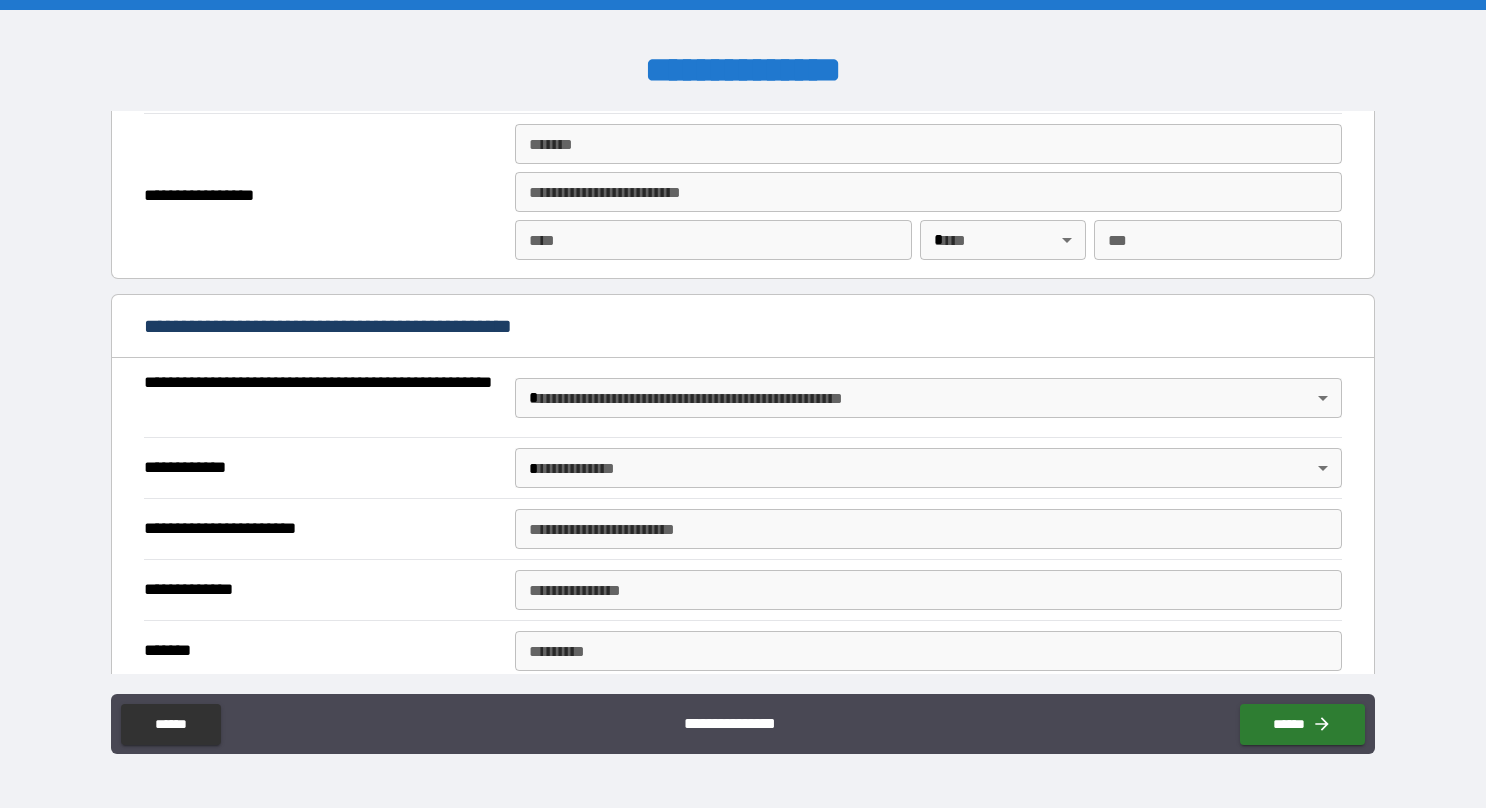 type on "**********" 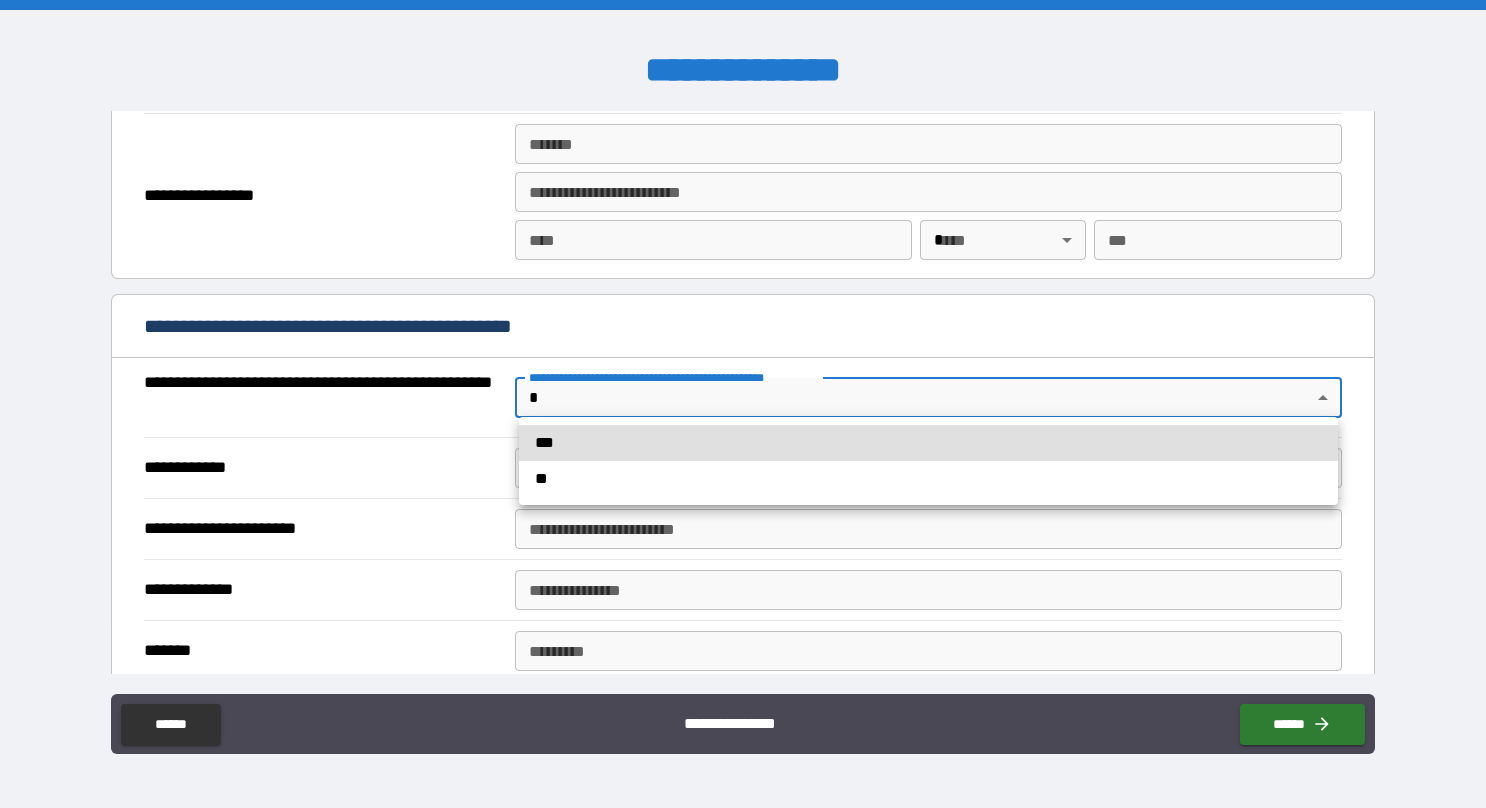 click on "**********" at bounding box center (743, 404) 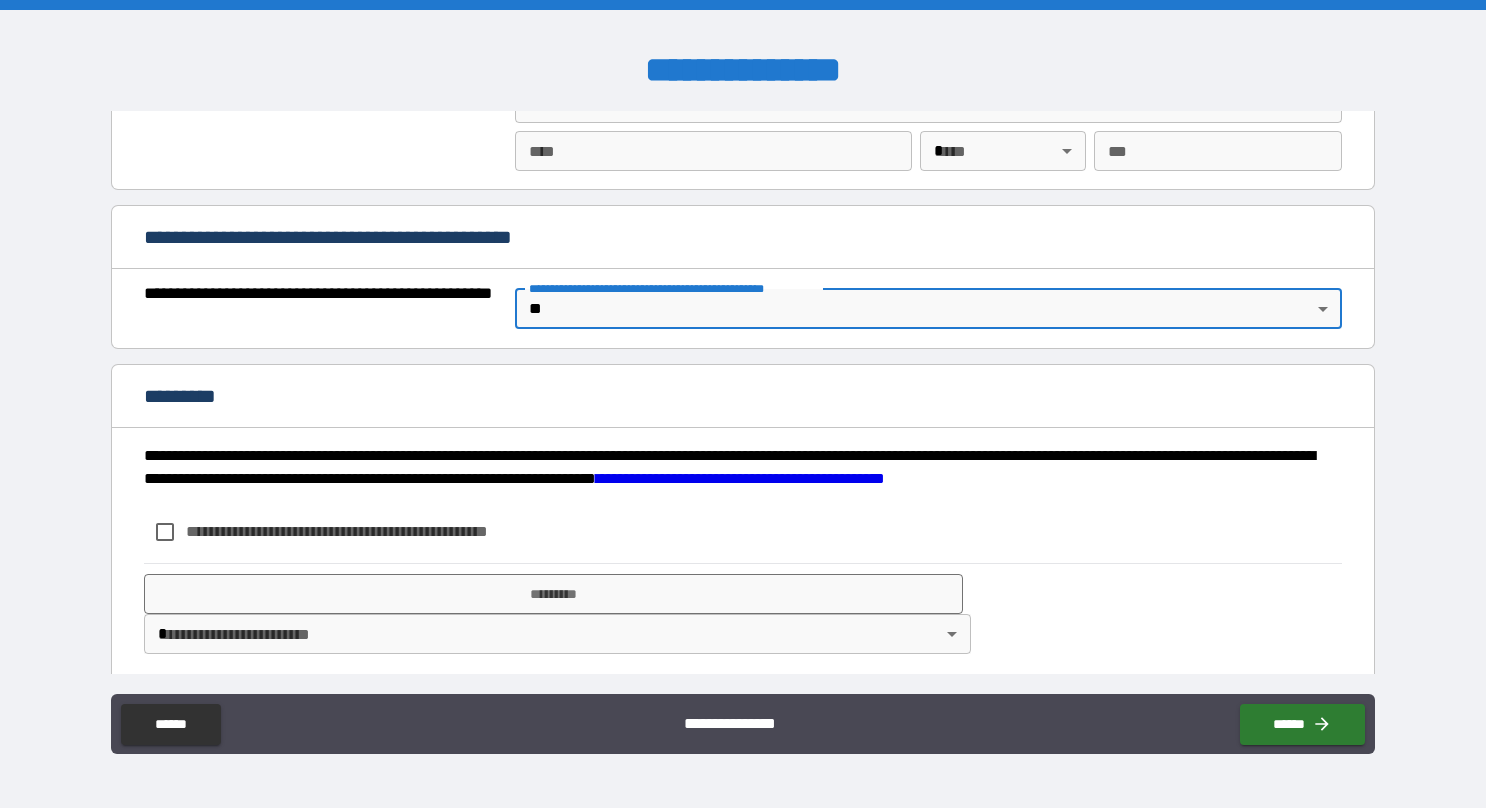 scroll, scrollTop: 1414, scrollLeft: 0, axis: vertical 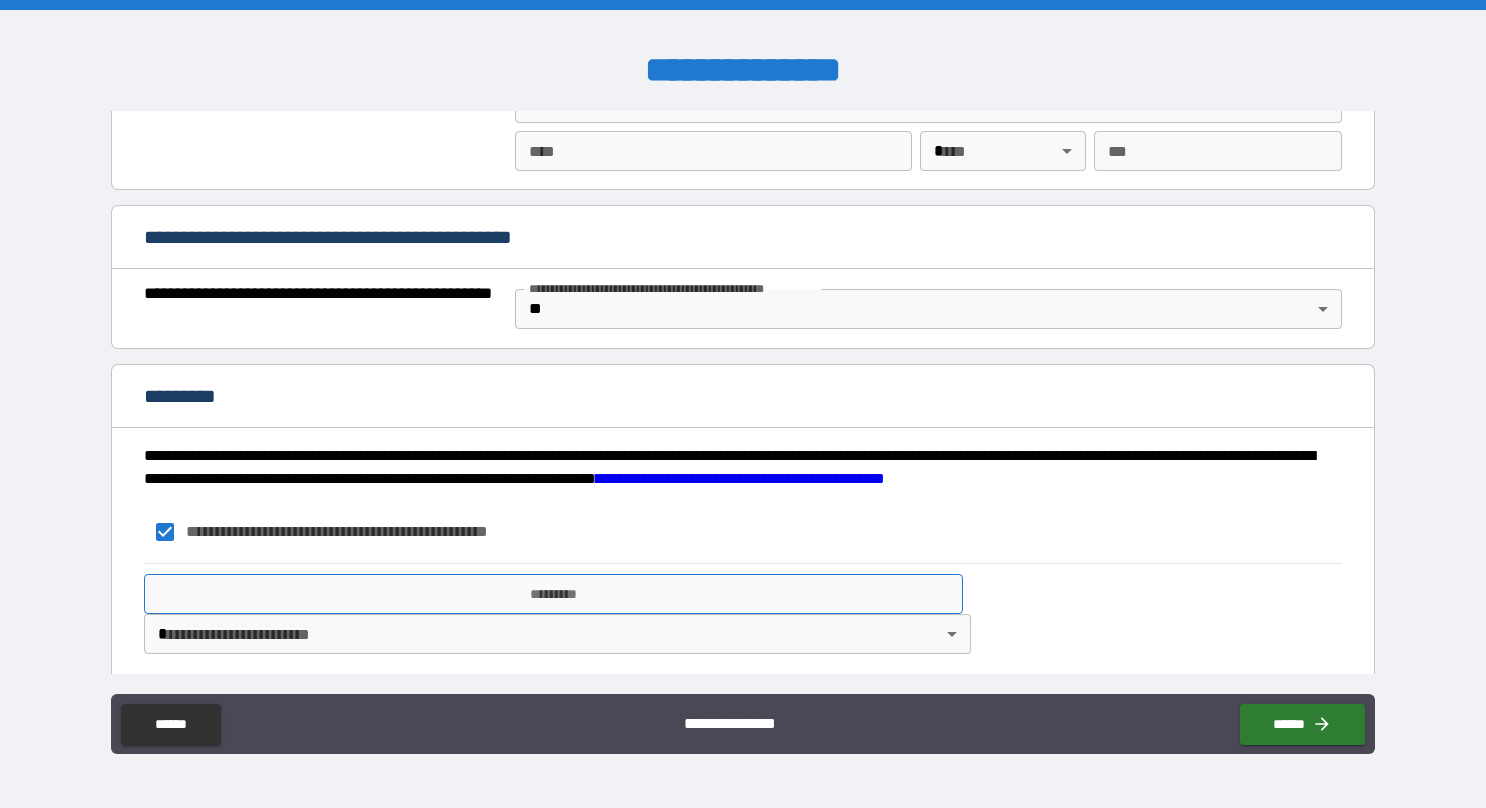 click on "*********" at bounding box center (553, 594) 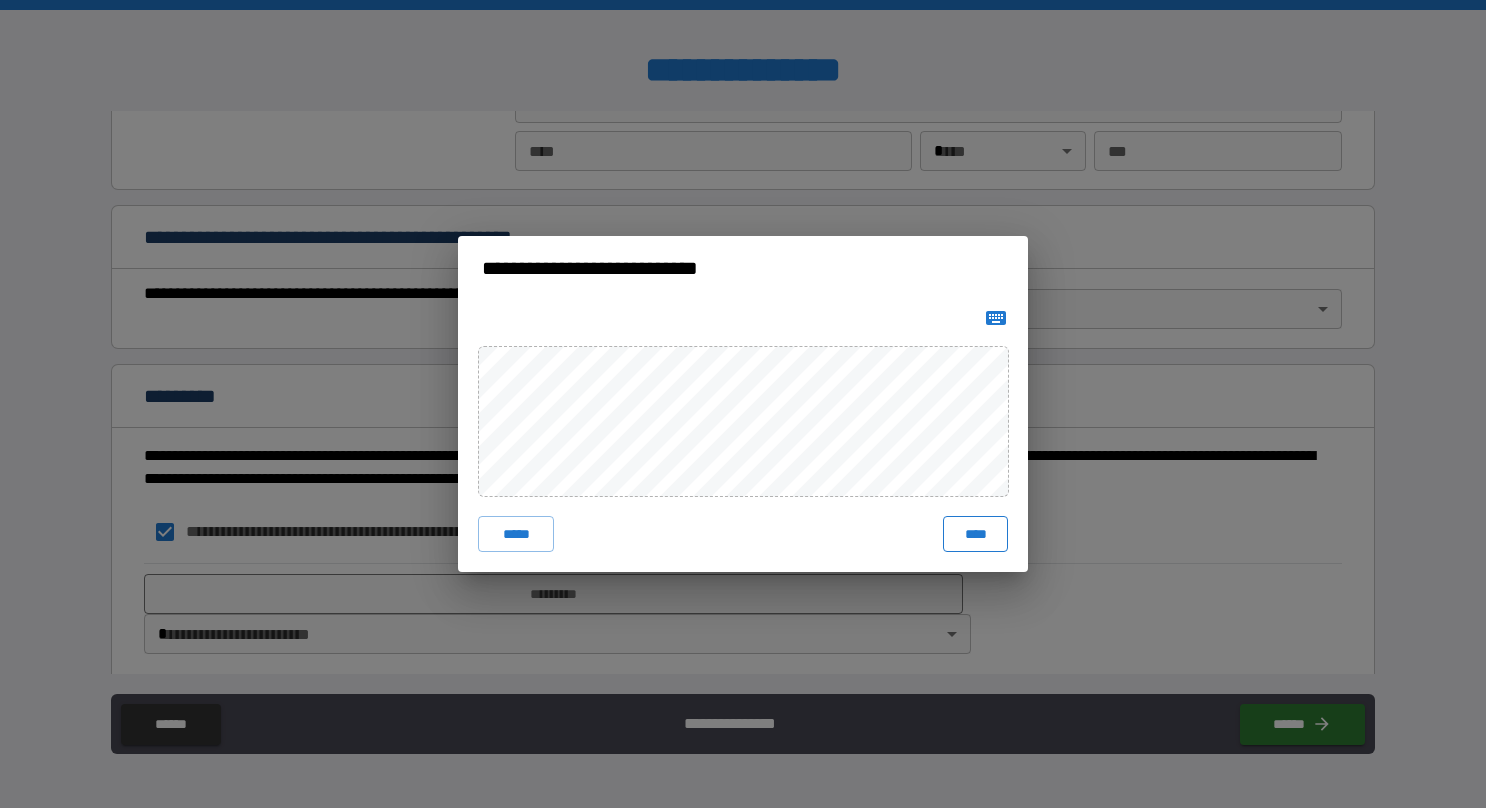 click on "****" at bounding box center (975, 534) 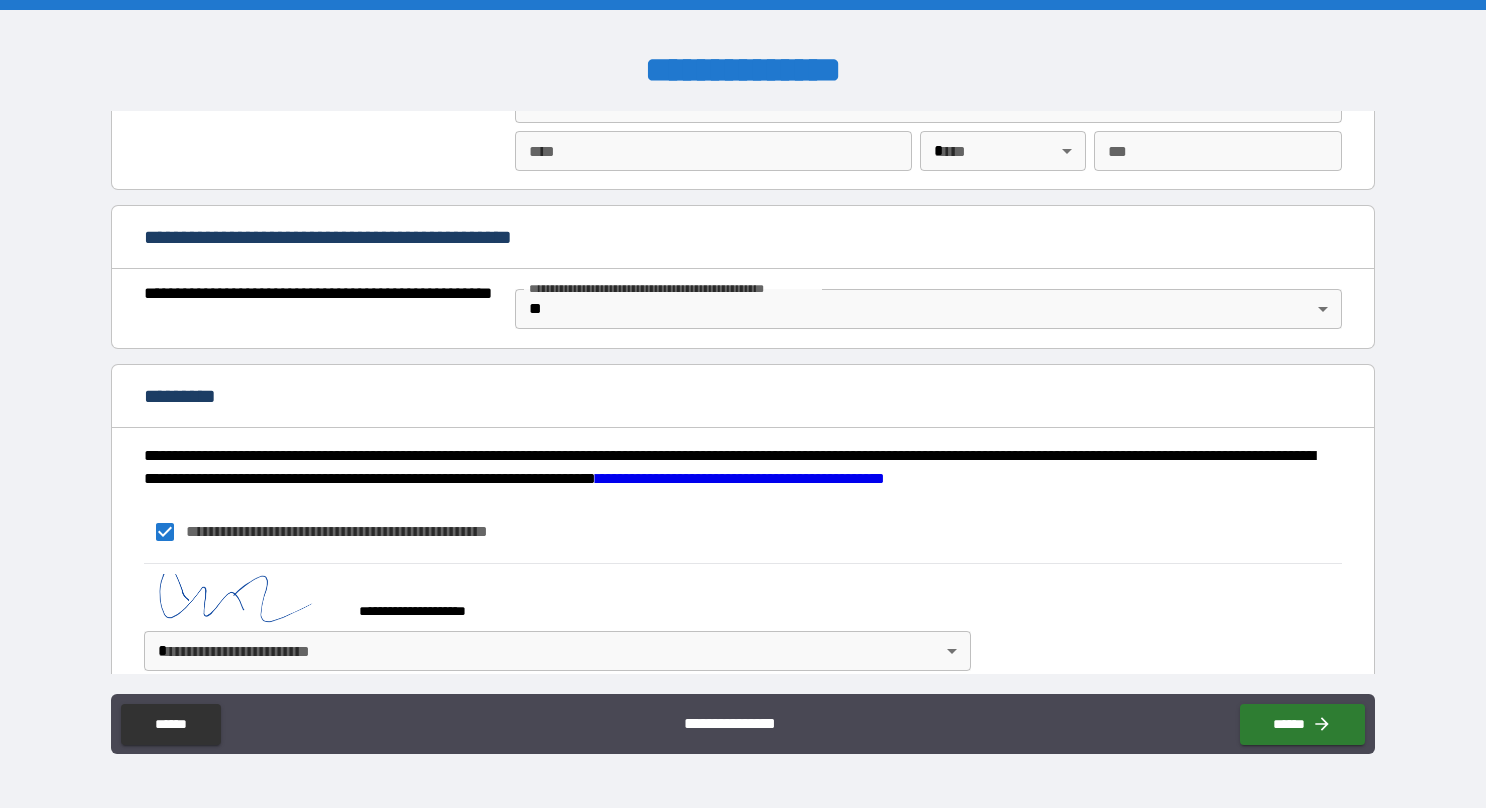 click on "**********" at bounding box center [743, 404] 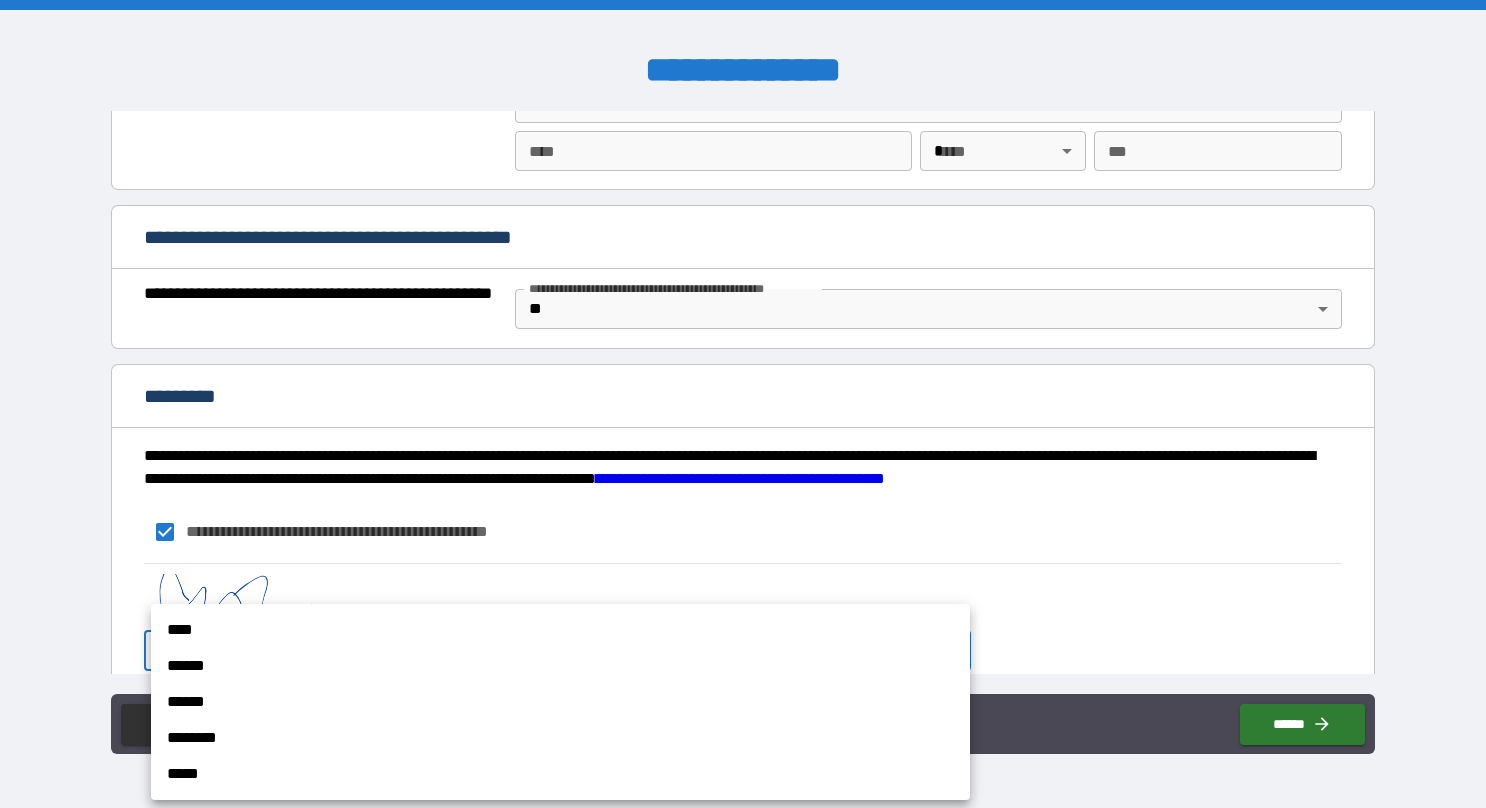 click on "******" at bounding box center [560, 666] 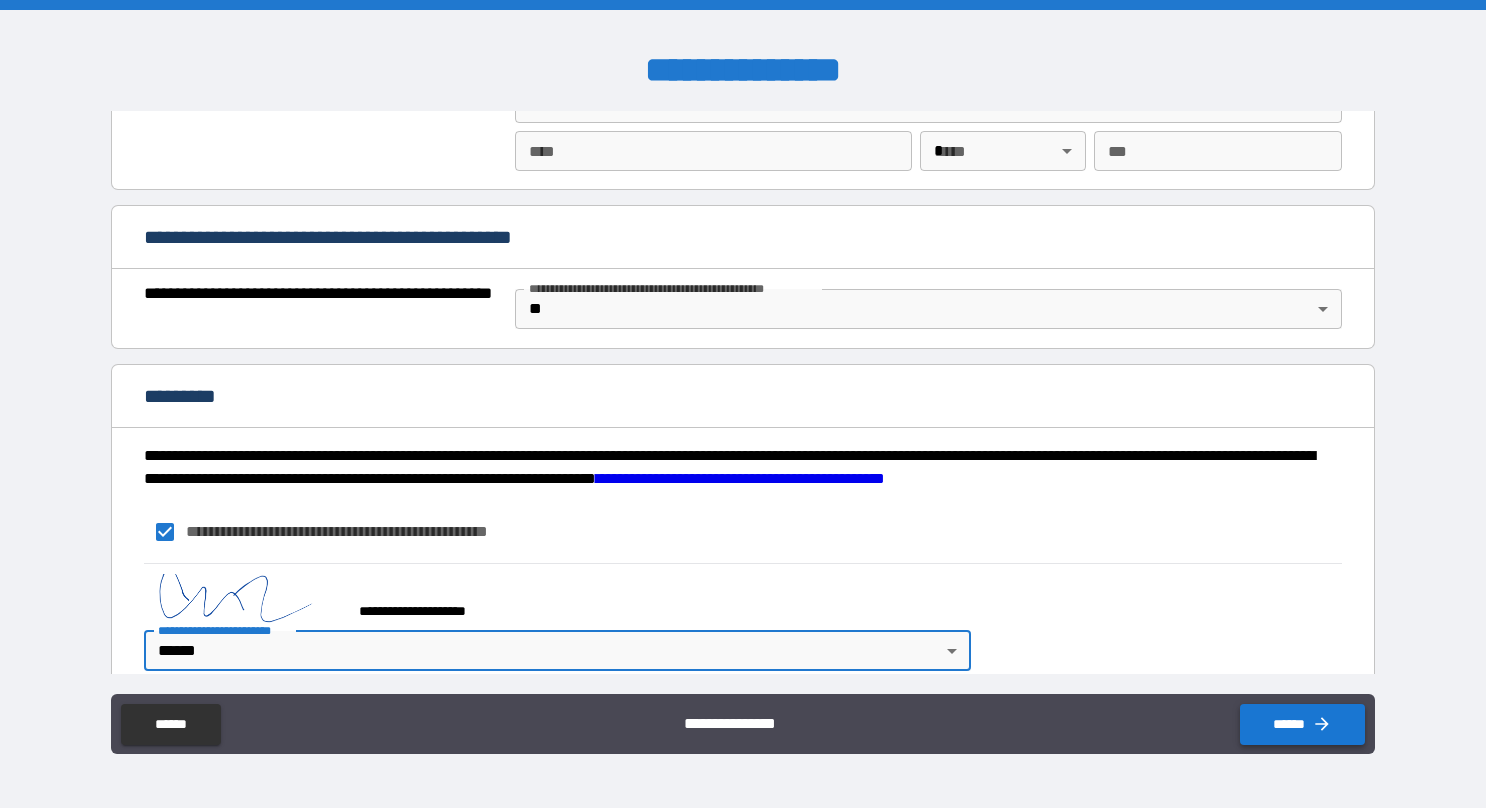 click on "******" at bounding box center [1302, 724] 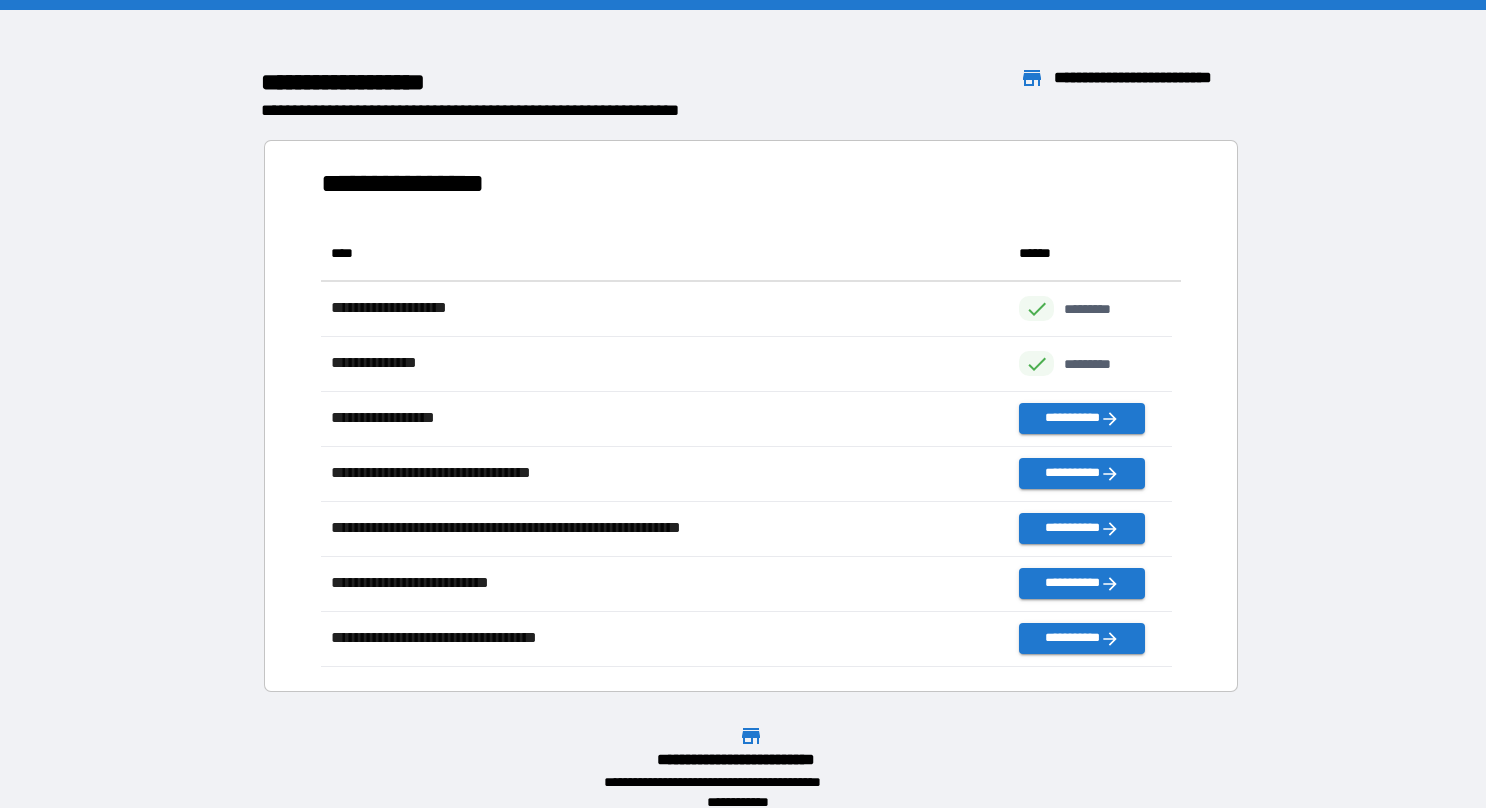 scroll, scrollTop: 16, scrollLeft: 16, axis: both 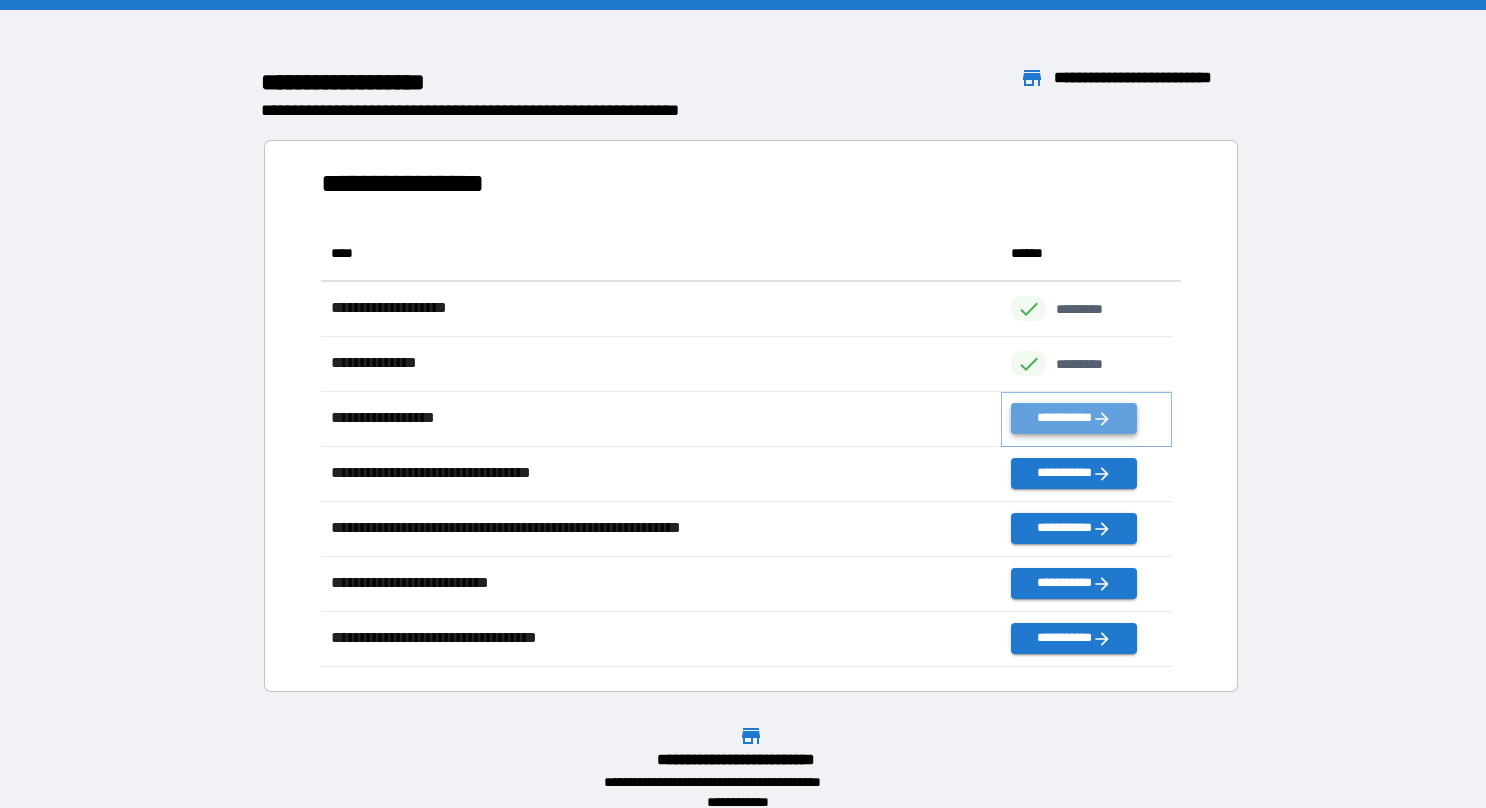 click on "**********" at bounding box center (1073, 418) 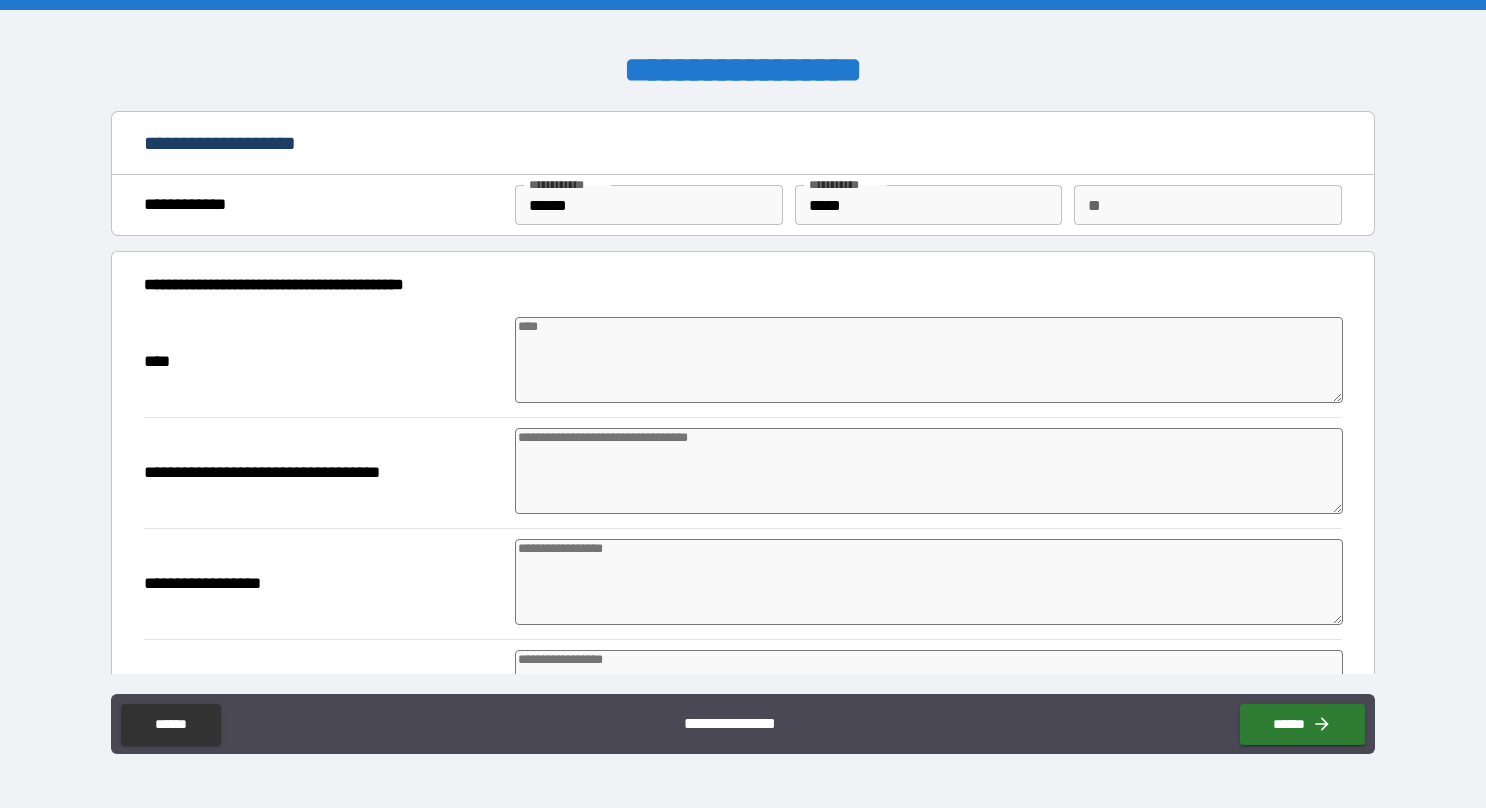 click at bounding box center [929, 360] 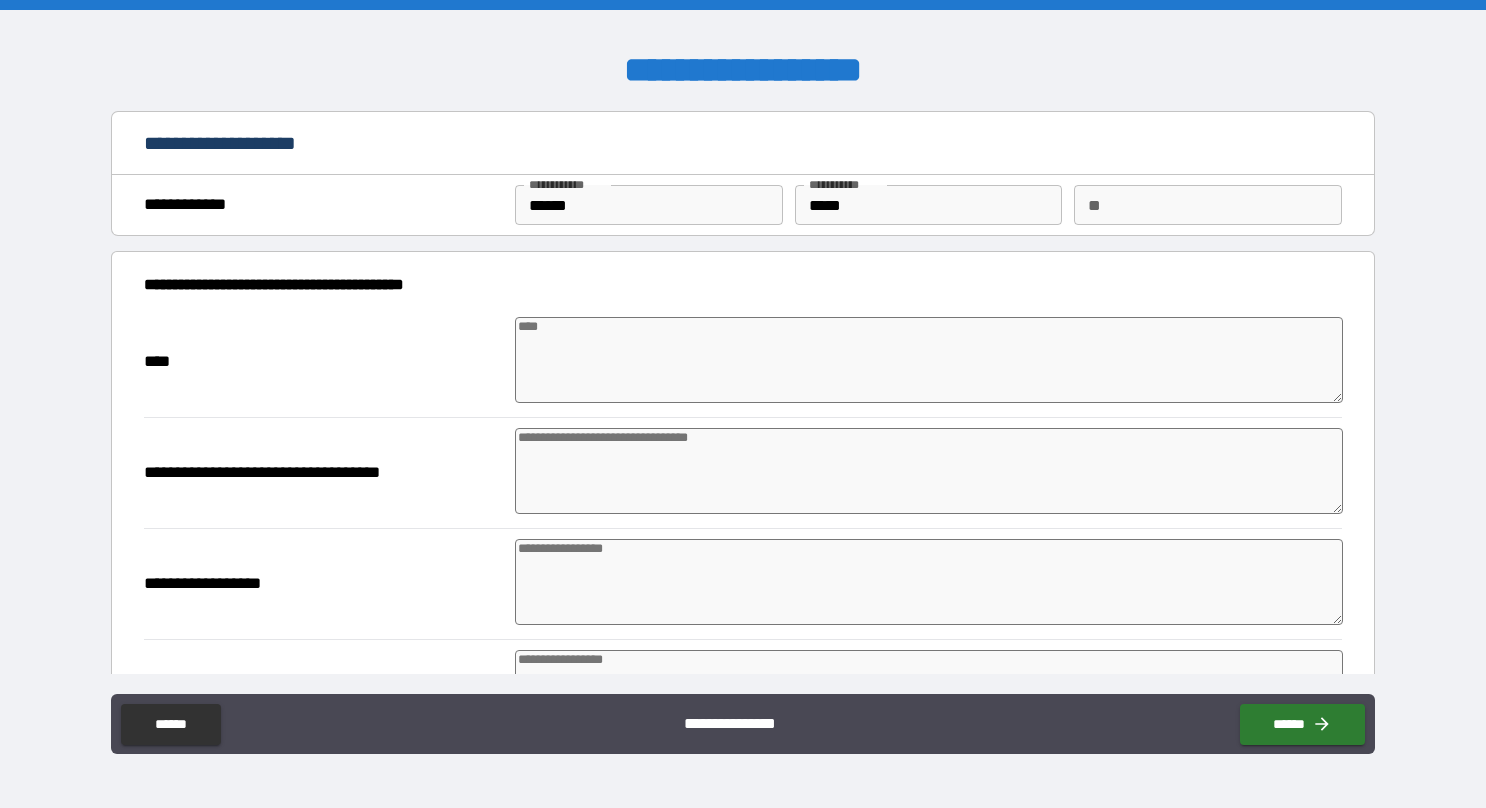type on "*" 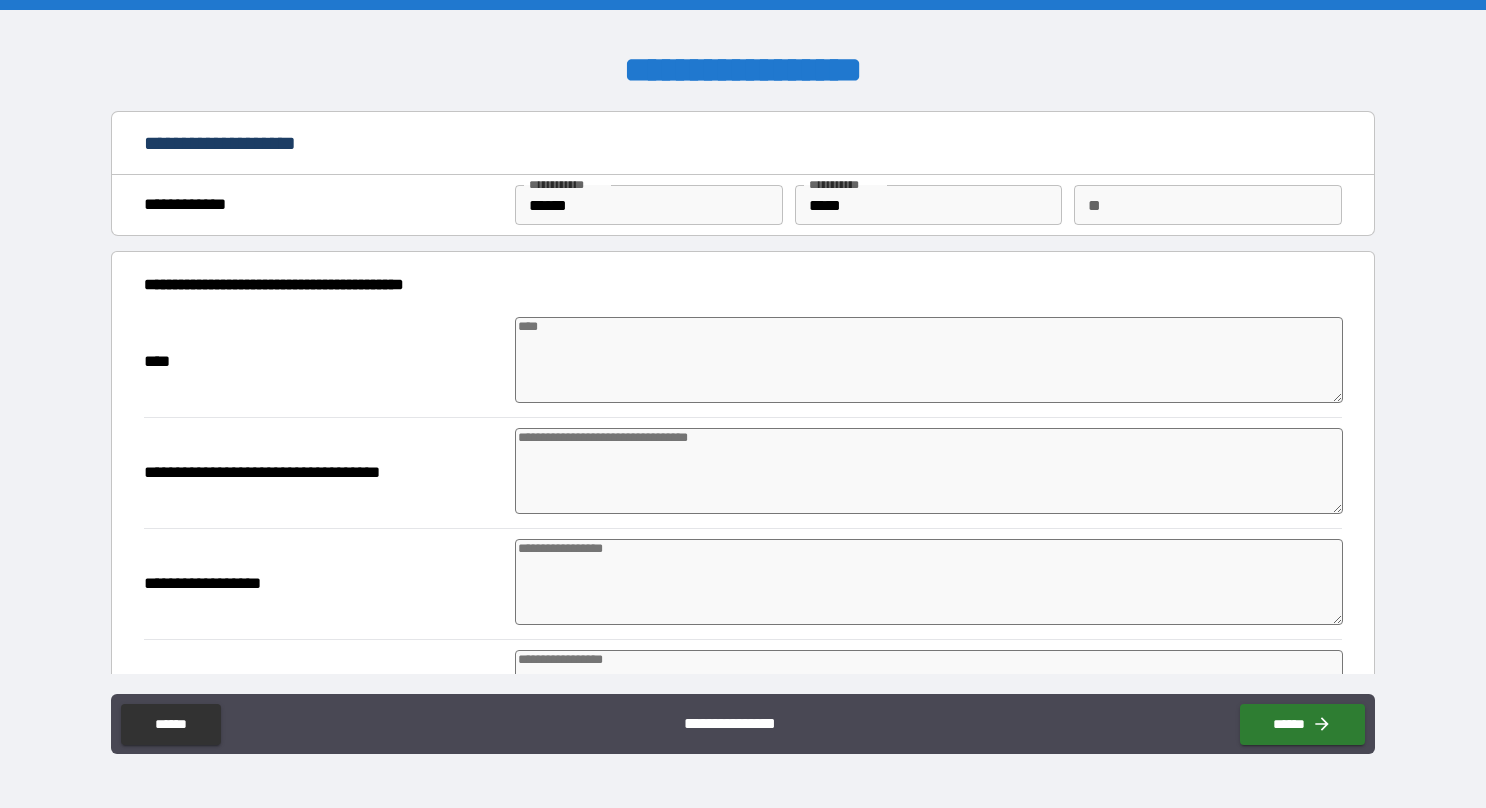 type on "*" 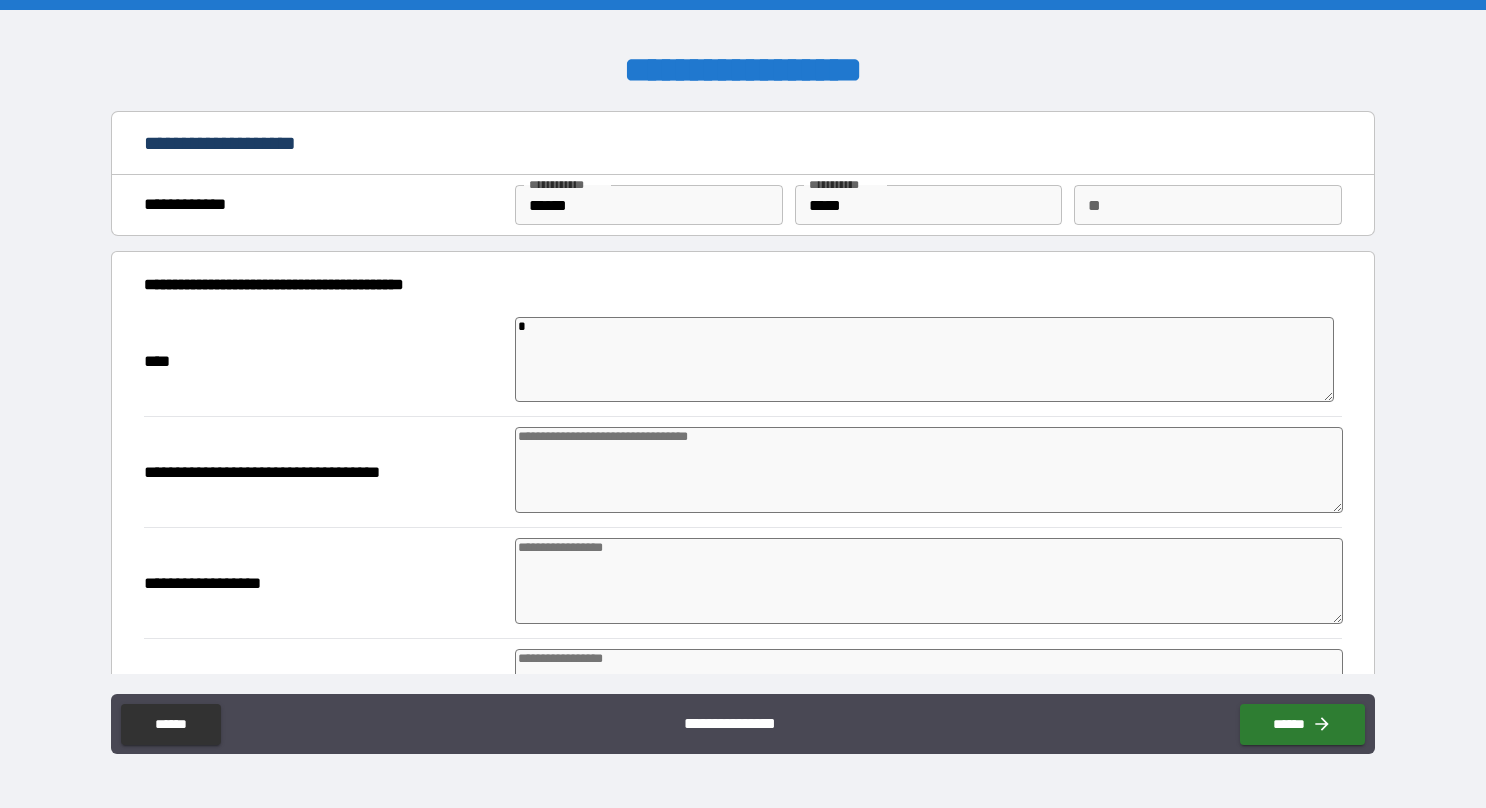 type on "*" 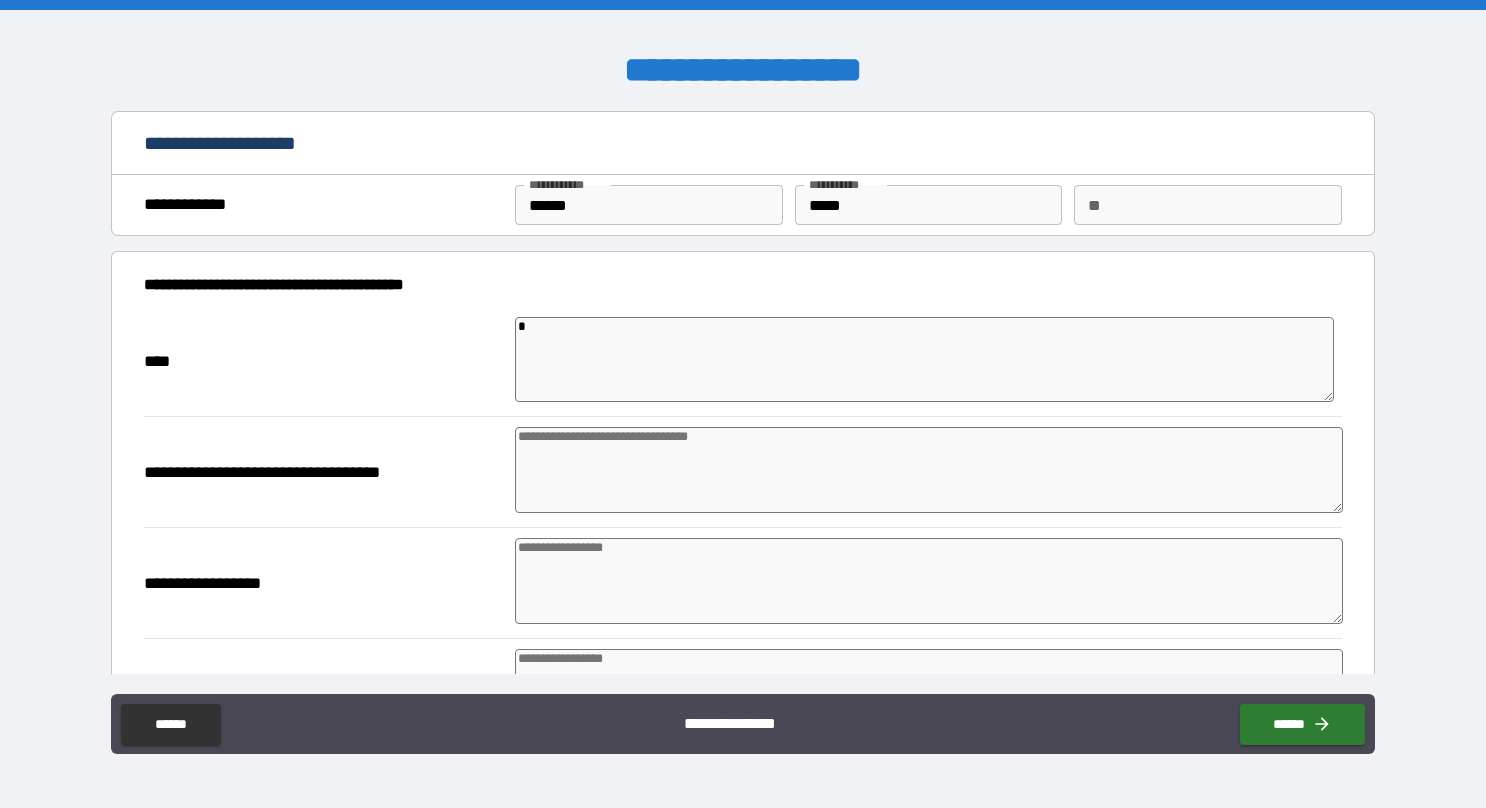type on "*" 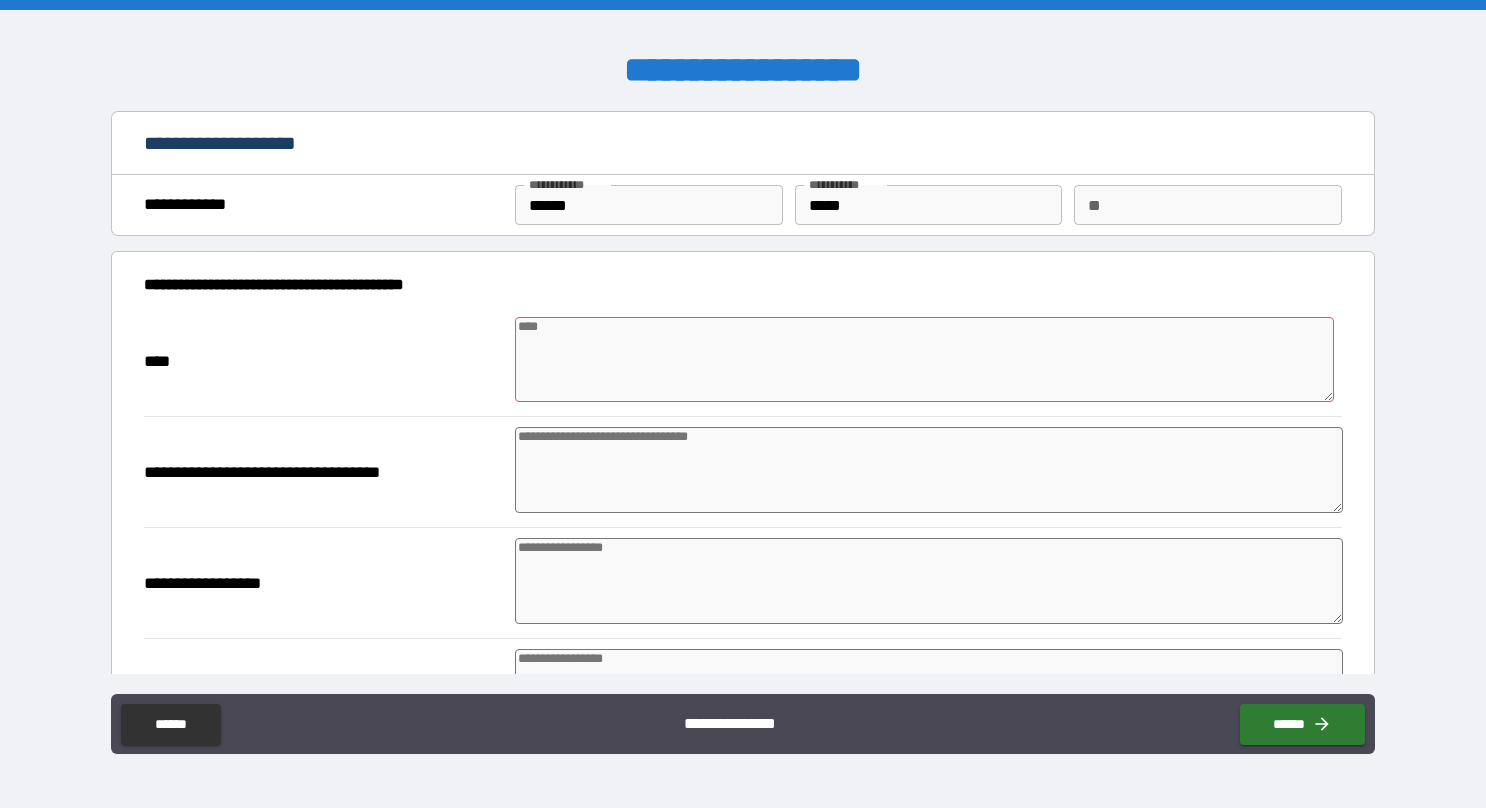 type on "*" 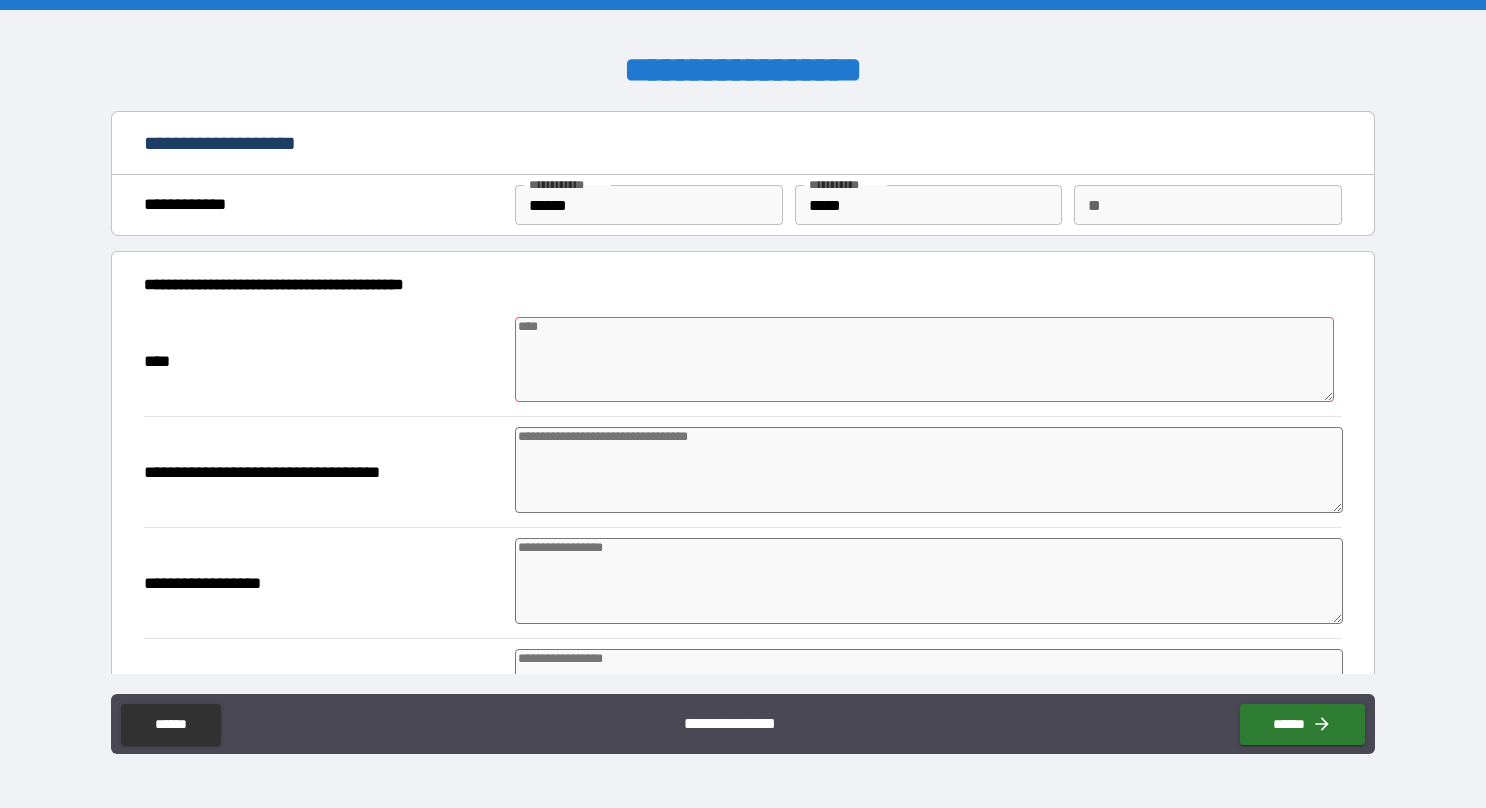 type on "*" 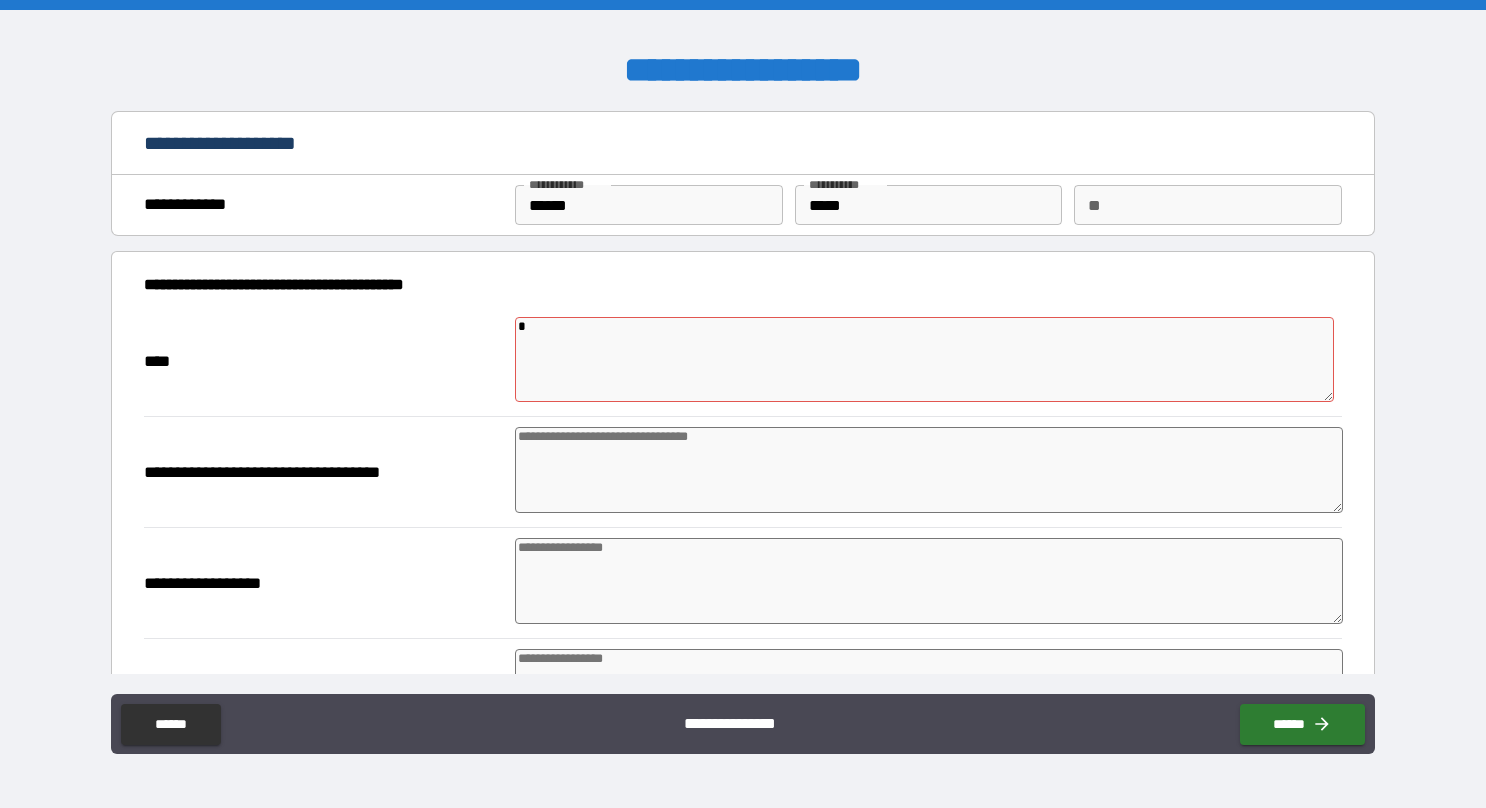 type on "**" 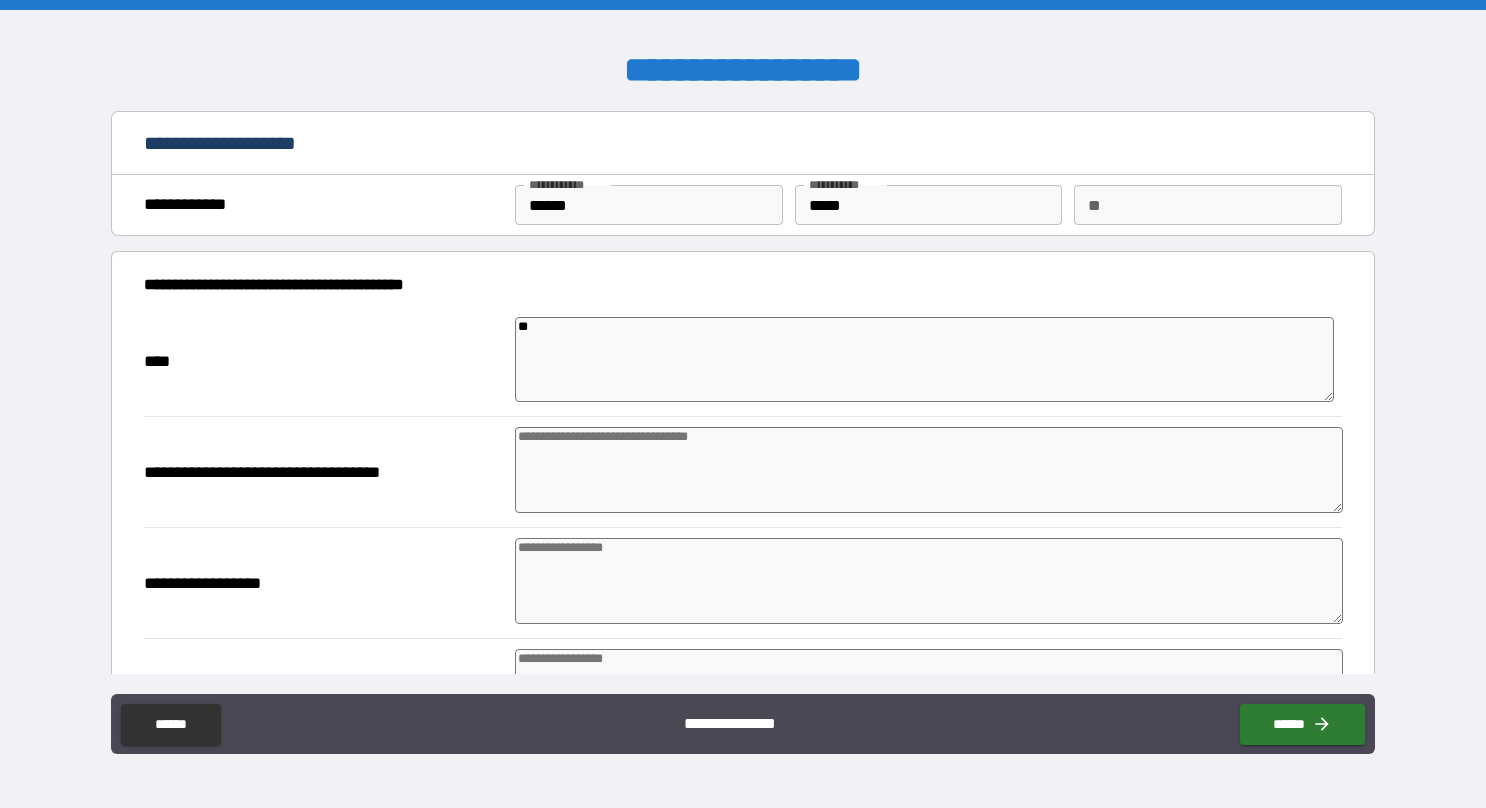 type on "***" 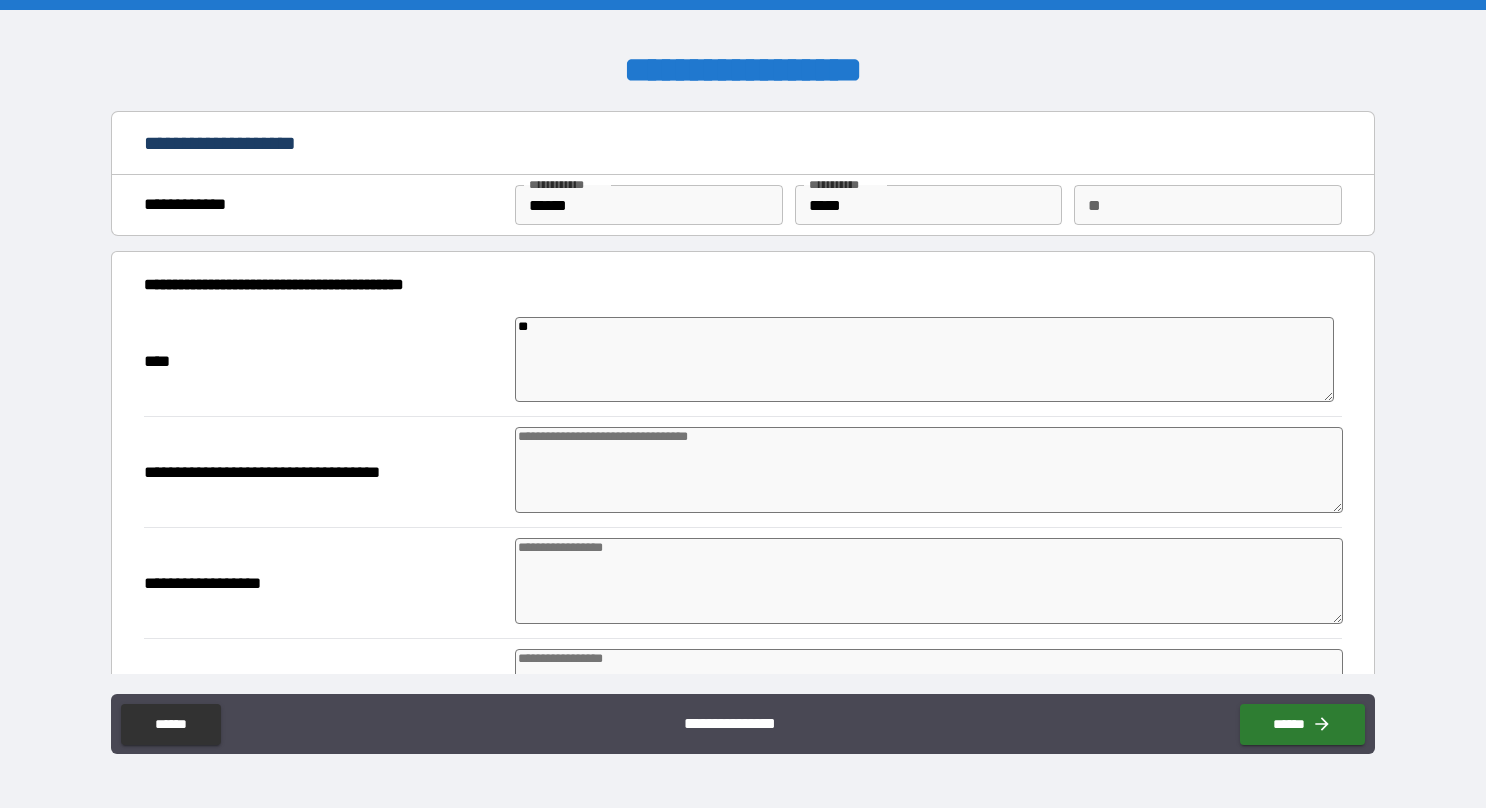 type on "*" 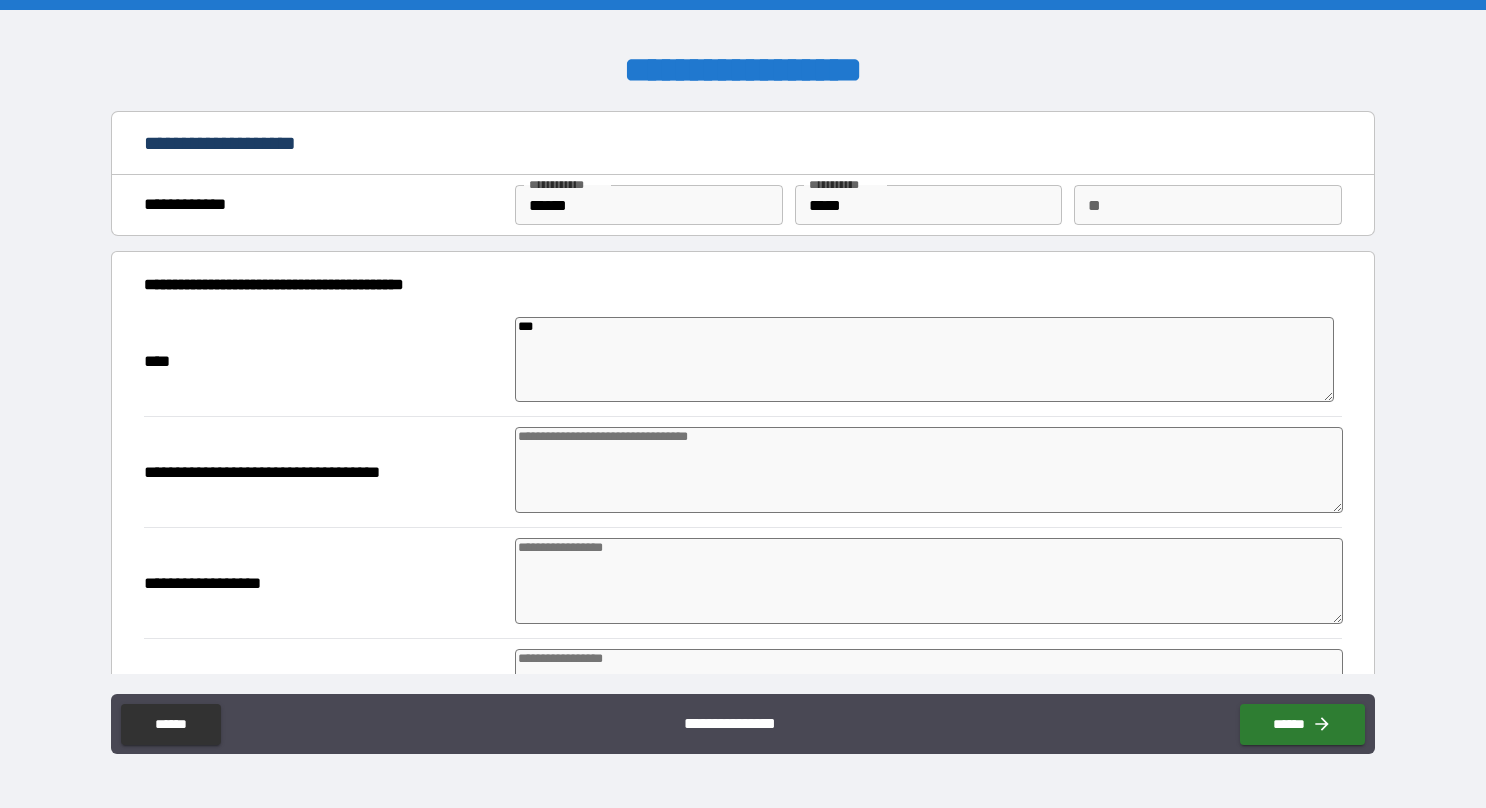 type on "****" 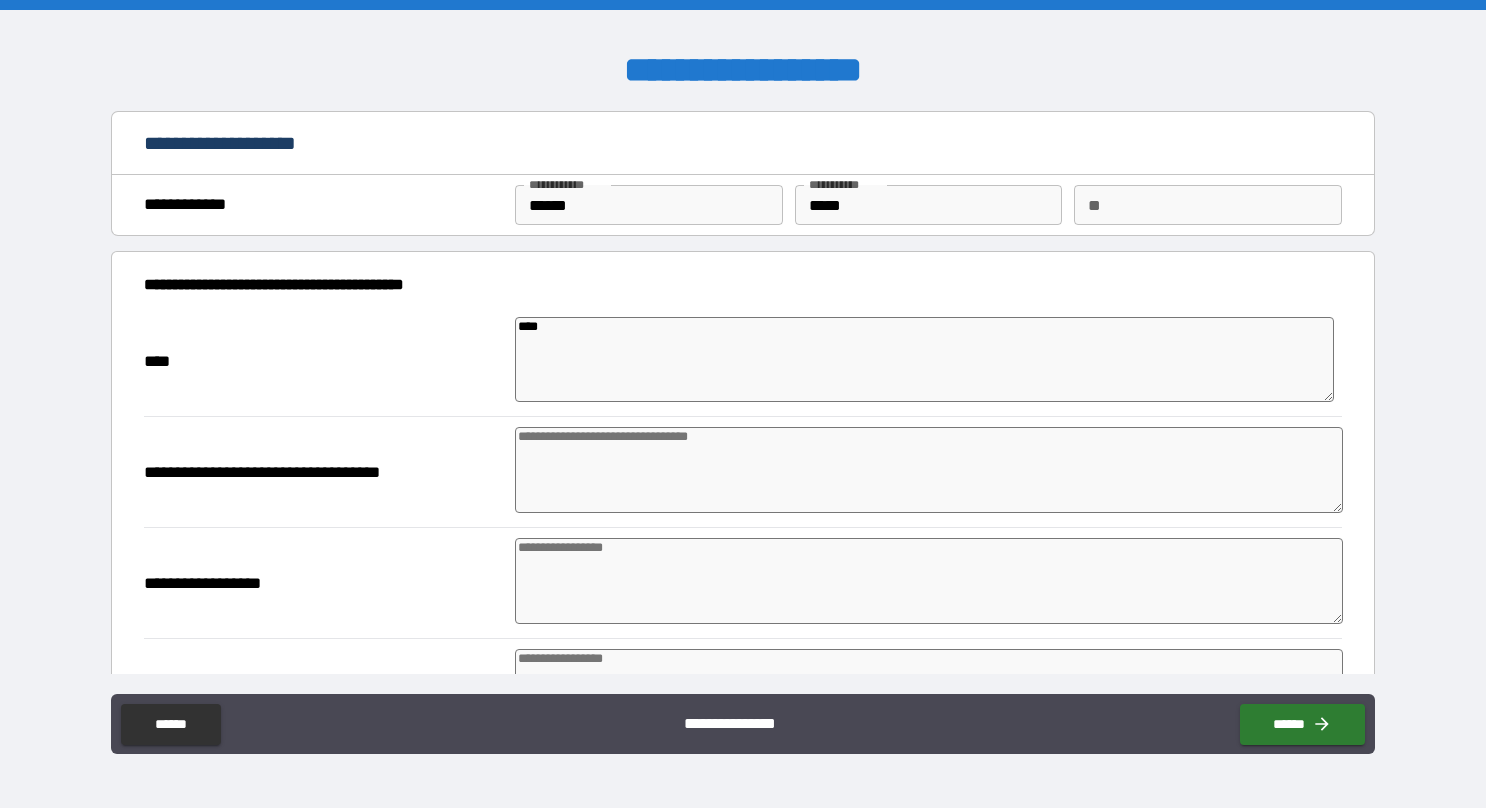 type on "*****" 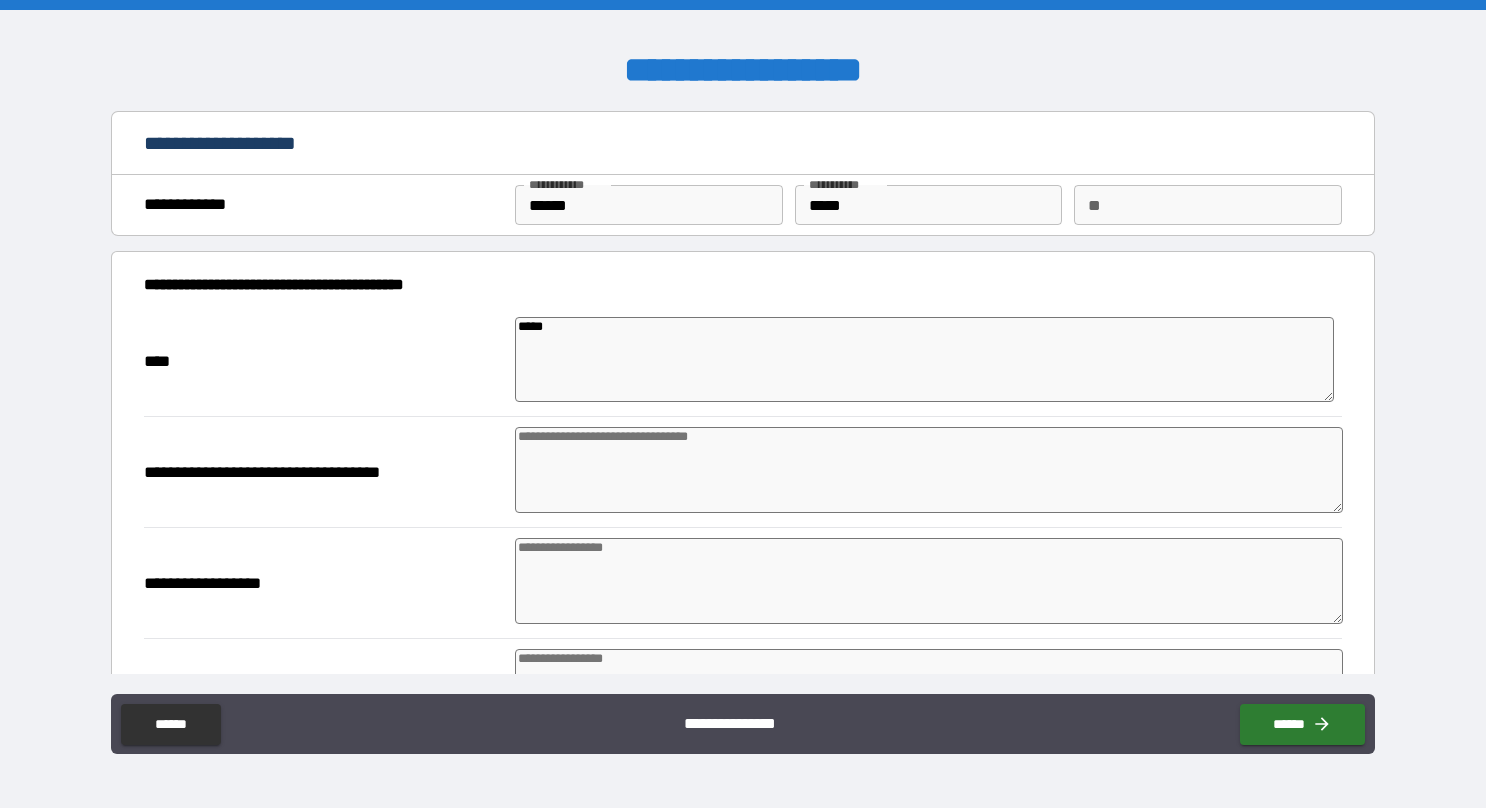 type on "******" 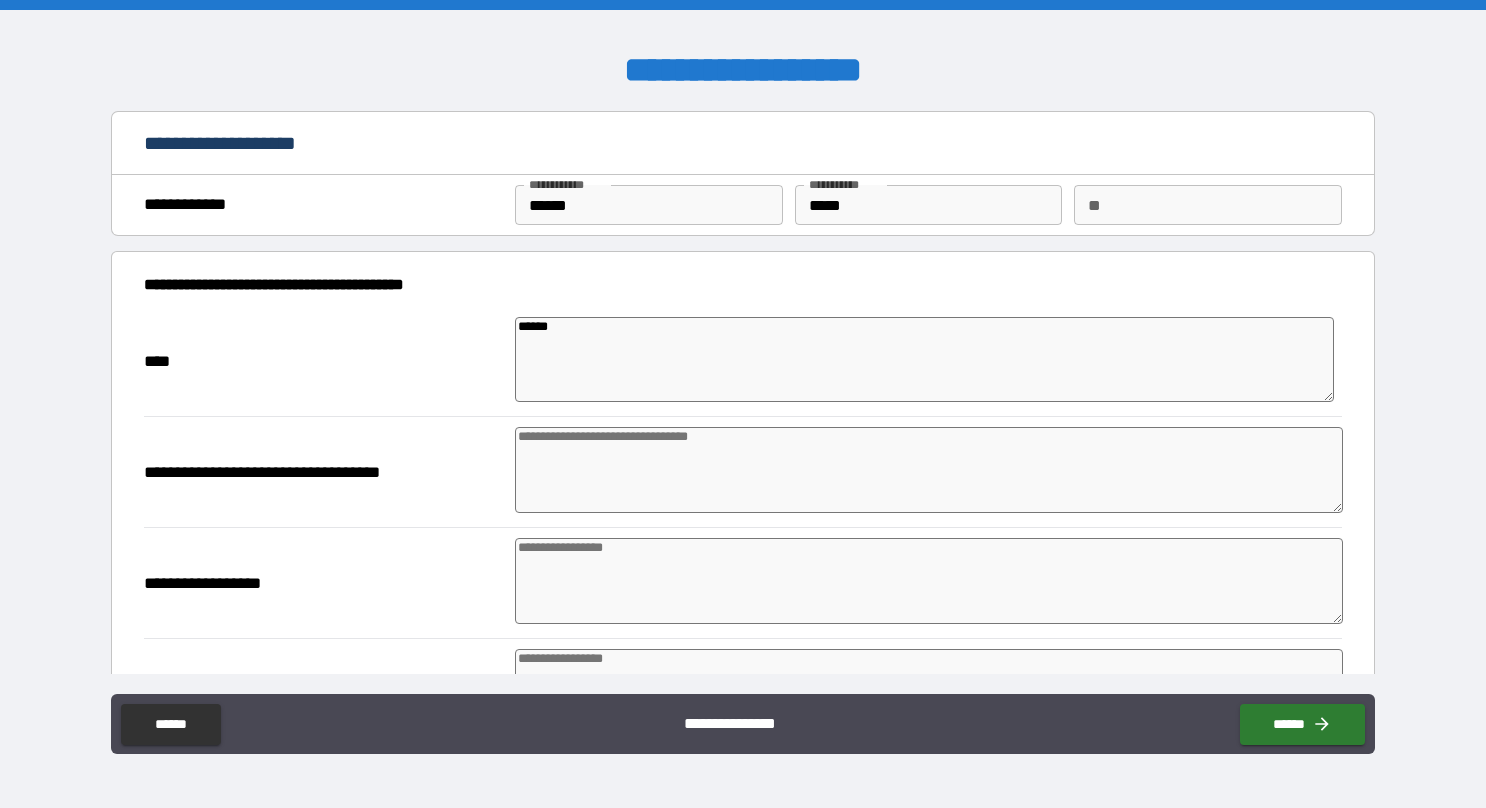 type on "*******" 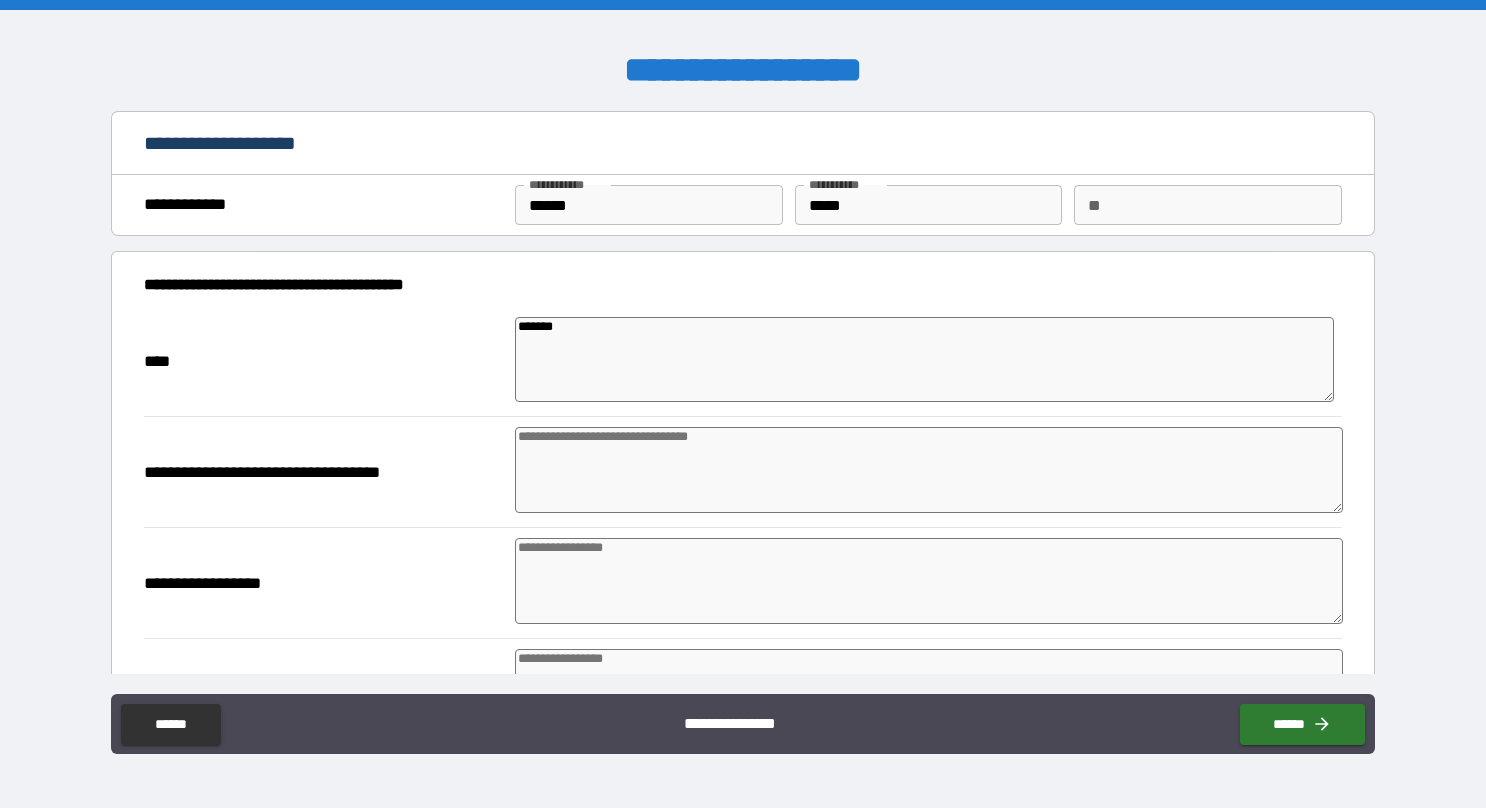type on "********" 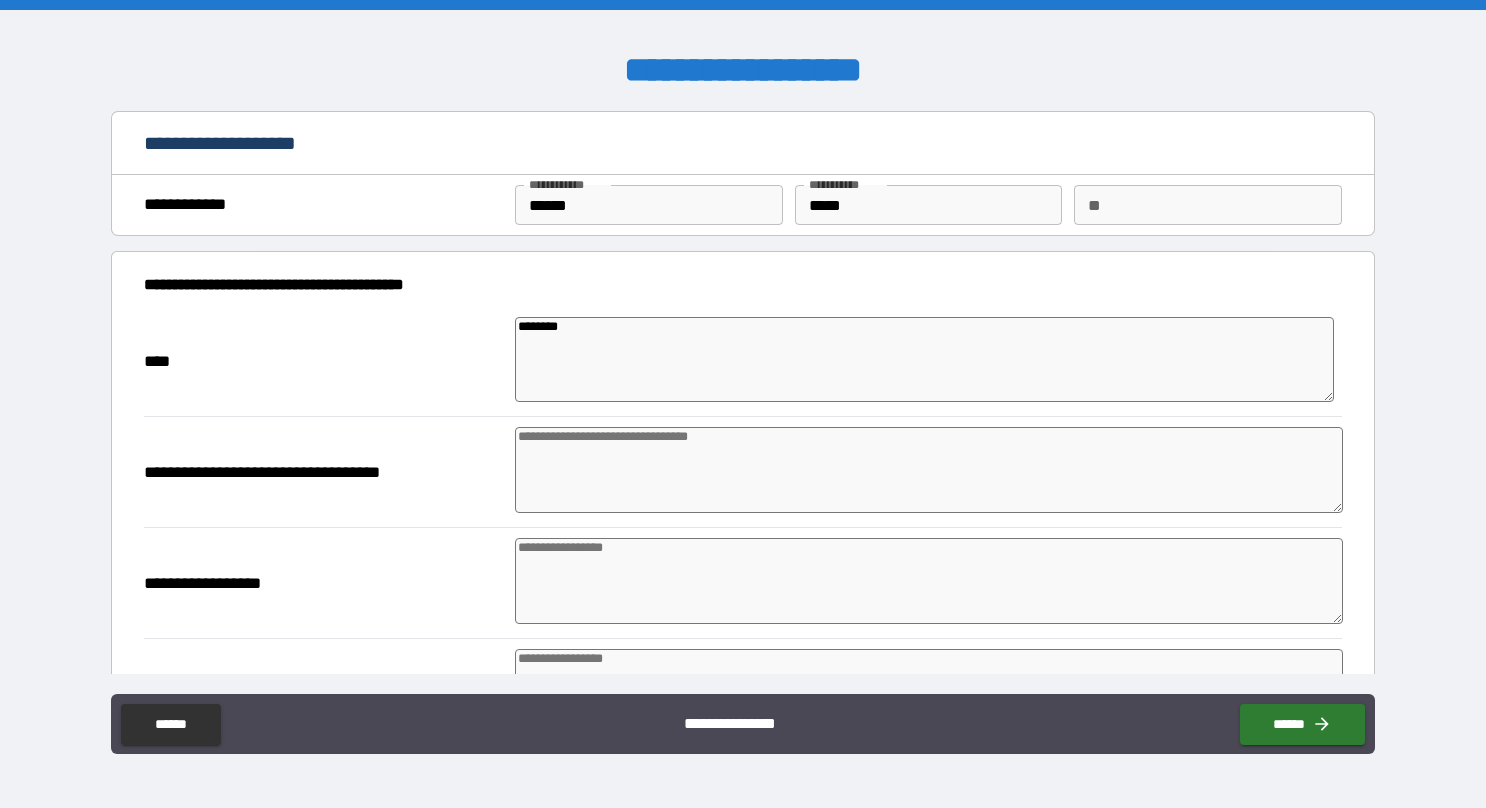 type on "********" 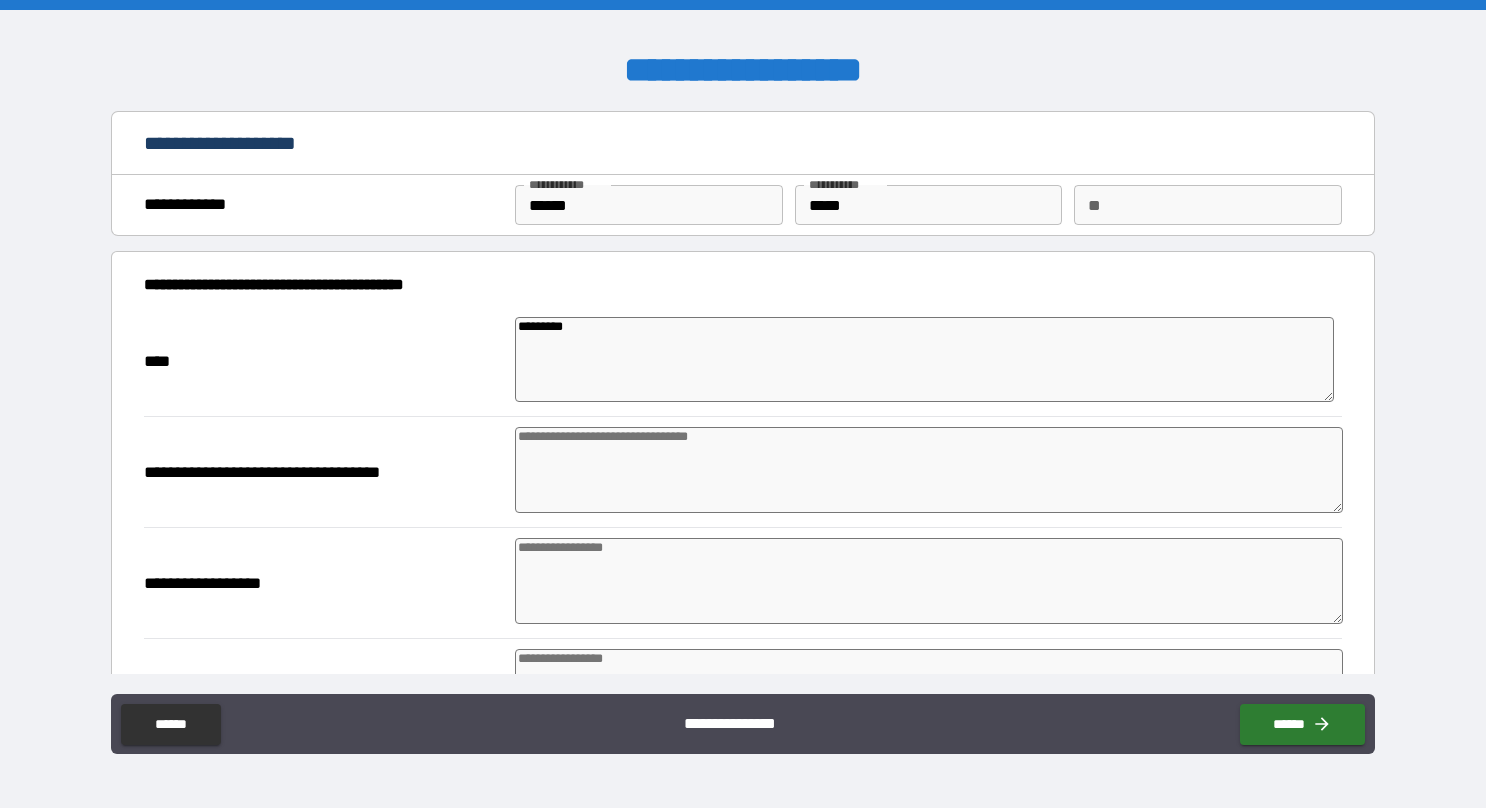 type on "**********" 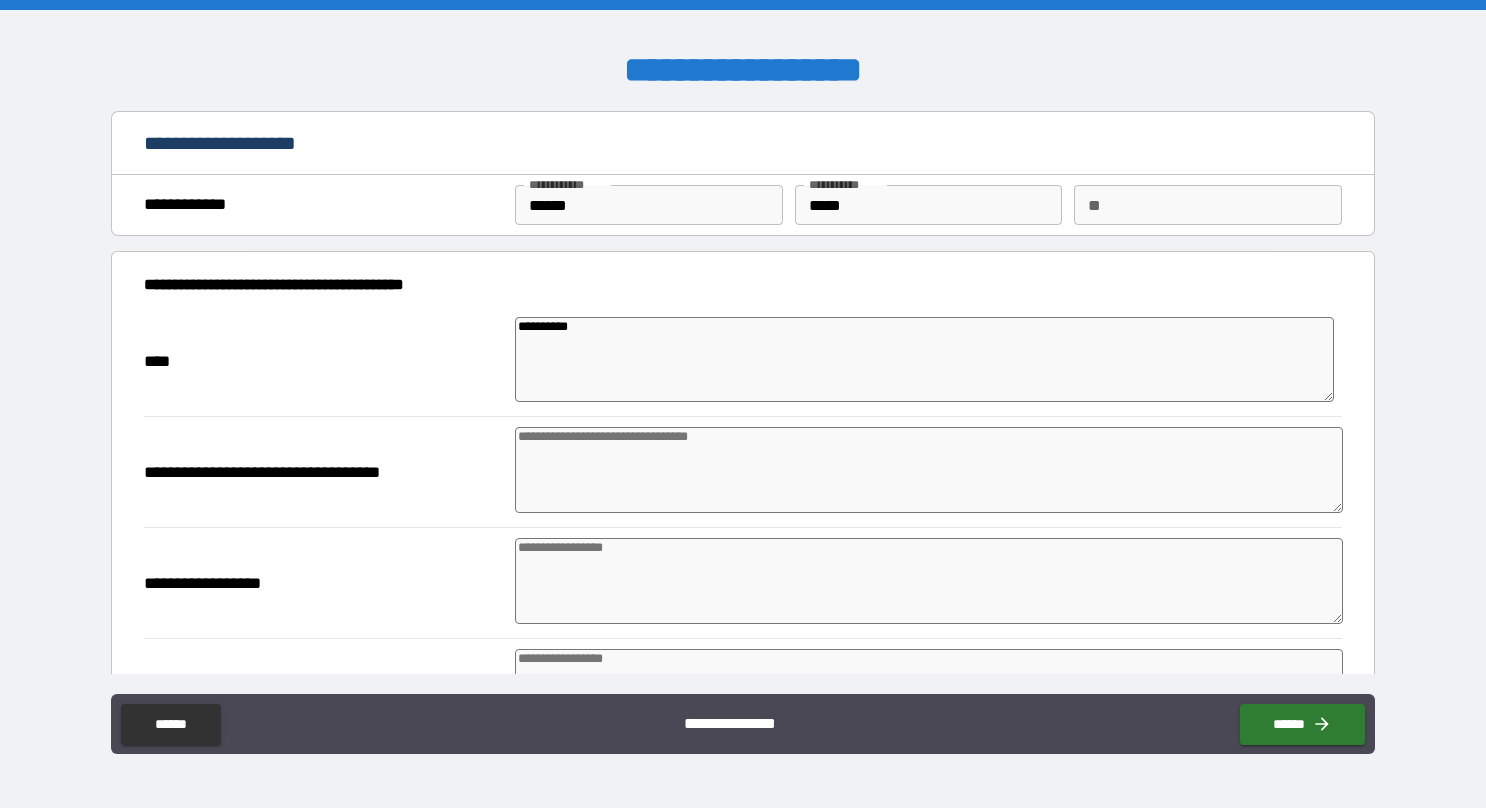 type on "**********" 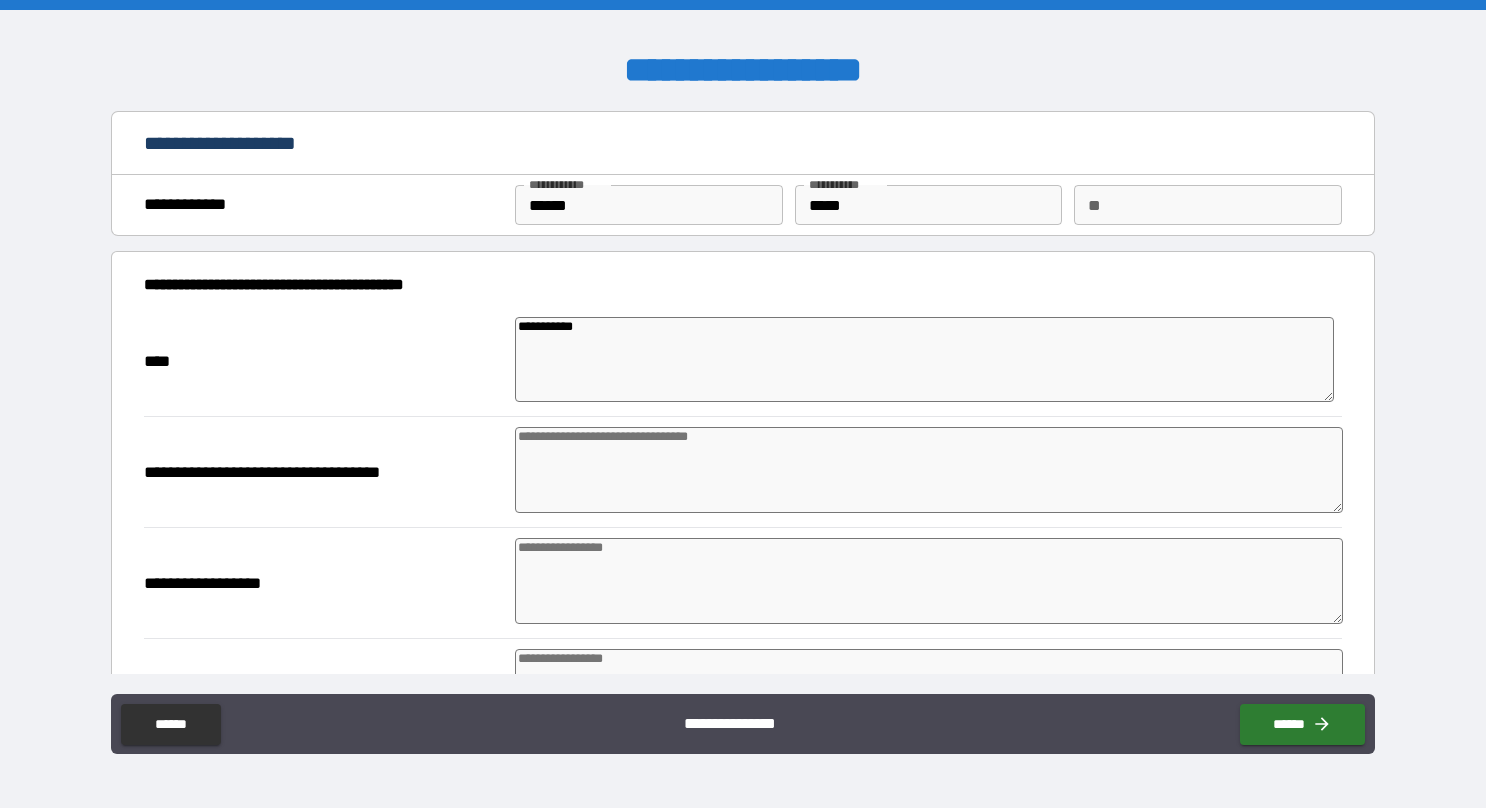 type on "**********" 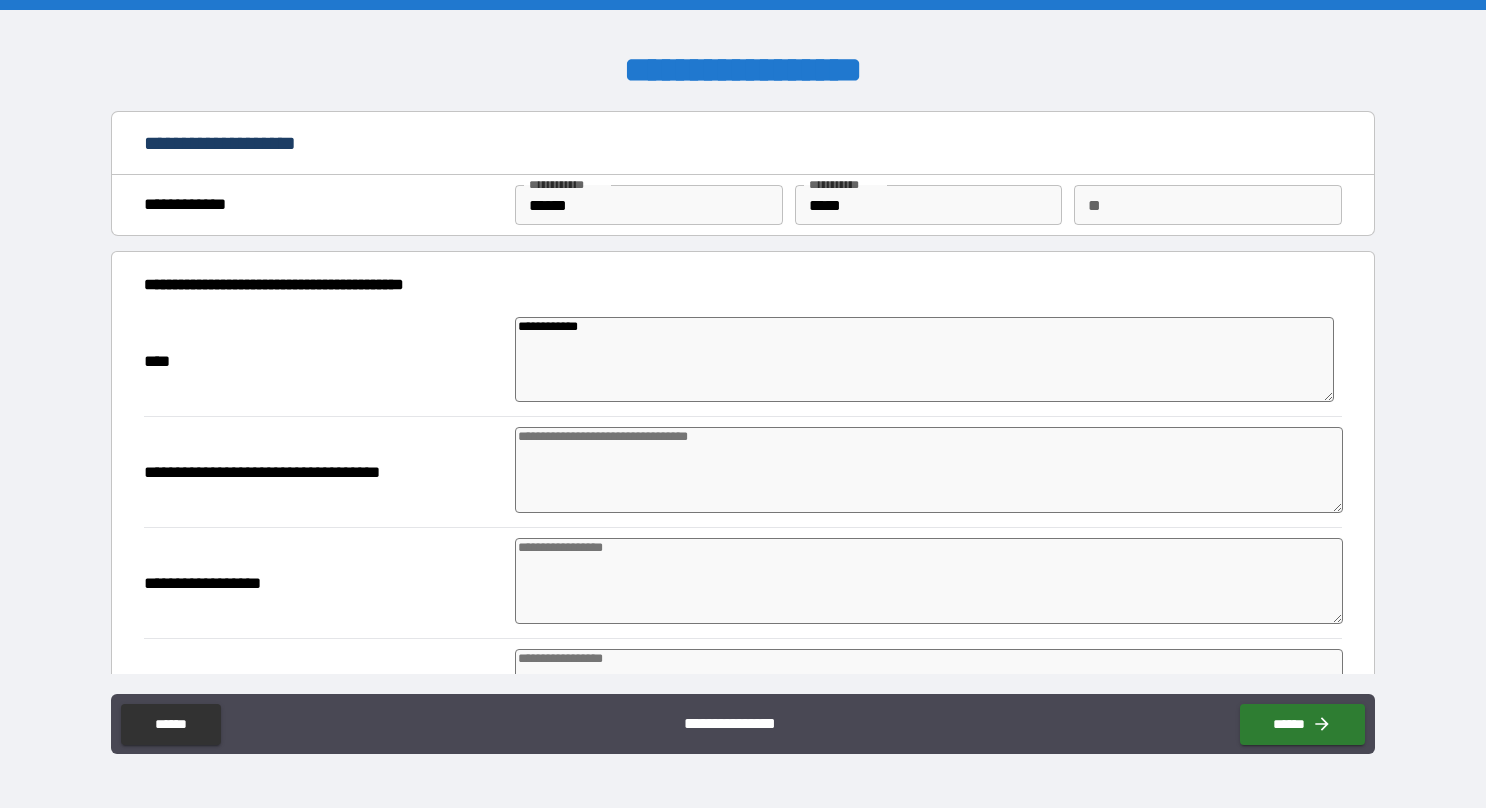 type on "*" 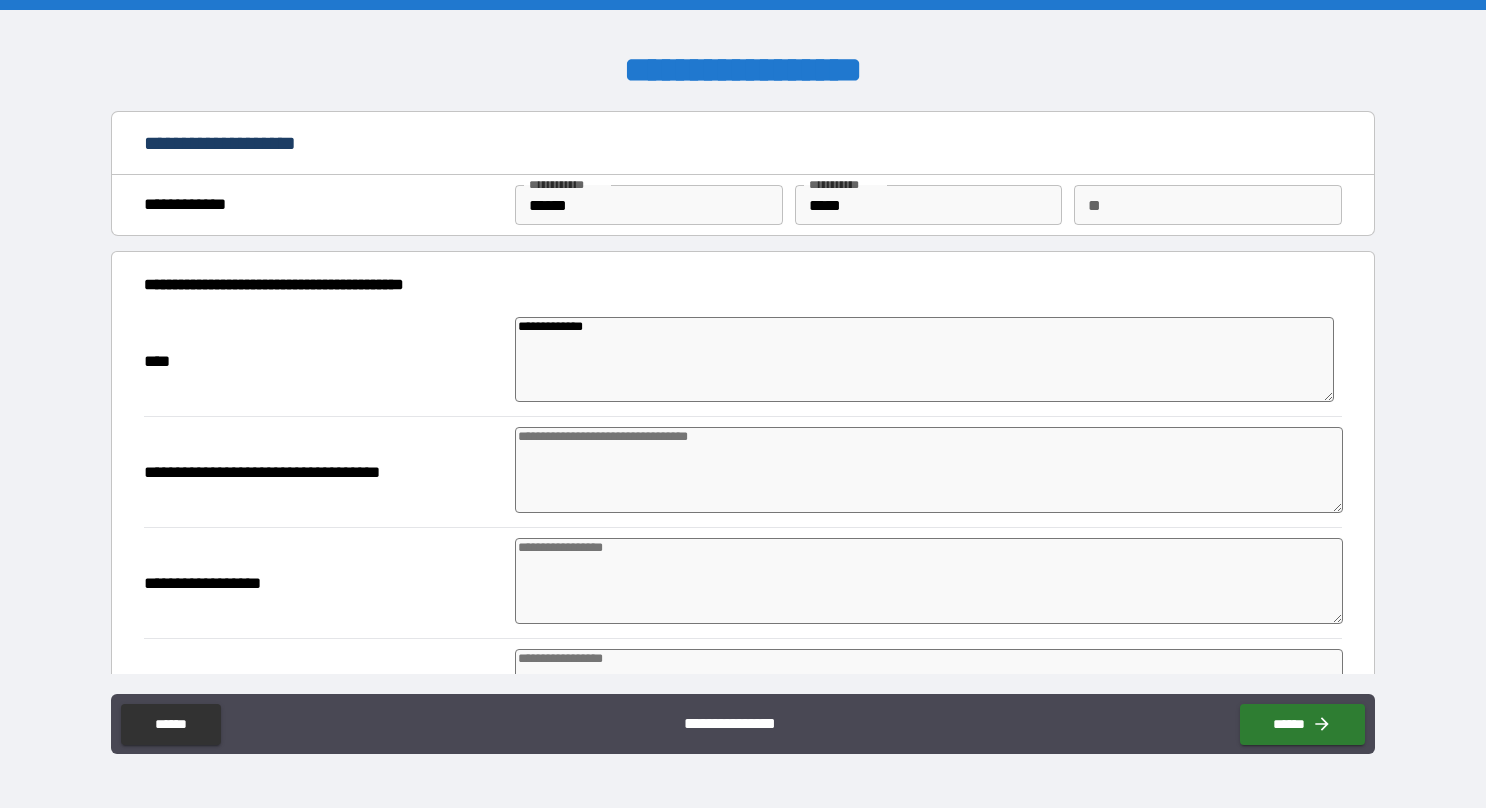 type on "**********" 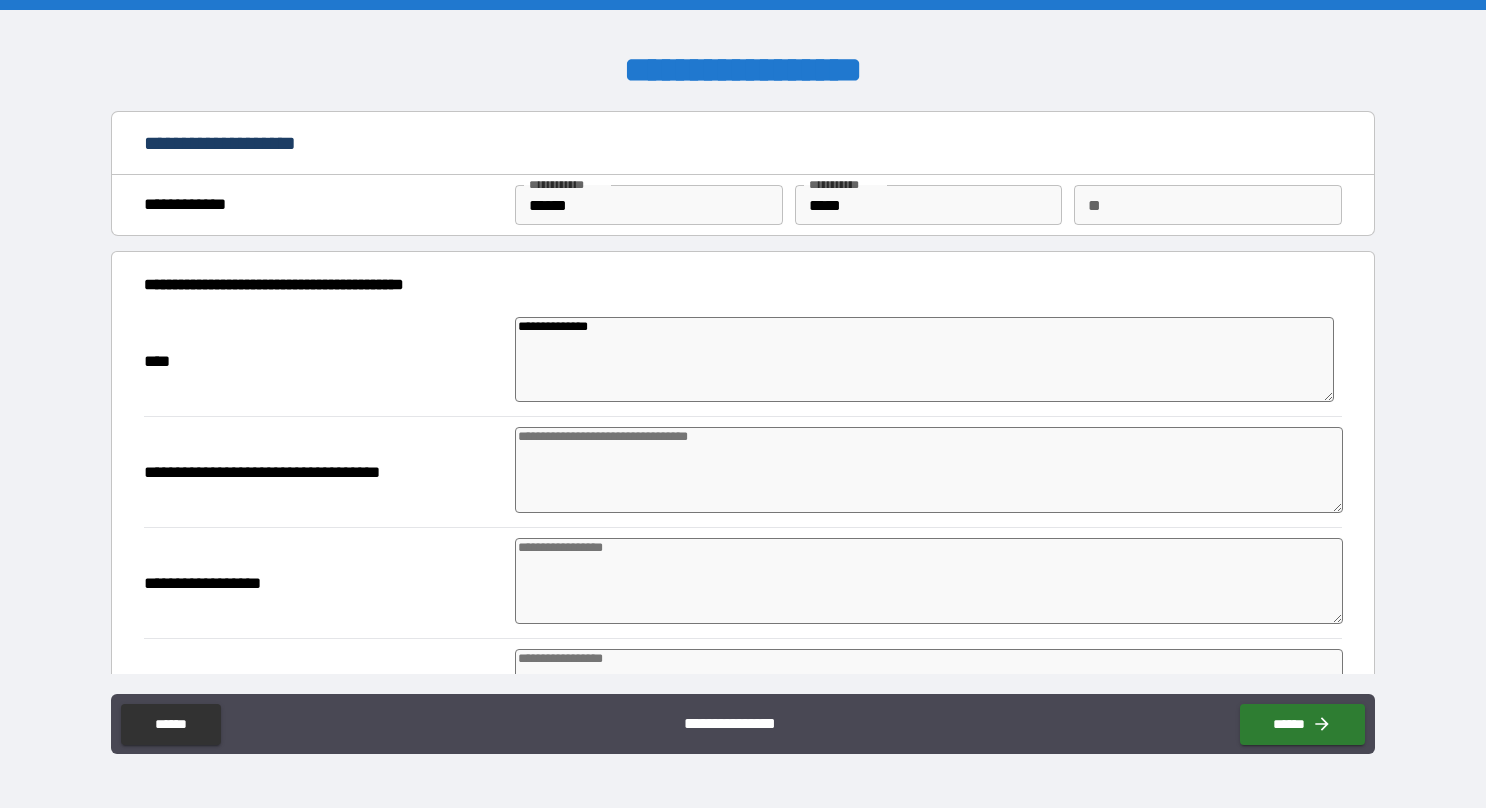 type on "*" 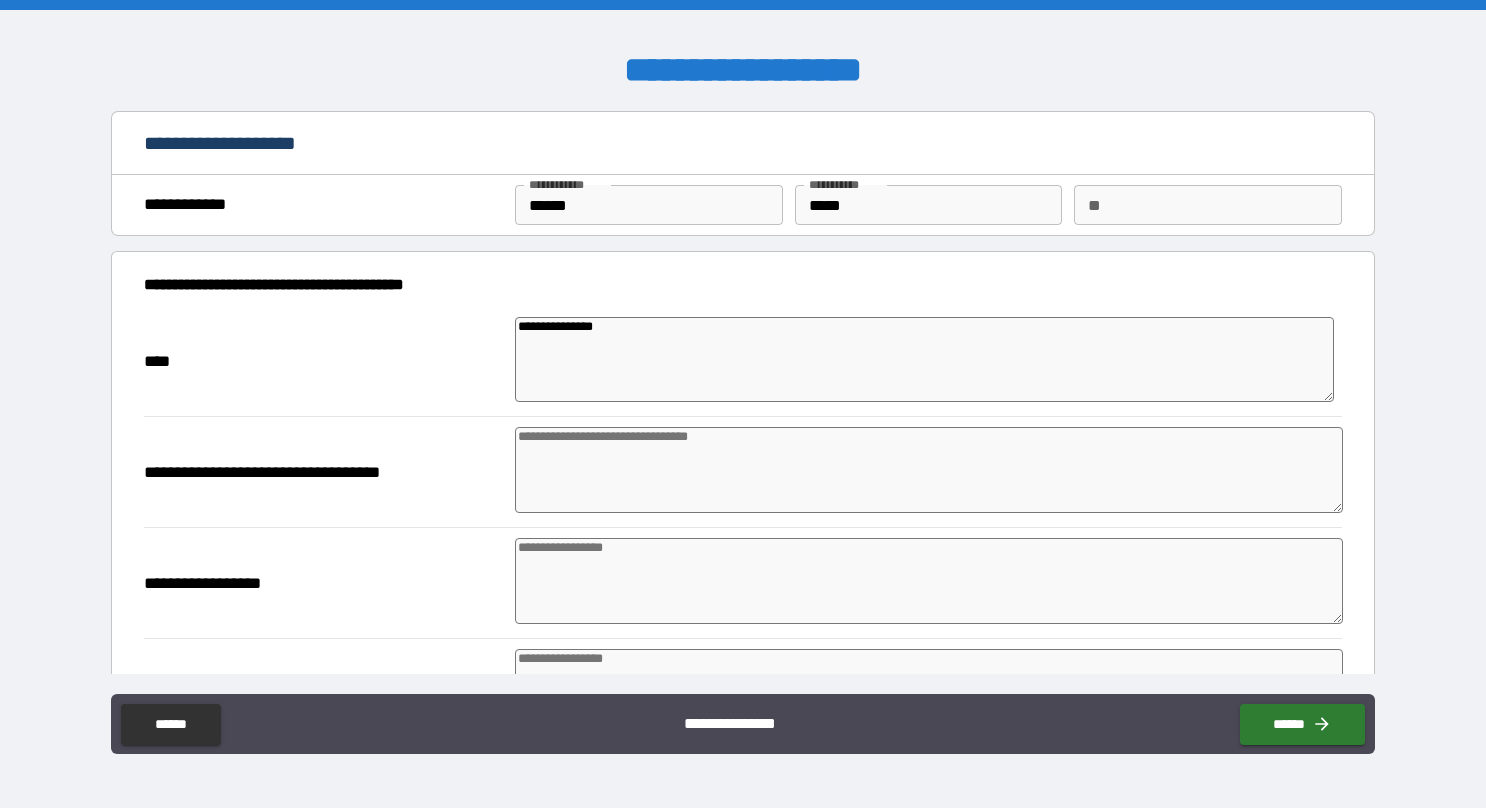 type on "*" 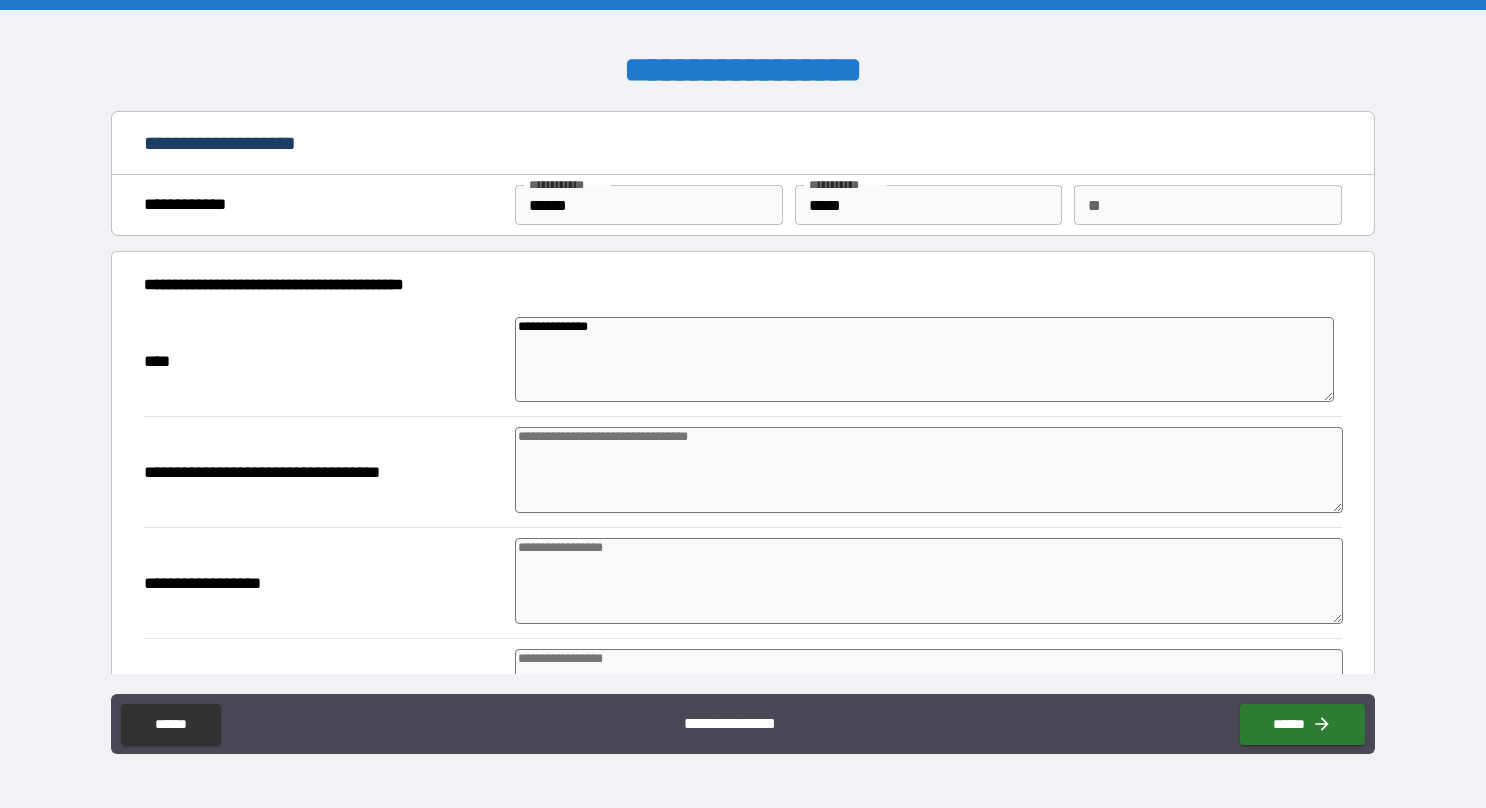 type on "**********" 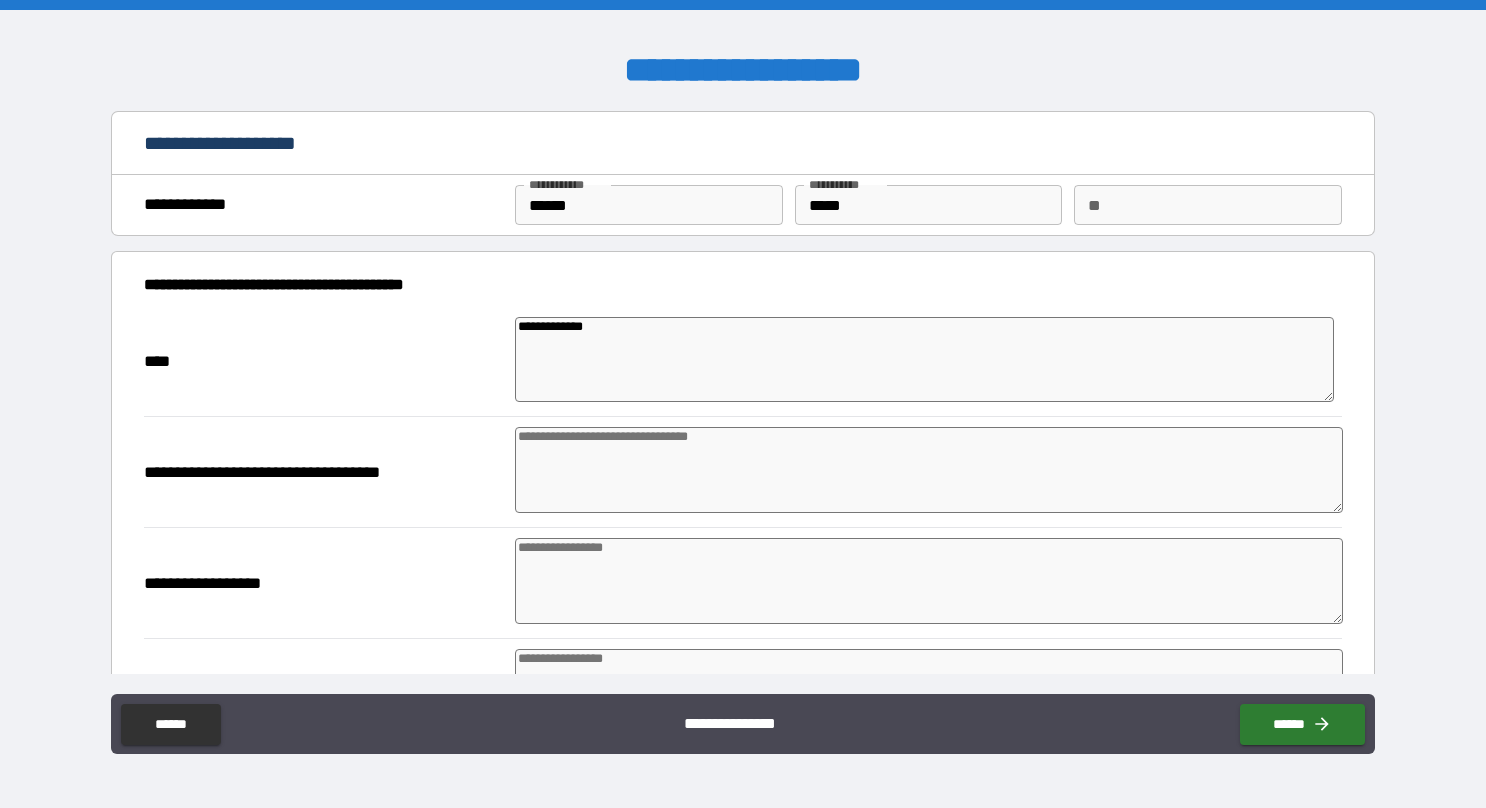 type on "*" 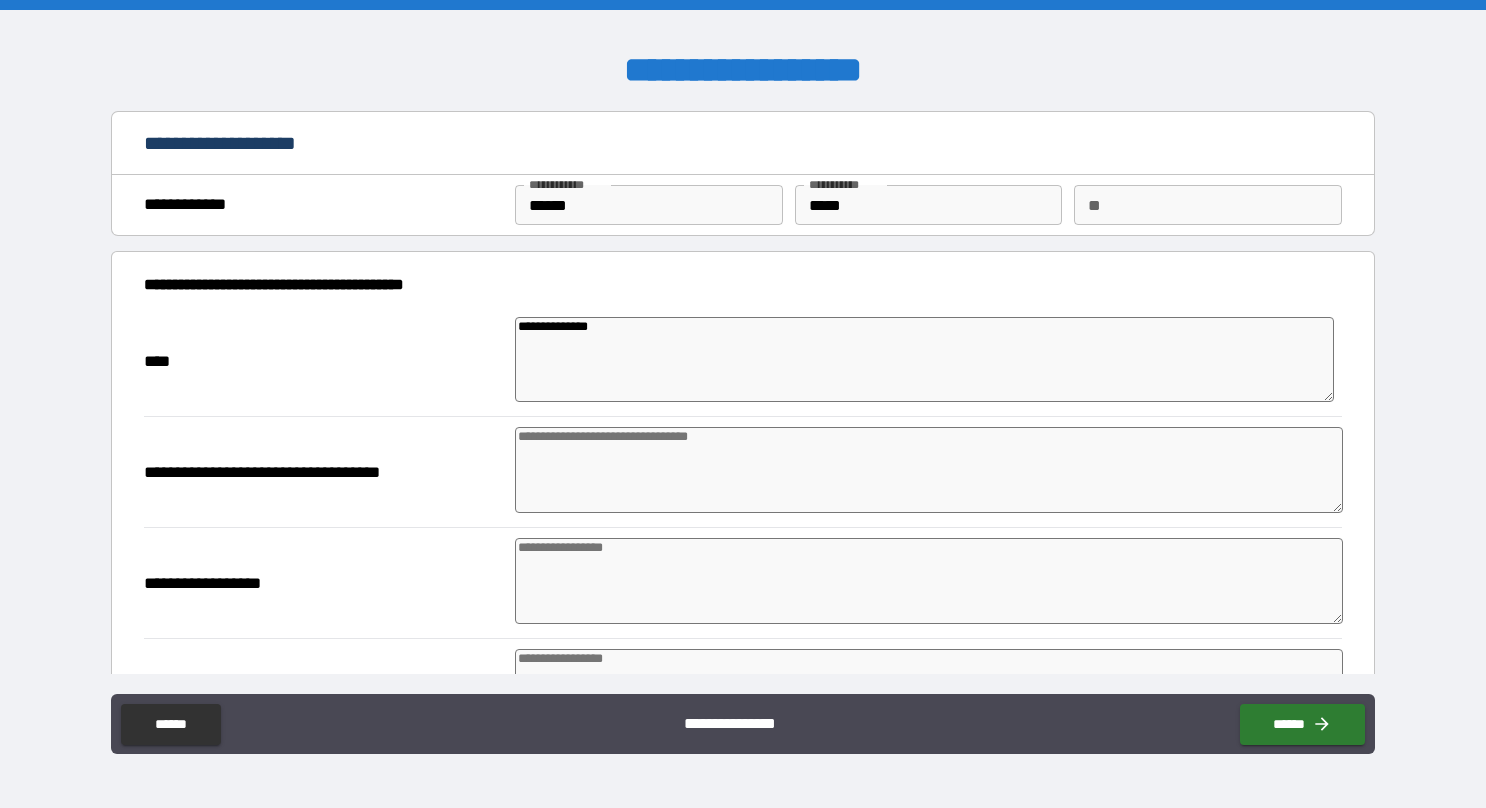 type on "**********" 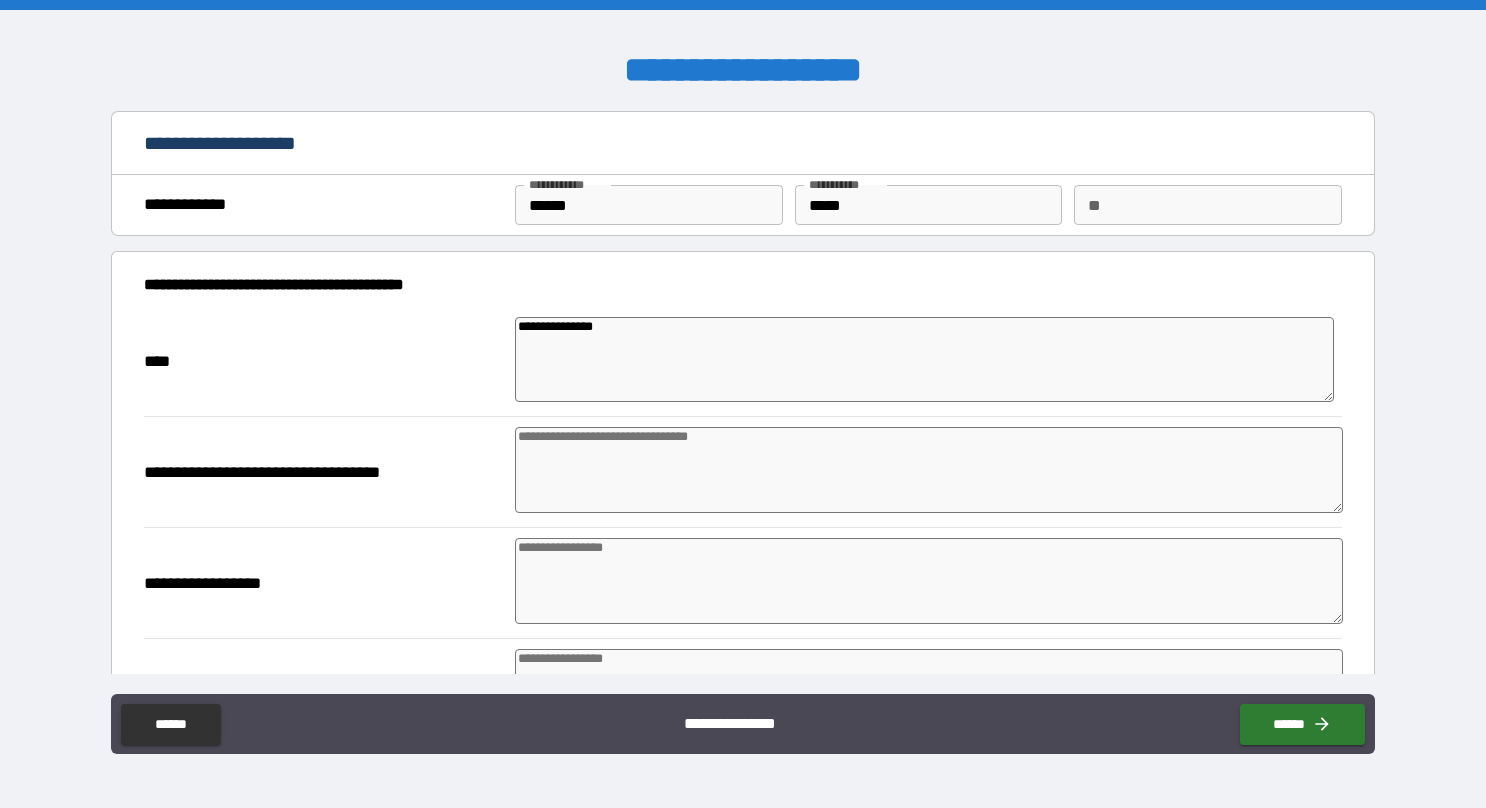 type on "*" 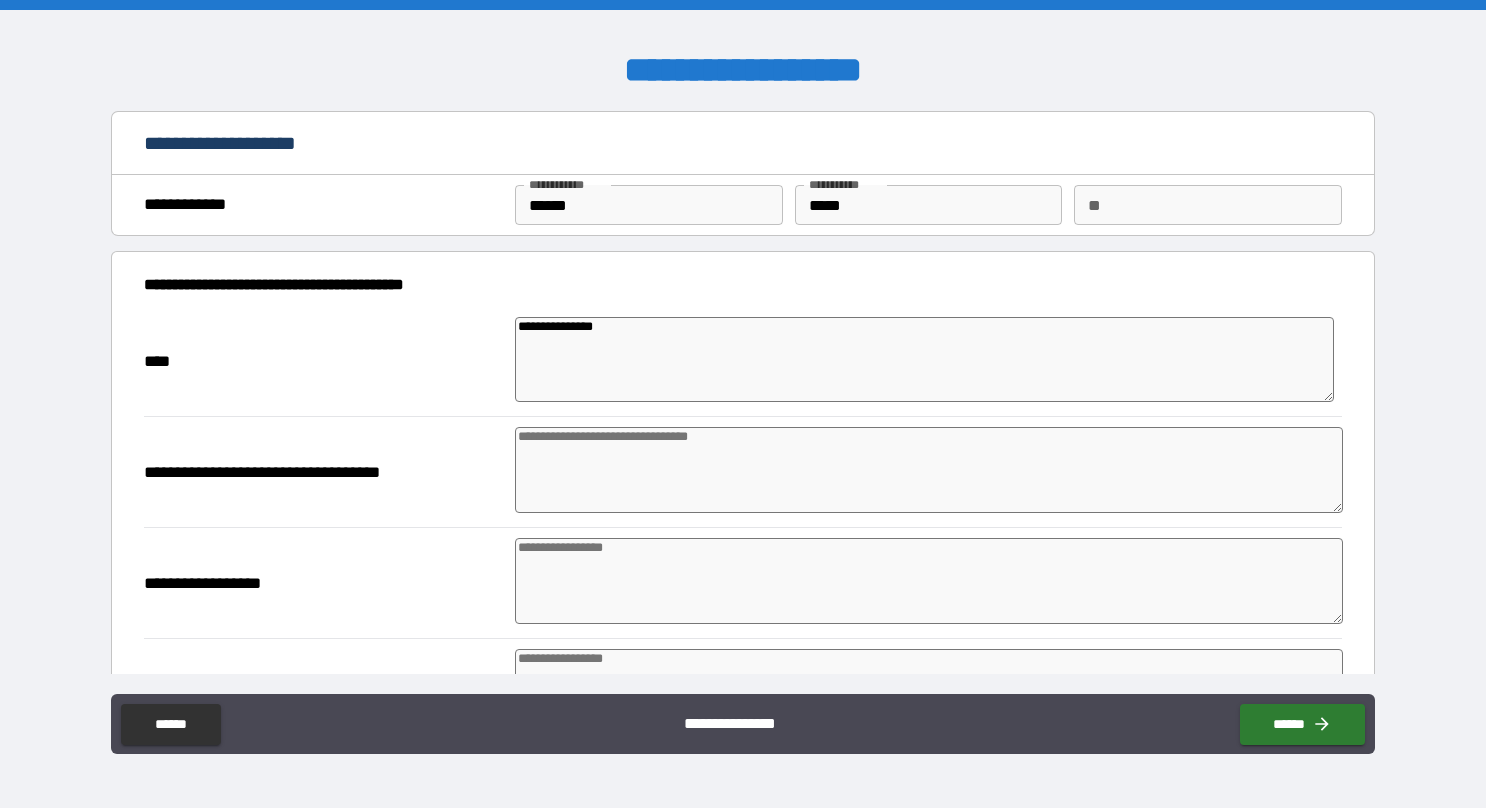 type on "**********" 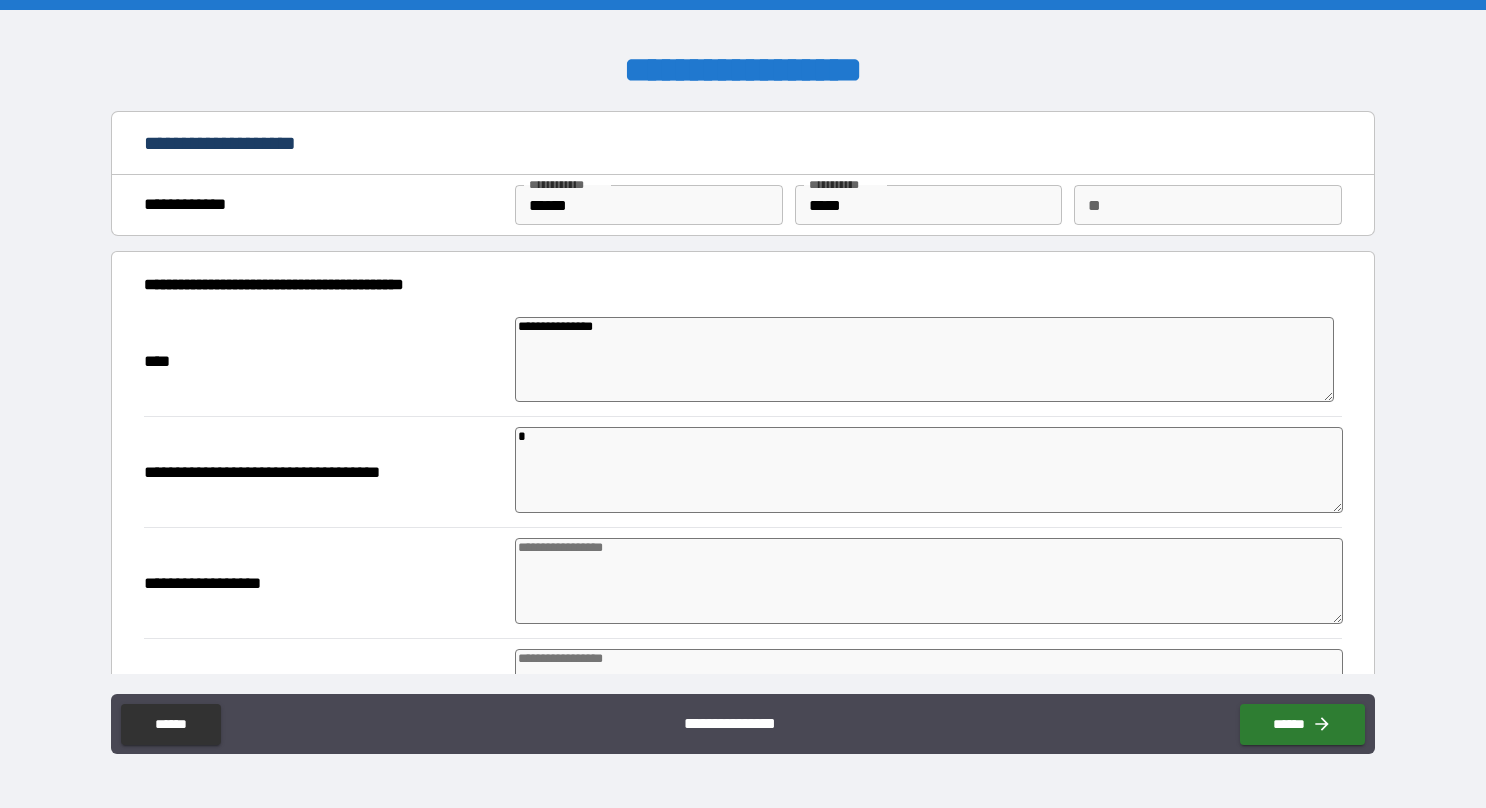 type on "*" 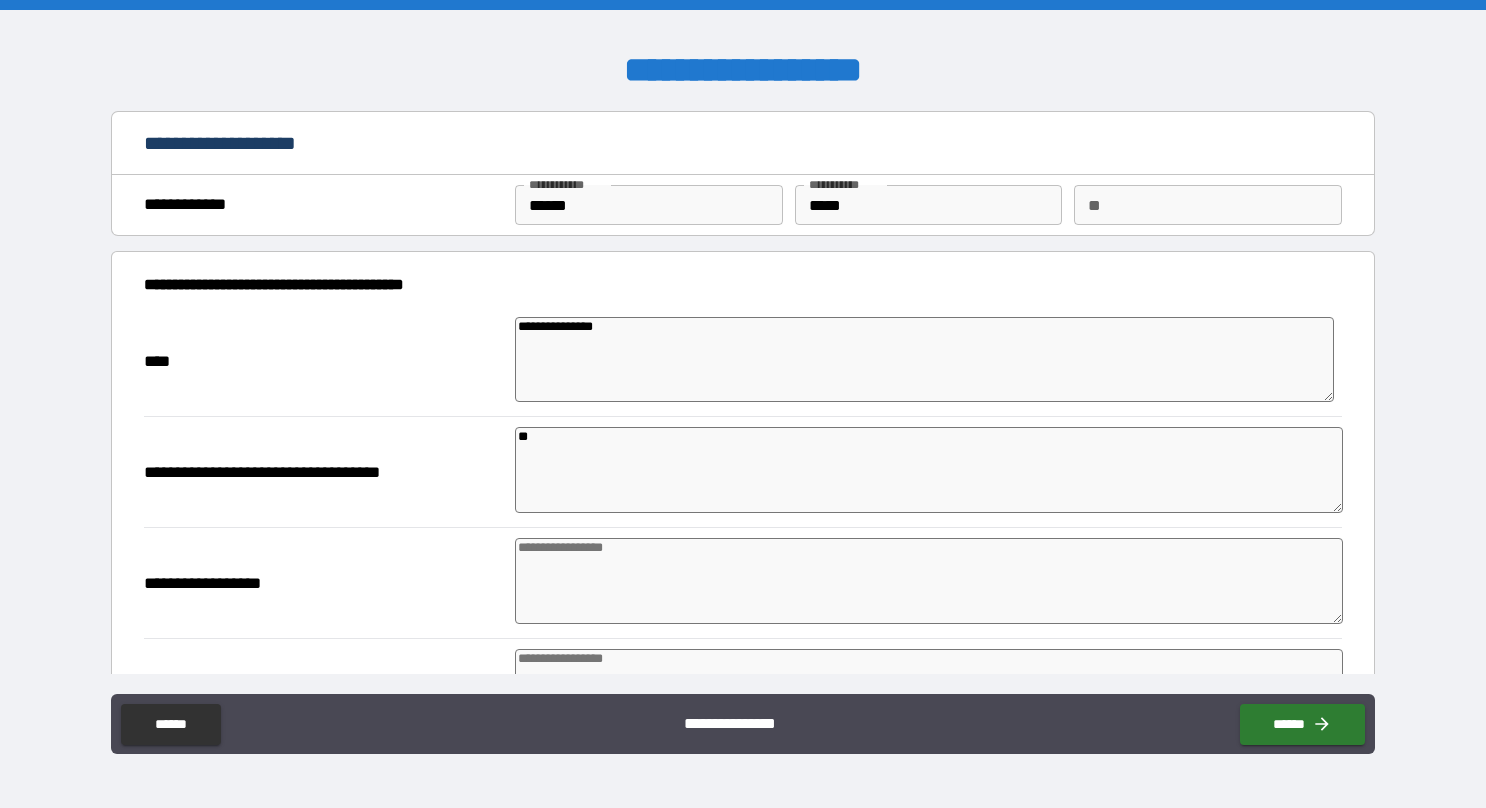 type on "*" 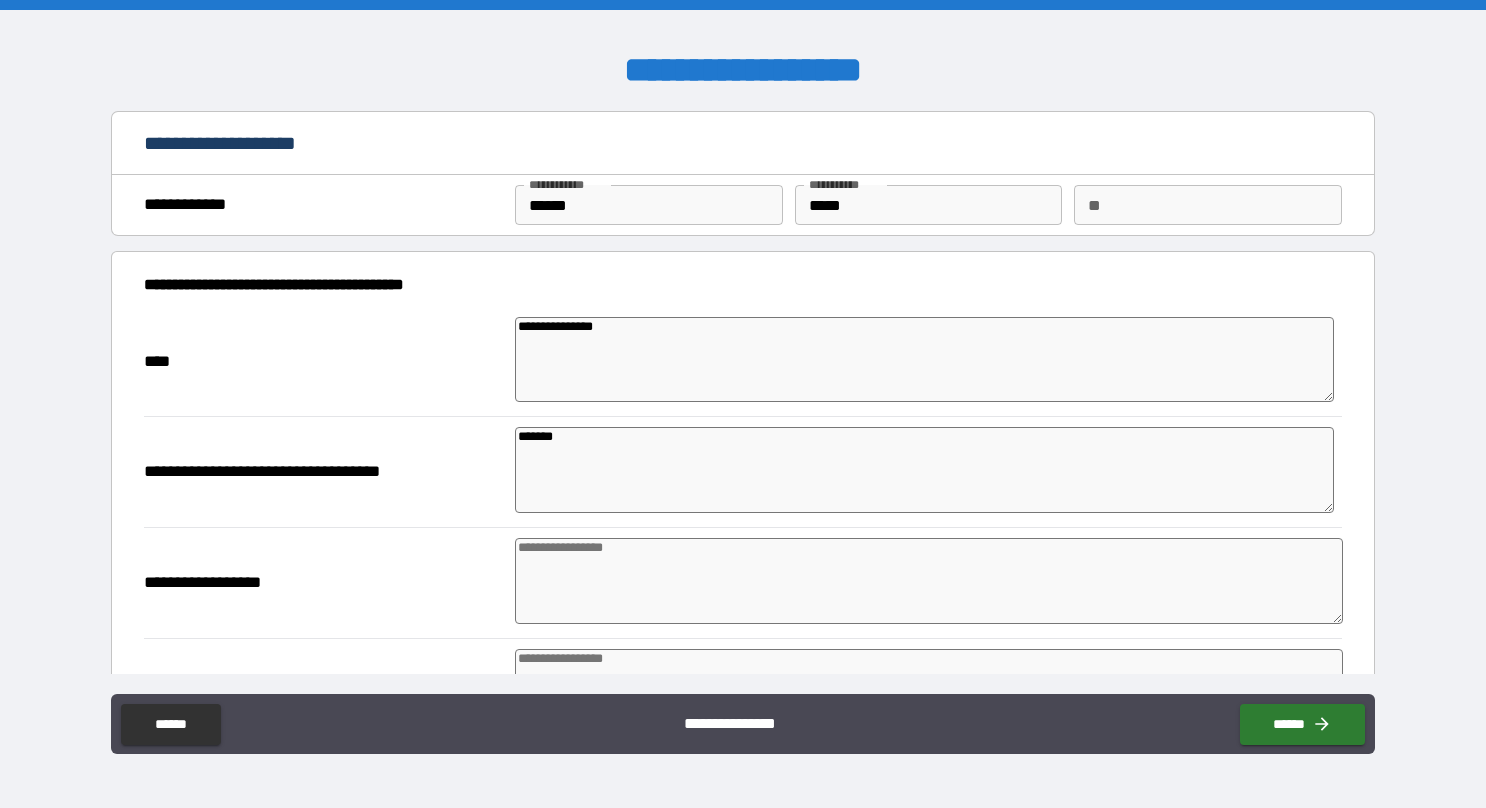 click at bounding box center (929, 581) 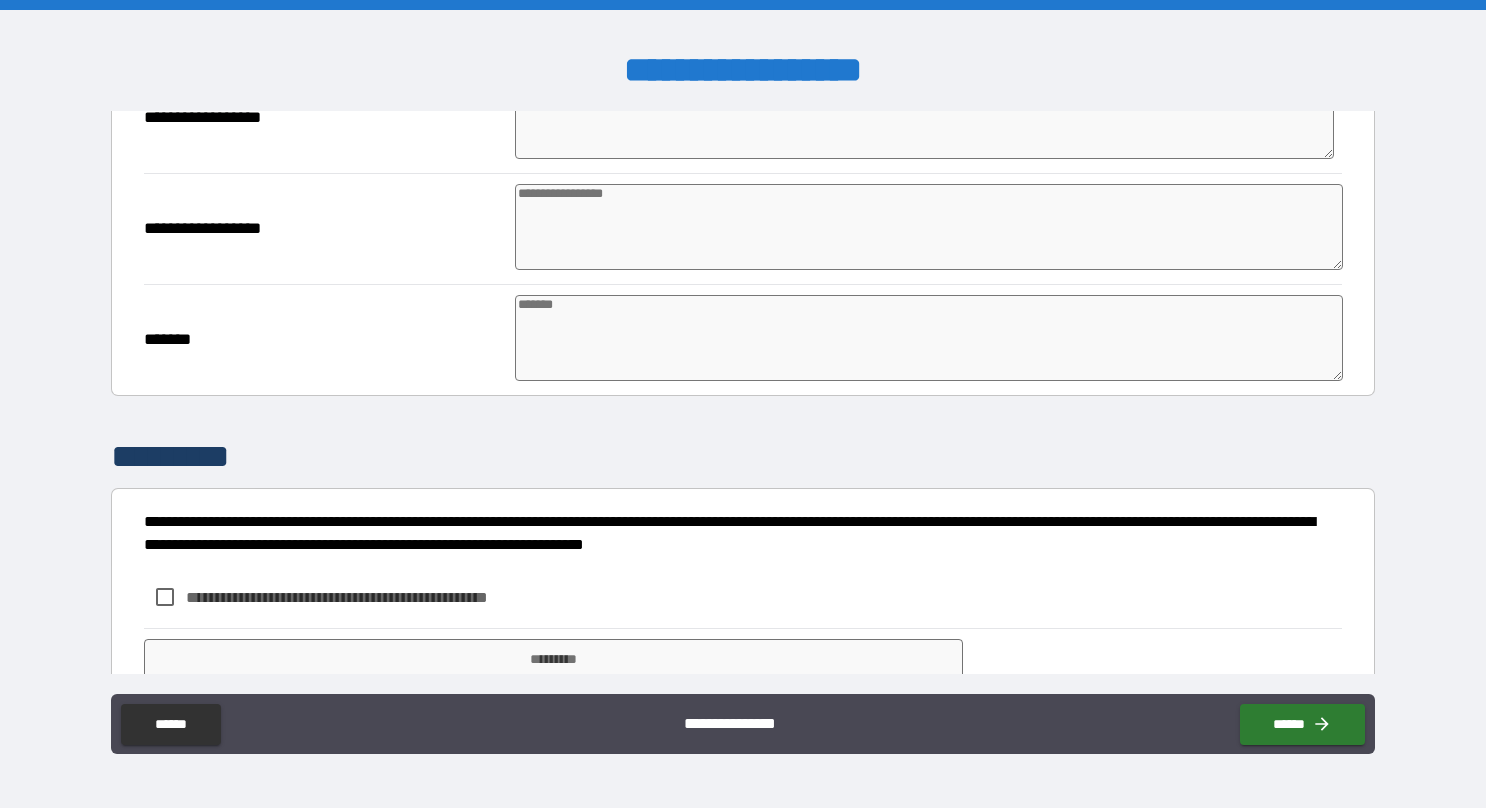 scroll, scrollTop: 535, scrollLeft: 0, axis: vertical 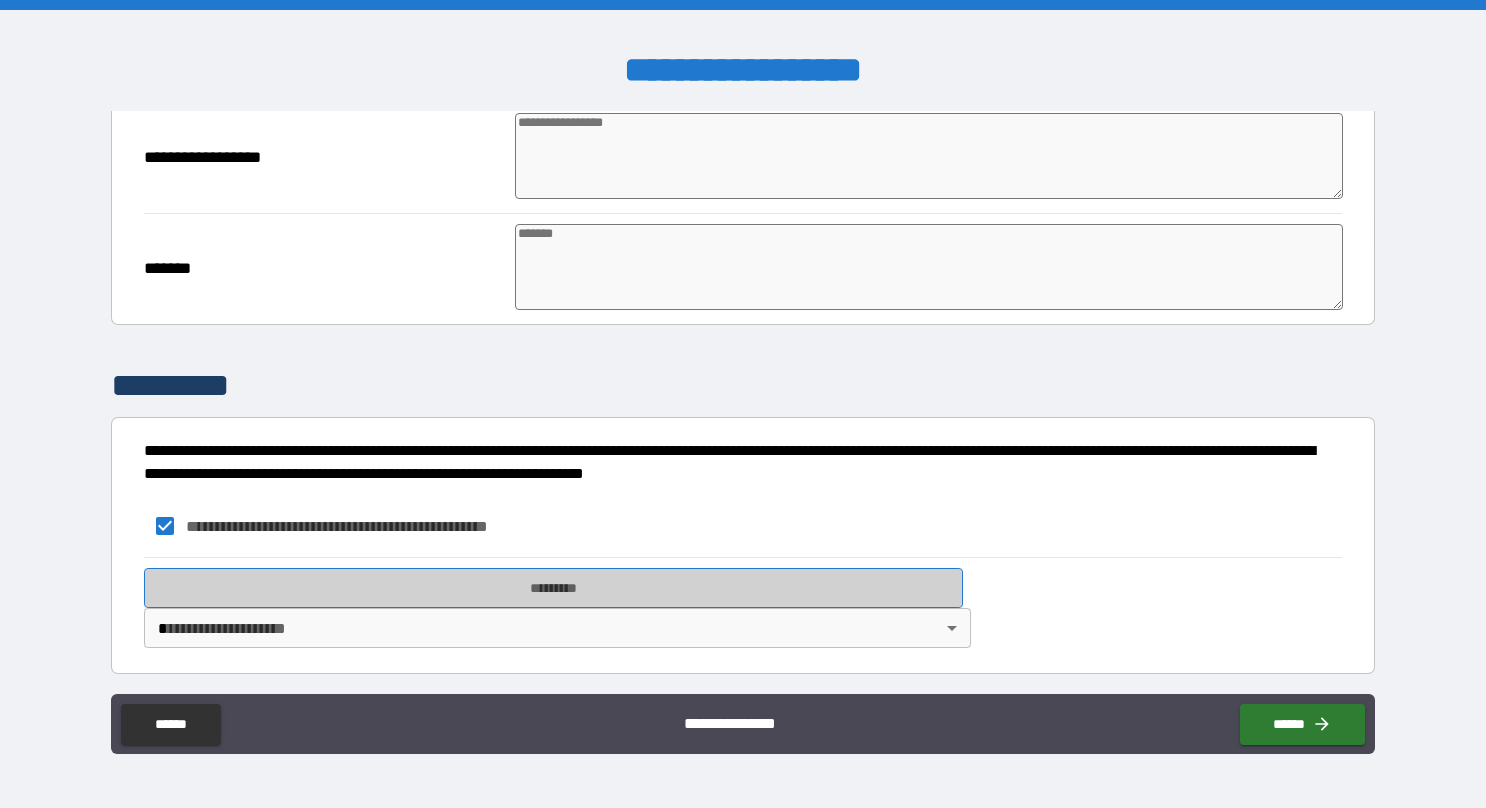 click on "*********" at bounding box center (553, 588) 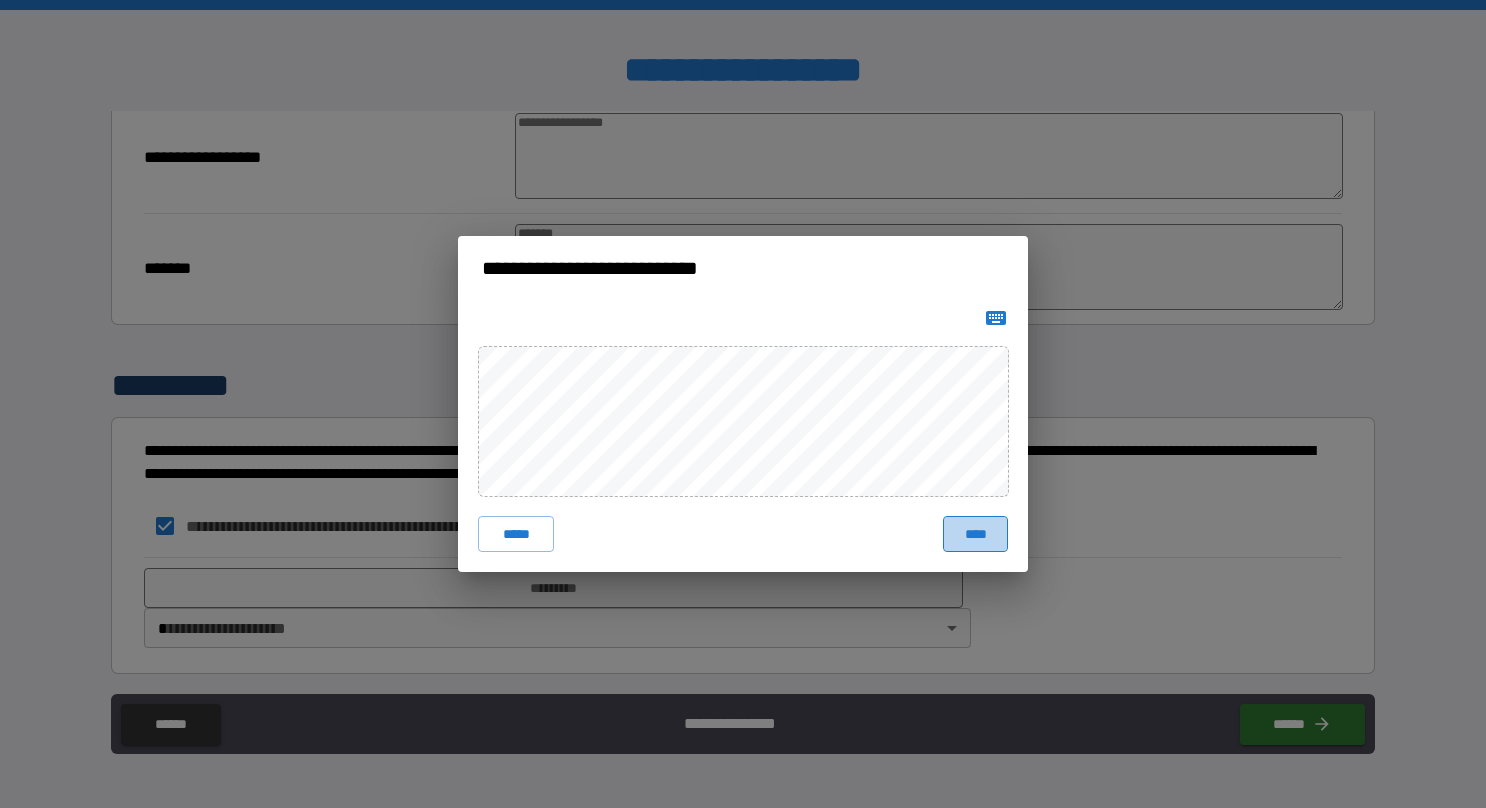 click on "****" at bounding box center (975, 534) 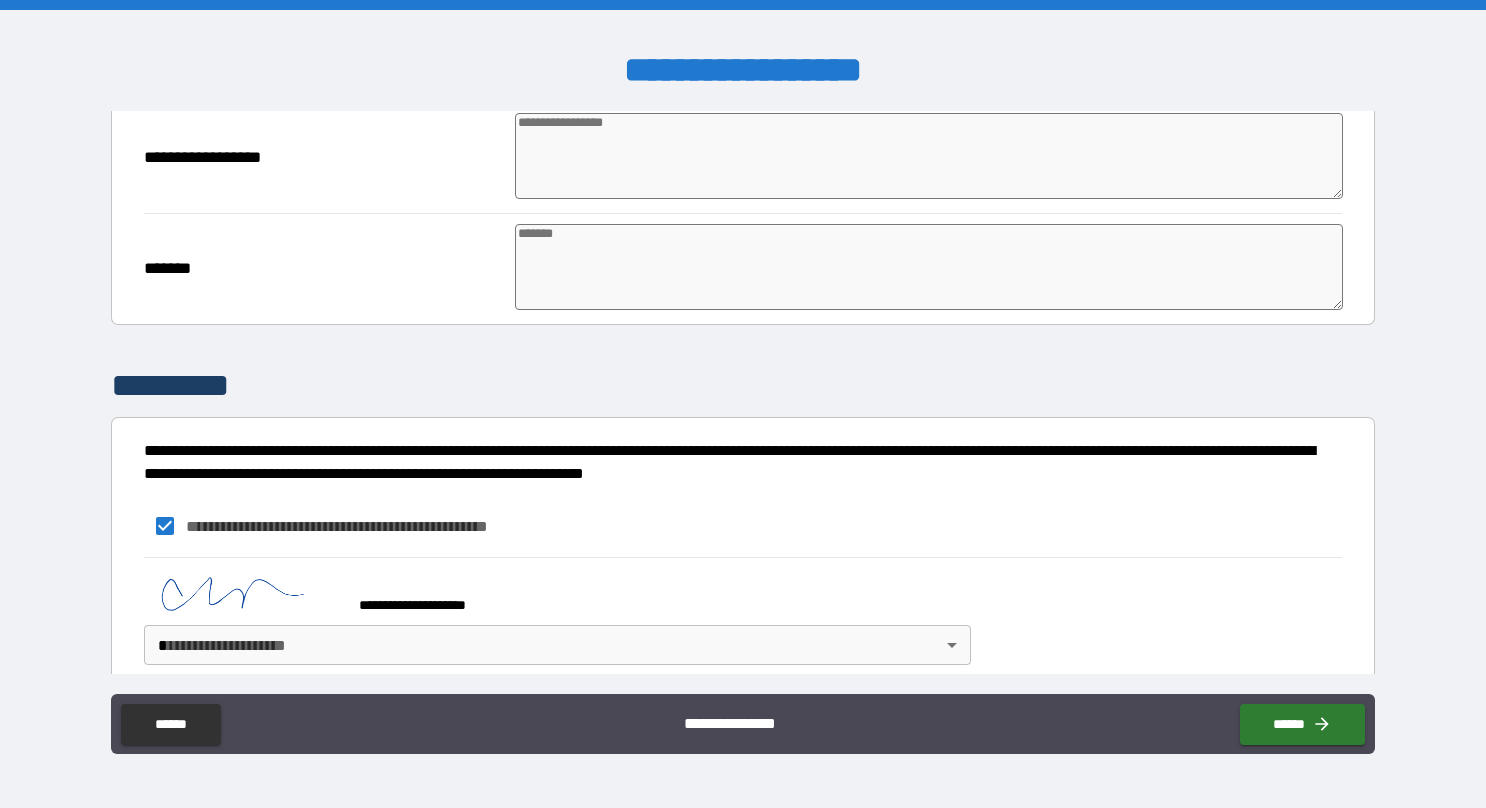 click on "**********" at bounding box center [743, 404] 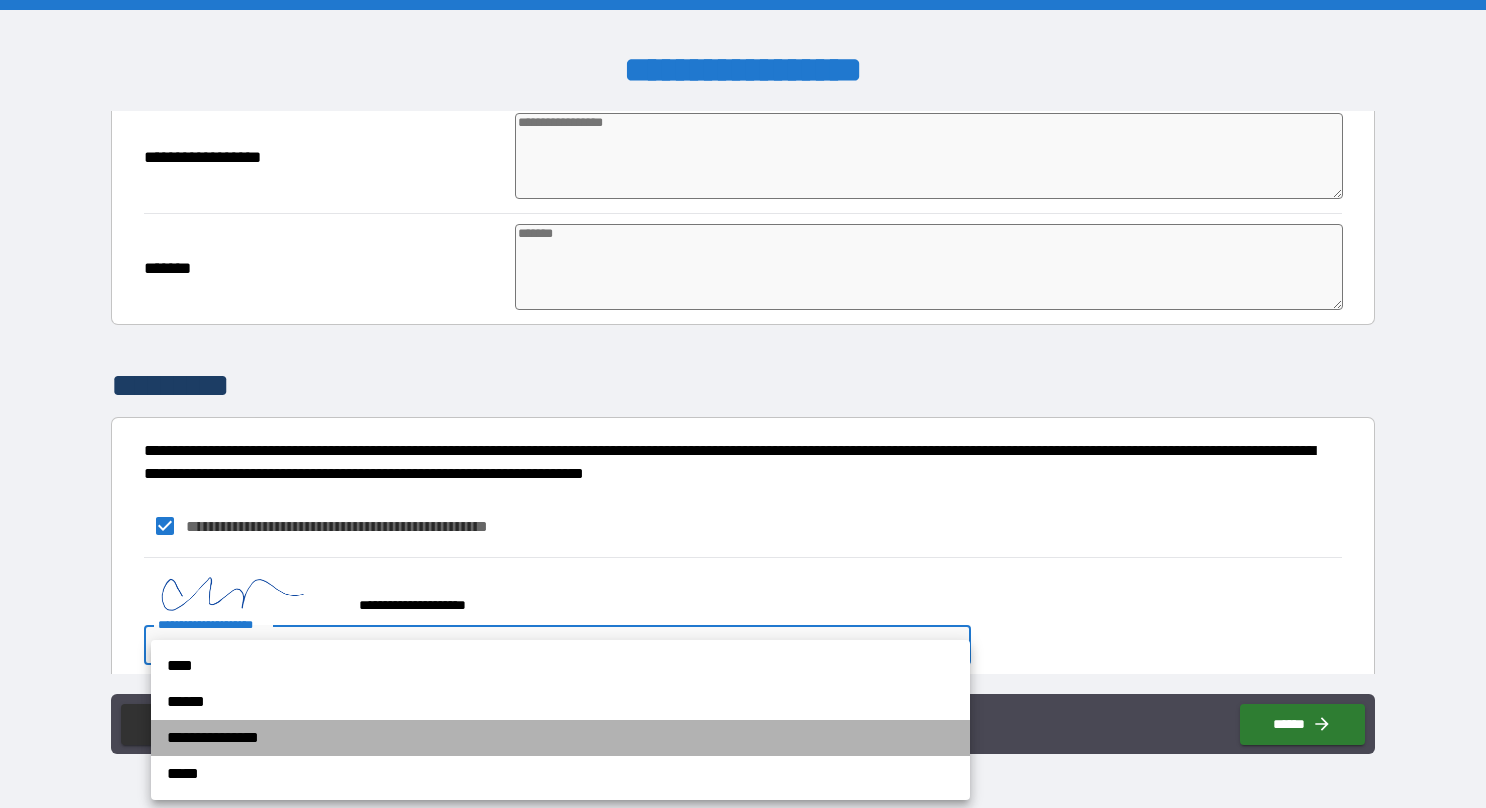 click on "**********" at bounding box center (560, 738) 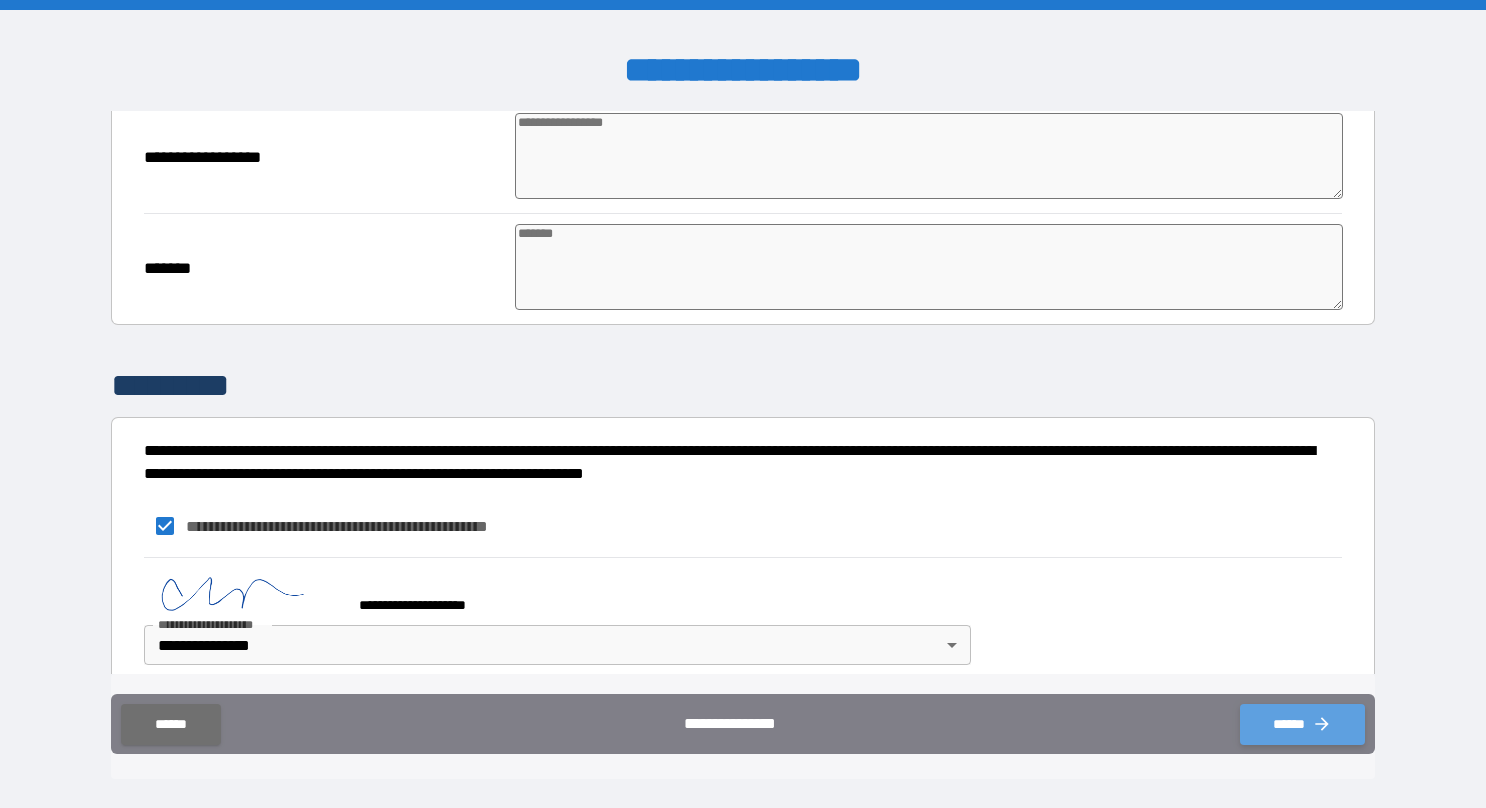 click on "******" at bounding box center [1302, 724] 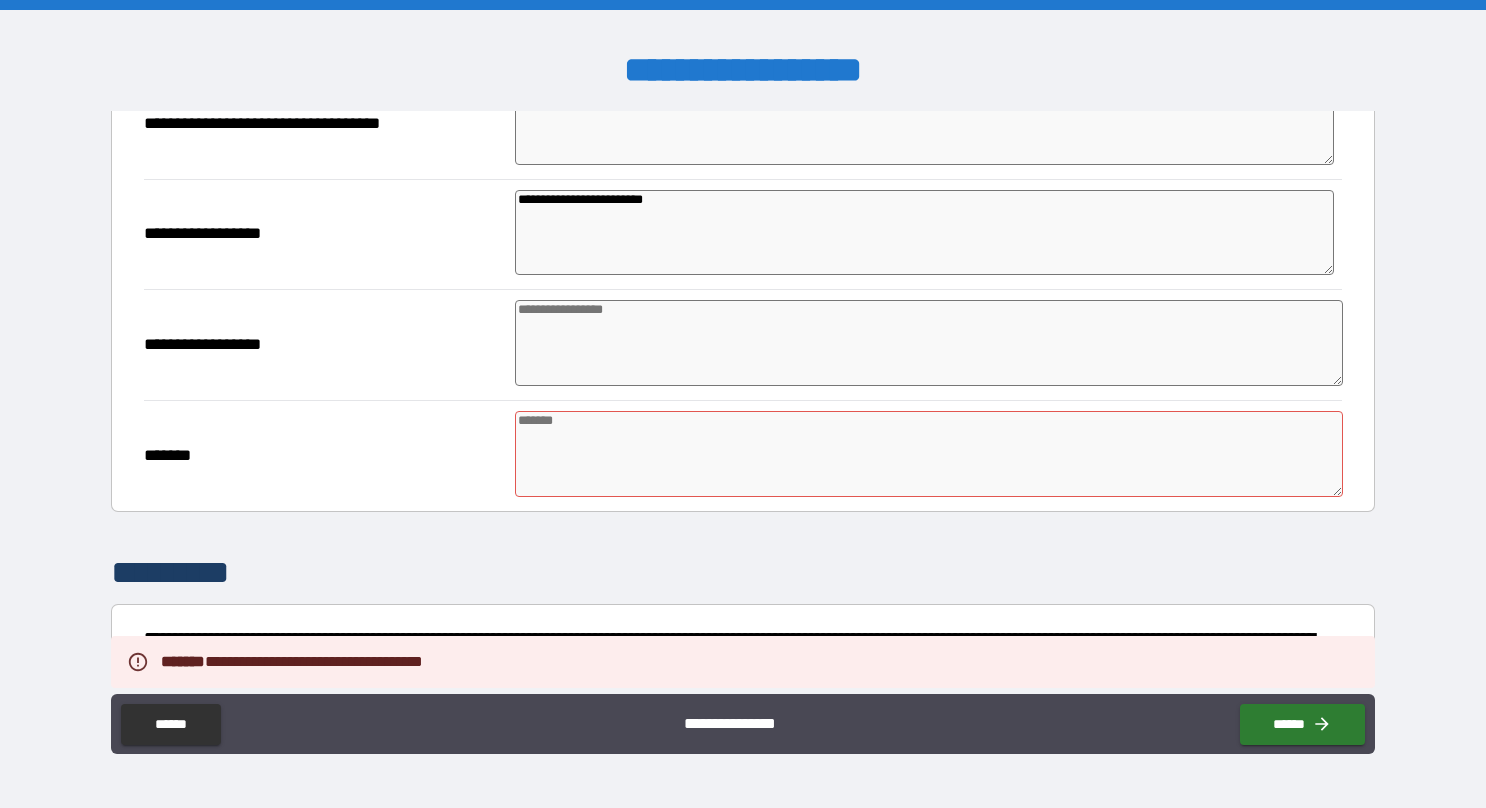 scroll, scrollTop: 335, scrollLeft: 0, axis: vertical 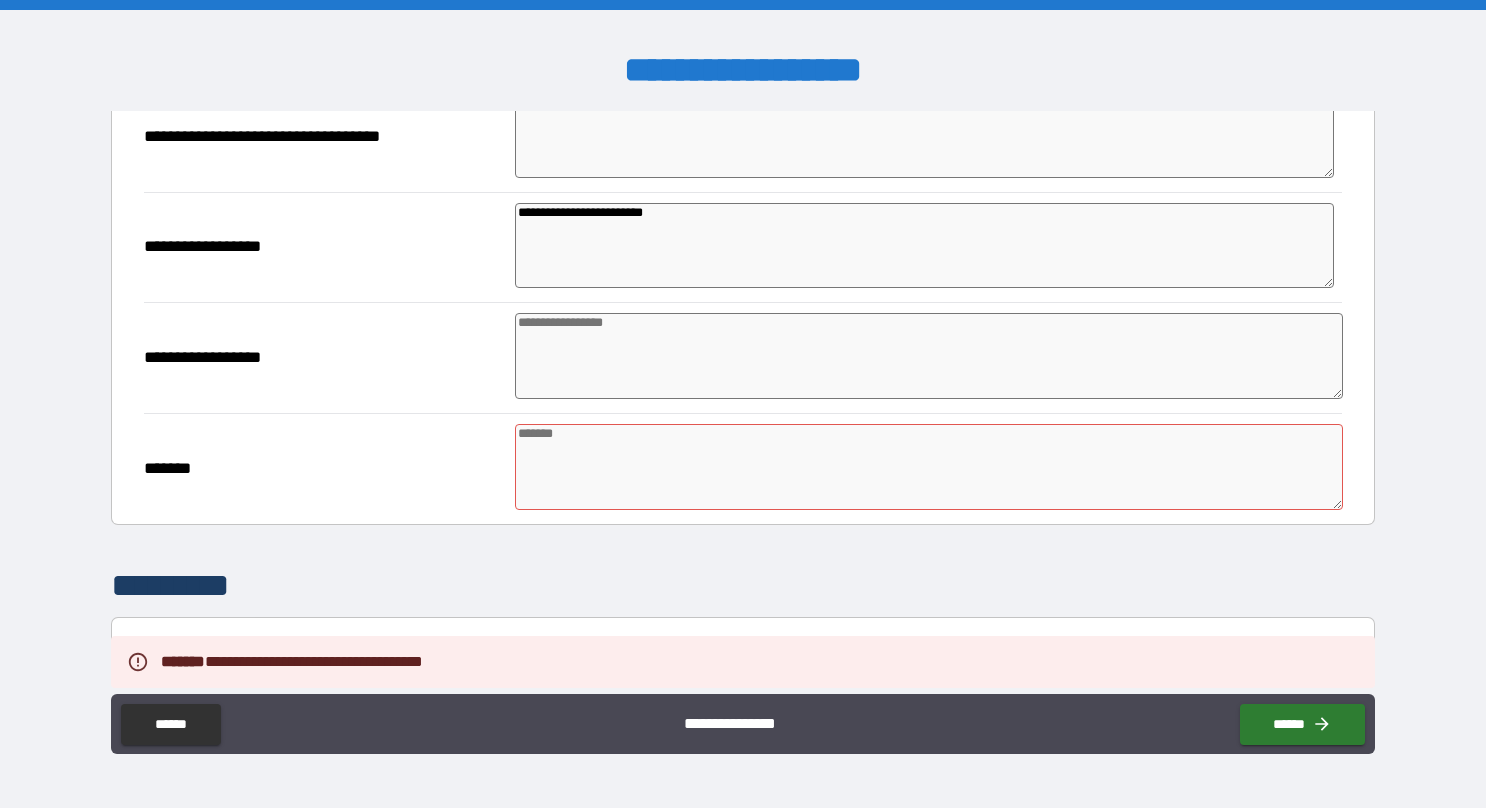 click at bounding box center (929, 467) 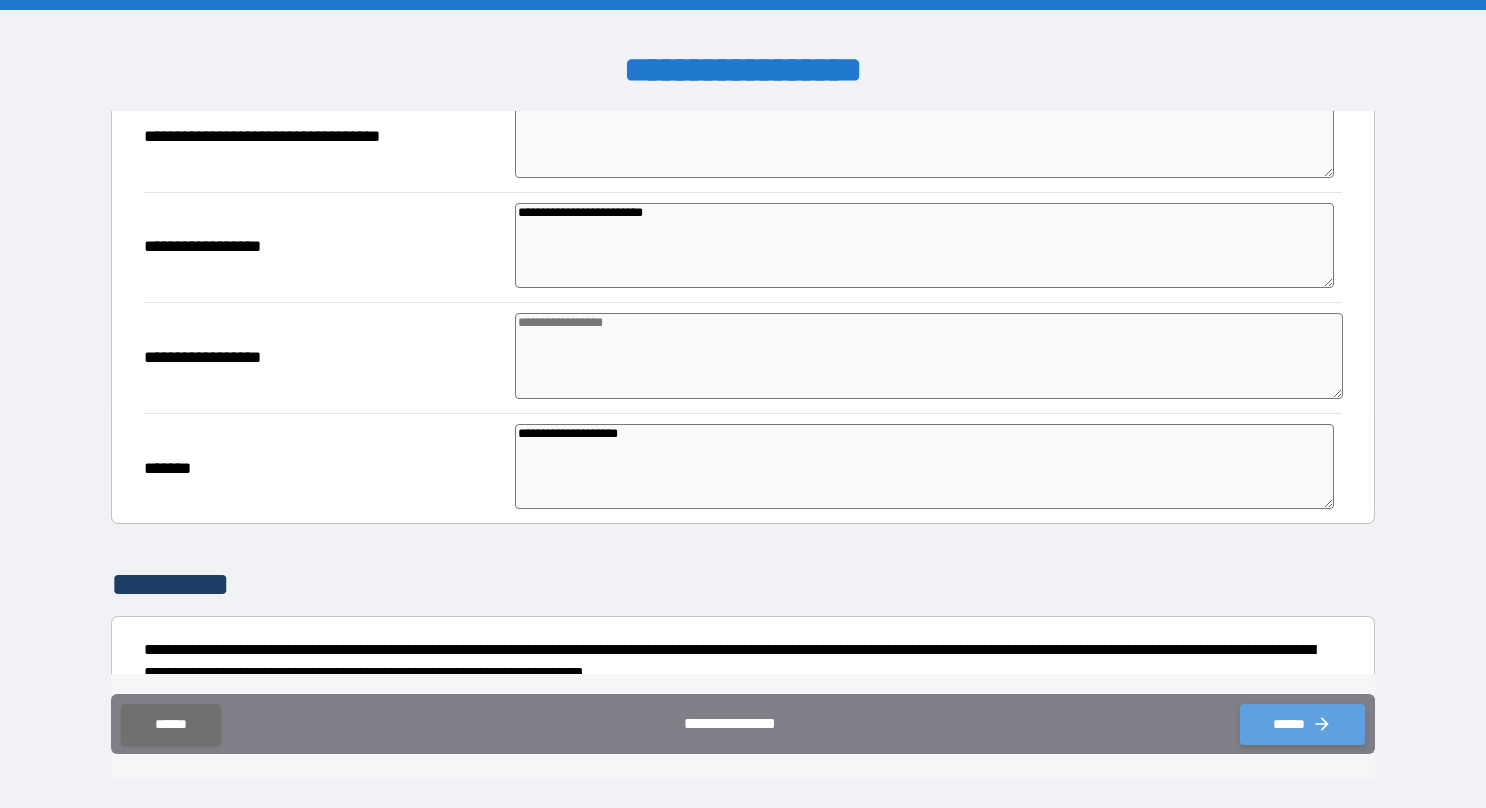 click on "******" at bounding box center [1302, 724] 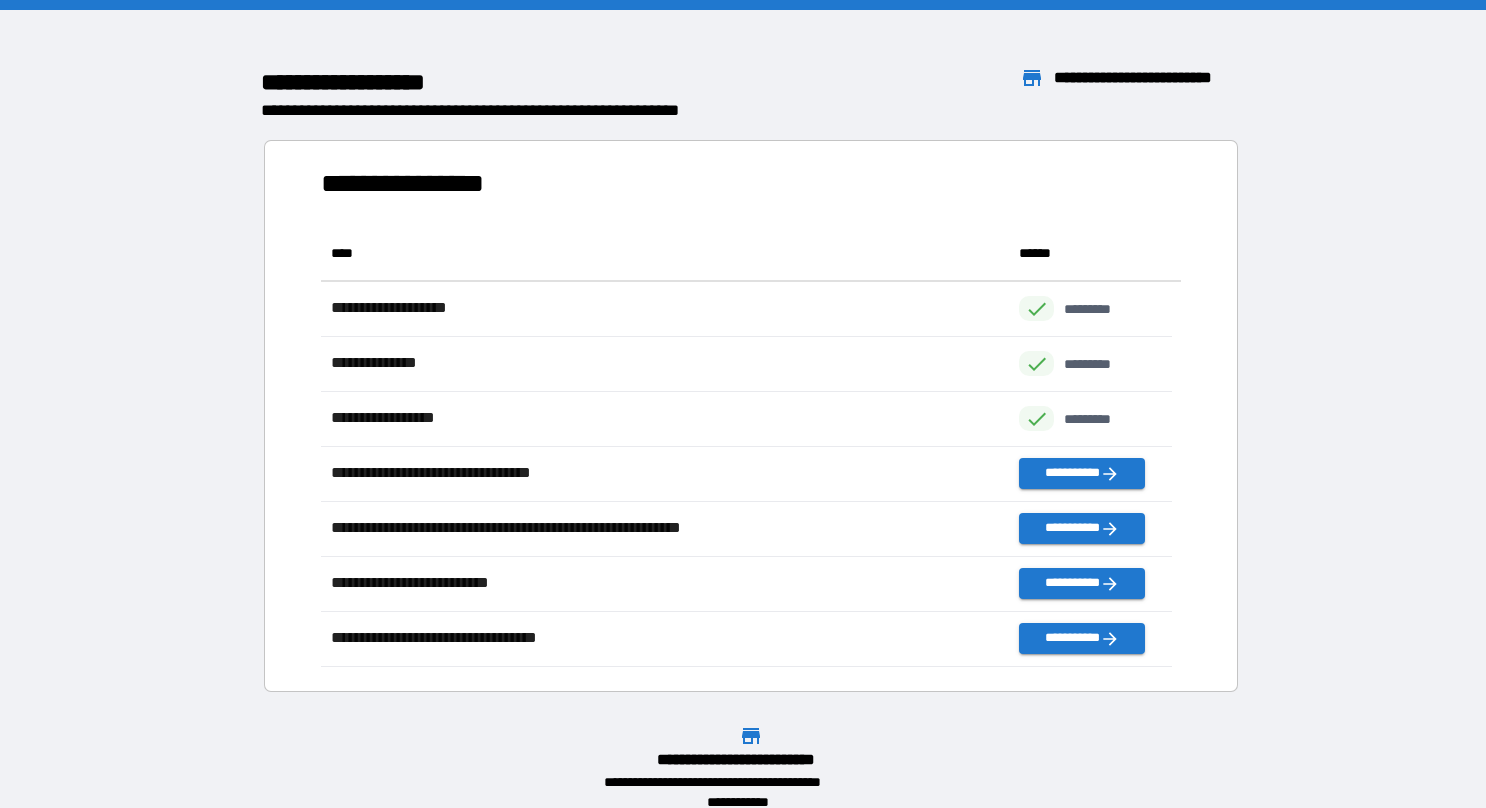 scroll, scrollTop: 16, scrollLeft: 16, axis: both 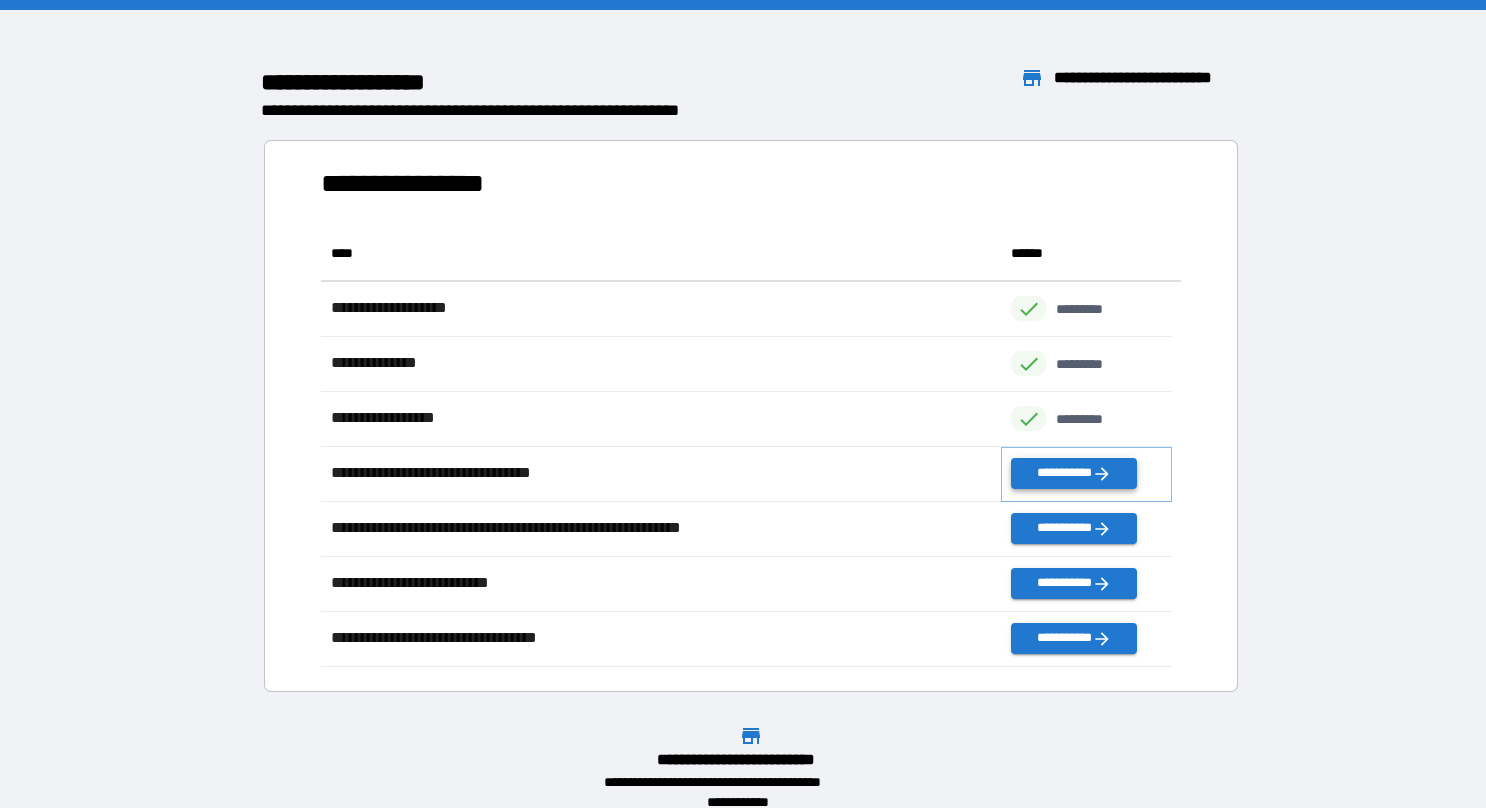 click on "**********" at bounding box center [1073, 473] 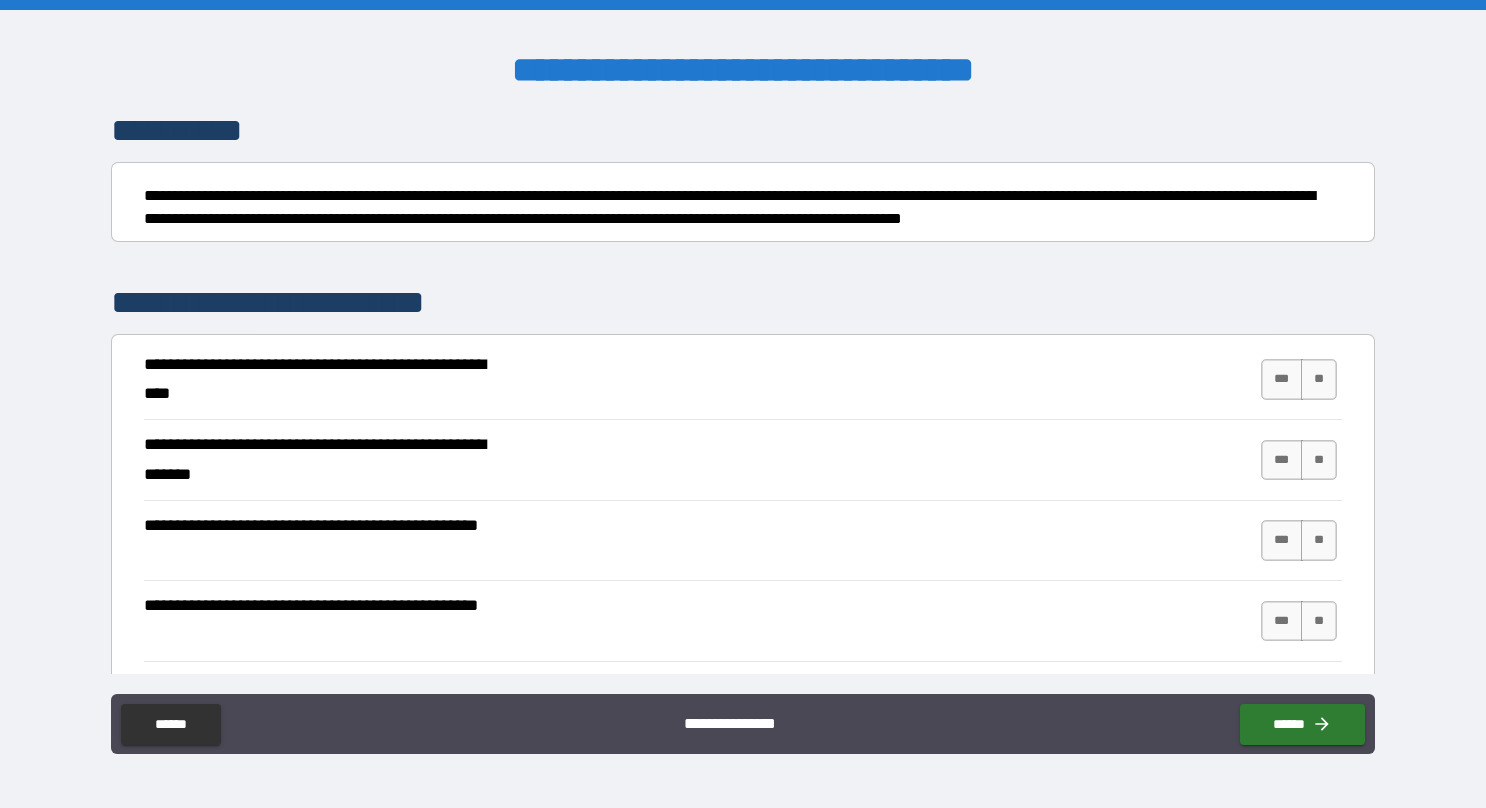 scroll, scrollTop: 200, scrollLeft: 0, axis: vertical 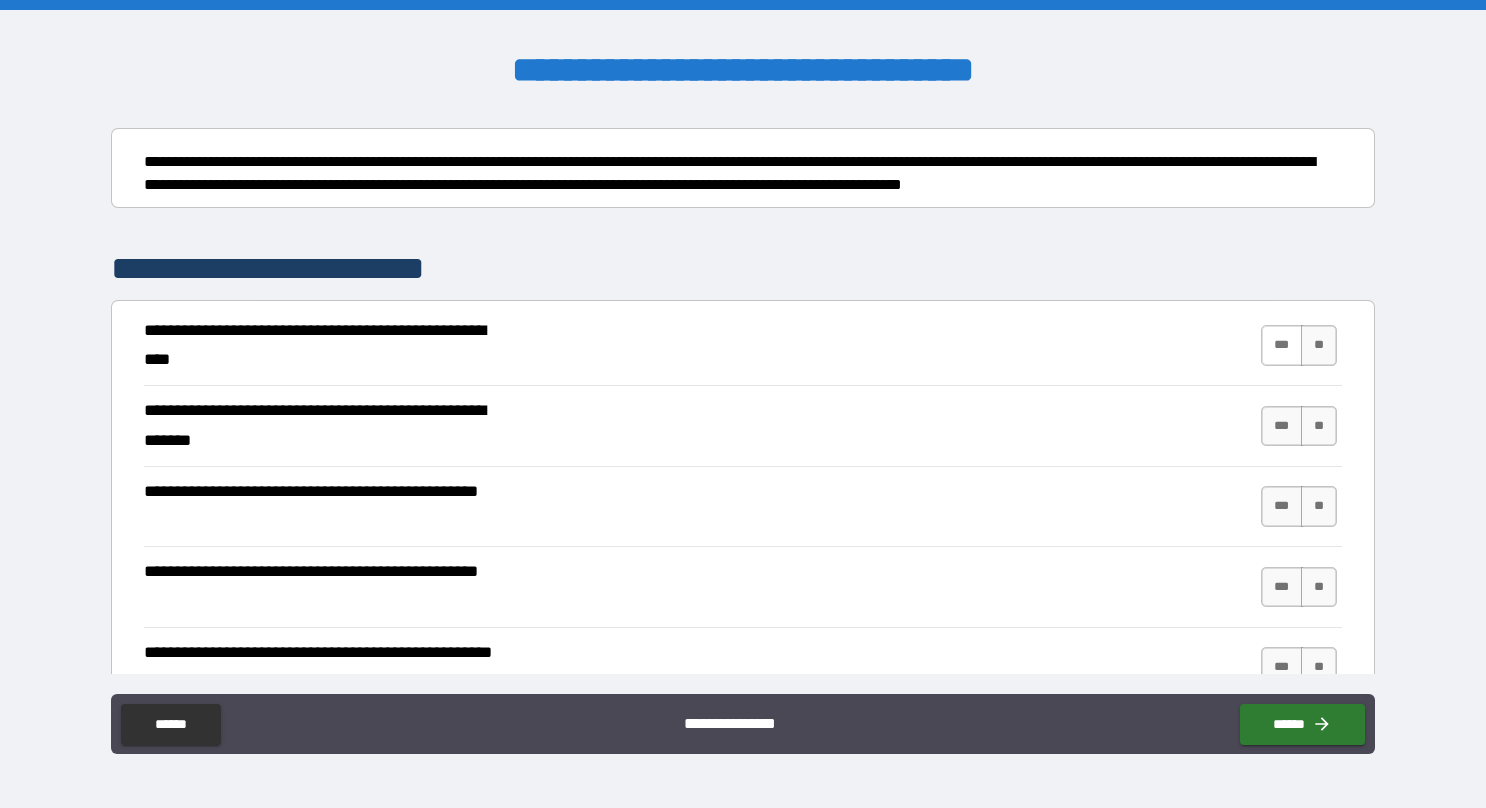 click on "***" at bounding box center [1282, 345] 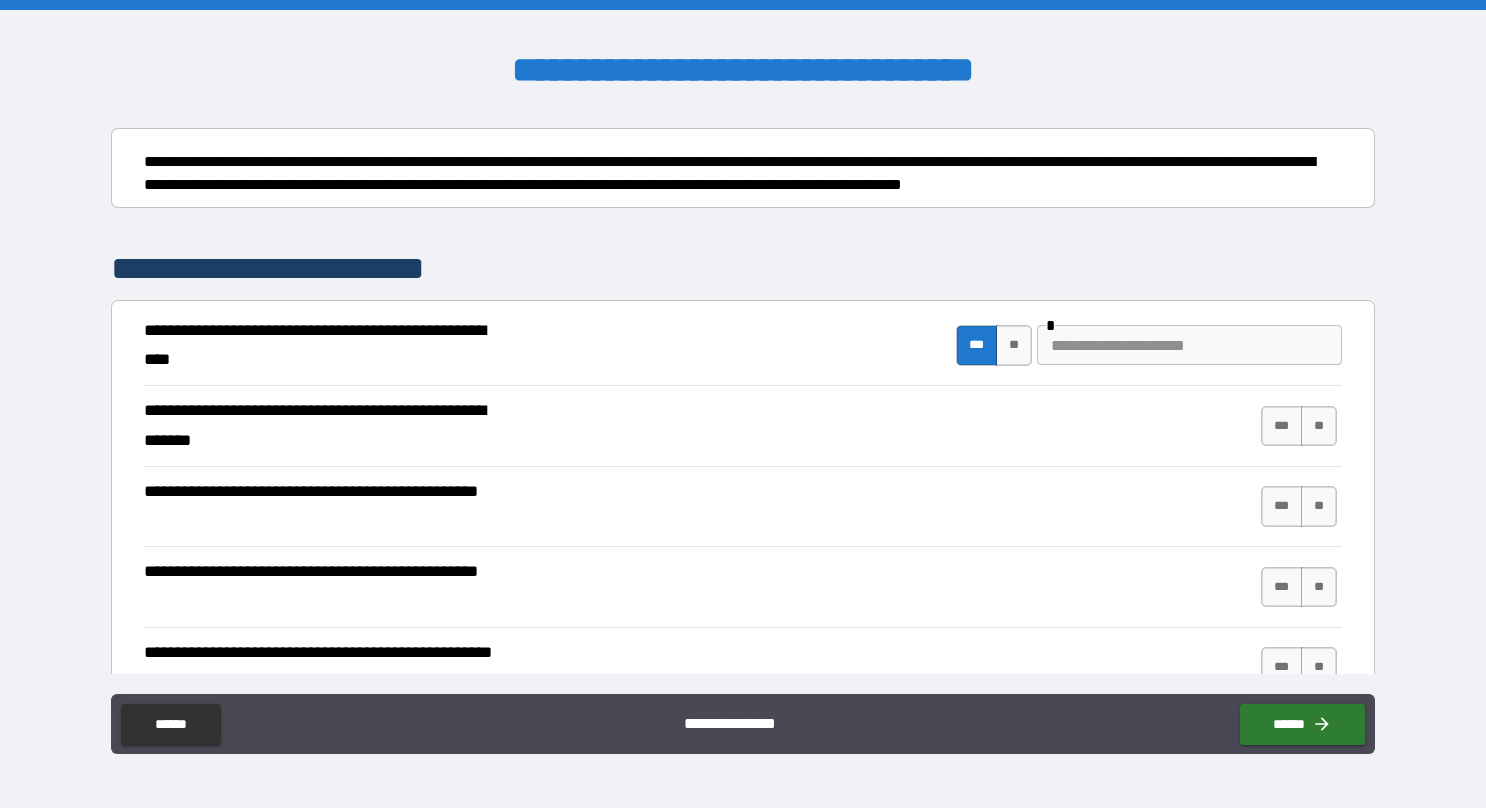 click at bounding box center [1189, 345] 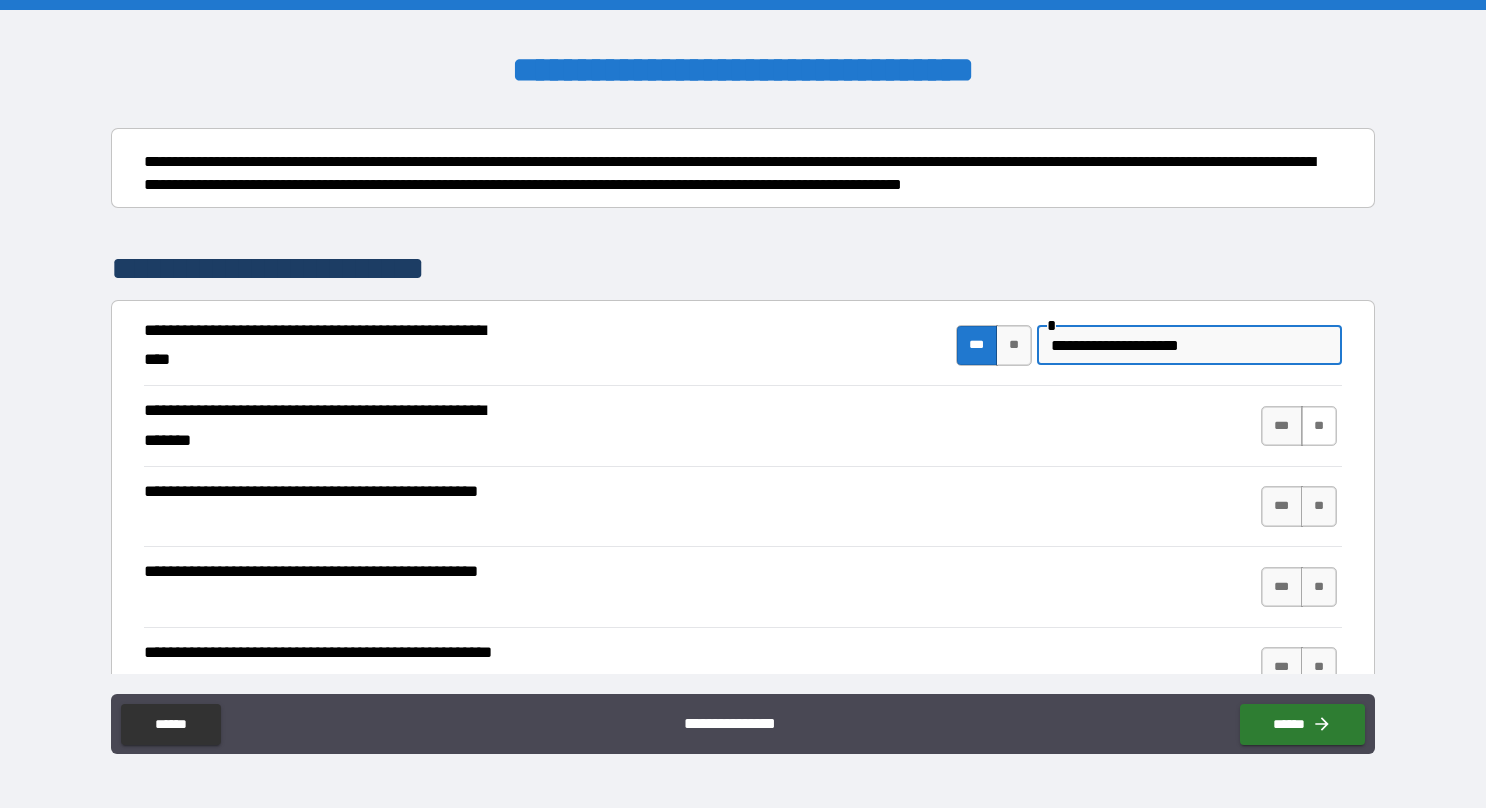 click on "**" at bounding box center (1319, 426) 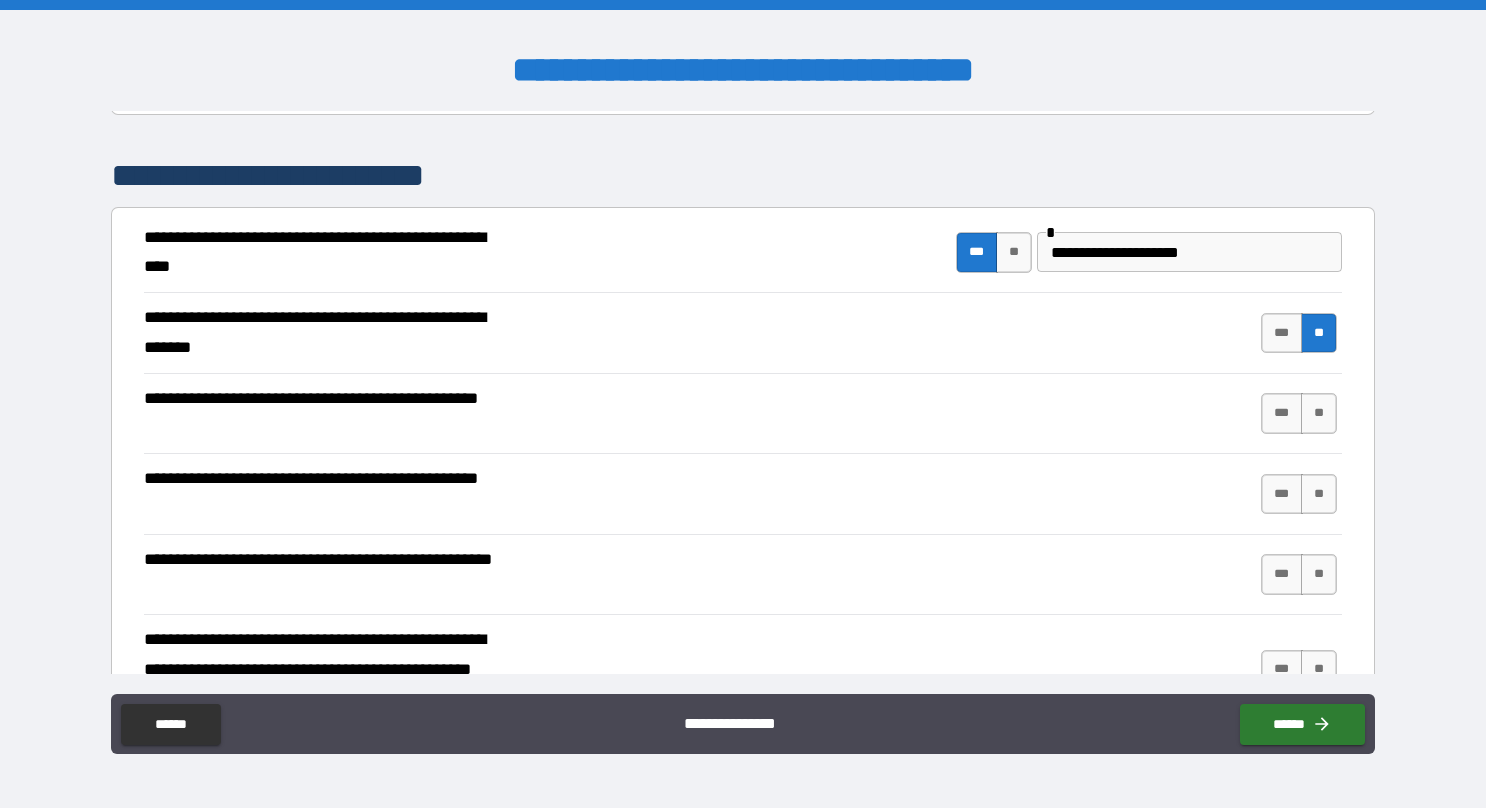scroll, scrollTop: 325, scrollLeft: 0, axis: vertical 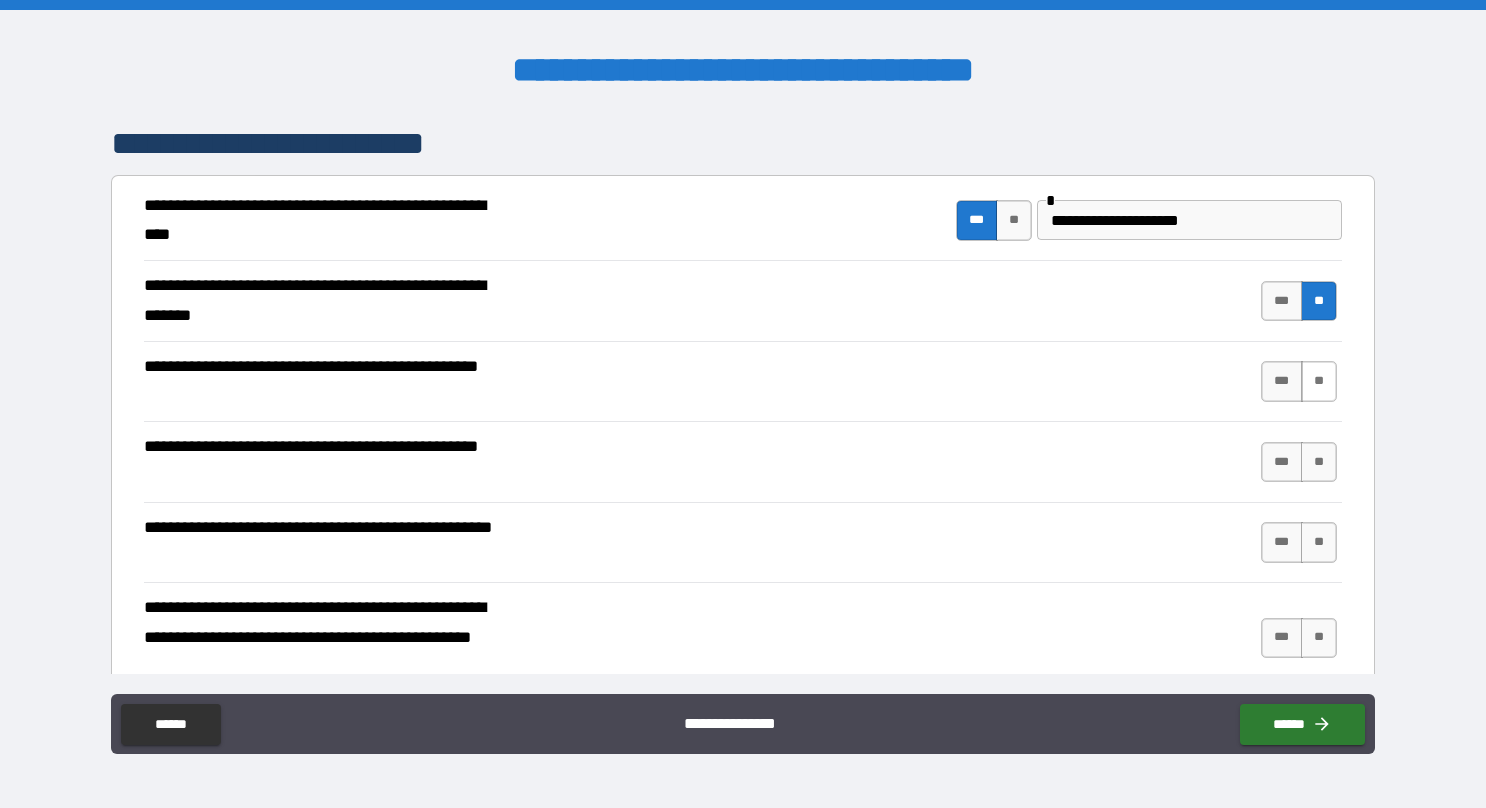 click on "**" at bounding box center (1319, 381) 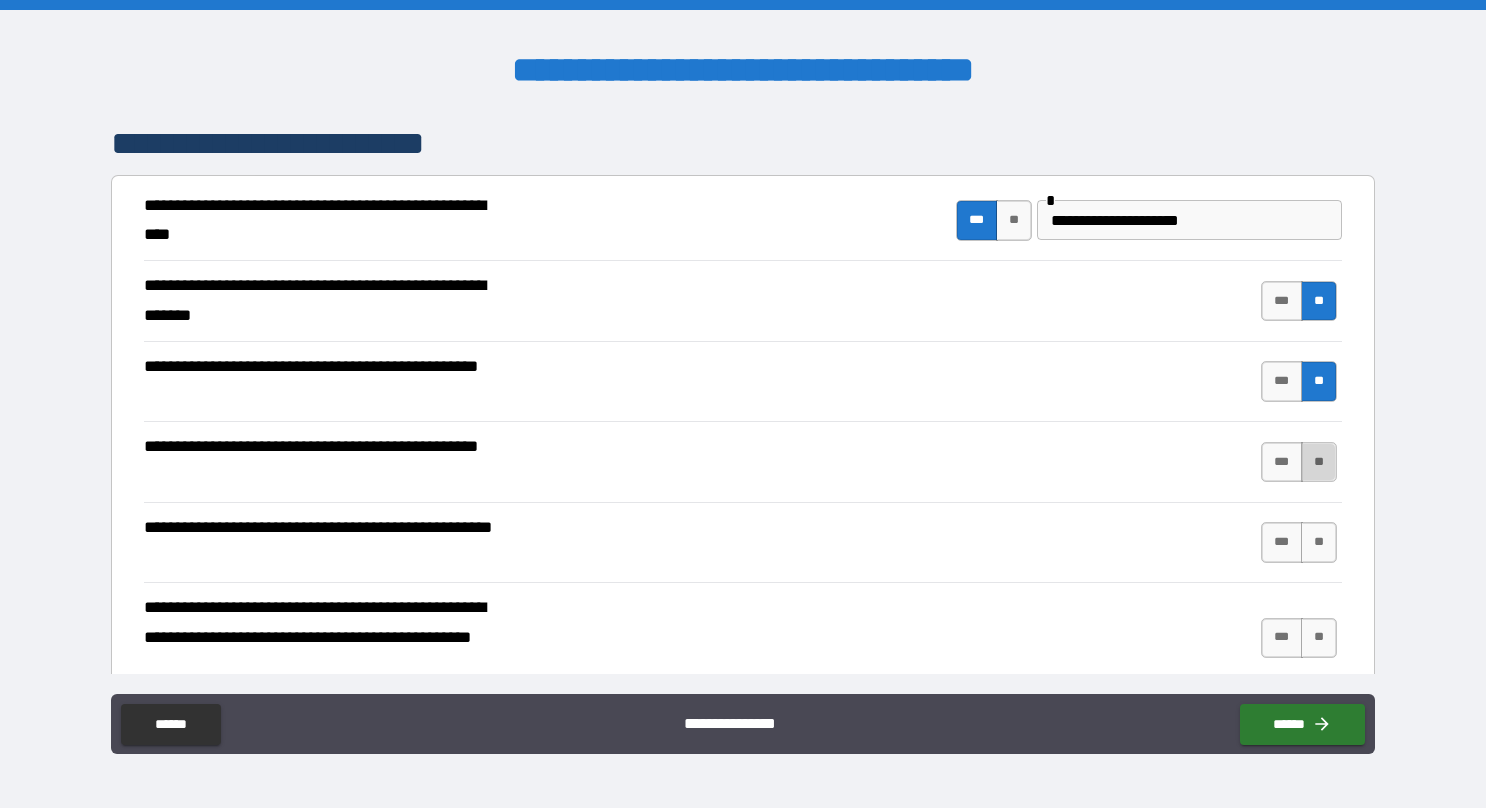 click on "**" at bounding box center [1319, 462] 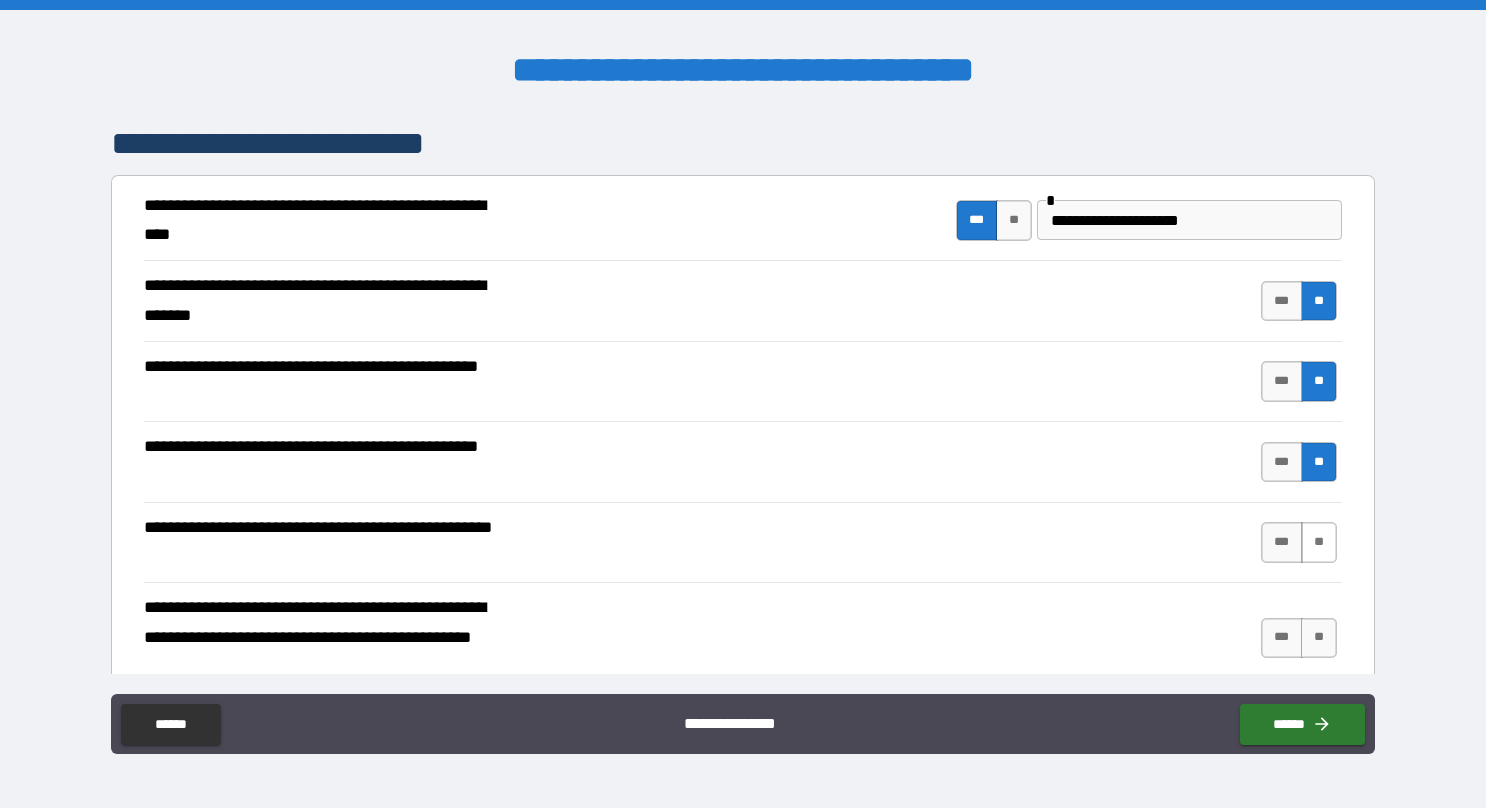 click on "**" at bounding box center (1319, 542) 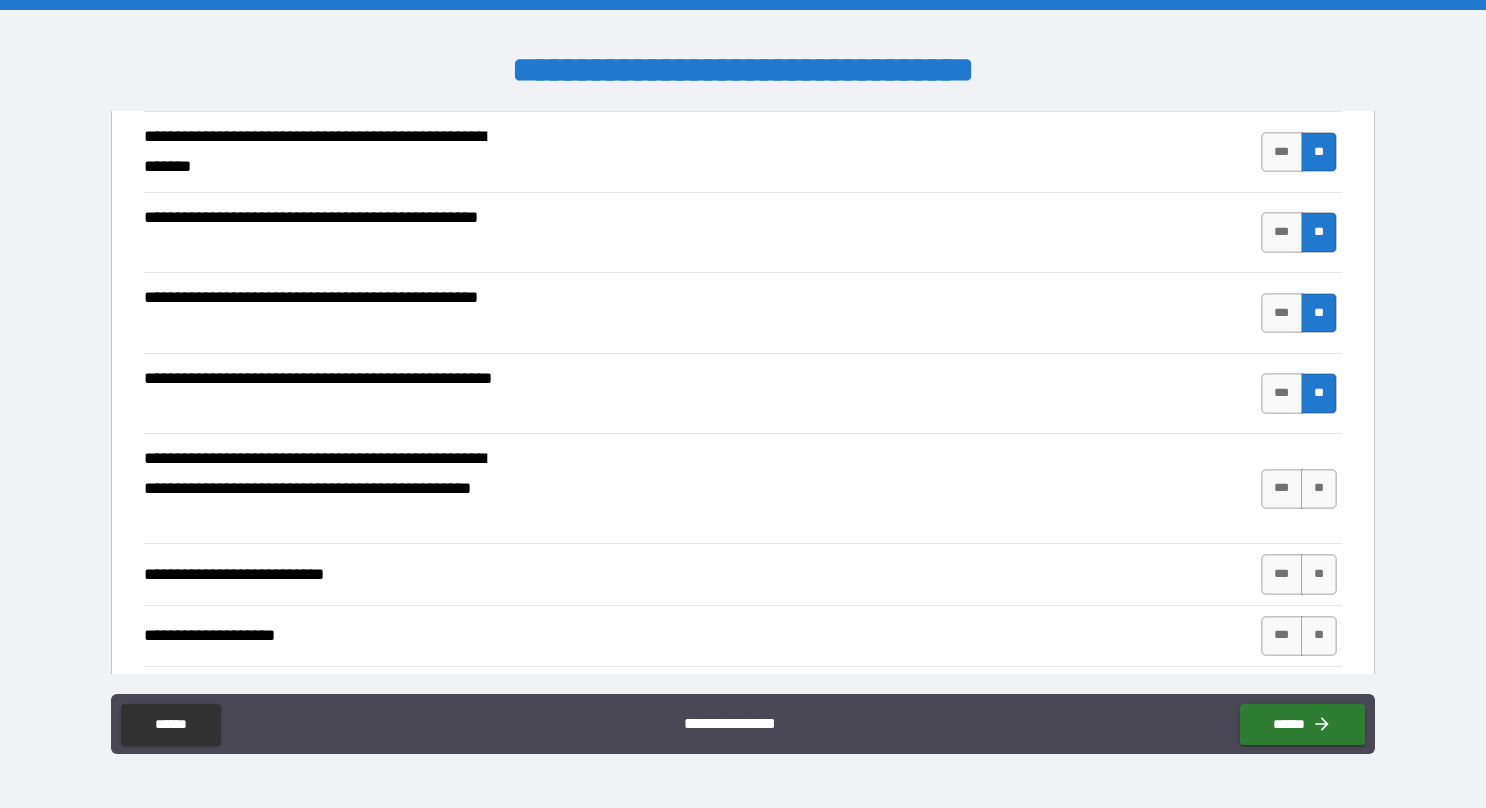 scroll, scrollTop: 475, scrollLeft: 0, axis: vertical 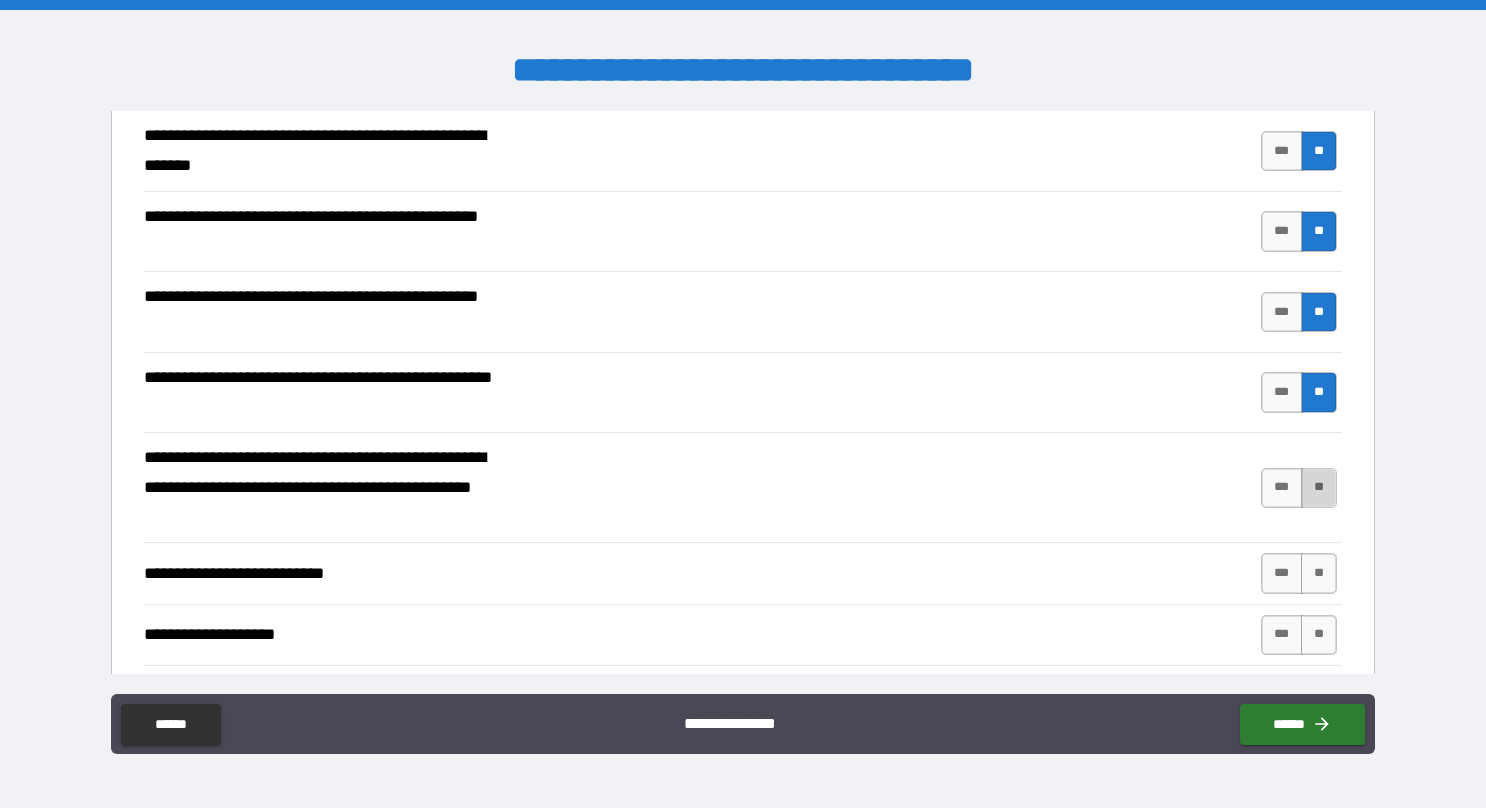 click on "**" at bounding box center [1319, 488] 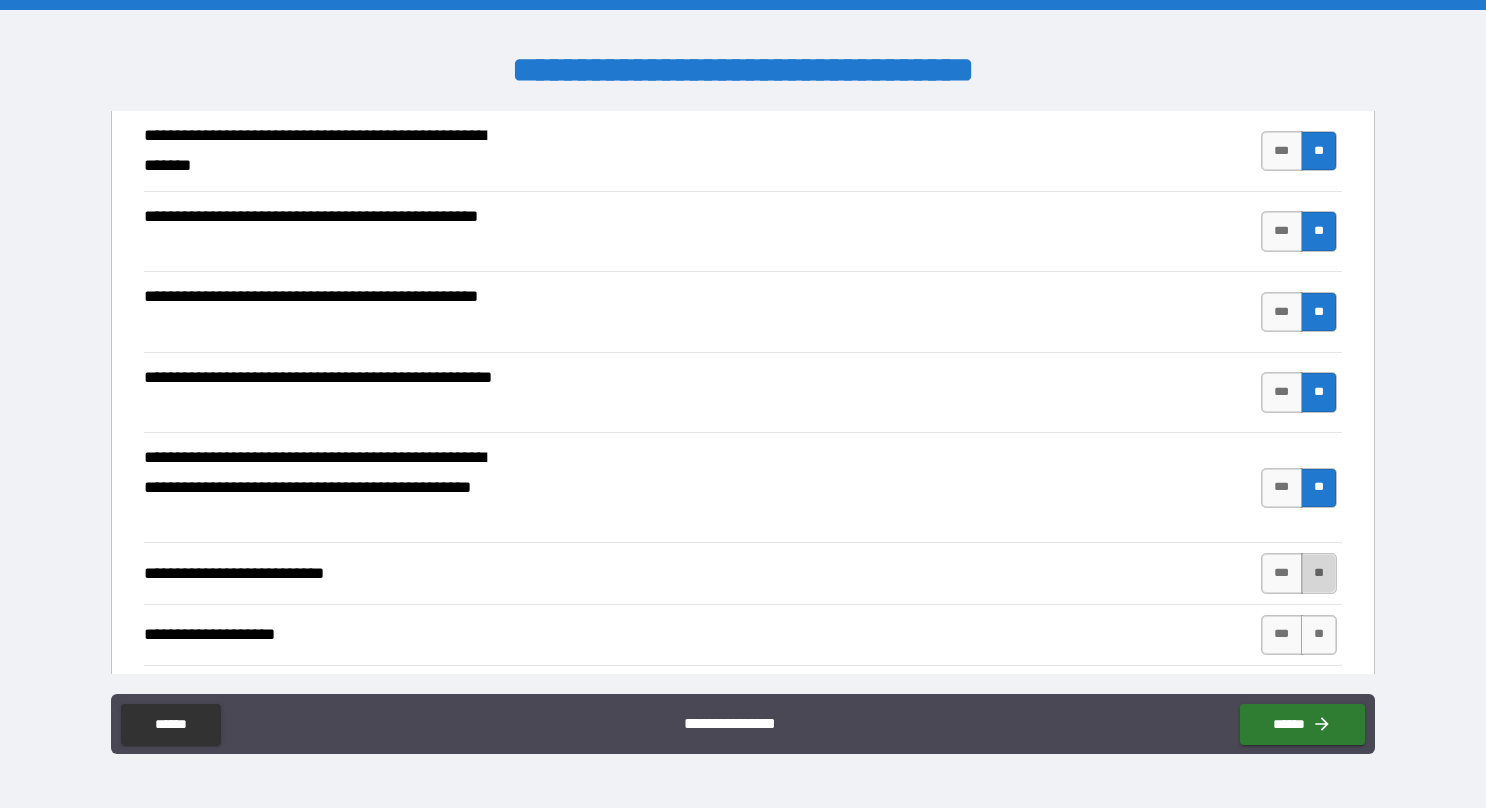 click on "**" at bounding box center (1319, 573) 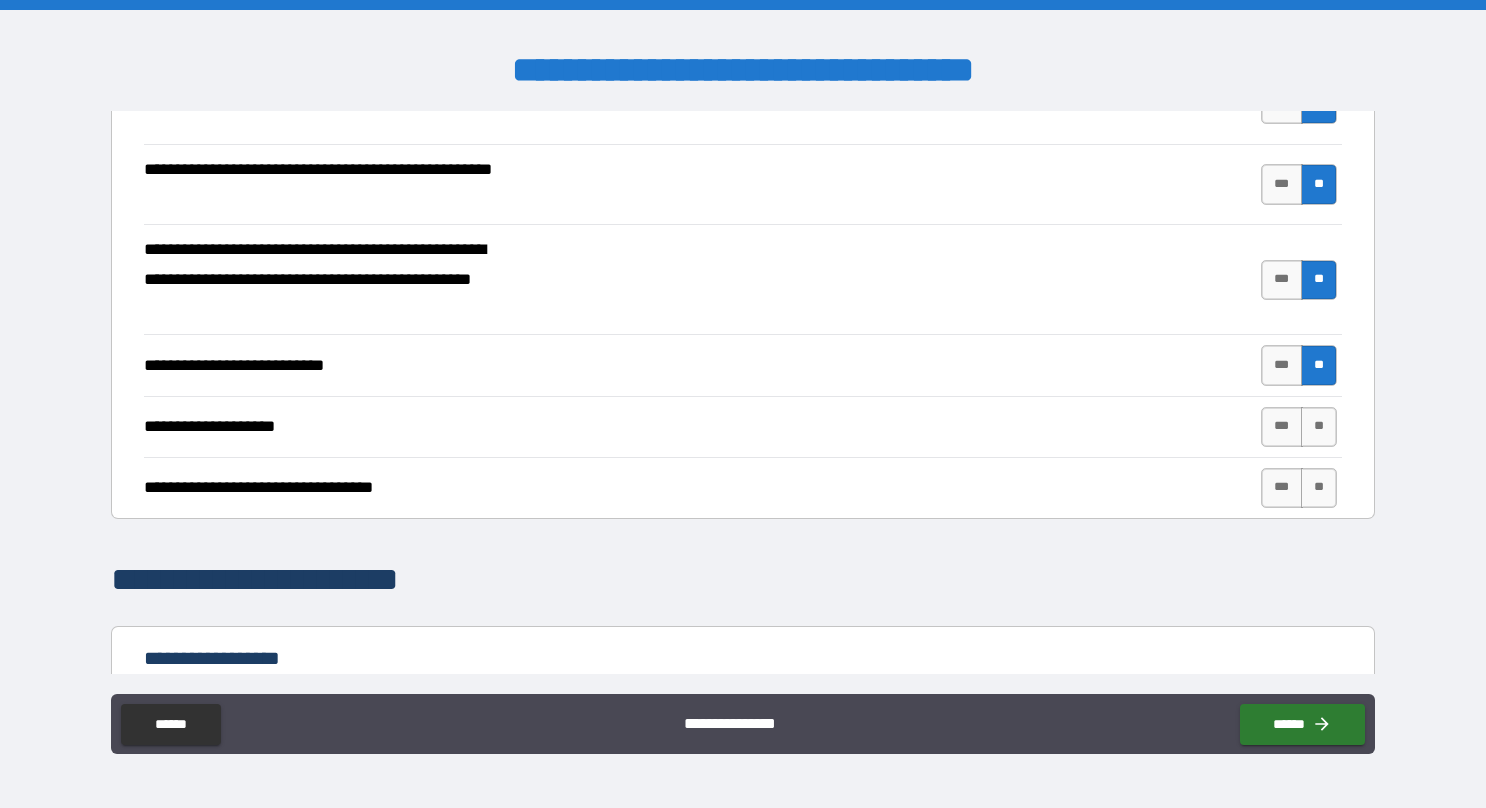 scroll, scrollTop: 725, scrollLeft: 0, axis: vertical 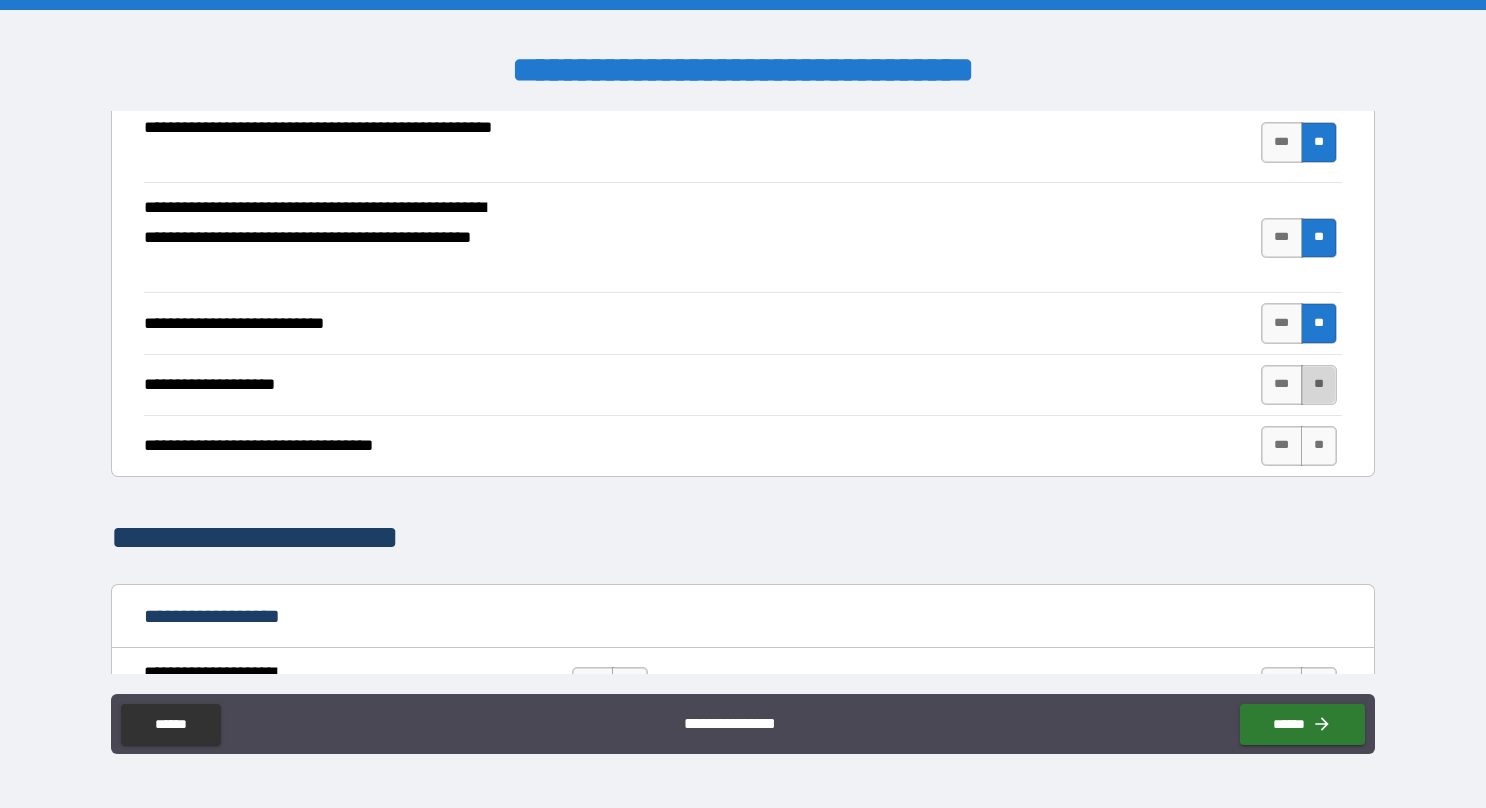 drag, startPoint x: 1314, startPoint y: 374, endPoint x: 1306, endPoint y: 399, distance: 26.24881 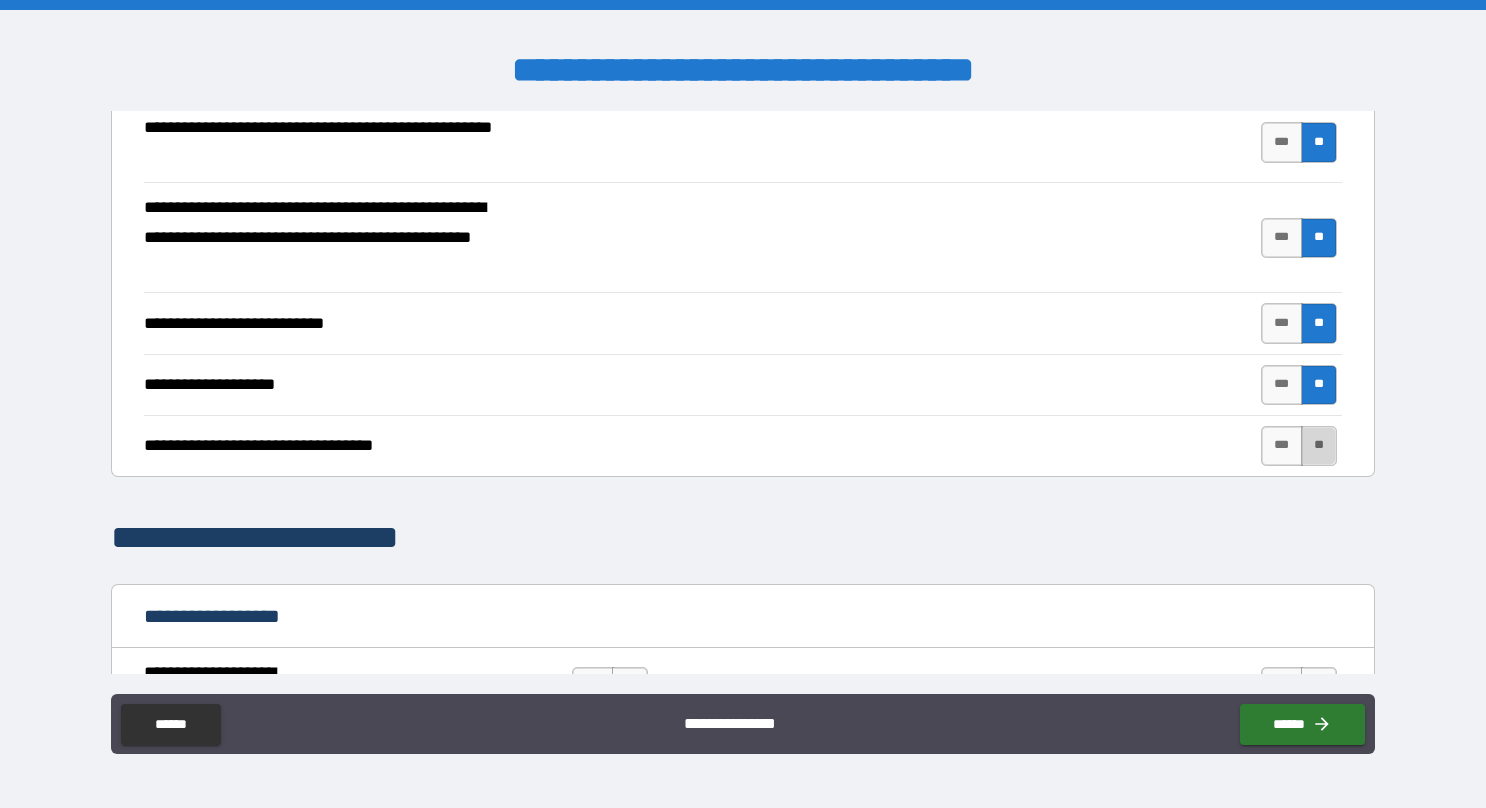 click on "**" at bounding box center [1319, 446] 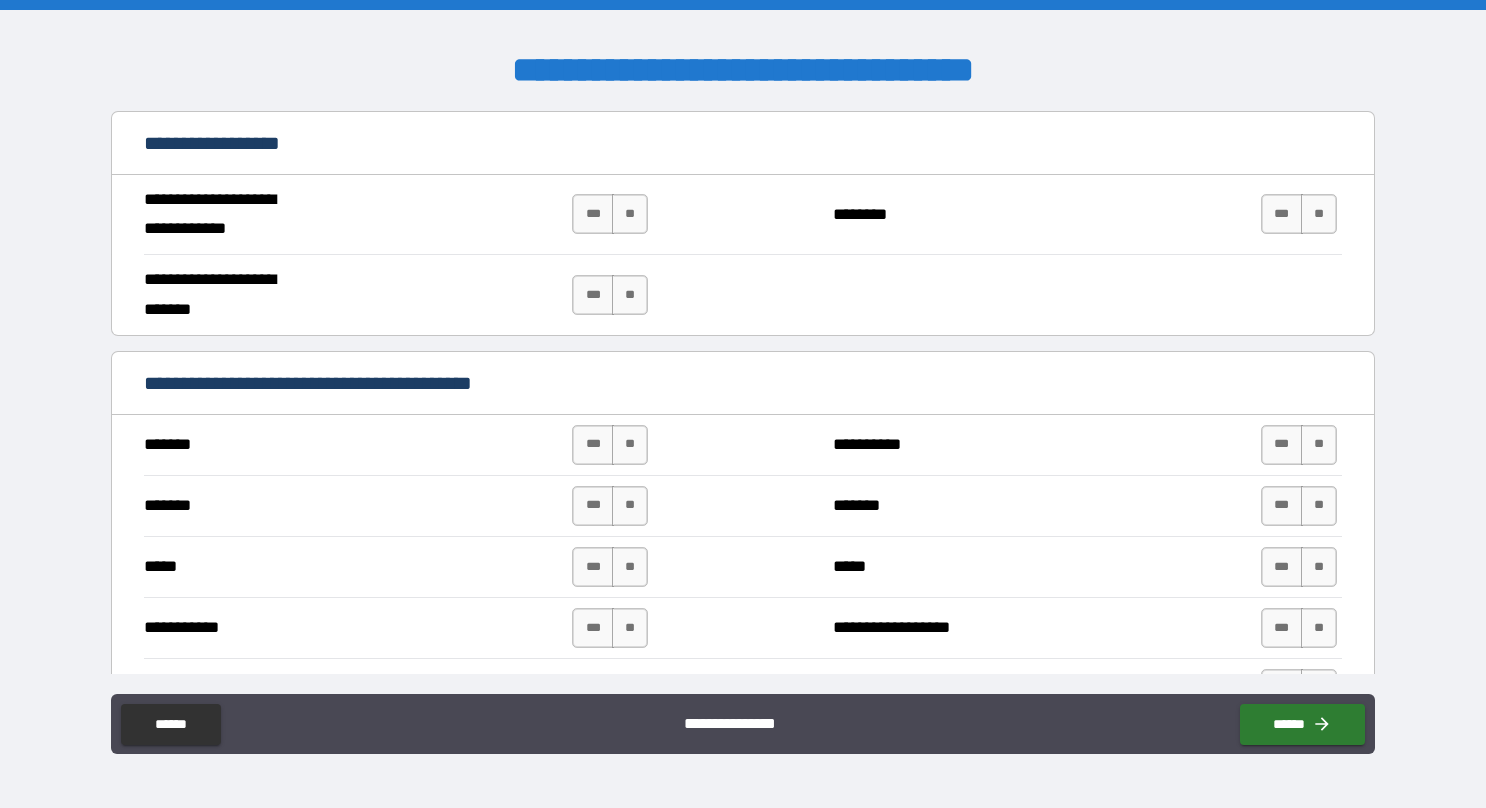 scroll, scrollTop: 1200, scrollLeft: 0, axis: vertical 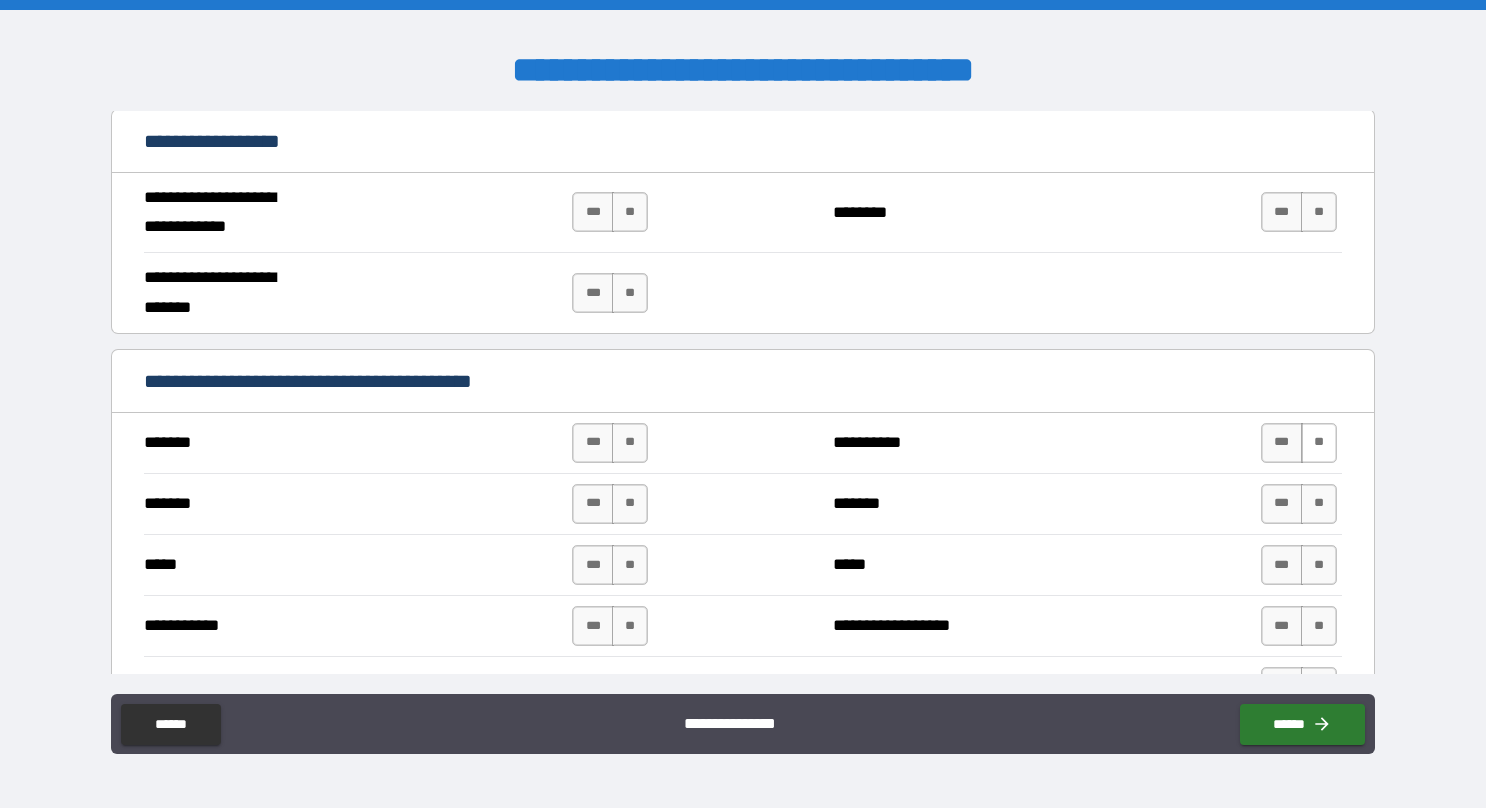 click on "**" at bounding box center [1319, 443] 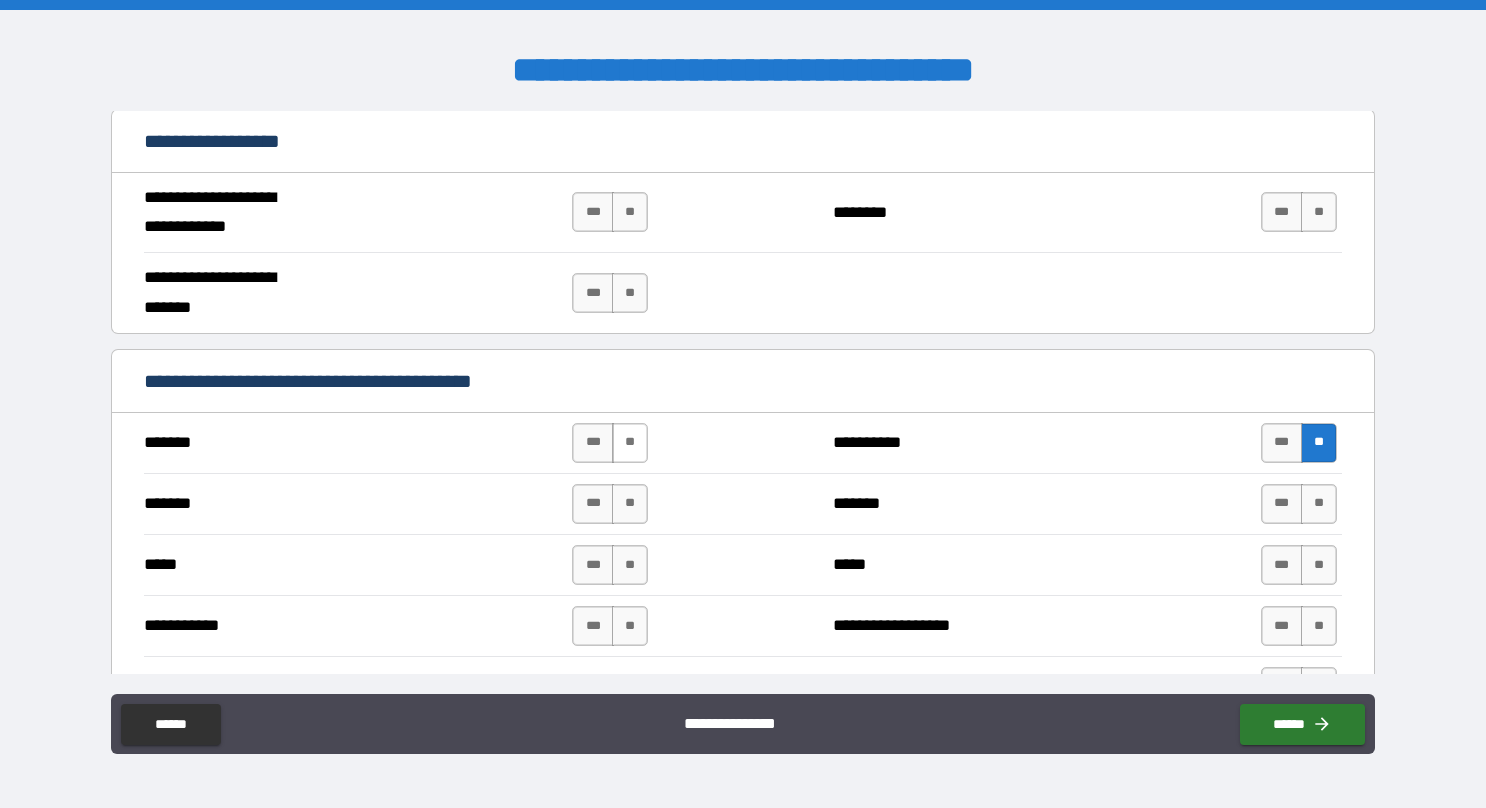 click on "**" at bounding box center (630, 443) 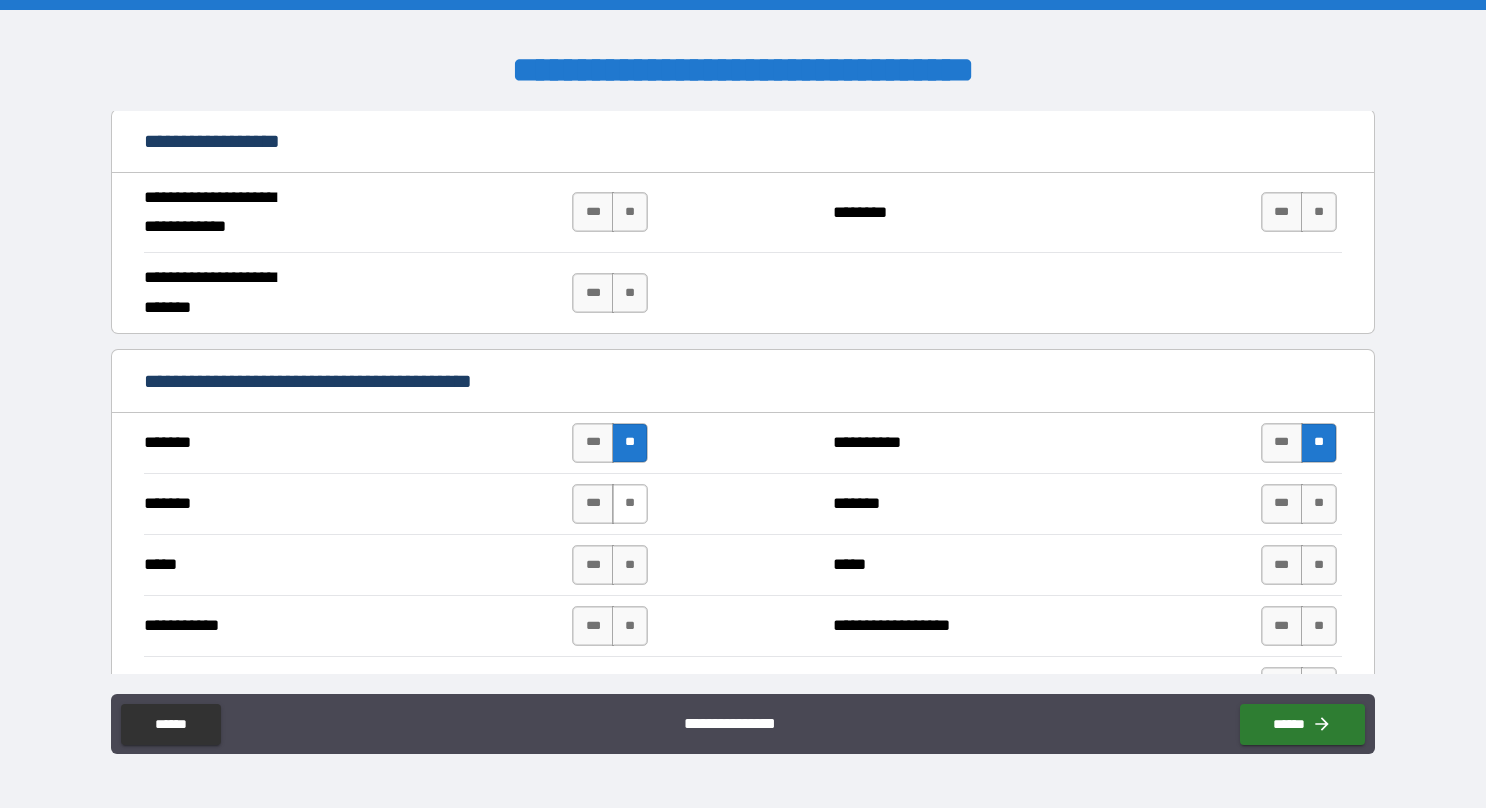 click on "**" at bounding box center (630, 504) 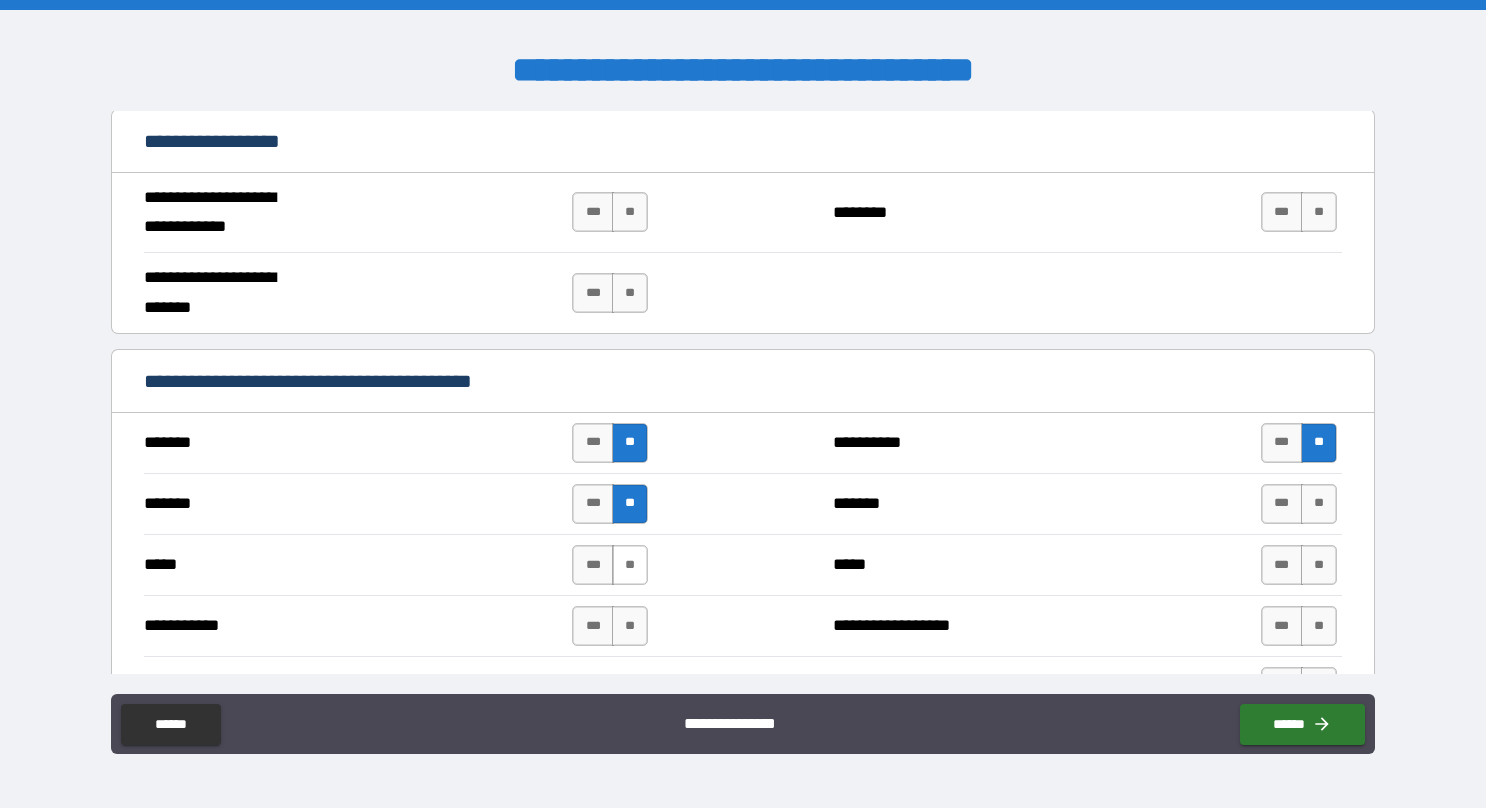 click on "**" at bounding box center [630, 565] 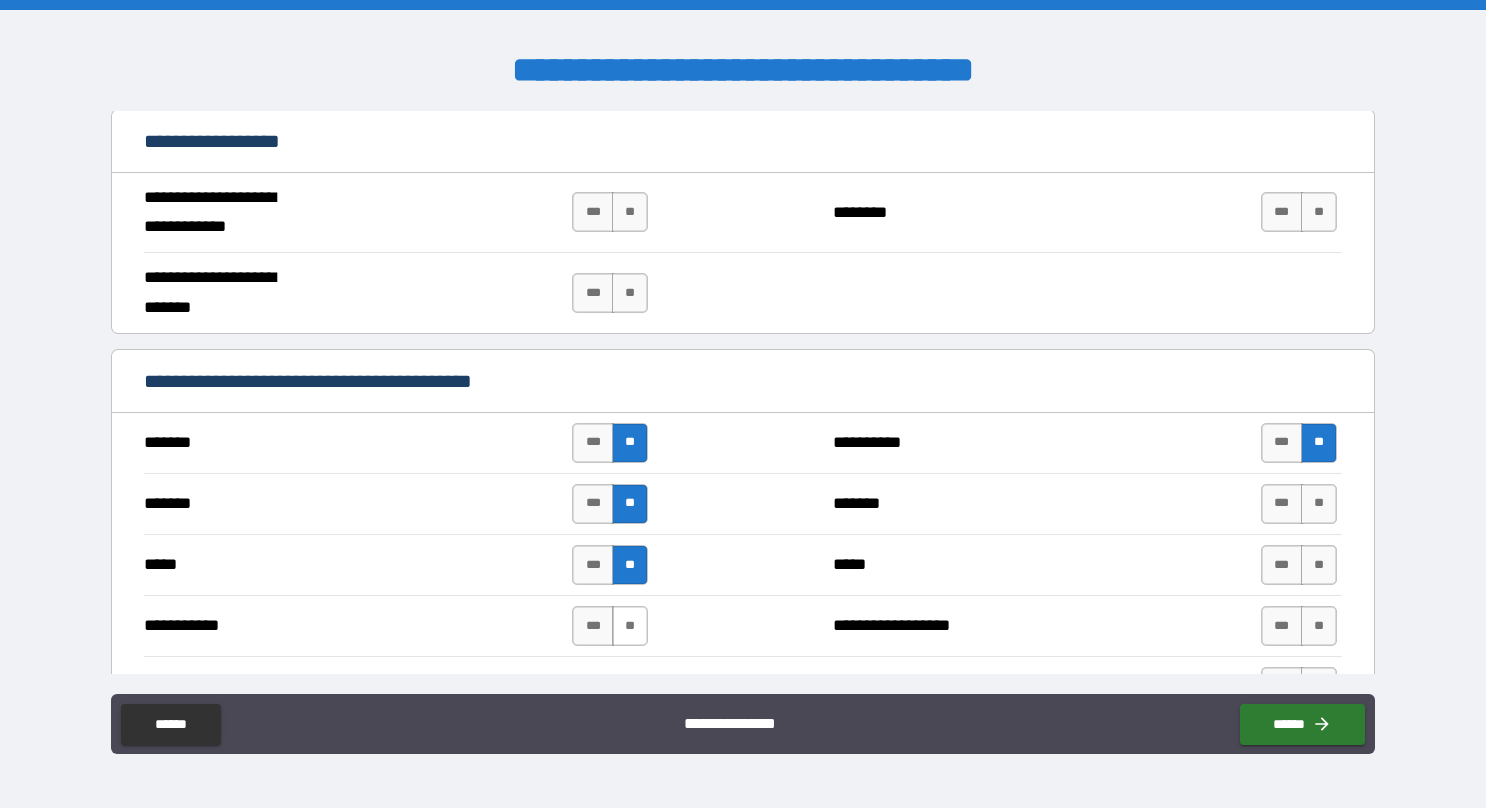 click on "**" at bounding box center (630, 626) 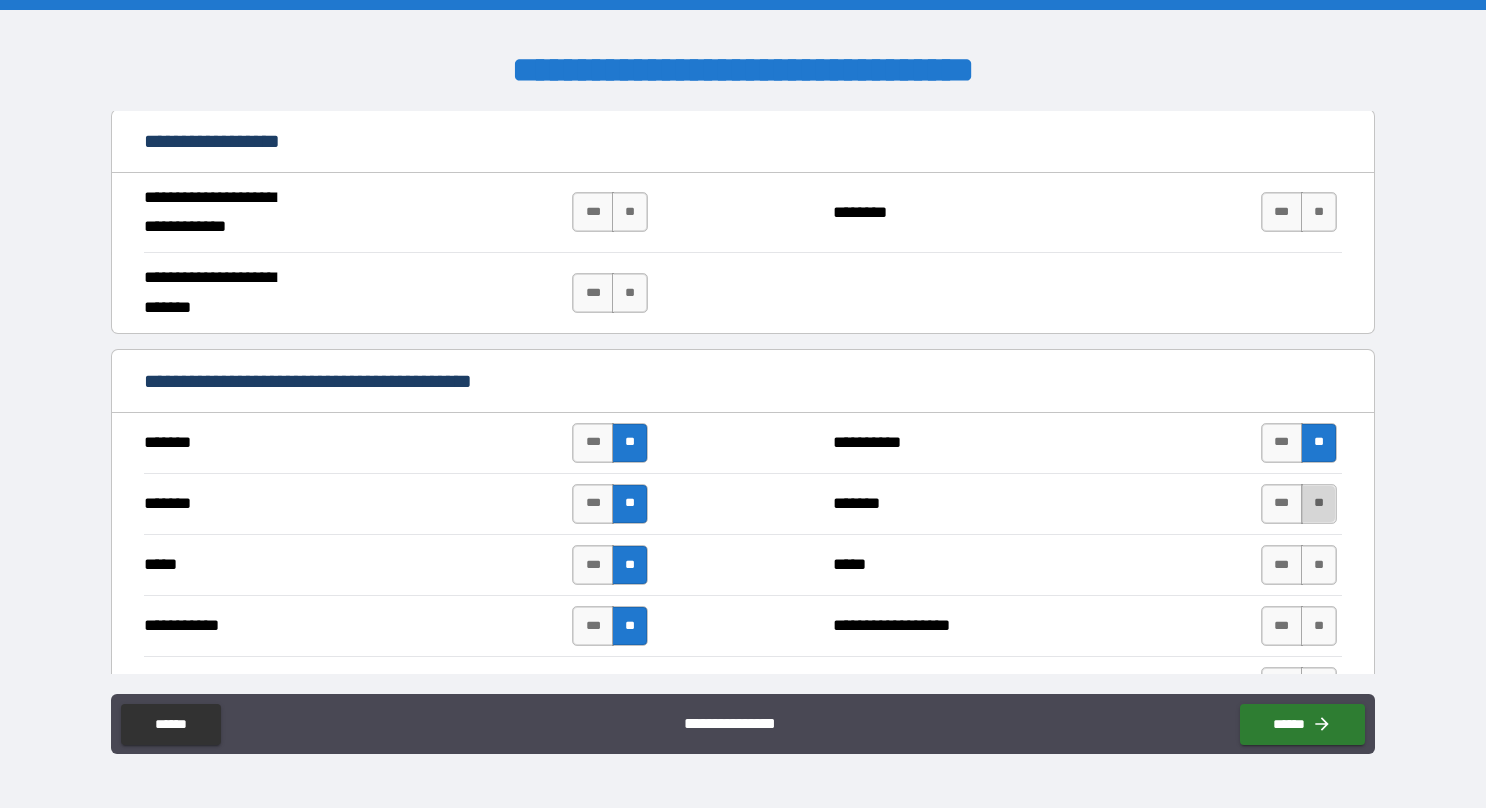 click on "**" at bounding box center [1319, 504] 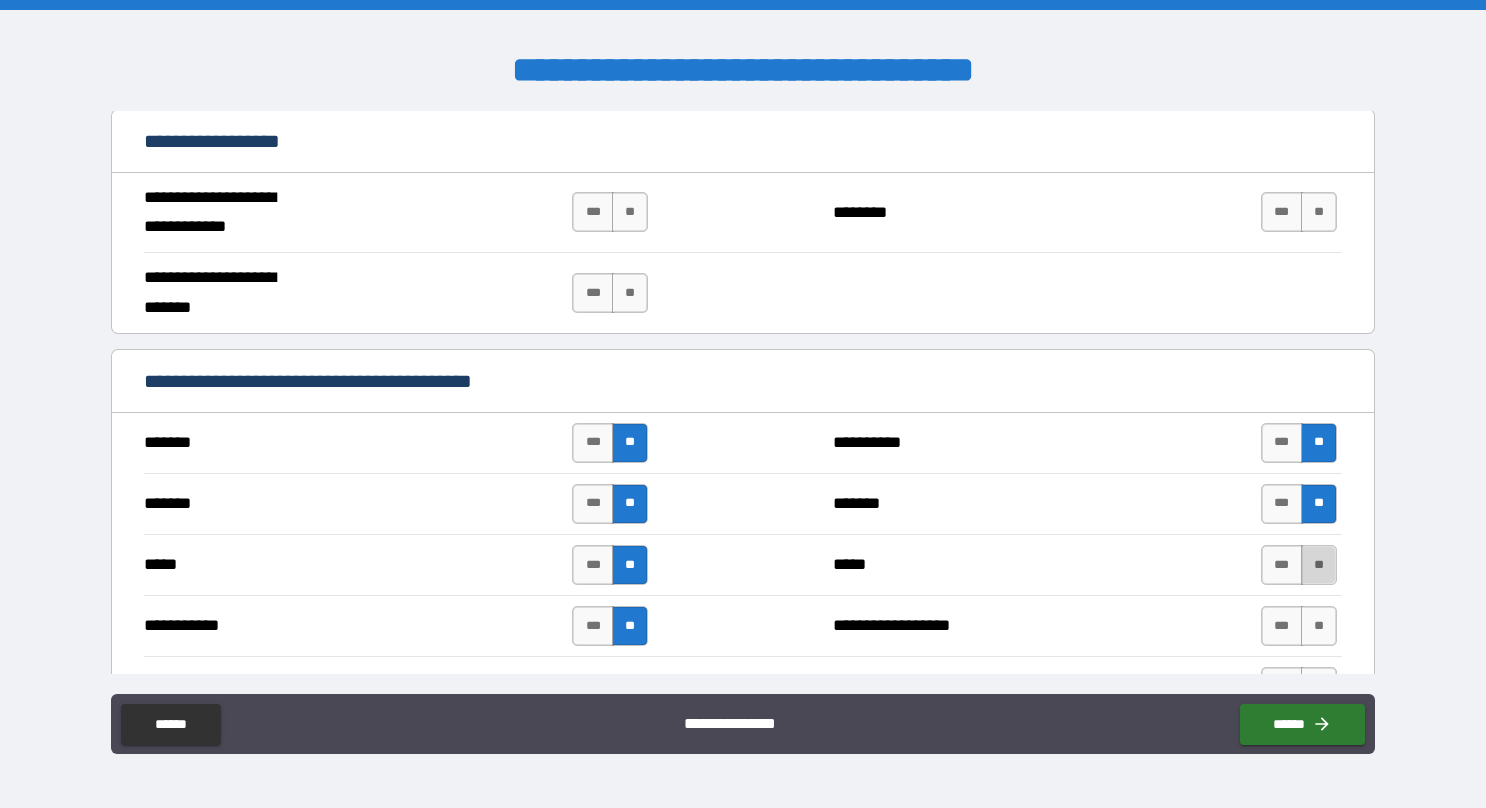click on "**" at bounding box center [1319, 565] 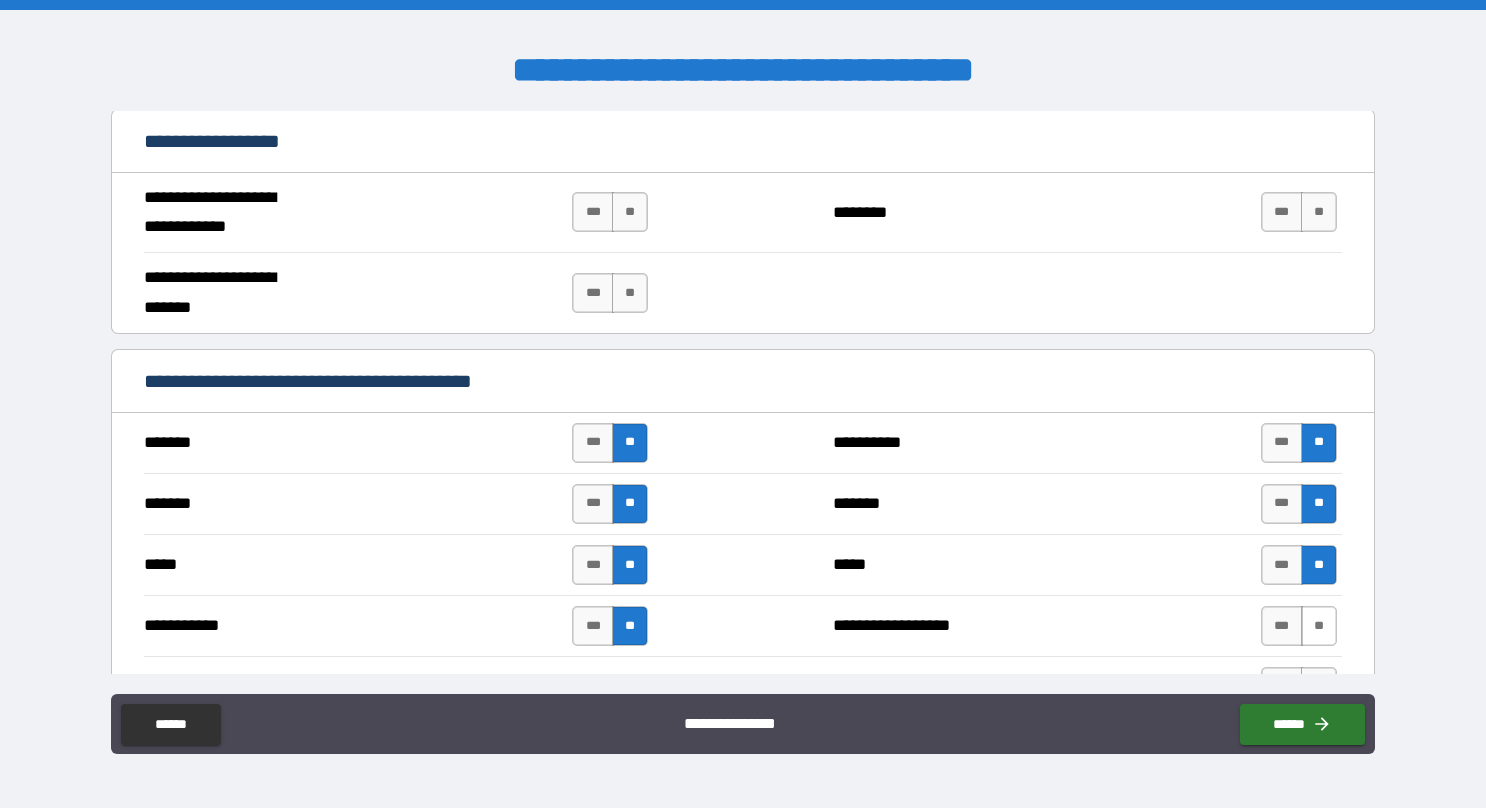 click on "**" at bounding box center (1319, 626) 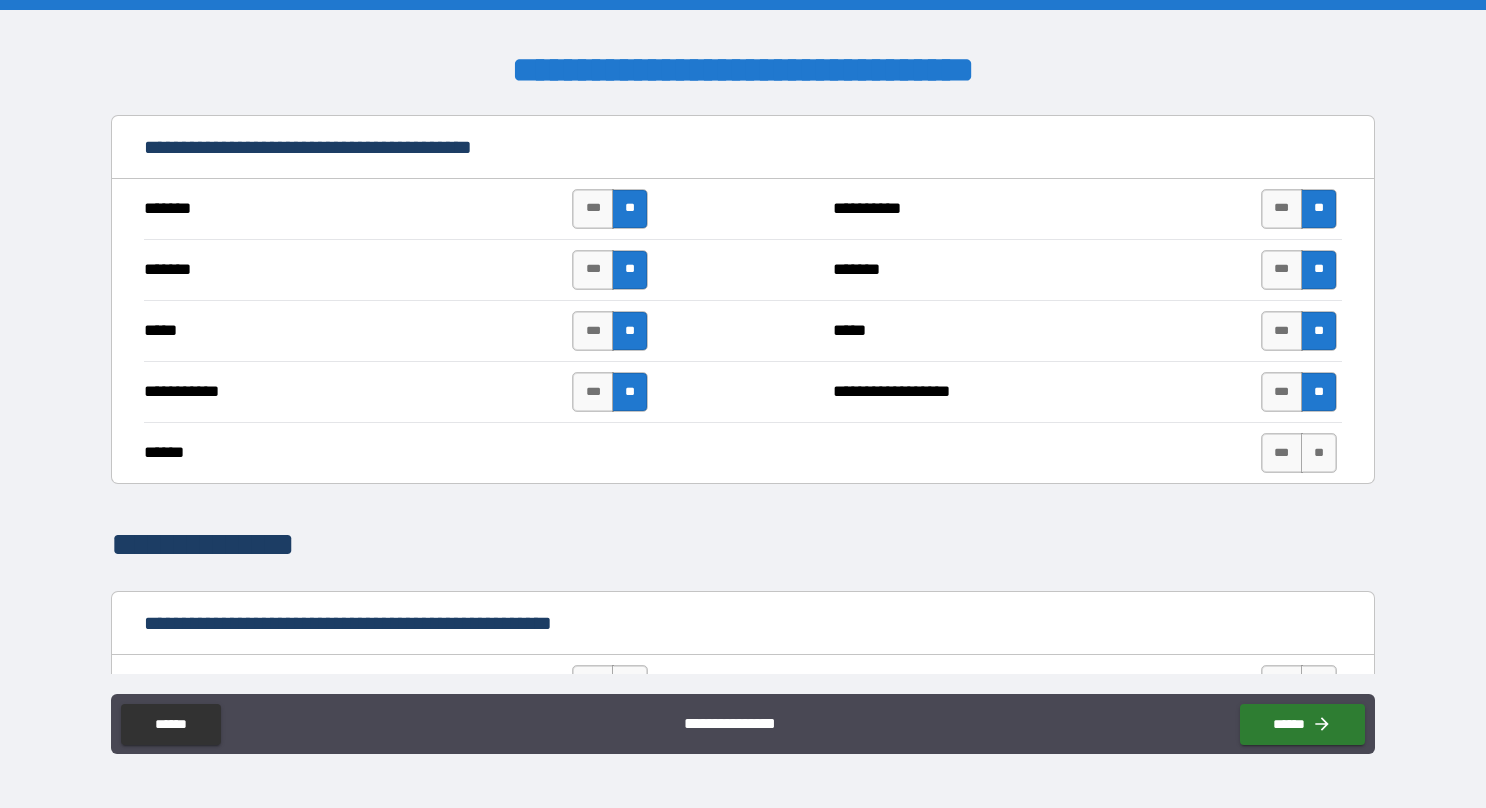 scroll, scrollTop: 1525, scrollLeft: 0, axis: vertical 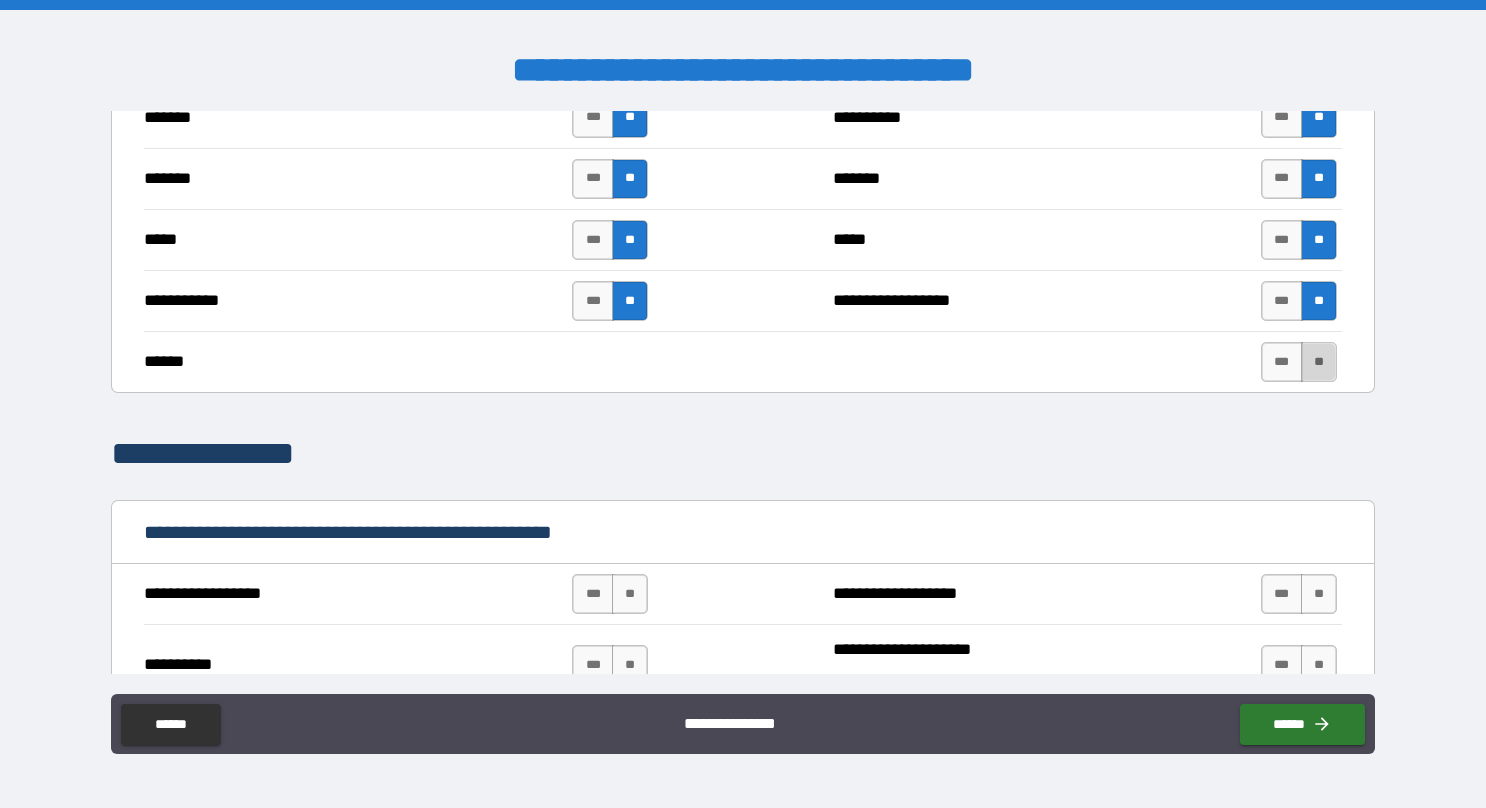 click on "**" at bounding box center (1319, 362) 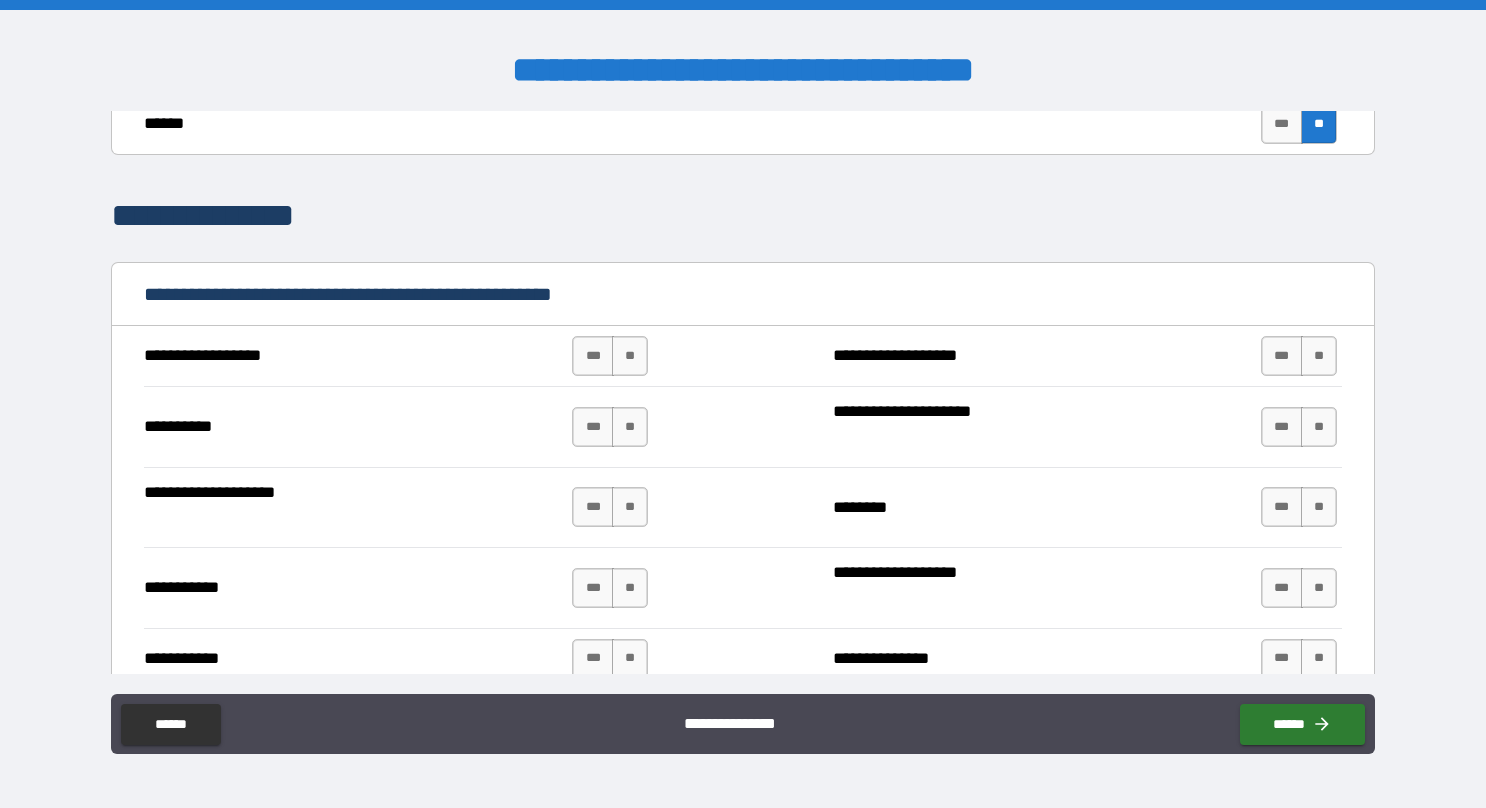 scroll, scrollTop: 1775, scrollLeft: 0, axis: vertical 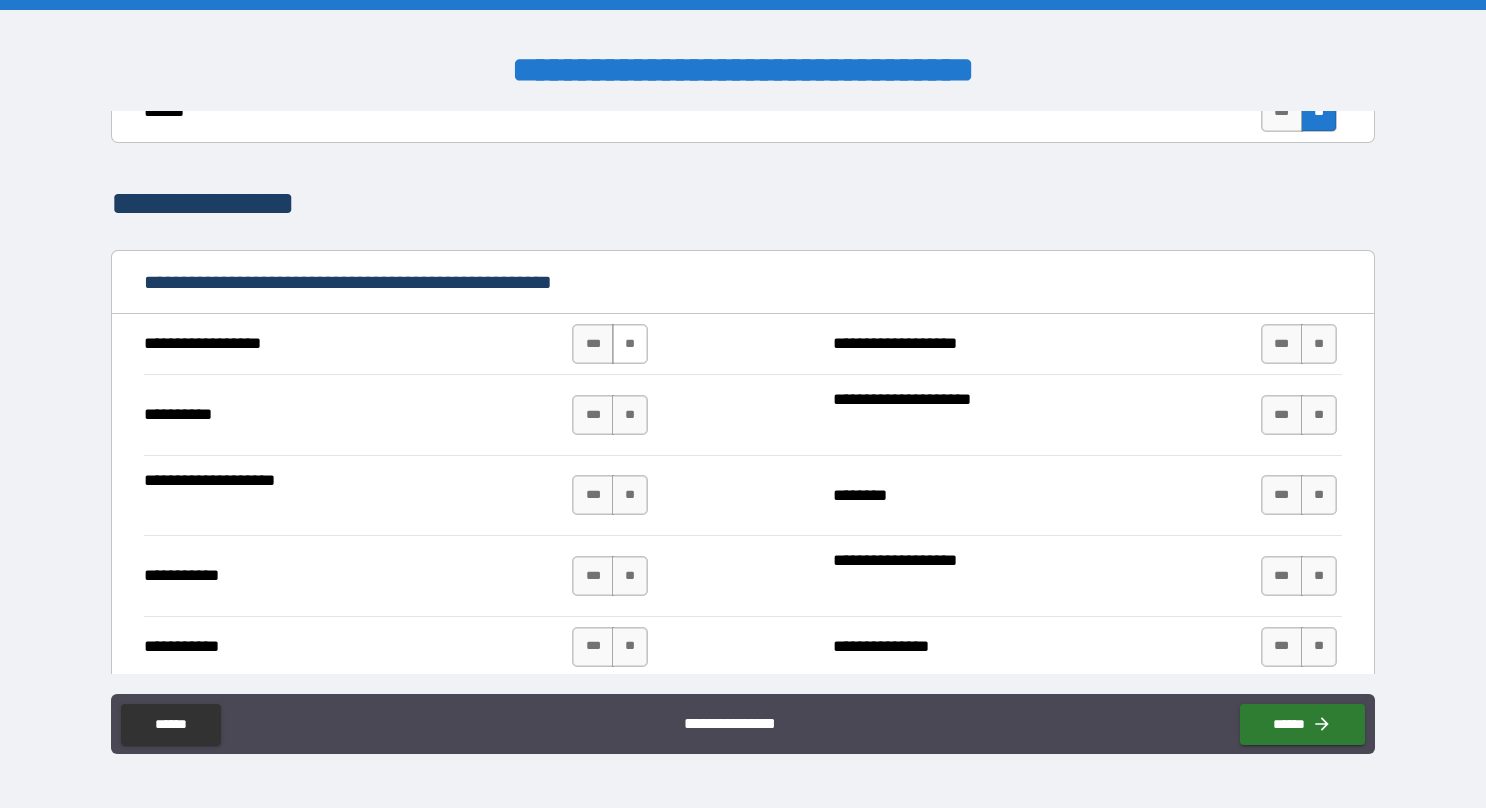 click on "**" at bounding box center [630, 344] 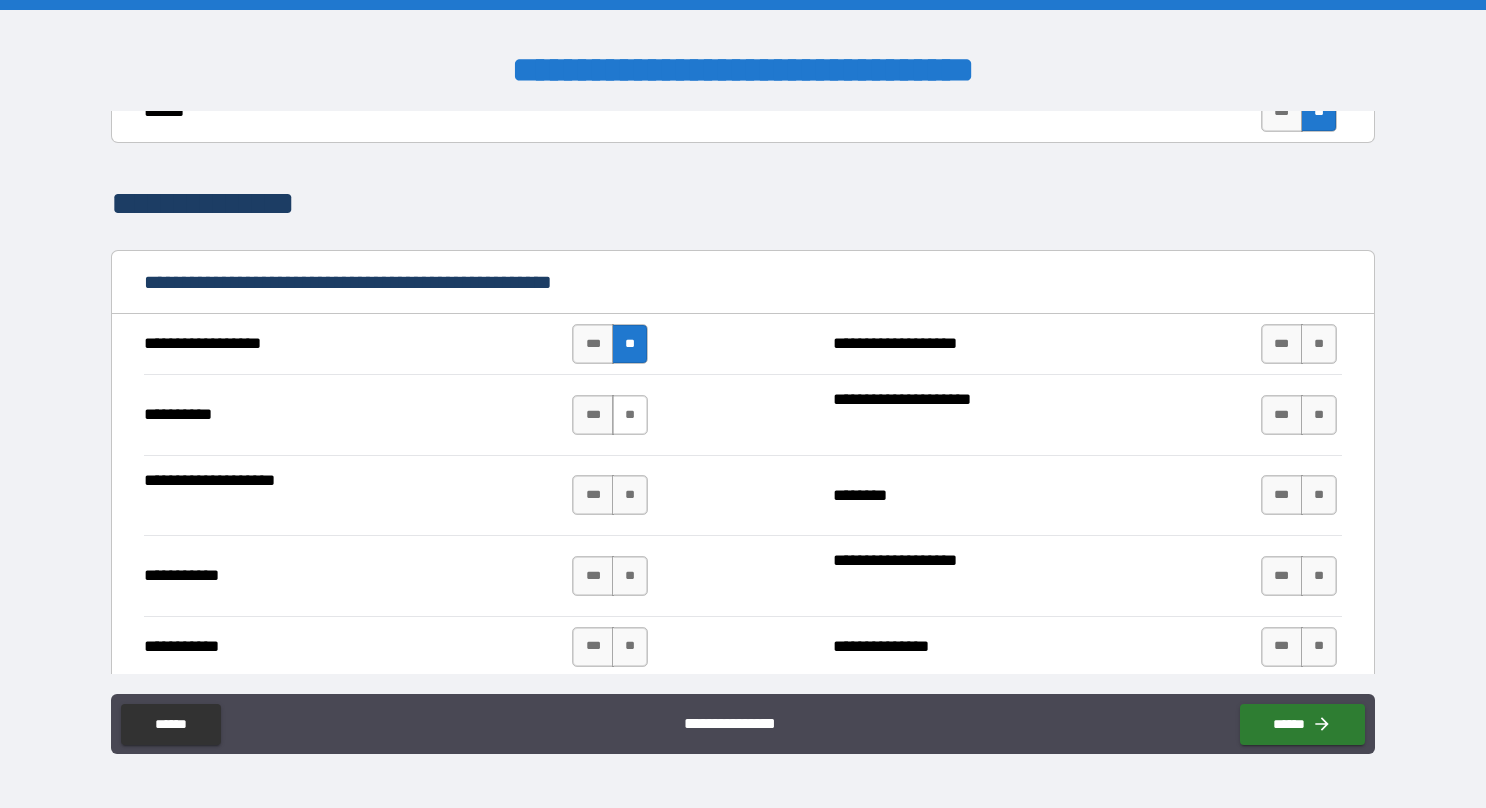click on "**" at bounding box center [630, 415] 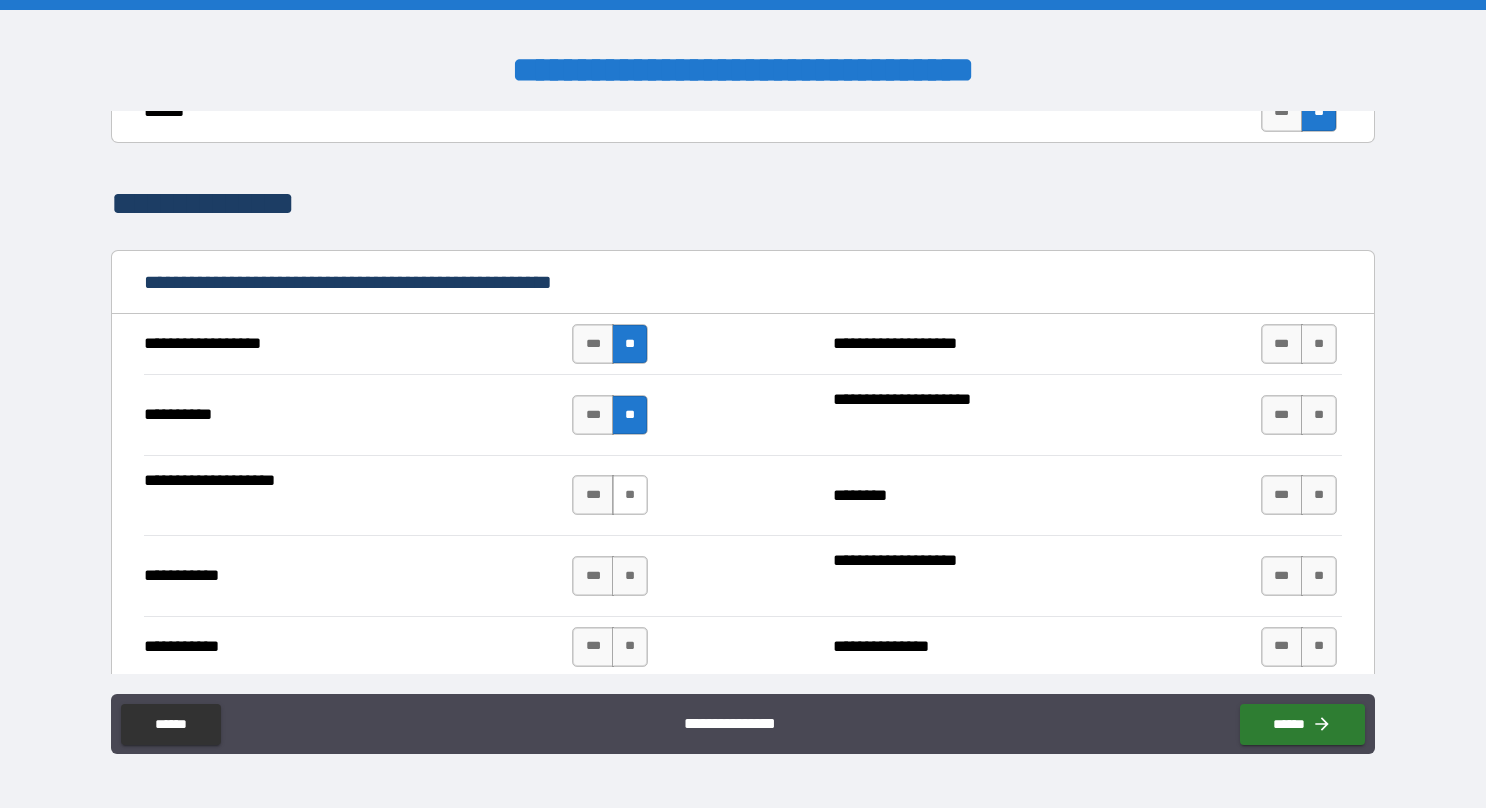 click on "**" at bounding box center (630, 495) 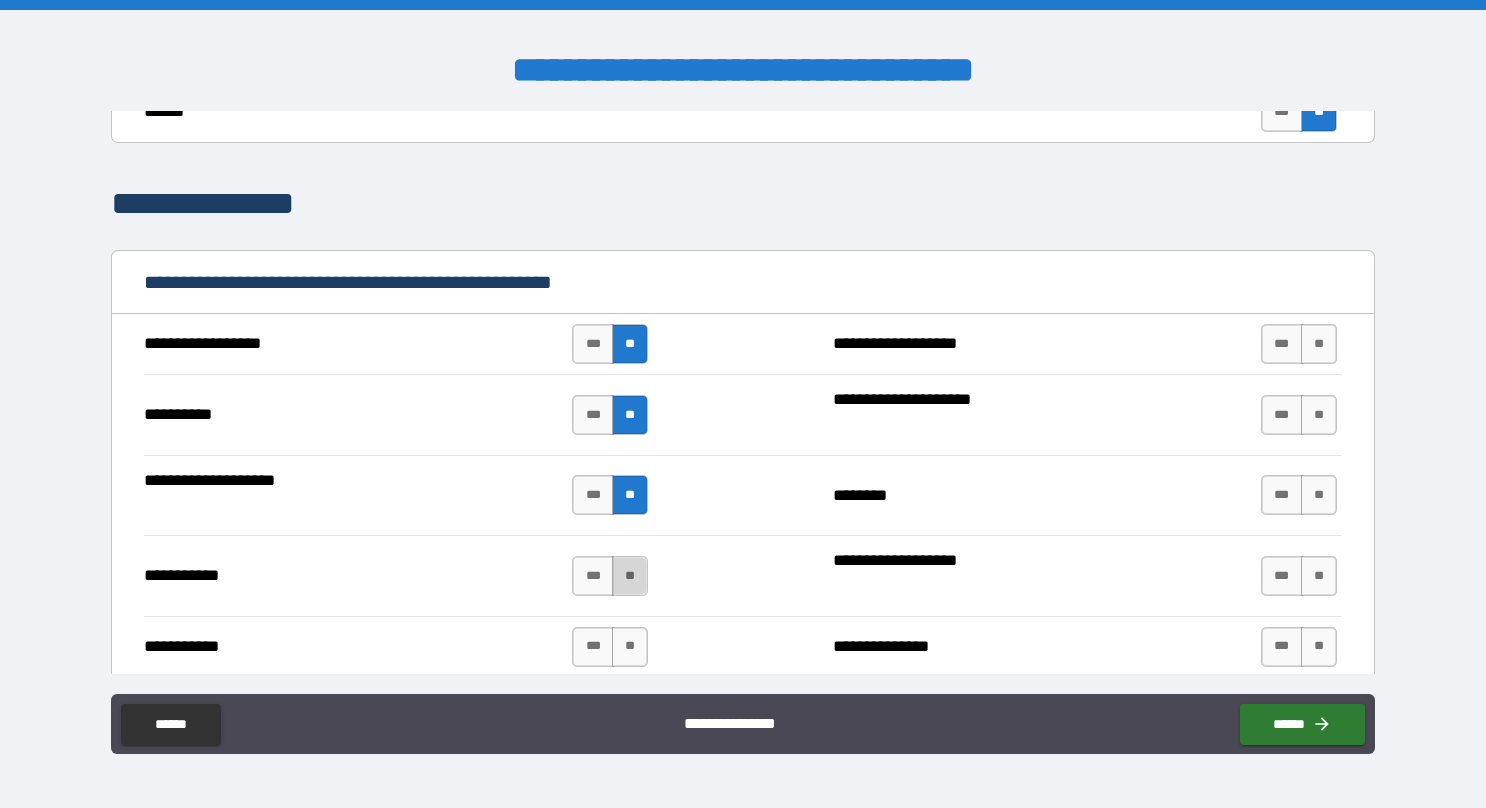 click on "**" at bounding box center [630, 576] 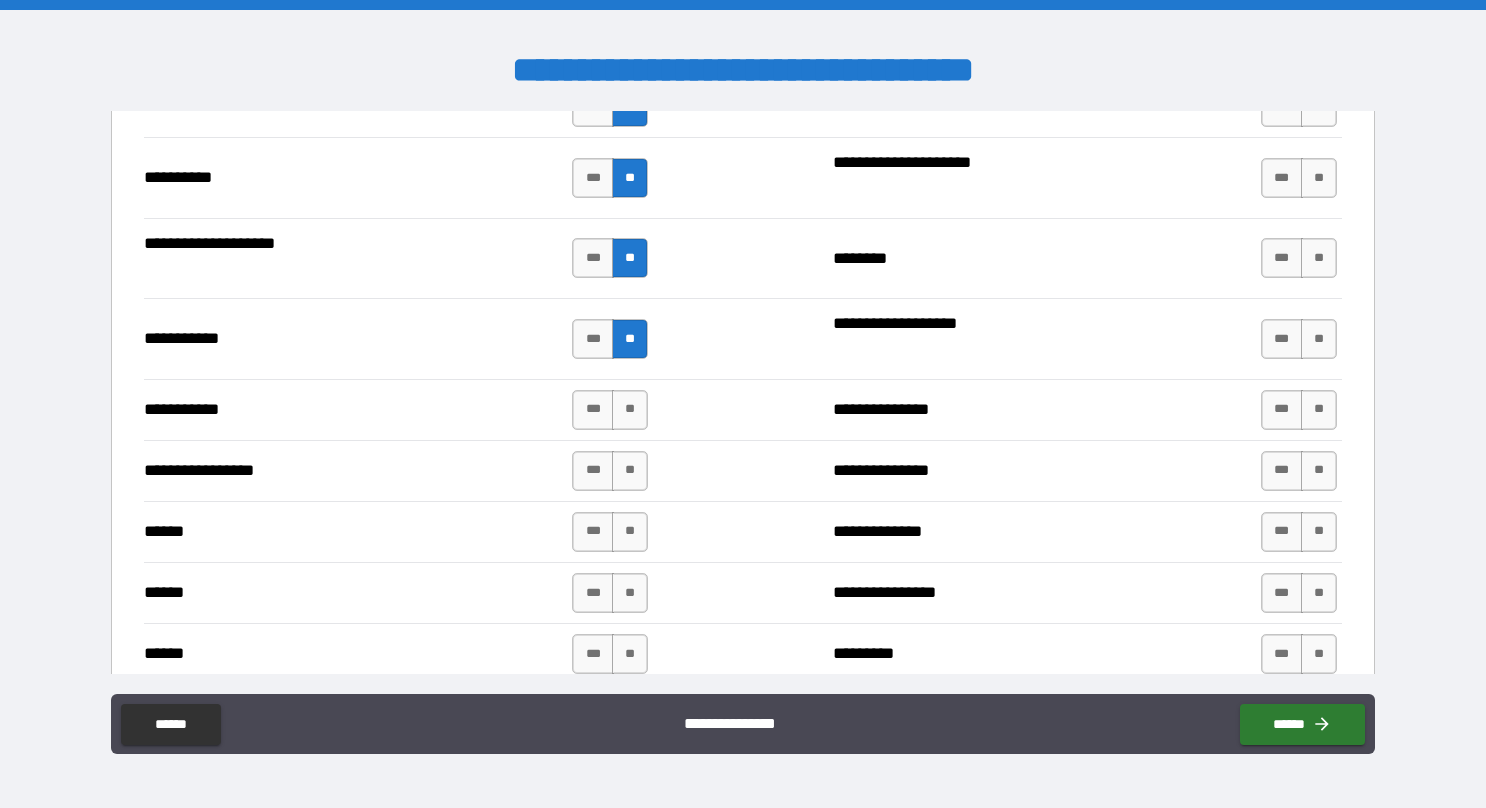 scroll, scrollTop: 2075, scrollLeft: 0, axis: vertical 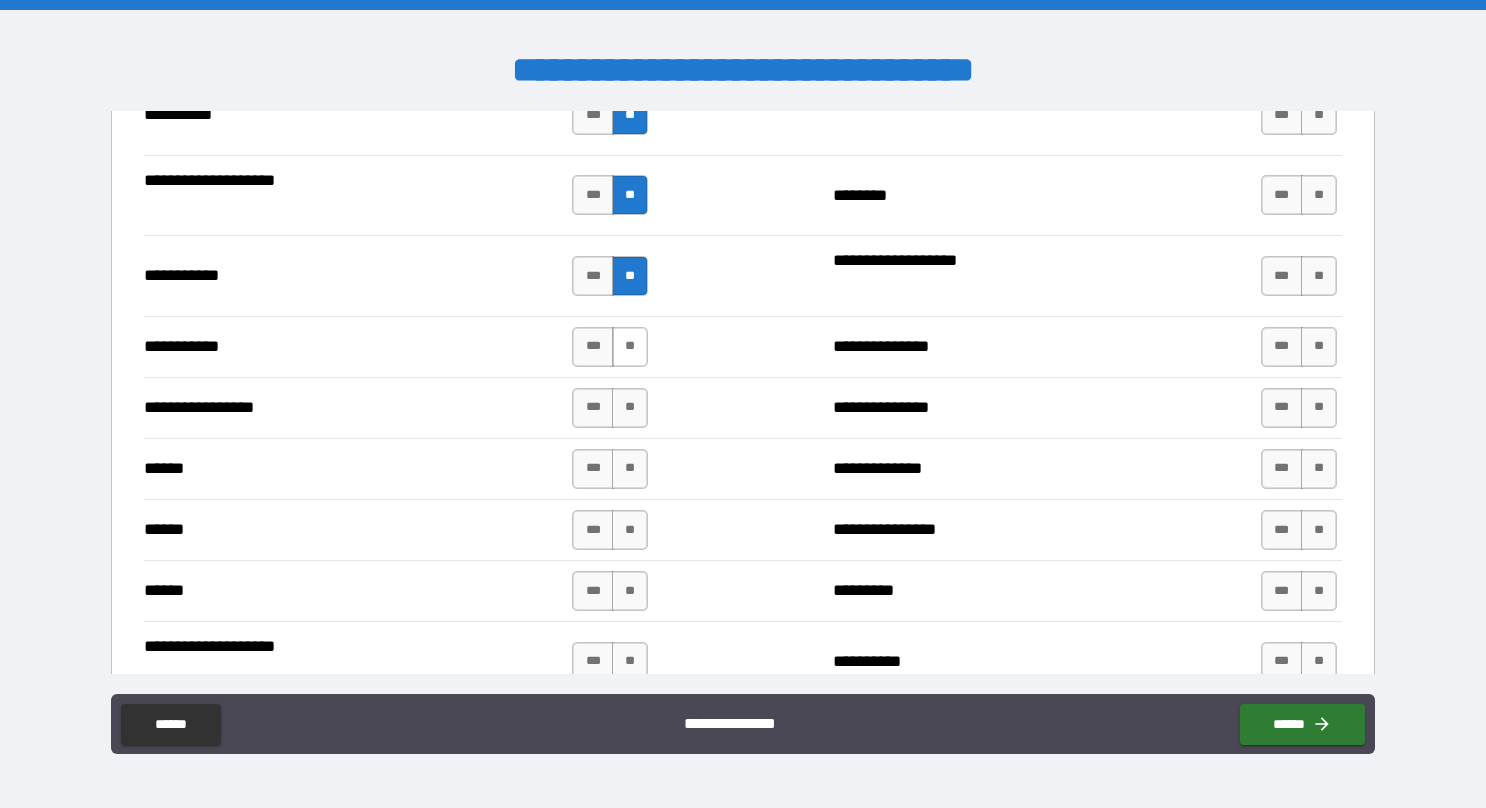click on "**" at bounding box center [630, 347] 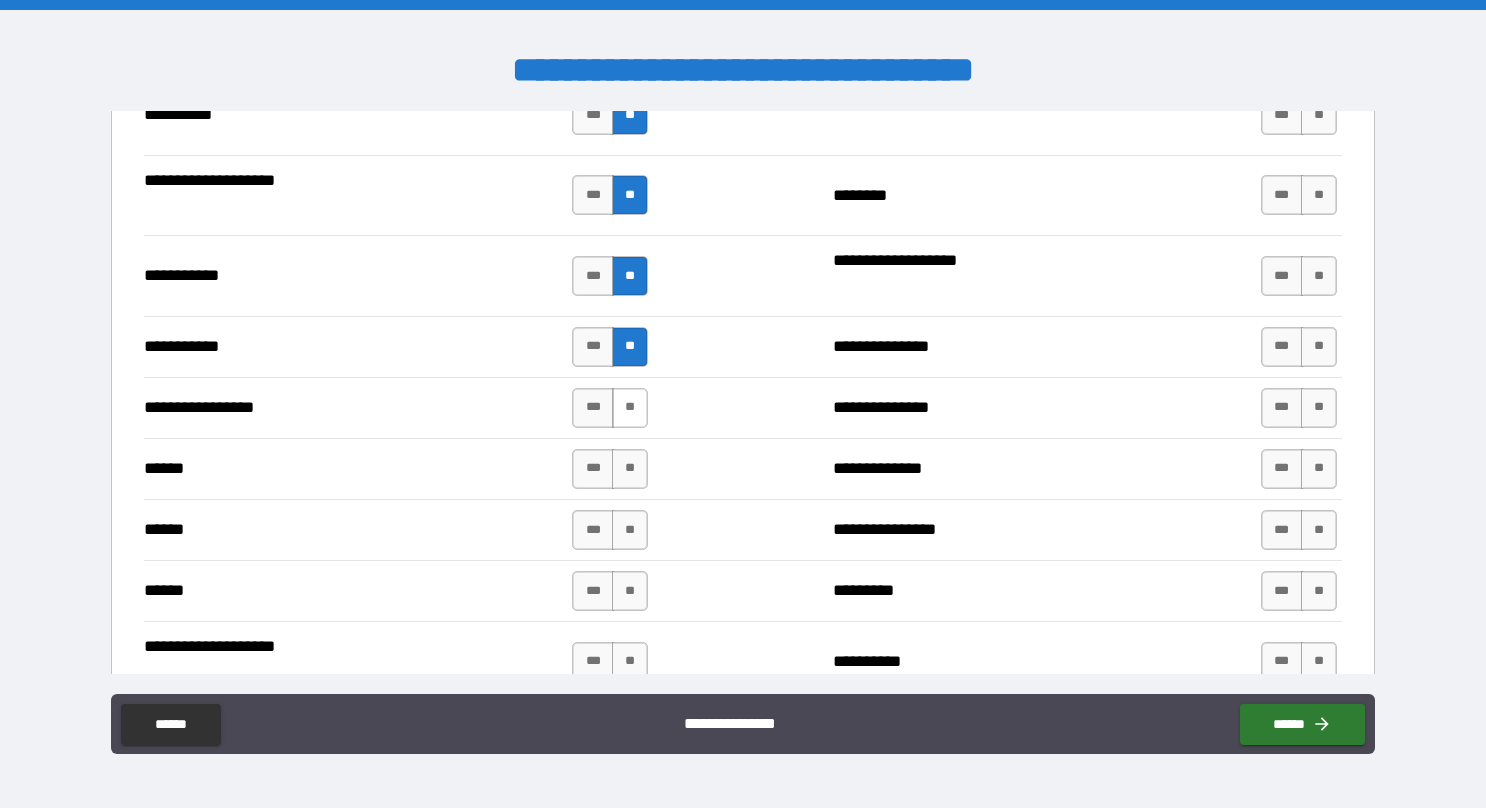 click on "**" at bounding box center [630, 408] 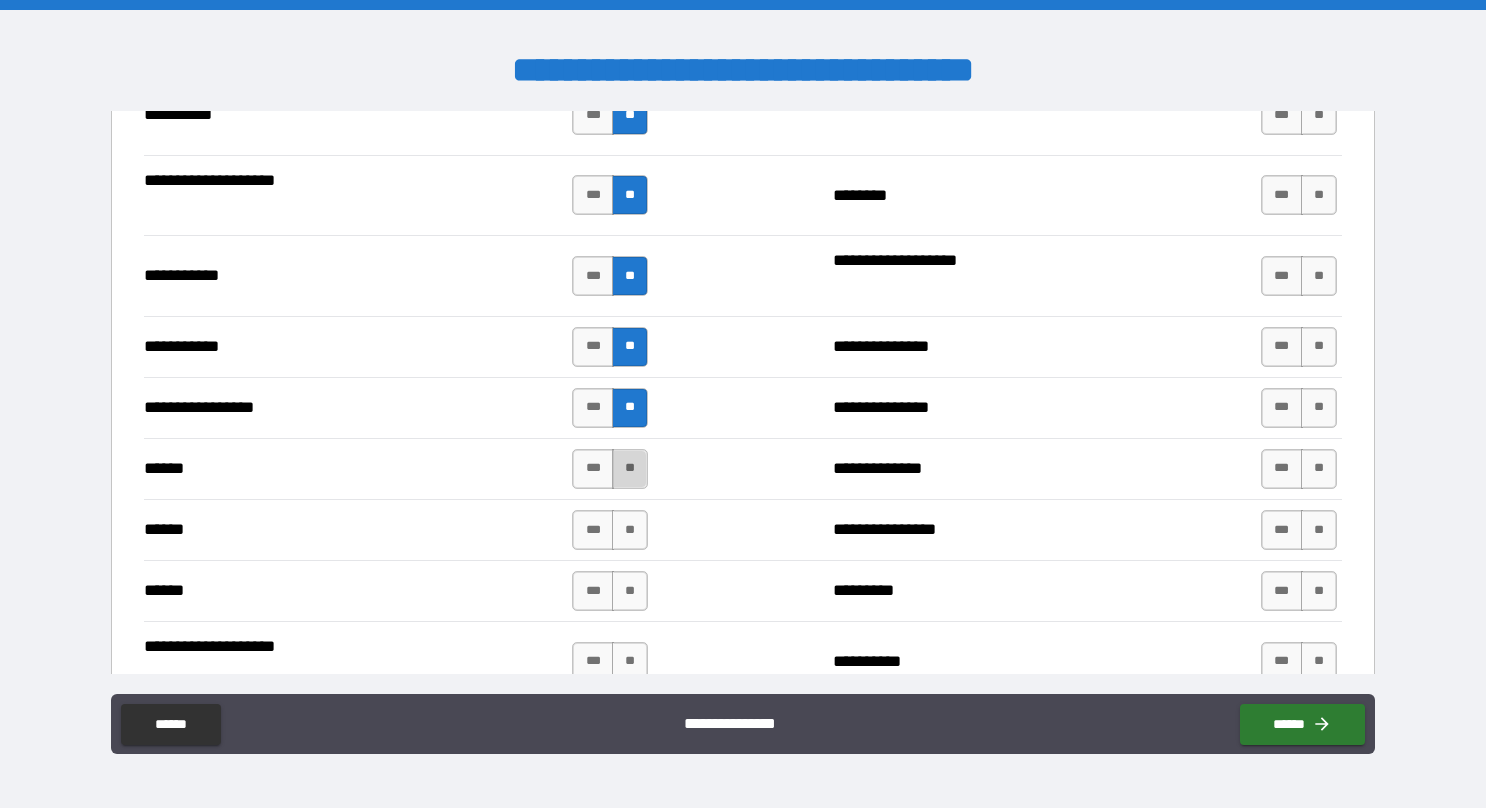 click on "**" at bounding box center [630, 469] 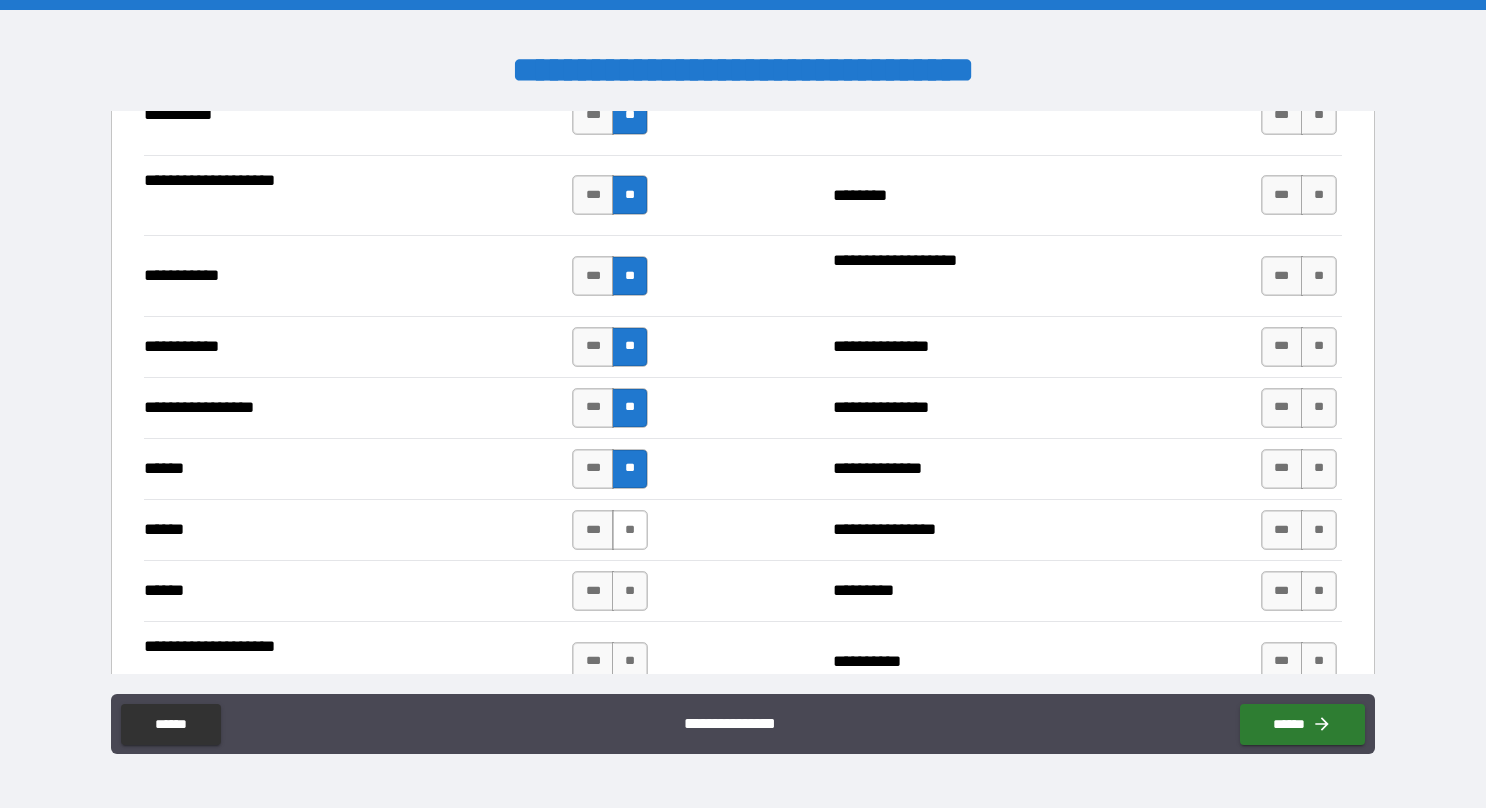 click on "**" at bounding box center (630, 530) 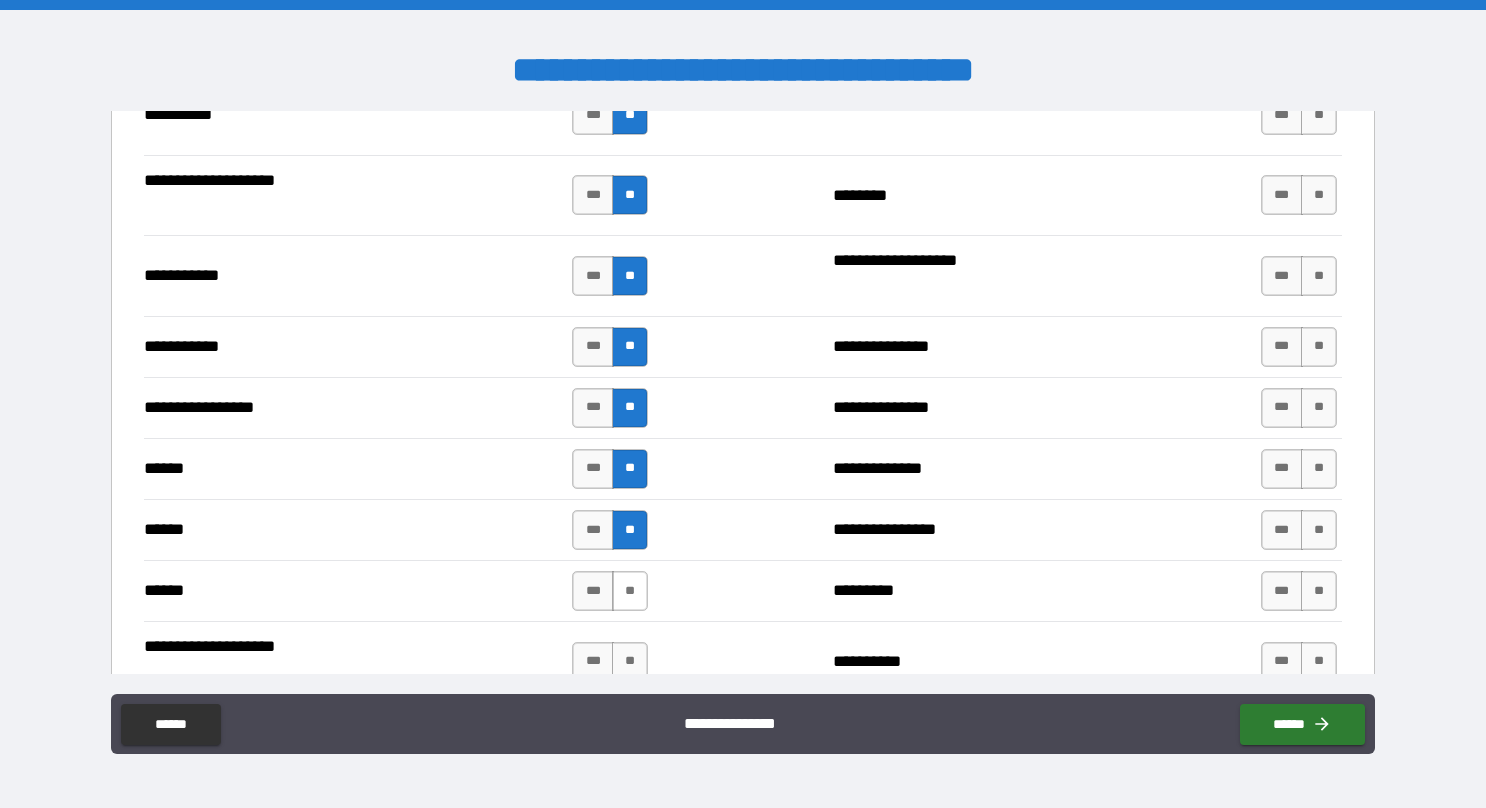 click on "**" at bounding box center [630, 591] 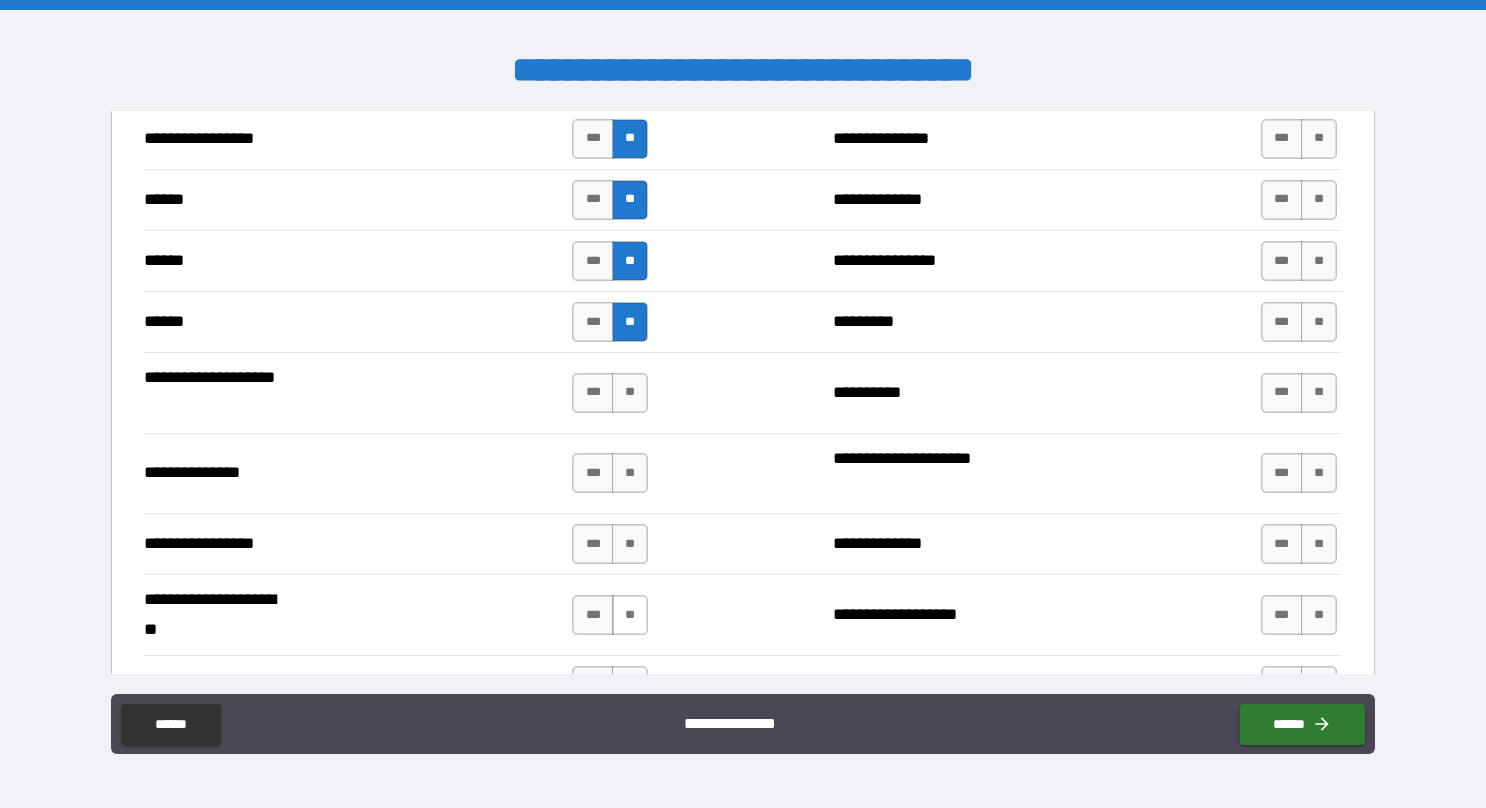 scroll, scrollTop: 2375, scrollLeft: 0, axis: vertical 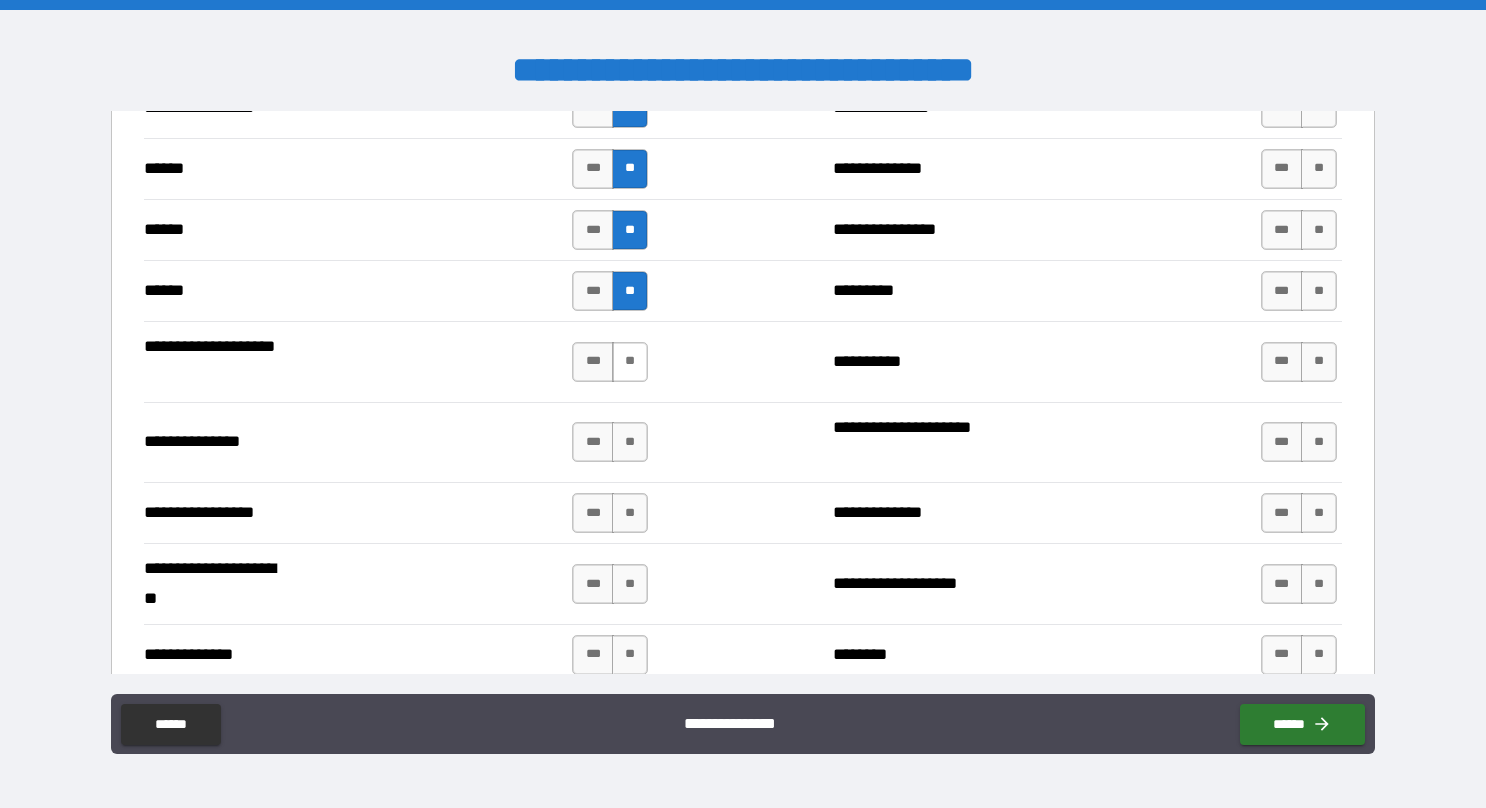 click on "**" at bounding box center (630, 362) 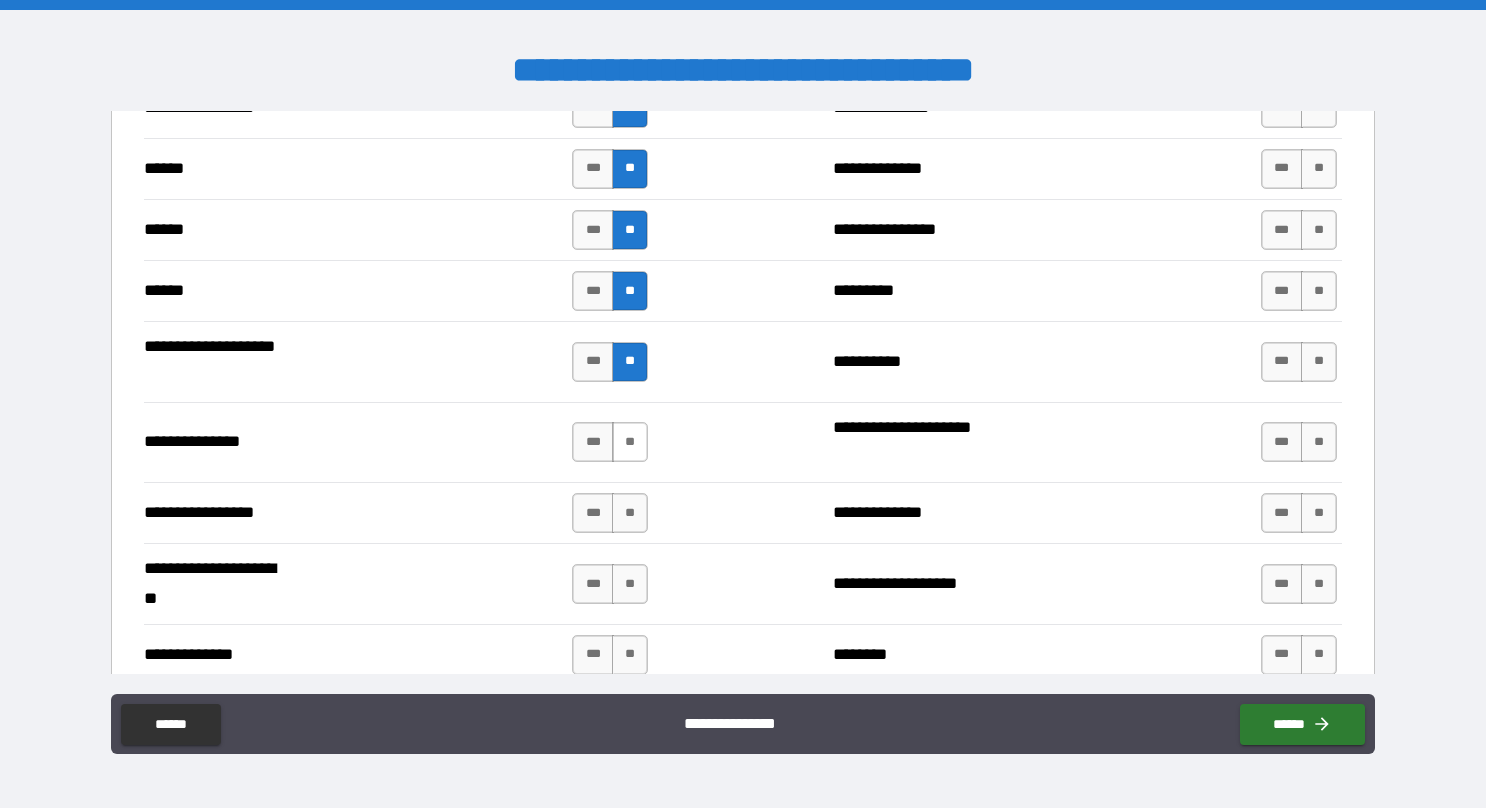 click on "**" at bounding box center [630, 442] 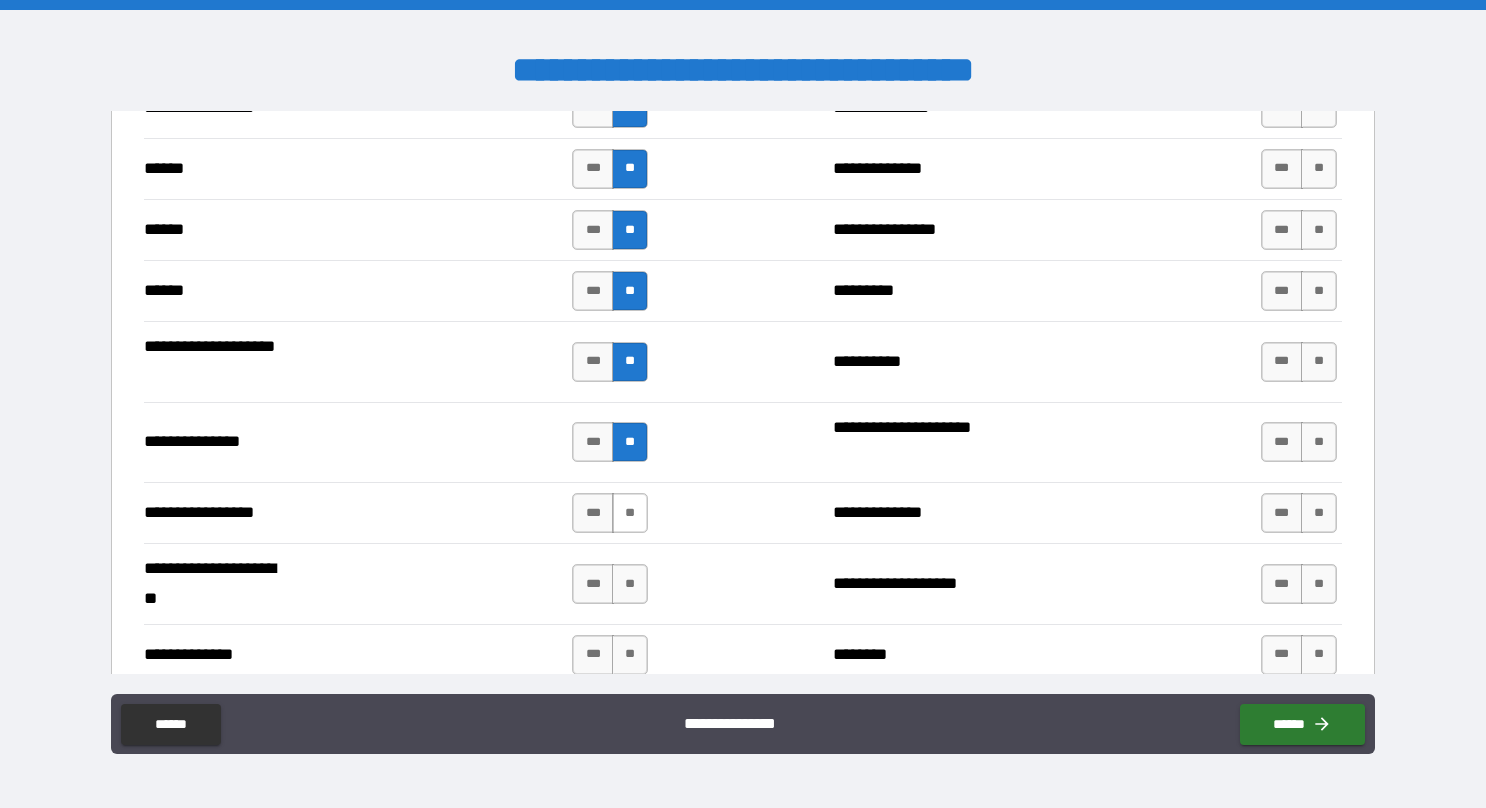 click on "**" at bounding box center (630, 513) 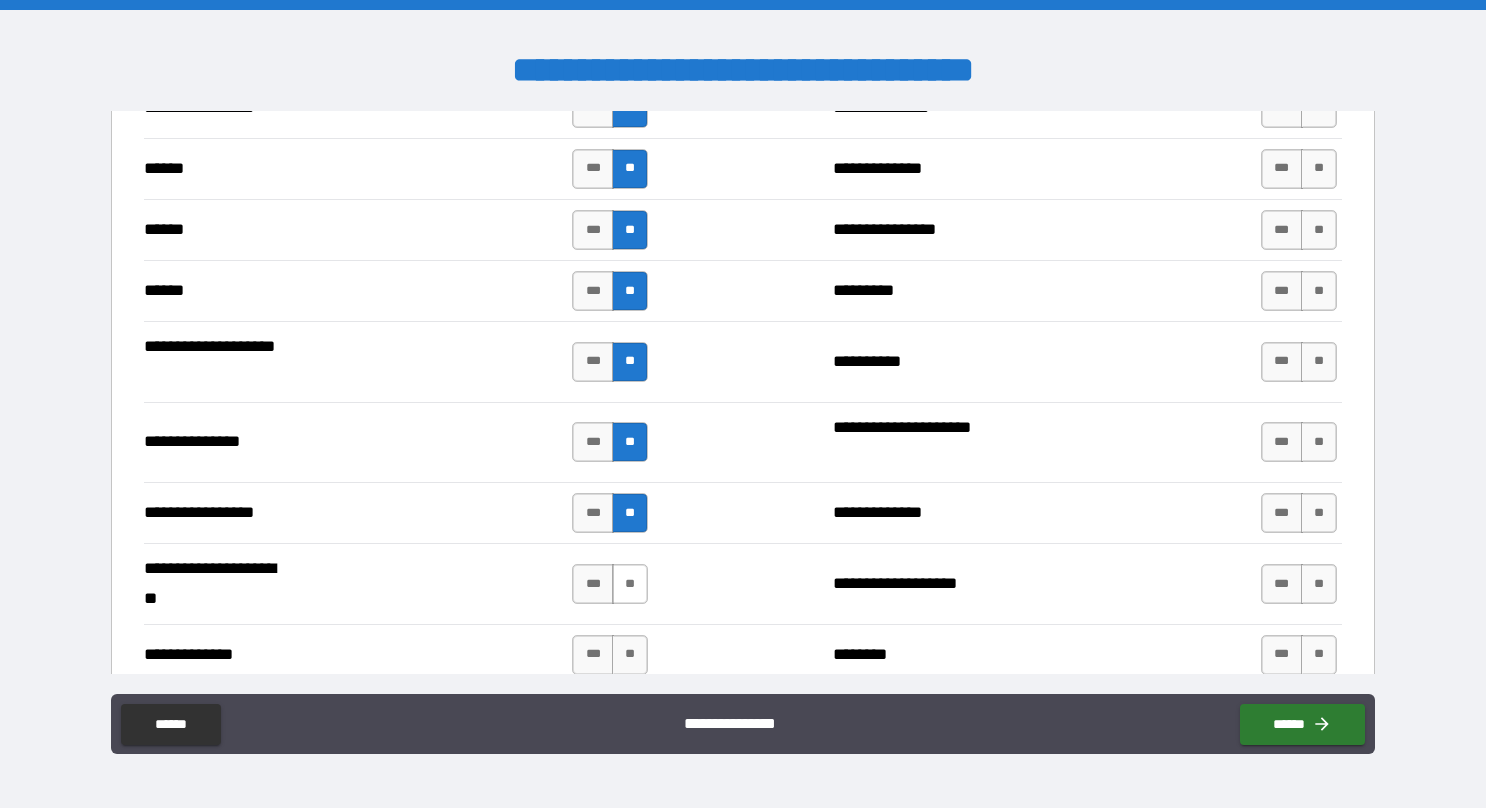 click on "**" at bounding box center [630, 584] 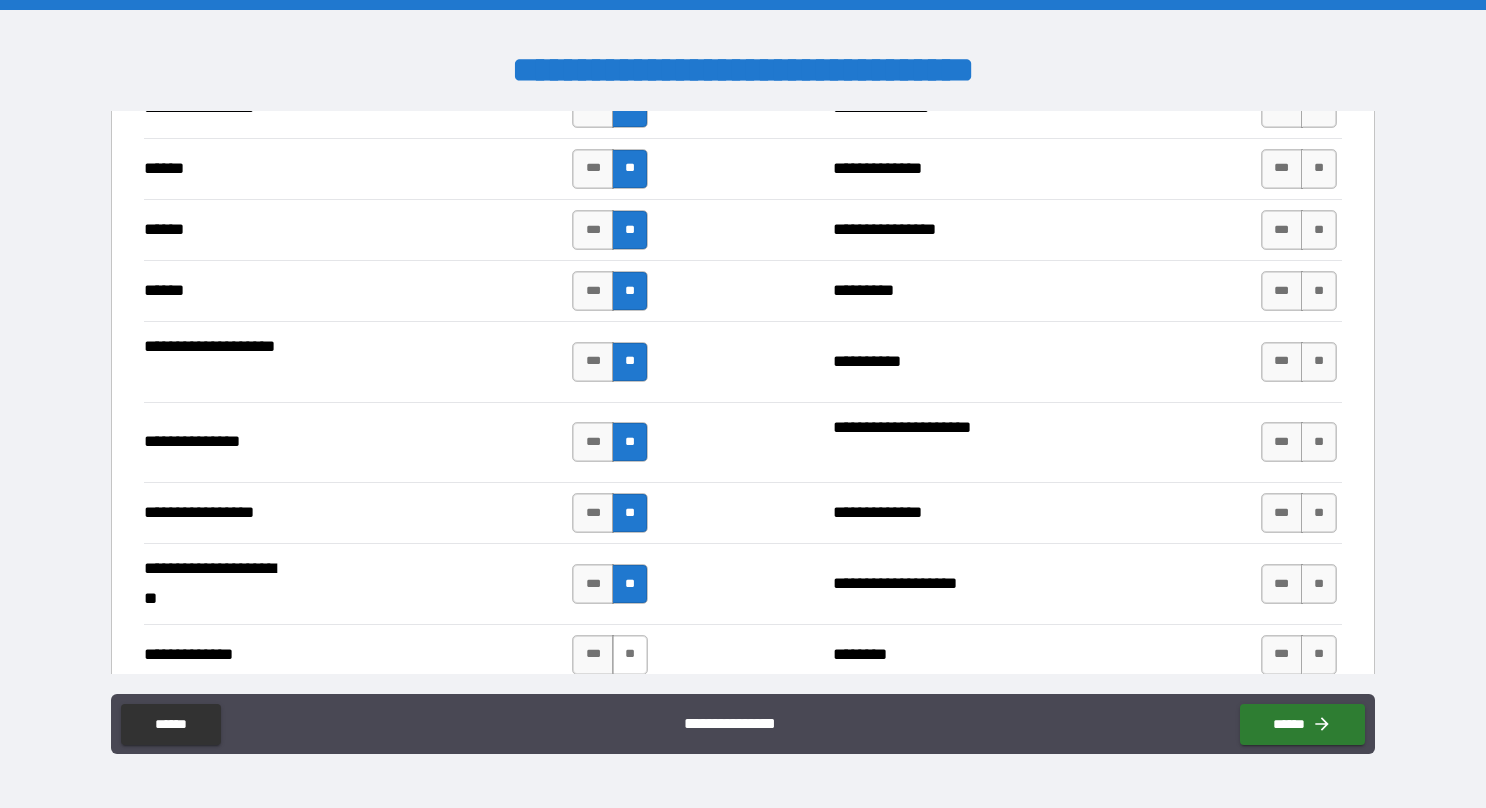 click on "**" at bounding box center (630, 655) 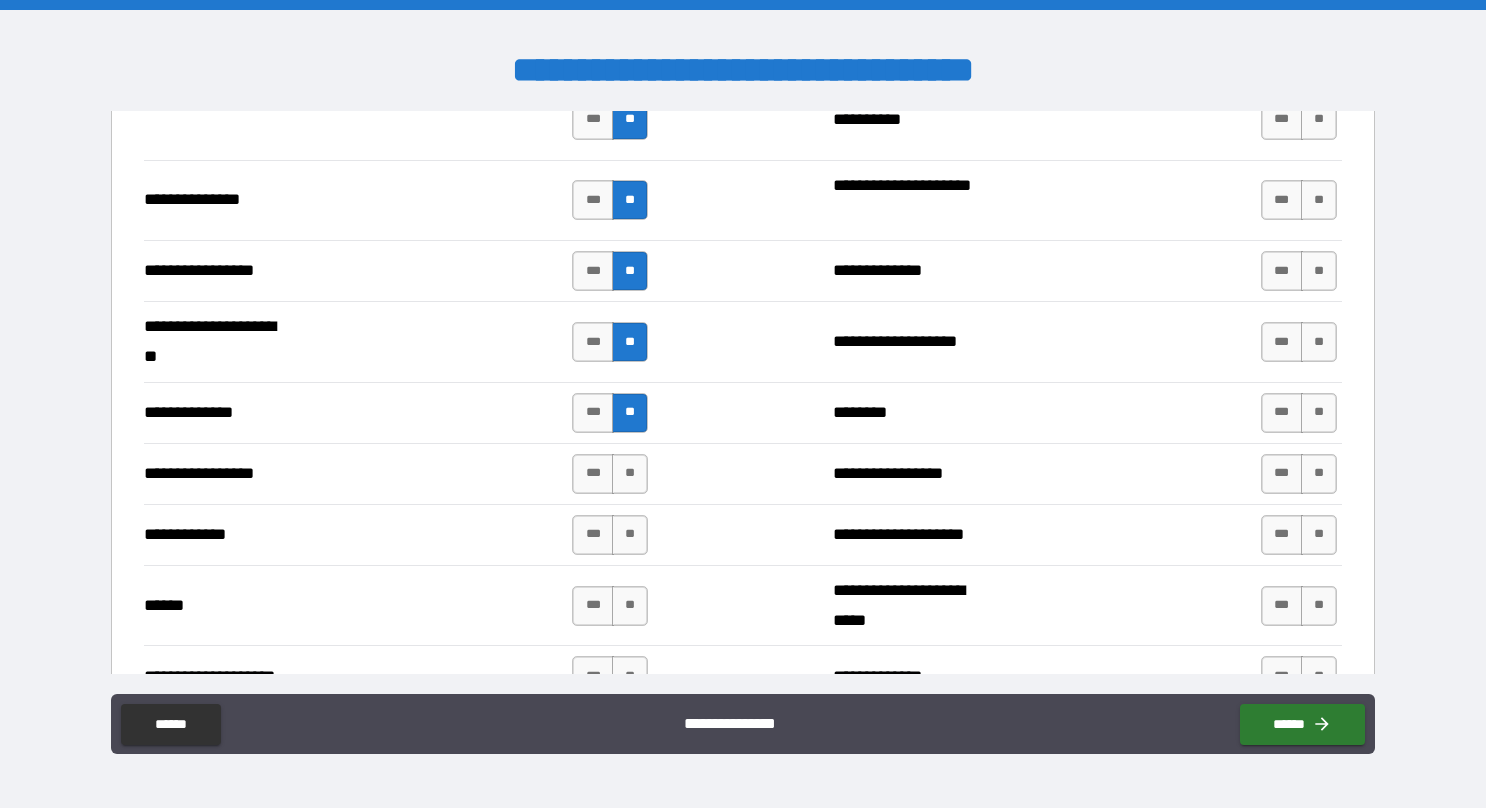 scroll, scrollTop: 2650, scrollLeft: 0, axis: vertical 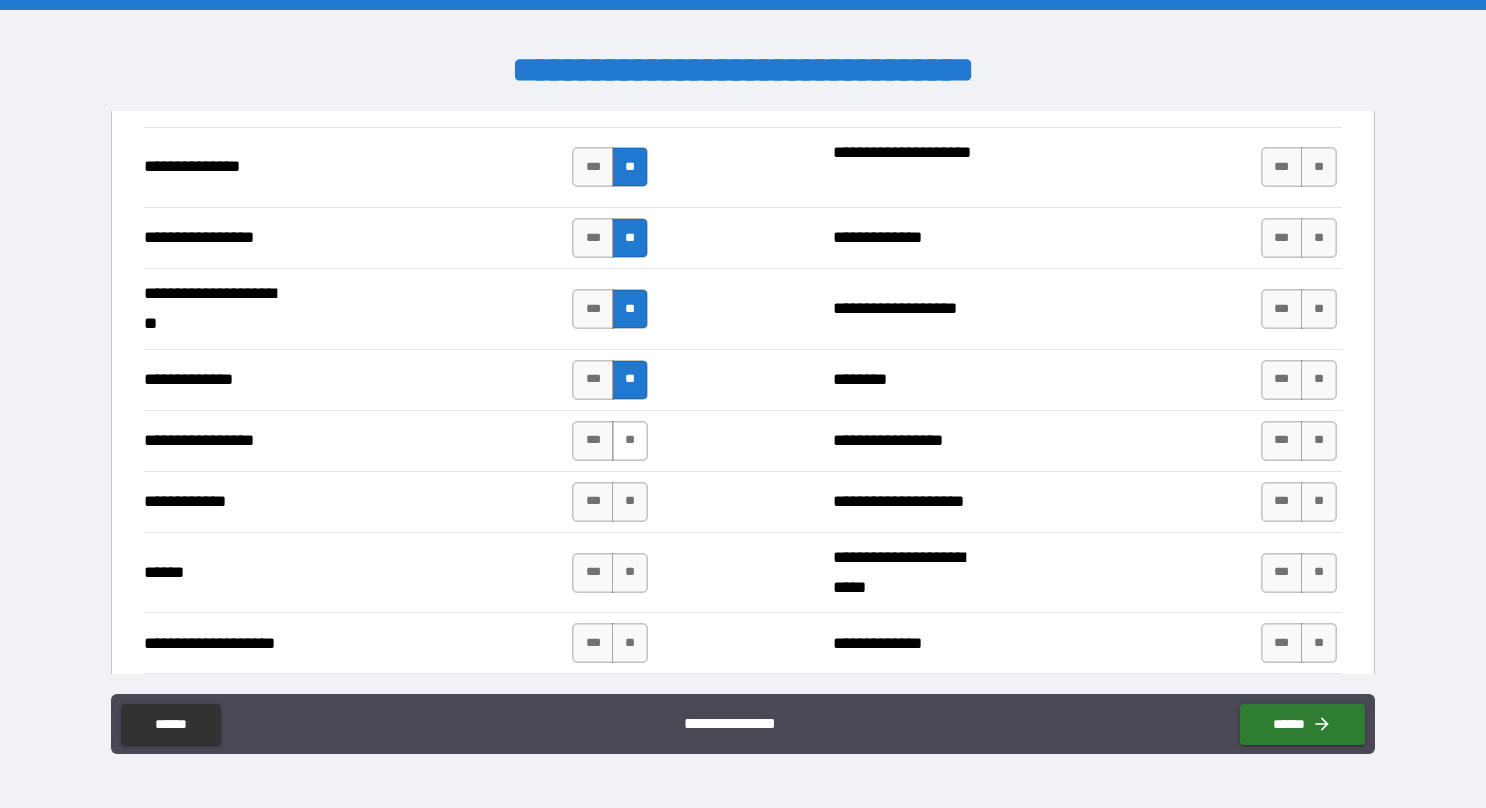 click on "**" at bounding box center (630, 441) 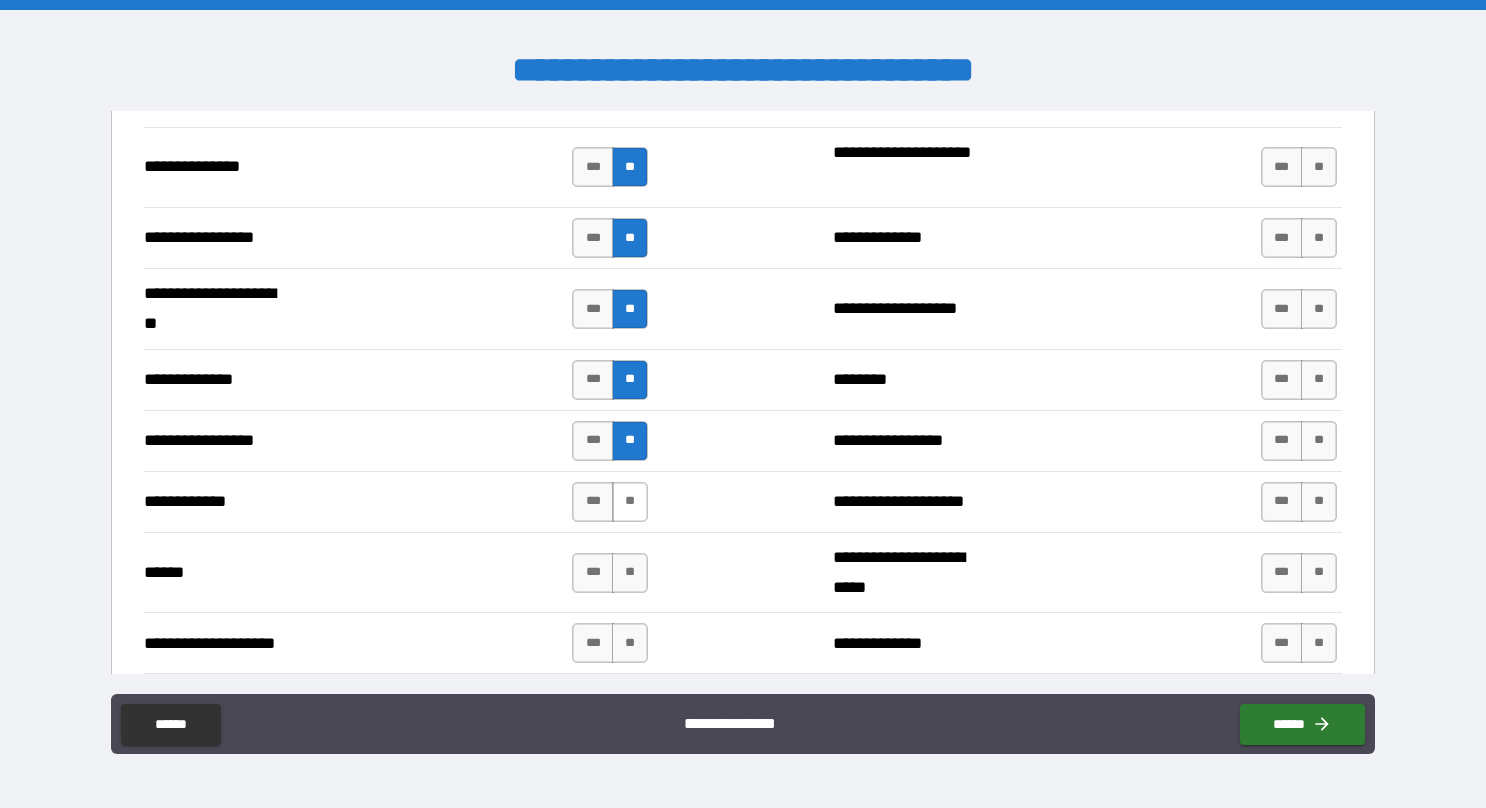 click on "**" at bounding box center [630, 502] 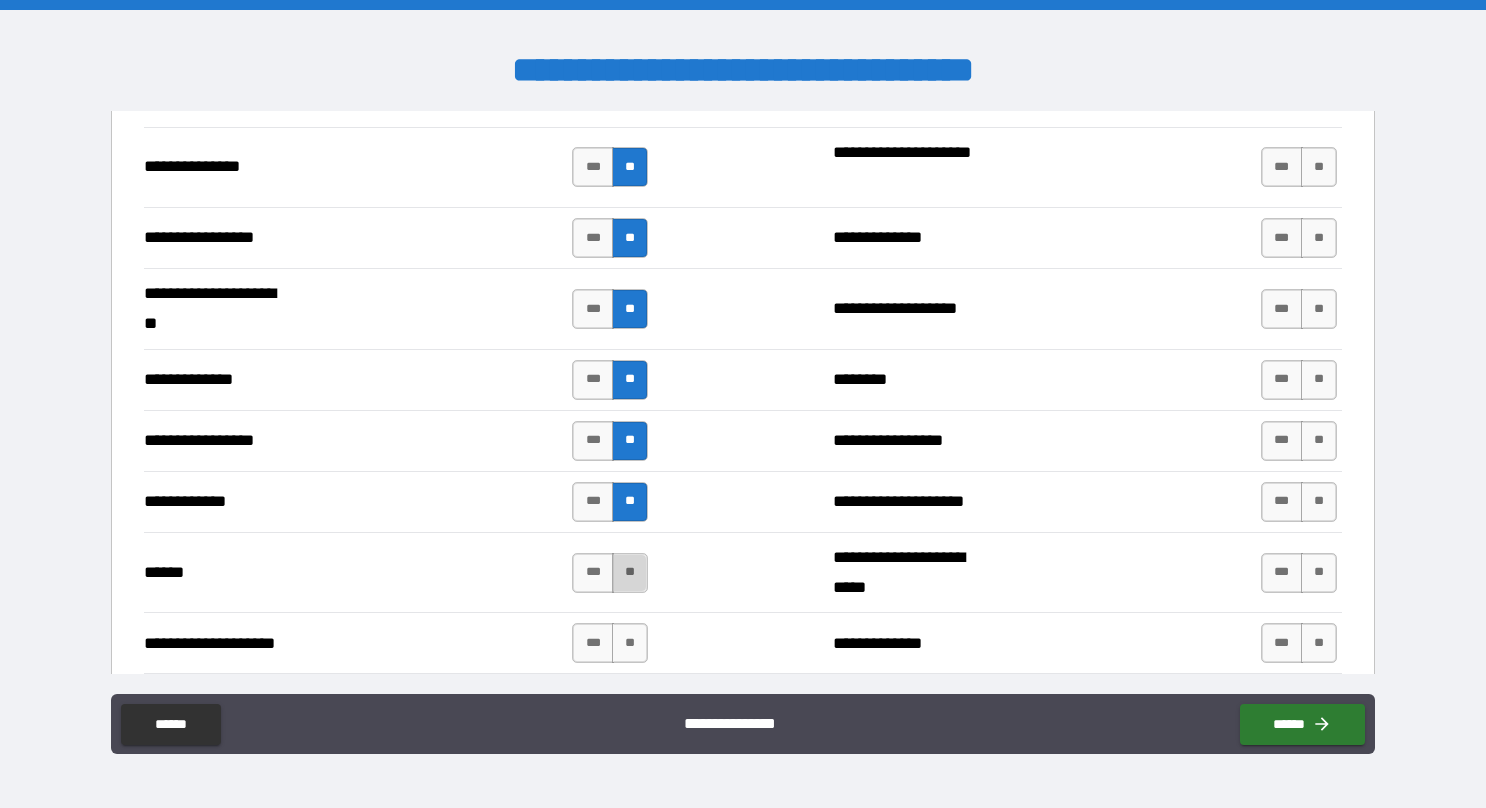 click on "**" at bounding box center [630, 573] 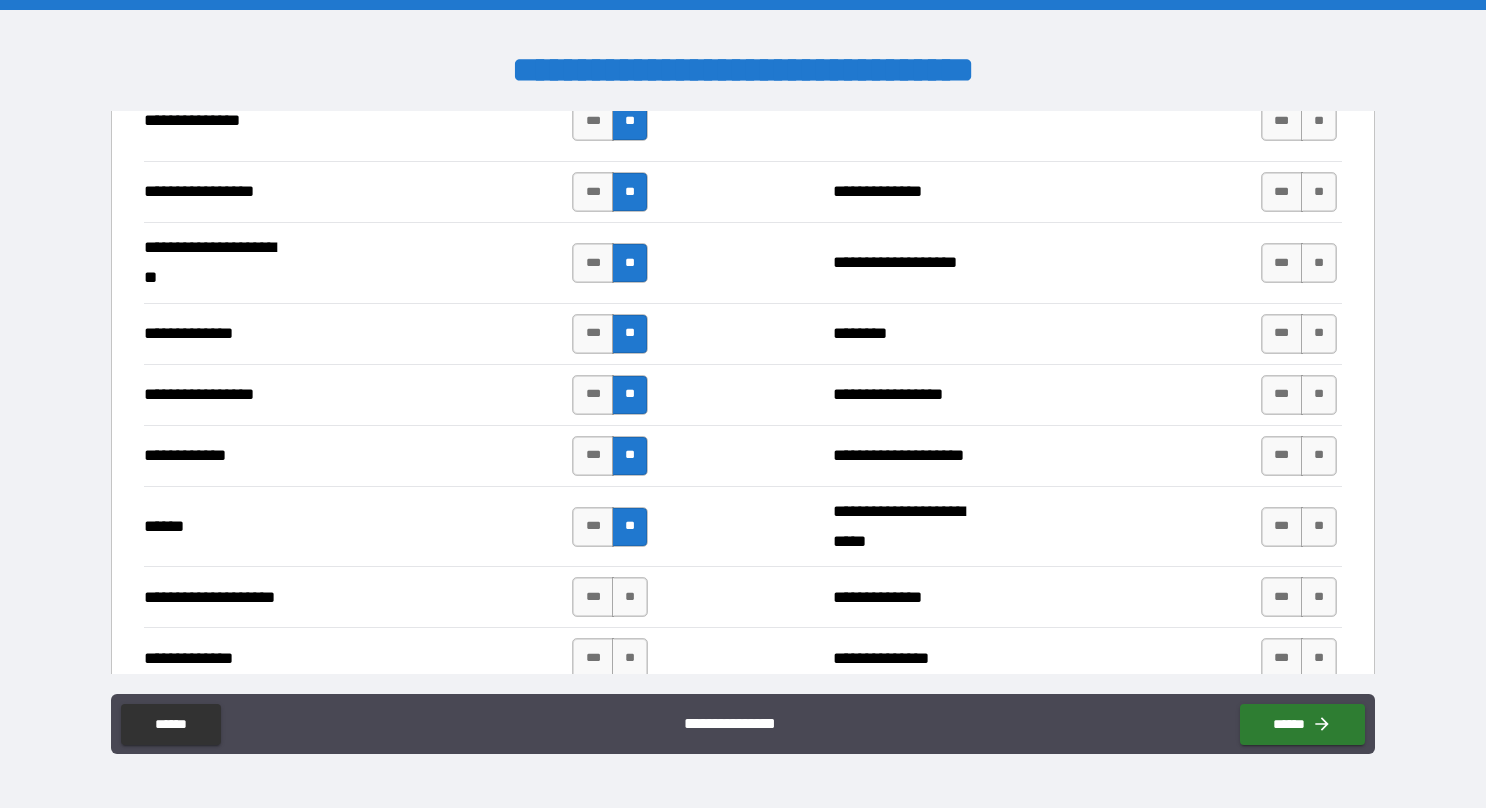 scroll, scrollTop: 2900, scrollLeft: 0, axis: vertical 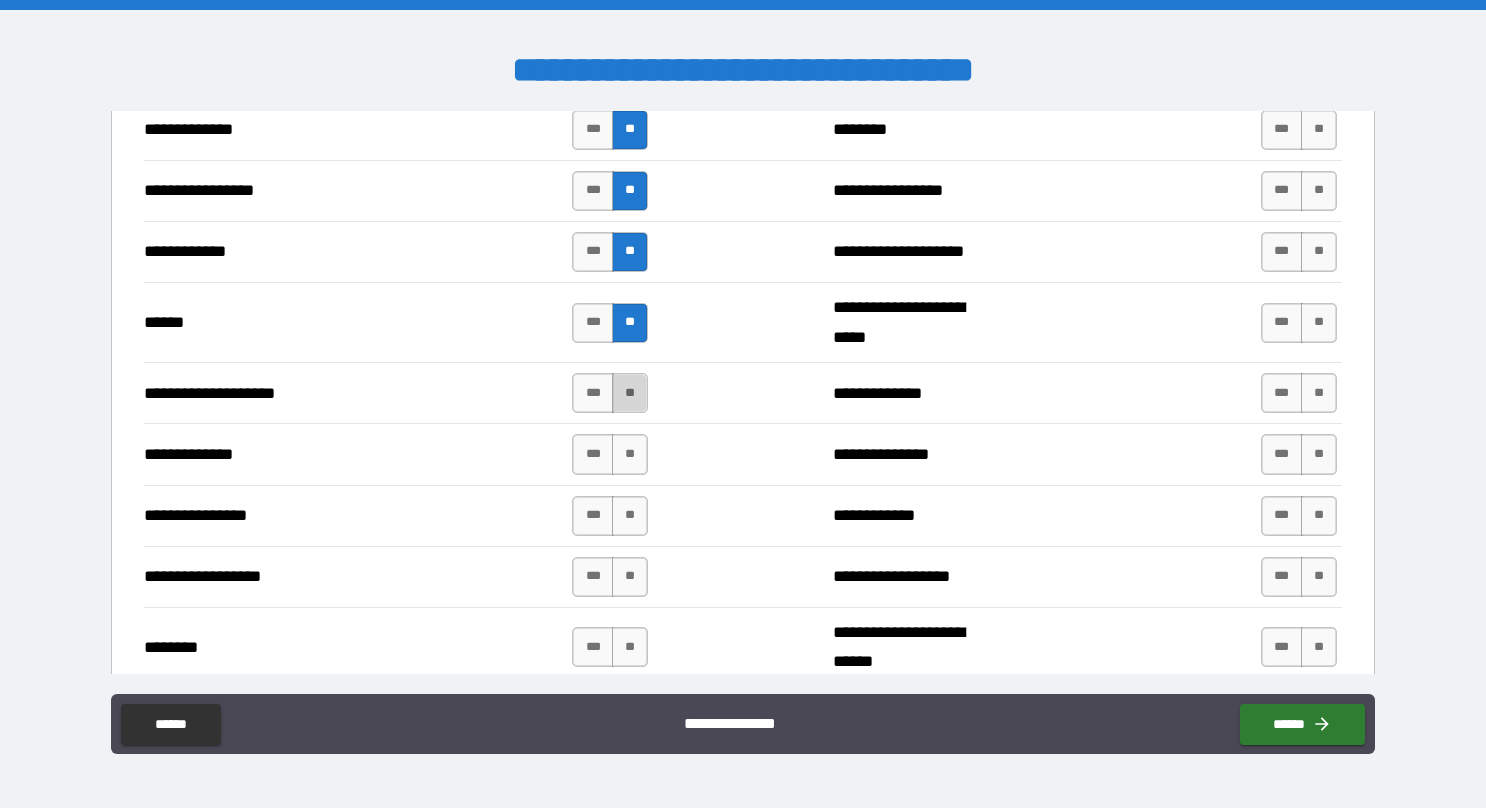 click on "**" at bounding box center (630, 393) 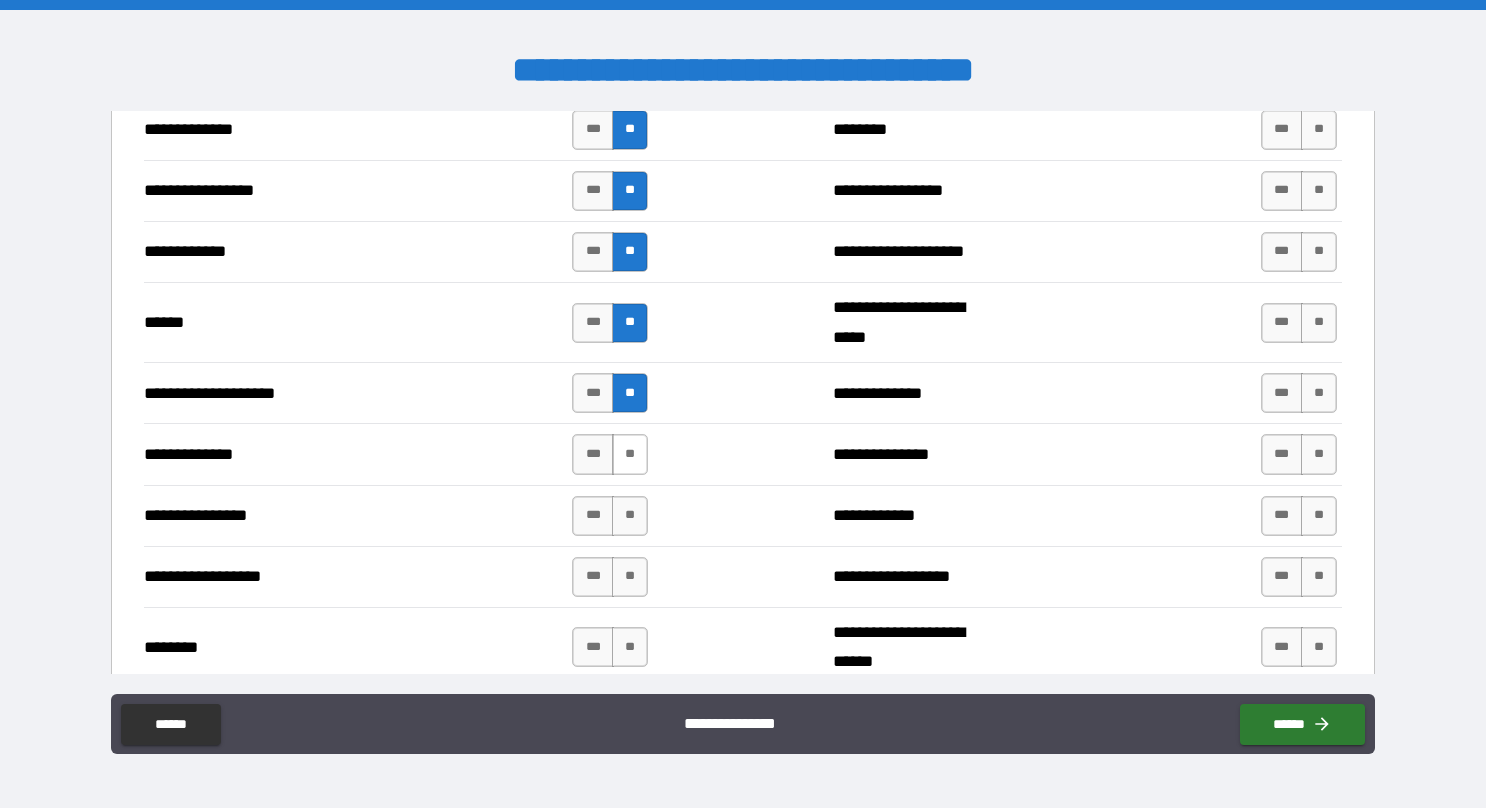 drag, startPoint x: 616, startPoint y: 421, endPoint x: 618, endPoint y: 432, distance: 11.18034 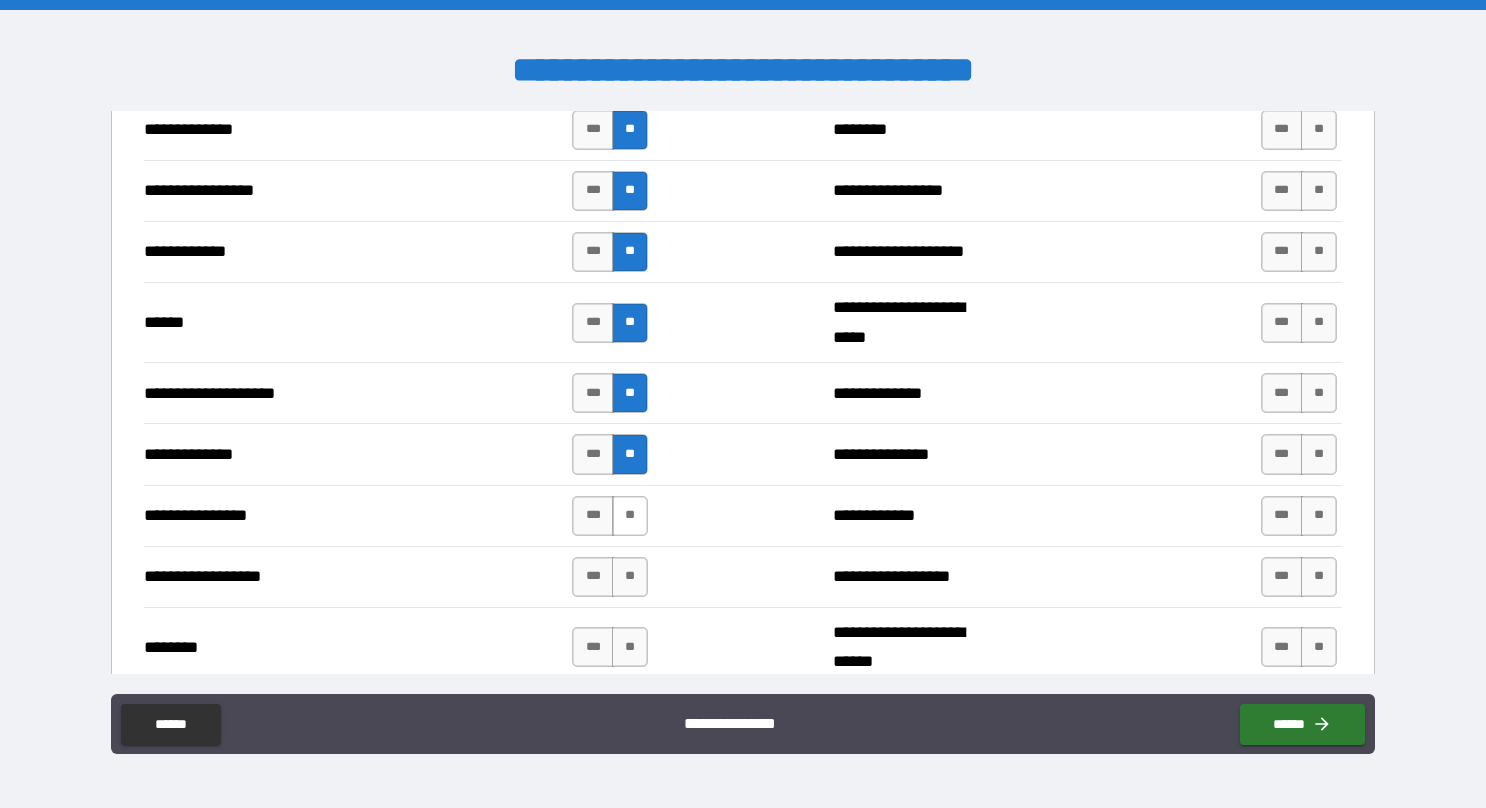 click on "**" at bounding box center (630, 516) 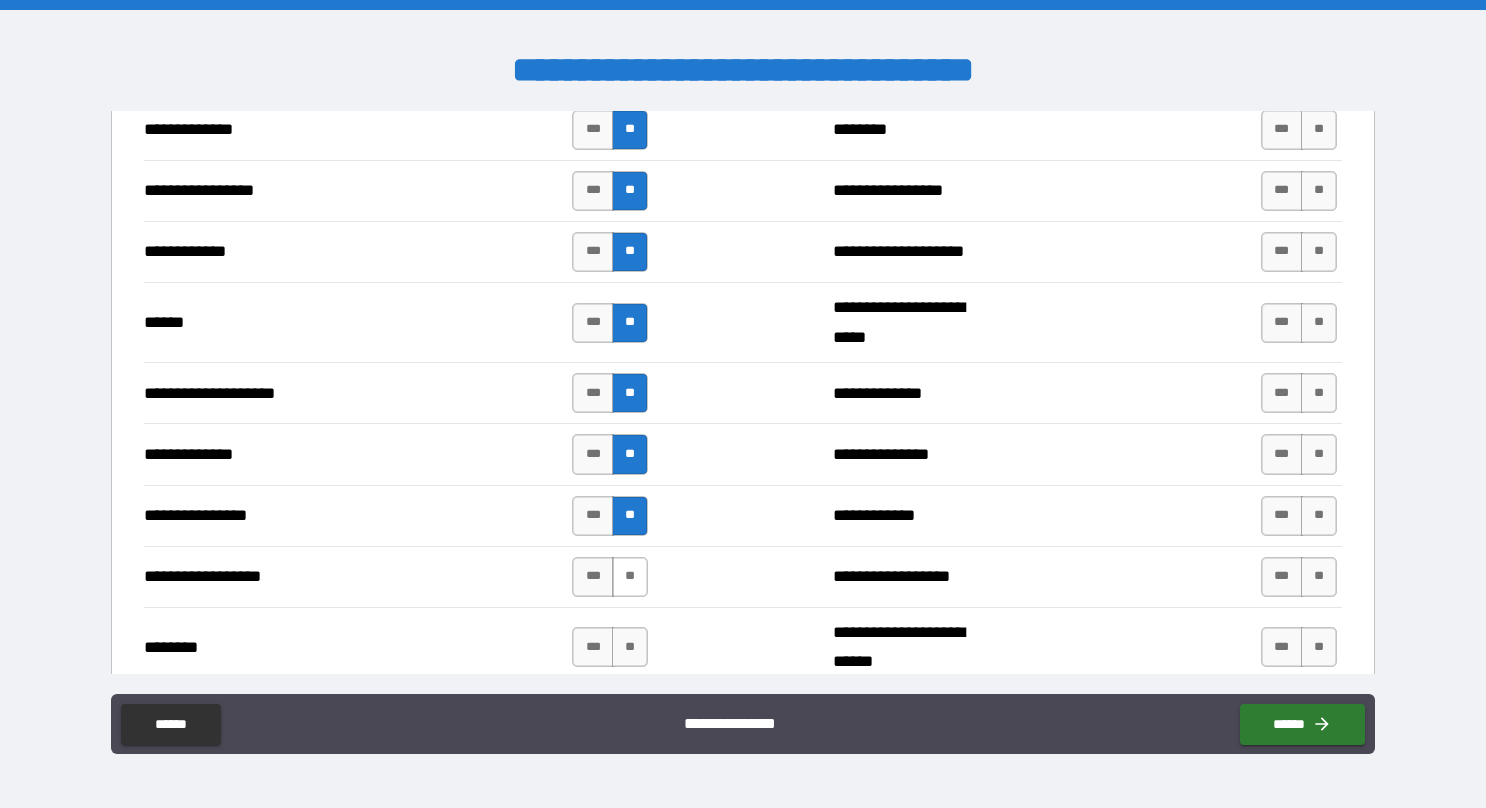 click on "**" at bounding box center (630, 577) 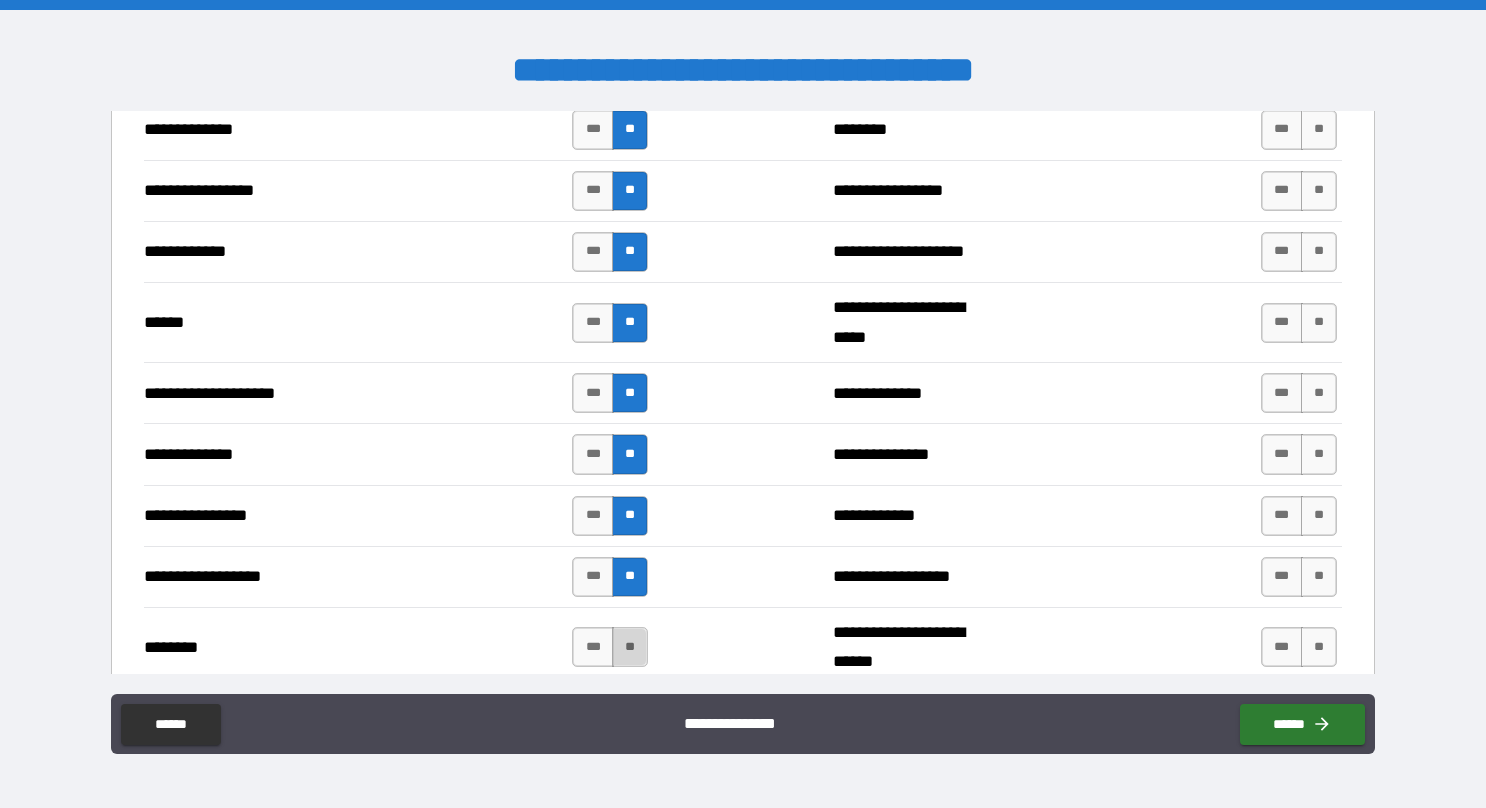 click on "**" at bounding box center [630, 647] 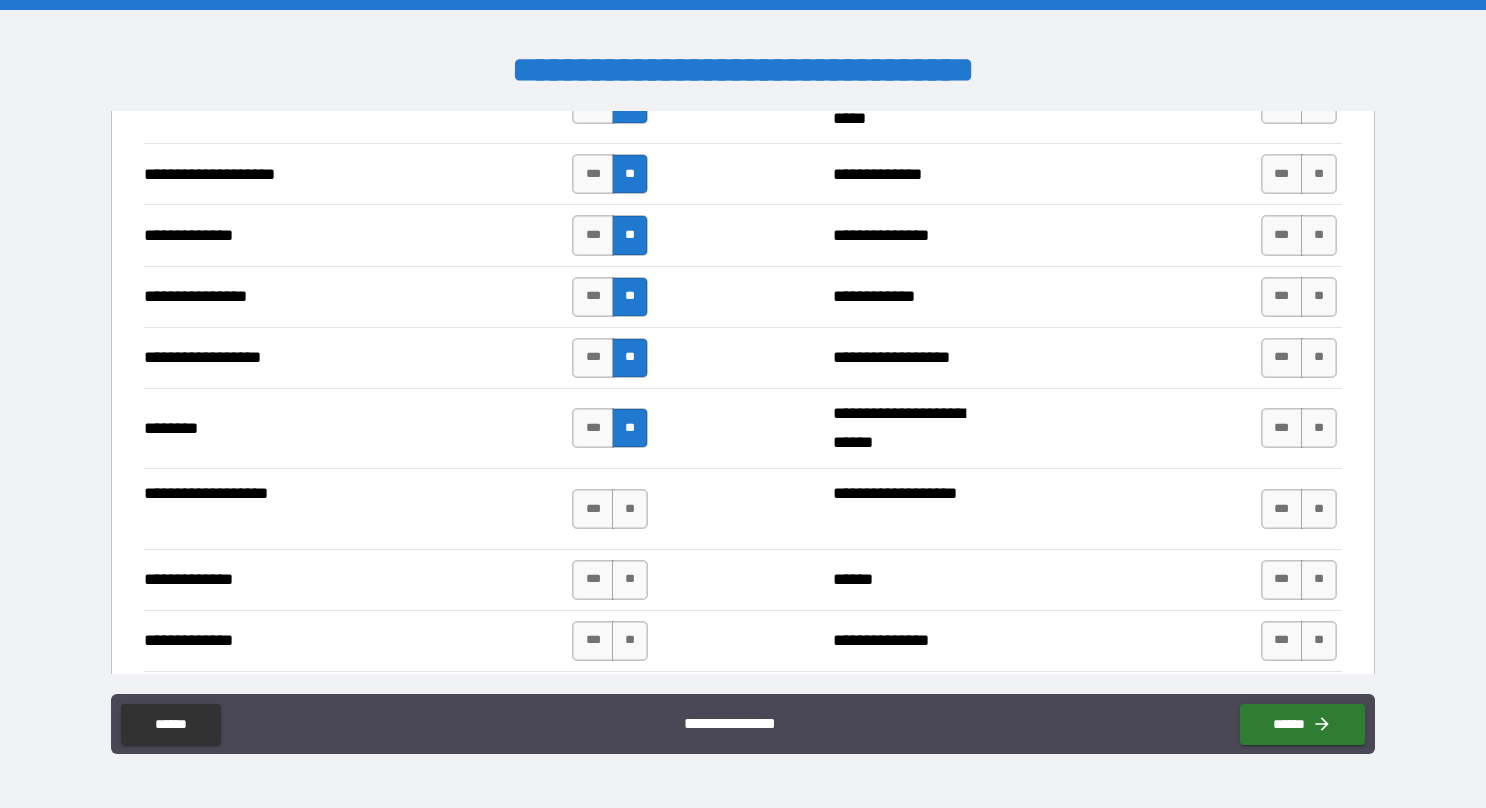 scroll, scrollTop: 3200, scrollLeft: 0, axis: vertical 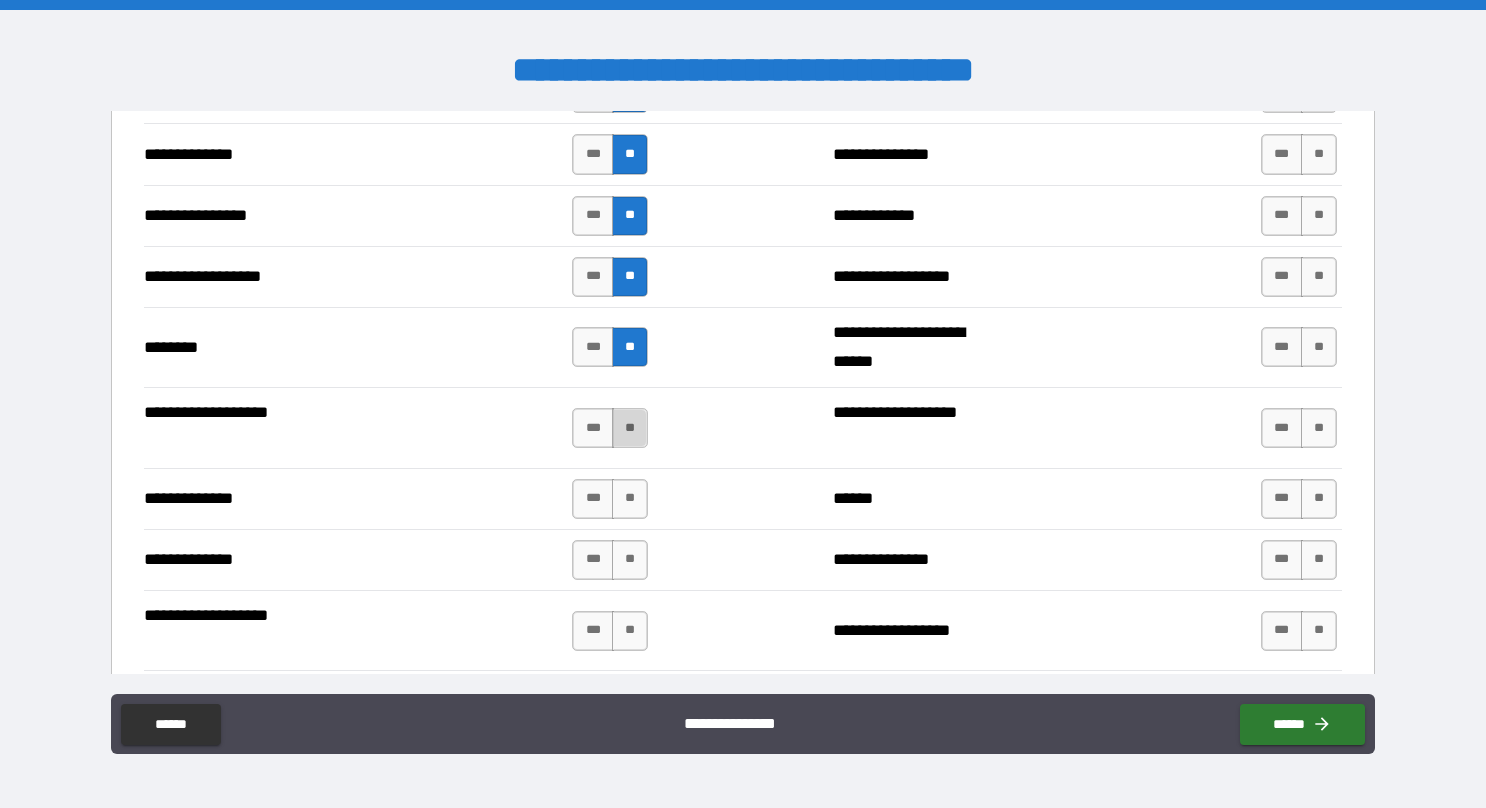 click on "**" at bounding box center (630, 428) 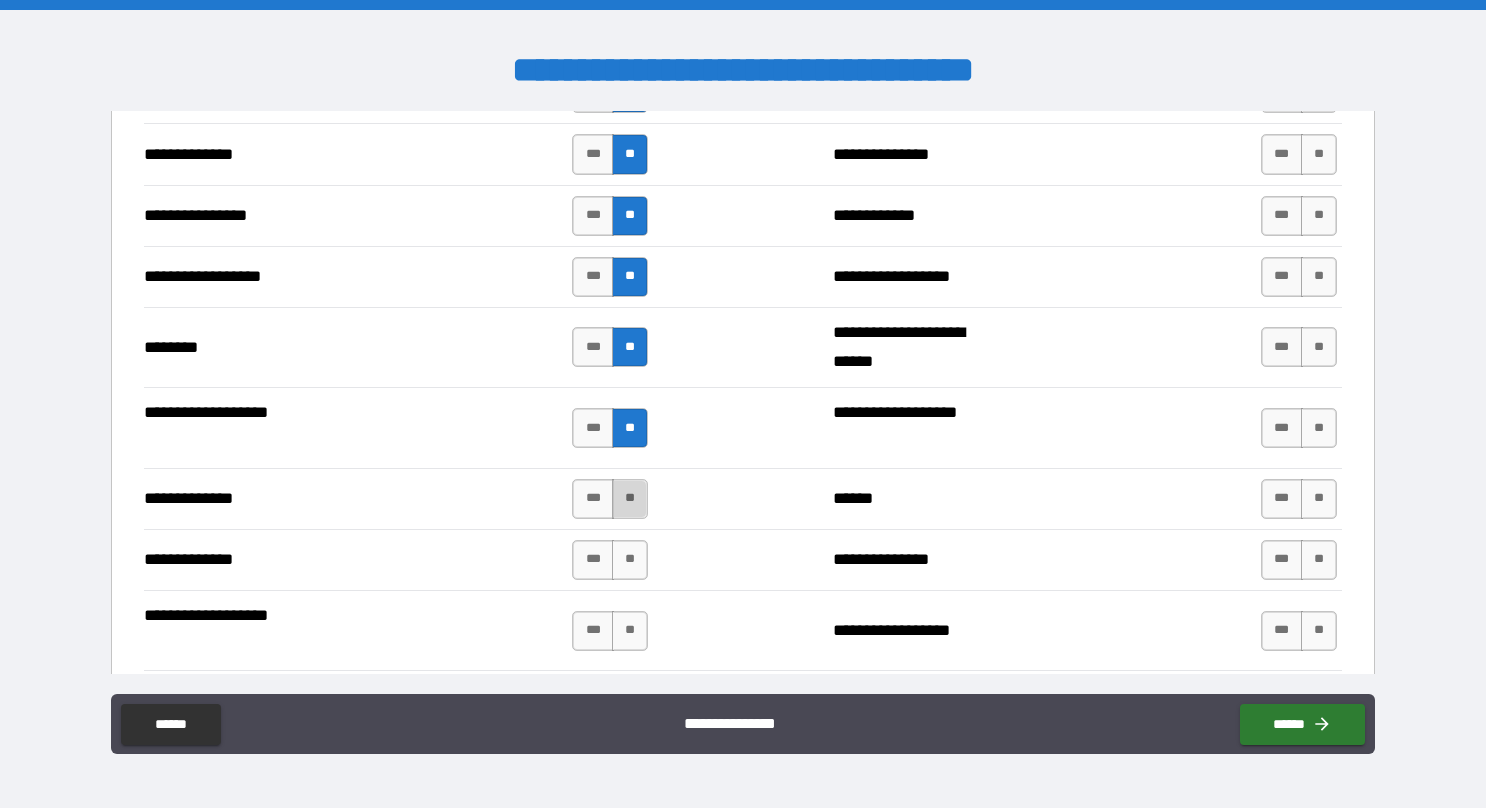 click on "**" at bounding box center [630, 499] 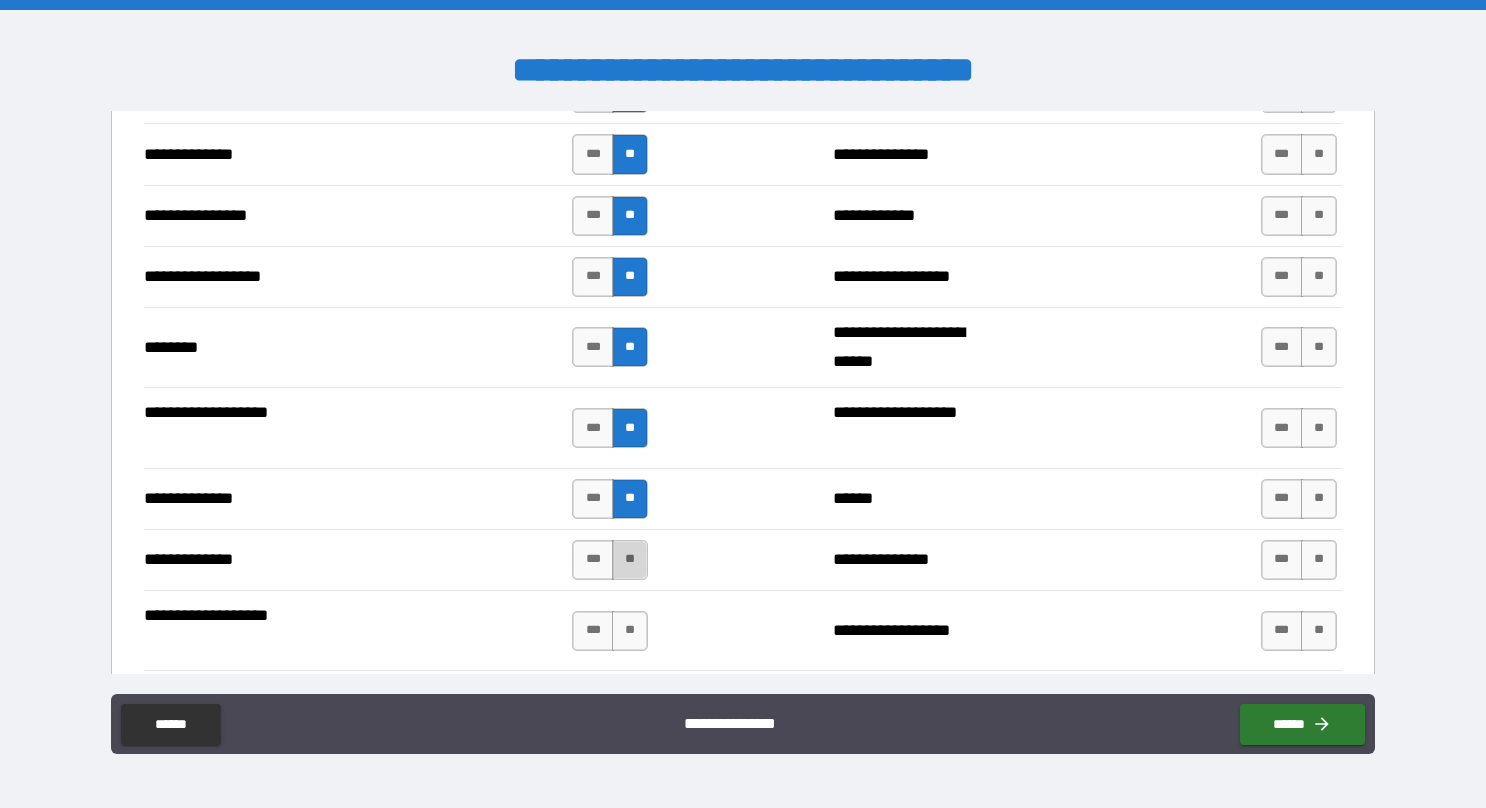 click on "**" at bounding box center [630, 560] 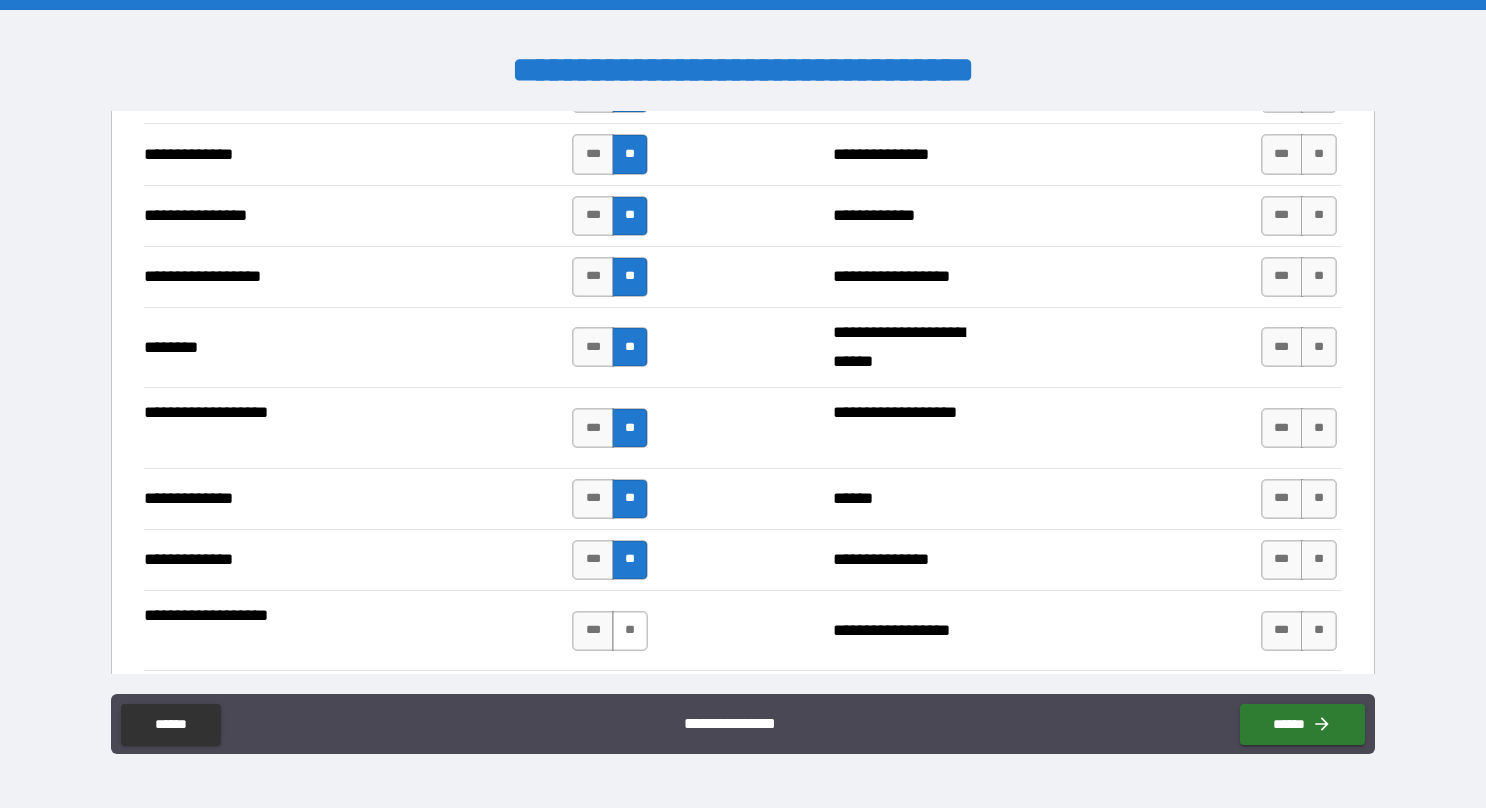 click on "**" at bounding box center (630, 631) 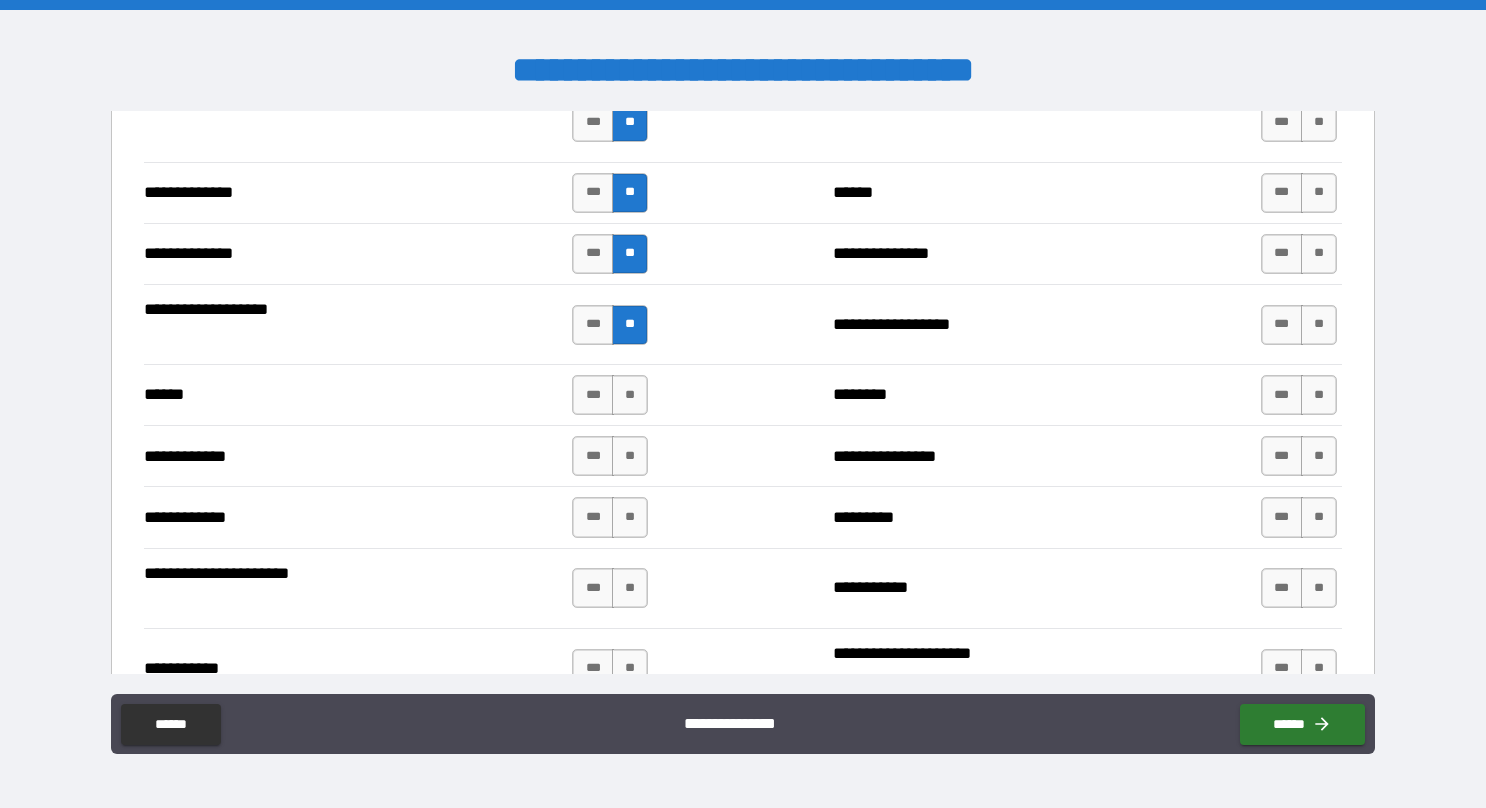 scroll, scrollTop: 3575, scrollLeft: 0, axis: vertical 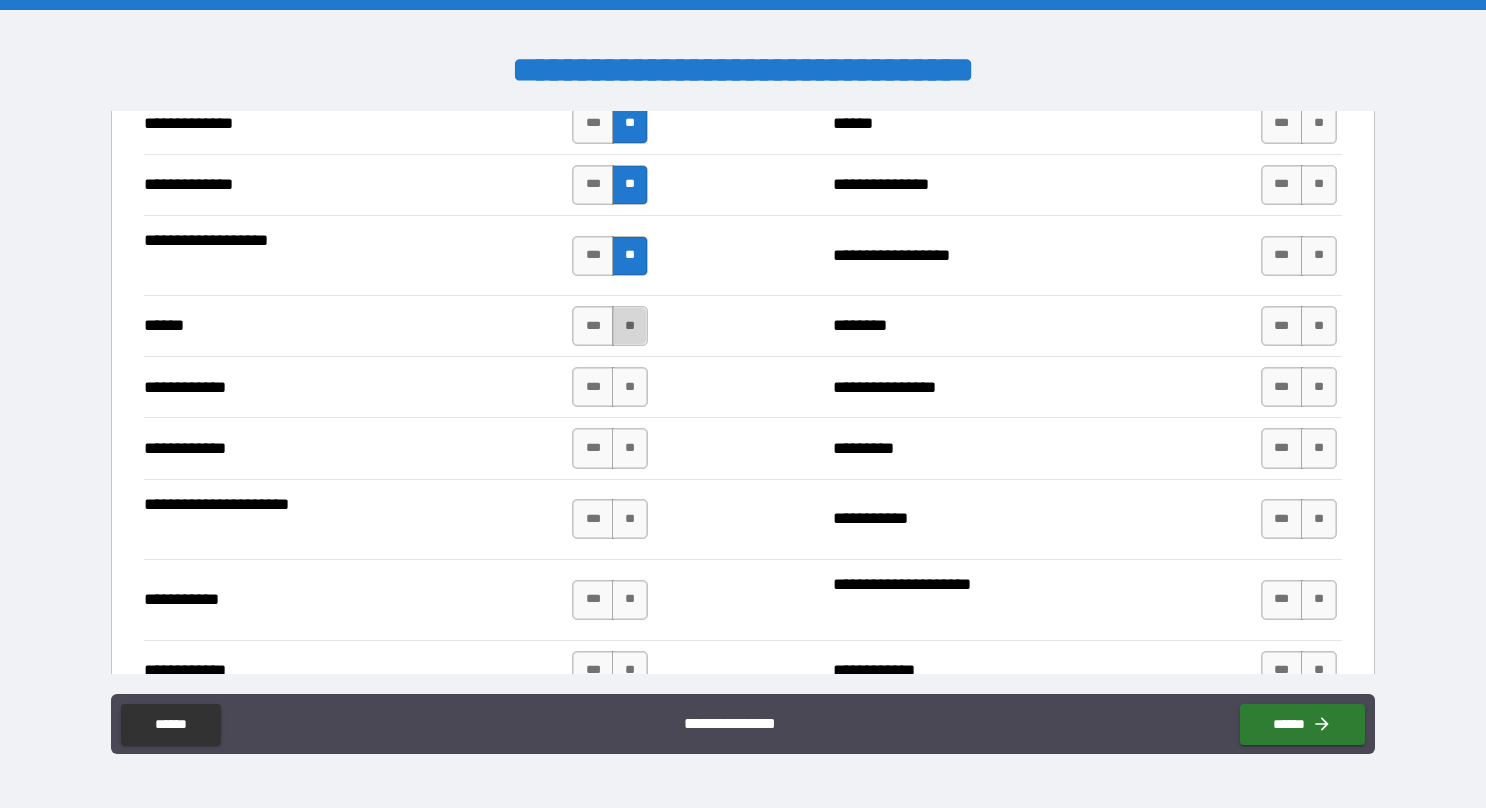 click on "**" at bounding box center (630, 326) 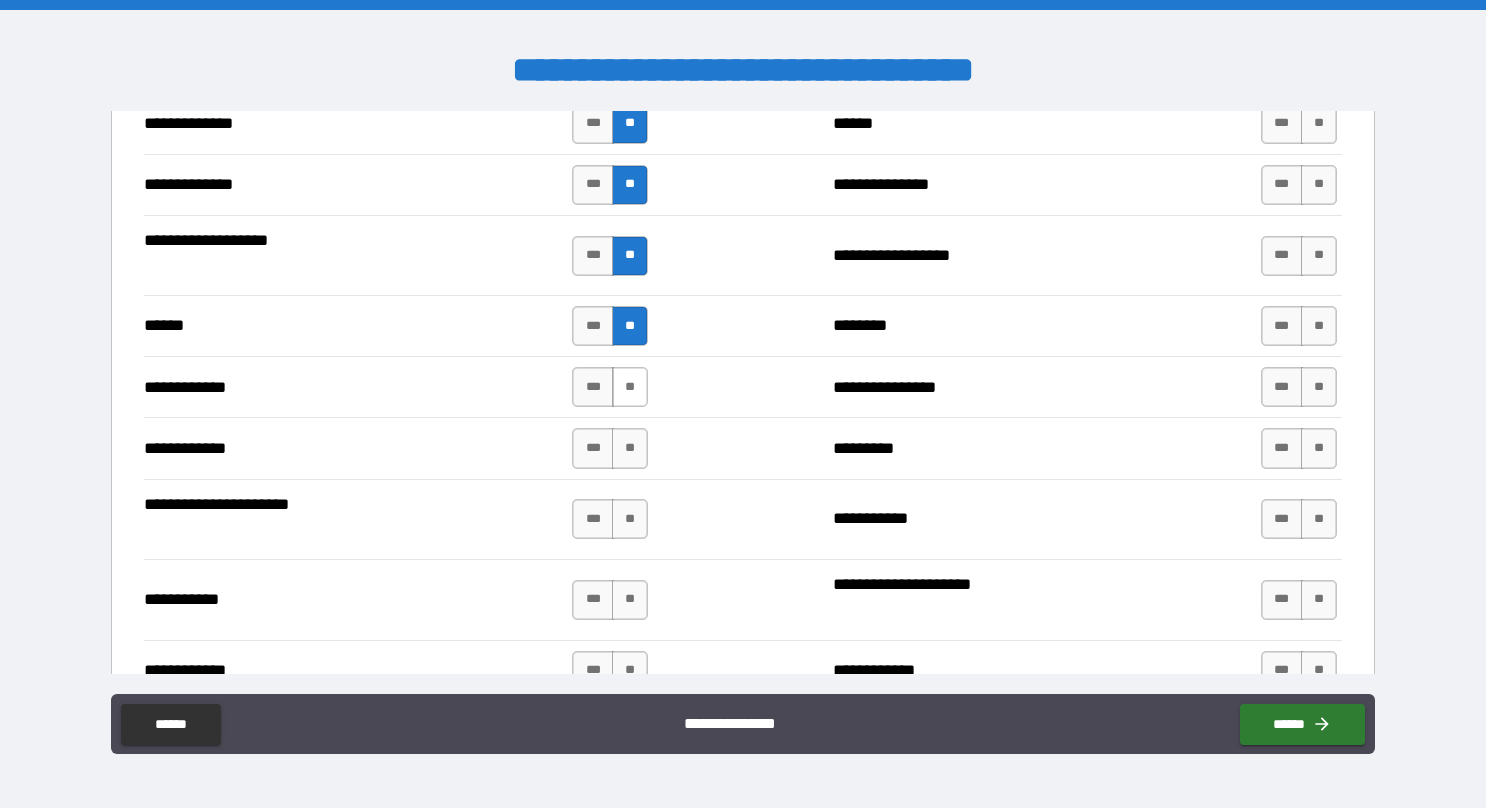 click on "**" at bounding box center [630, 387] 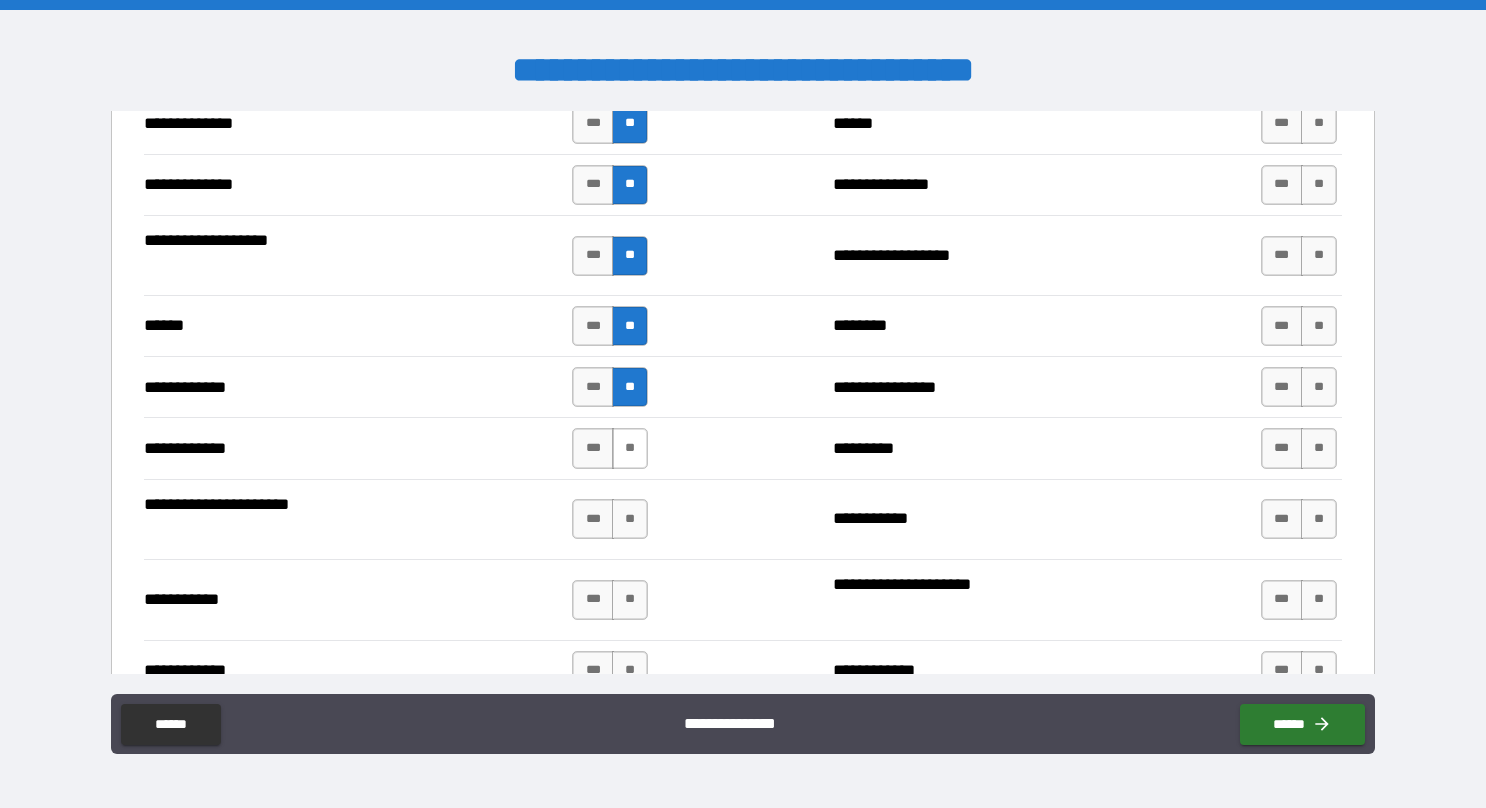 click on "**" at bounding box center [630, 448] 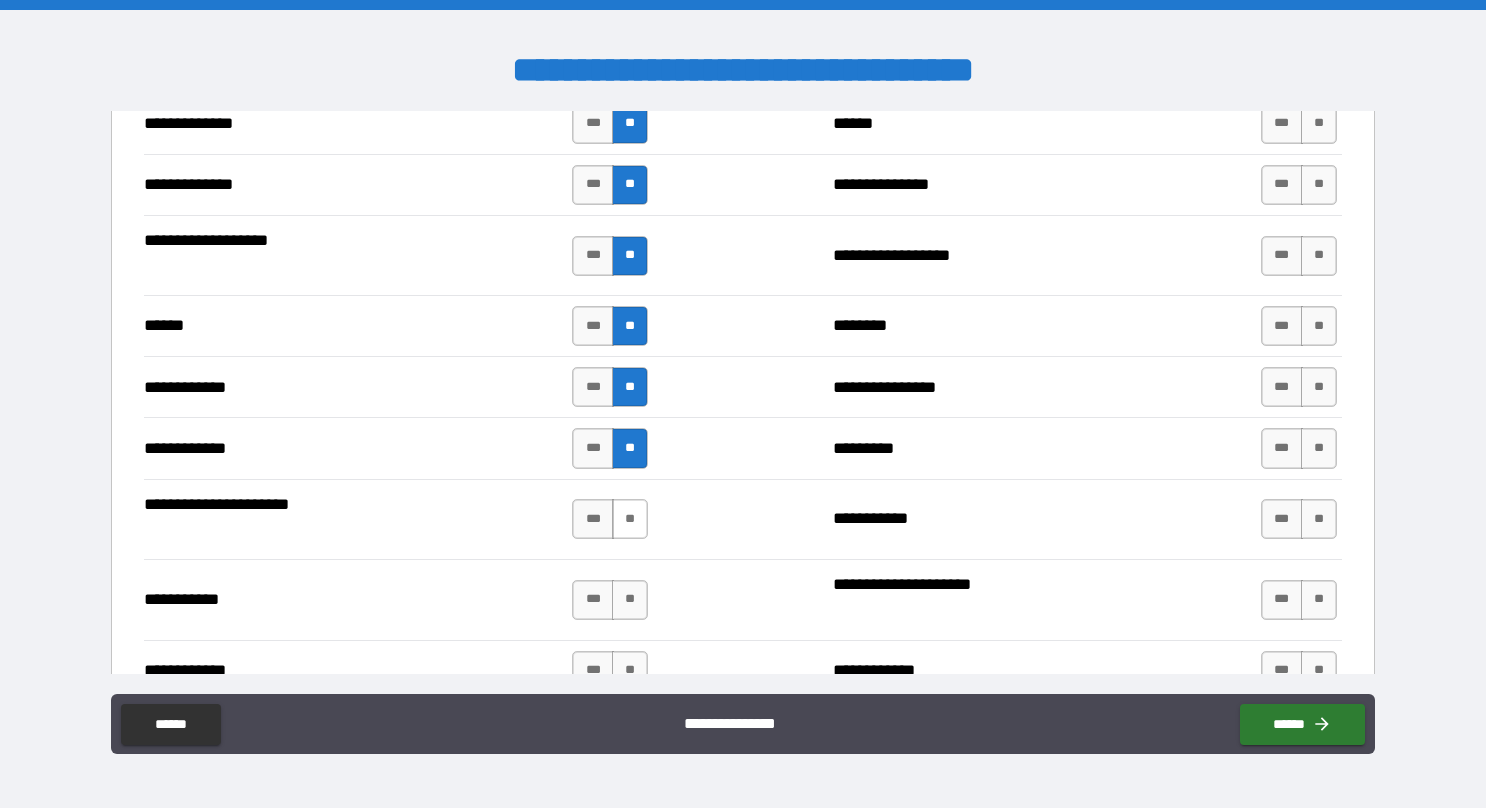 click on "**" at bounding box center (630, 519) 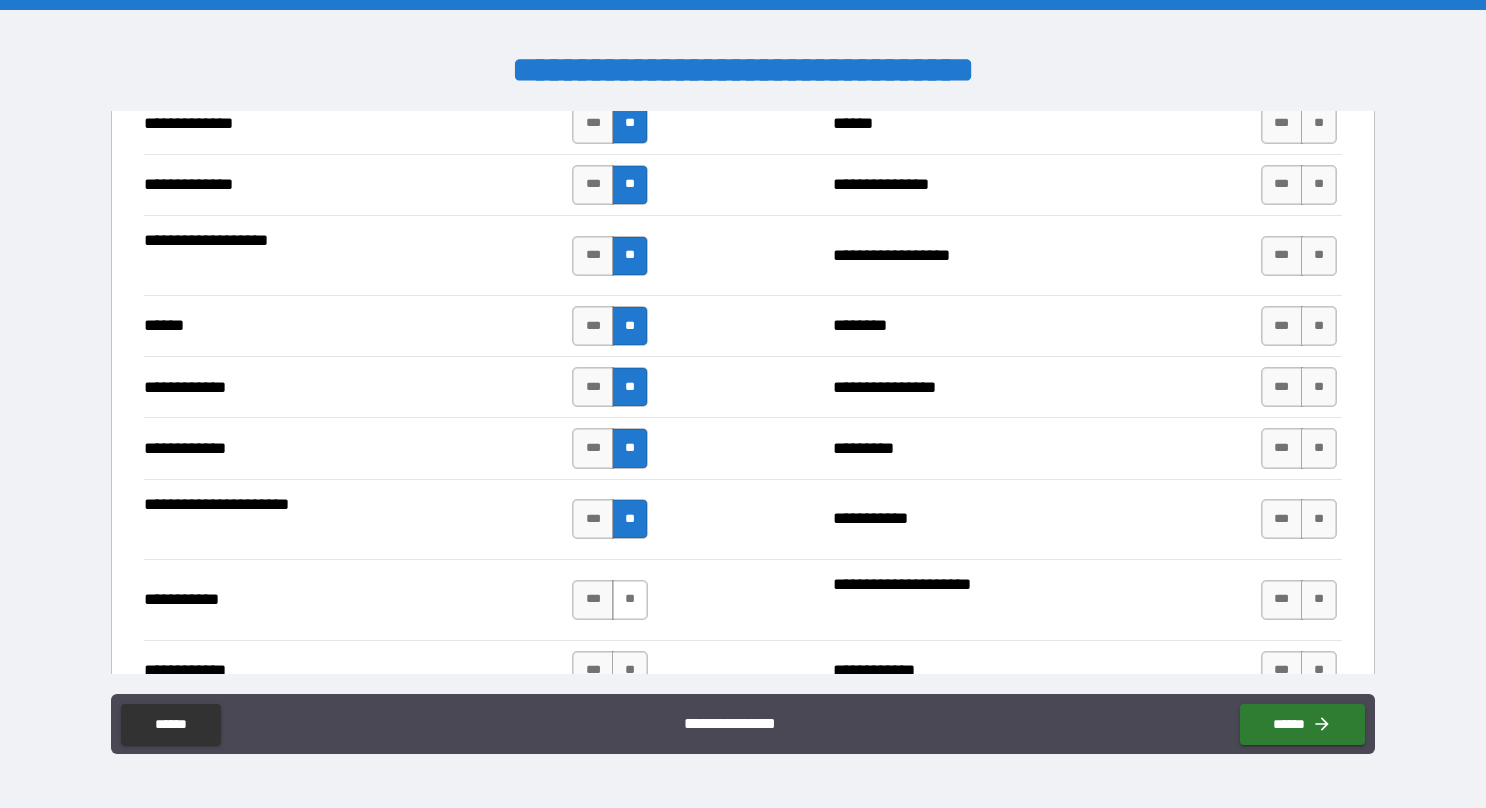 click on "**" at bounding box center [630, 600] 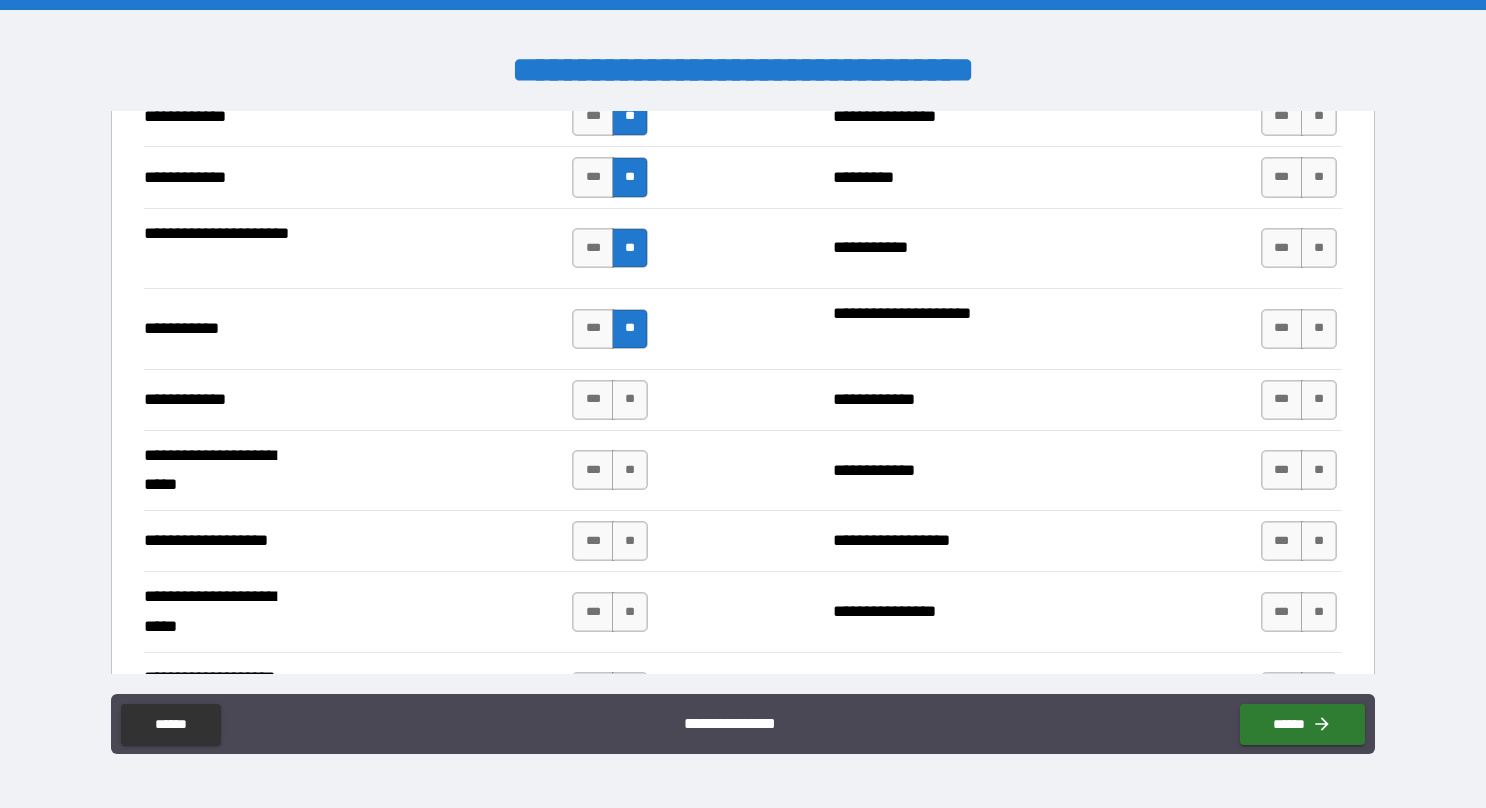 scroll, scrollTop: 3875, scrollLeft: 0, axis: vertical 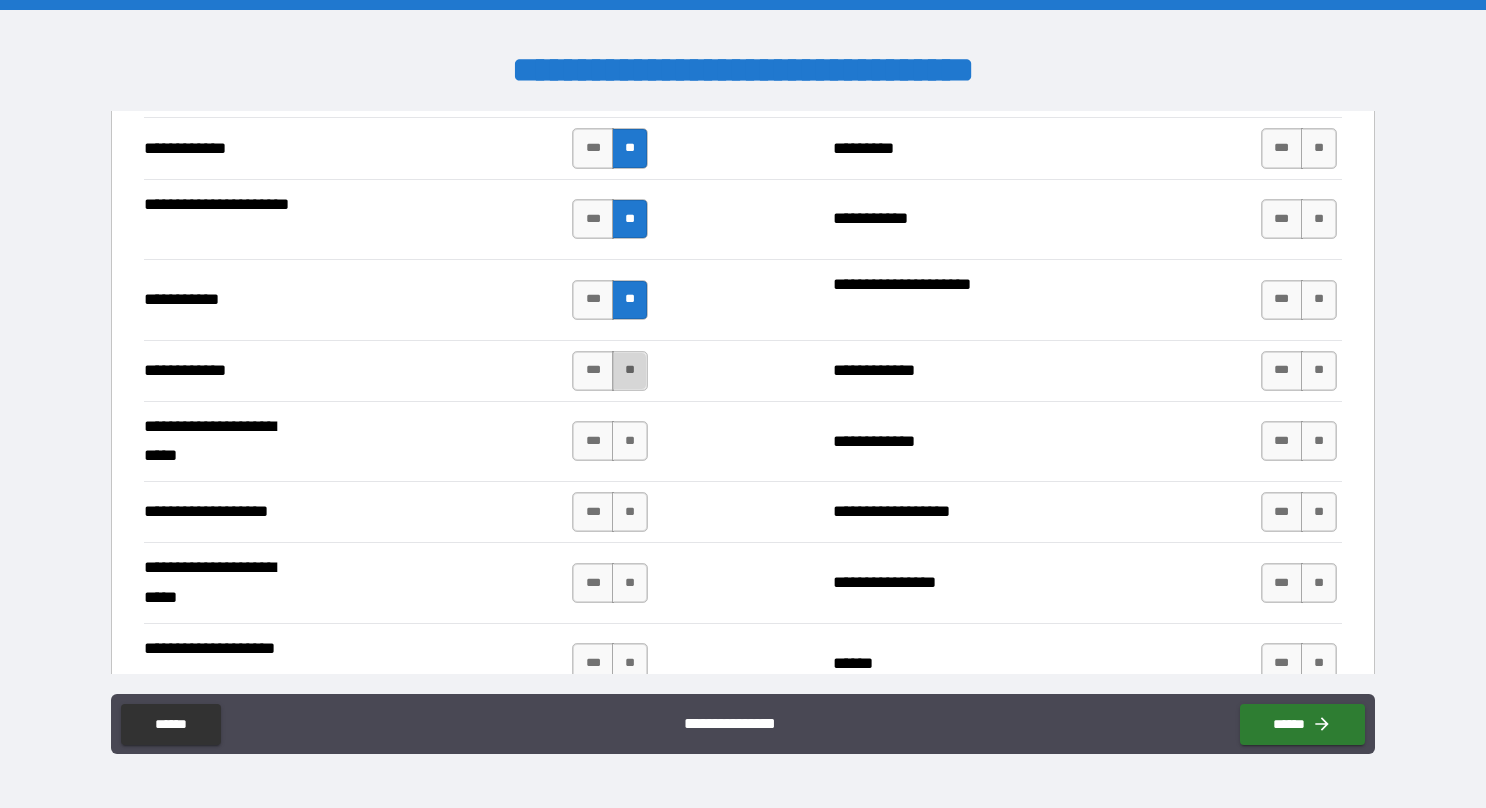 click on "**" at bounding box center (630, 371) 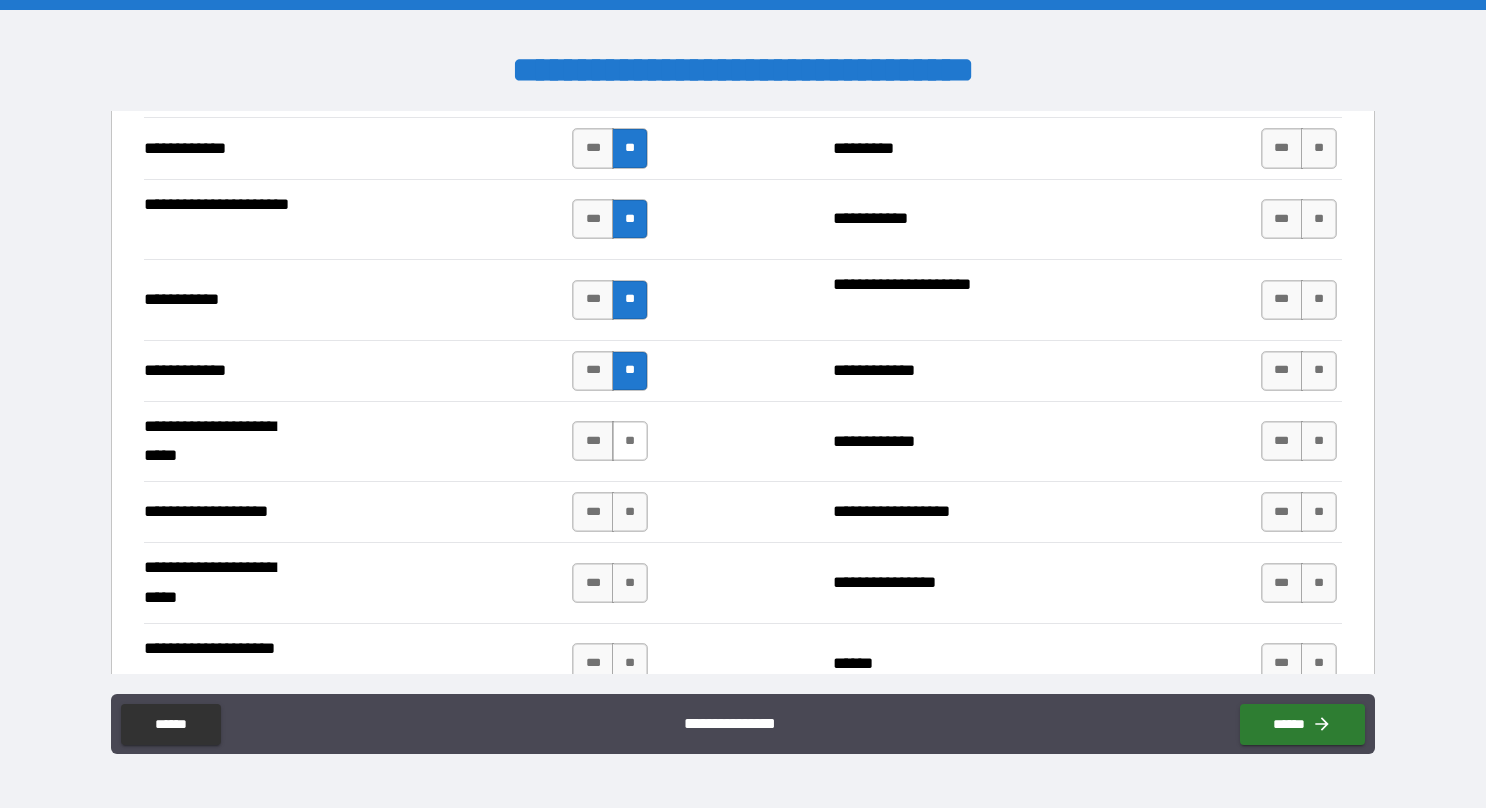 click on "**" at bounding box center (630, 441) 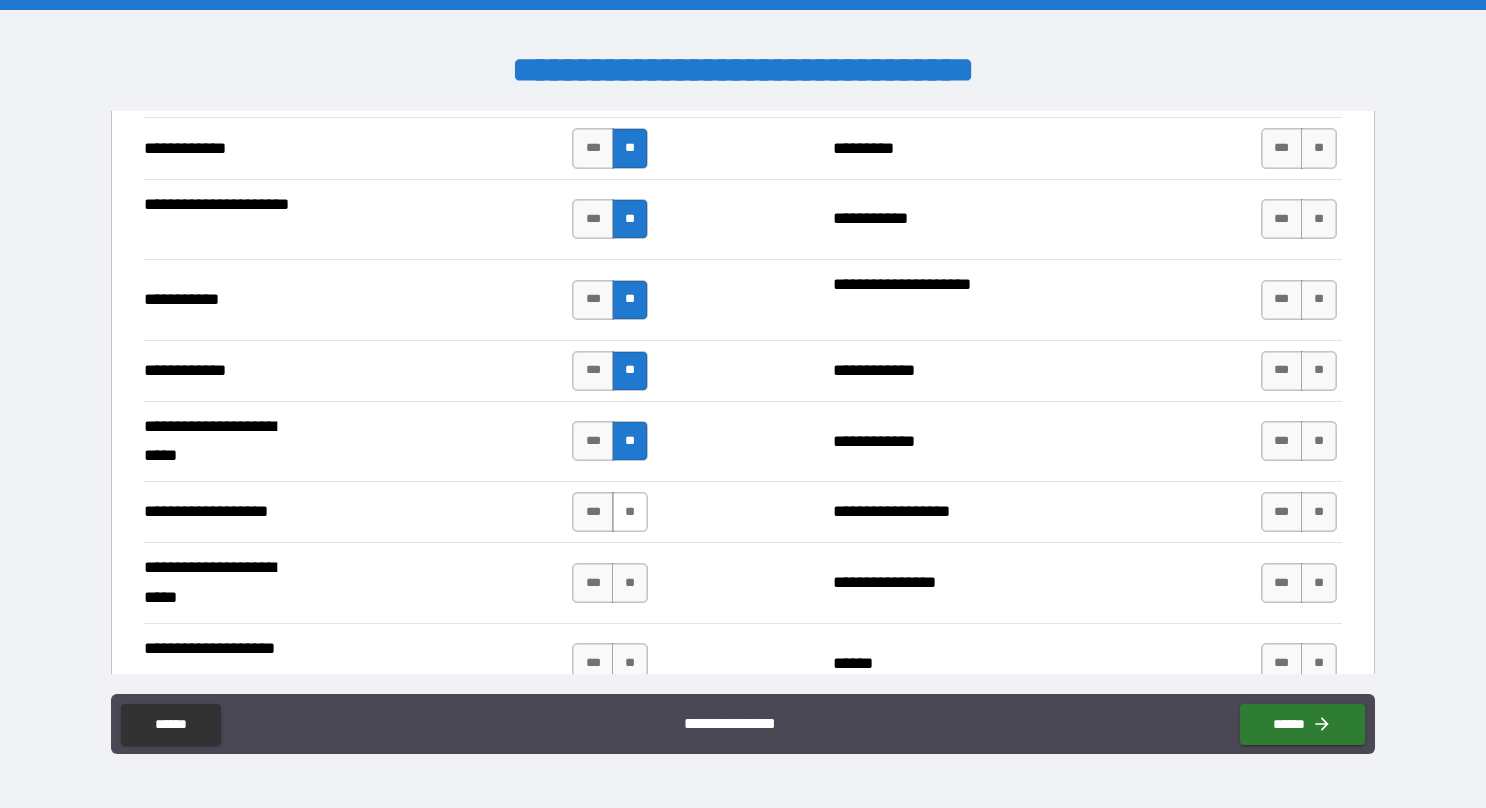click on "**" at bounding box center [630, 512] 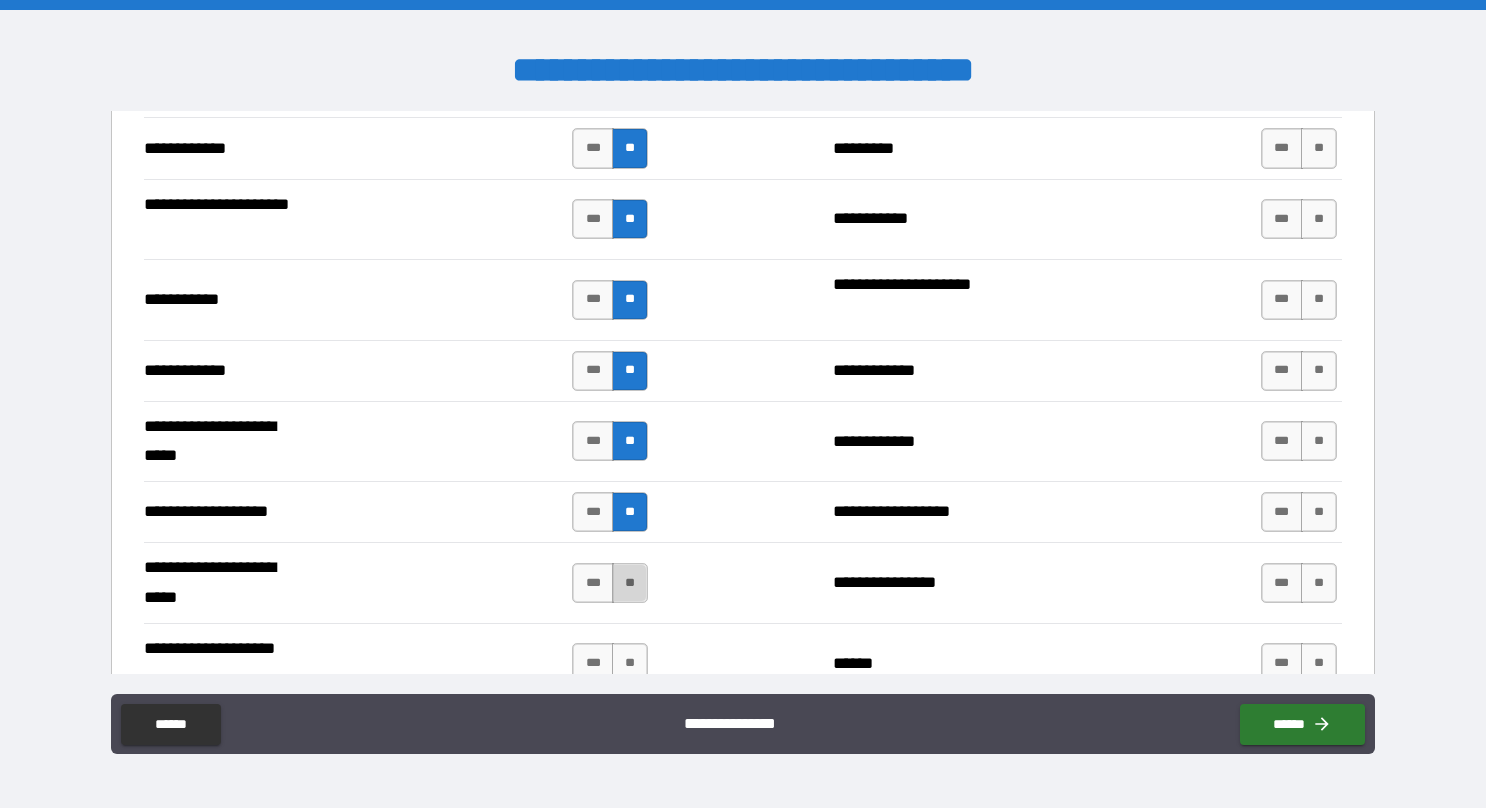 click on "**" at bounding box center (630, 583) 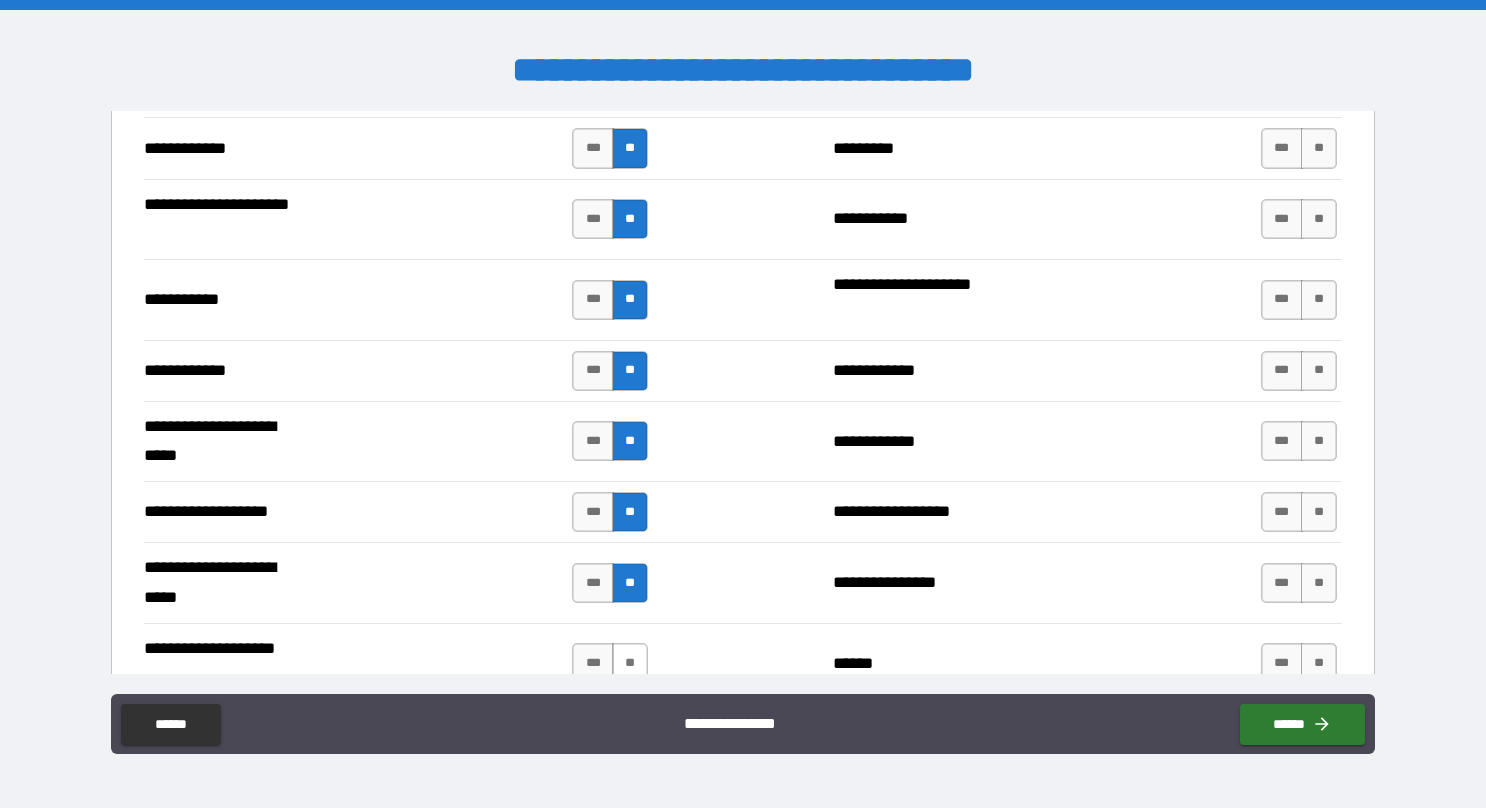 click on "**" at bounding box center [630, 663] 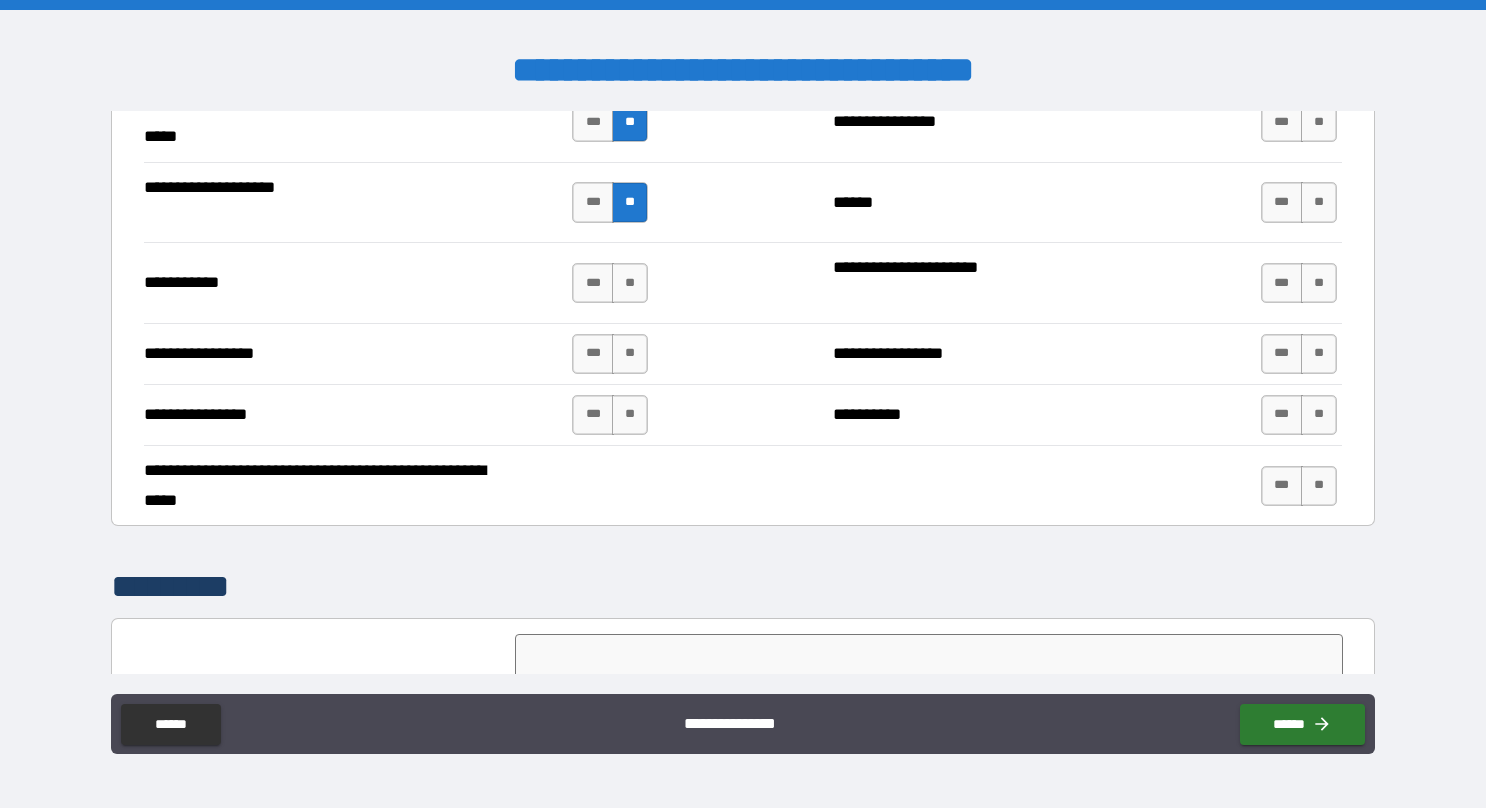 scroll, scrollTop: 4350, scrollLeft: 0, axis: vertical 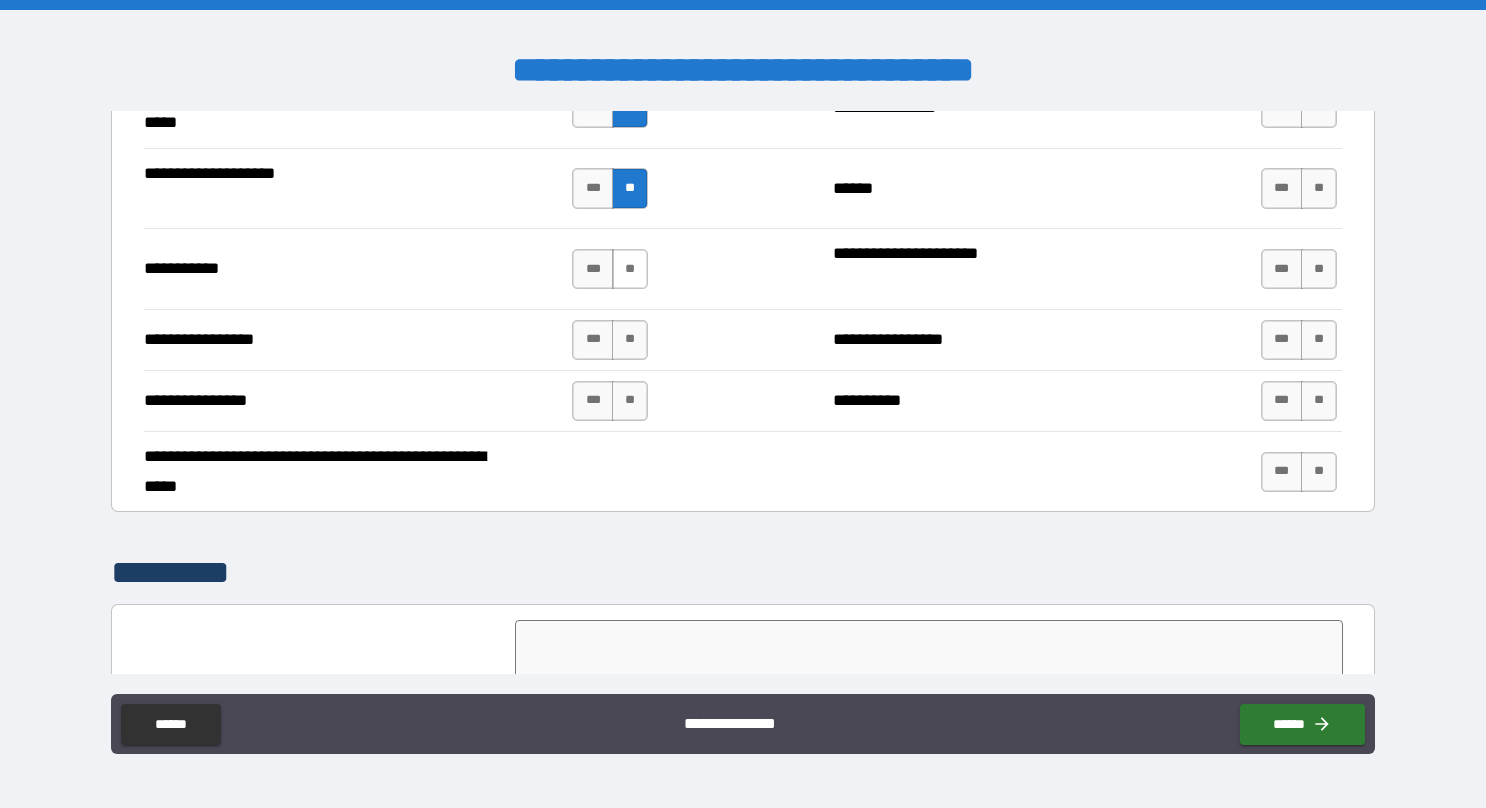 click on "**" at bounding box center (630, 269) 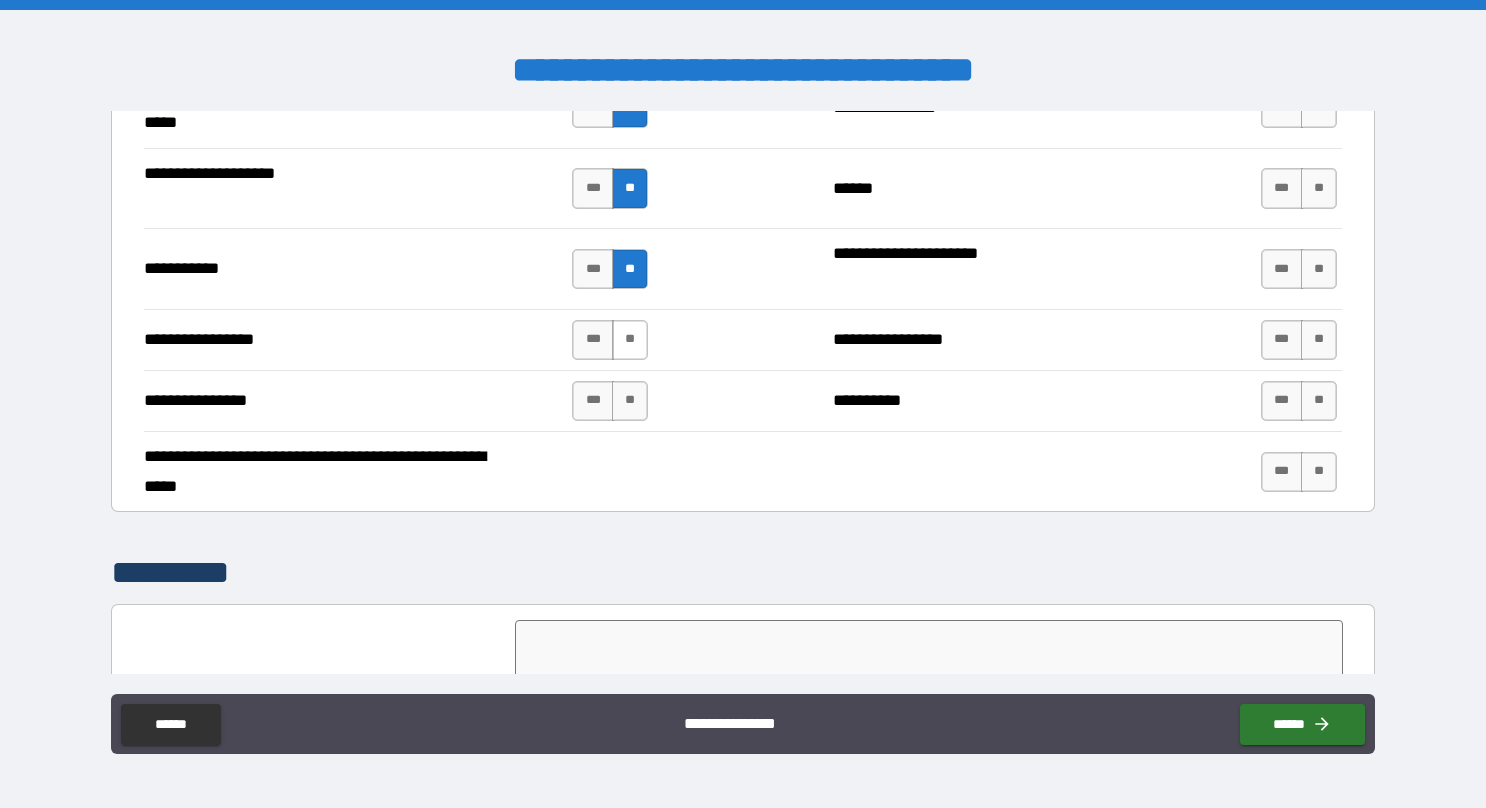 click on "**" at bounding box center (630, 340) 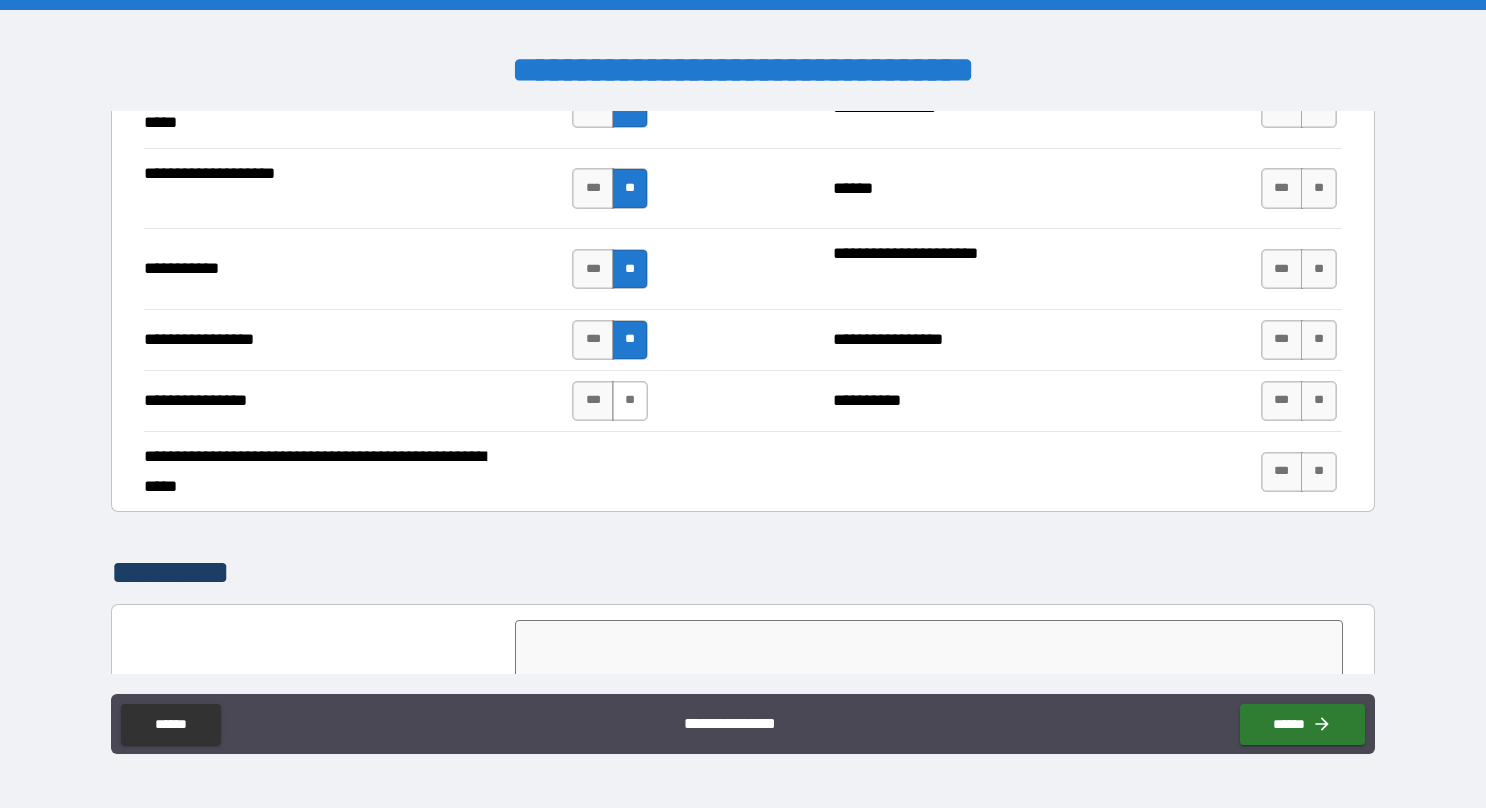 click on "**" at bounding box center [630, 401] 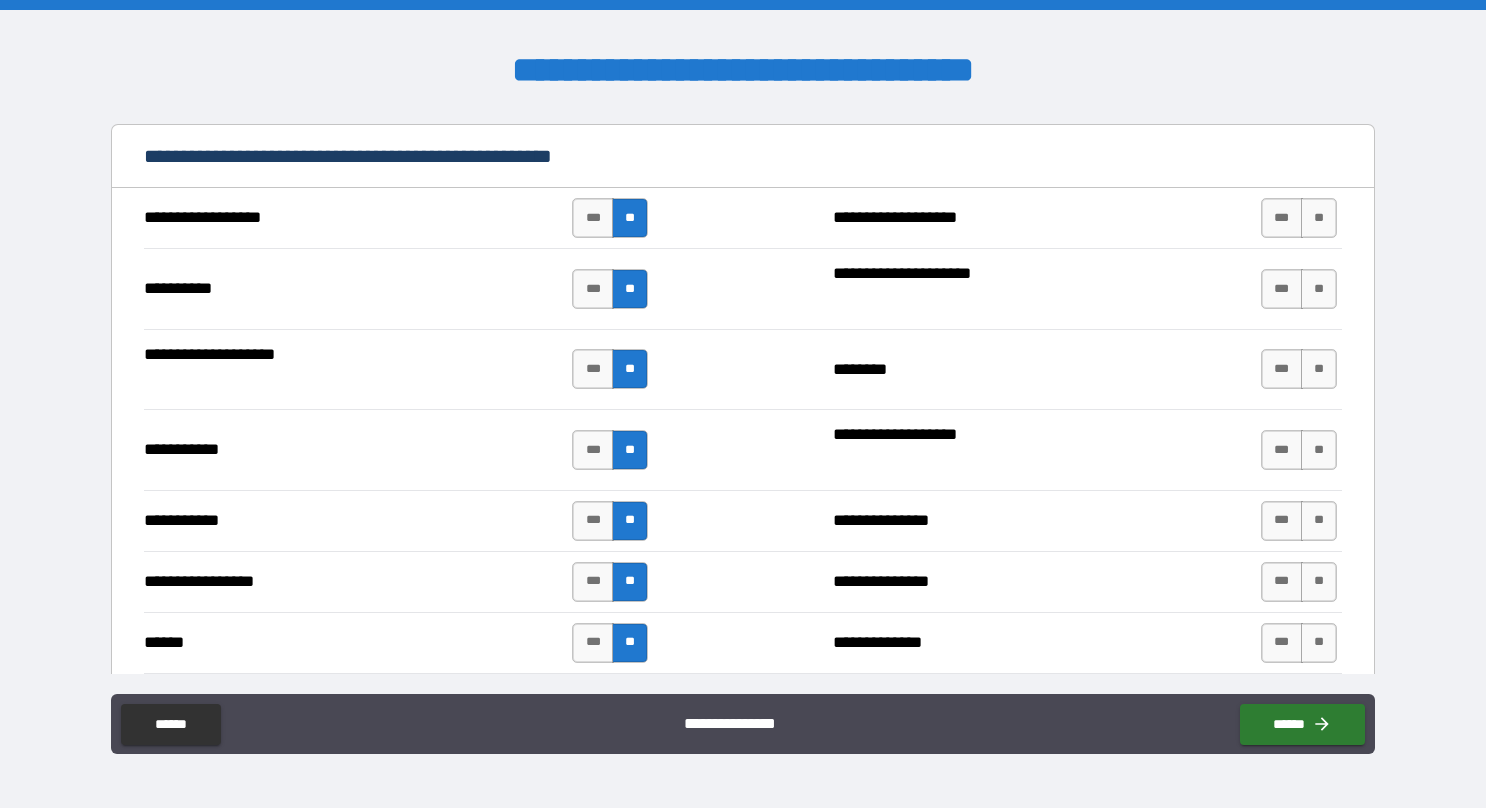 scroll, scrollTop: 1925, scrollLeft: 0, axis: vertical 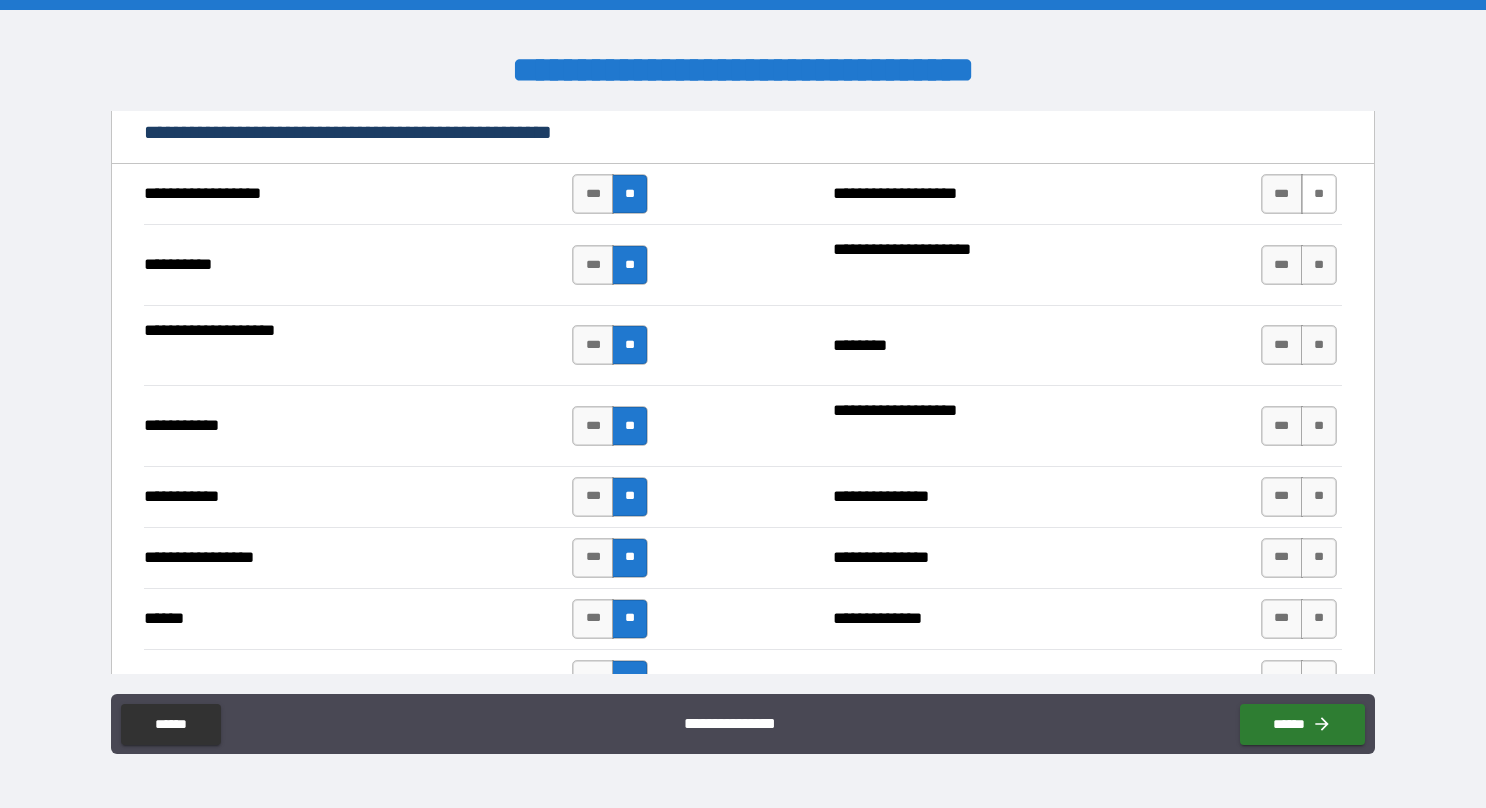 click on "**" at bounding box center (1319, 194) 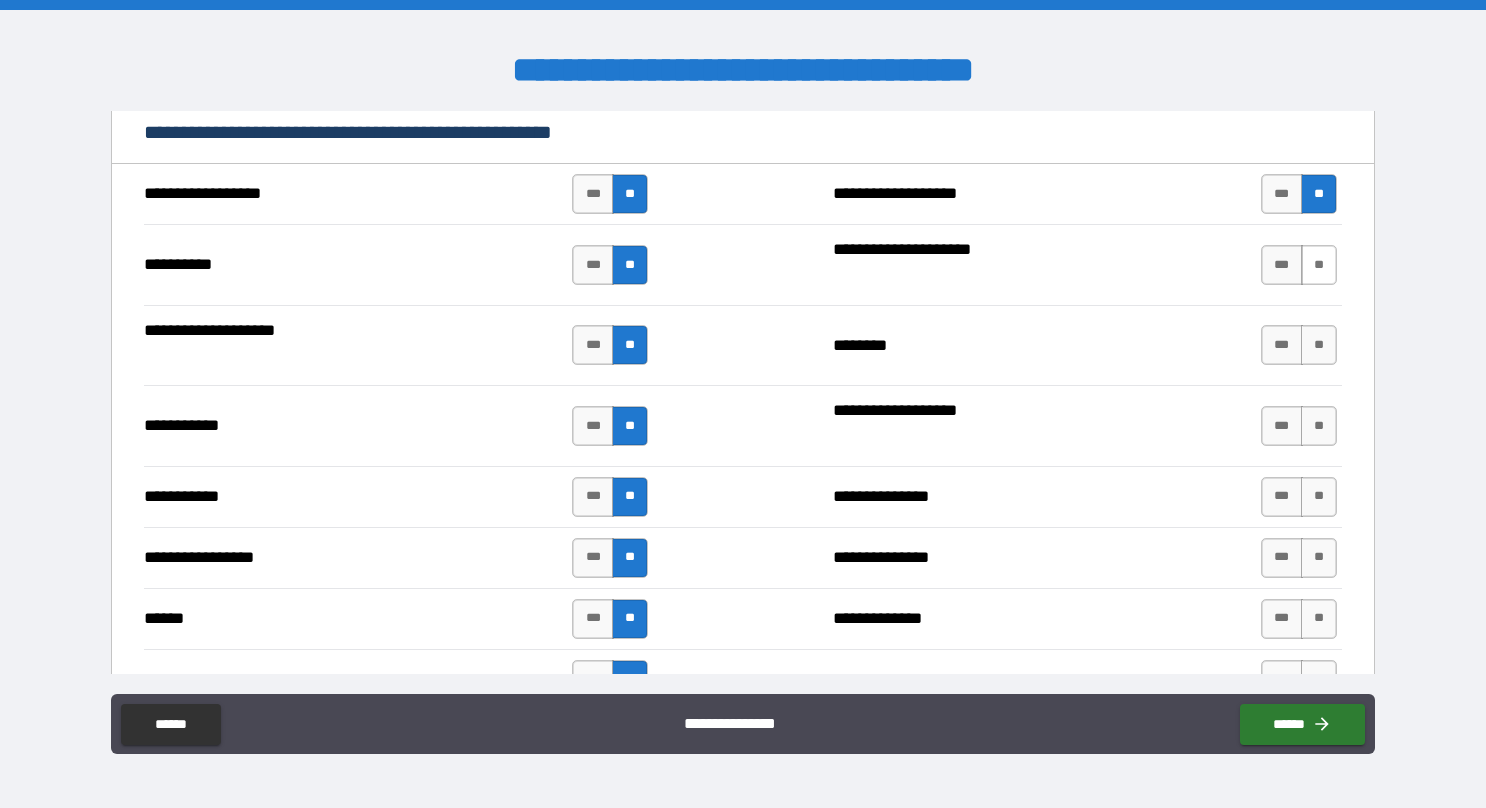 click on "**" at bounding box center (1319, 265) 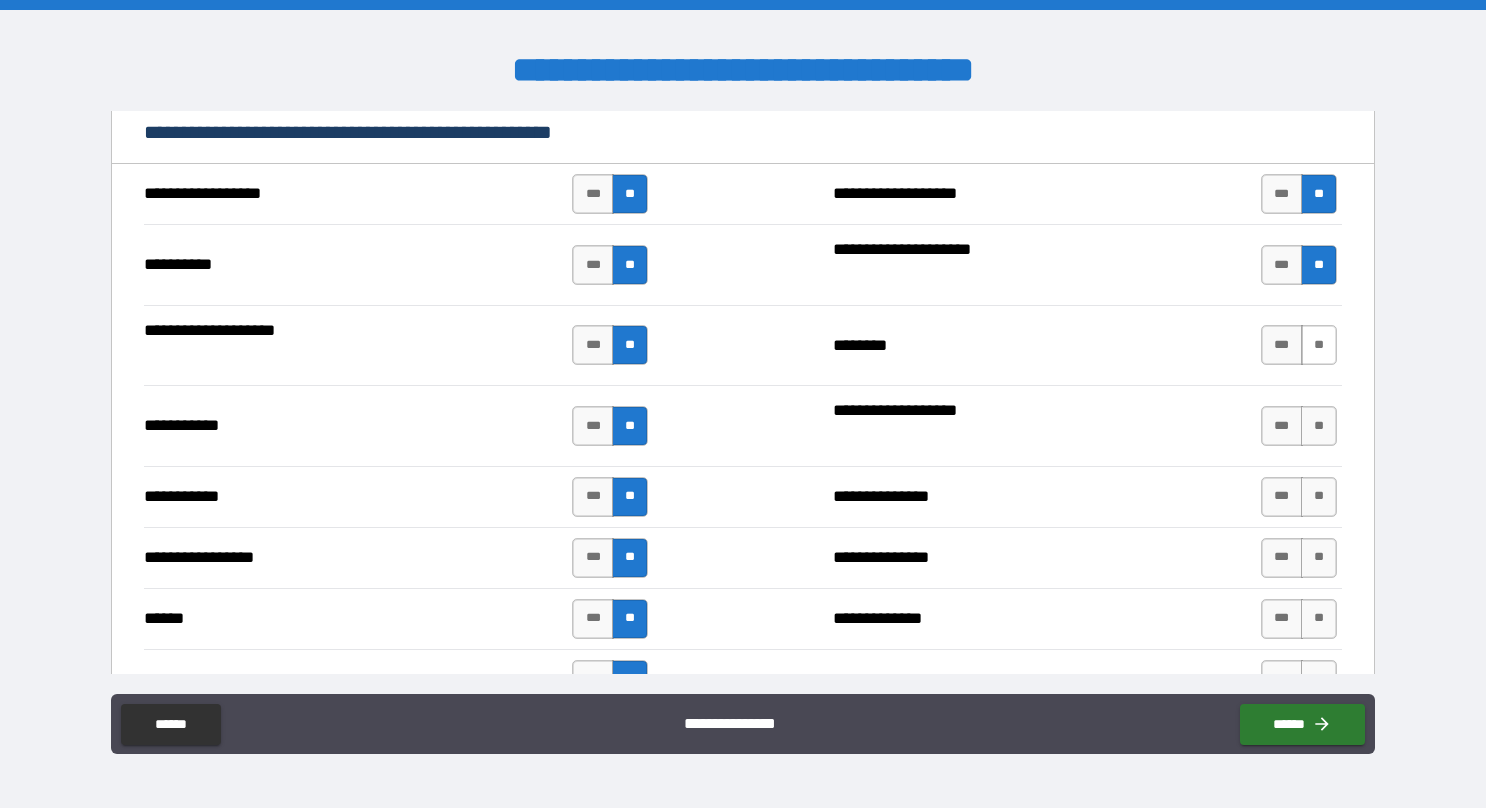 click on "**" at bounding box center [1319, 345] 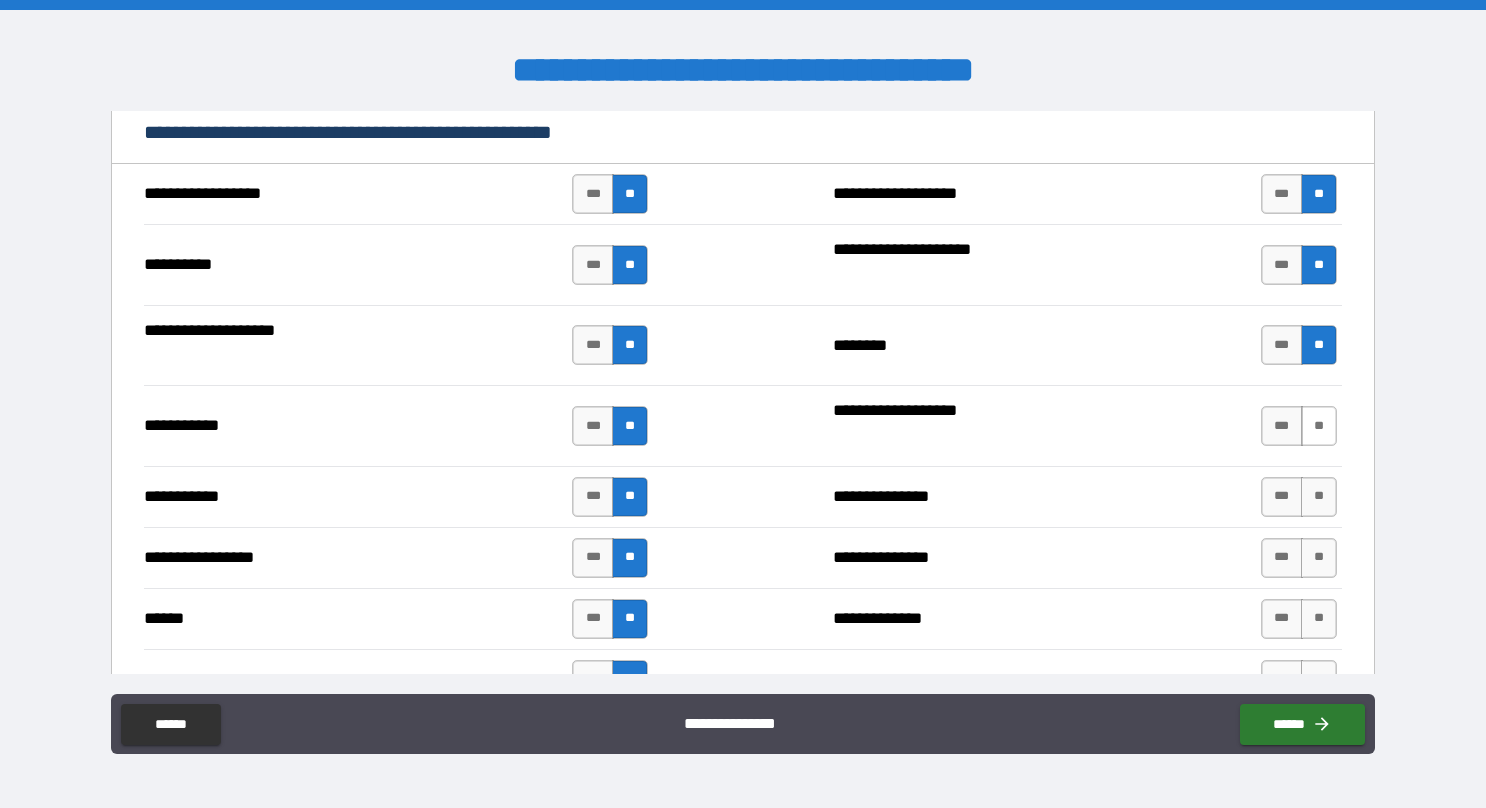 click on "**" at bounding box center [1319, 426] 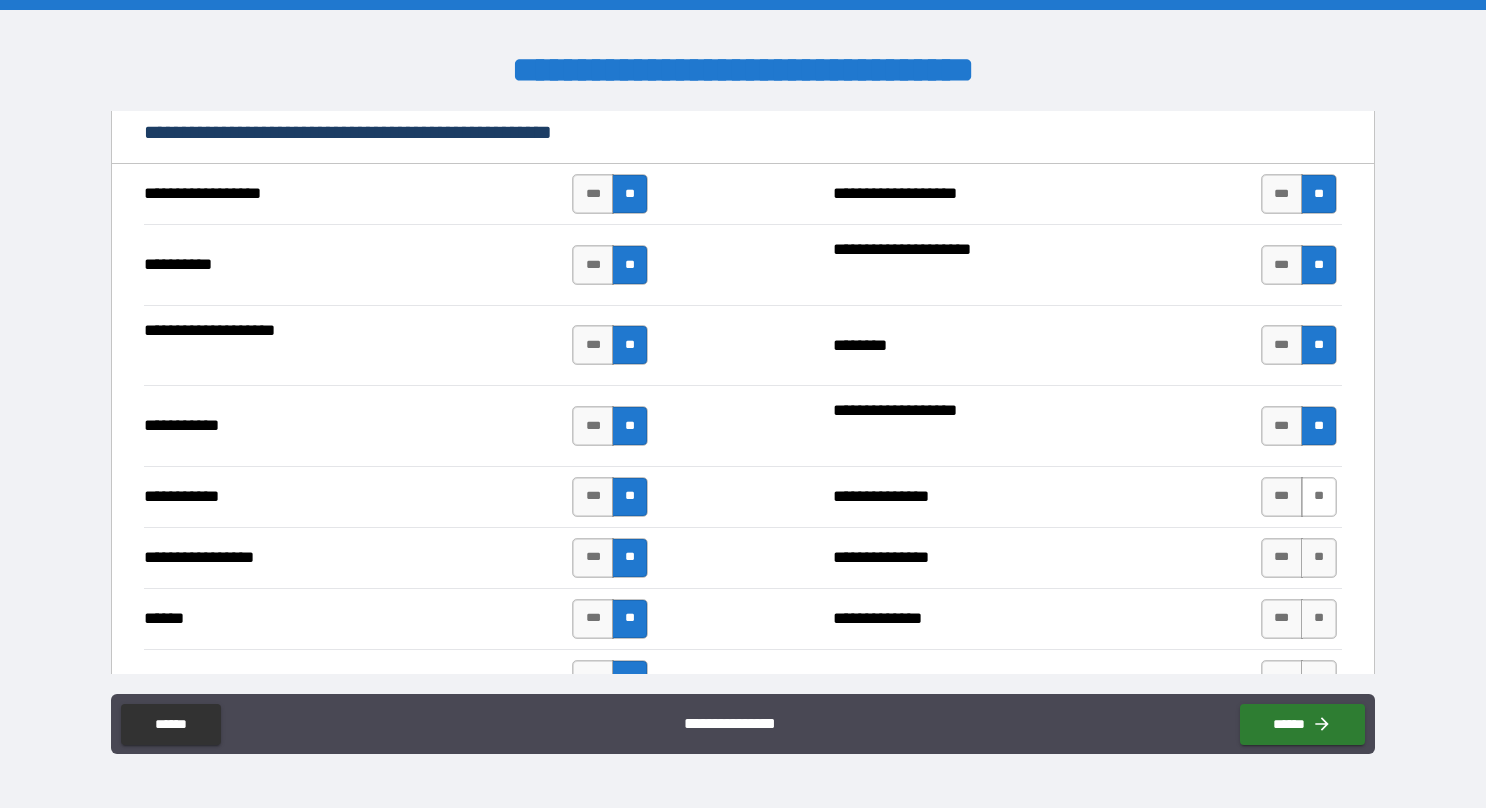 click on "**" at bounding box center [1319, 497] 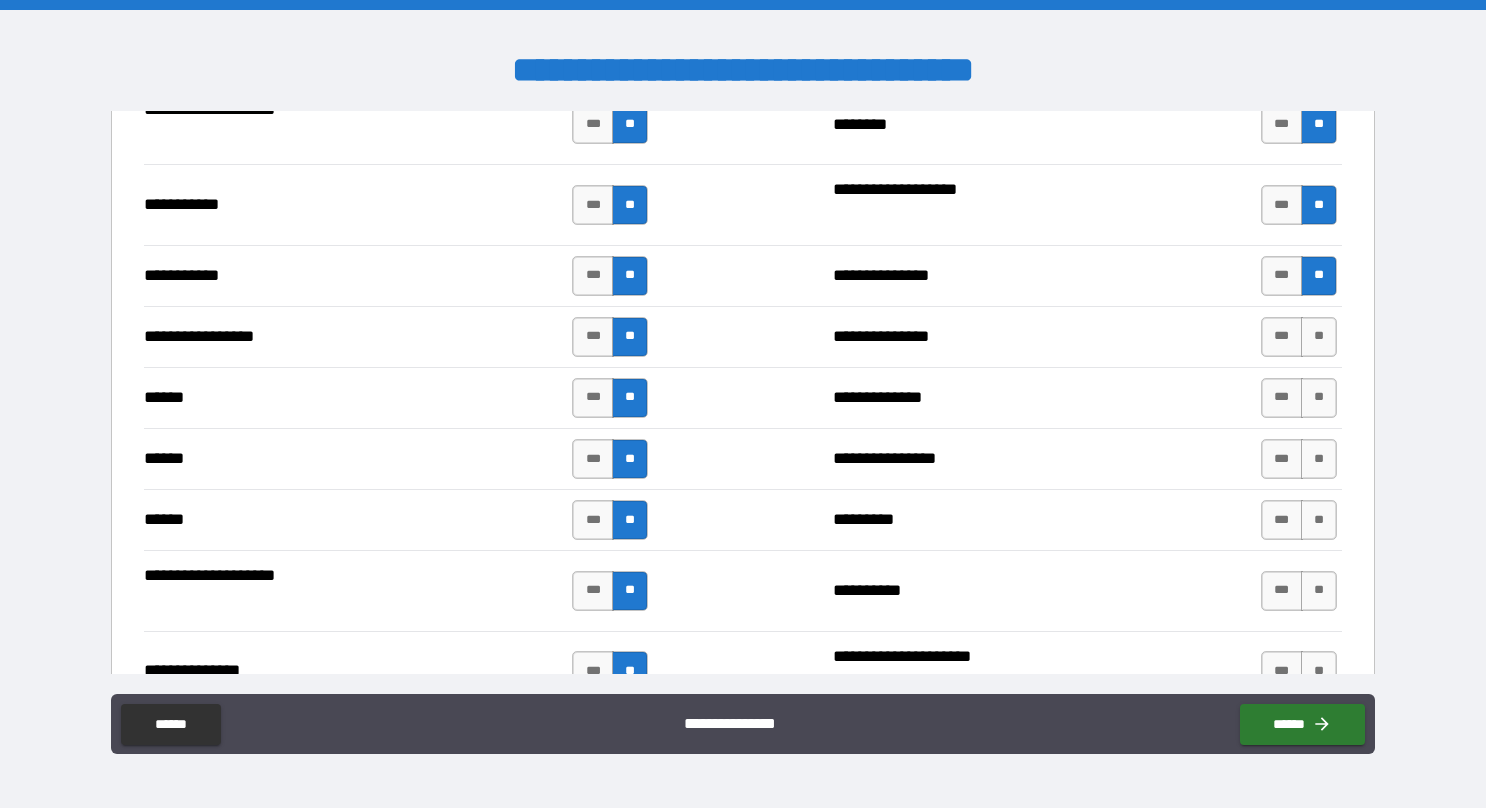 scroll, scrollTop: 2175, scrollLeft: 0, axis: vertical 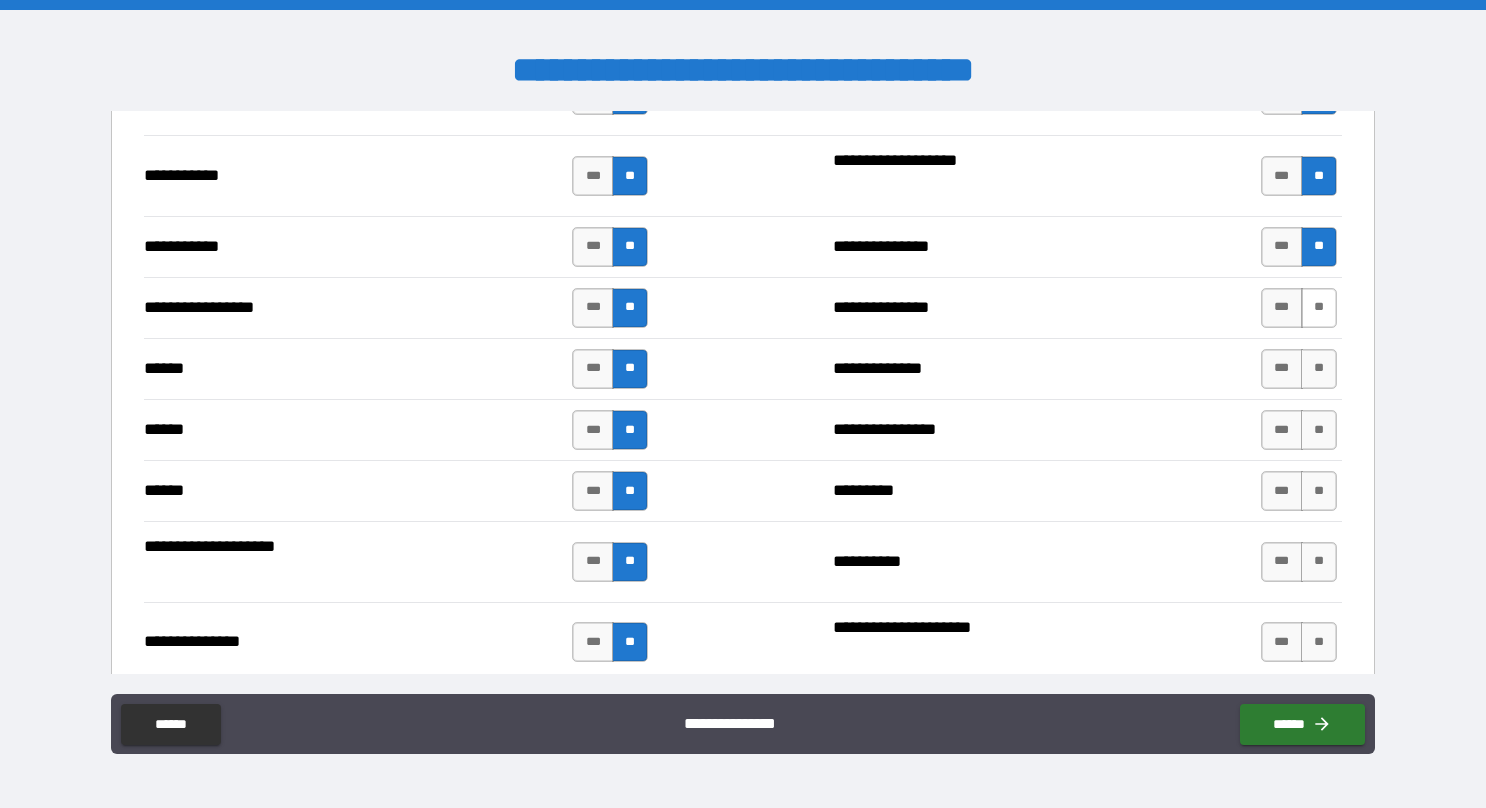 click on "**" at bounding box center (1319, 308) 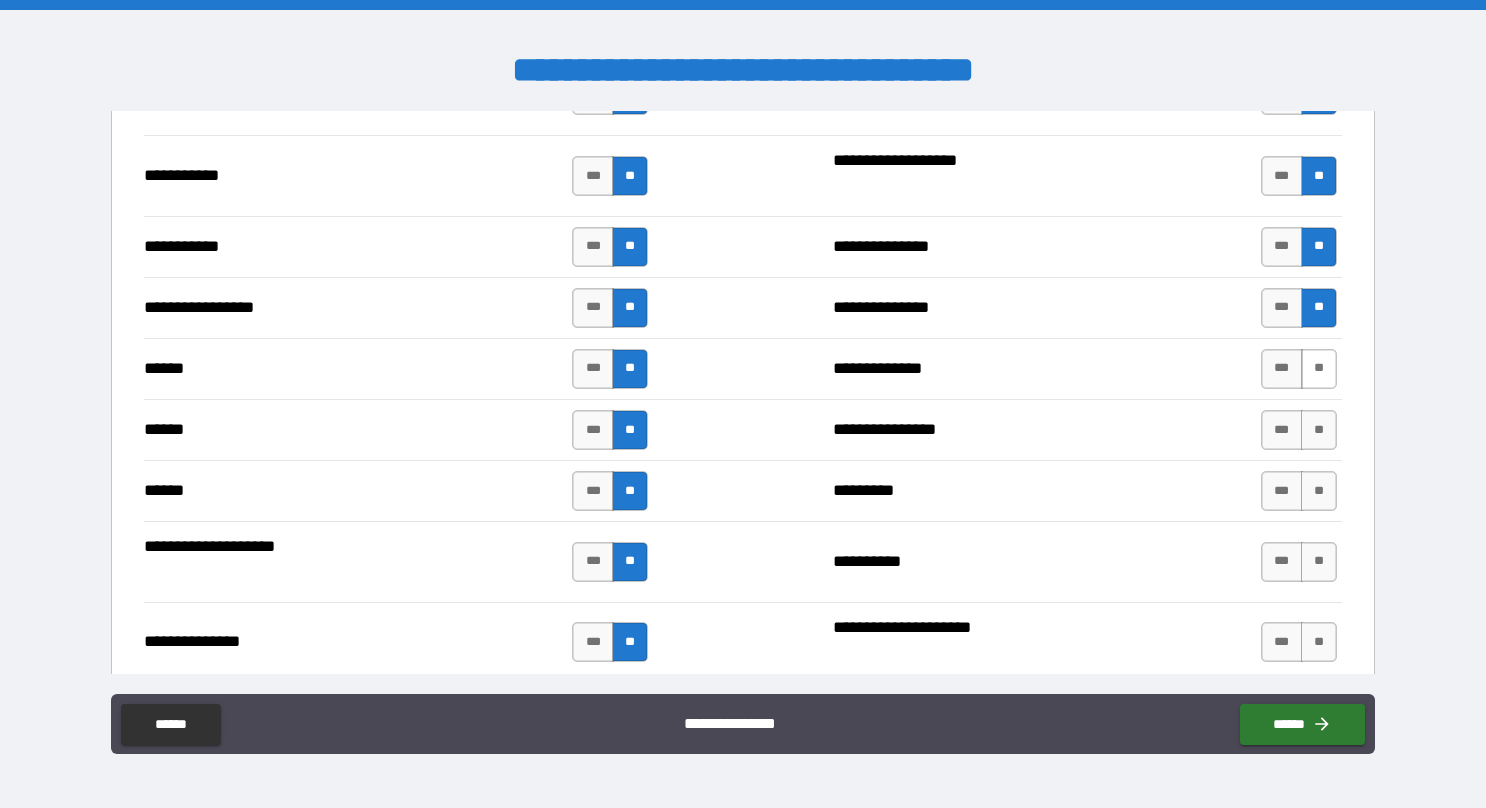 click on "**" at bounding box center [1319, 369] 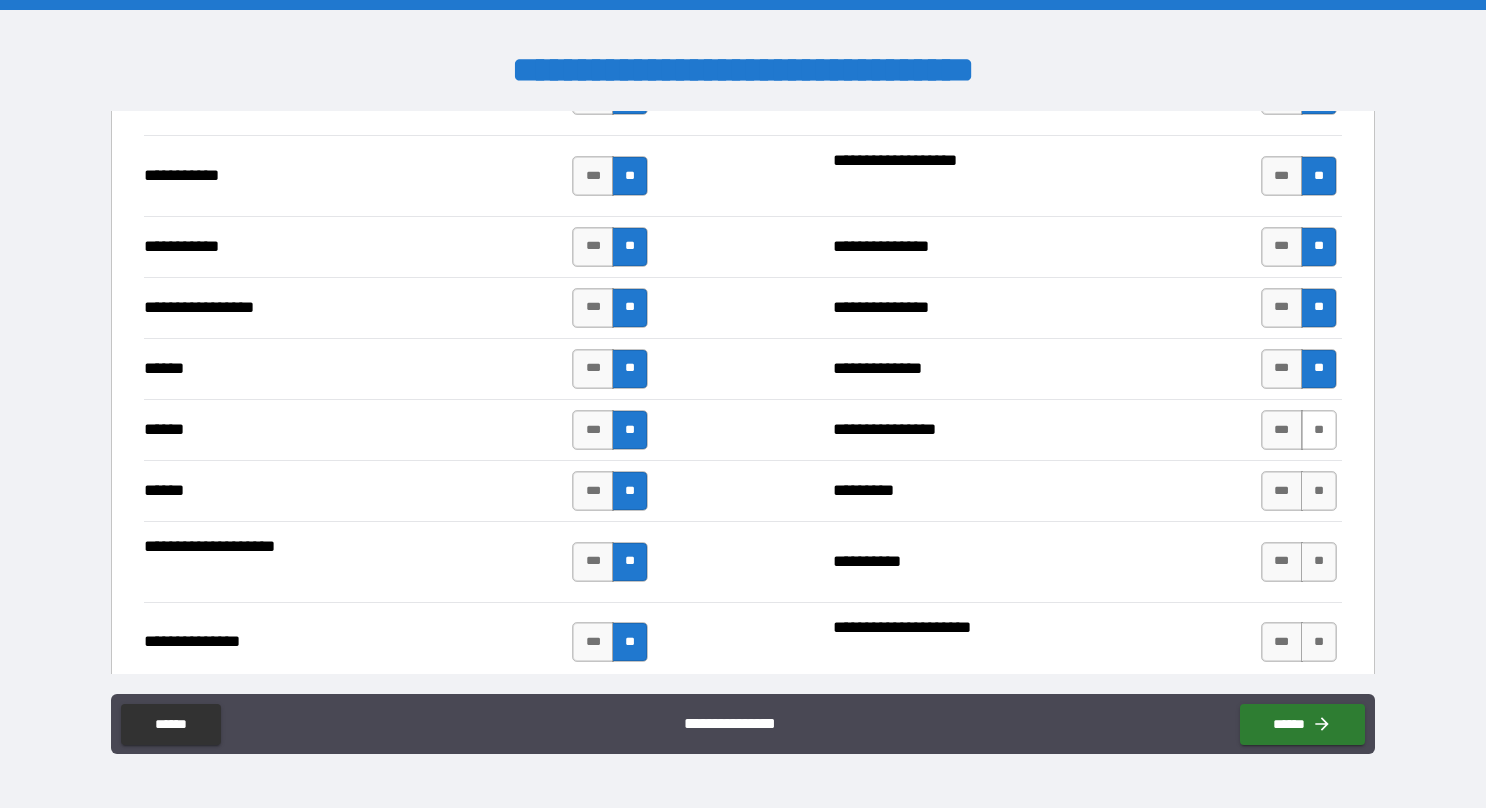 click on "**" at bounding box center [1319, 430] 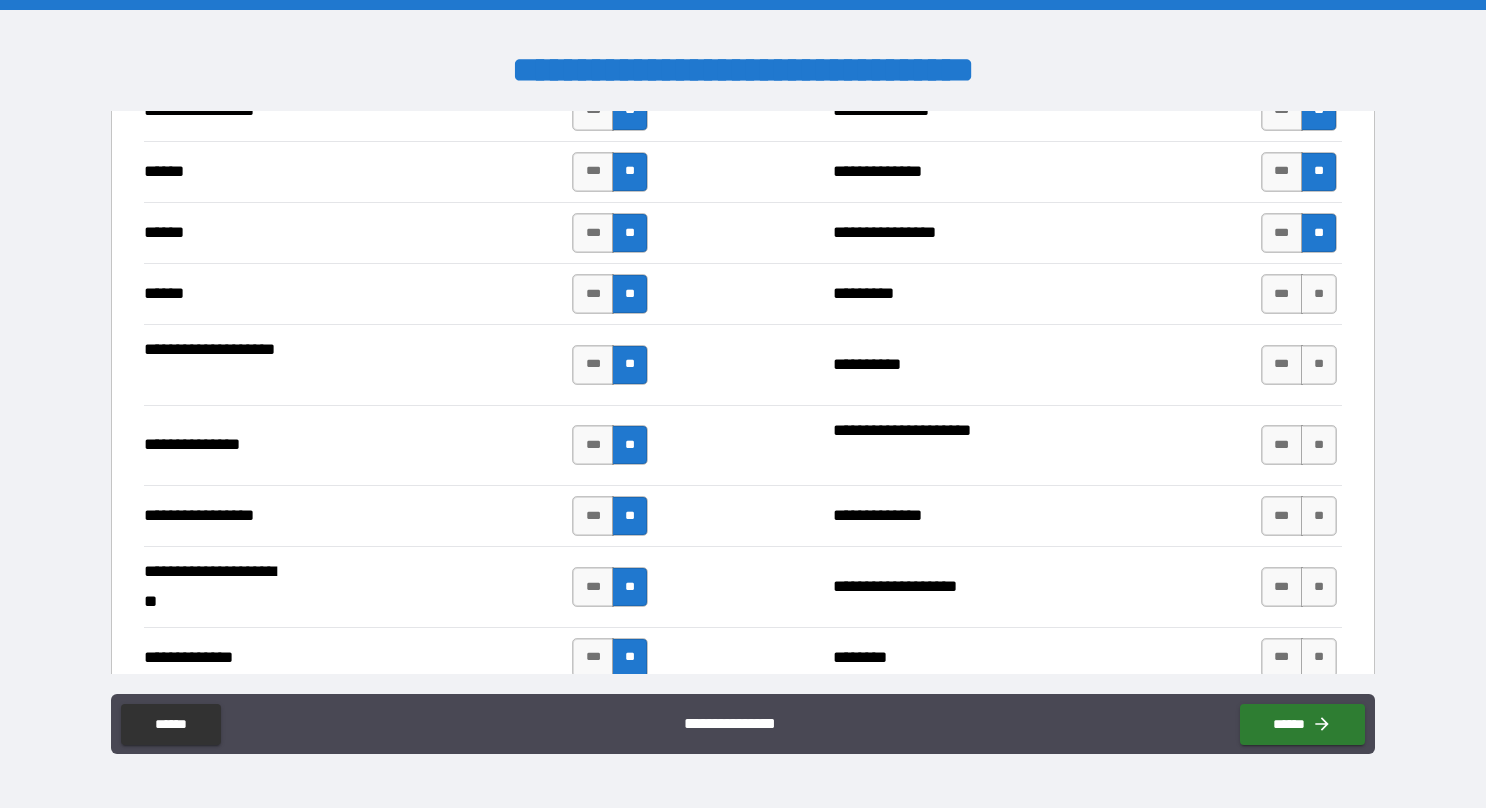 scroll, scrollTop: 2400, scrollLeft: 0, axis: vertical 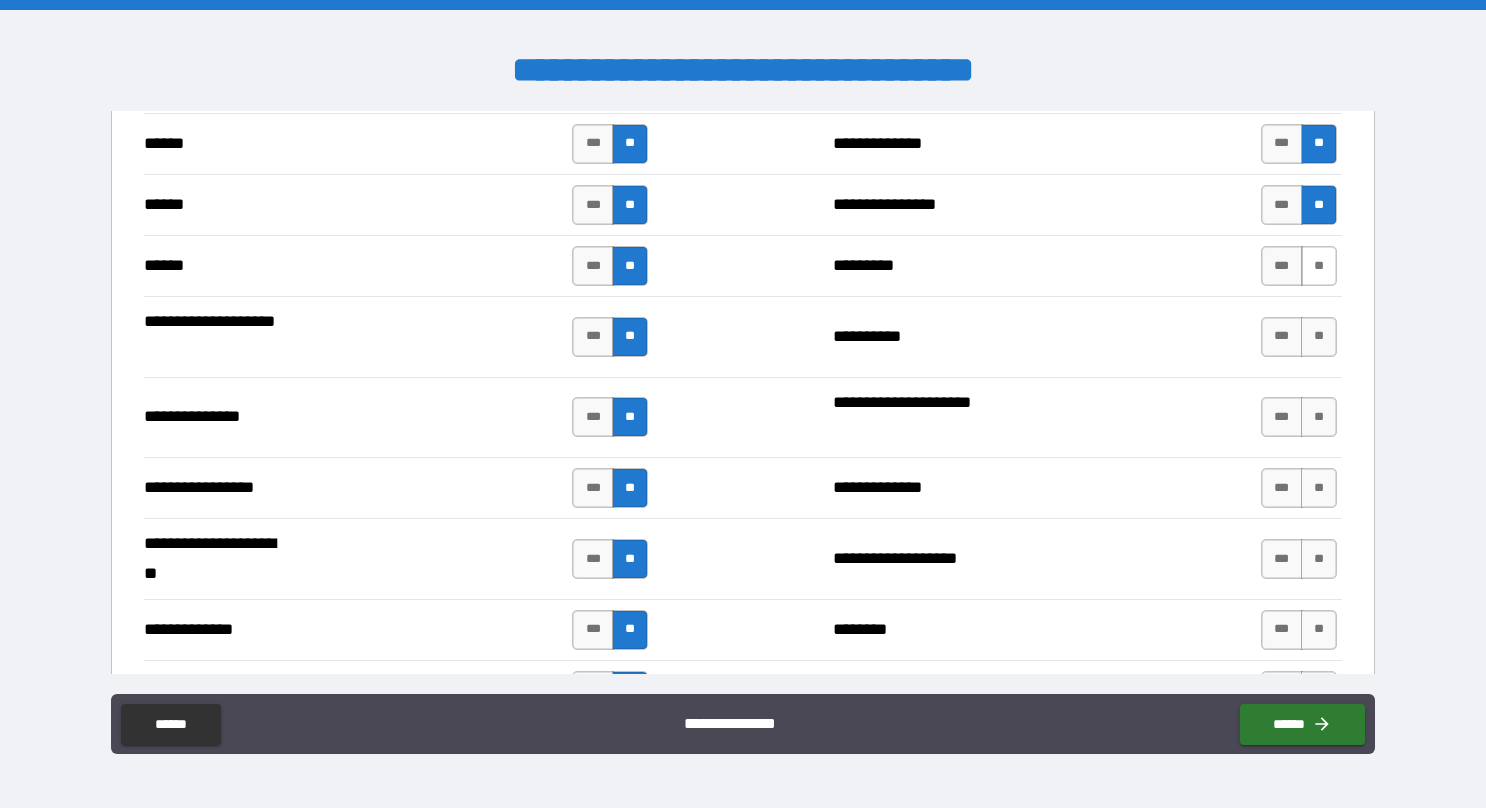 click on "**" at bounding box center (1319, 266) 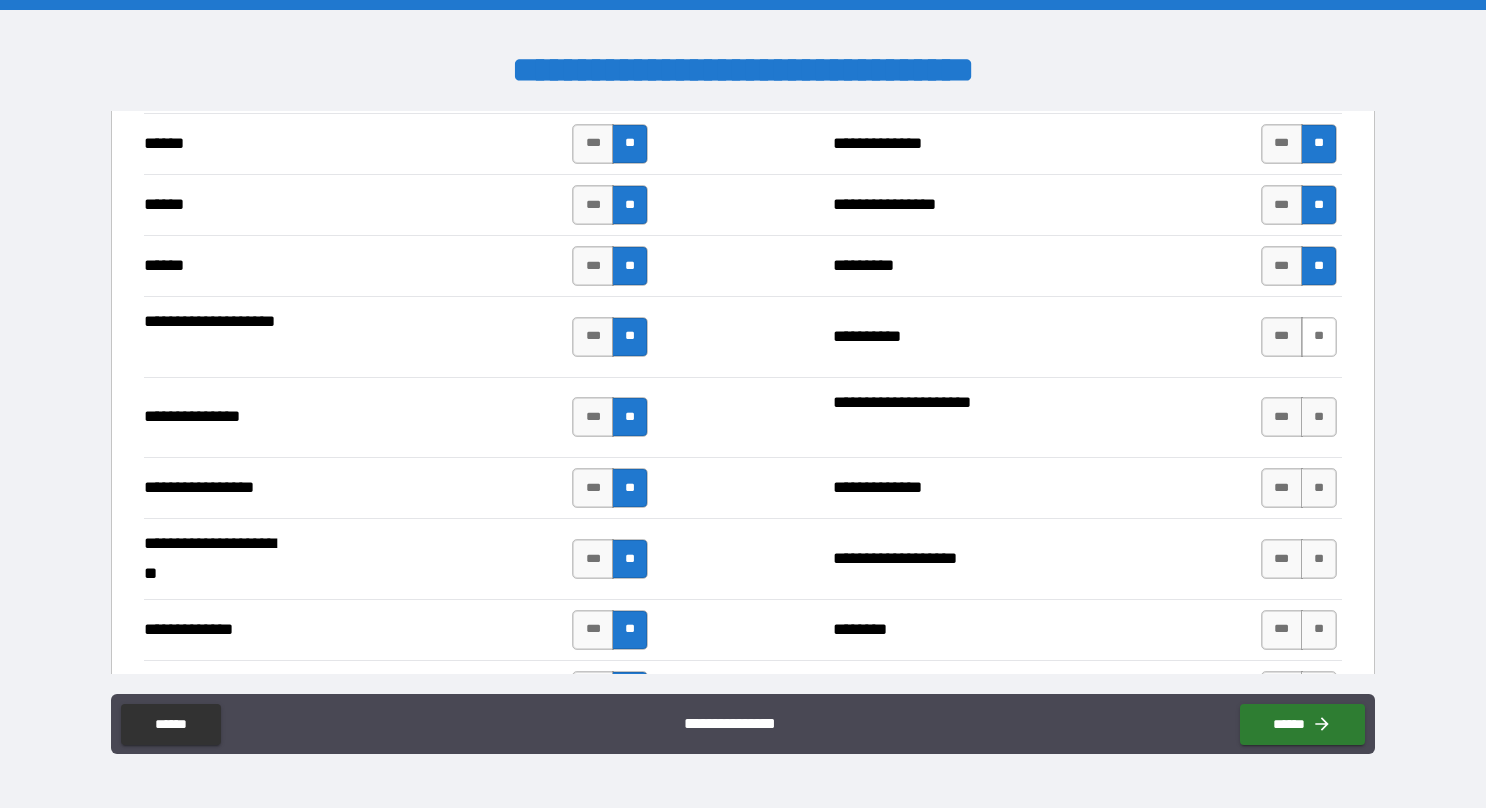 click on "**" at bounding box center (1319, 337) 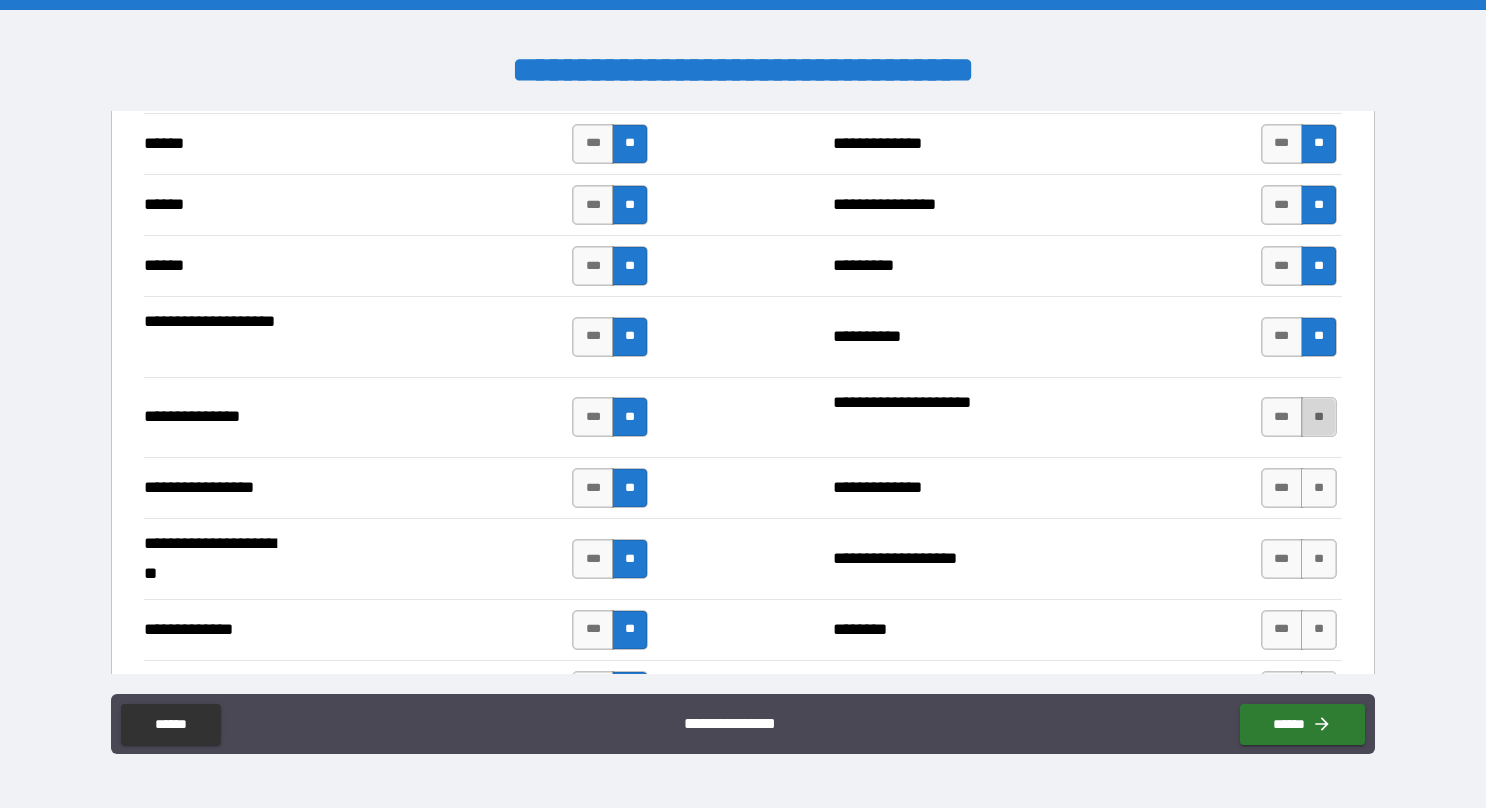 click on "**" at bounding box center [1319, 417] 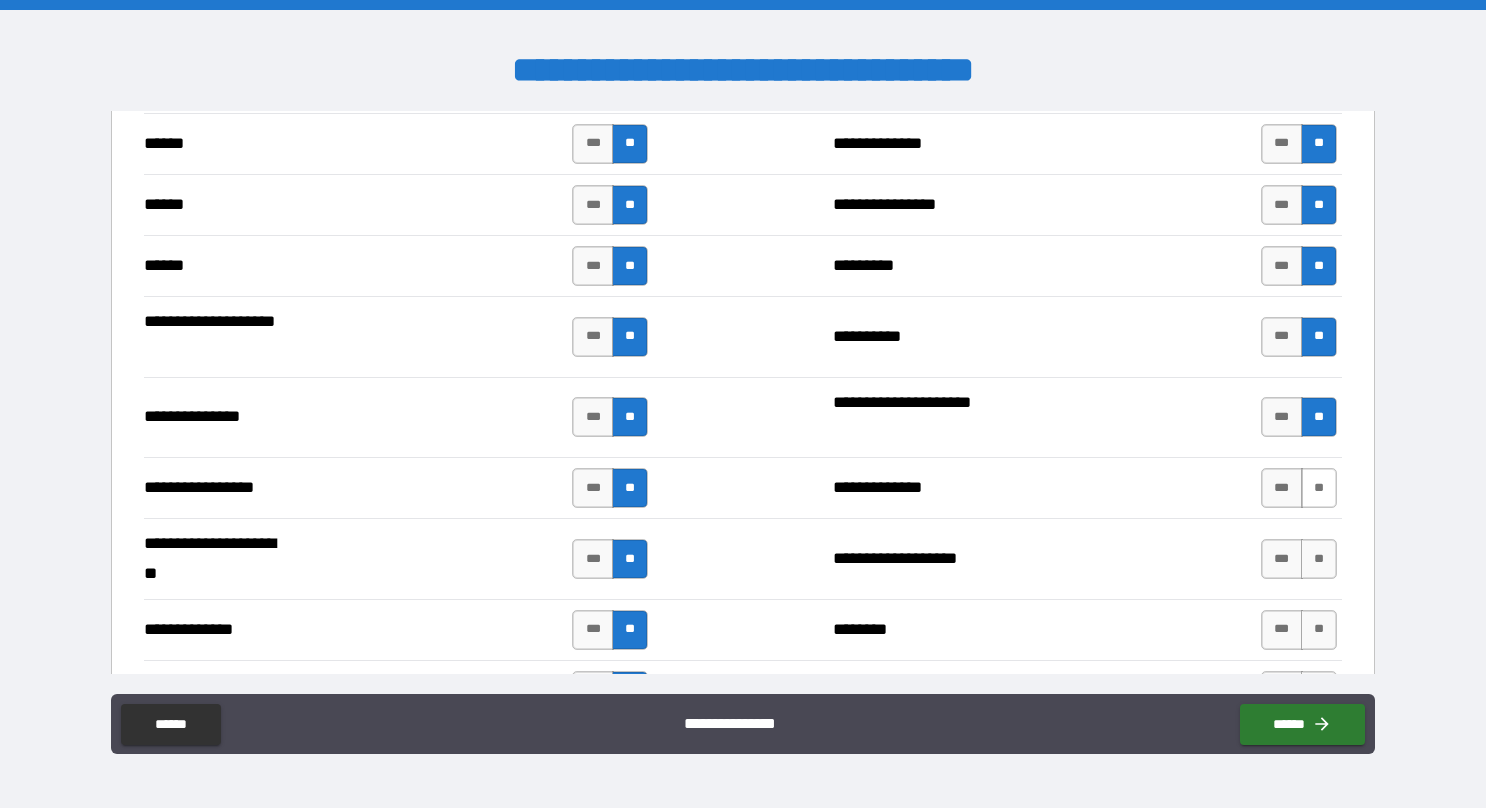 click on "**" at bounding box center [1319, 488] 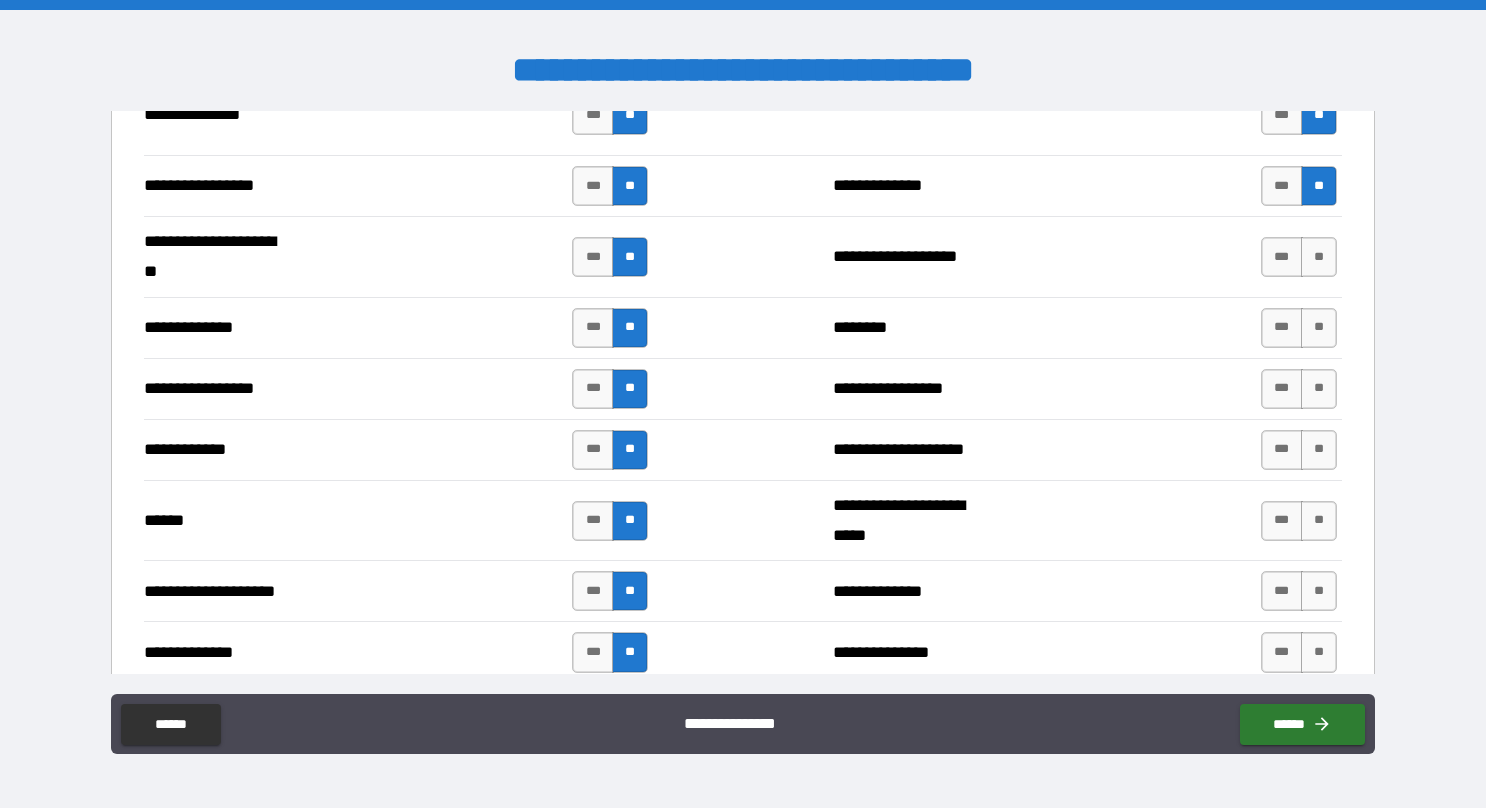 scroll, scrollTop: 2750, scrollLeft: 0, axis: vertical 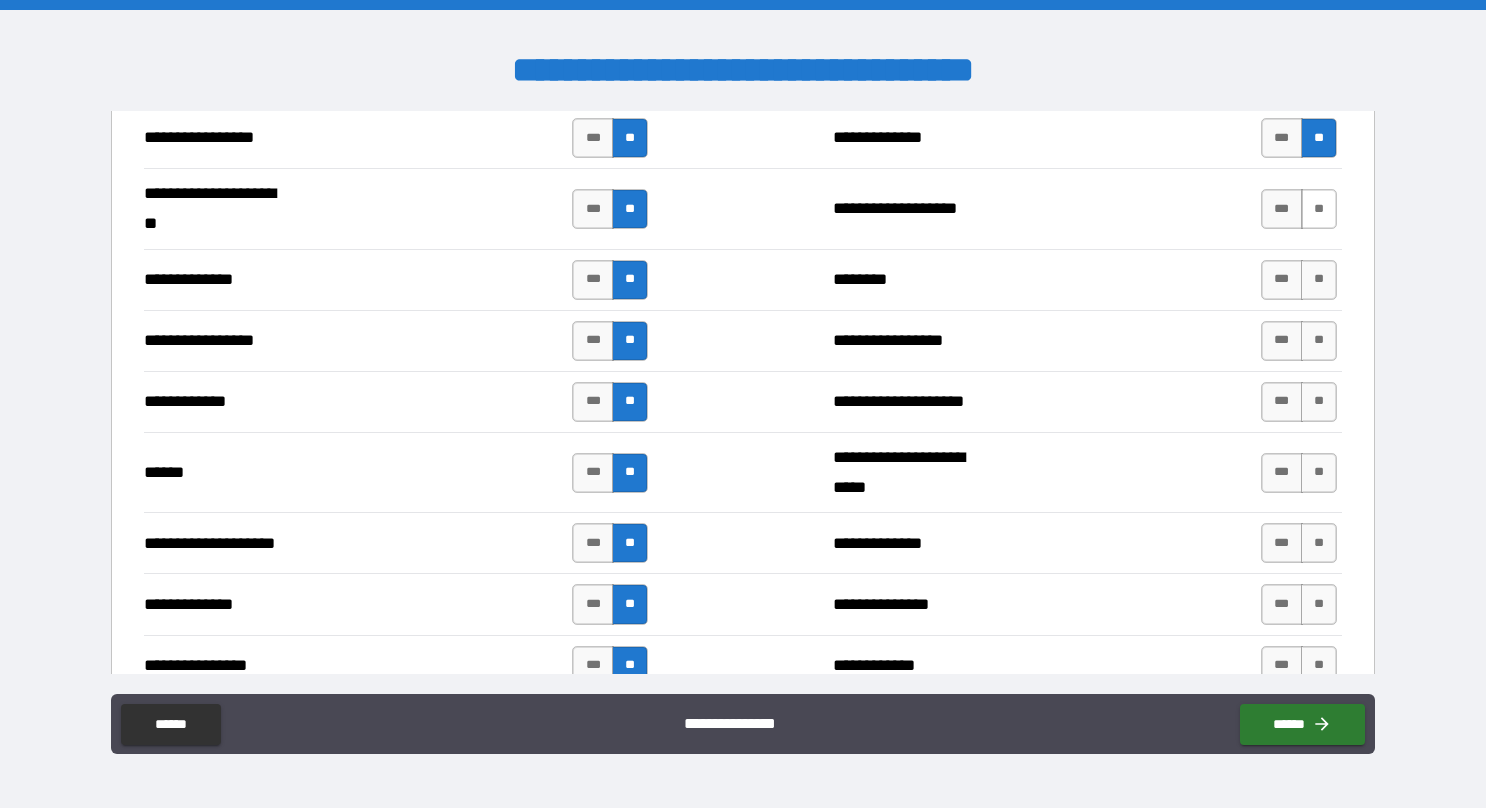 click on "**" at bounding box center [1319, 209] 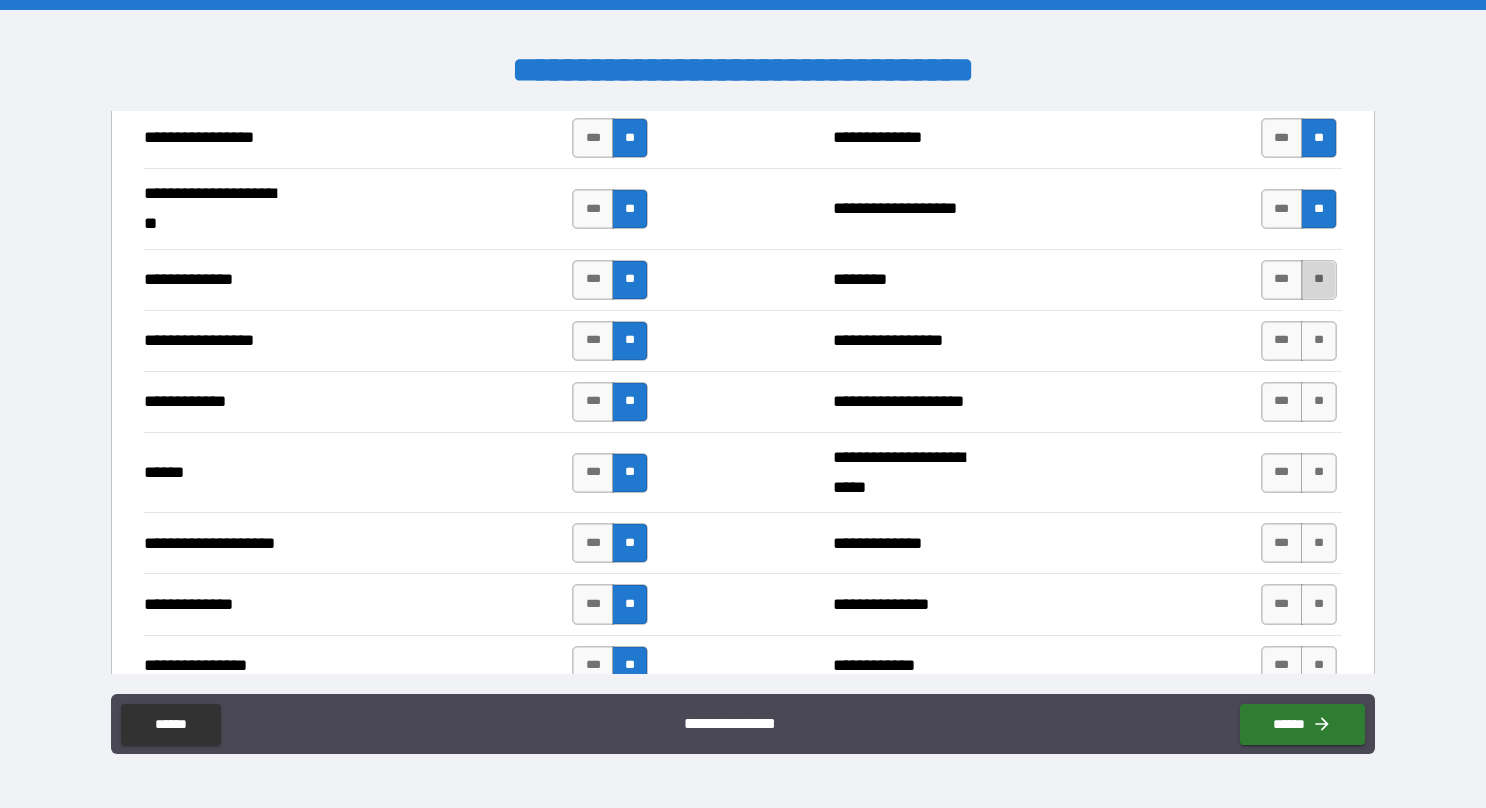 drag, startPoint x: 1310, startPoint y: 270, endPoint x: 1303, endPoint y: 294, distance: 25 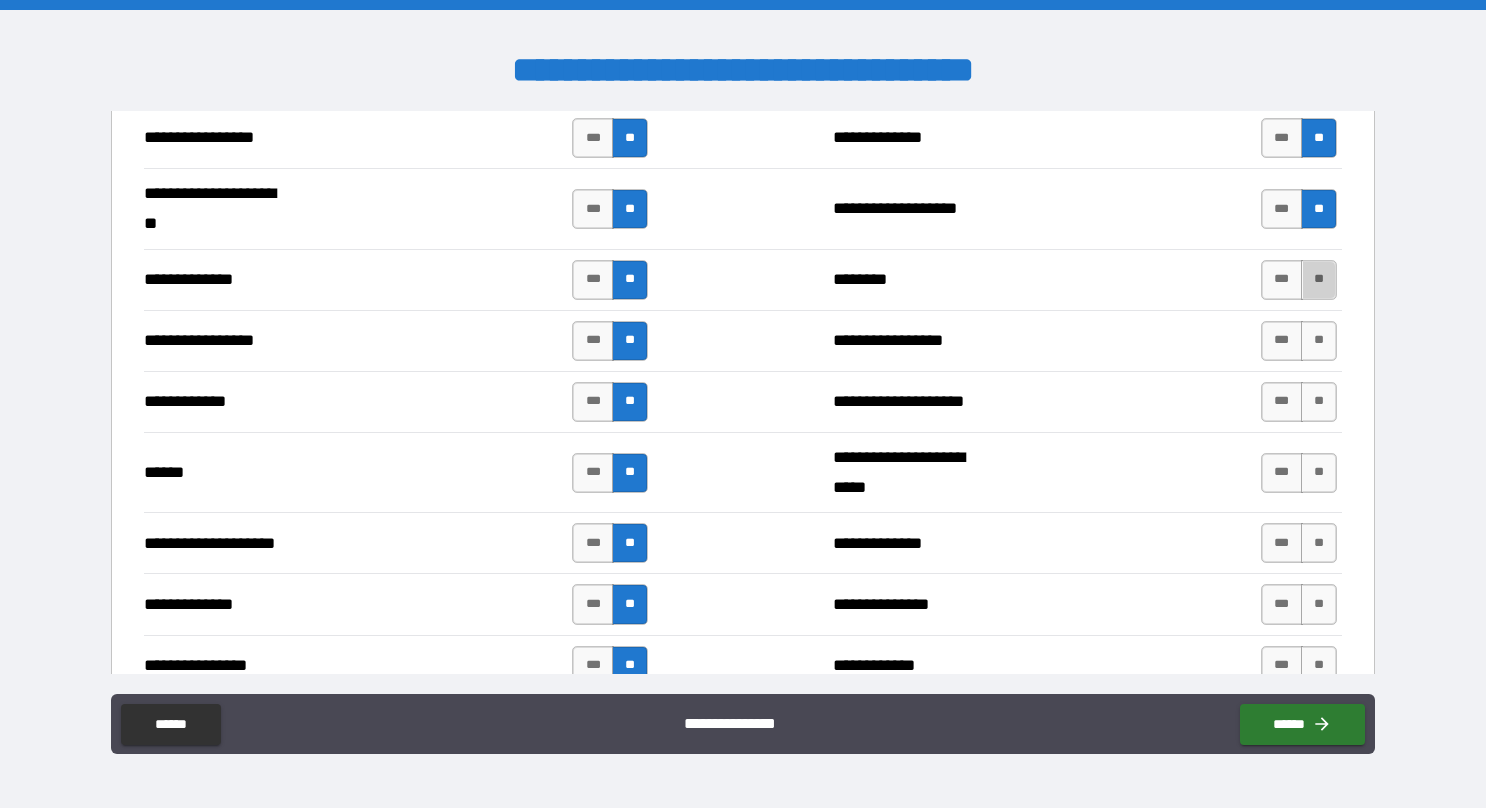 click on "**" at bounding box center [1319, 280] 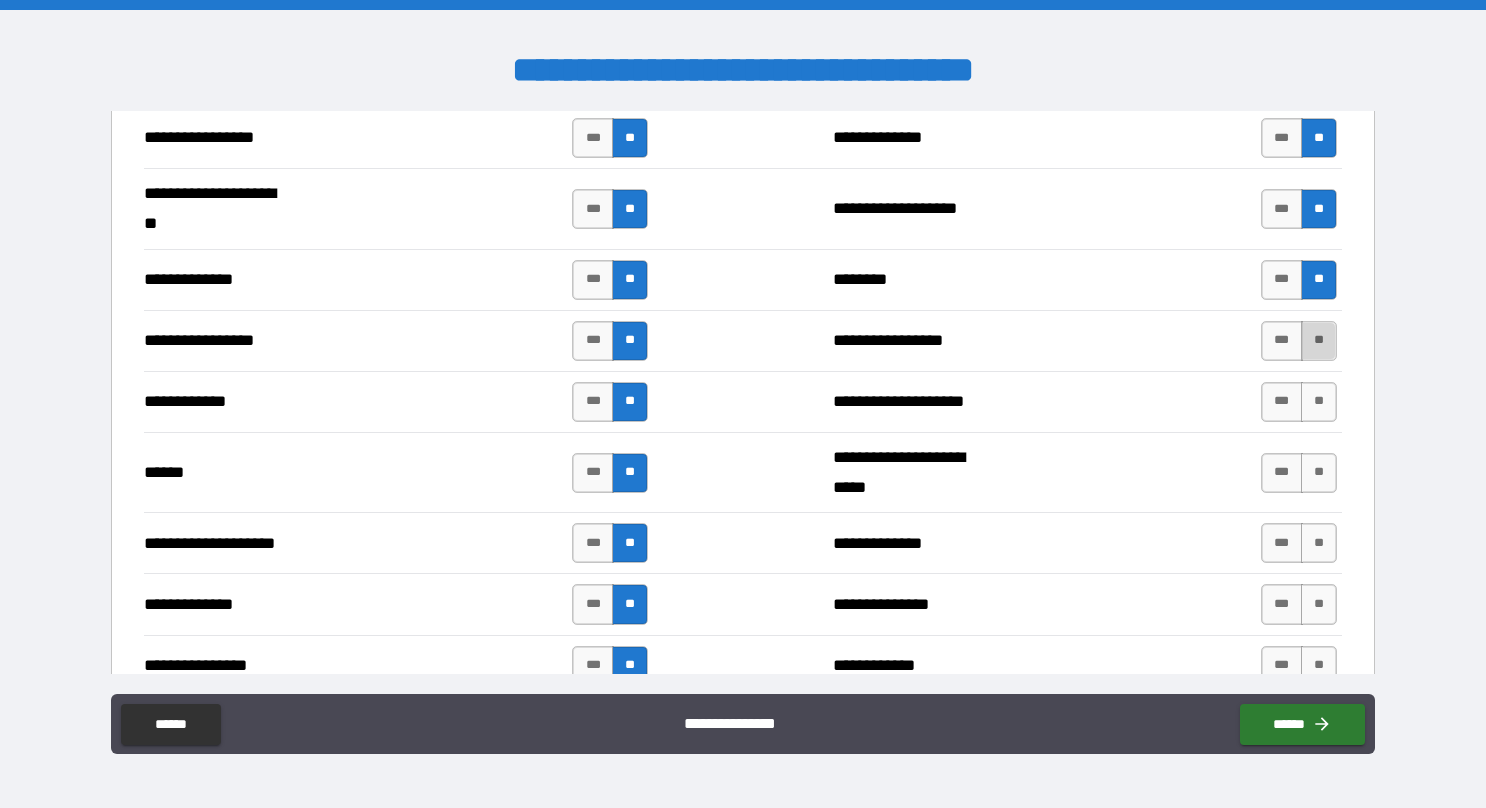 click on "**" at bounding box center (1319, 341) 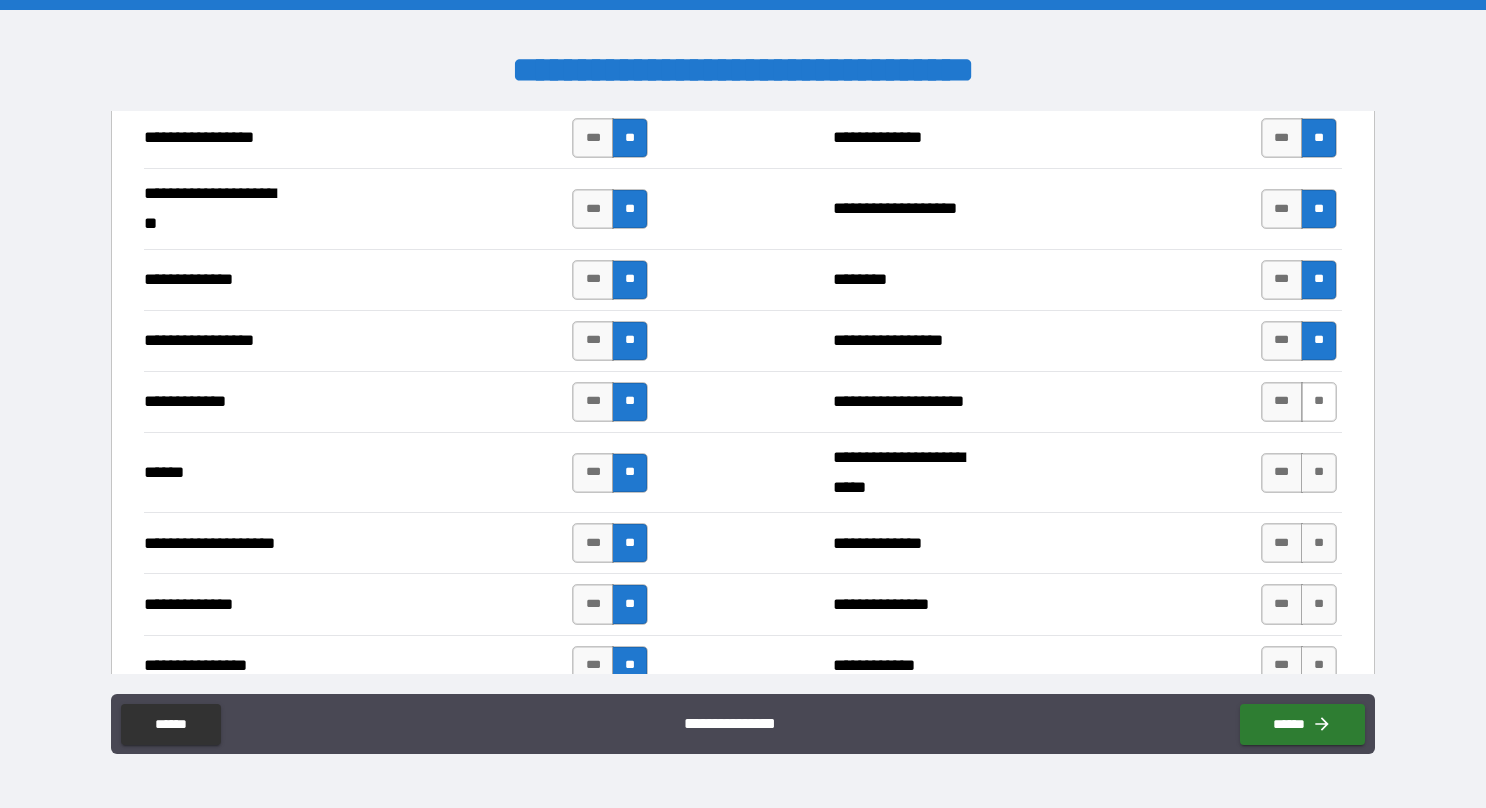 click on "**" at bounding box center (1319, 402) 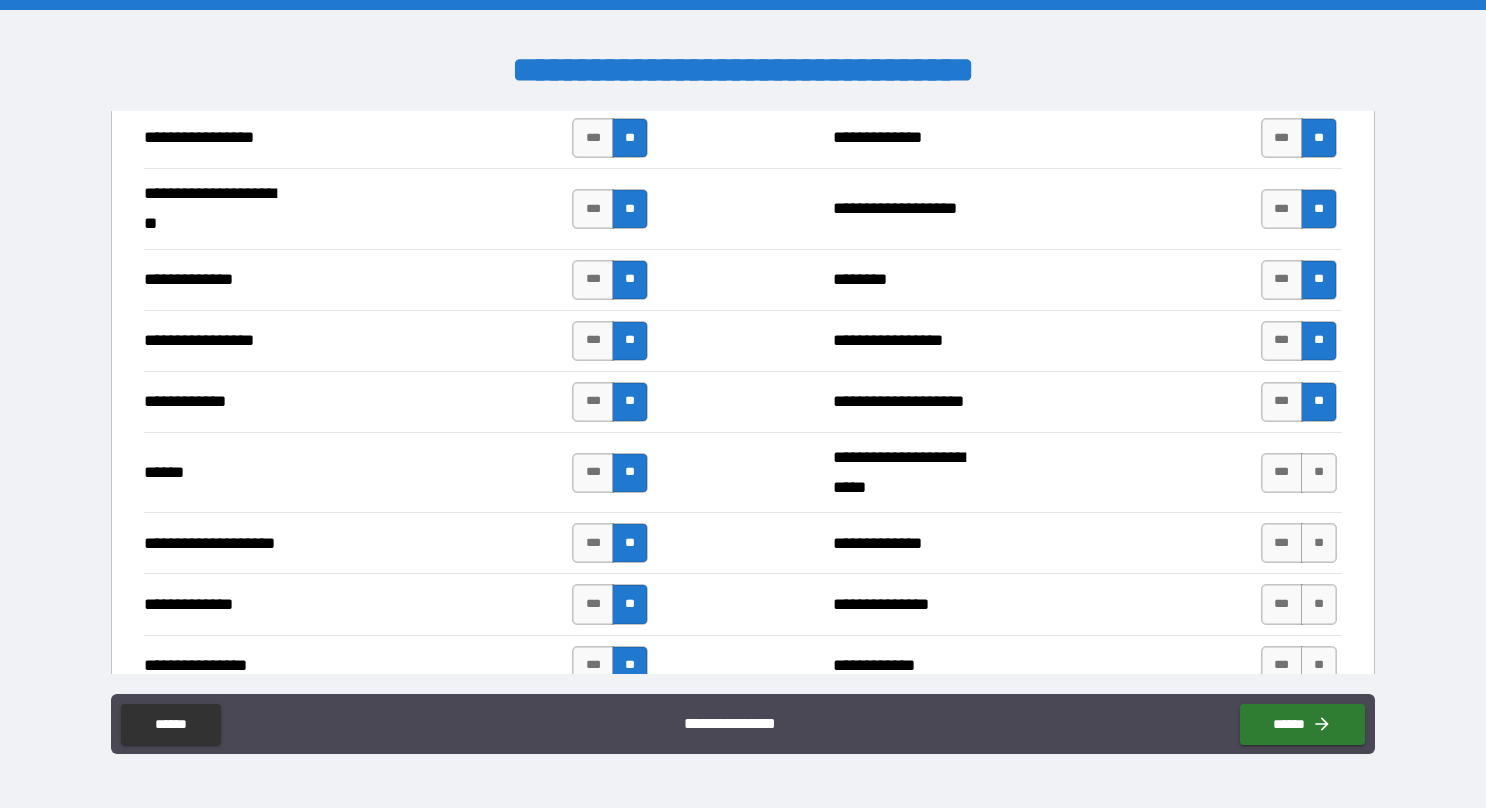 drag, startPoint x: 1310, startPoint y: 460, endPoint x: 1300, endPoint y: 493, distance: 34.48188 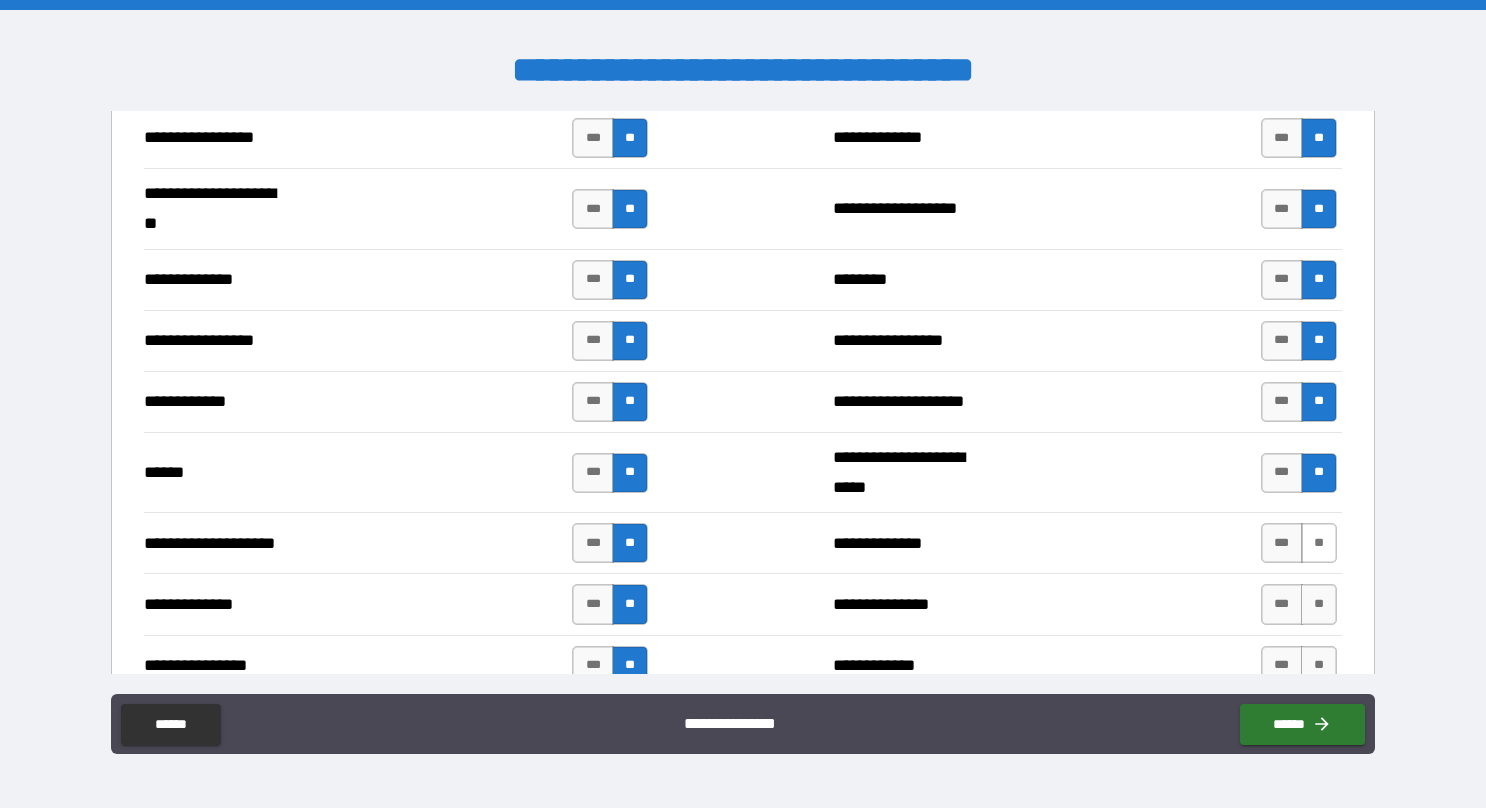 click on "**" at bounding box center (1319, 543) 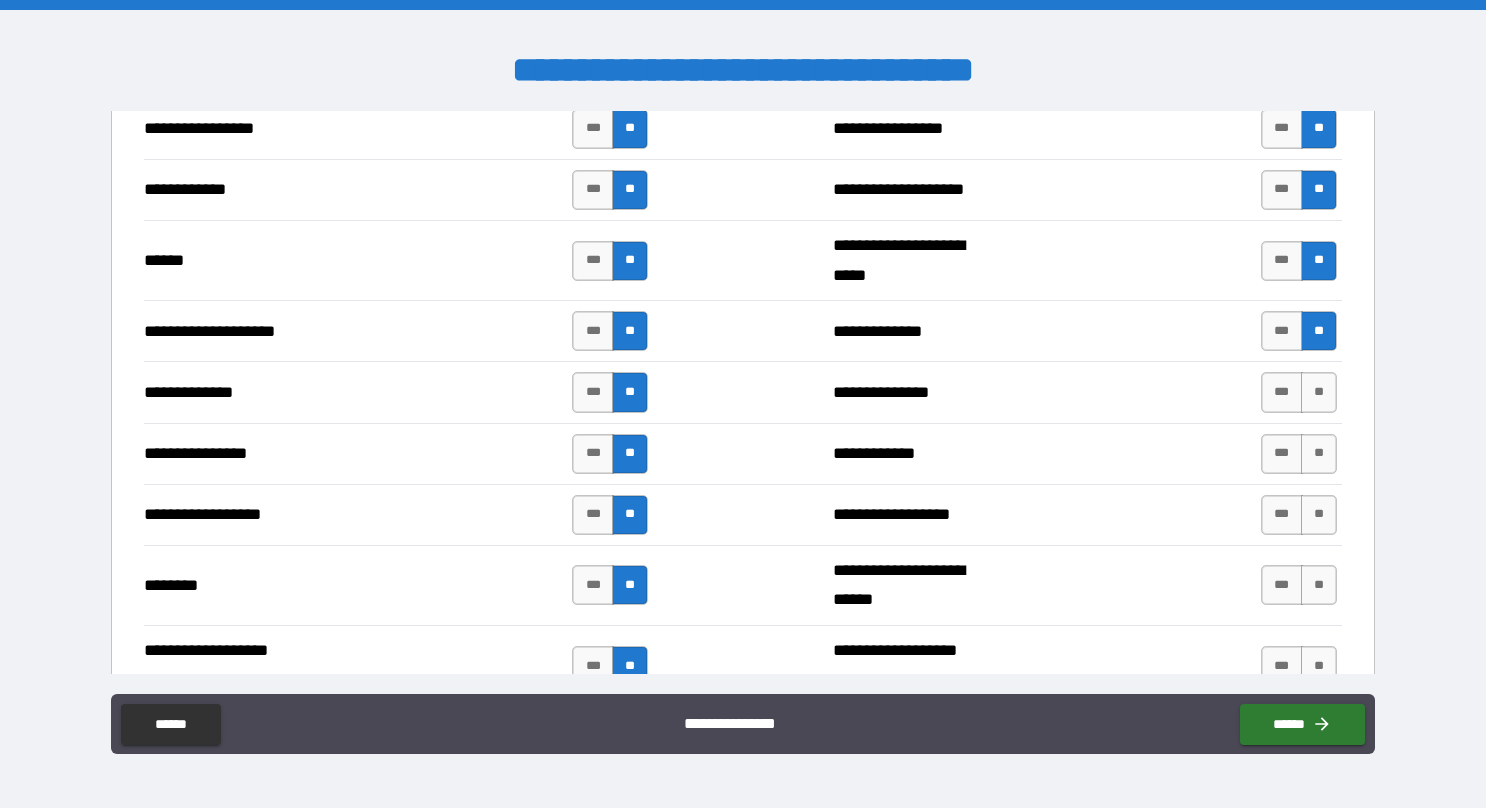 scroll, scrollTop: 3000, scrollLeft: 0, axis: vertical 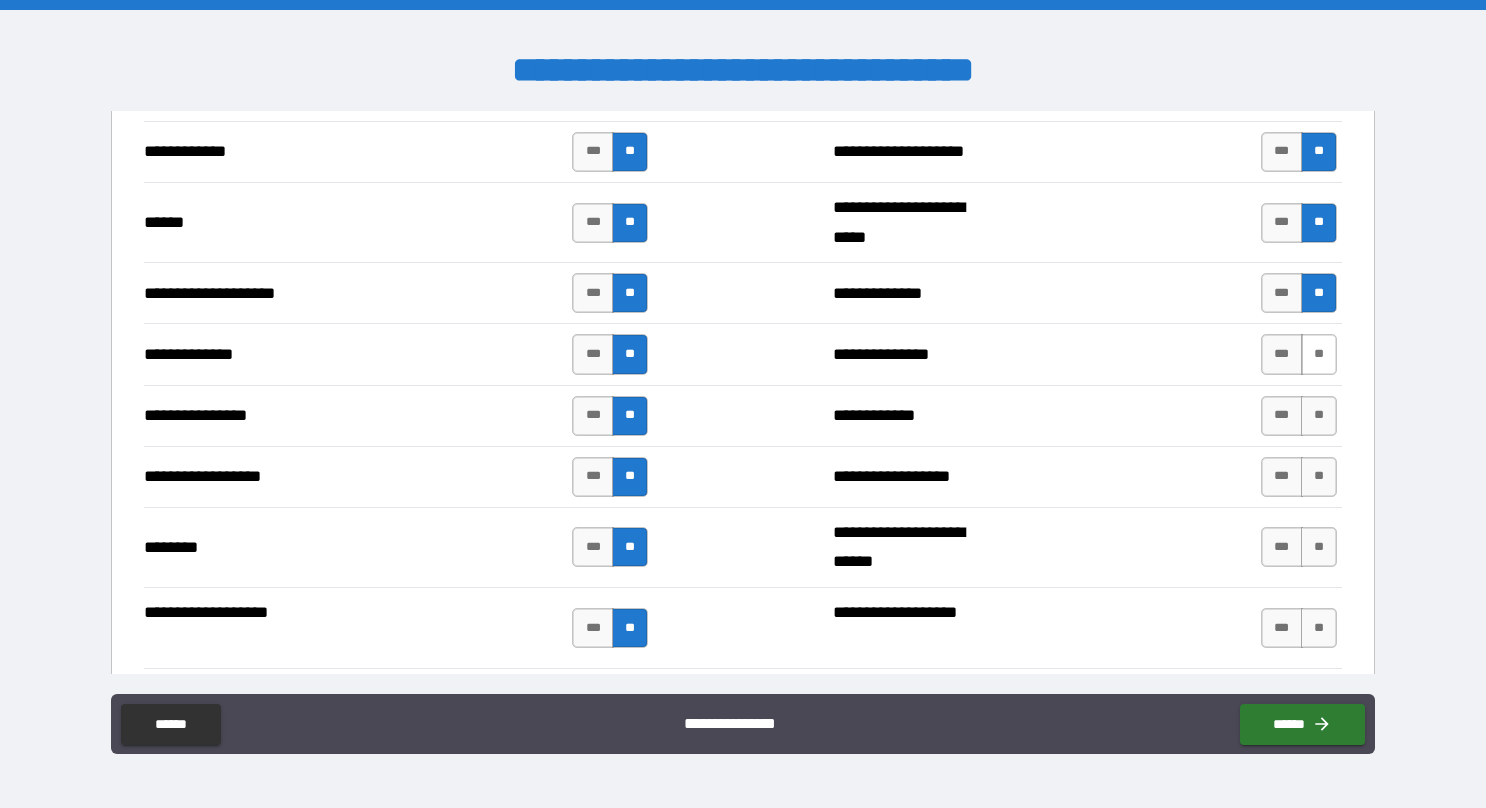 click on "**" at bounding box center (1319, 354) 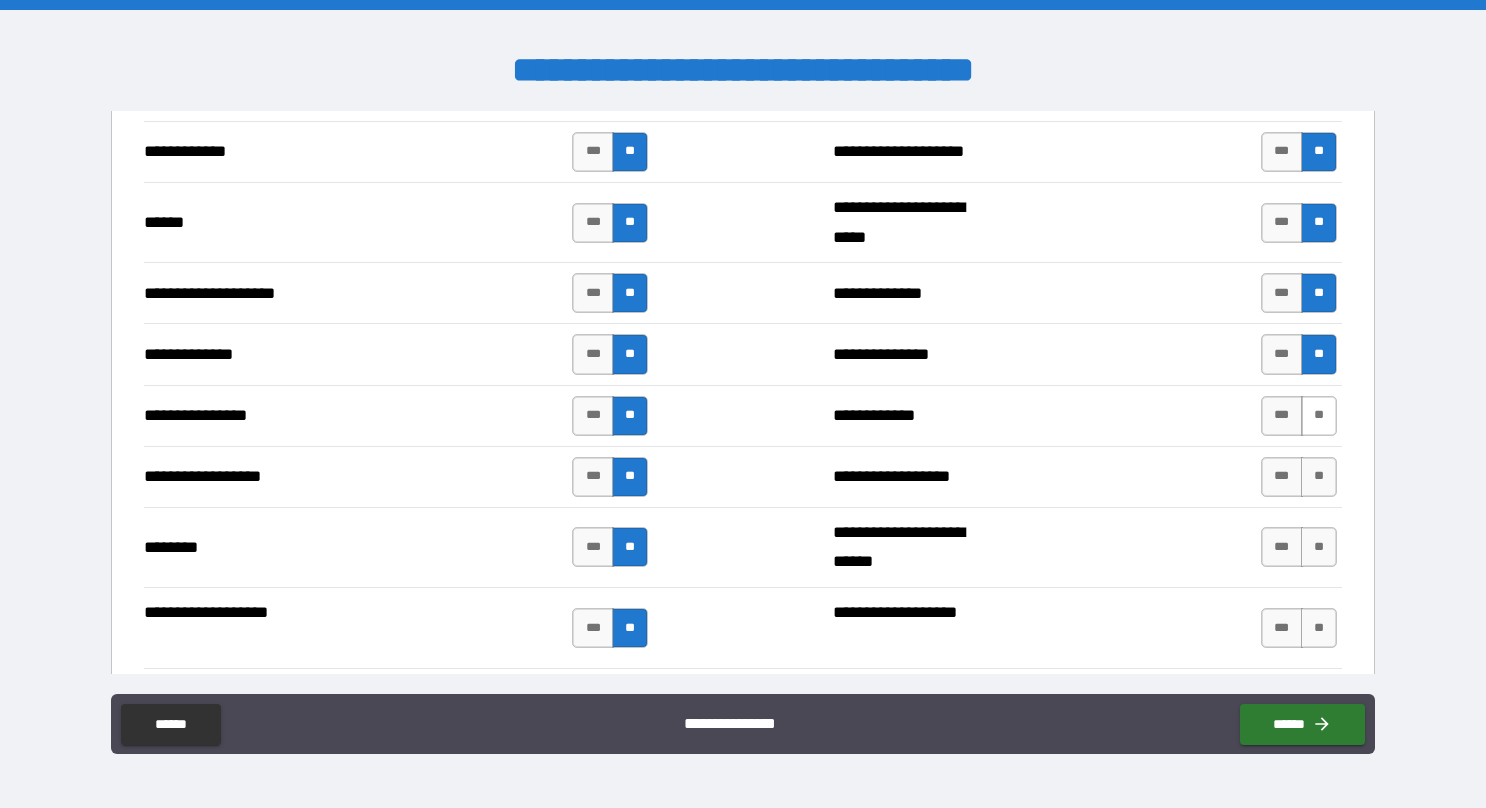 click on "**" at bounding box center [1319, 416] 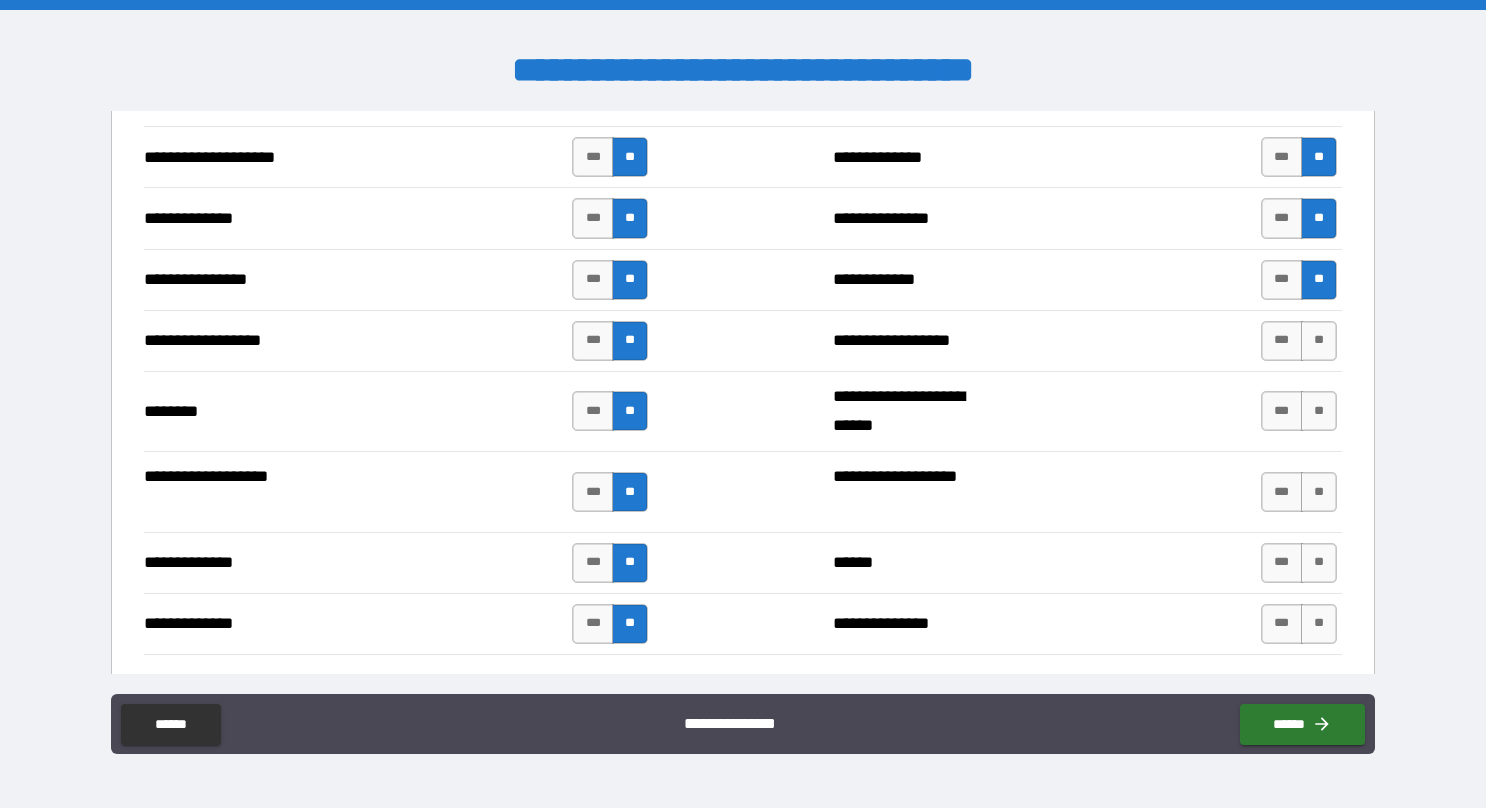 scroll, scrollTop: 3200, scrollLeft: 0, axis: vertical 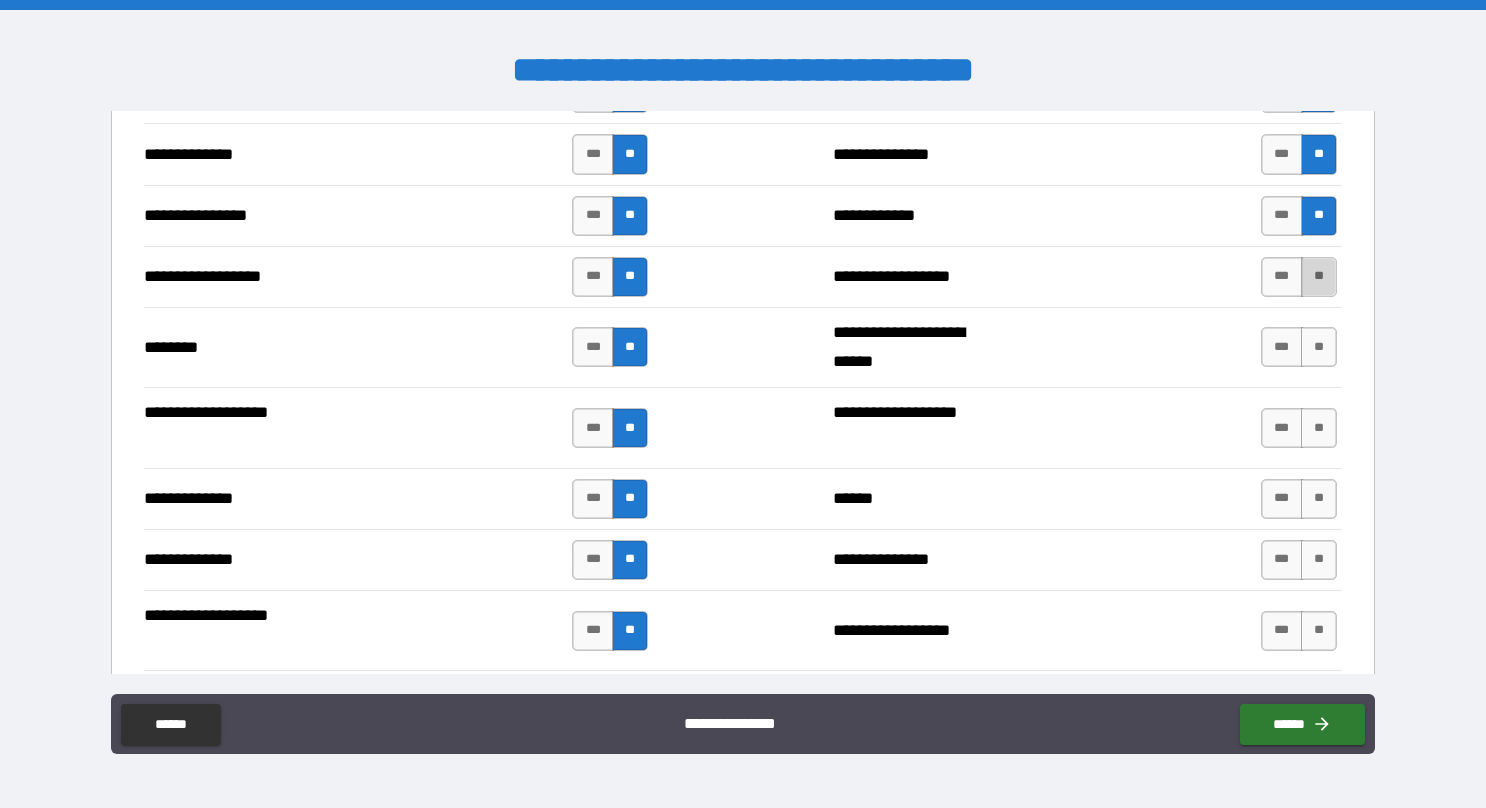 click on "**" at bounding box center [1319, 277] 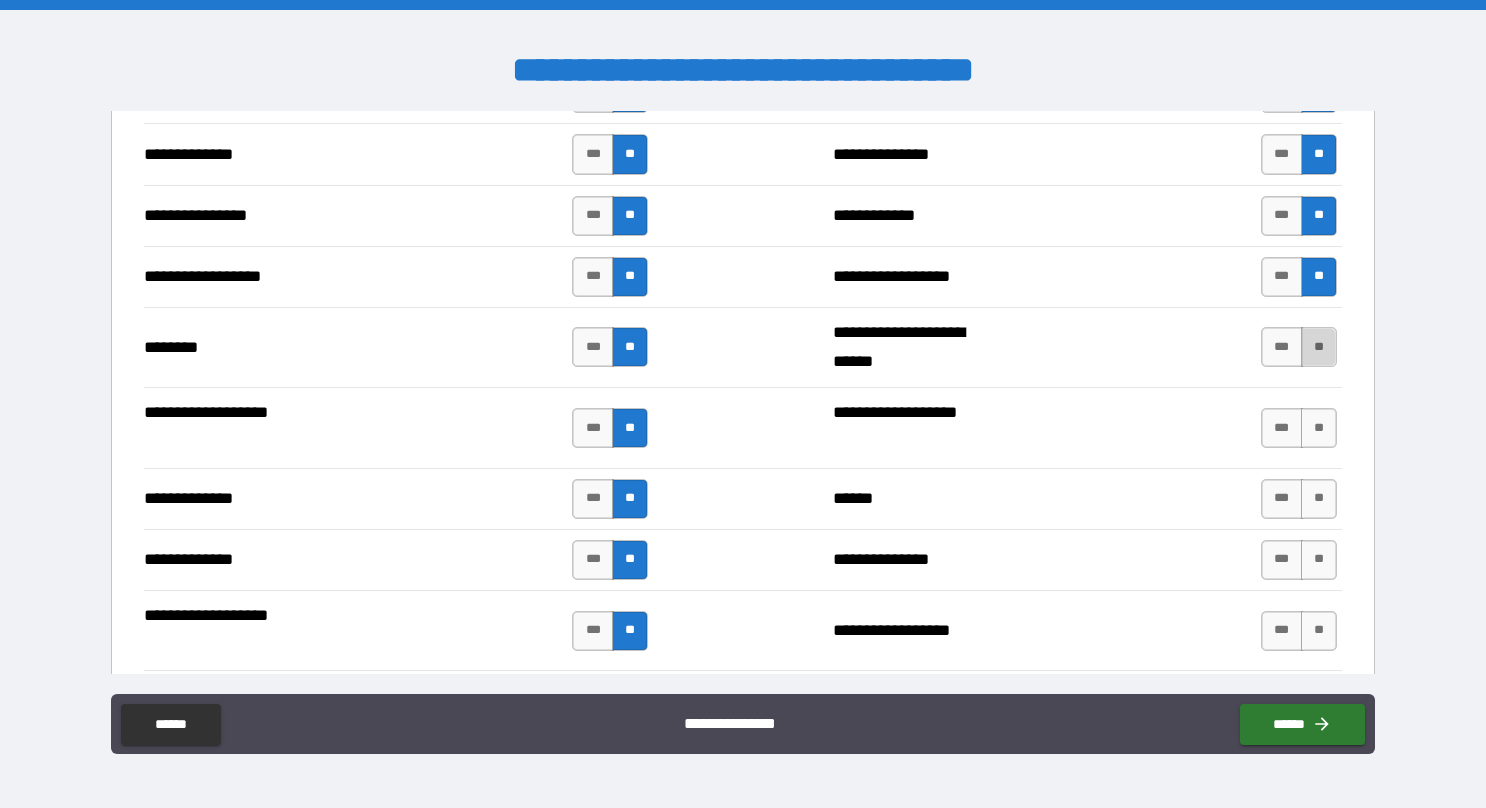 click on "**" at bounding box center [1319, 347] 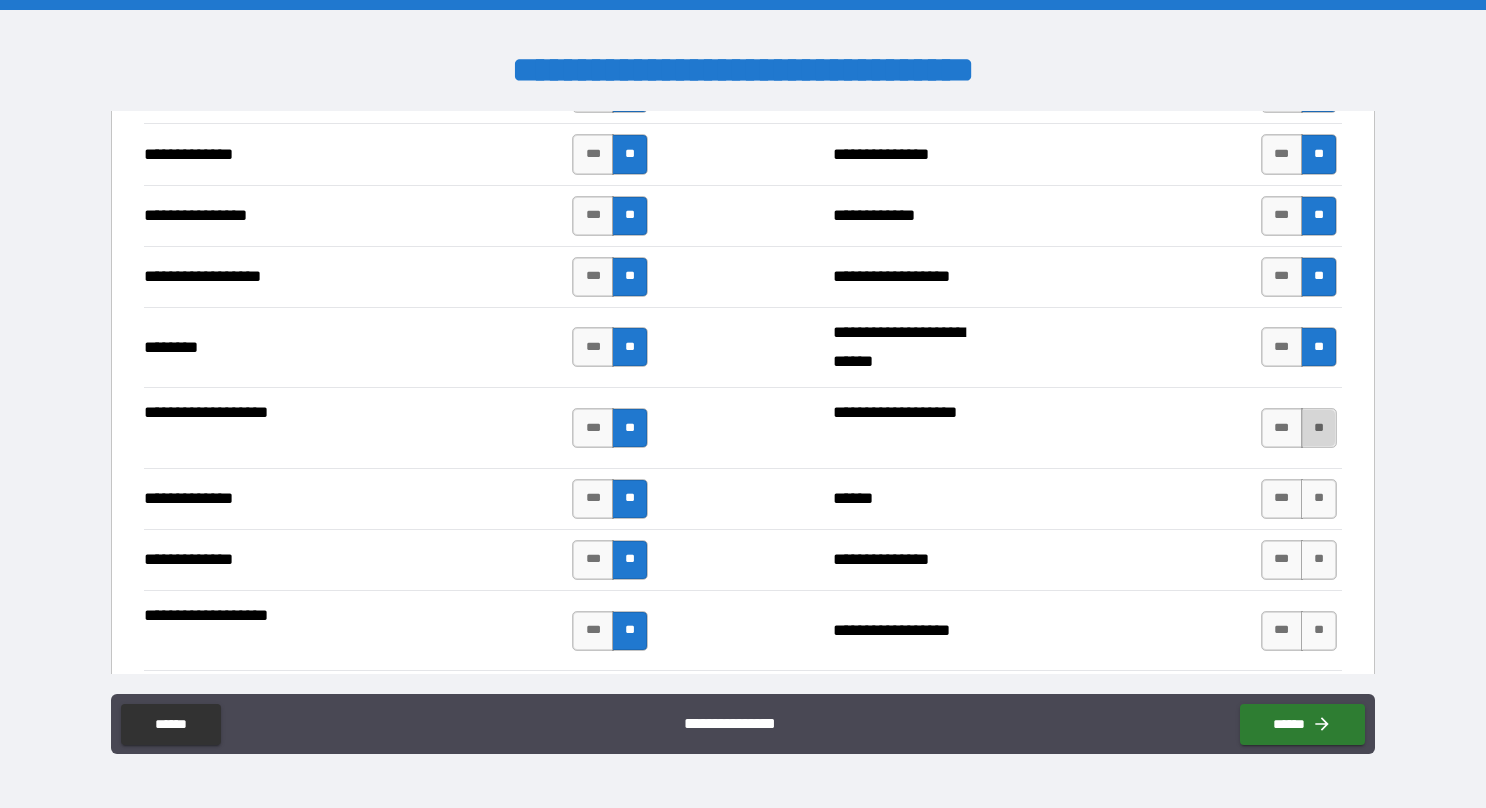 click on "**" at bounding box center [1319, 428] 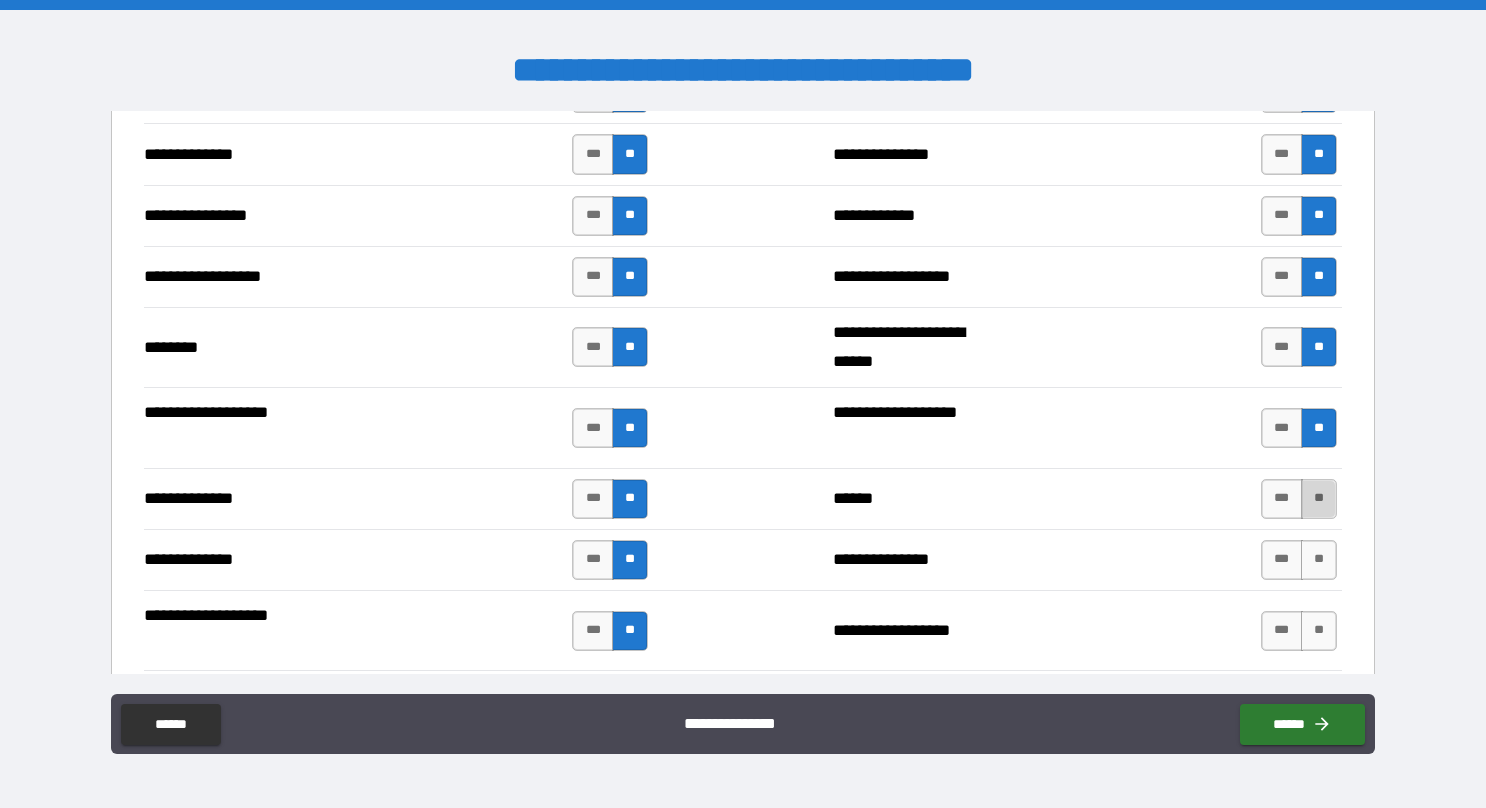 click on "**" at bounding box center (1319, 499) 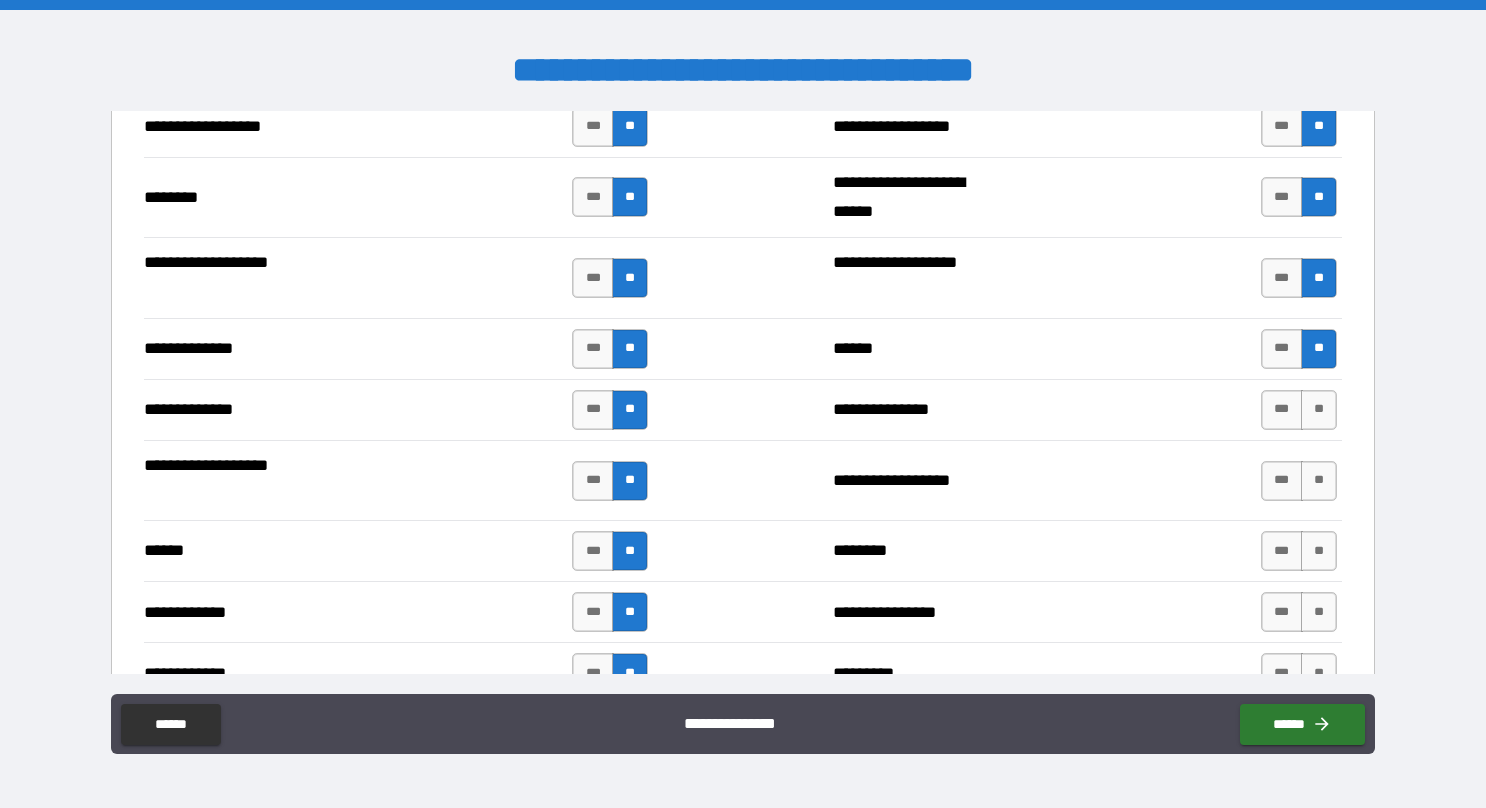 scroll, scrollTop: 3450, scrollLeft: 0, axis: vertical 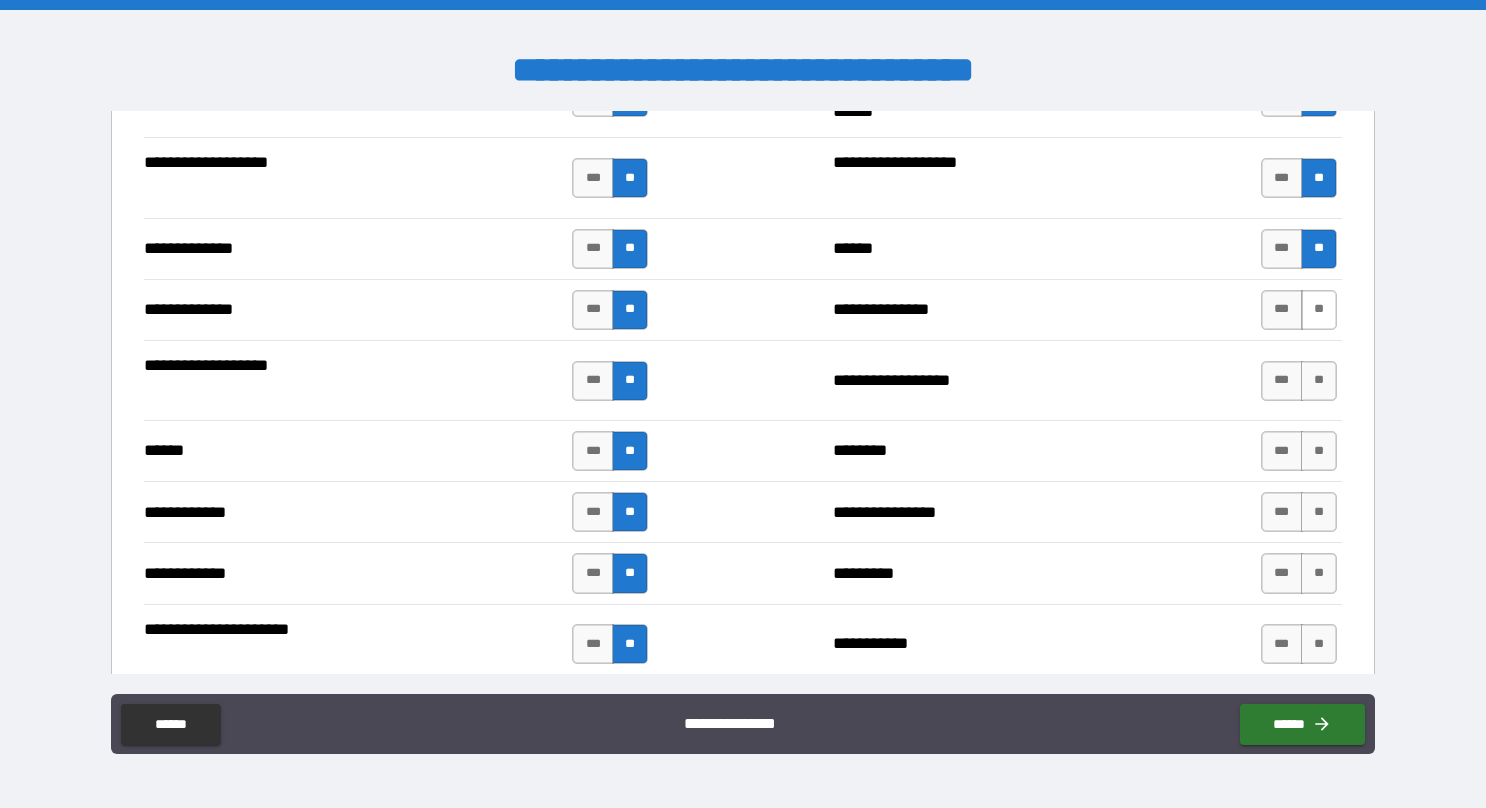 drag, startPoint x: 1296, startPoint y: 281, endPoint x: 1296, endPoint y: 294, distance: 13 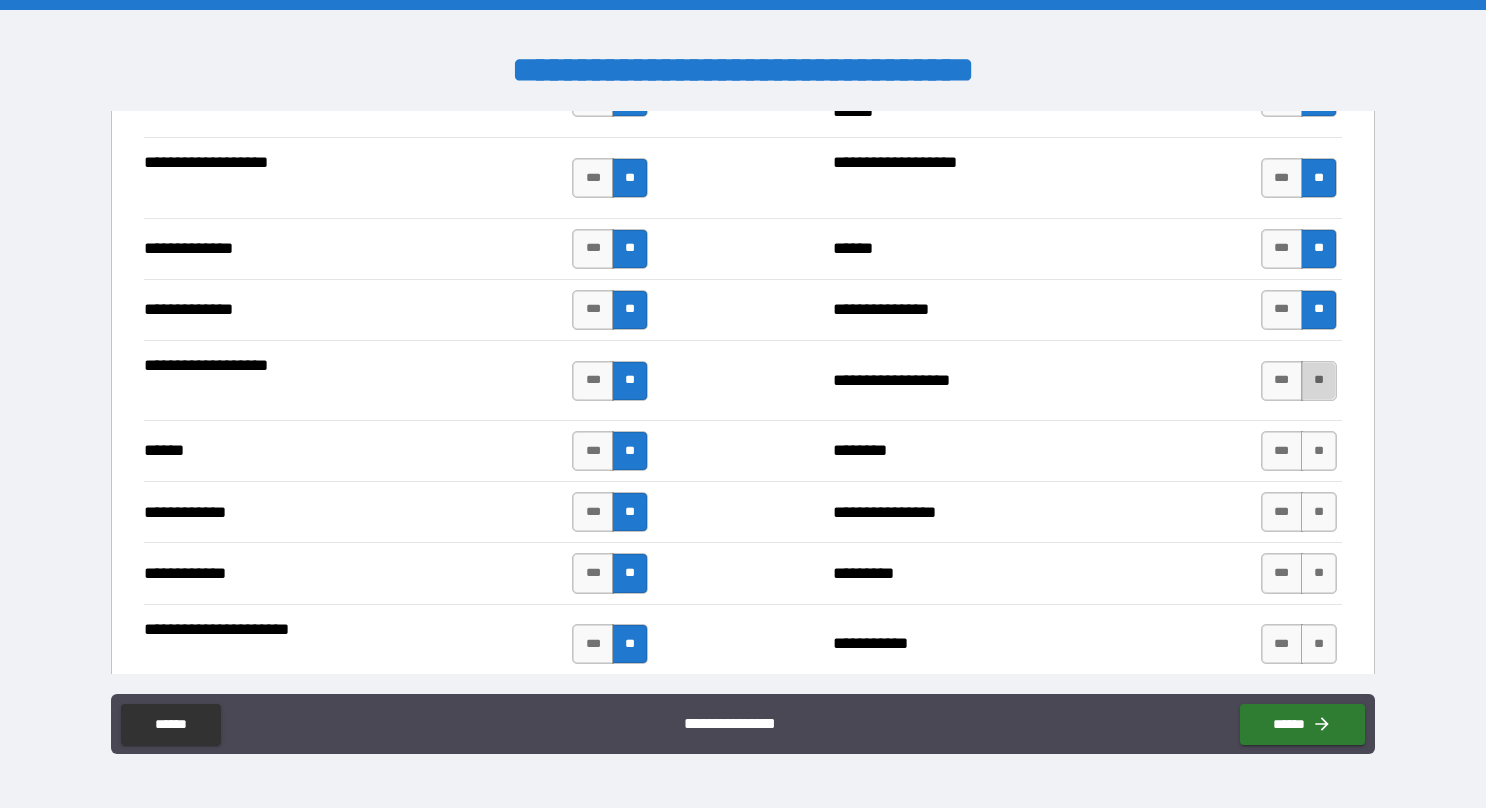 click on "**" at bounding box center [1319, 381] 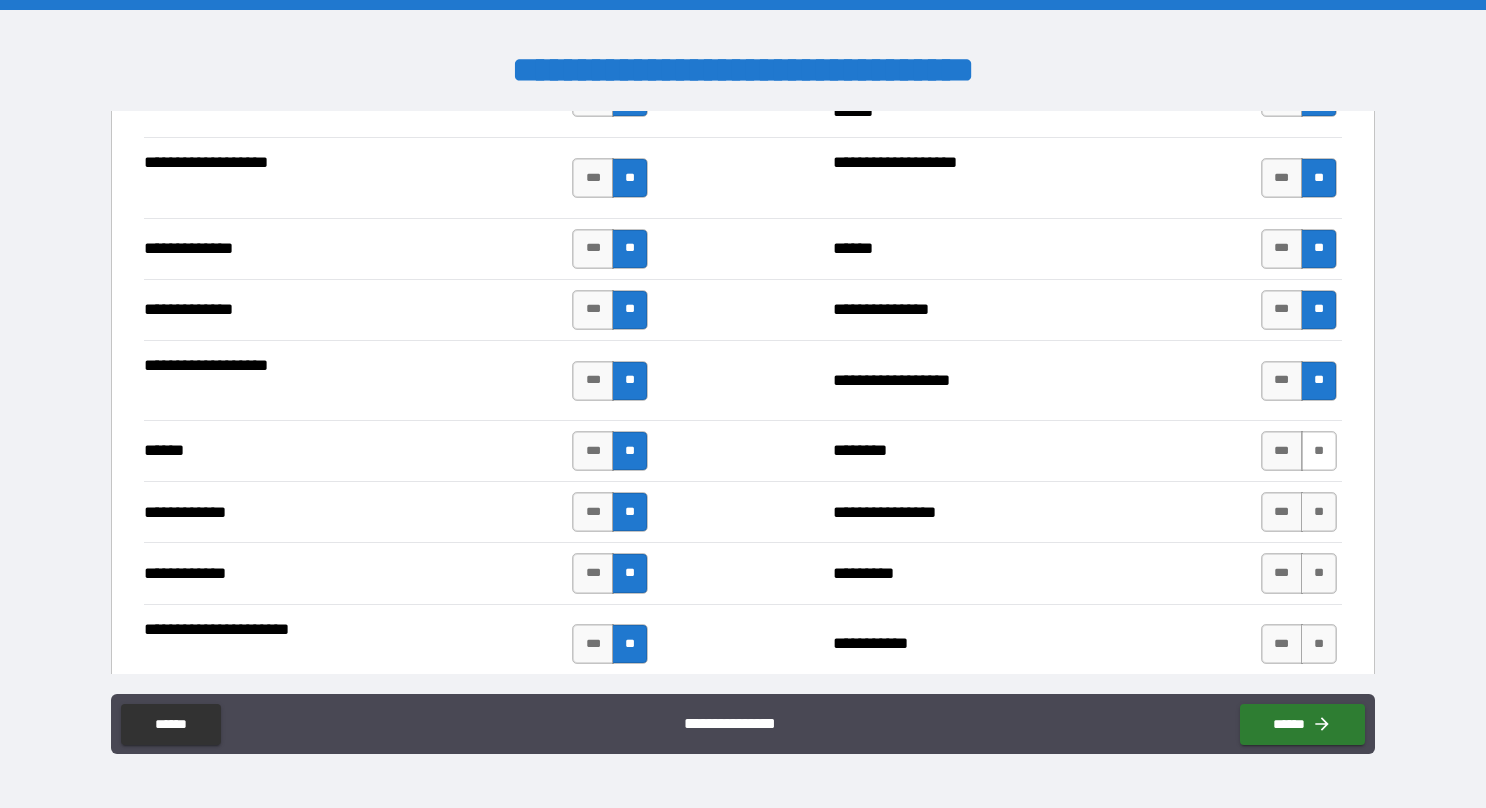 click on "**" at bounding box center (1319, 451) 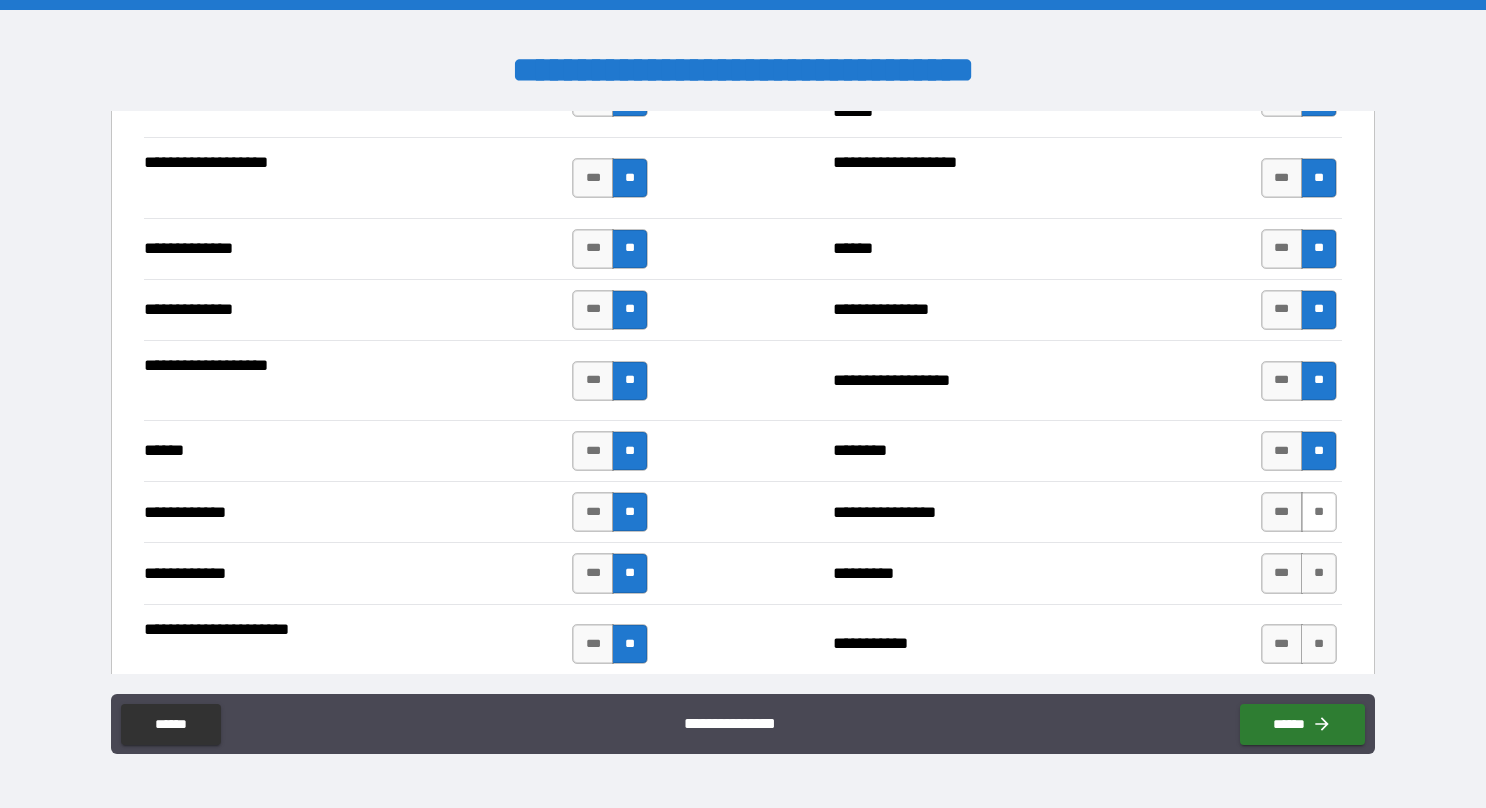 click on "**" at bounding box center (1319, 512) 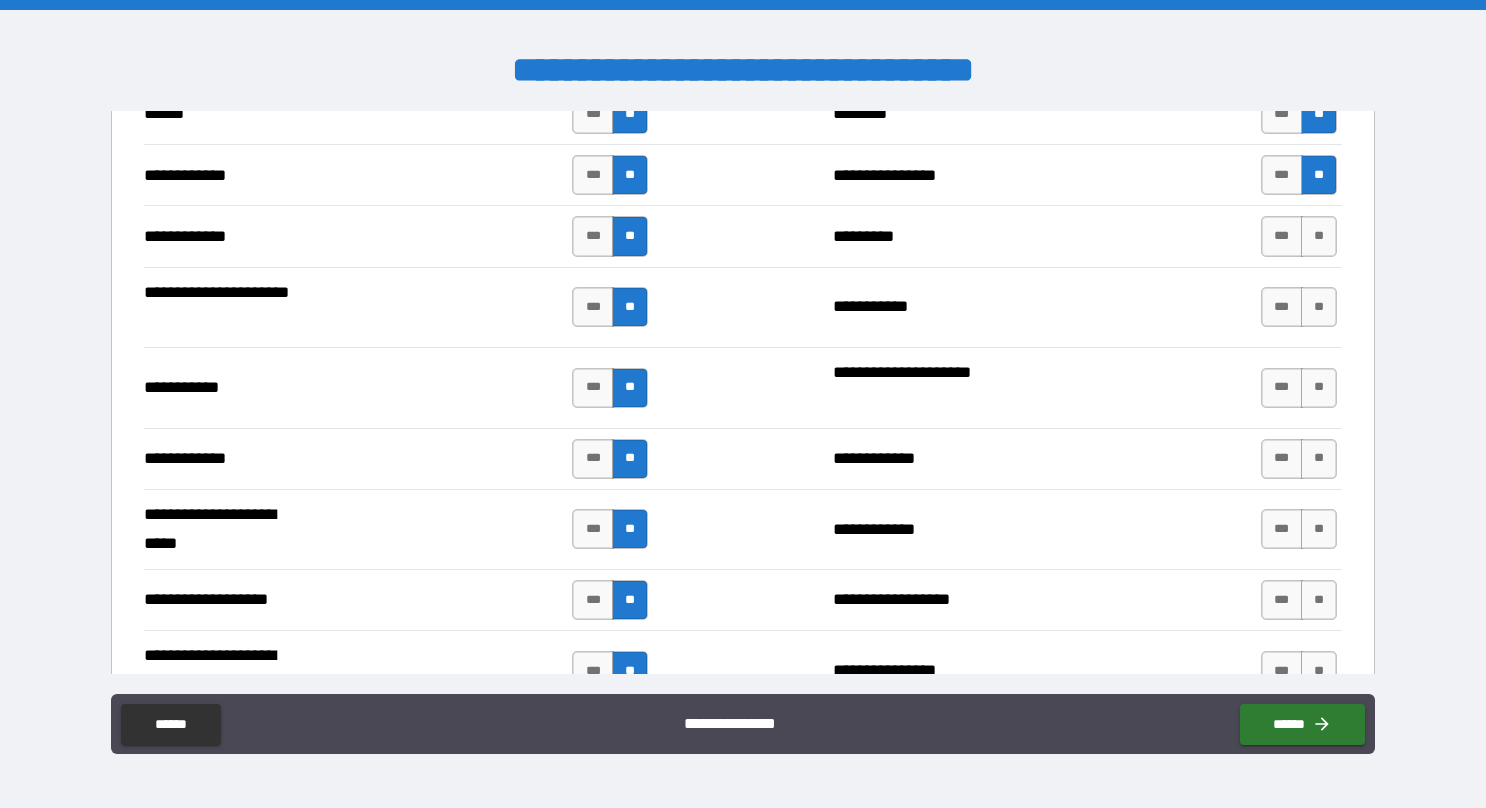 scroll, scrollTop: 3800, scrollLeft: 0, axis: vertical 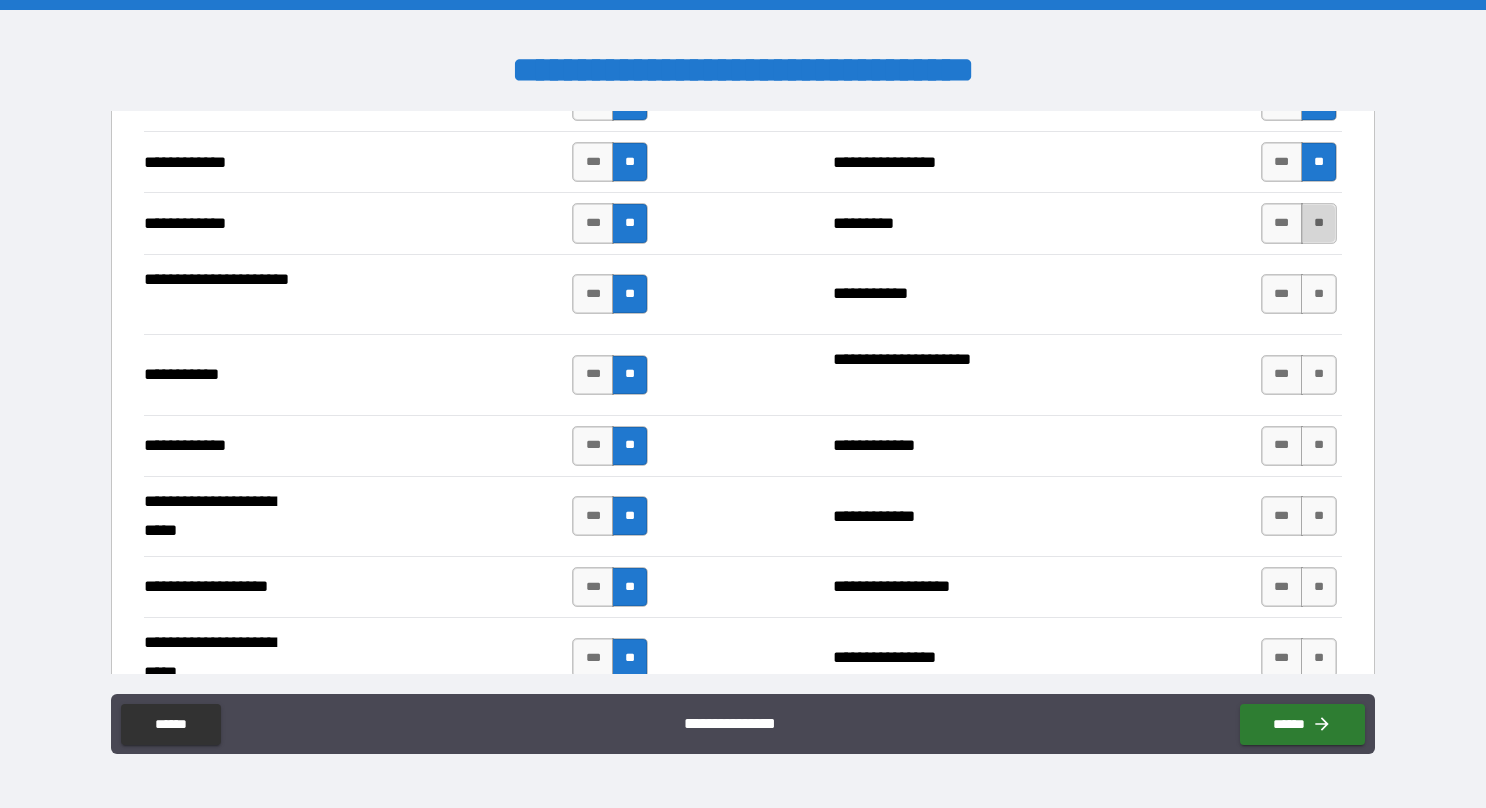 click on "**" at bounding box center [1319, 223] 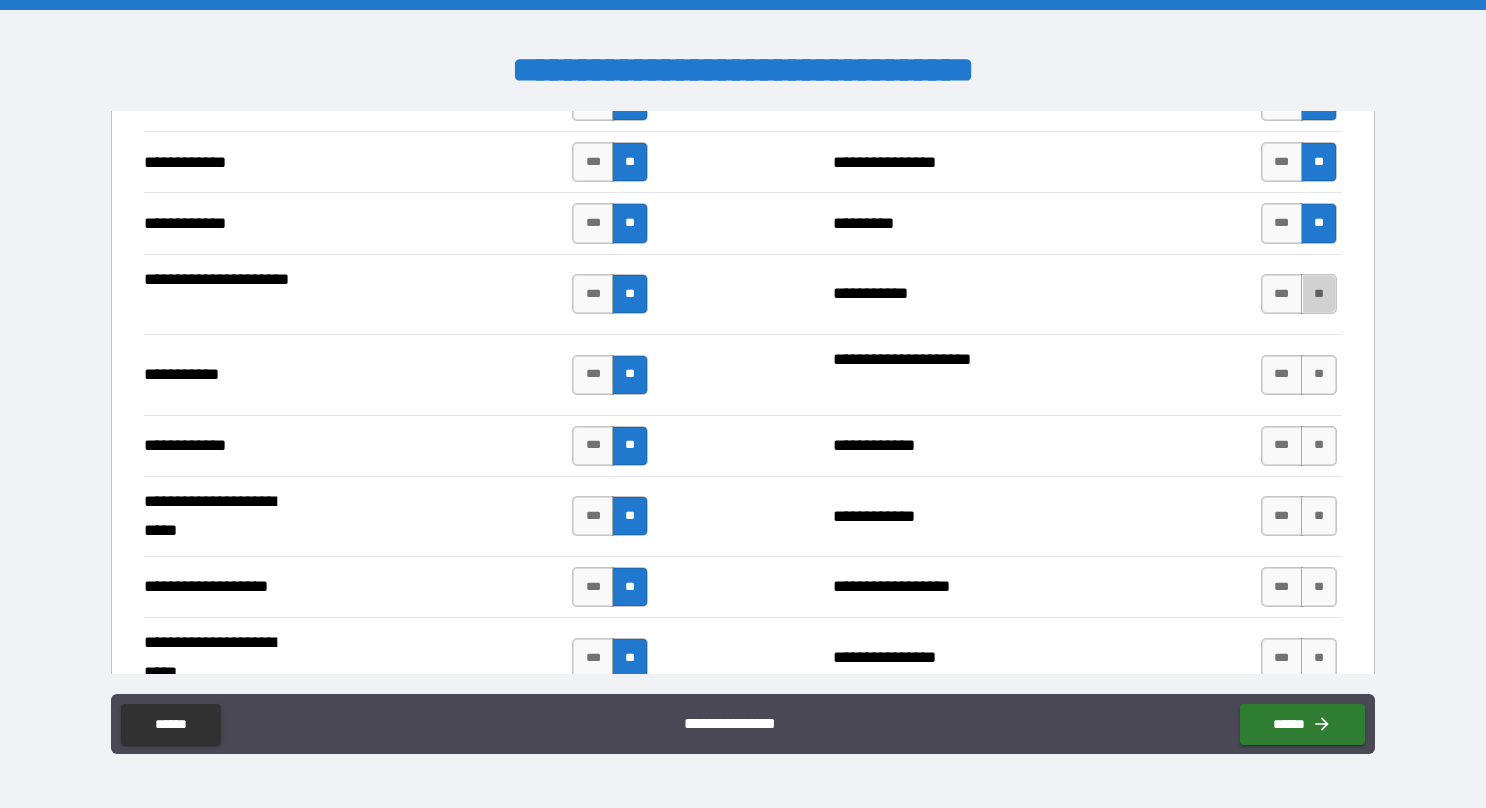 drag, startPoint x: 1308, startPoint y: 278, endPoint x: 1309, endPoint y: 320, distance: 42.0119 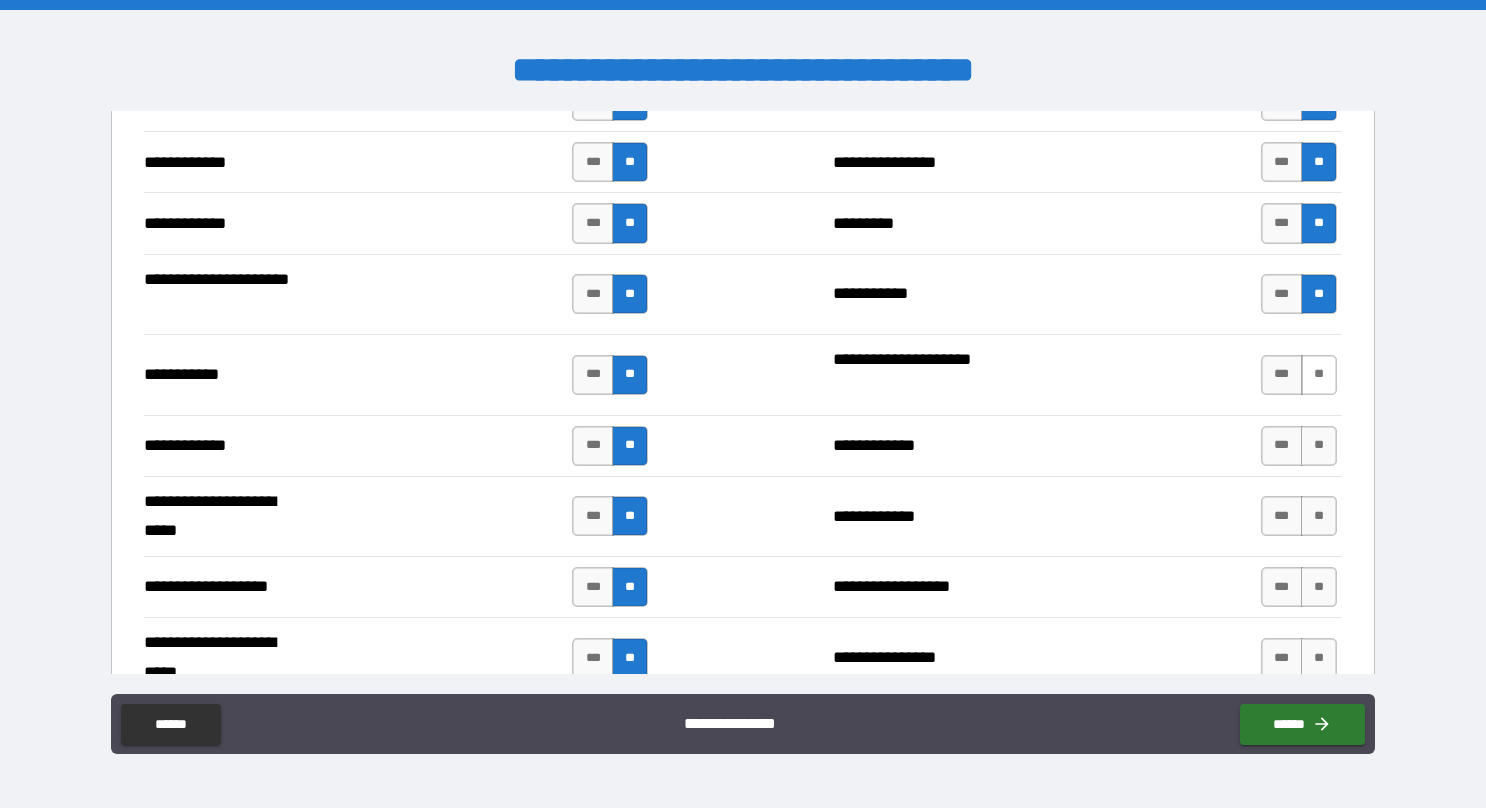 click on "**" at bounding box center [1319, 375] 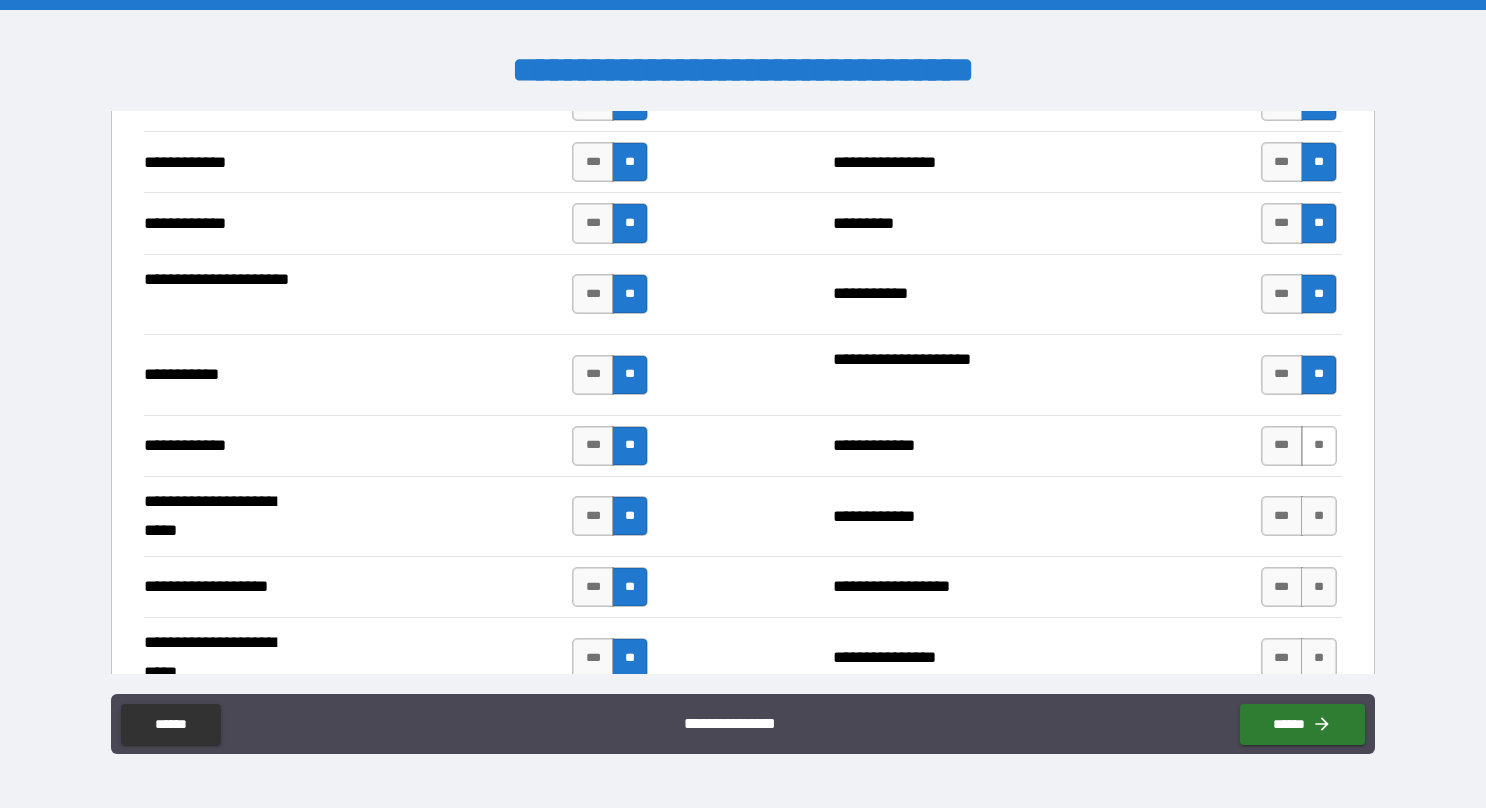 click on "**" at bounding box center (1319, 446) 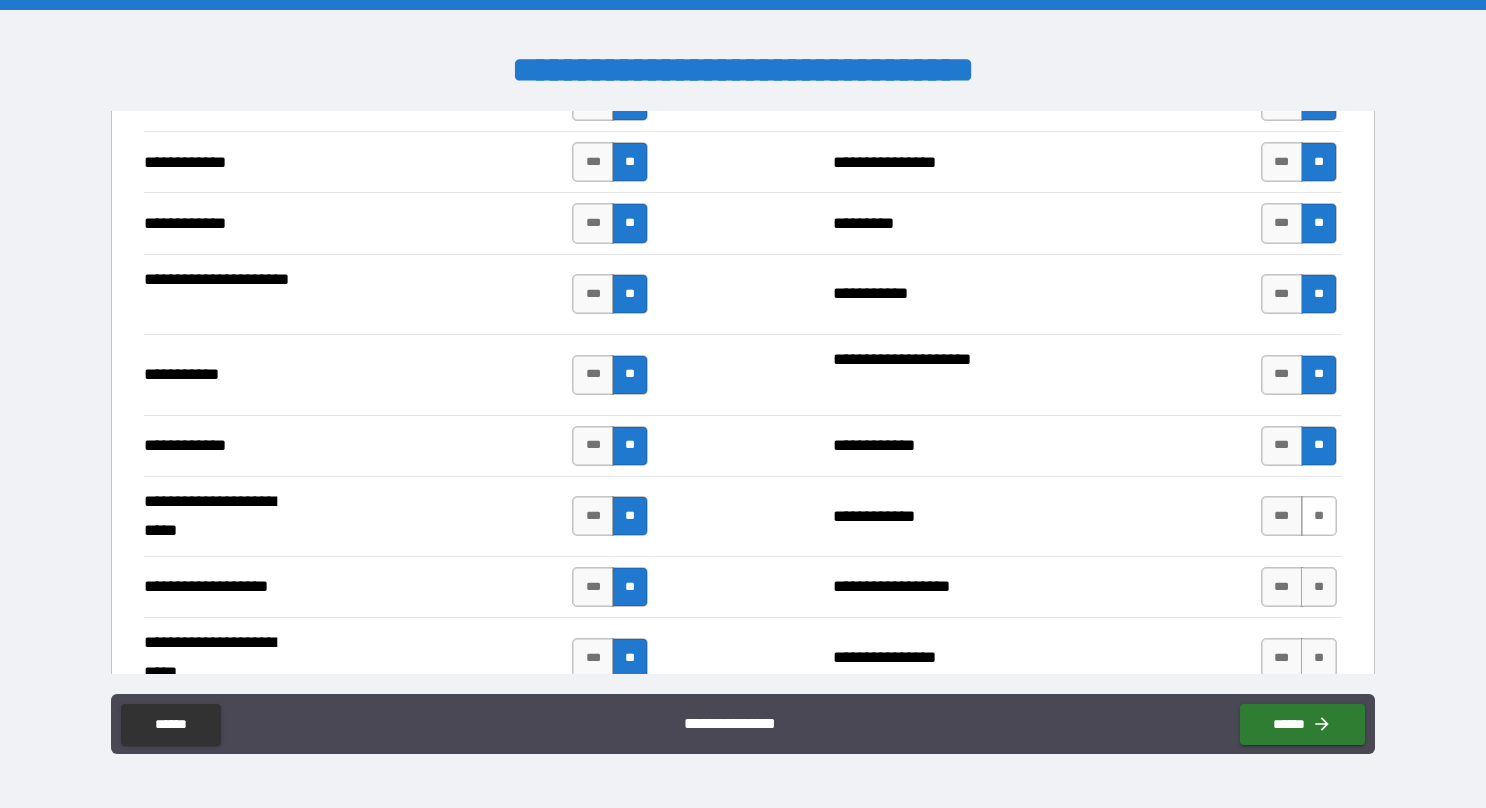 click on "**" at bounding box center [1319, 516] 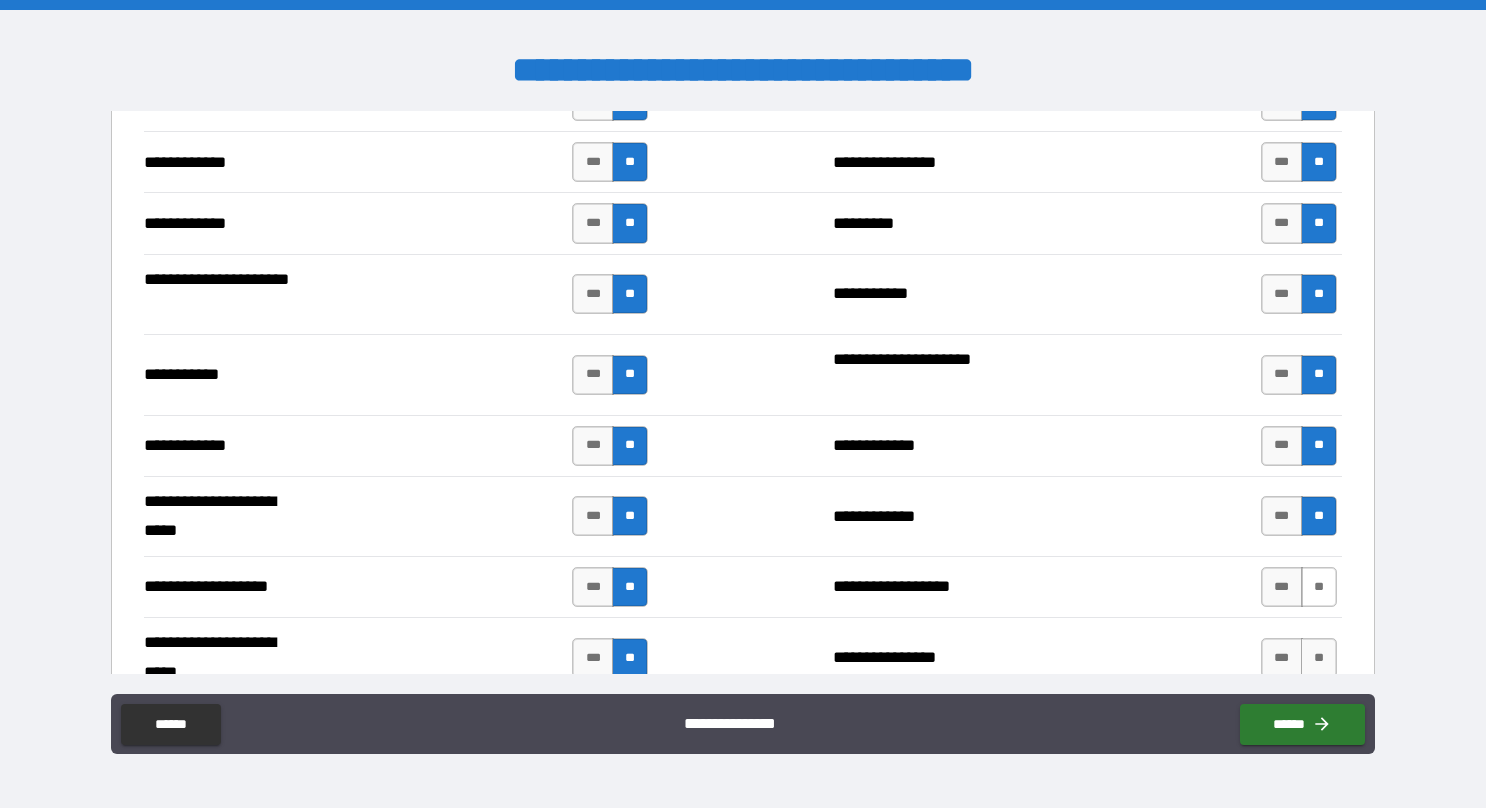 click on "**" at bounding box center (1319, 587) 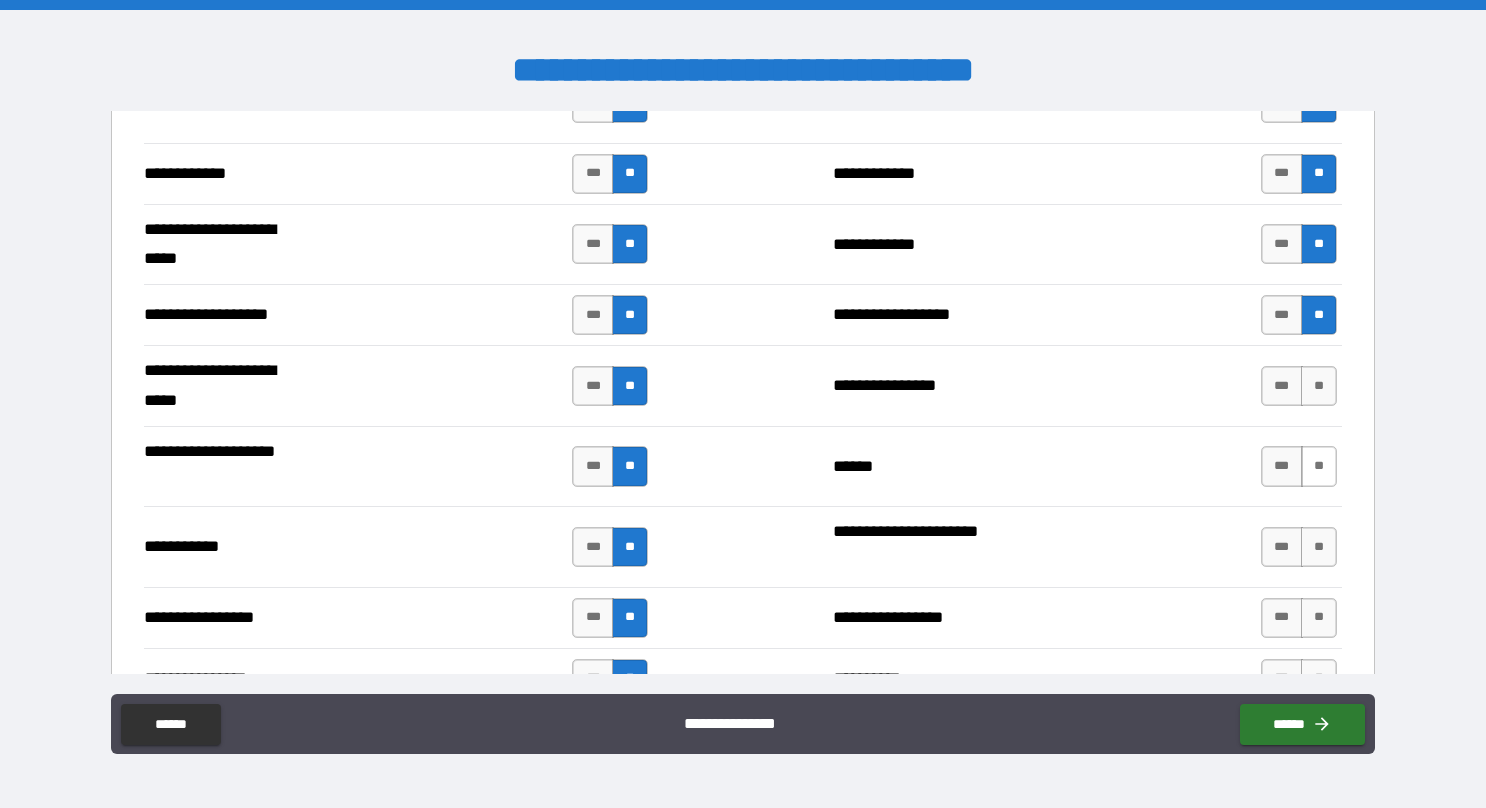 scroll, scrollTop: 4075, scrollLeft: 0, axis: vertical 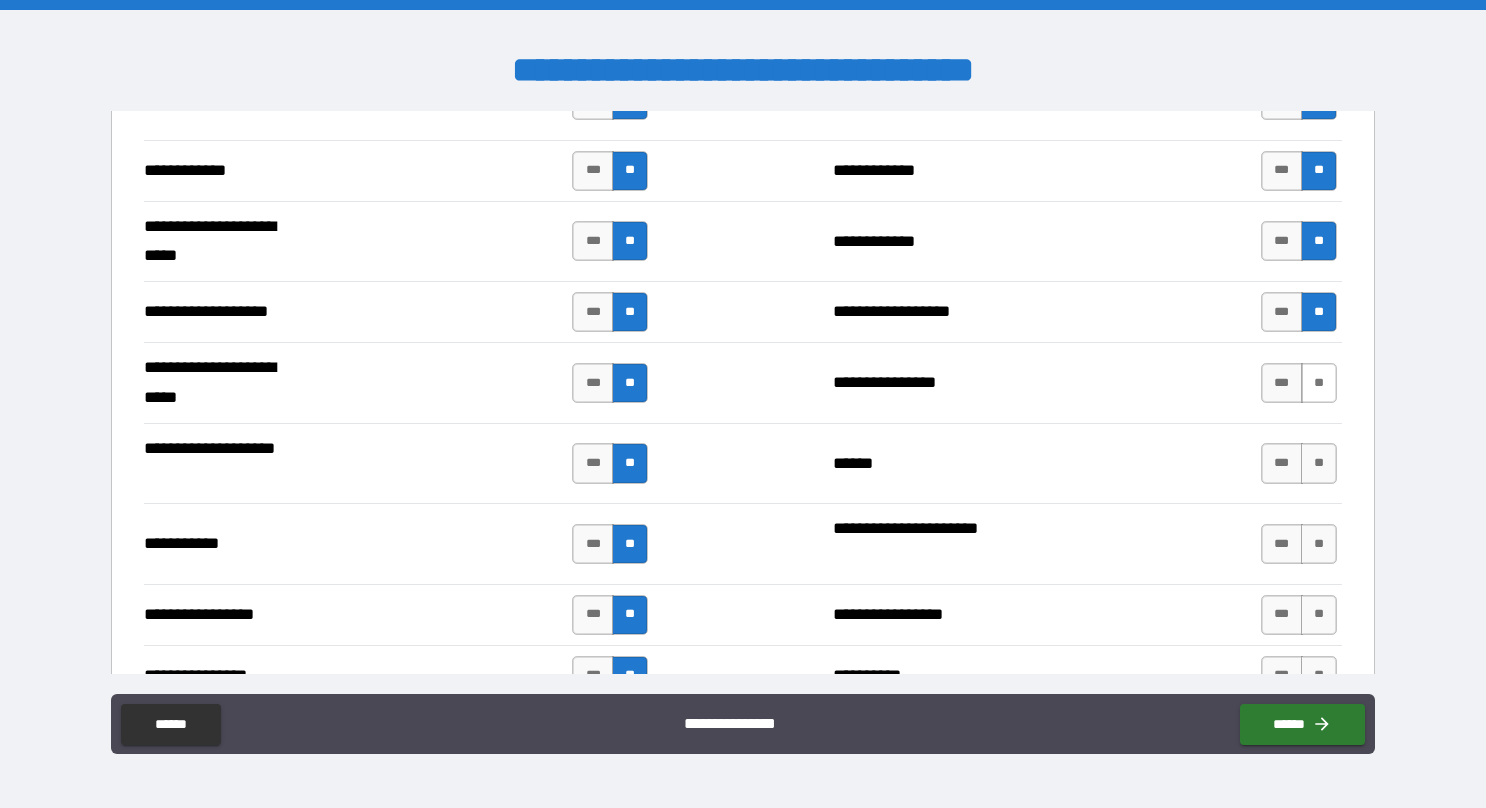 click on "**" at bounding box center [1319, 383] 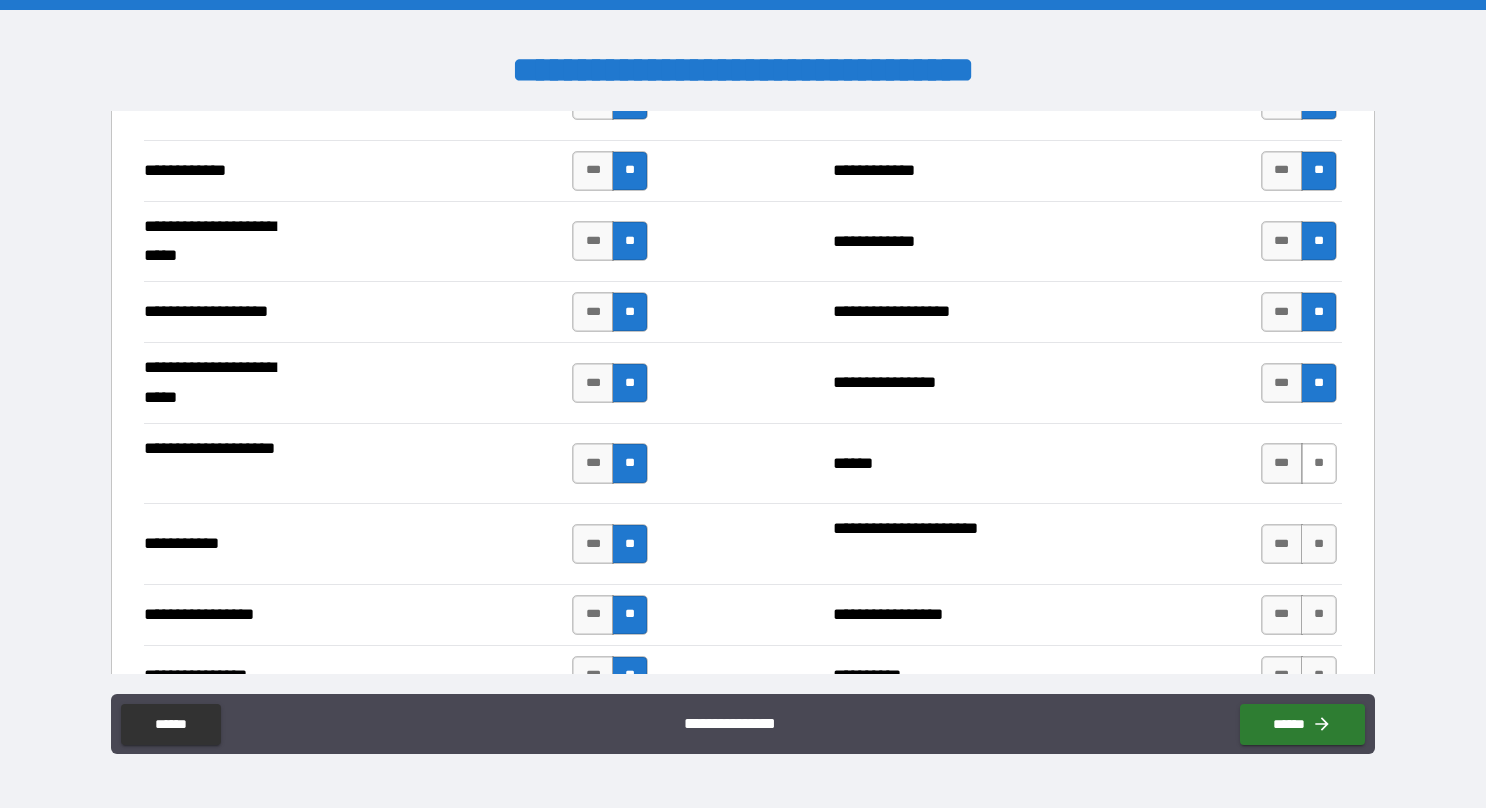 click on "**" at bounding box center [1319, 463] 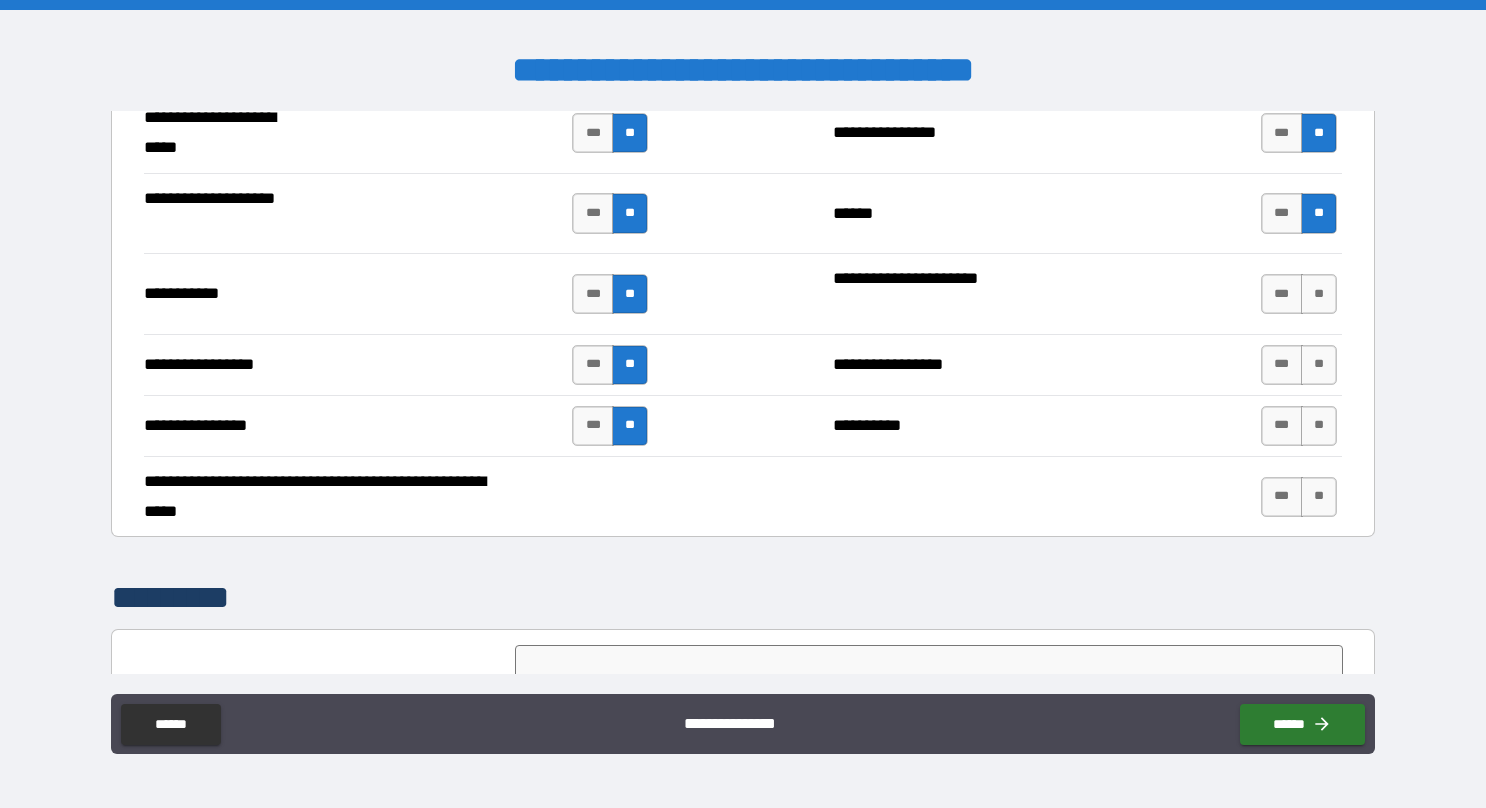 scroll, scrollTop: 4375, scrollLeft: 0, axis: vertical 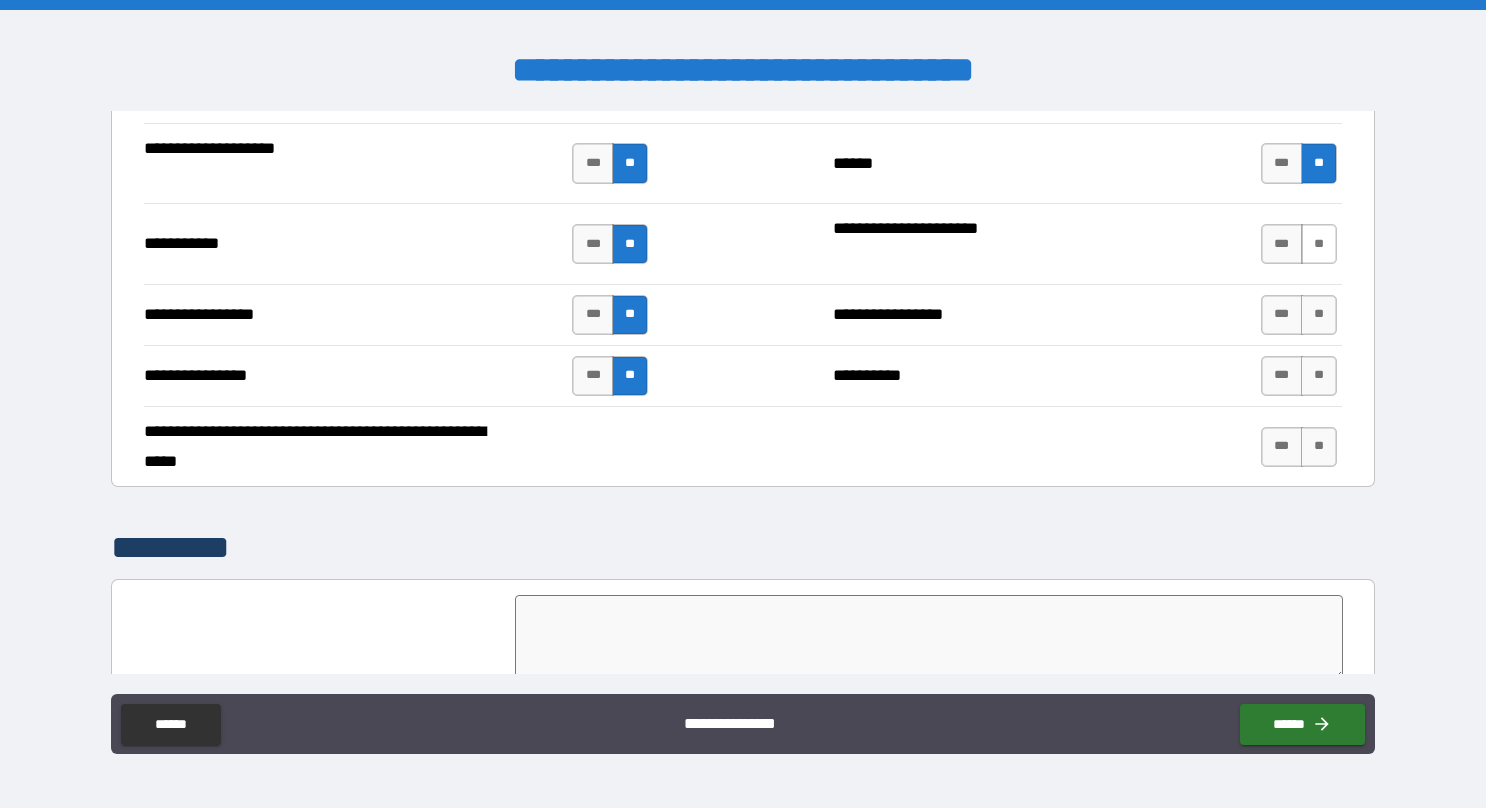 drag, startPoint x: 1308, startPoint y: 206, endPoint x: 1304, endPoint y: 224, distance: 18.439089 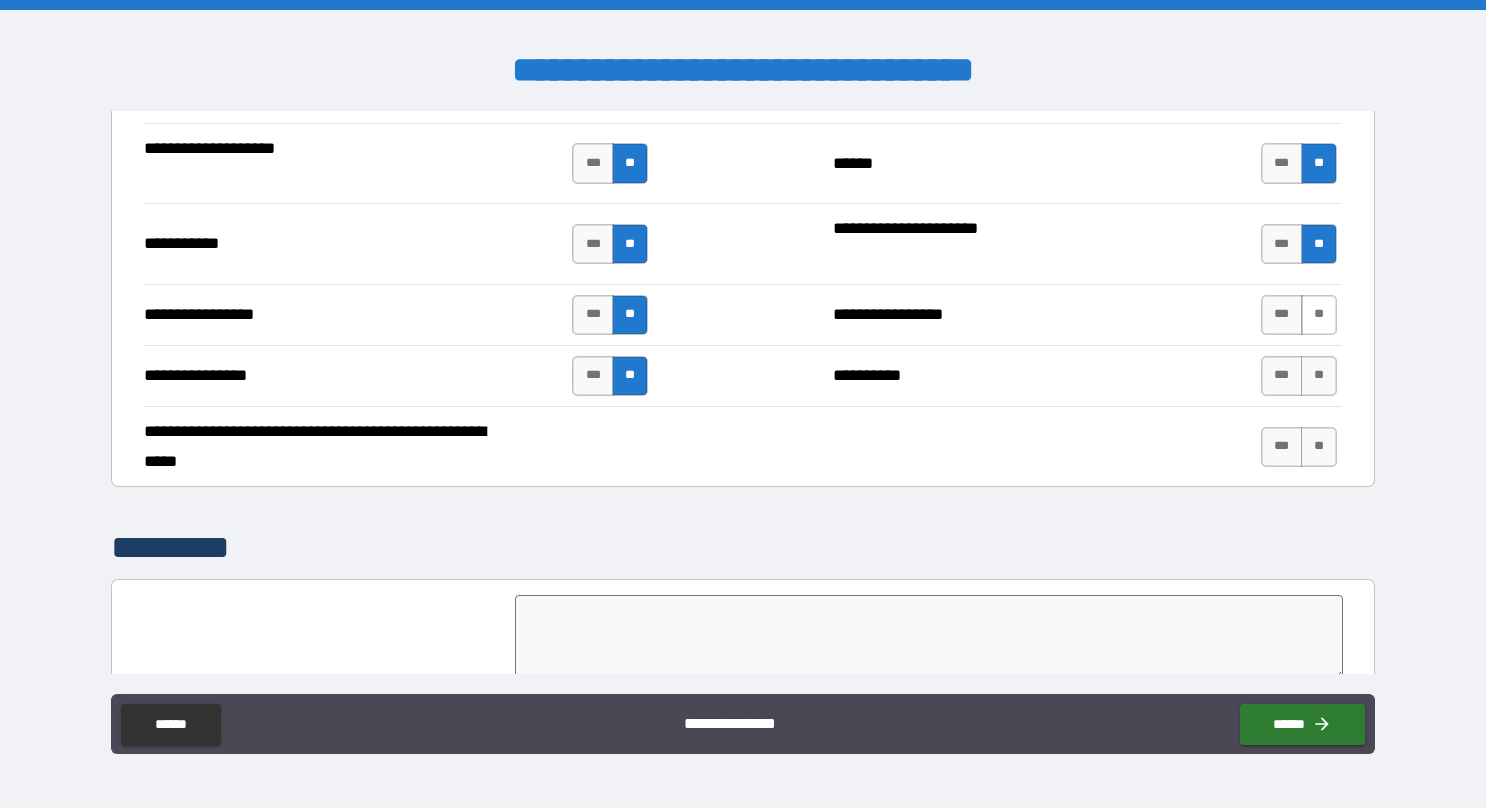 click on "**" at bounding box center (1319, 315) 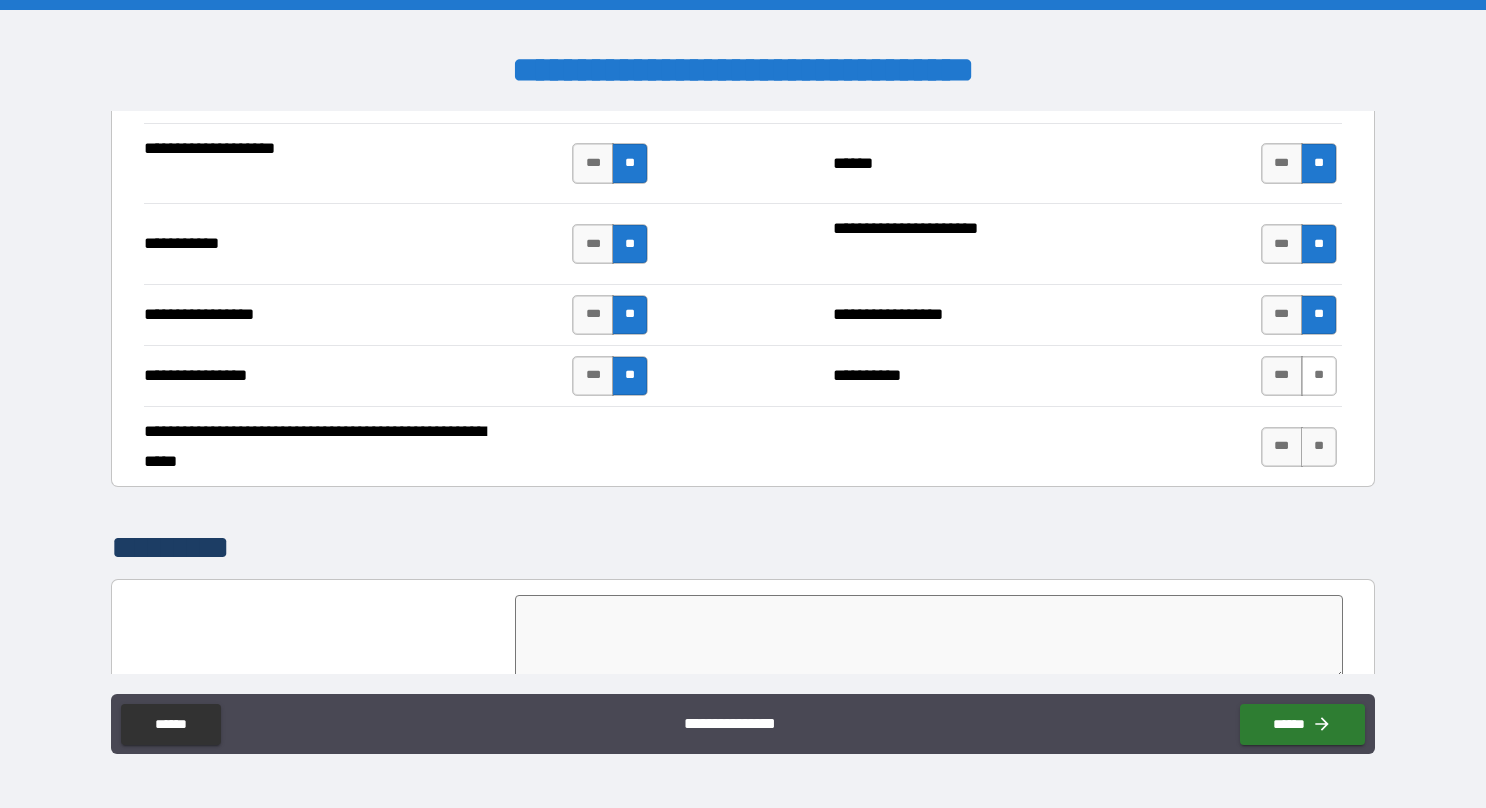 click on "**" at bounding box center (1319, 376) 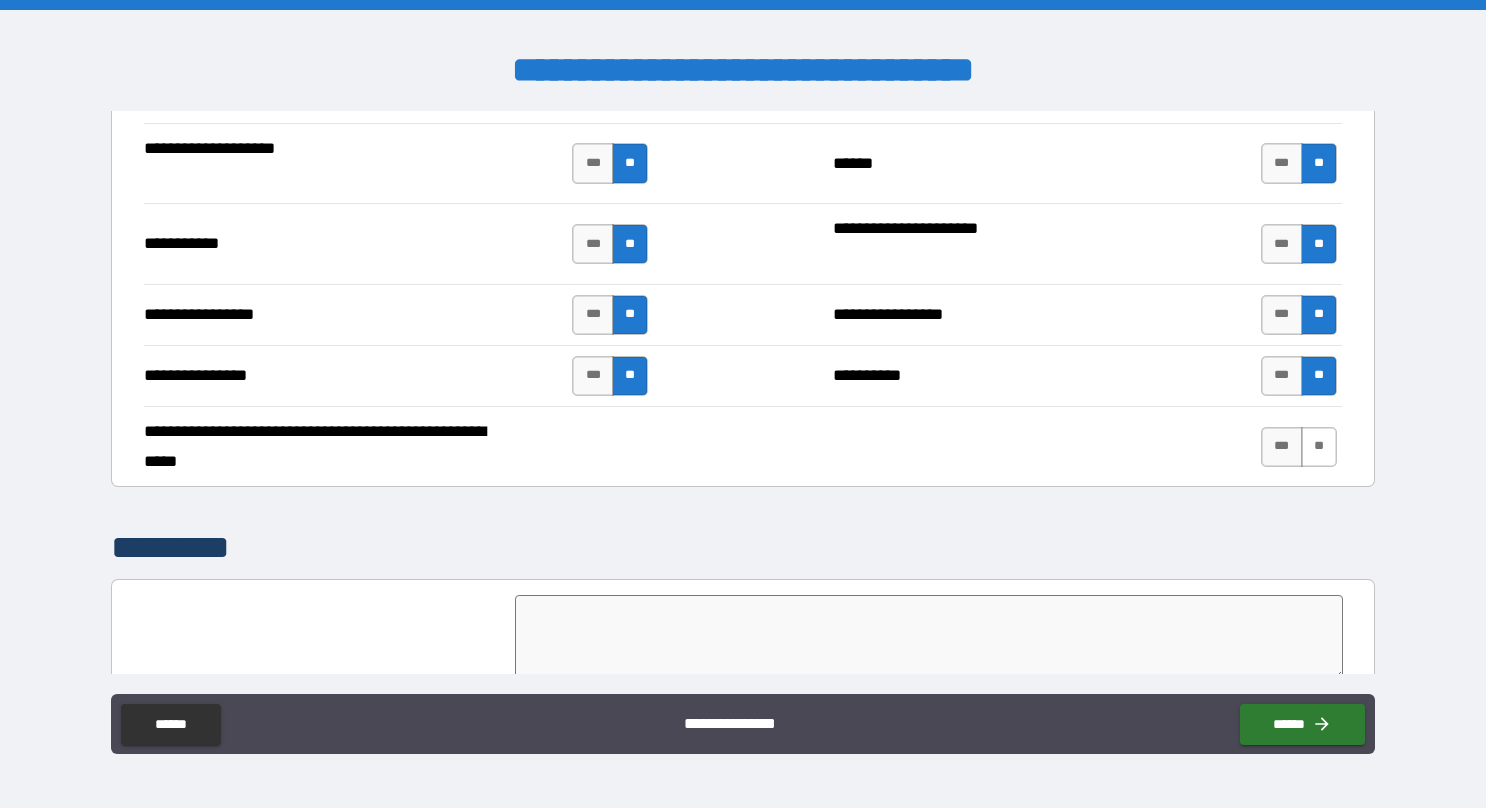 click on "**" at bounding box center [1319, 447] 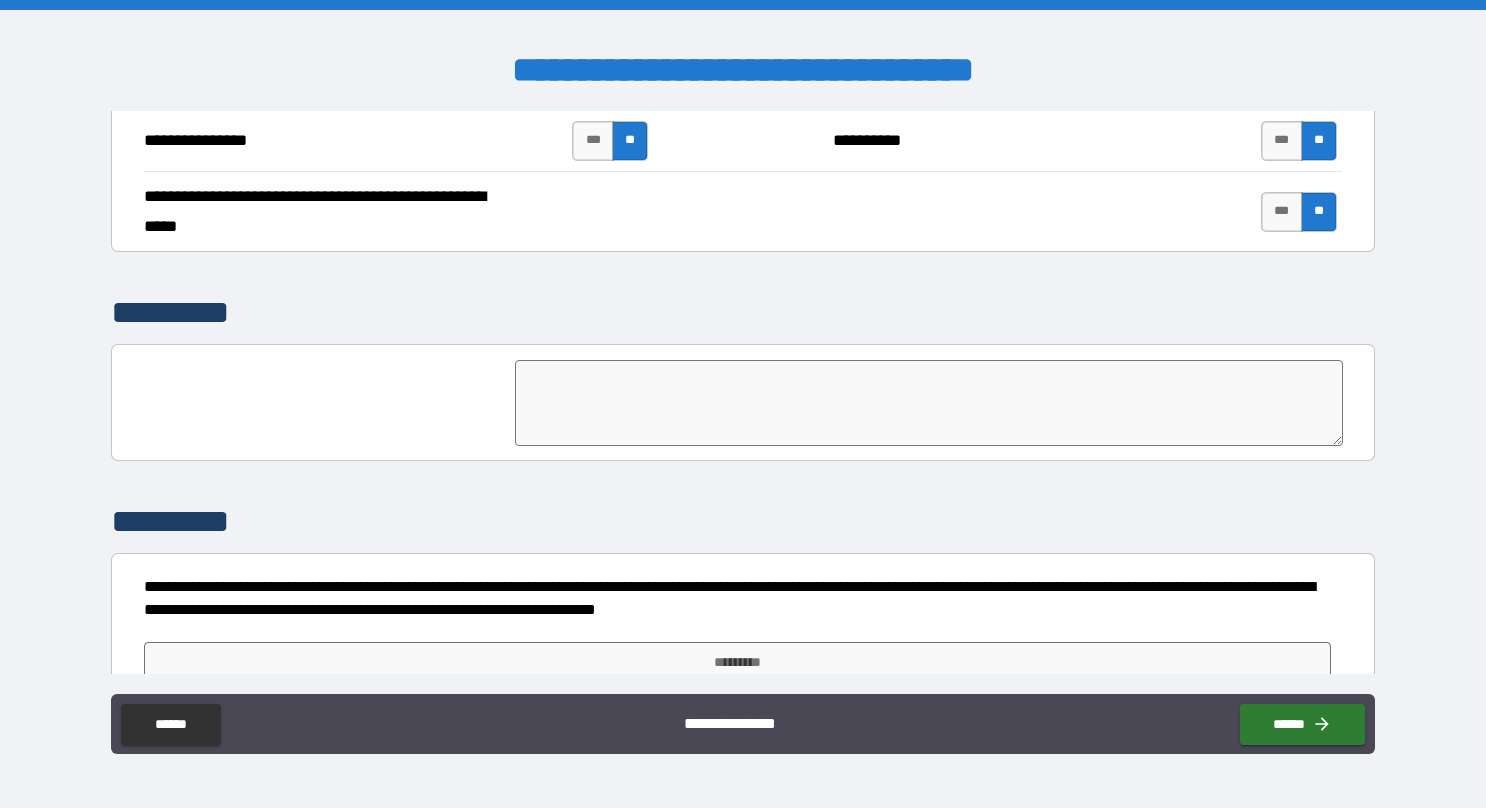 scroll, scrollTop: 4624, scrollLeft: 0, axis: vertical 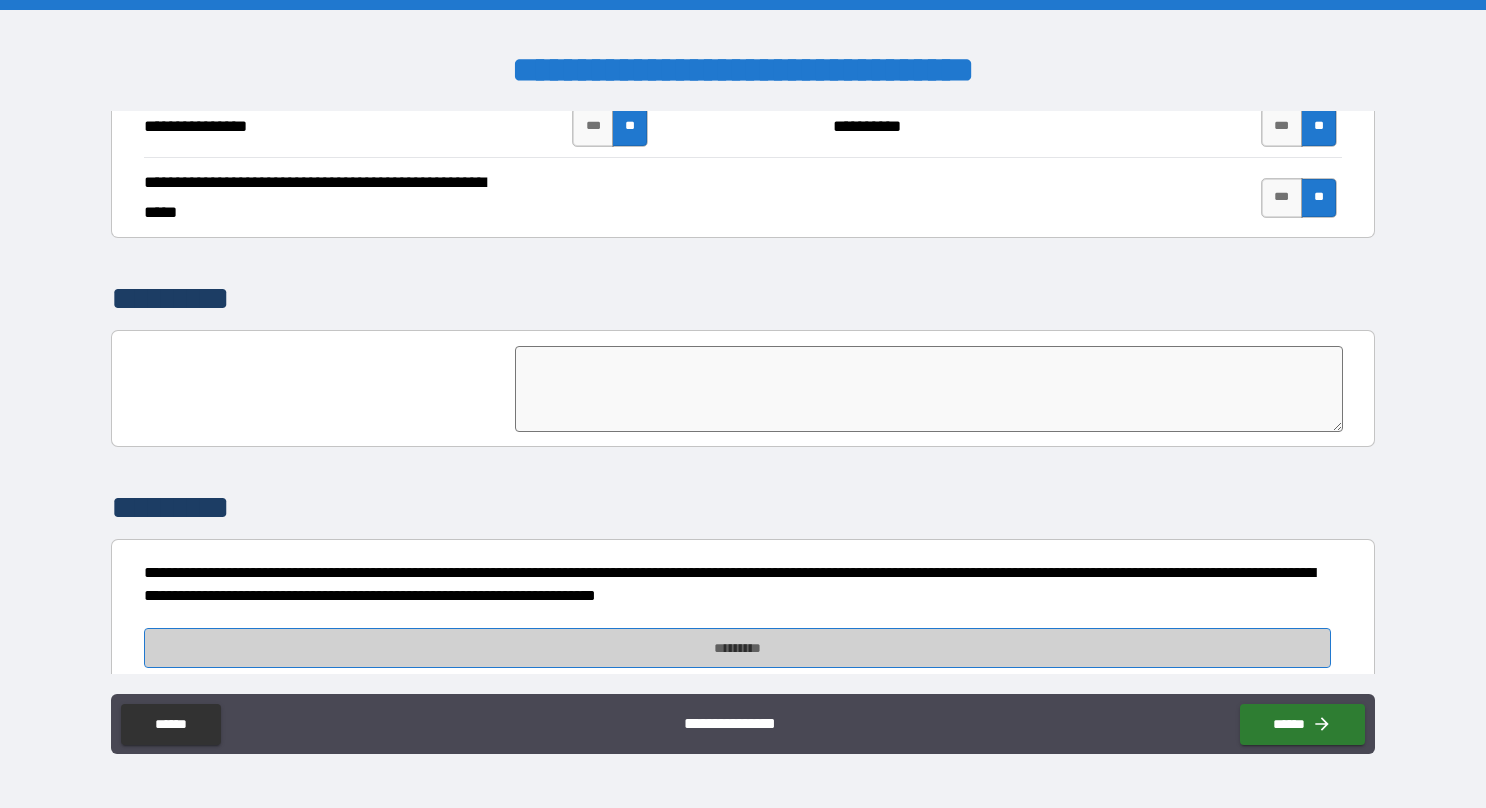 click on "*********" at bounding box center (737, 648) 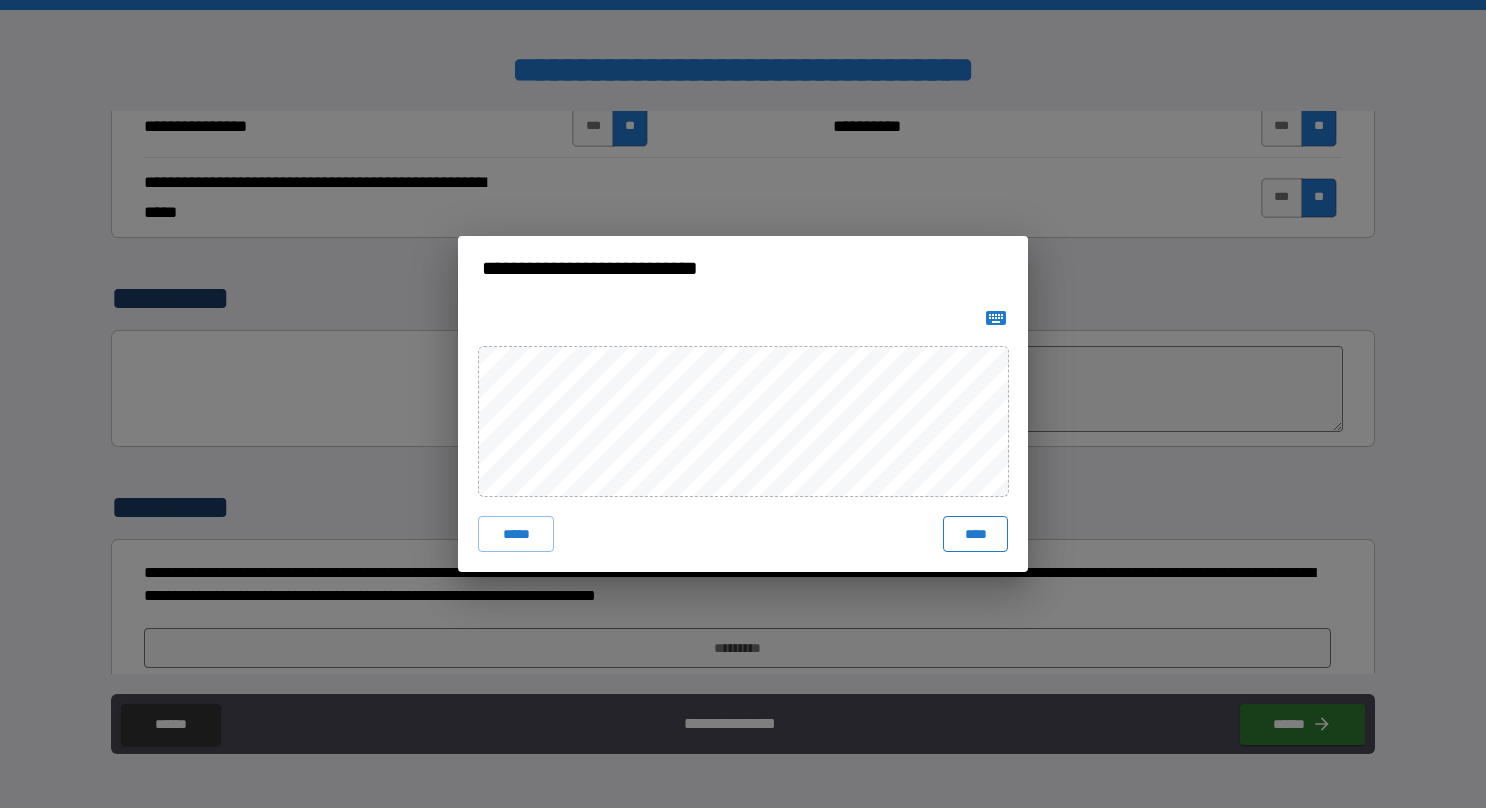 click on "****" at bounding box center [975, 534] 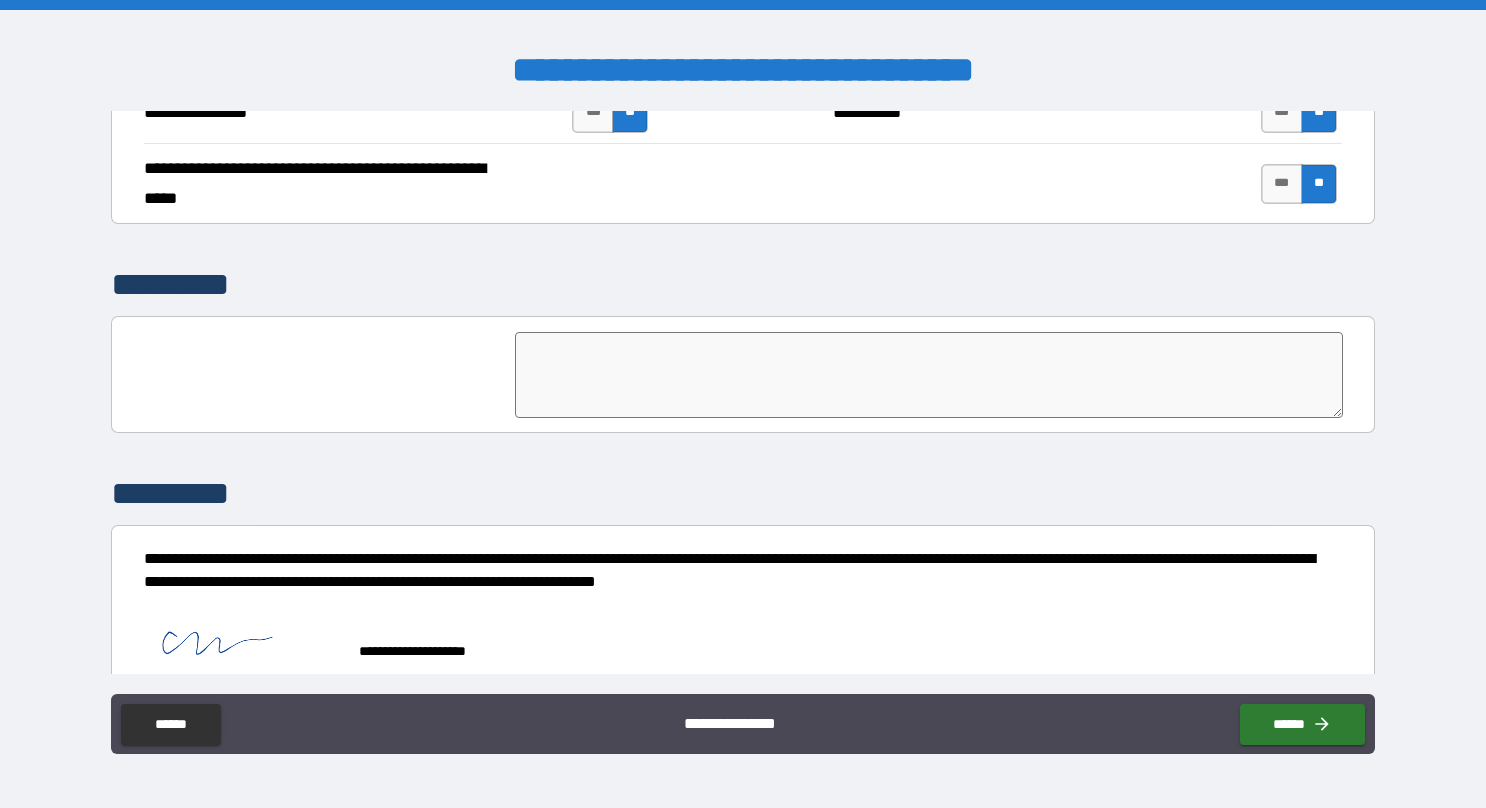 scroll, scrollTop: 4641, scrollLeft: 0, axis: vertical 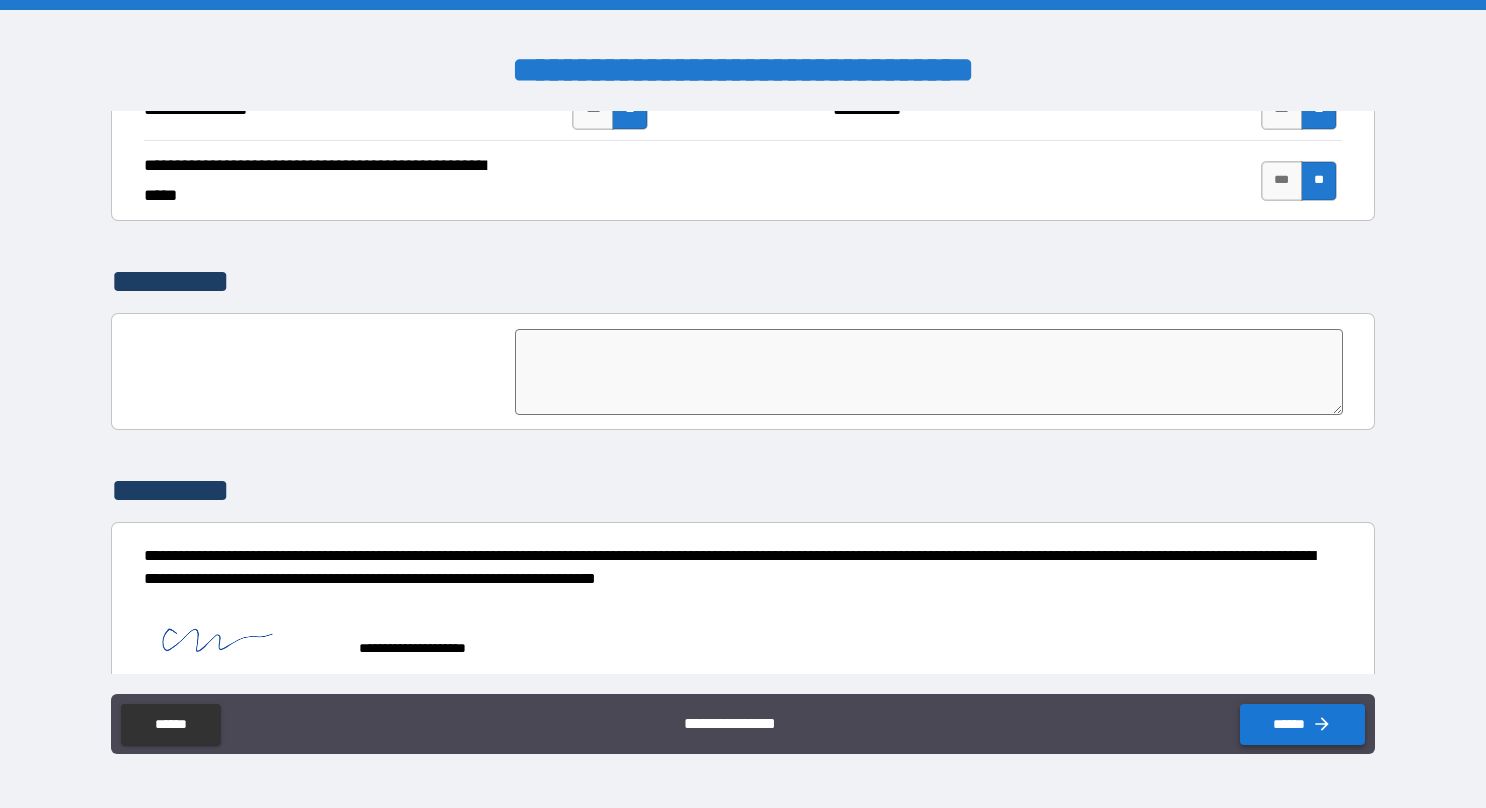 click on "******" at bounding box center (1302, 724) 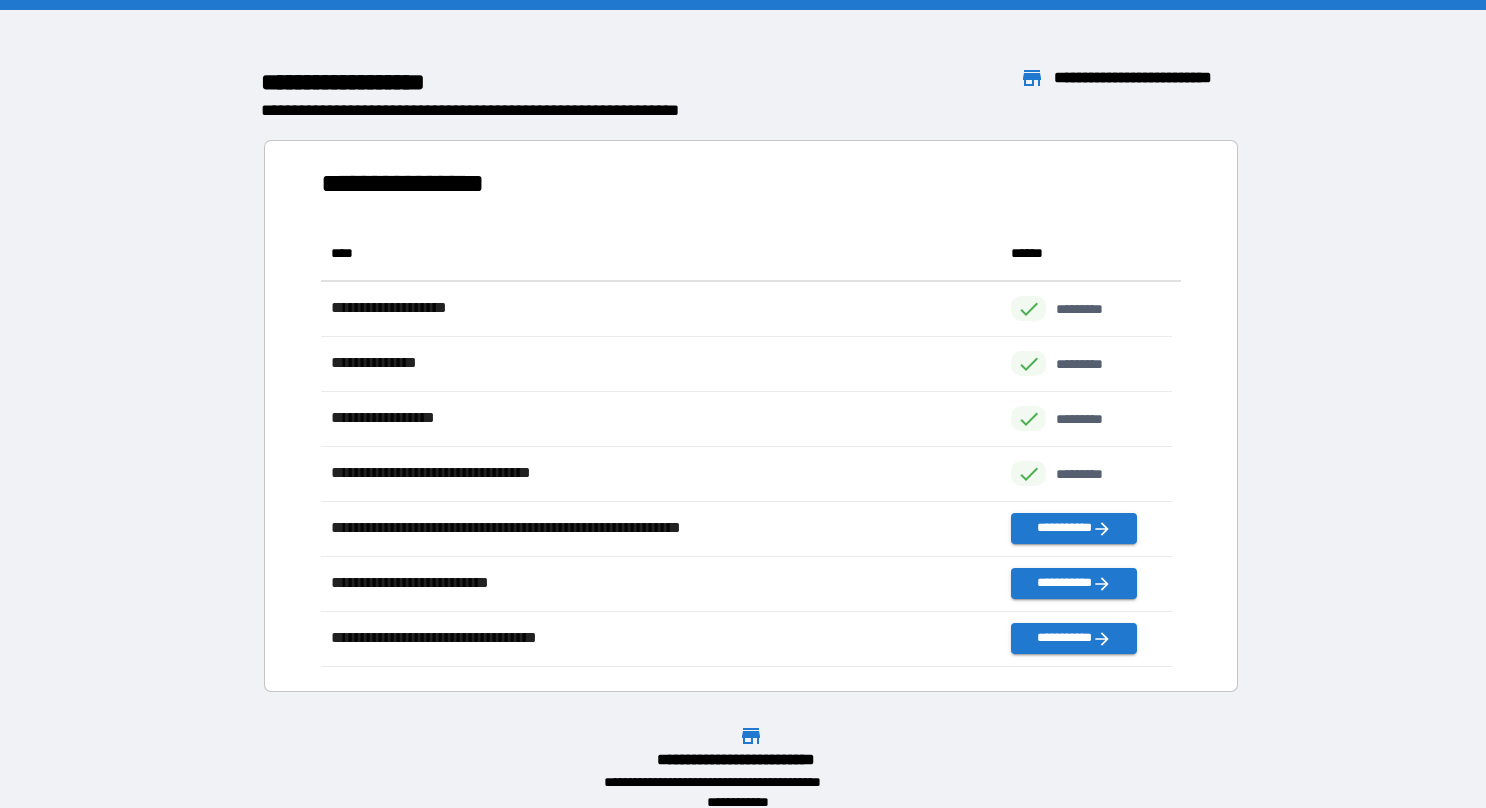scroll, scrollTop: 16, scrollLeft: 16, axis: both 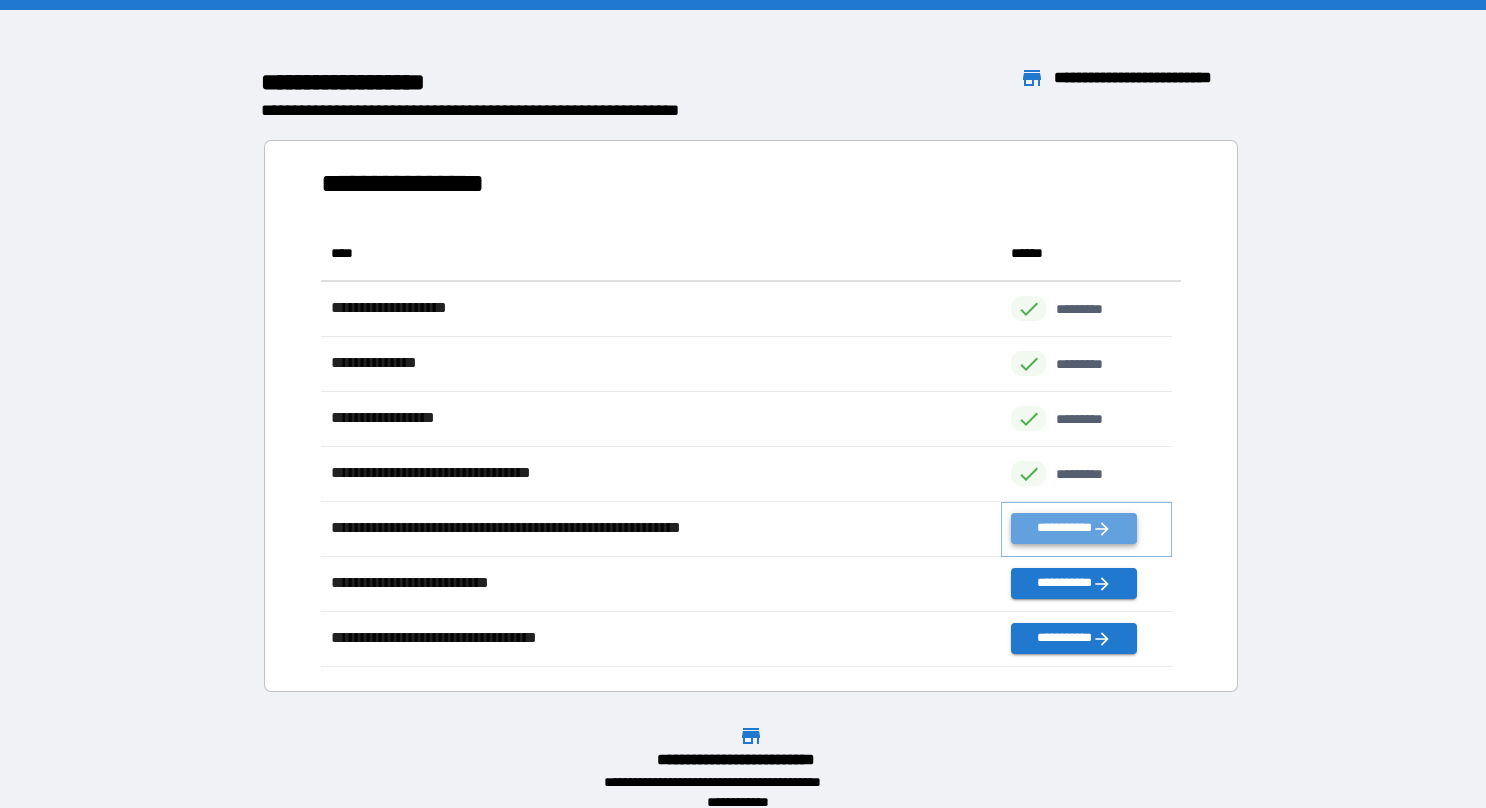 click on "**********" at bounding box center [1073, 528] 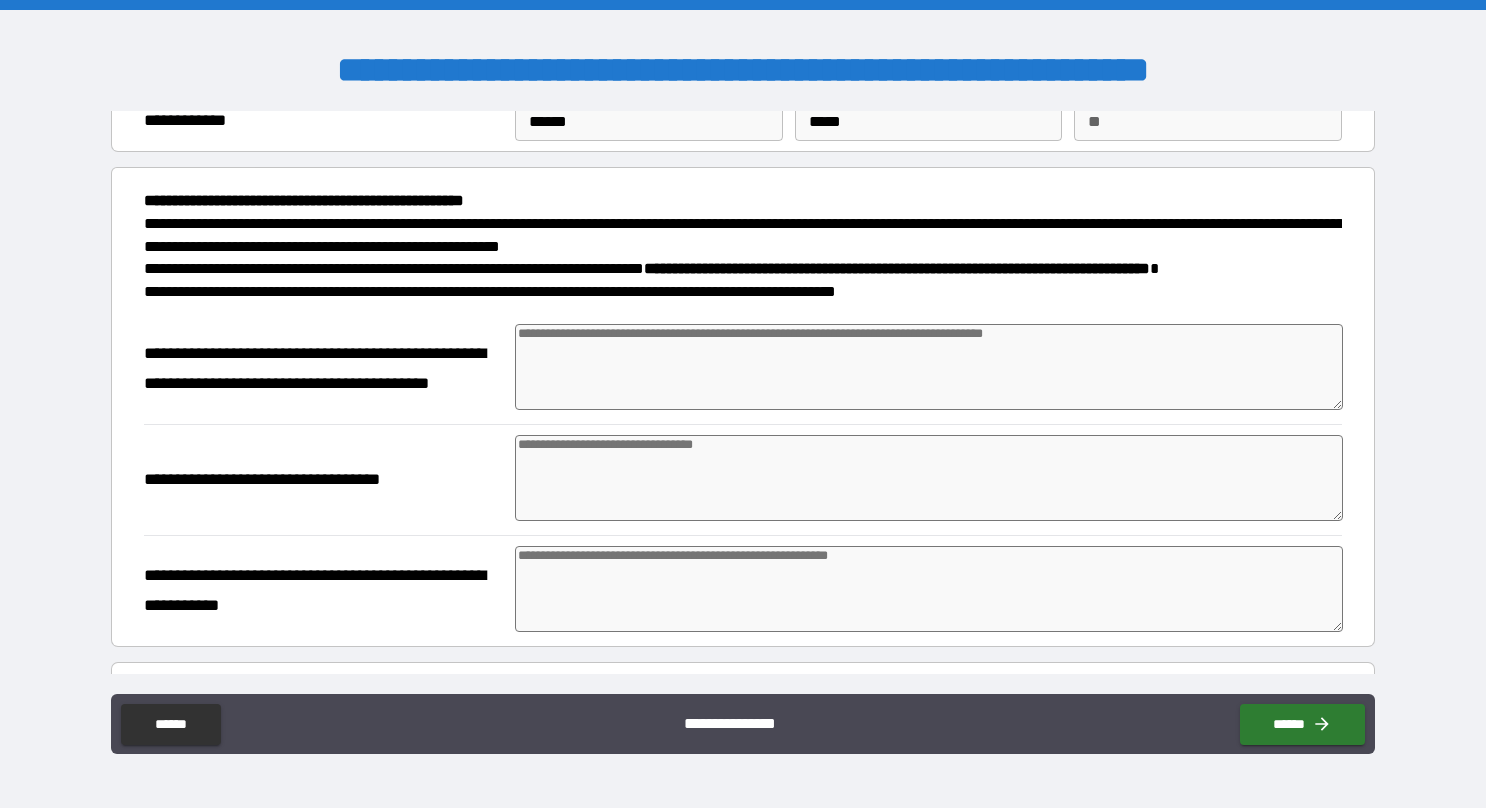 scroll, scrollTop: 125, scrollLeft: 0, axis: vertical 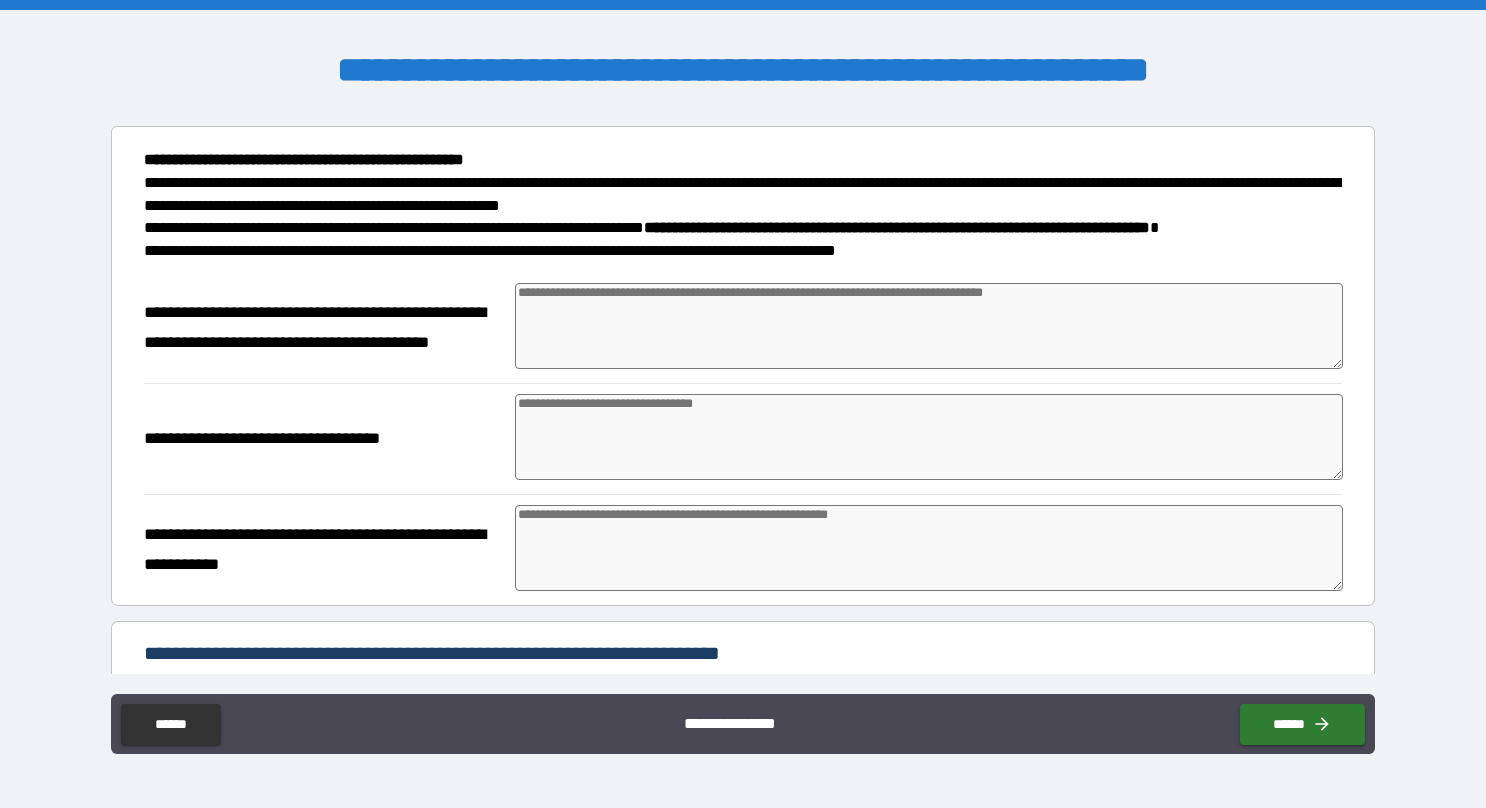 click at bounding box center [929, 326] 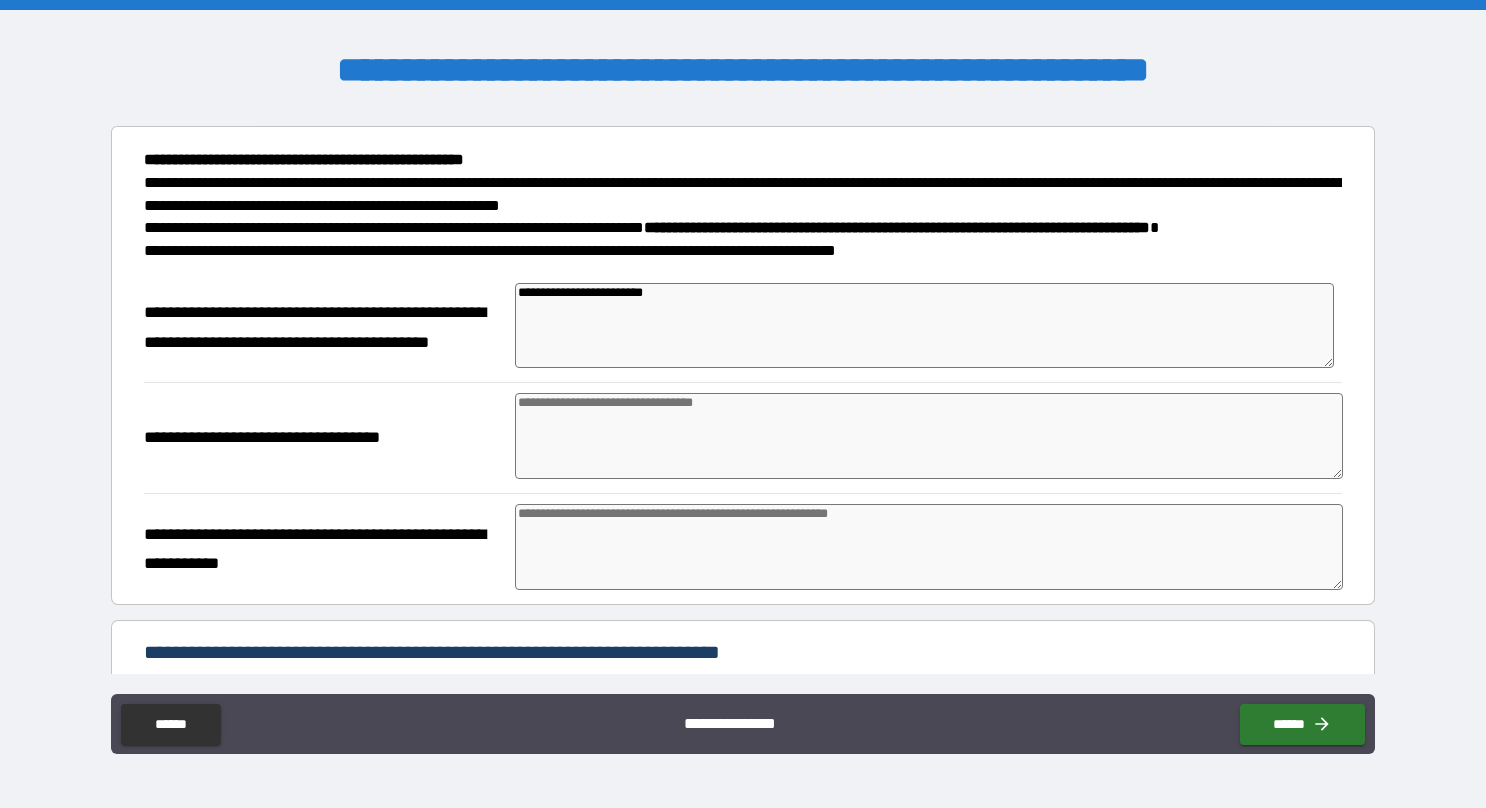 click at bounding box center (929, 436) 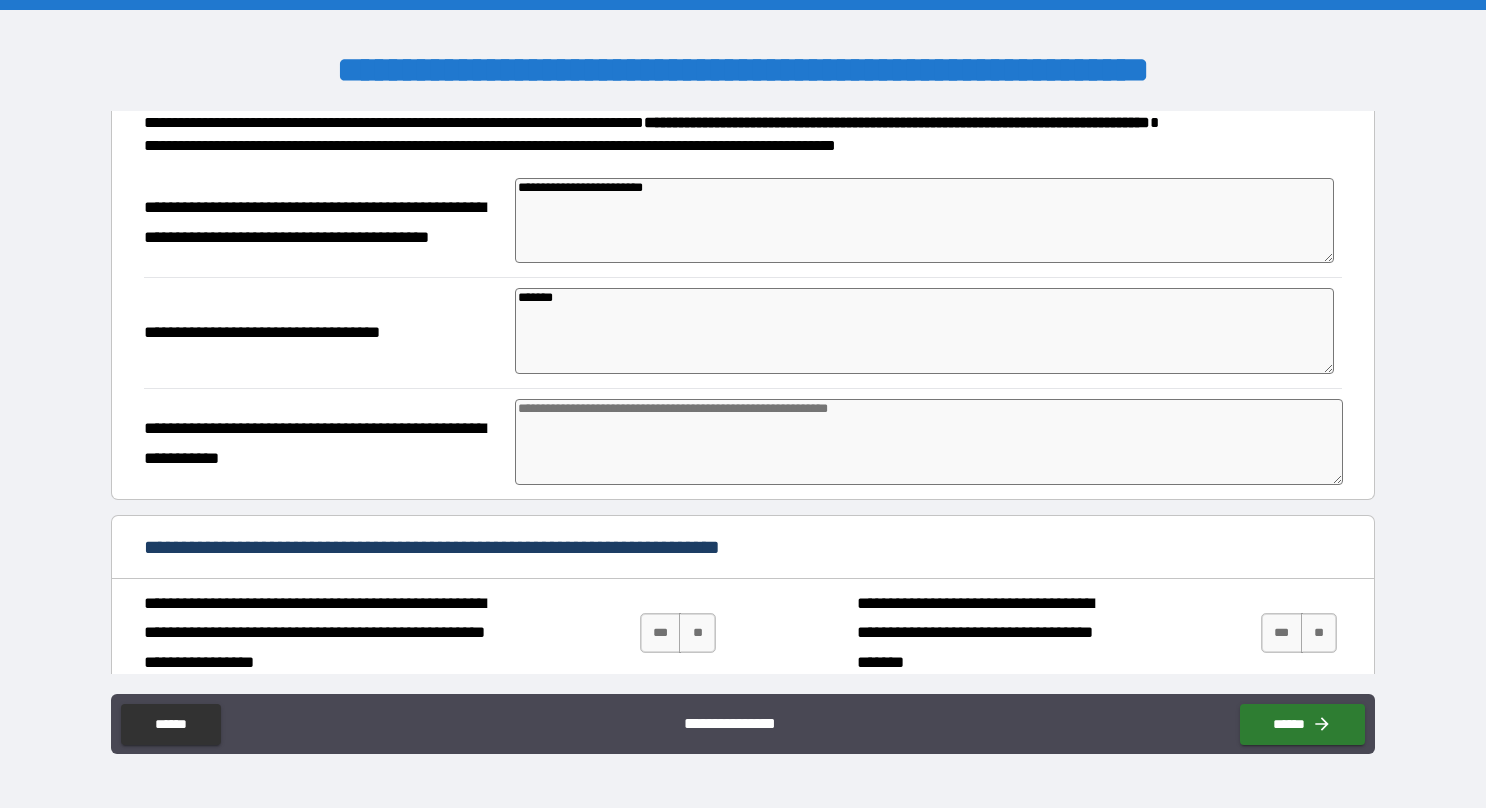 scroll, scrollTop: 250, scrollLeft: 0, axis: vertical 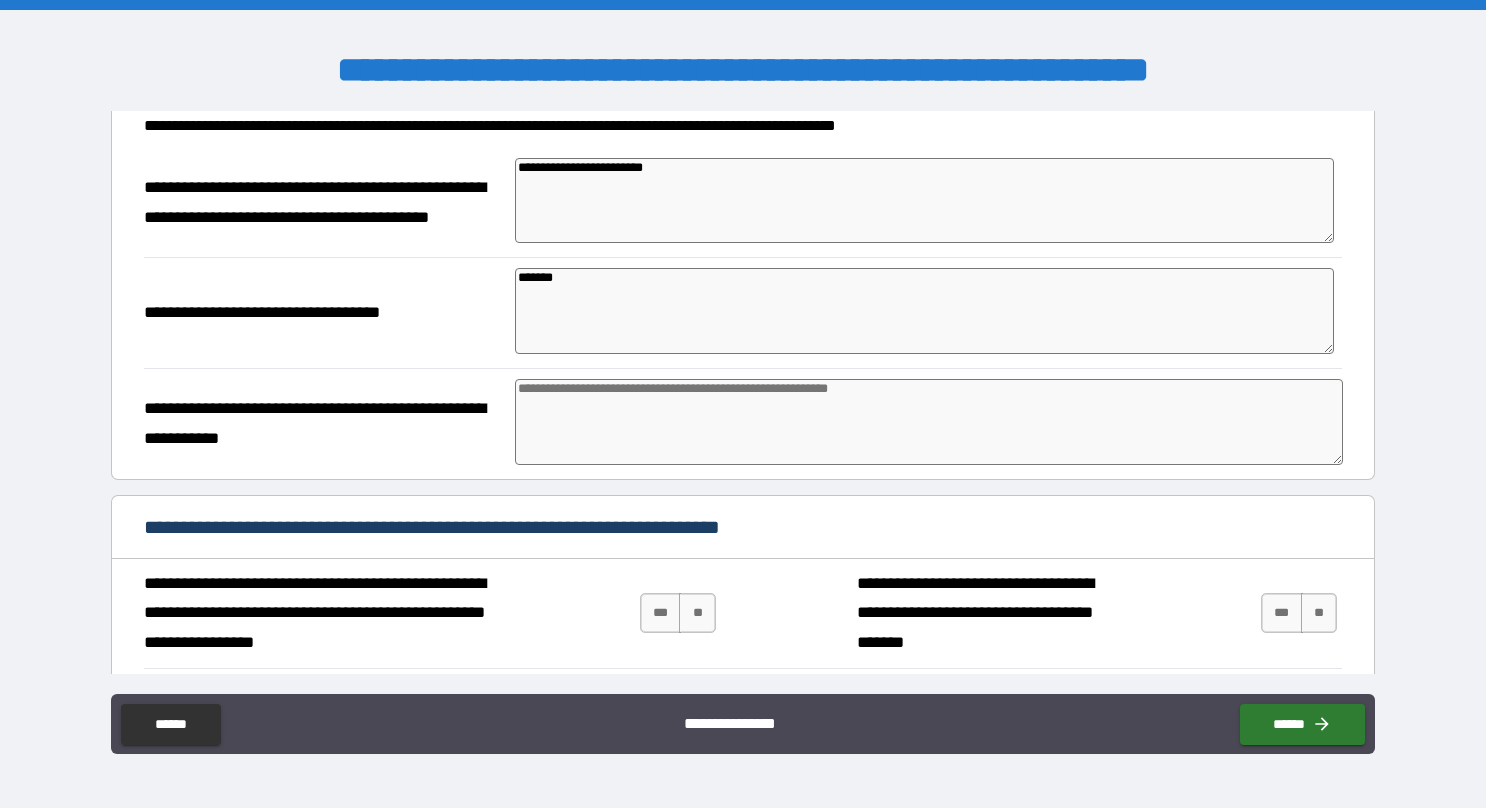 click at bounding box center [929, 422] 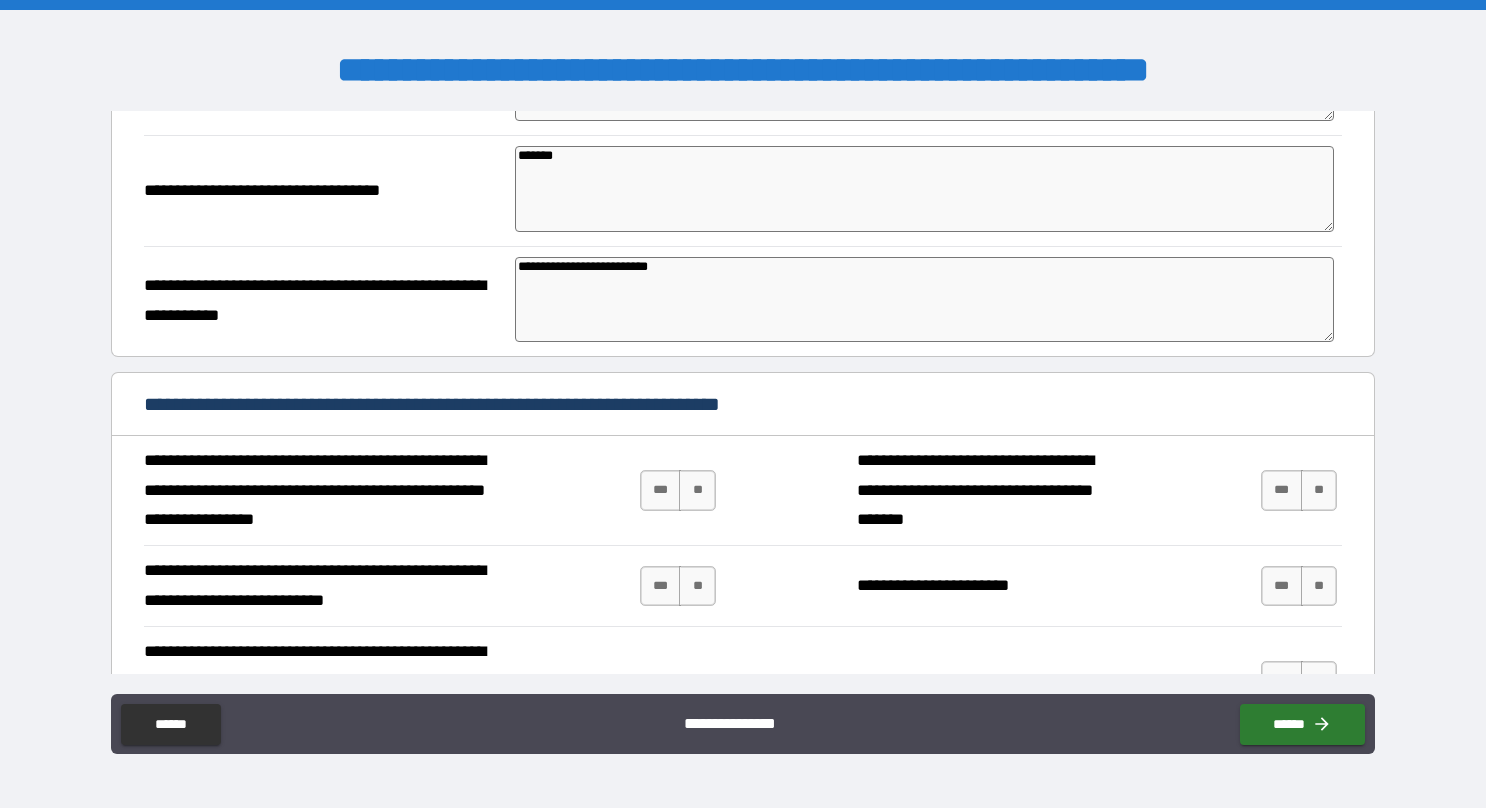 scroll, scrollTop: 475, scrollLeft: 0, axis: vertical 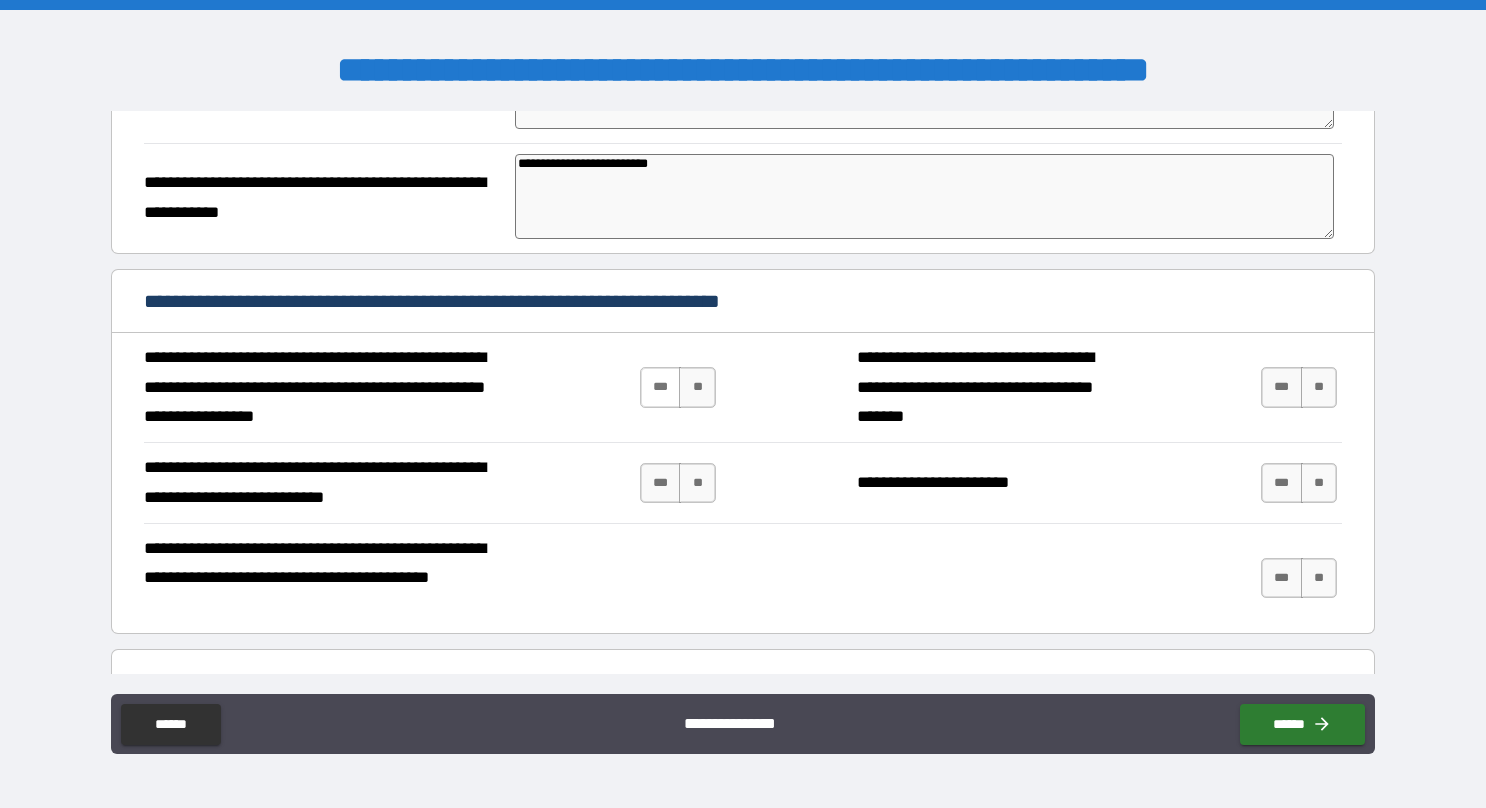 click on "***" at bounding box center [661, 387] 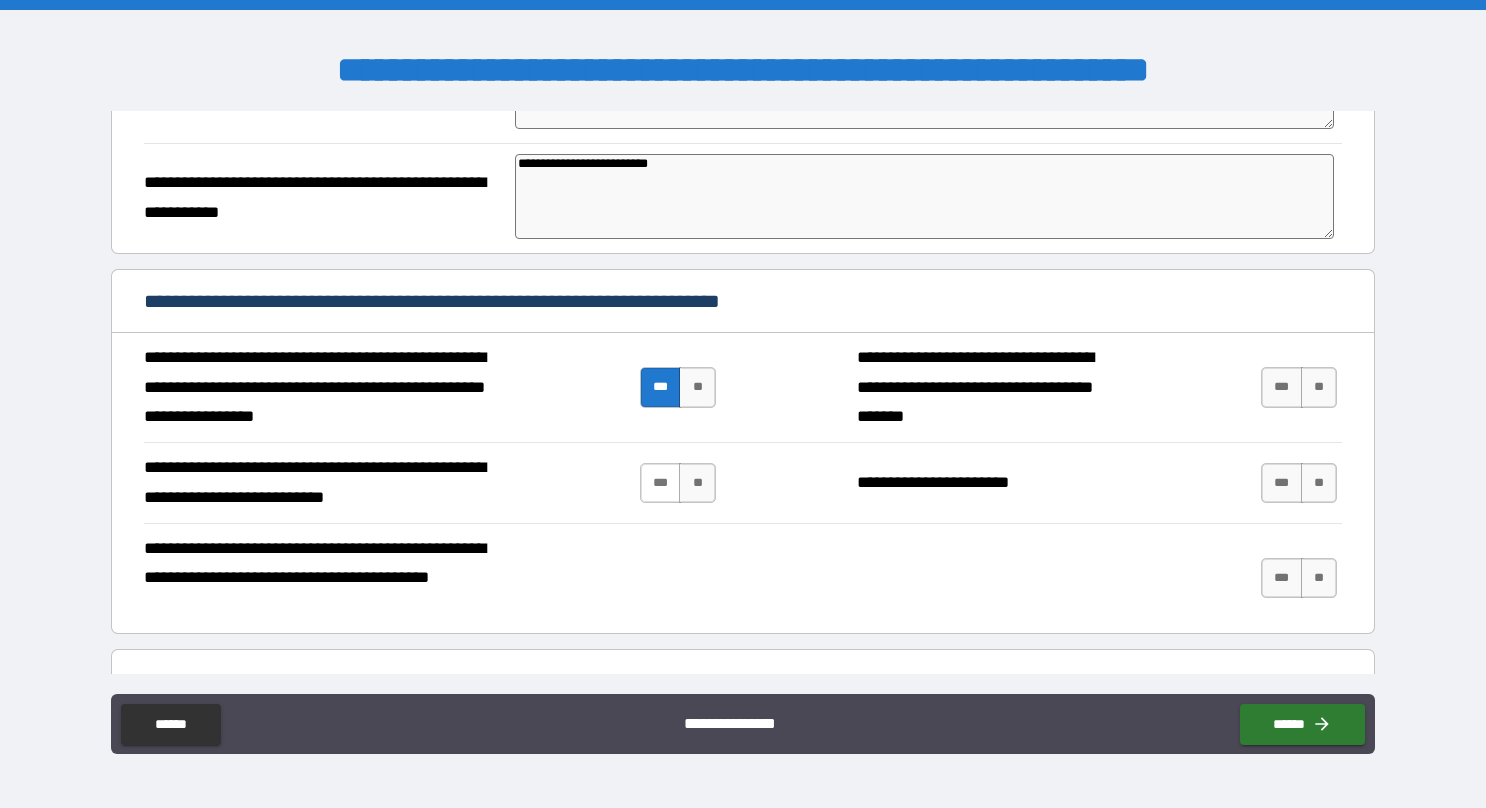 click on "***" at bounding box center (661, 483) 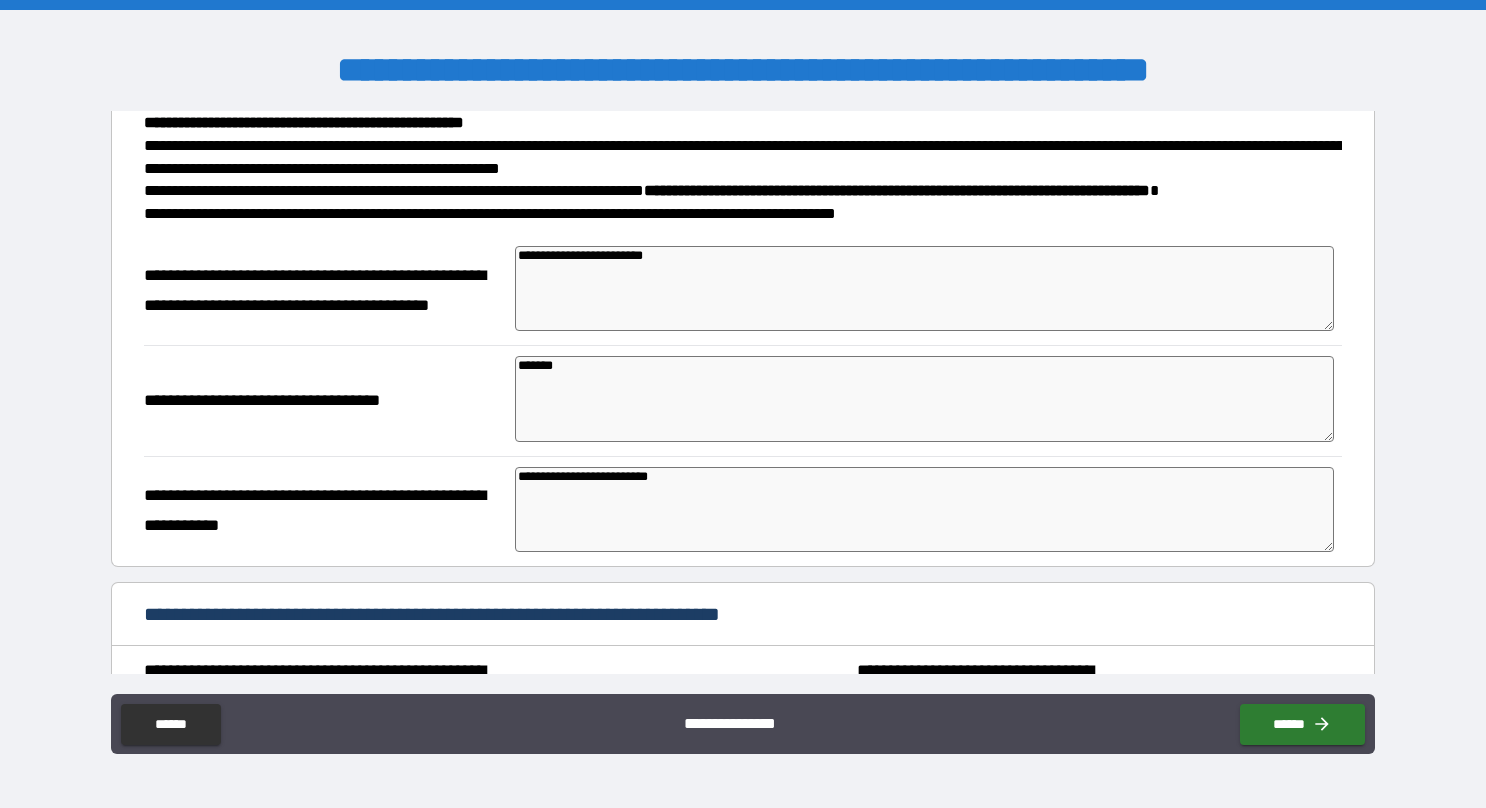 scroll, scrollTop: 200, scrollLeft: 0, axis: vertical 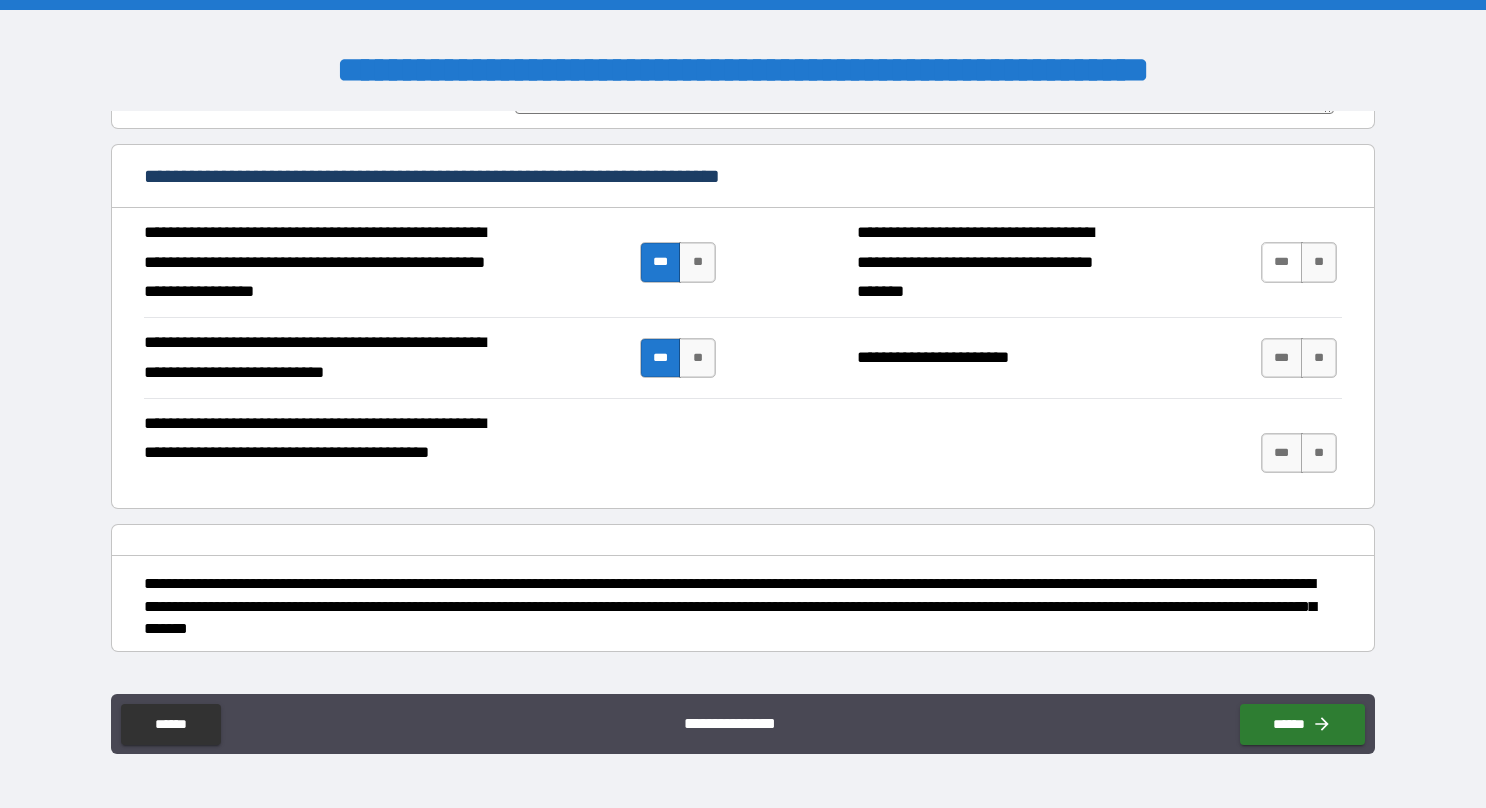 click on "***" at bounding box center (1282, 262) 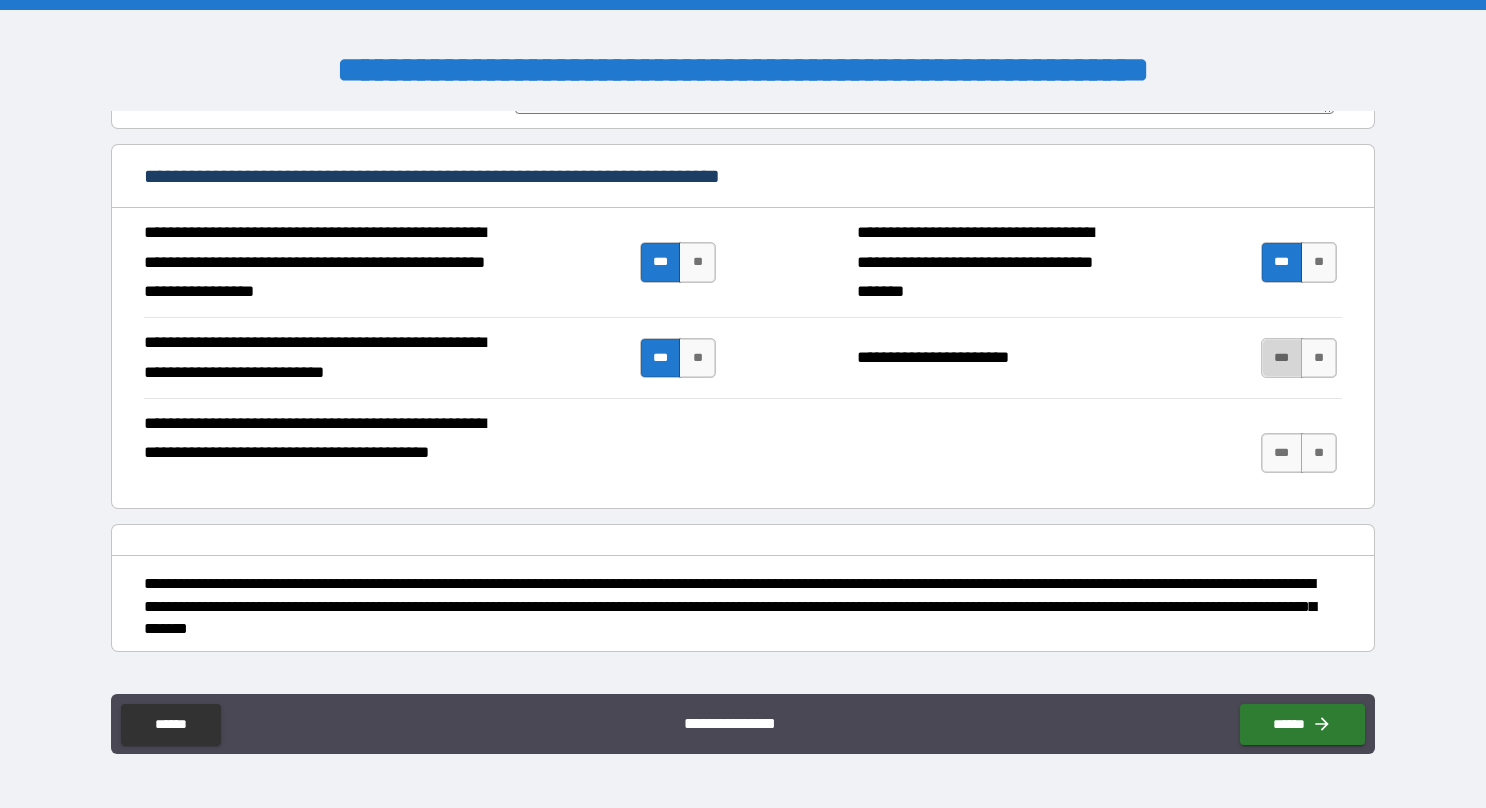 click on "***" at bounding box center [1282, 358] 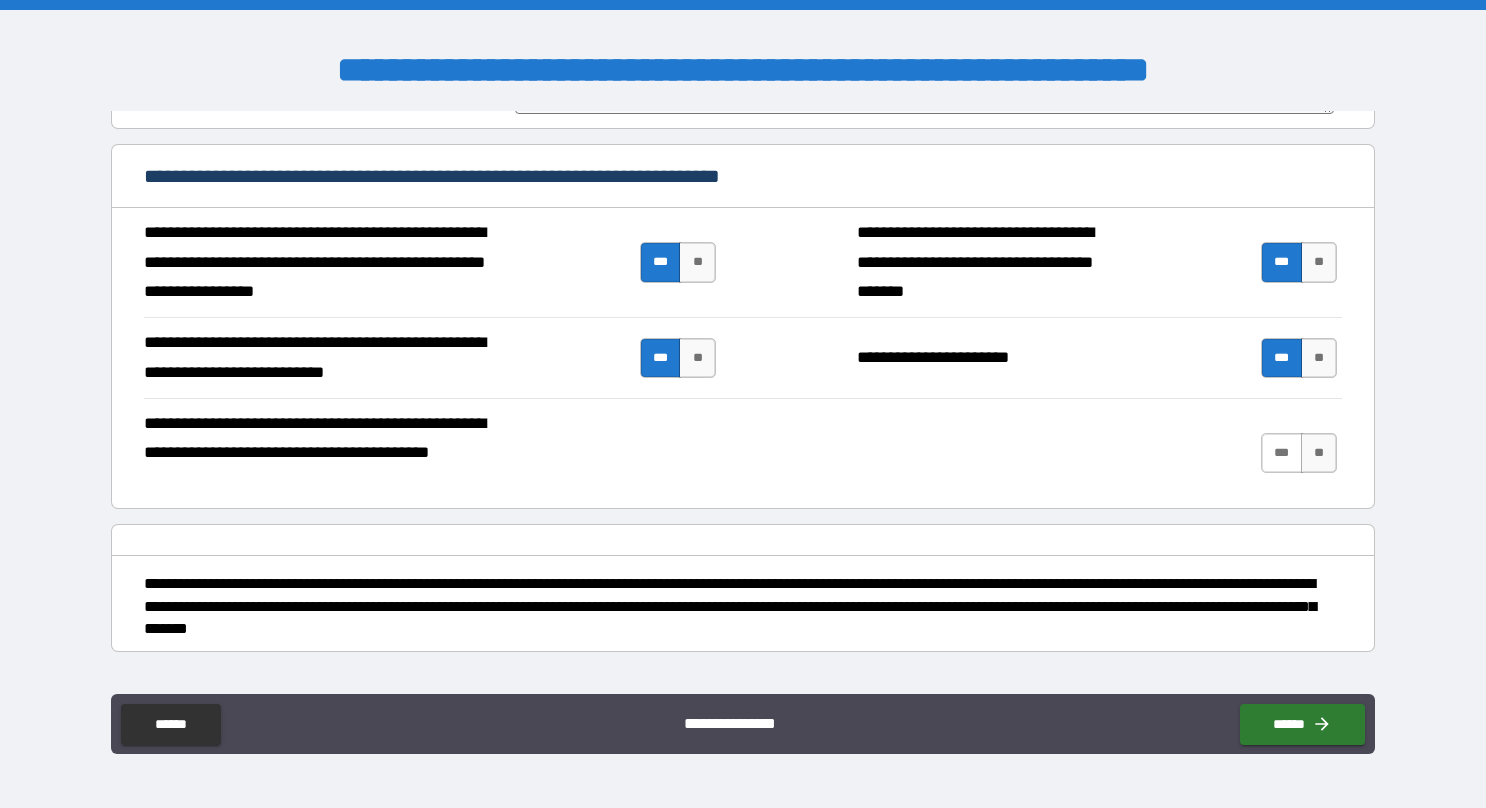 click on "***" at bounding box center [1282, 453] 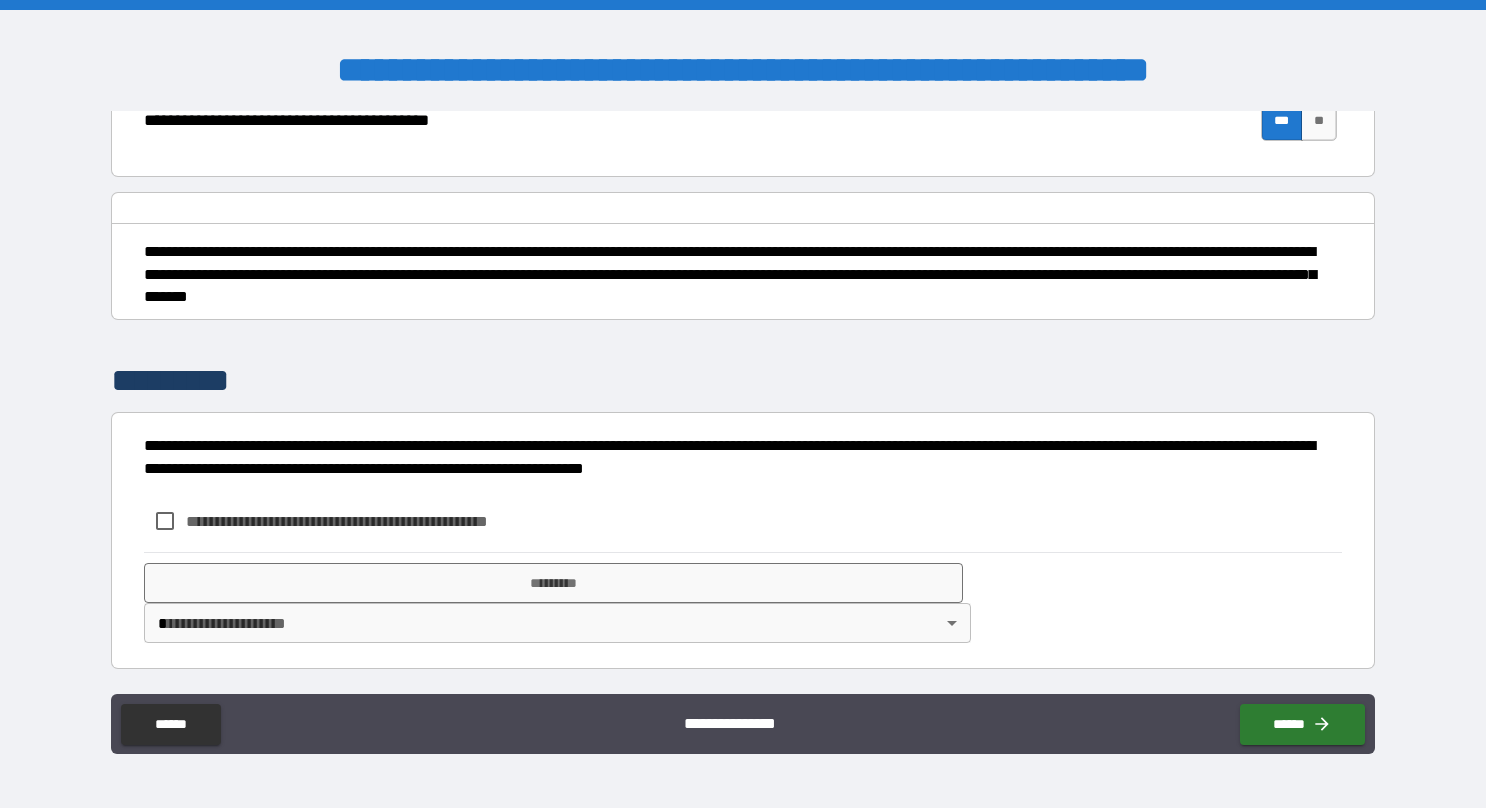 scroll, scrollTop: 949, scrollLeft: 0, axis: vertical 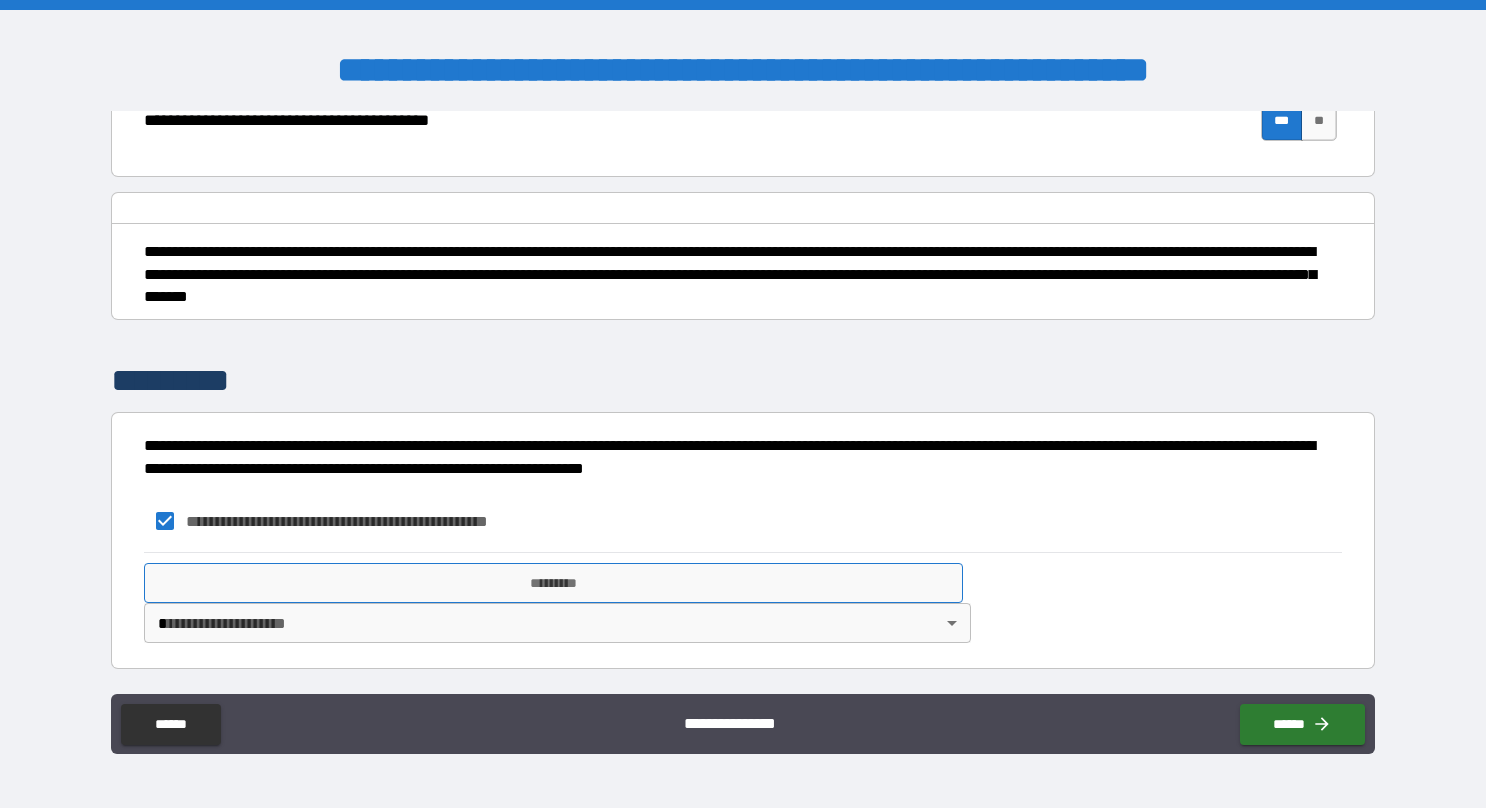 click on "*********" at bounding box center (553, 583) 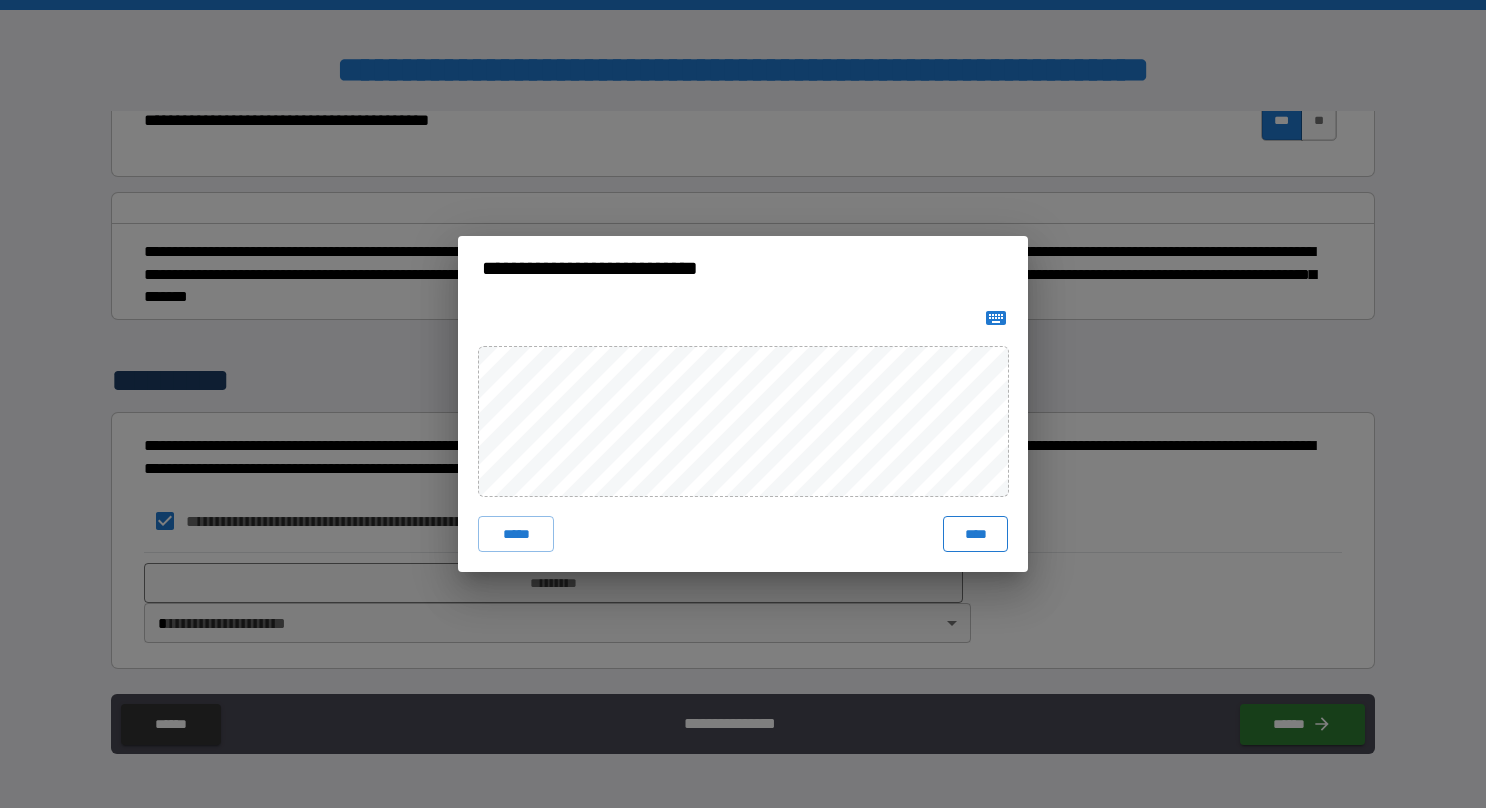 click on "****" at bounding box center (975, 534) 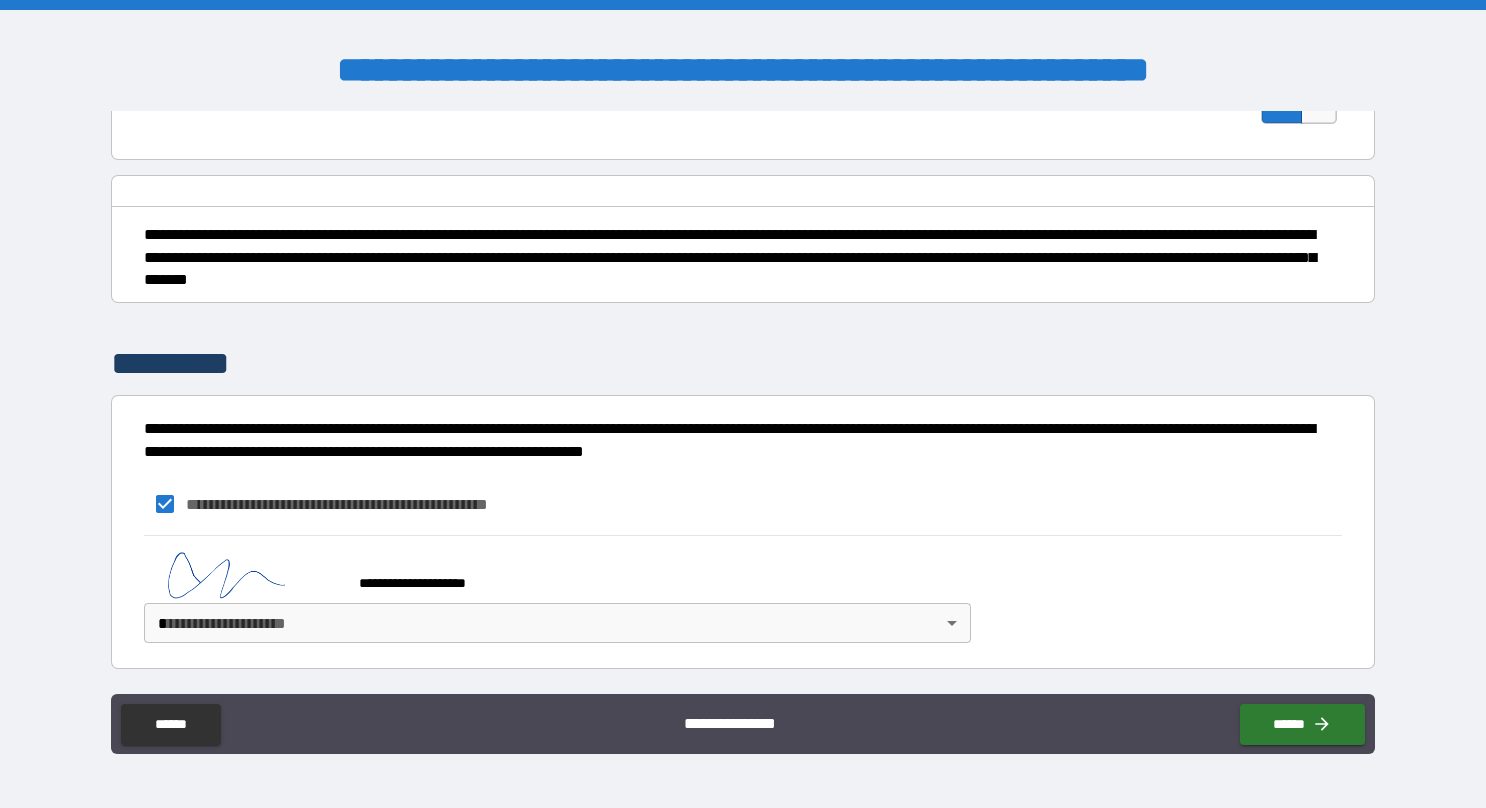 scroll, scrollTop: 966, scrollLeft: 0, axis: vertical 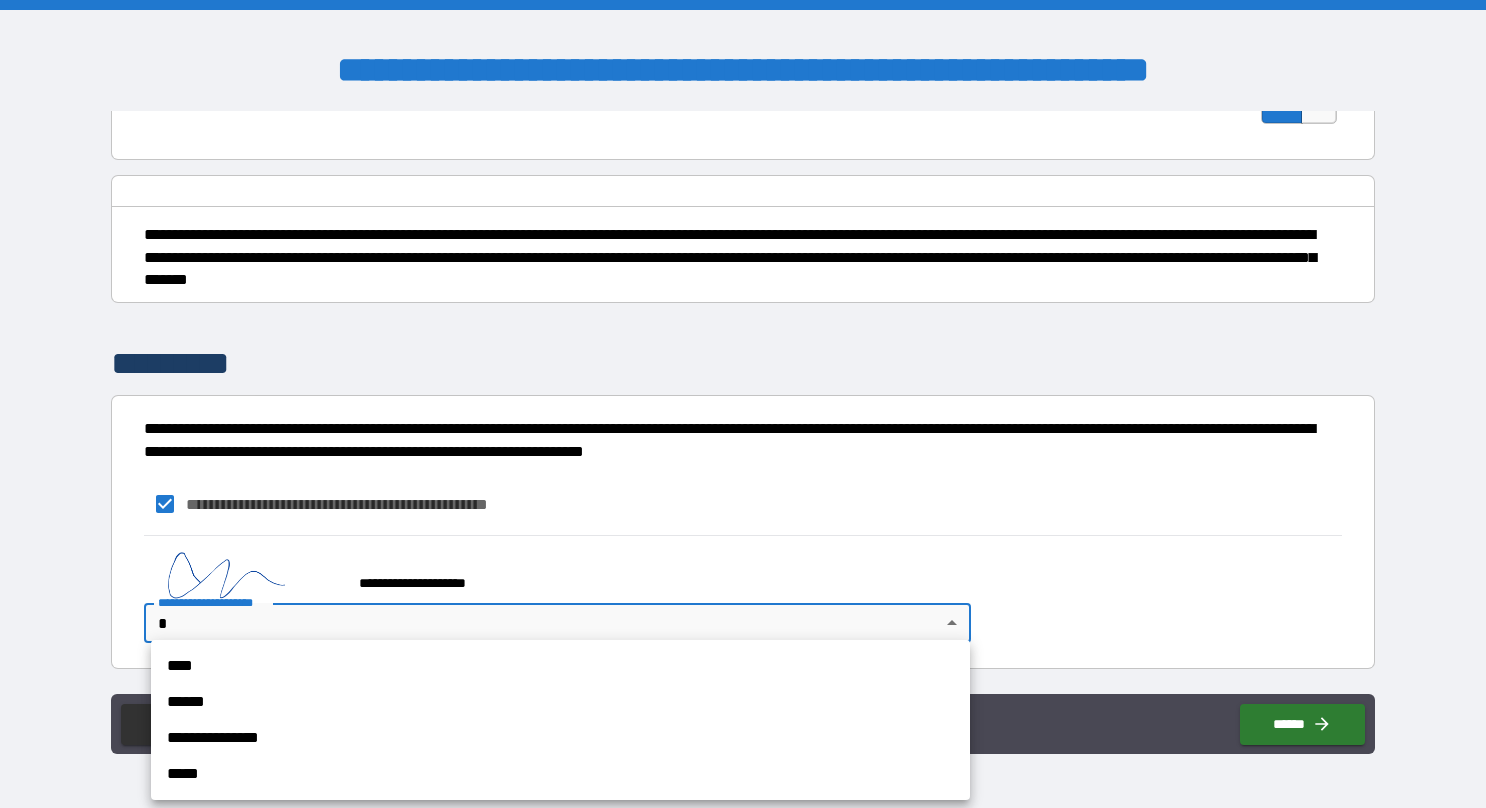 click on "**********" at bounding box center (743, 404) 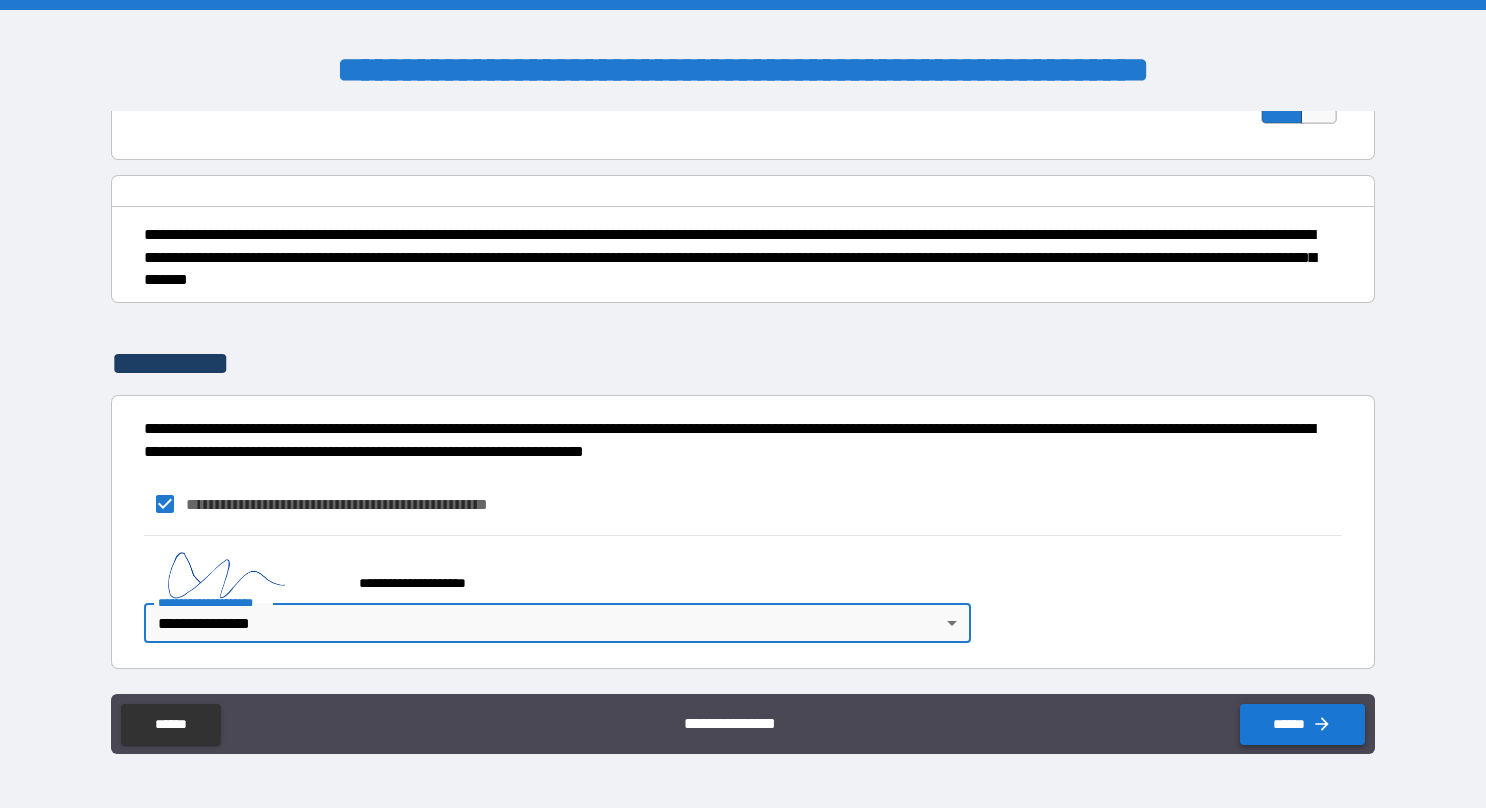 click 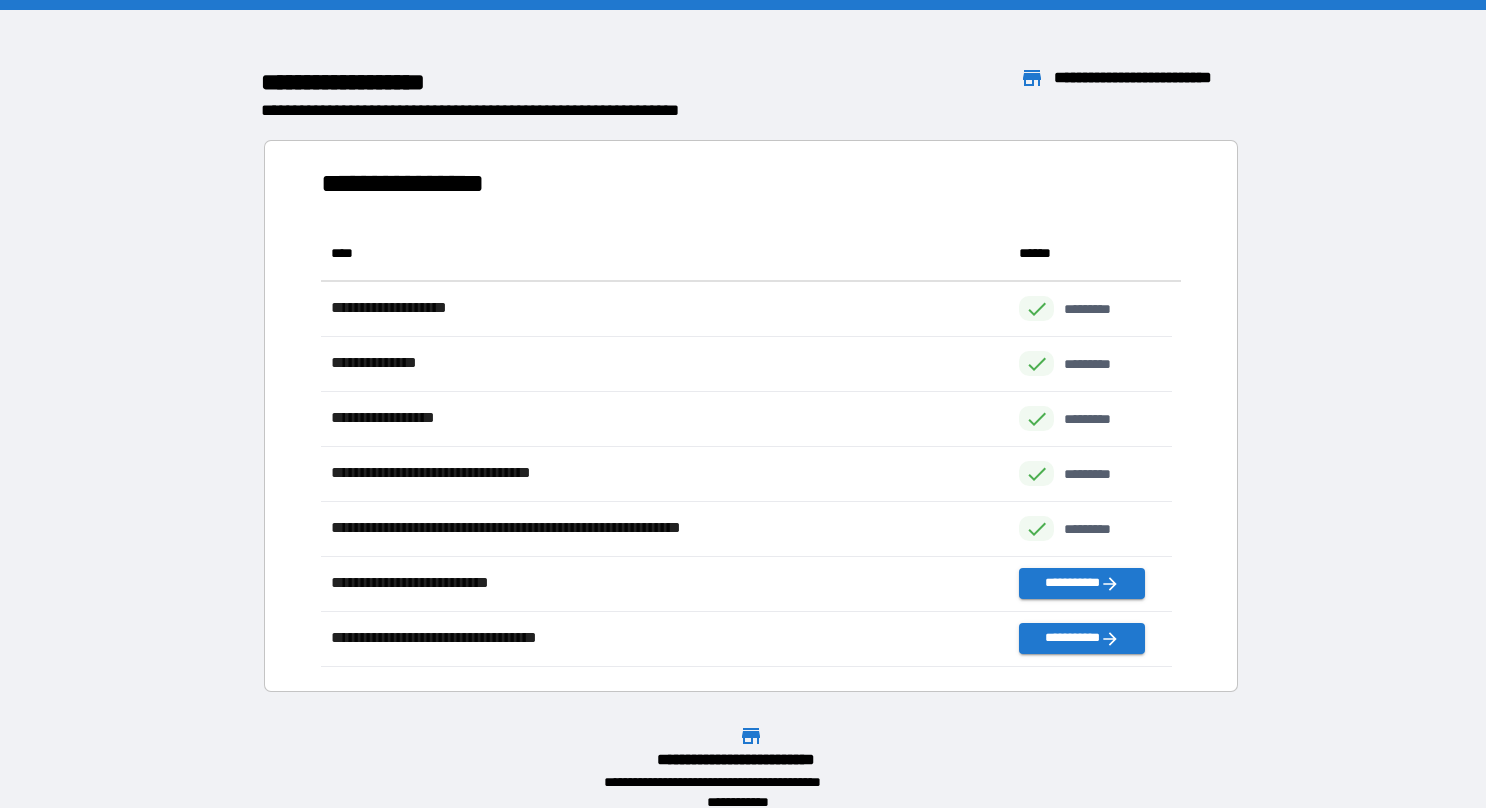 scroll, scrollTop: 16, scrollLeft: 16, axis: both 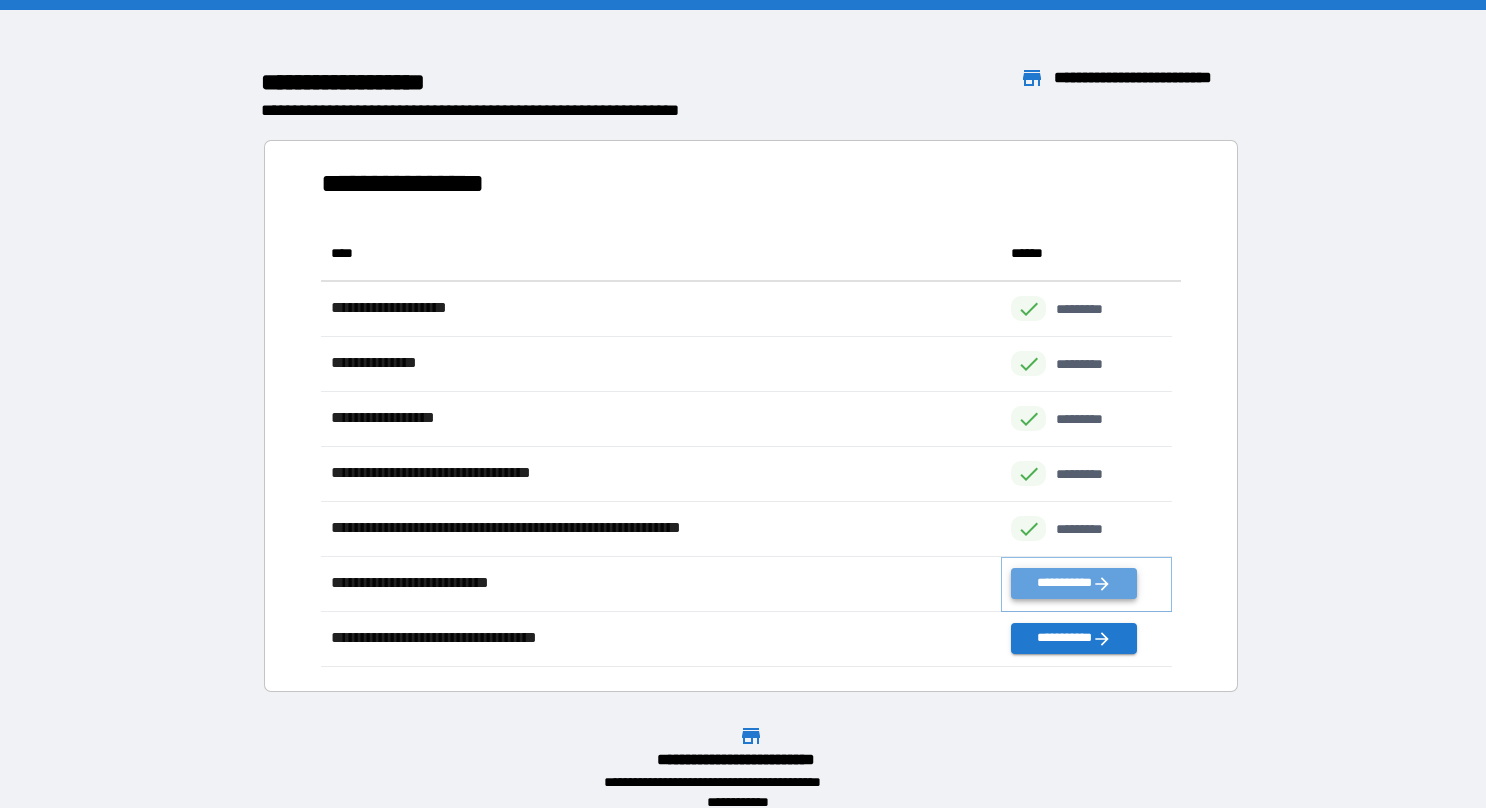 click on "**********" at bounding box center [1073, 583] 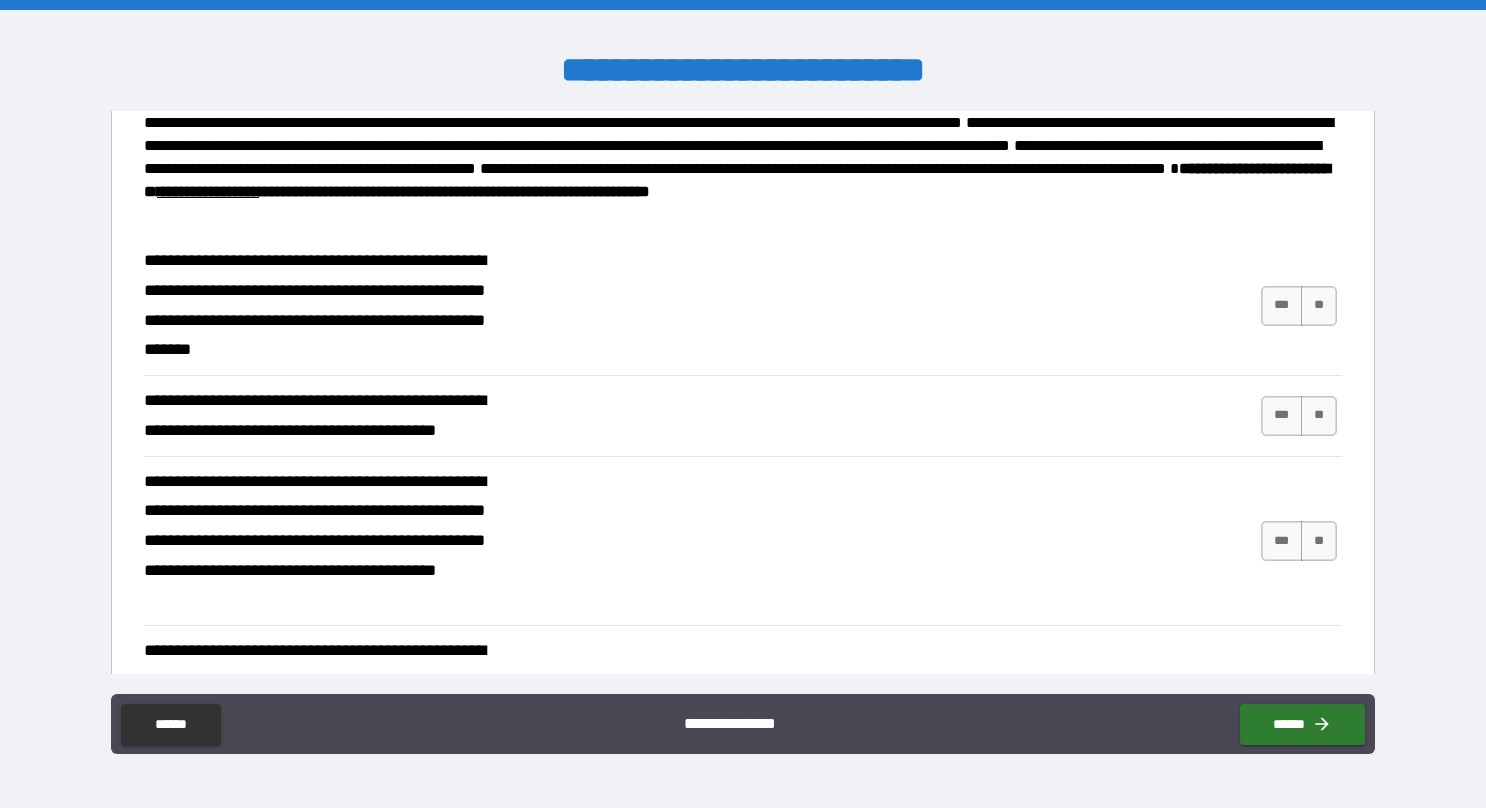 scroll, scrollTop: 800, scrollLeft: 0, axis: vertical 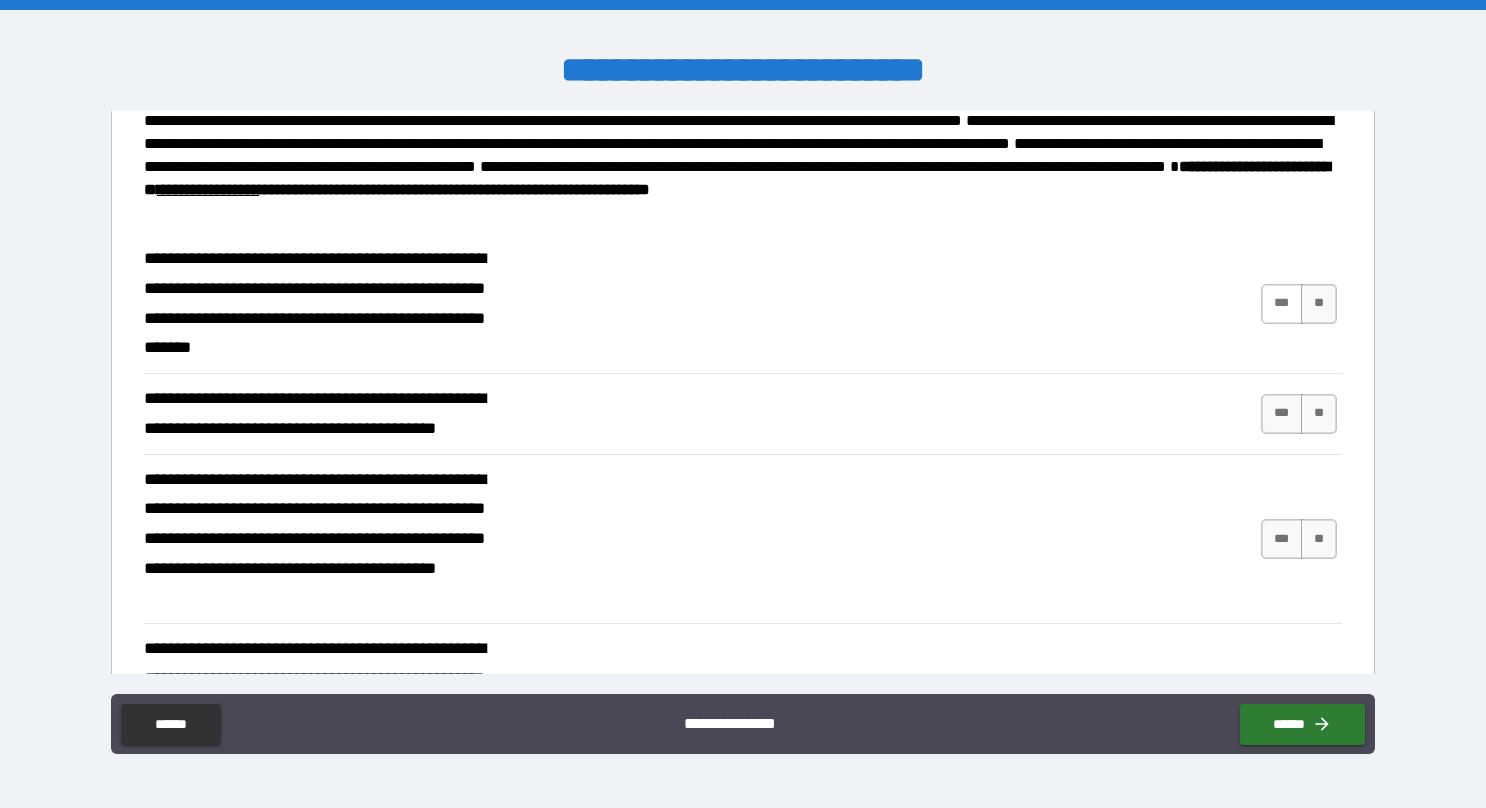 click on "***" at bounding box center (1282, 304) 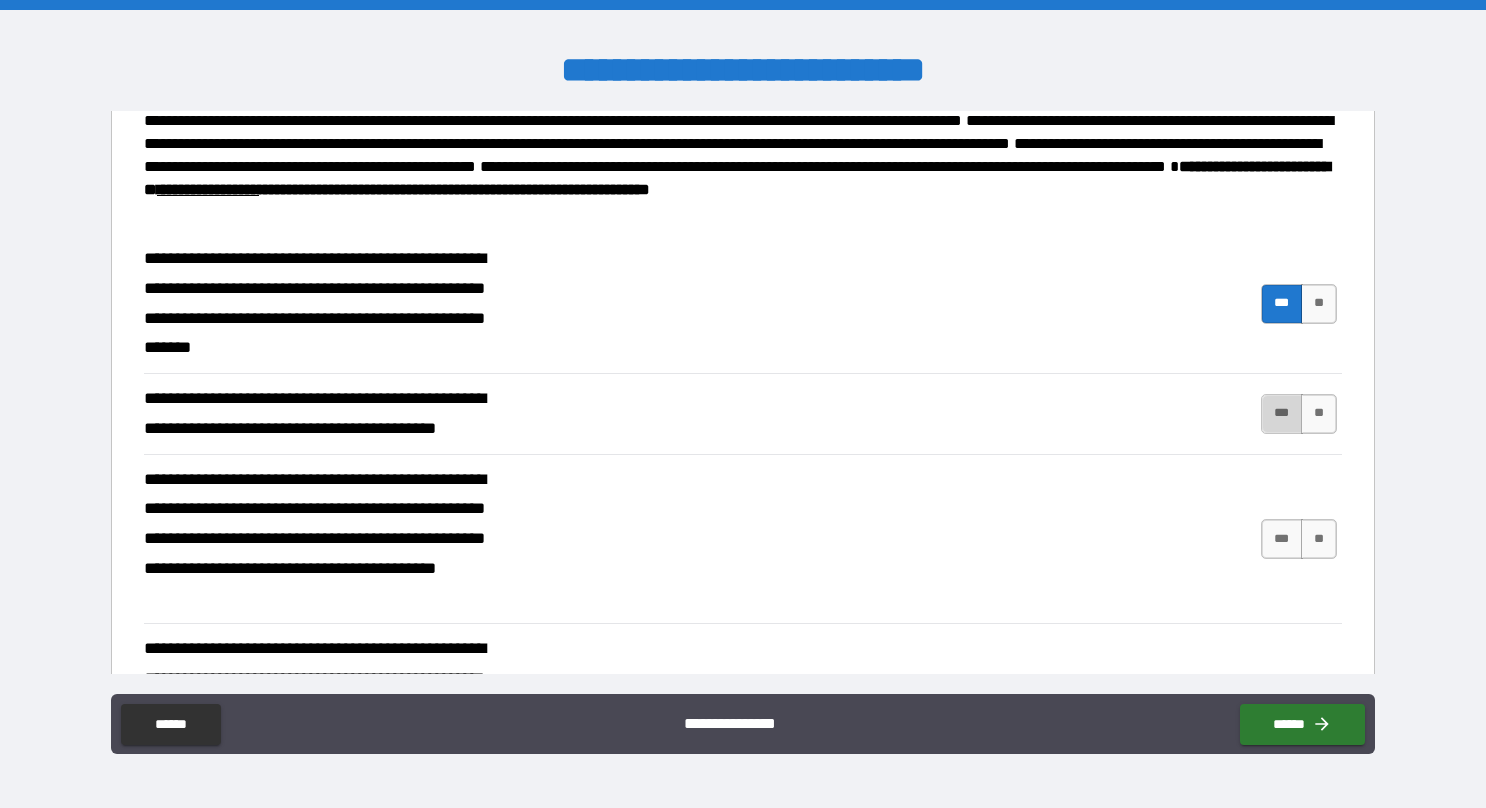 click on "***" at bounding box center [1282, 414] 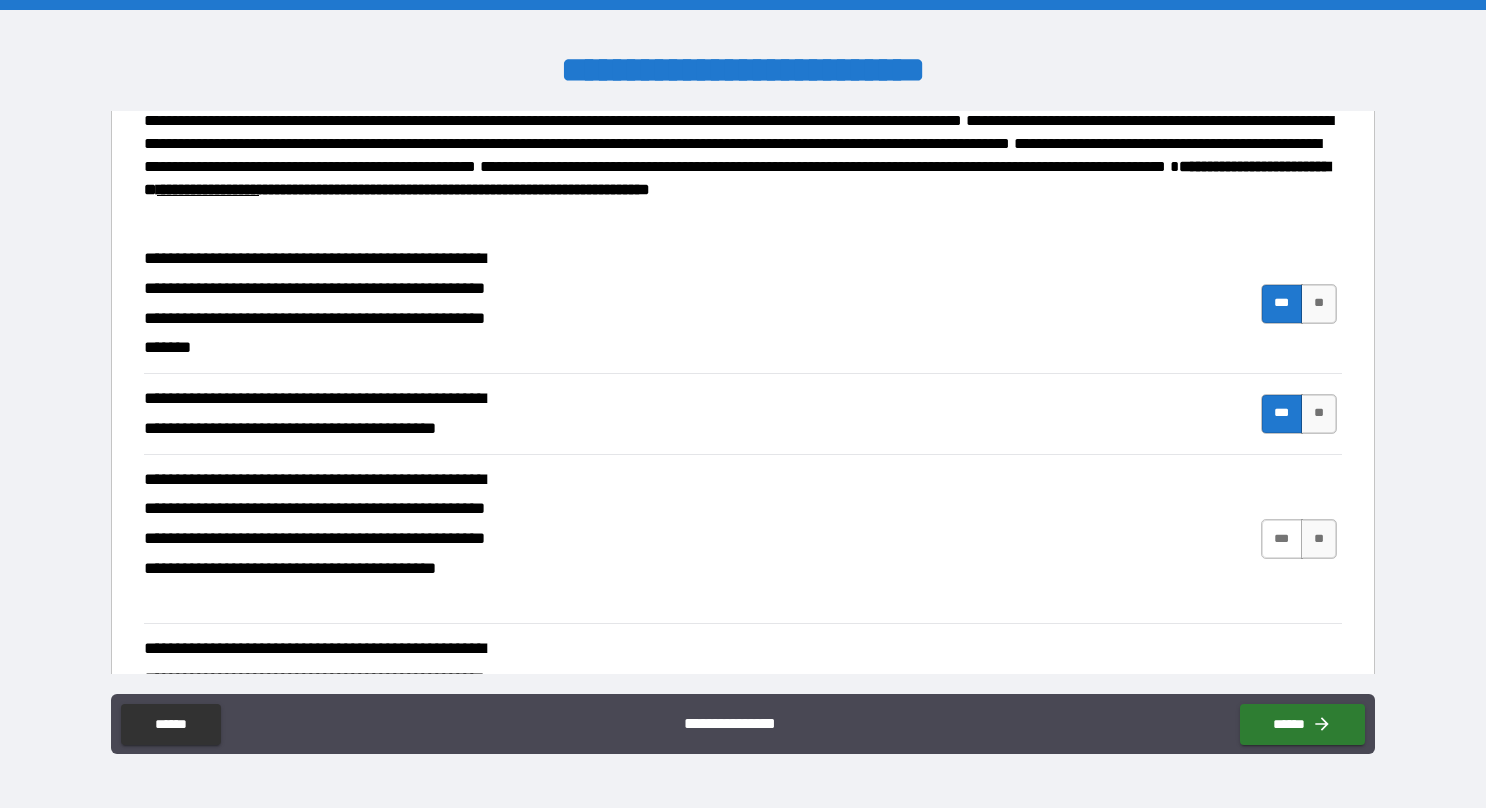 click on "***" at bounding box center (1282, 539) 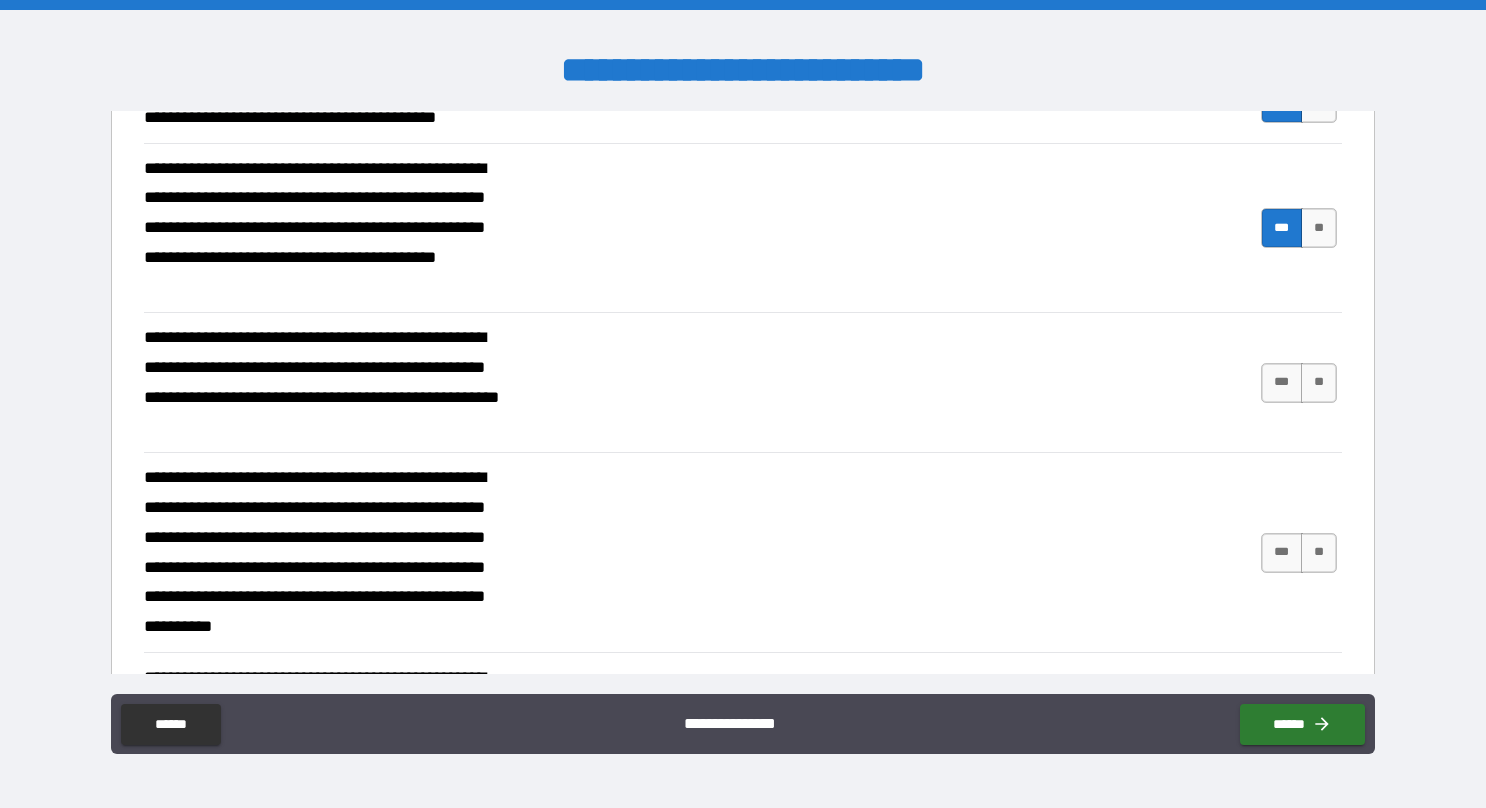 scroll, scrollTop: 1125, scrollLeft: 0, axis: vertical 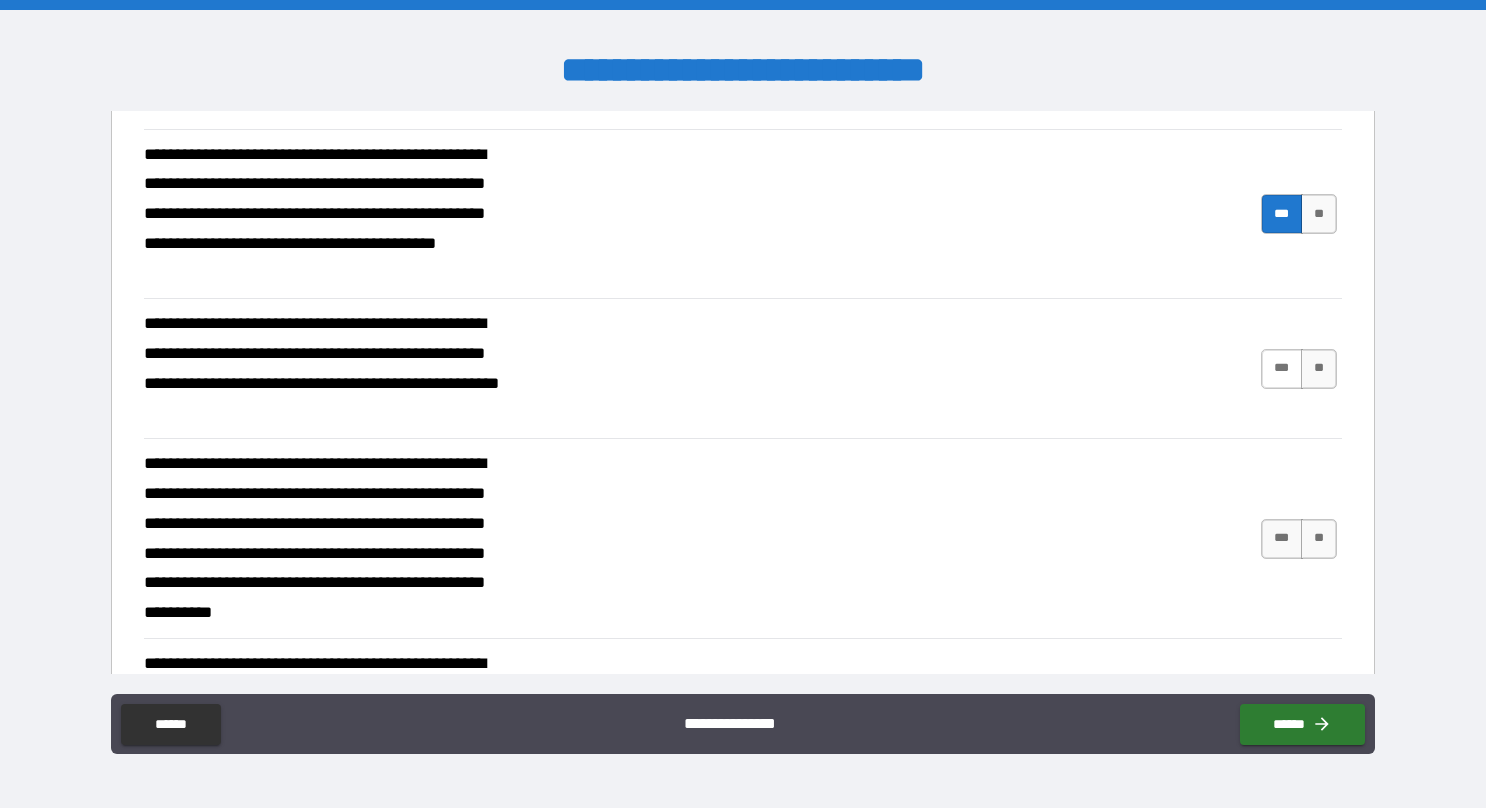 click on "***" at bounding box center [1282, 369] 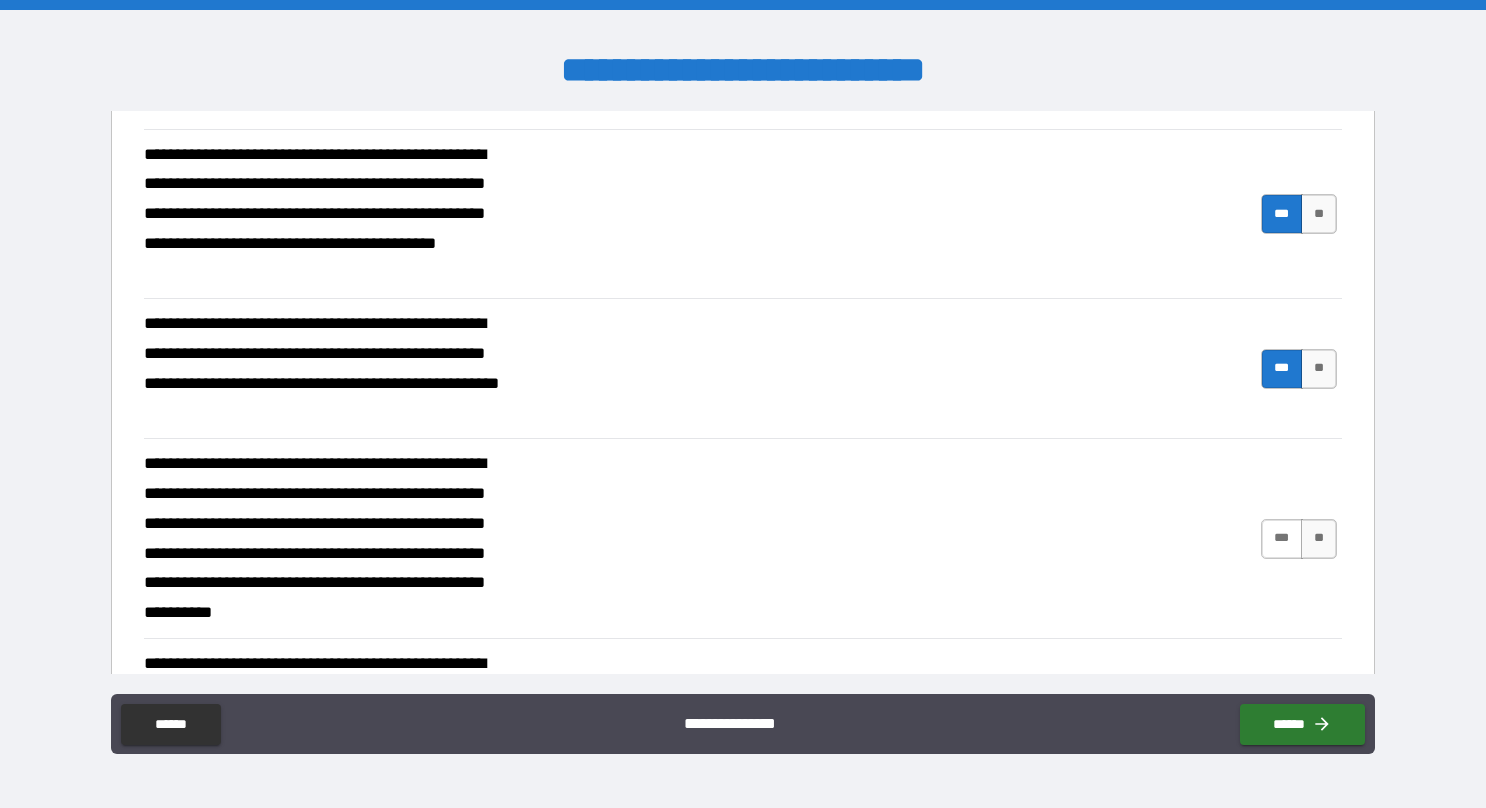 click on "***" at bounding box center (1282, 539) 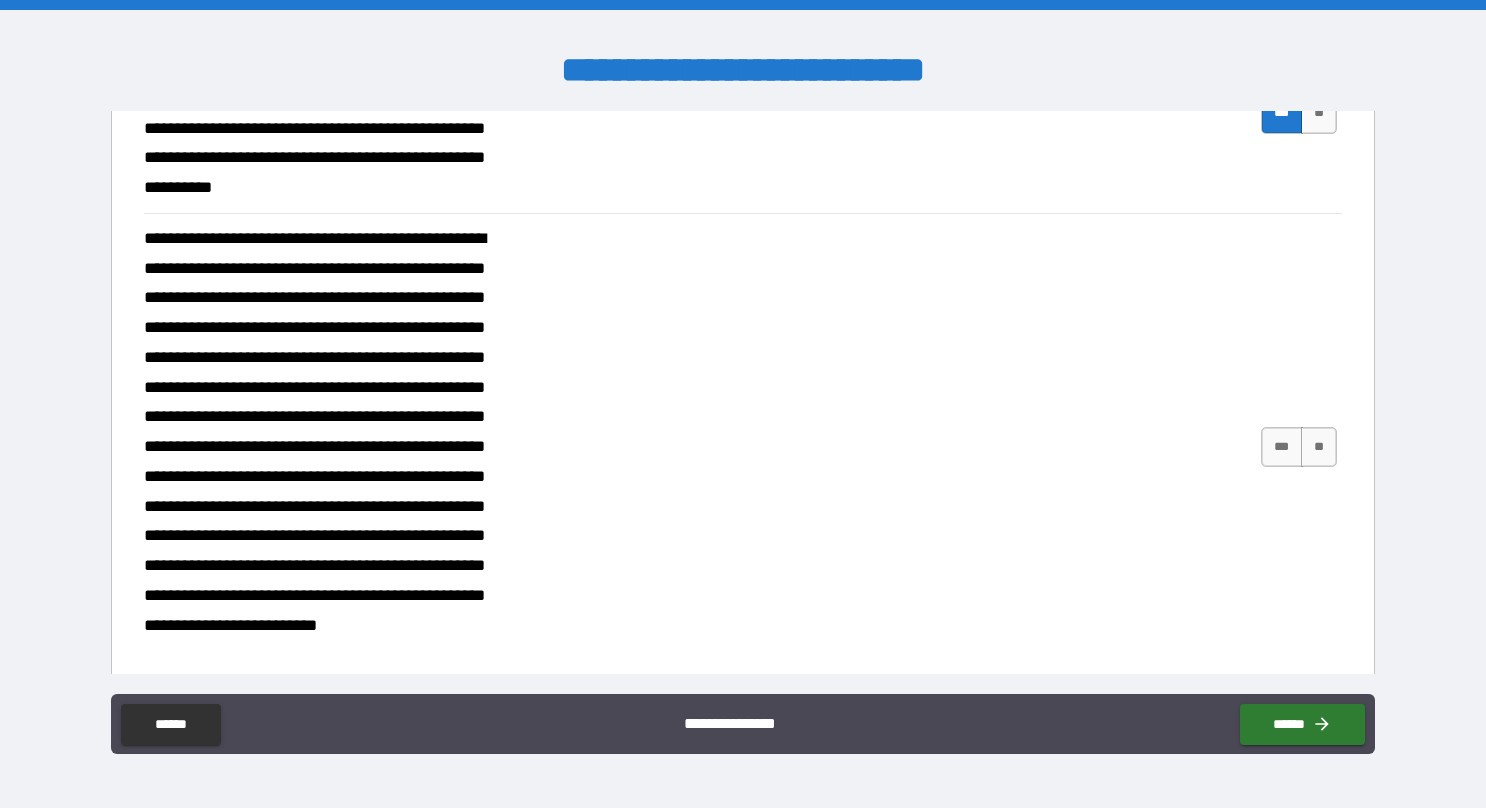 scroll, scrollTop: 1600, scrollLeft: 0, axis: vertical 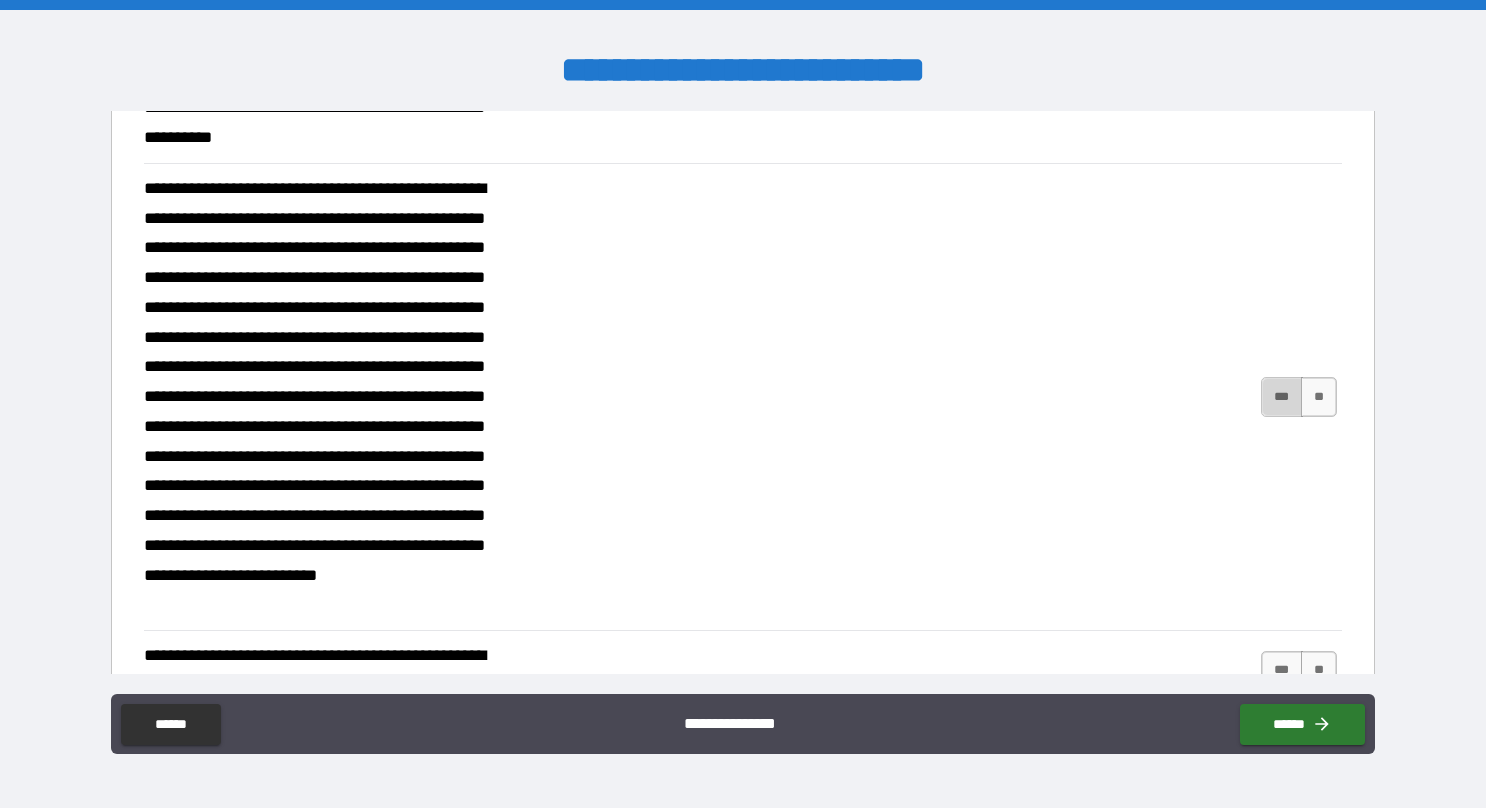 click on "***" at bounding box center (1282, 397) 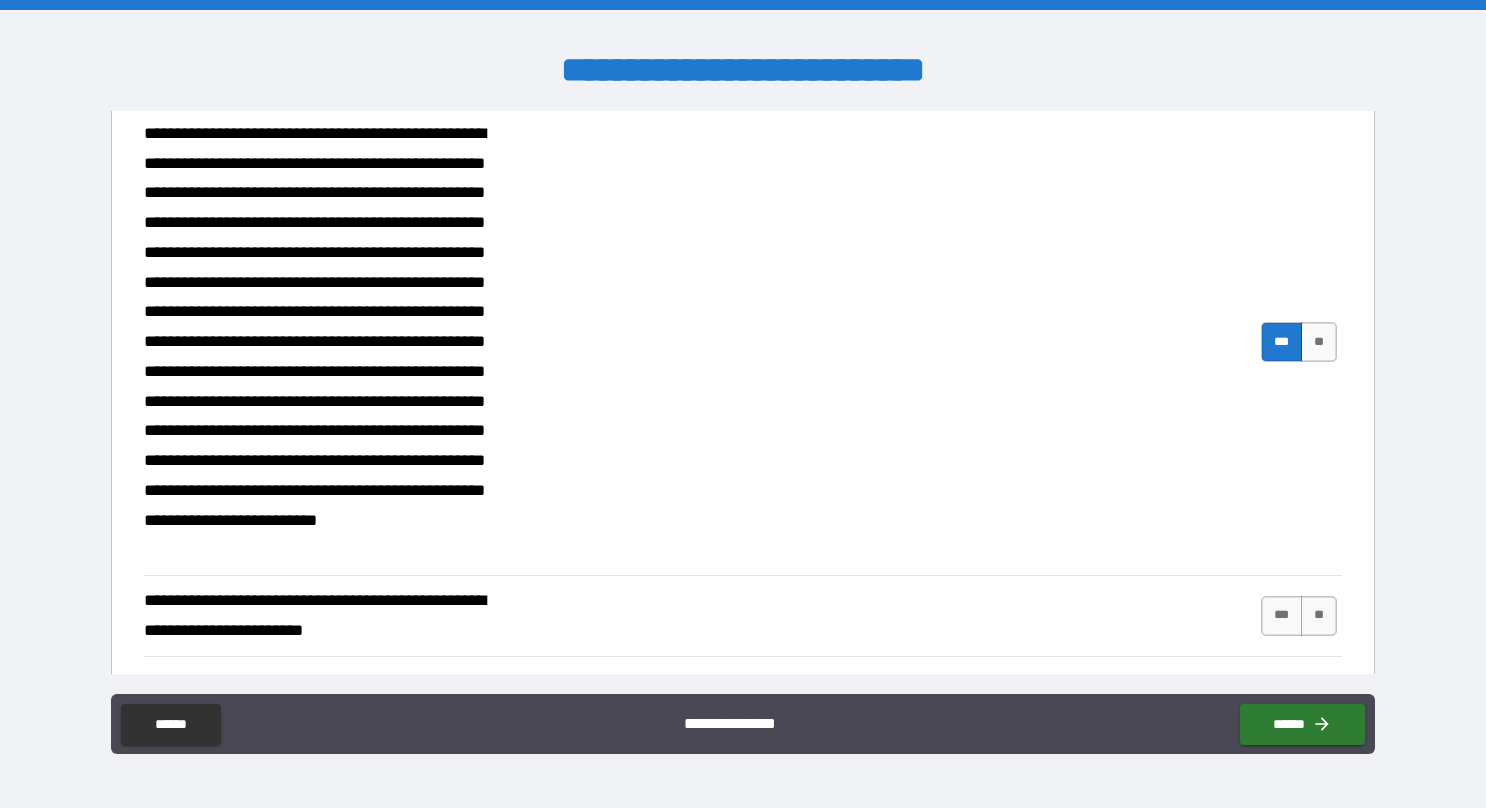 scroll, scrollTop: 1975, scrollLeft: 0, axis: vertical 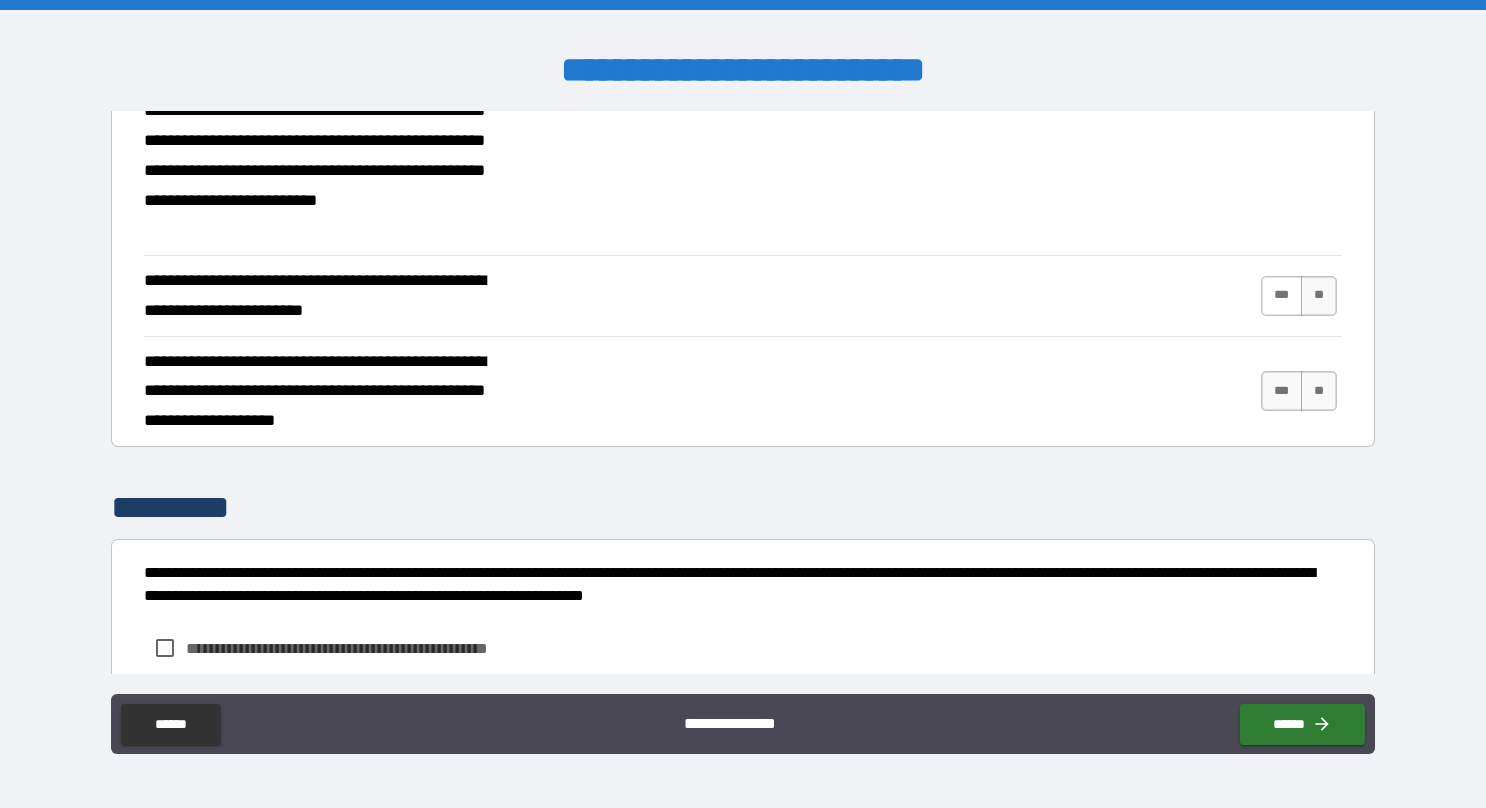 click on "***" at bounding box center (1282, 296) 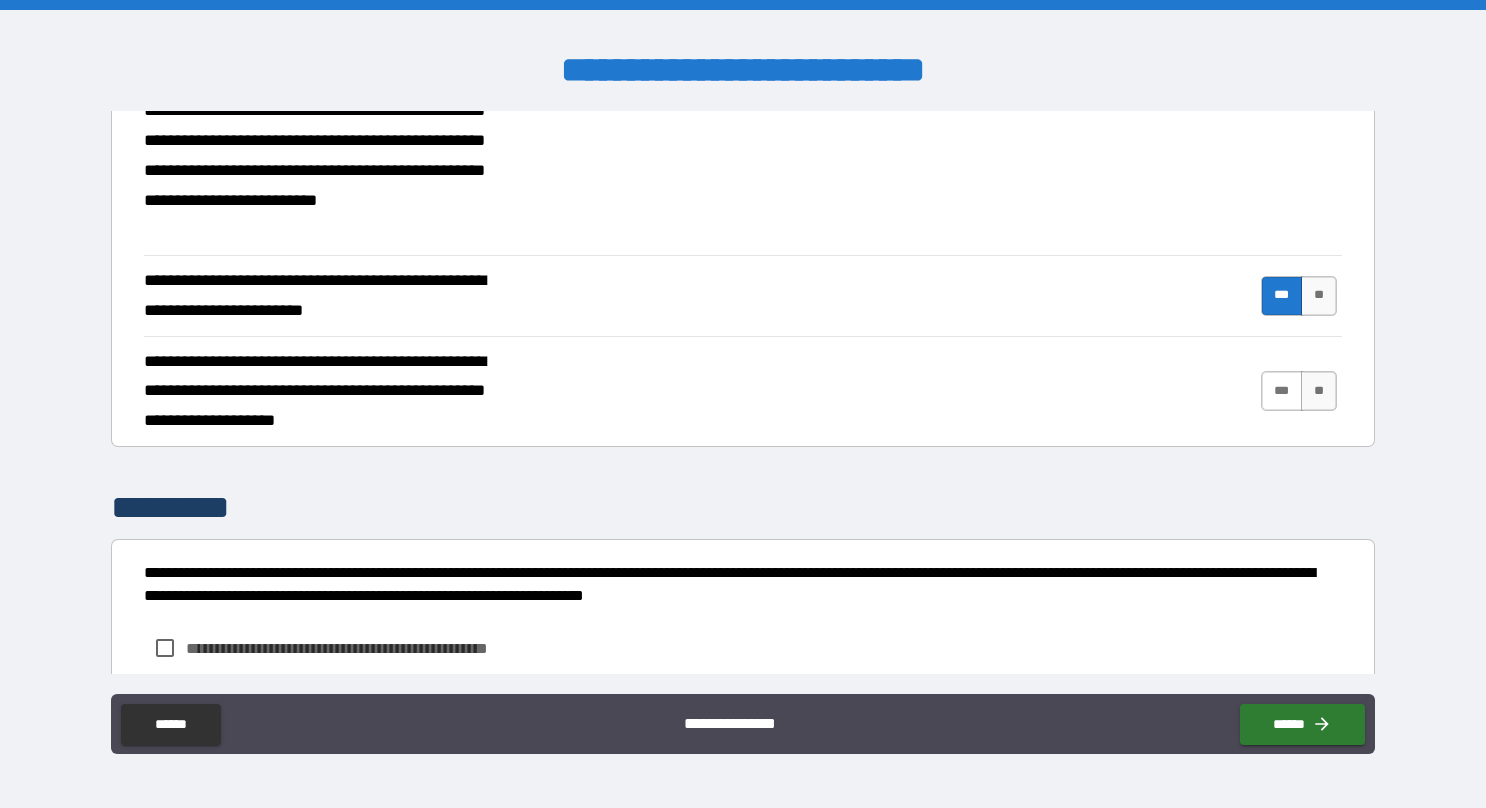 click on "***" at bounding box center (1282, 391) 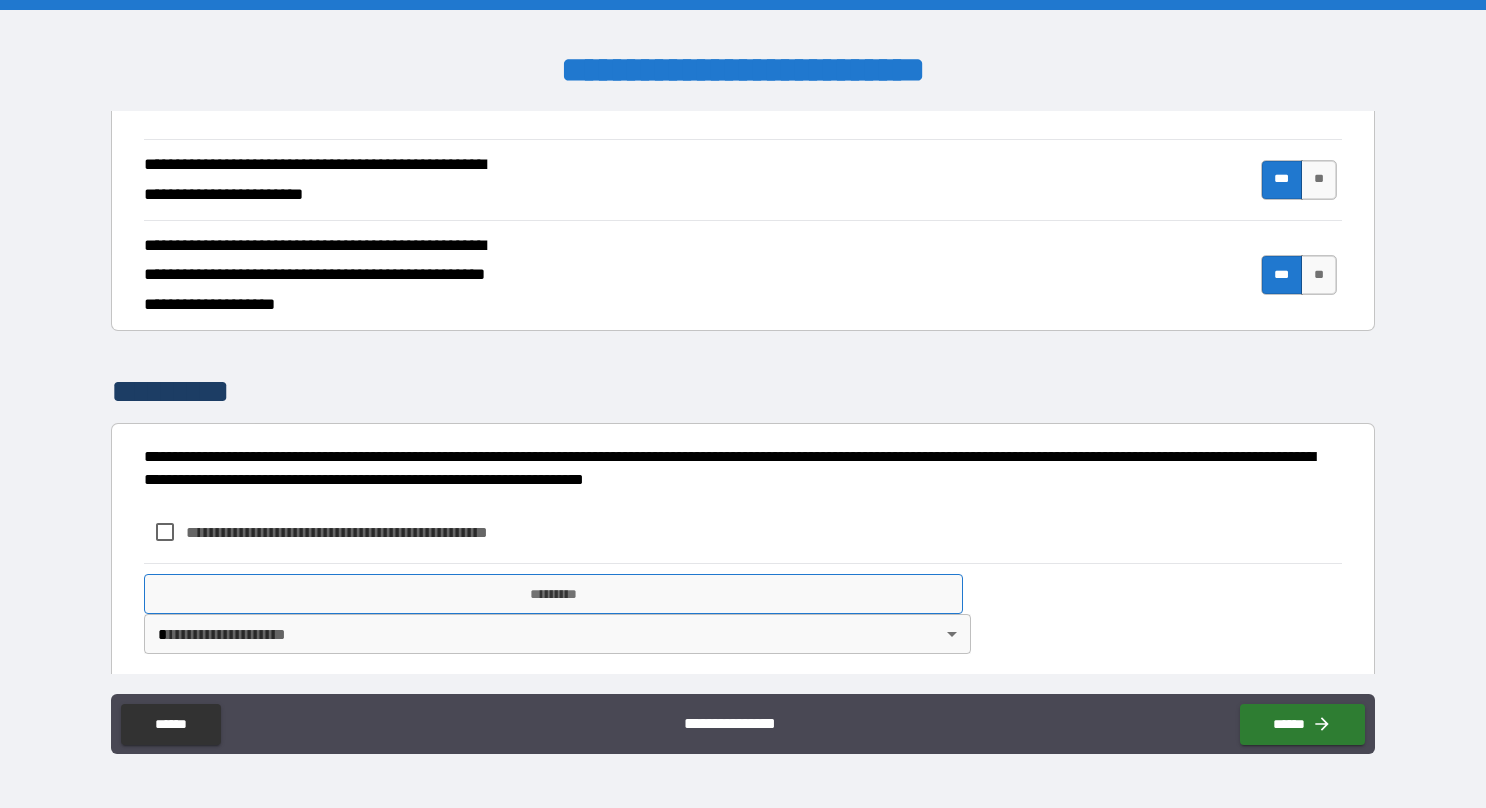 scroll, scrollTop: 2097, scrollLeft: 0, axis: vertical 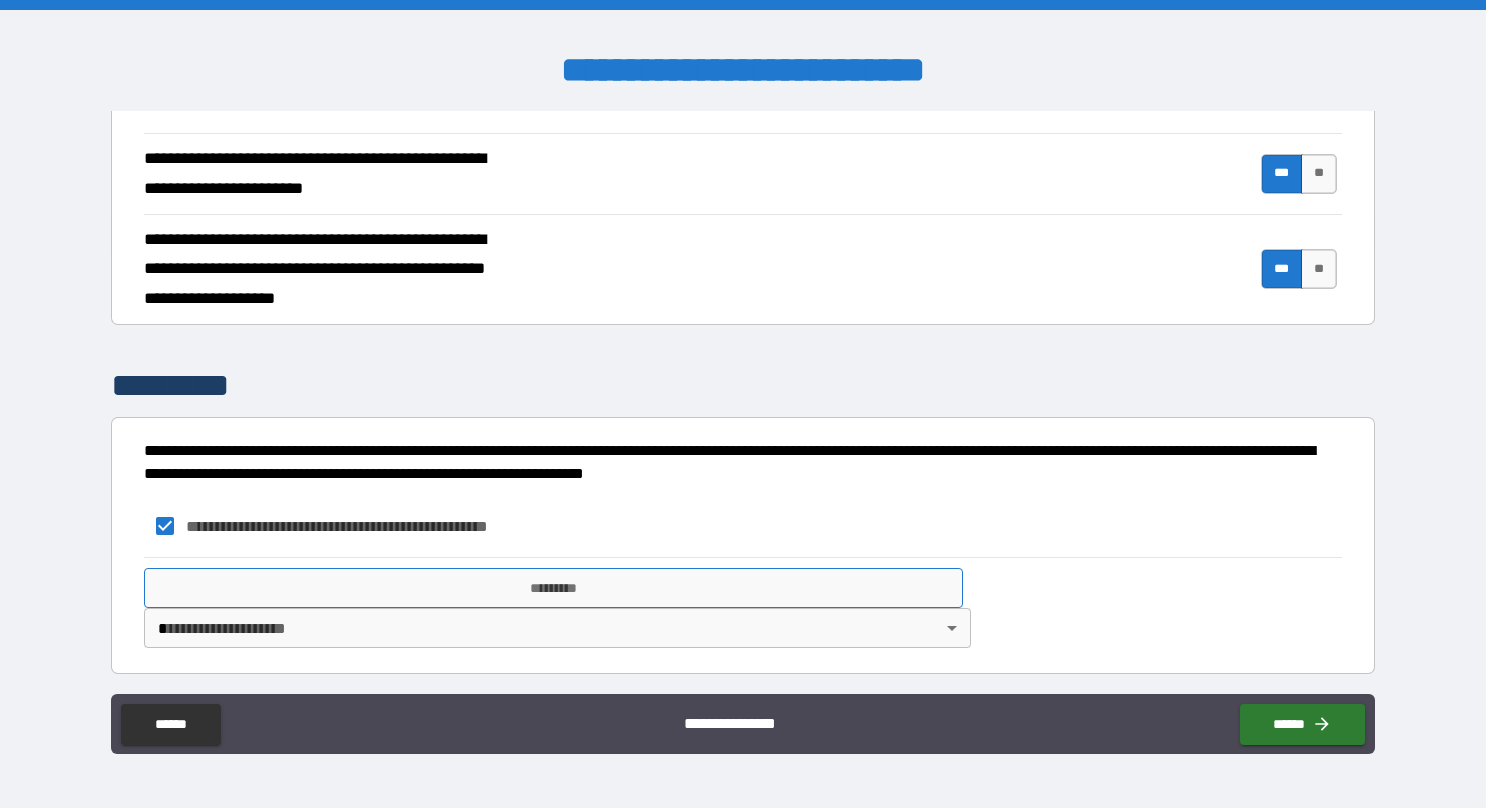 click on "*********" at bounding box center [553, 588] 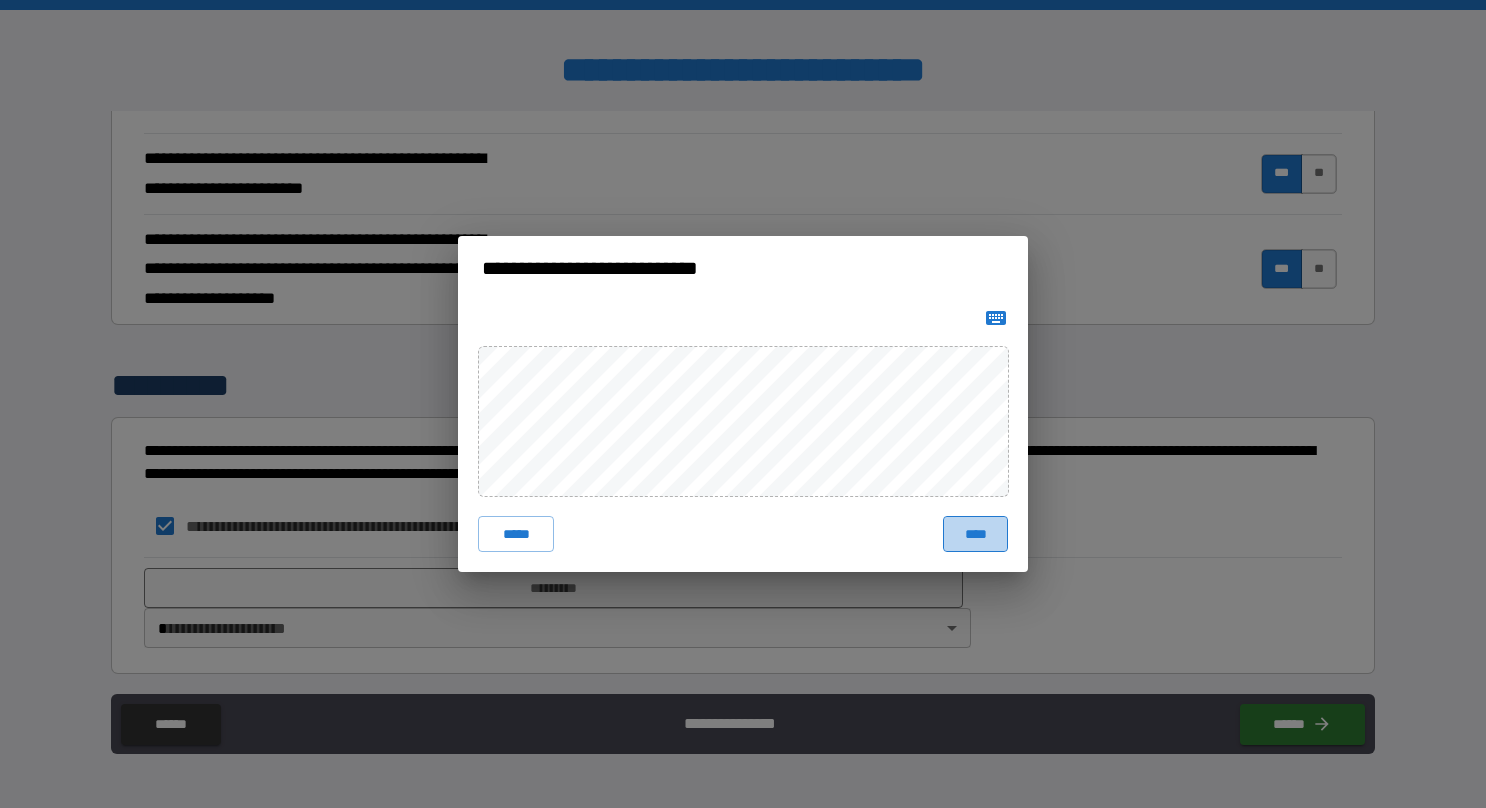 click on "****" at bounding box center [975, 534] 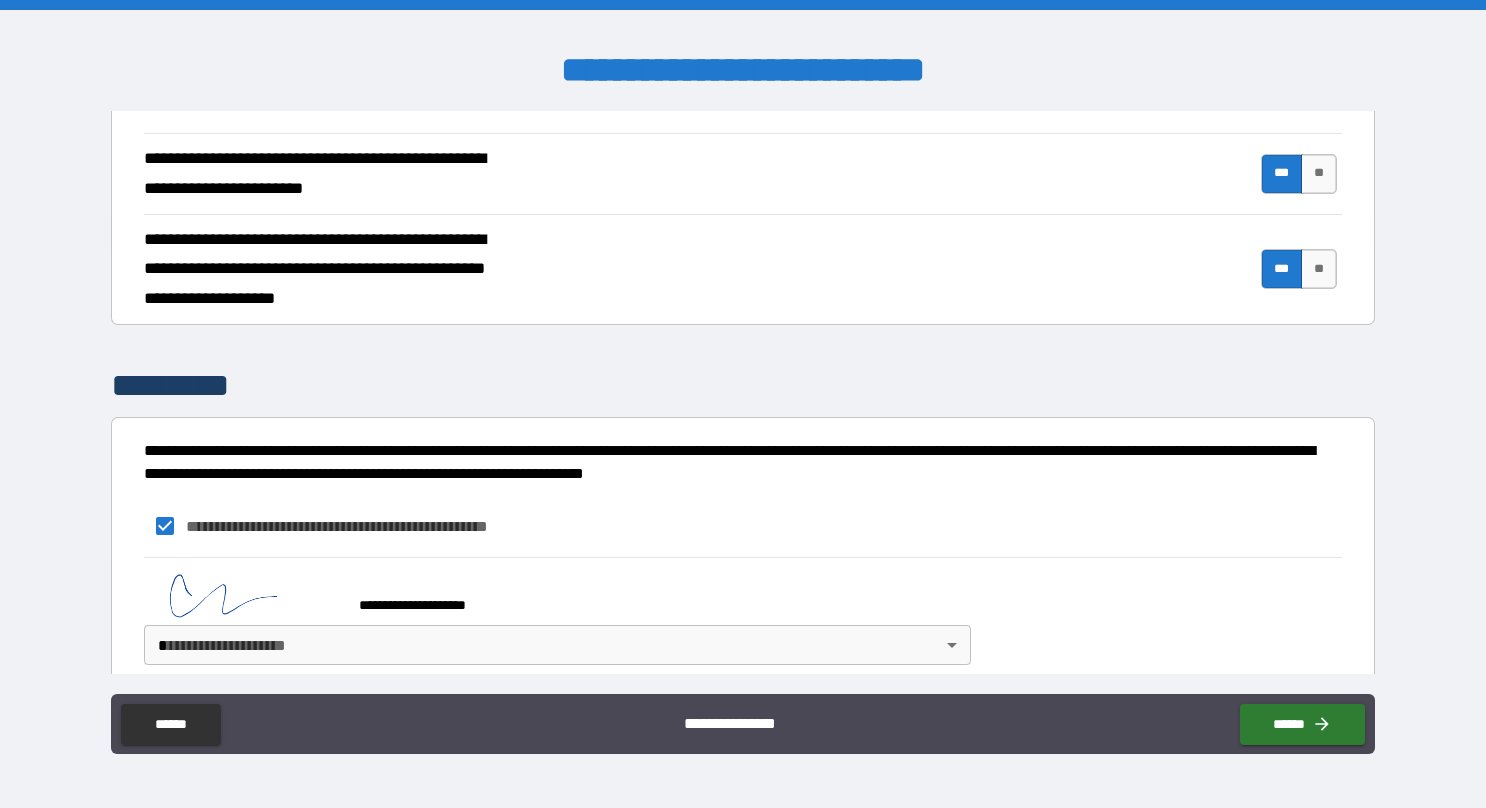 click on "**********" at bounding box center [743, 404] 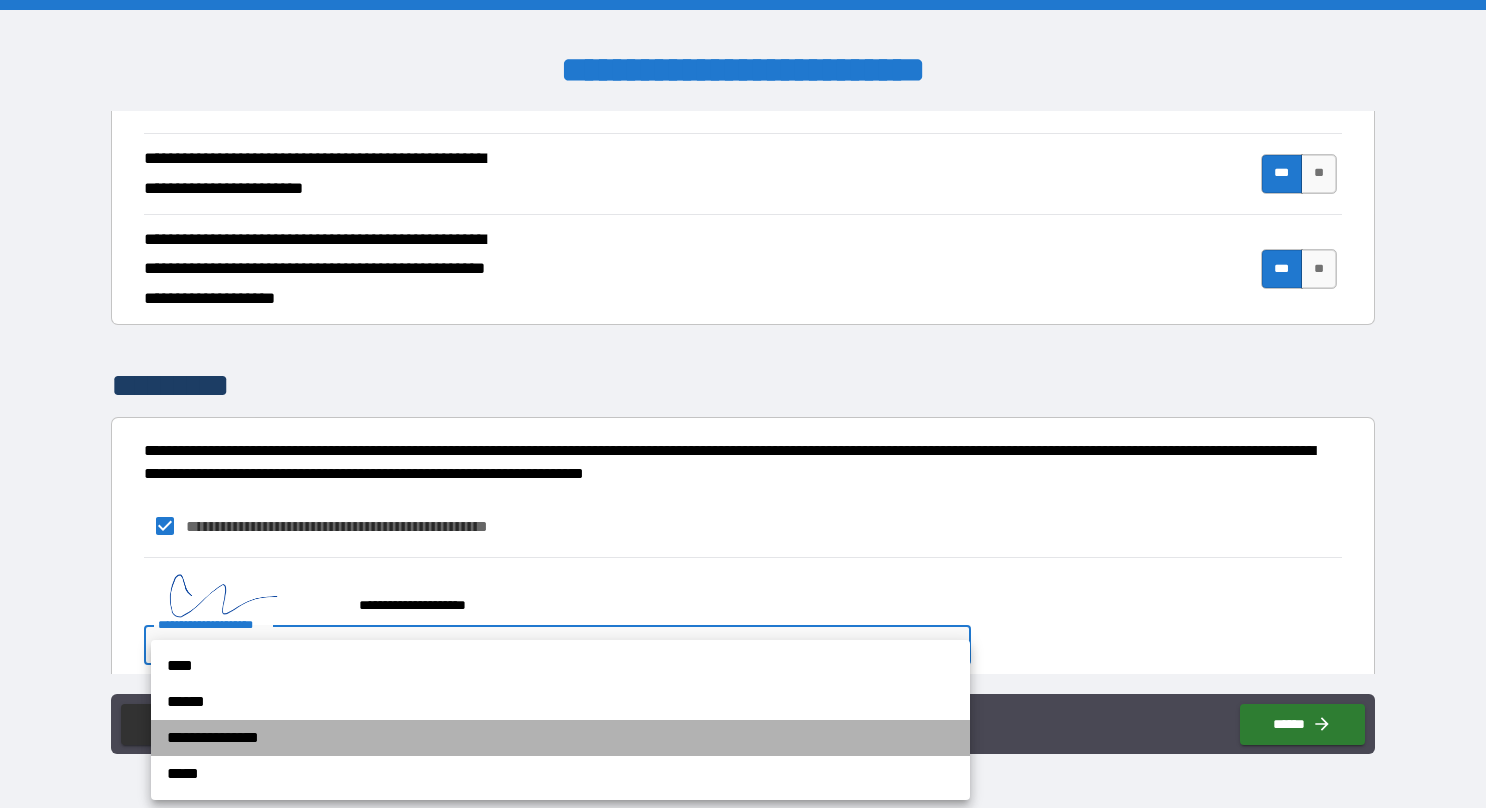 click on "**********" at bounding box center (560, 738) 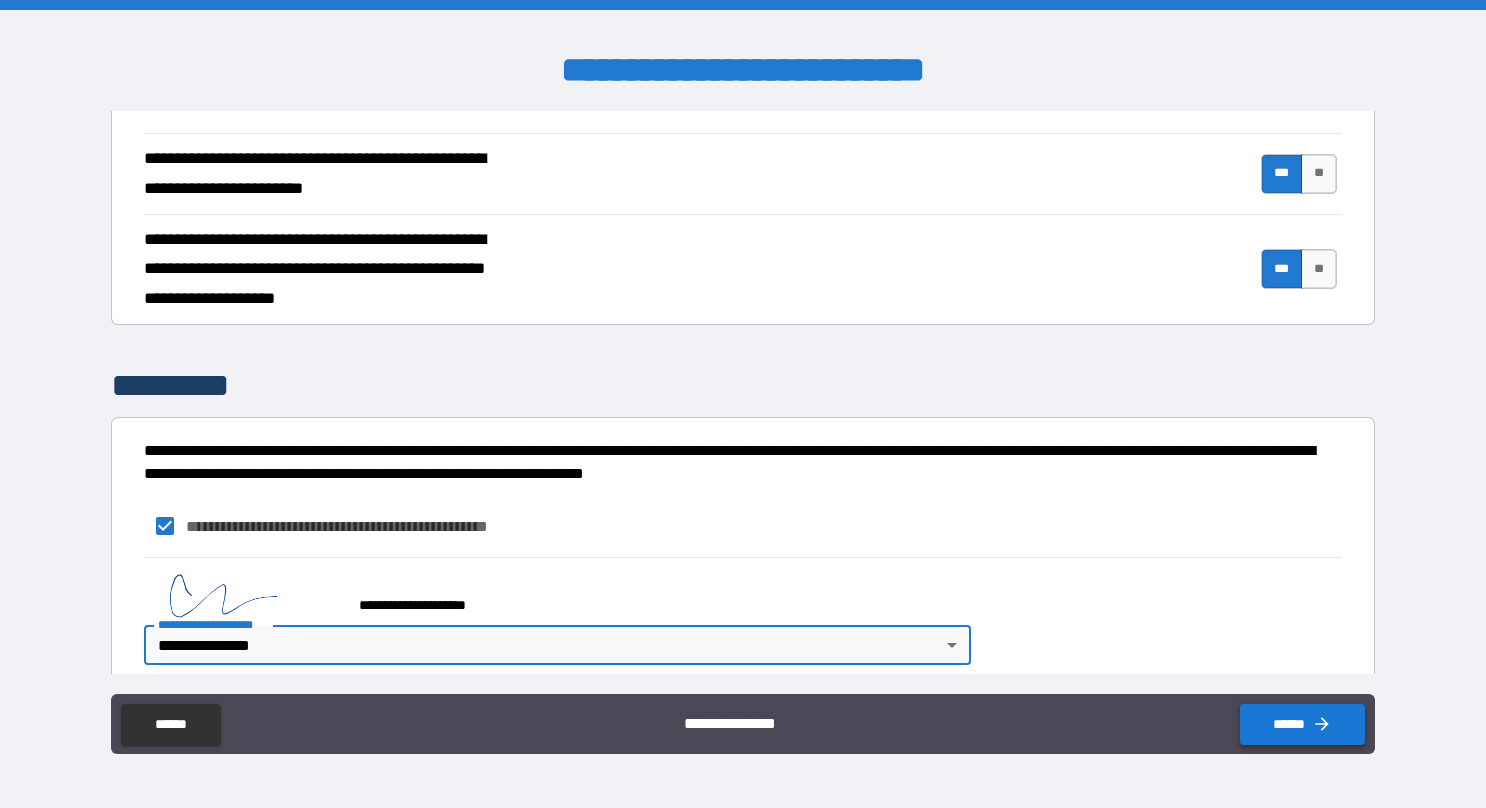 click on "******" at bounding box center (1302, 724) 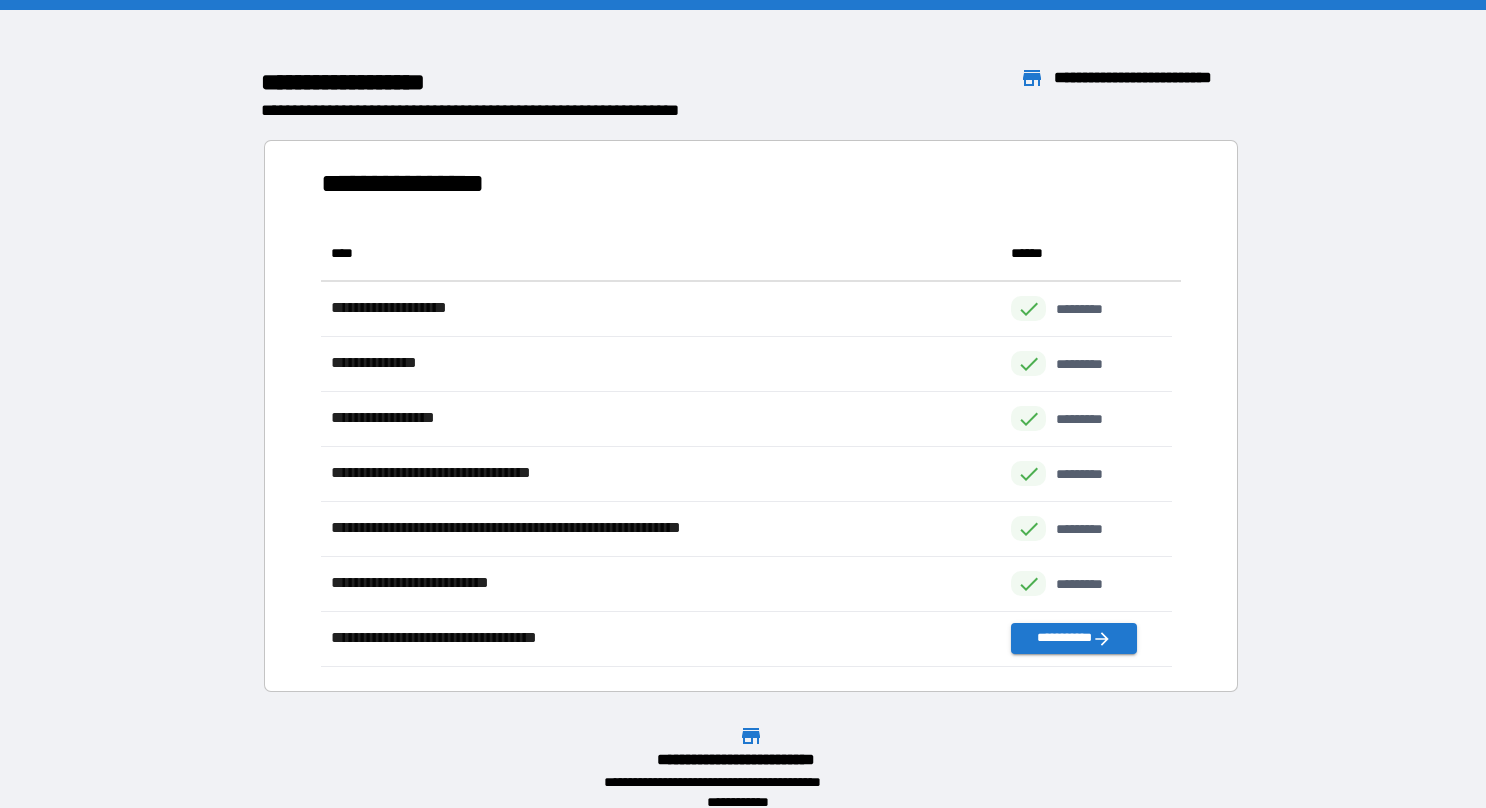 scroll, scrollTop: 16, scrollLeft: 16, axis: both 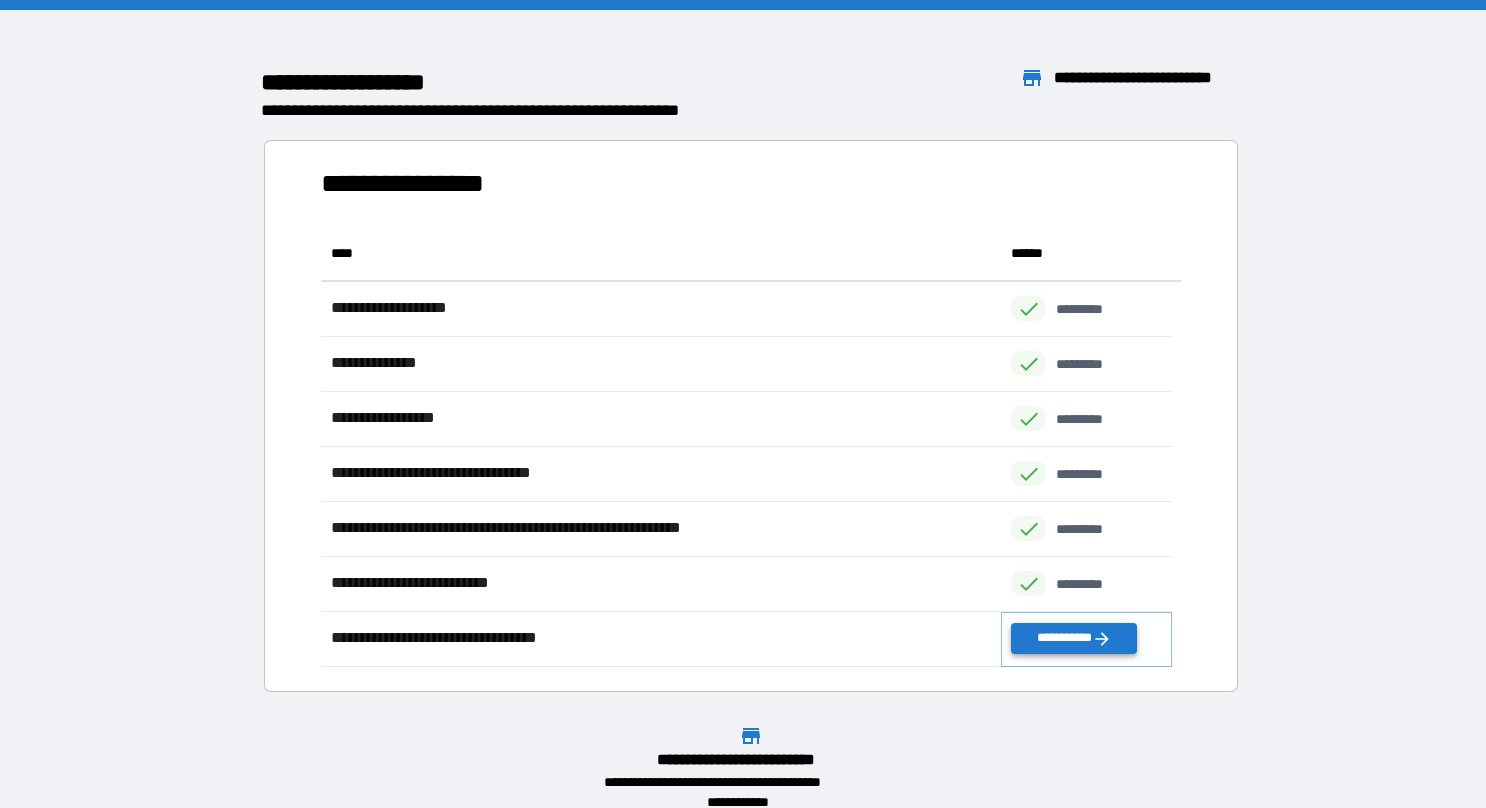 click on "**********" at bounding box center (1073, 638) 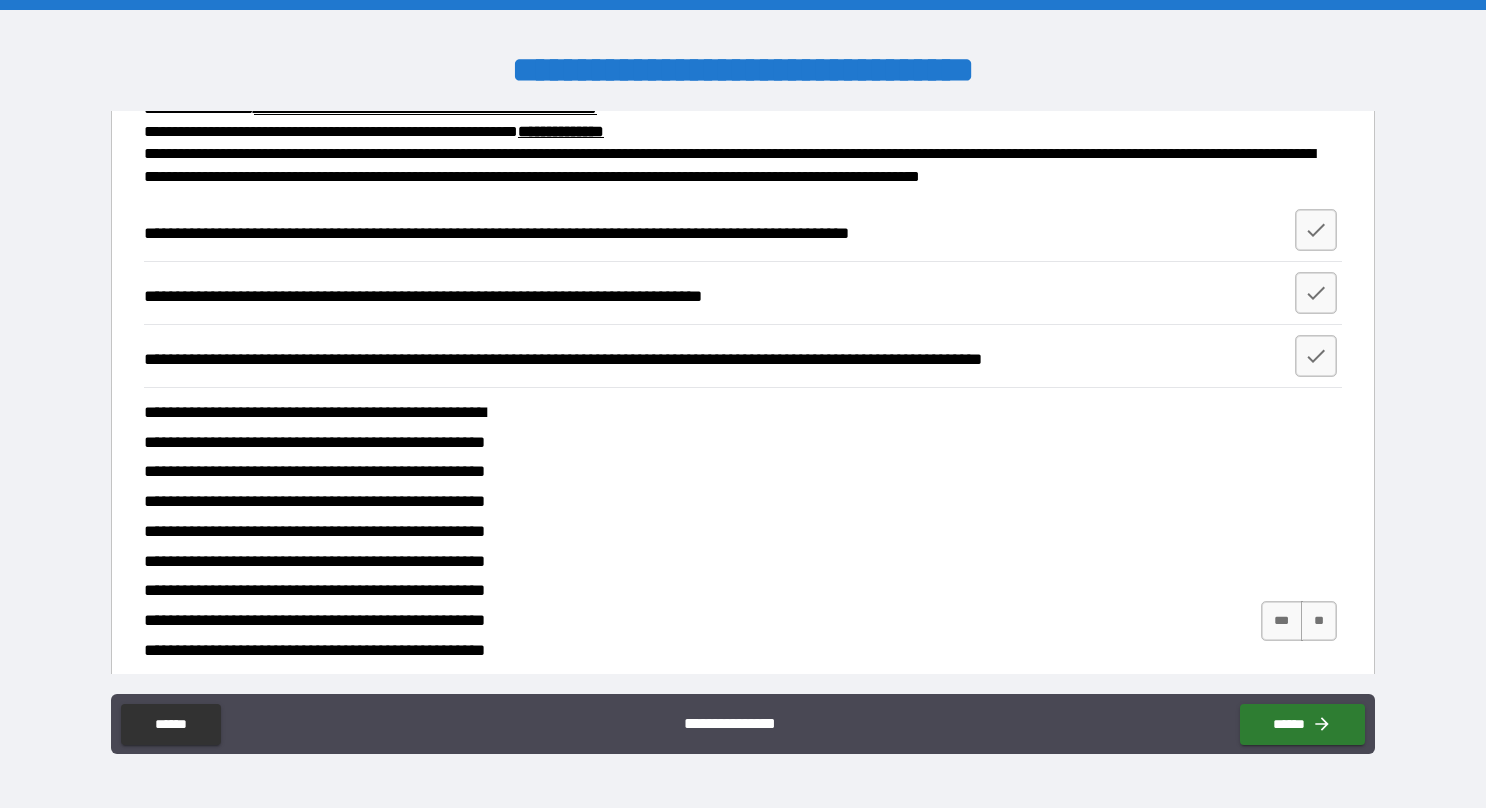 scroll, scrollTop: 1350, scrollLeft: 0, axis: vertical 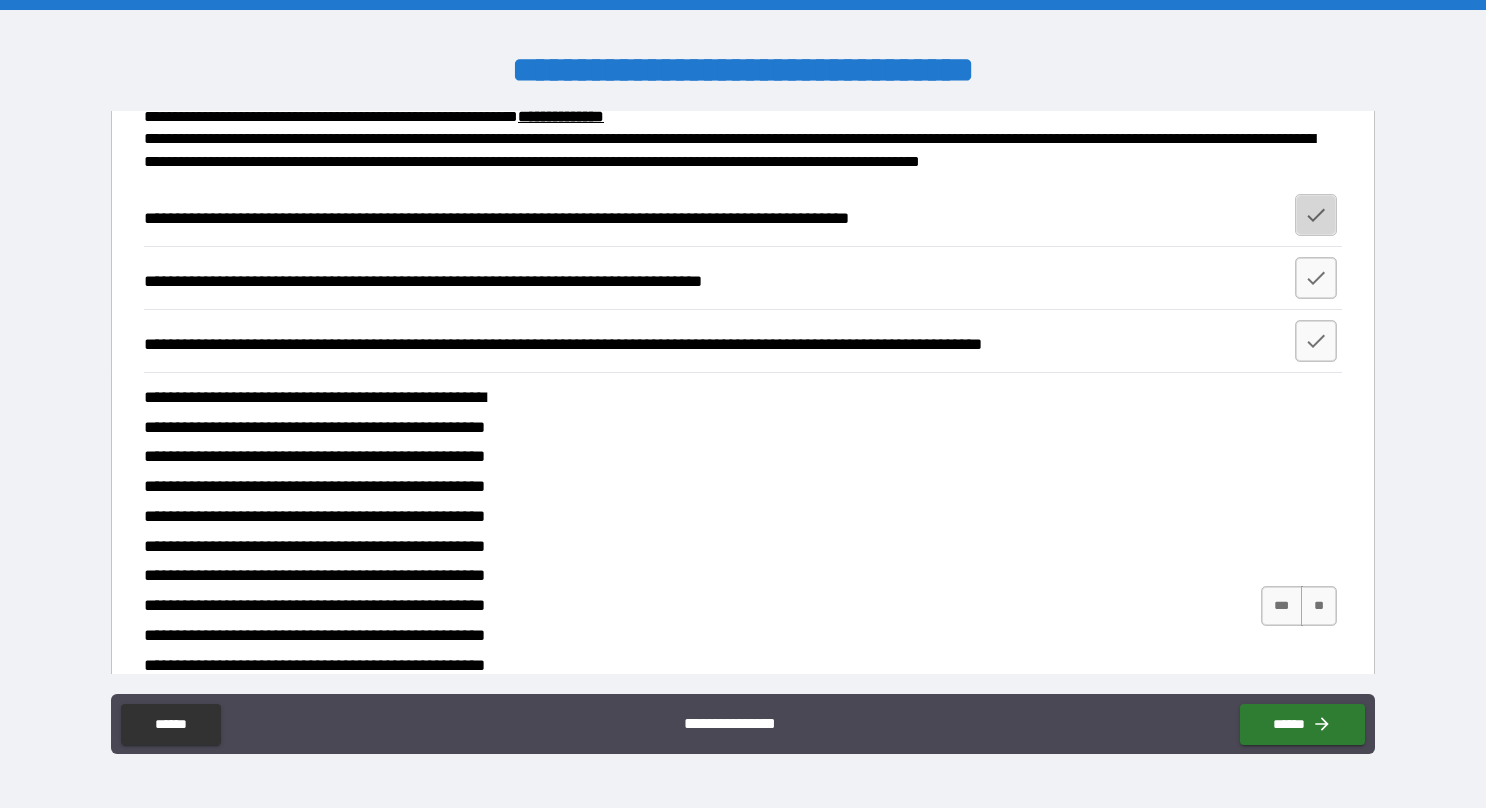 click at bounding box center [1316, 215] 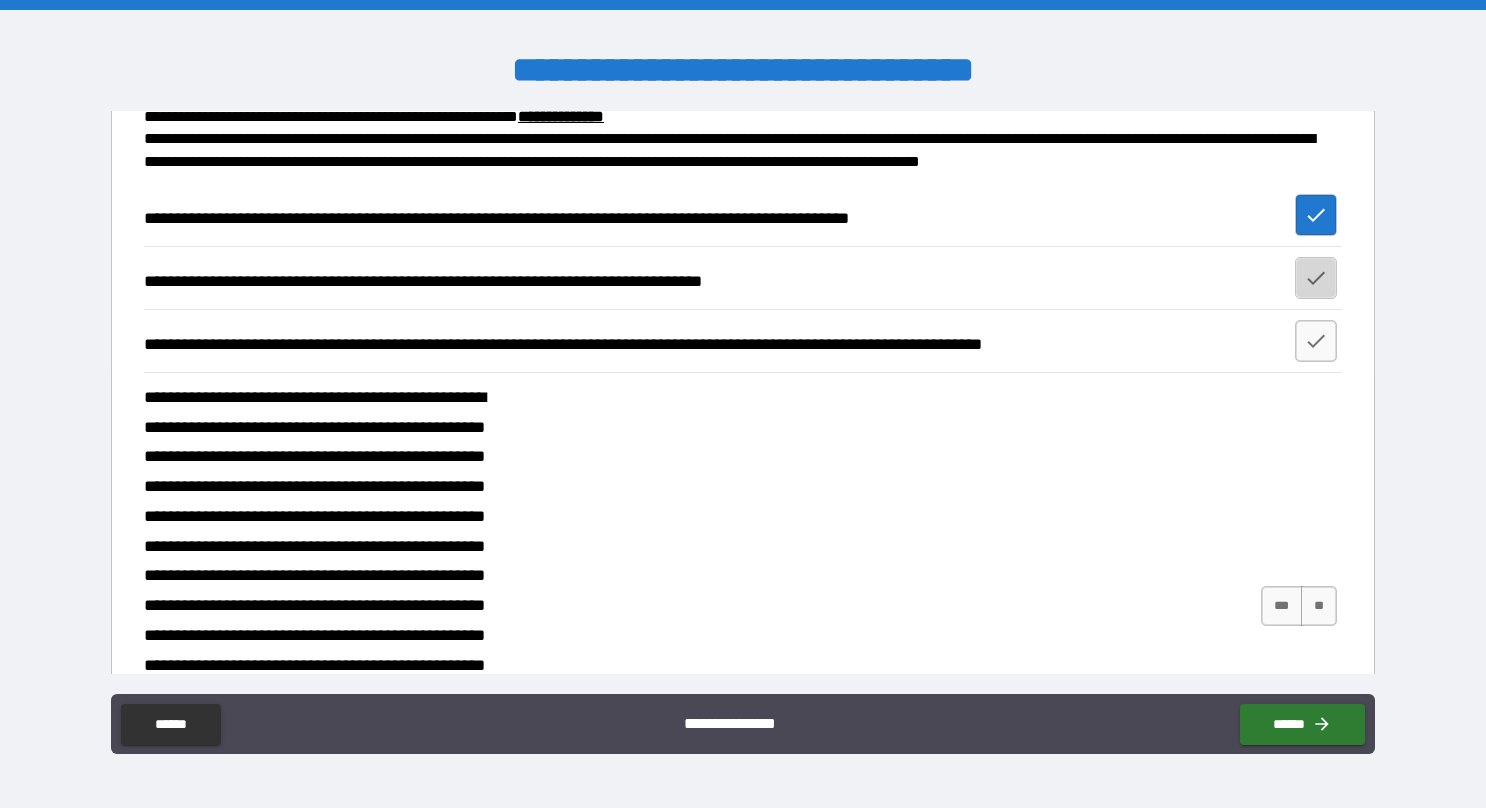 click 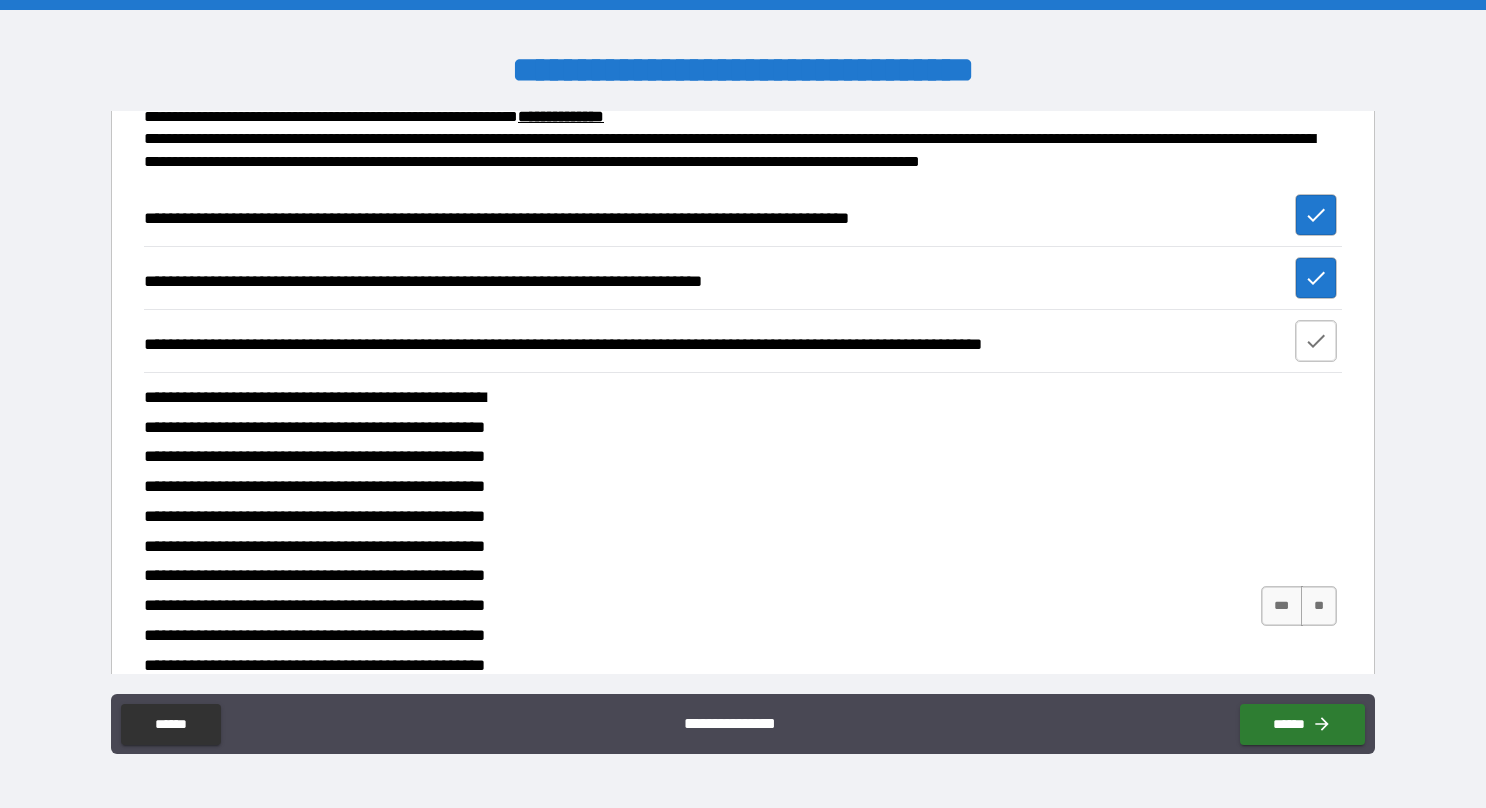 click 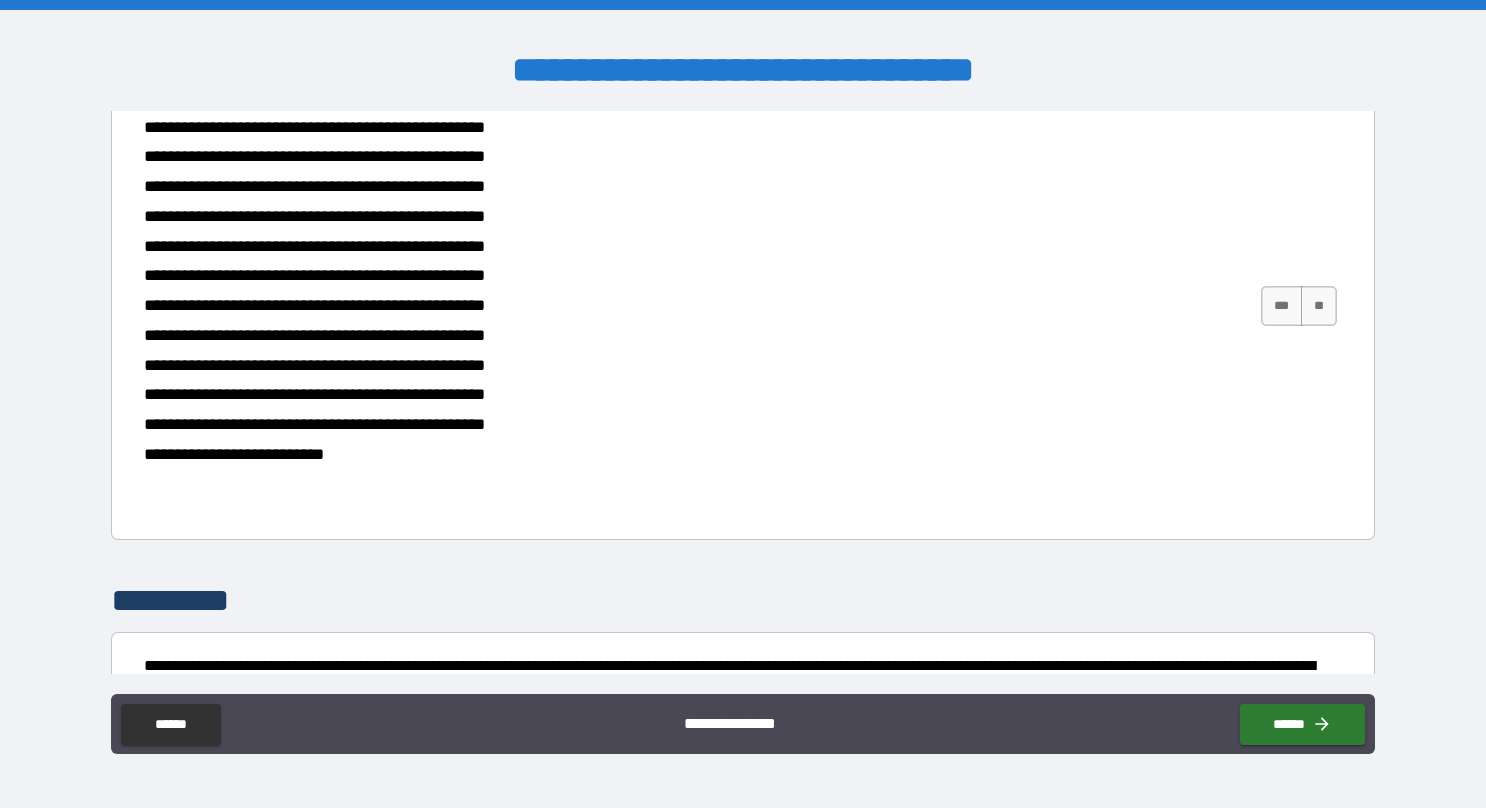 scroll, scrollTop: 1675, scrollLeft: 0, axis: vertical 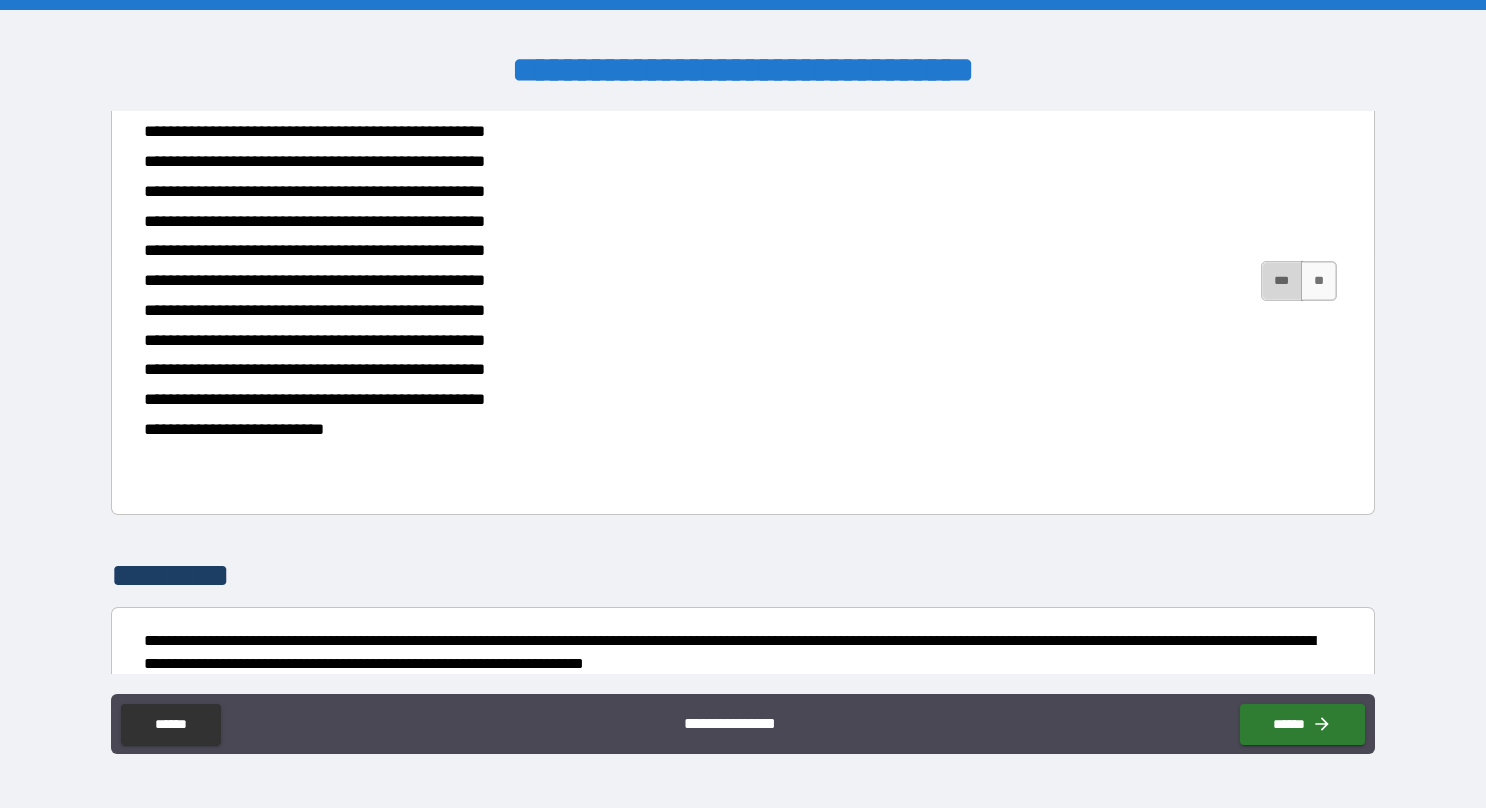 click on "***" at bounding box center [1282, 281] 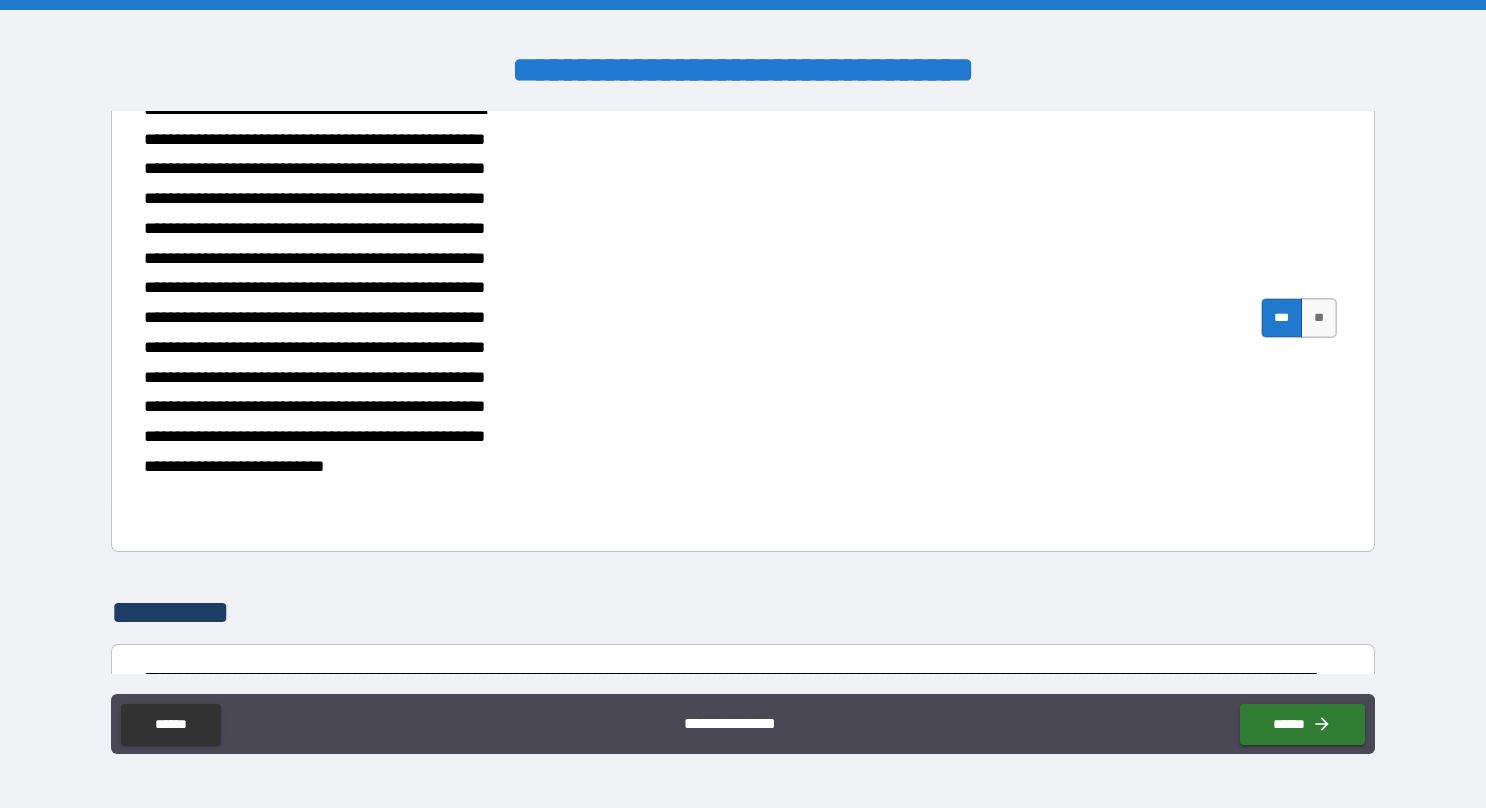 scroll, scrollTop: 2001, scrollLeft: 0, axis: vertical 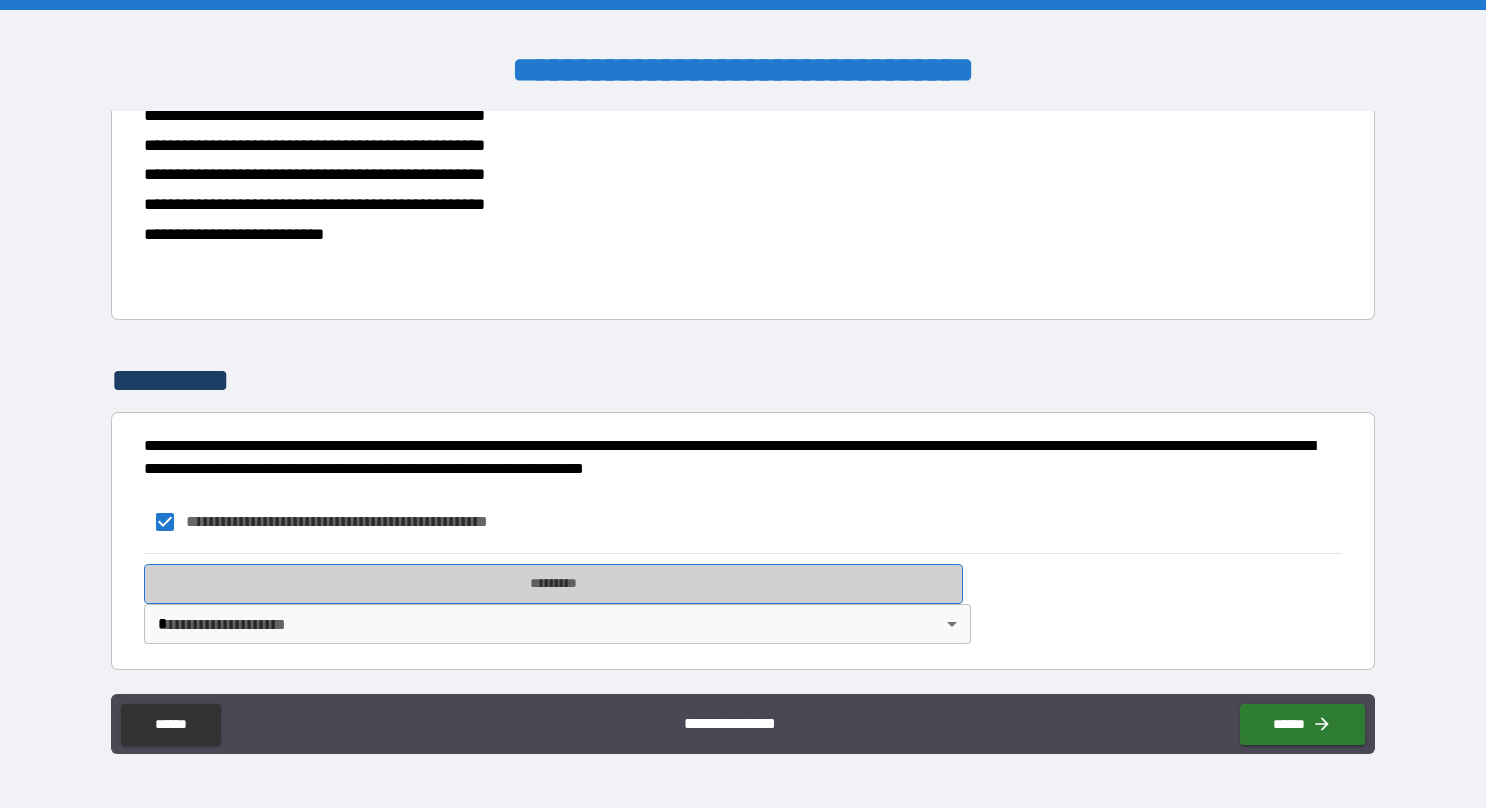click on "*********" at bounding box center [553, 584] 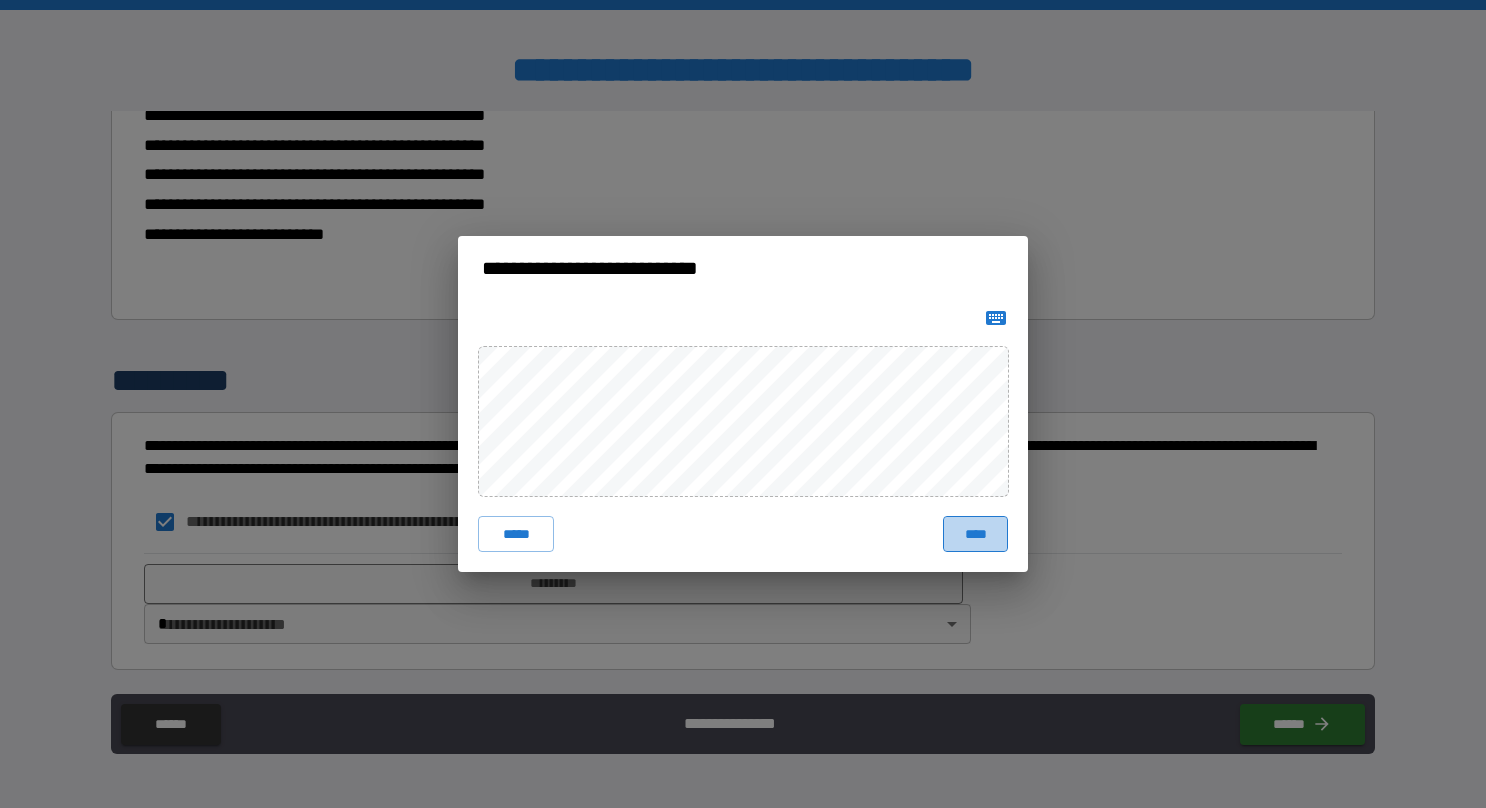 click on "****" at bounding box center (975, 534) 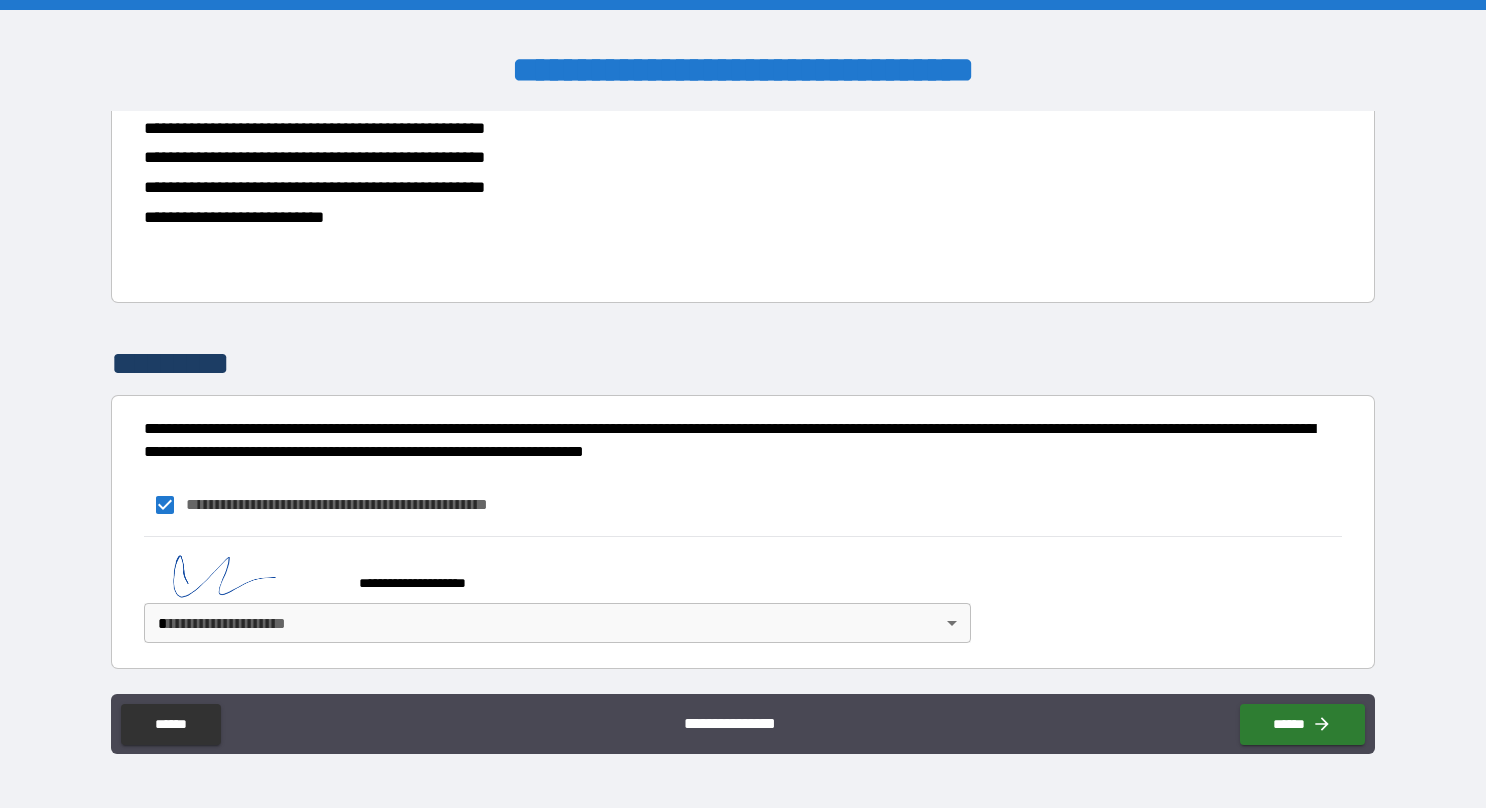 click on "**********" at bounding box center (743, 404) 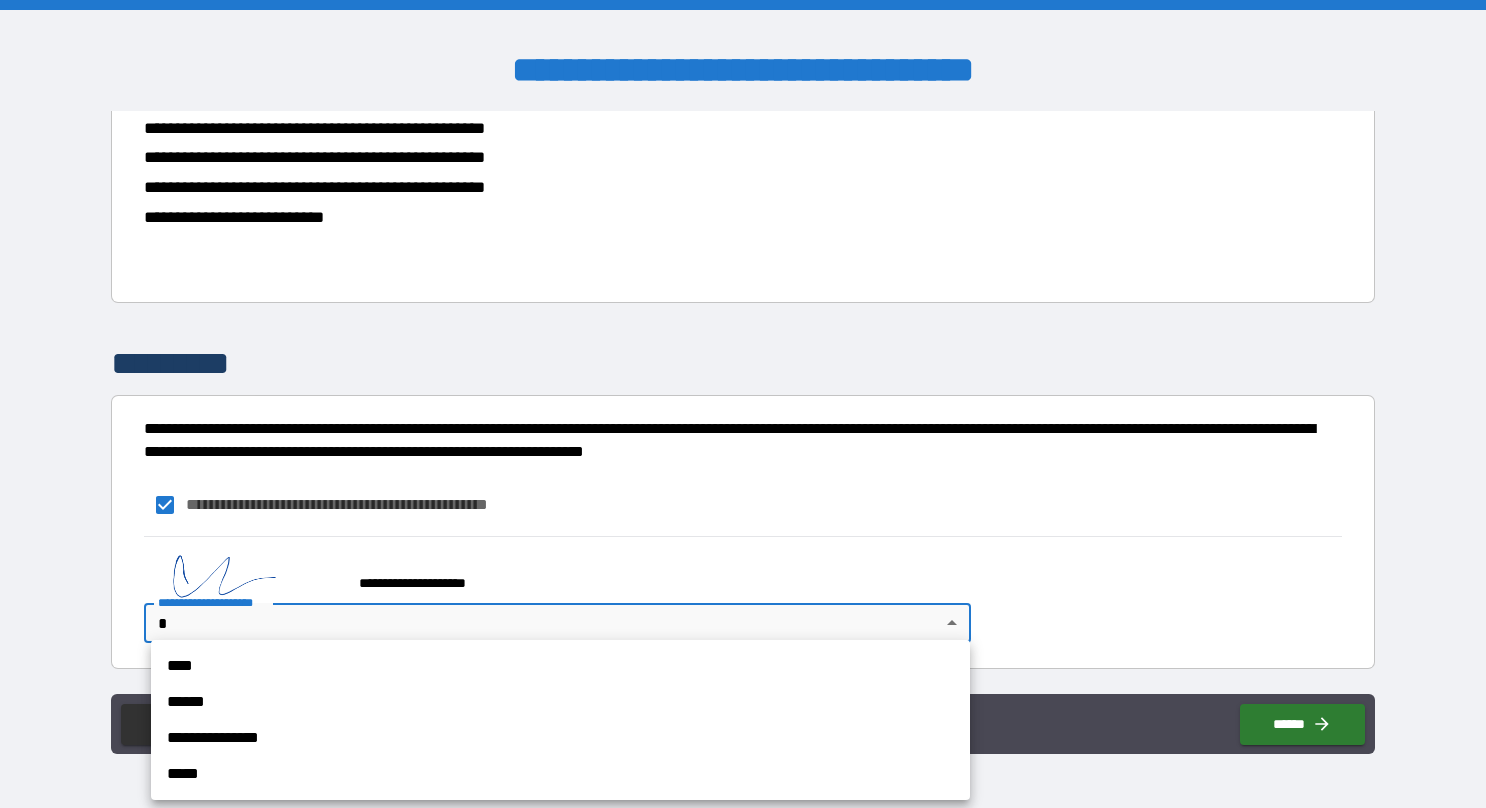 click on "**********" at bounding box center (560, 738) 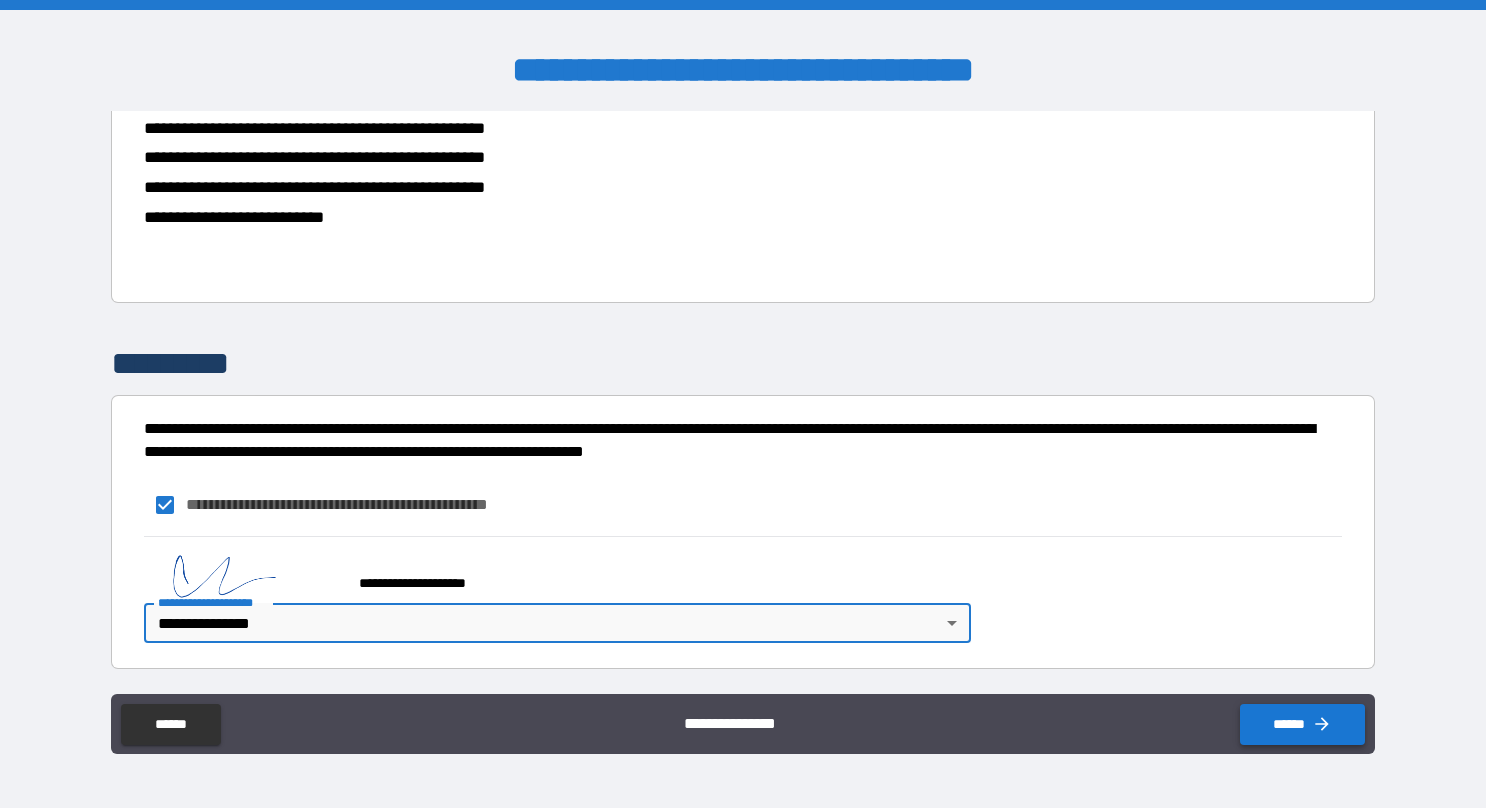 scroll, scrollTop: 2018, scrollLeft: 0, axis: vertical 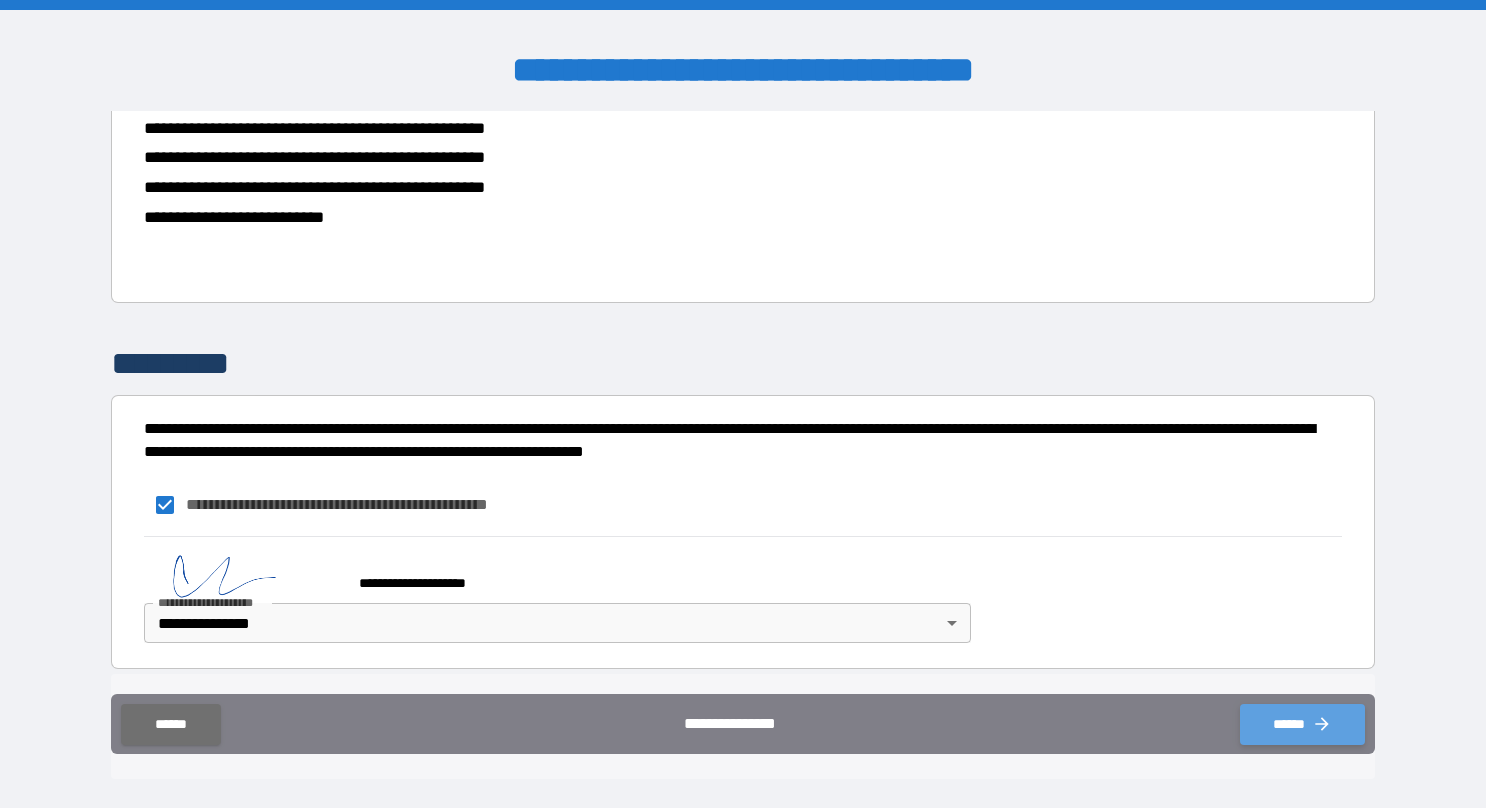 click on "******" at bounding box center (1302, 724) 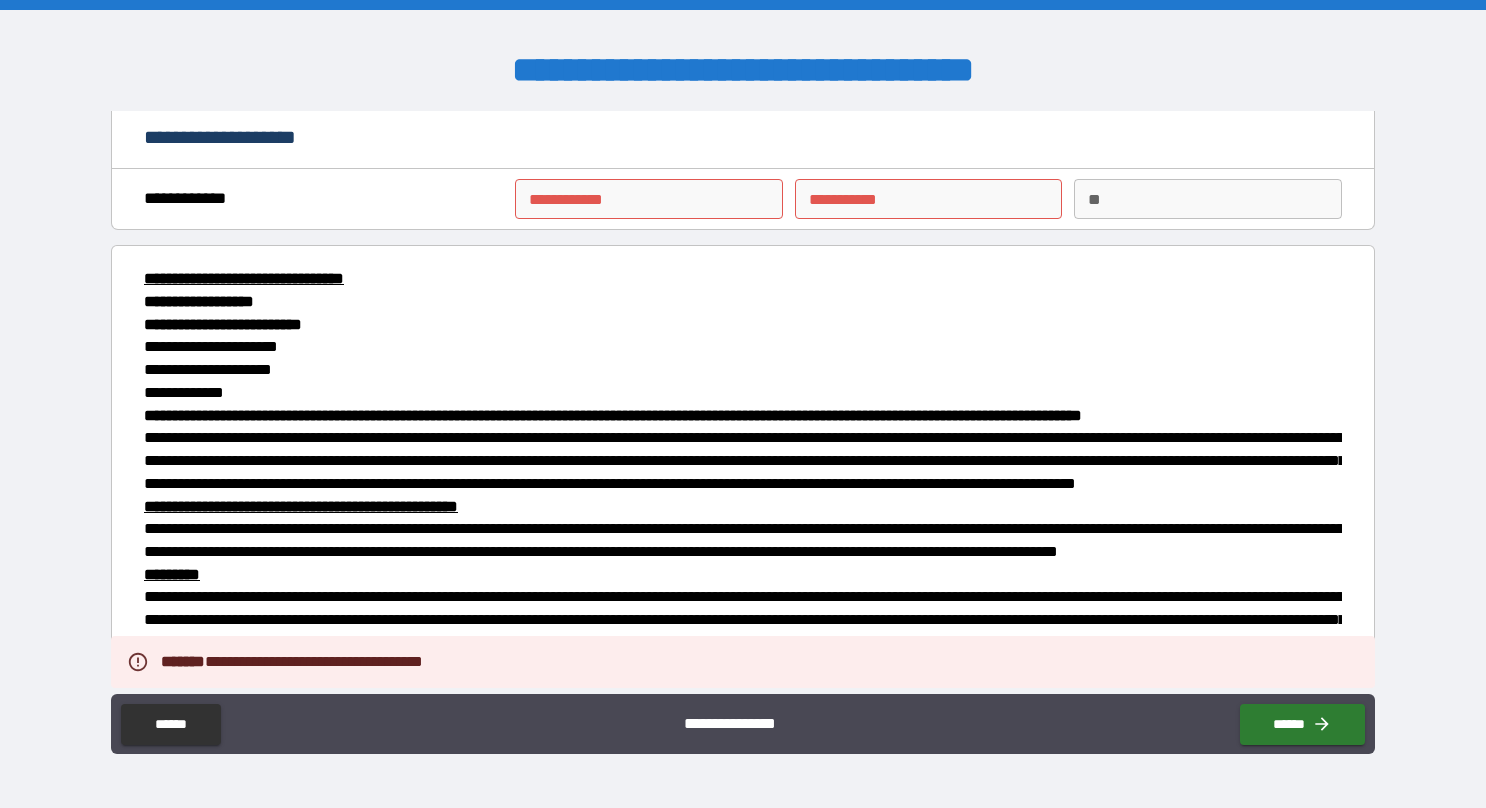 scroll, scrollTop: 0, scrollLeft: 0, axis: both 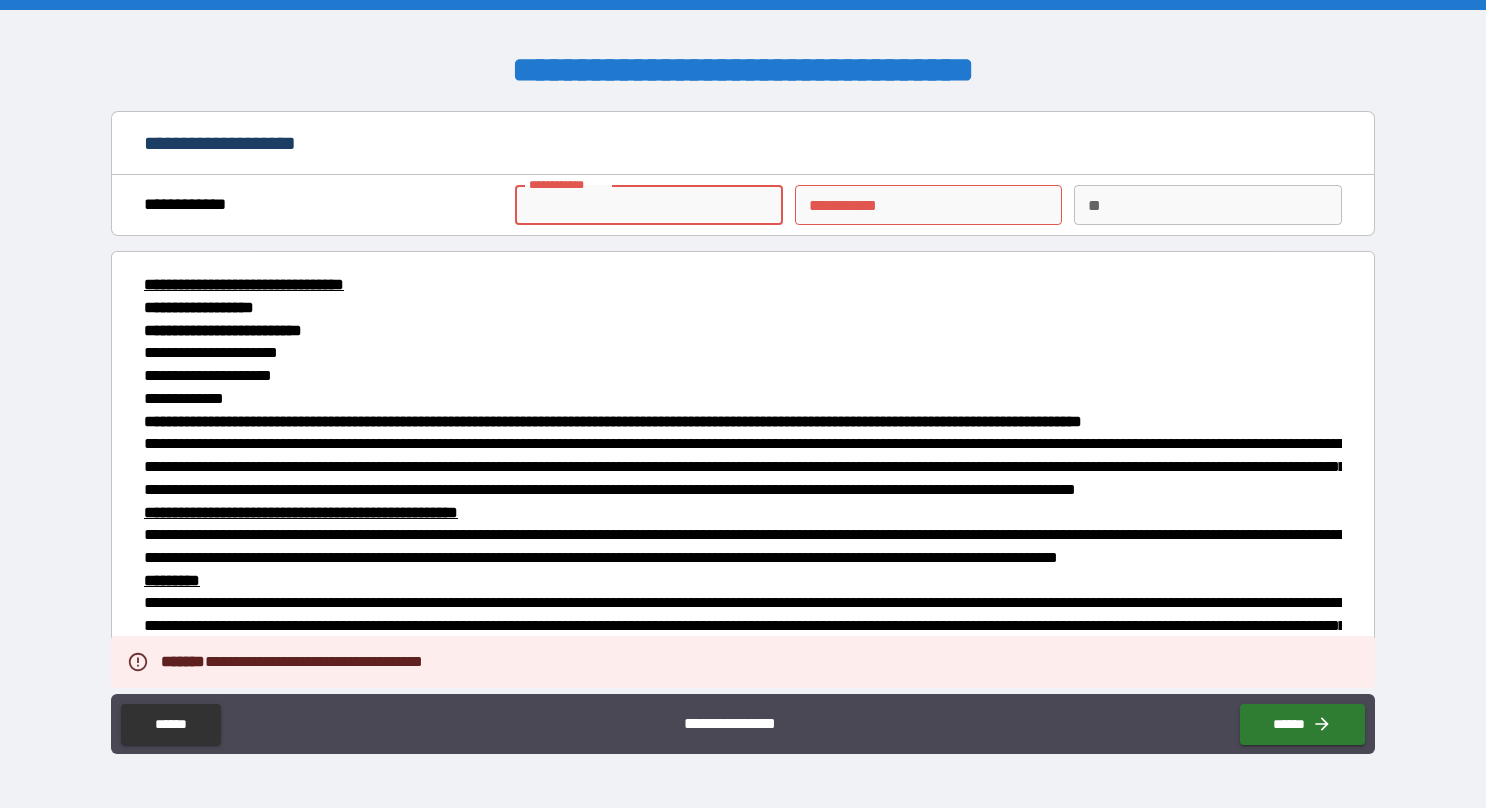 click on "**********" at bounding box center [649, 205] 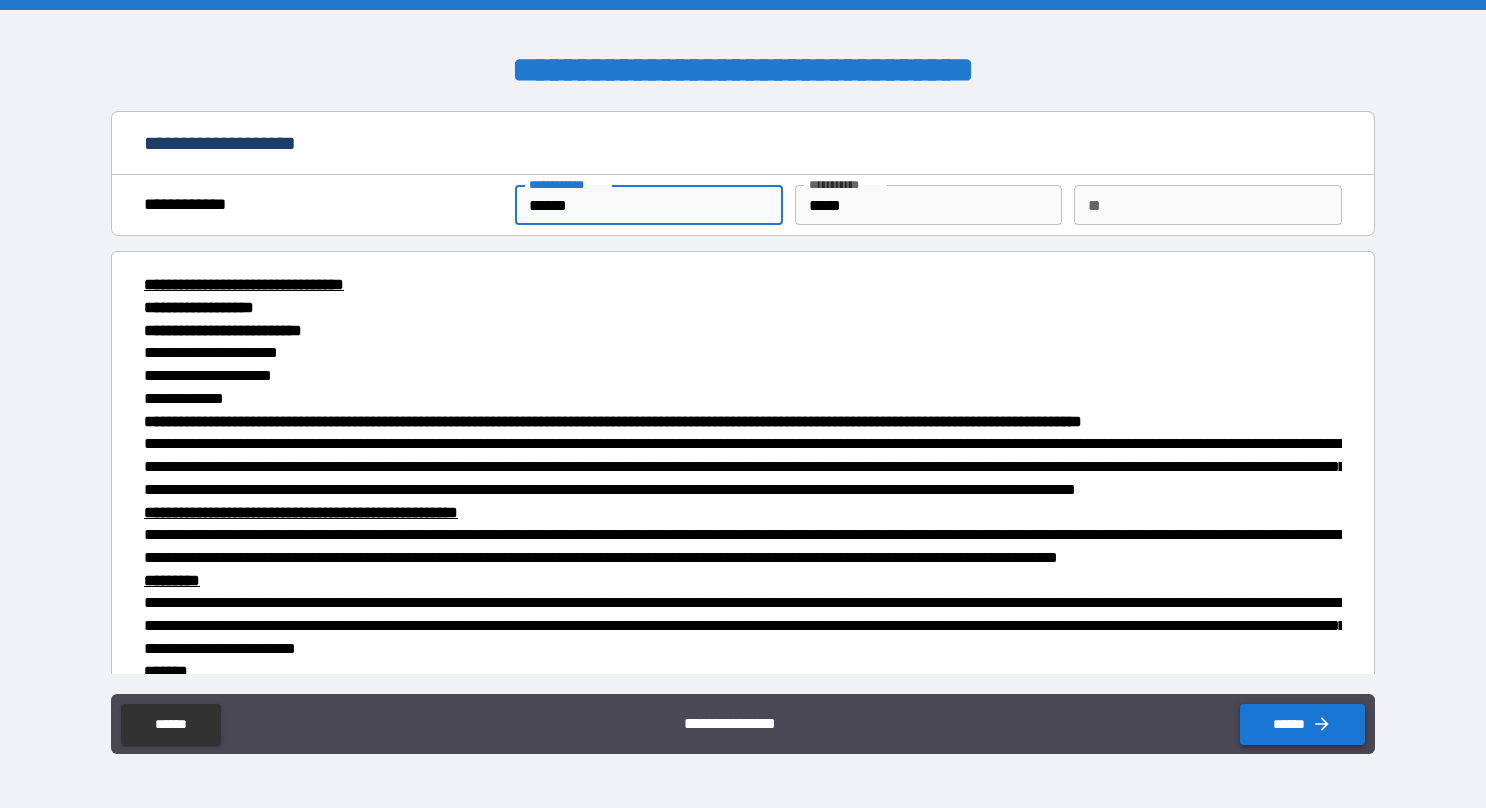 click on "******" at bounding box center (1302, 724) 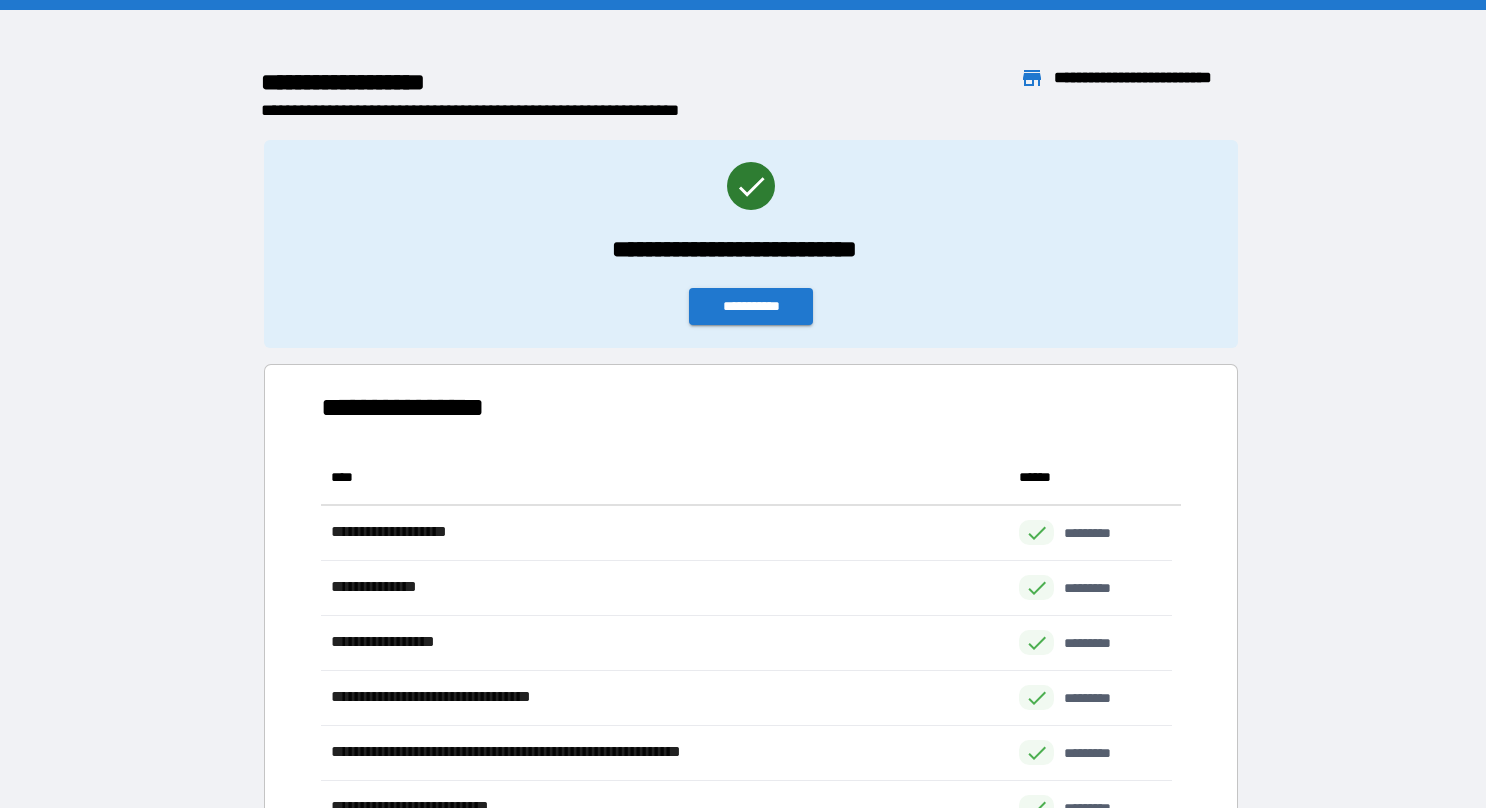 scroll, scrollTop: 425, scrollLeft: 835, axis: both 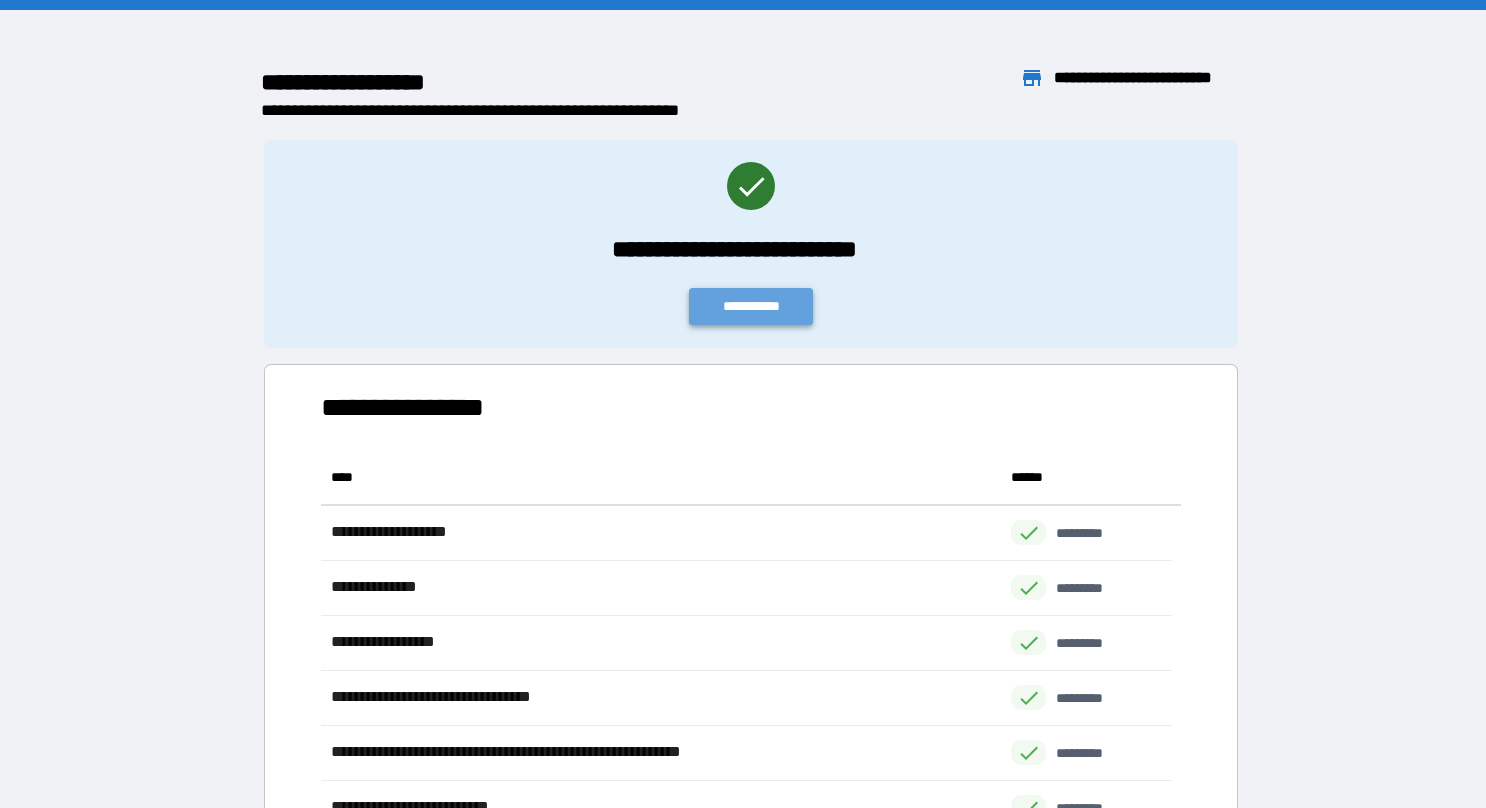 click on "**********" at bounding box center [751, 306] 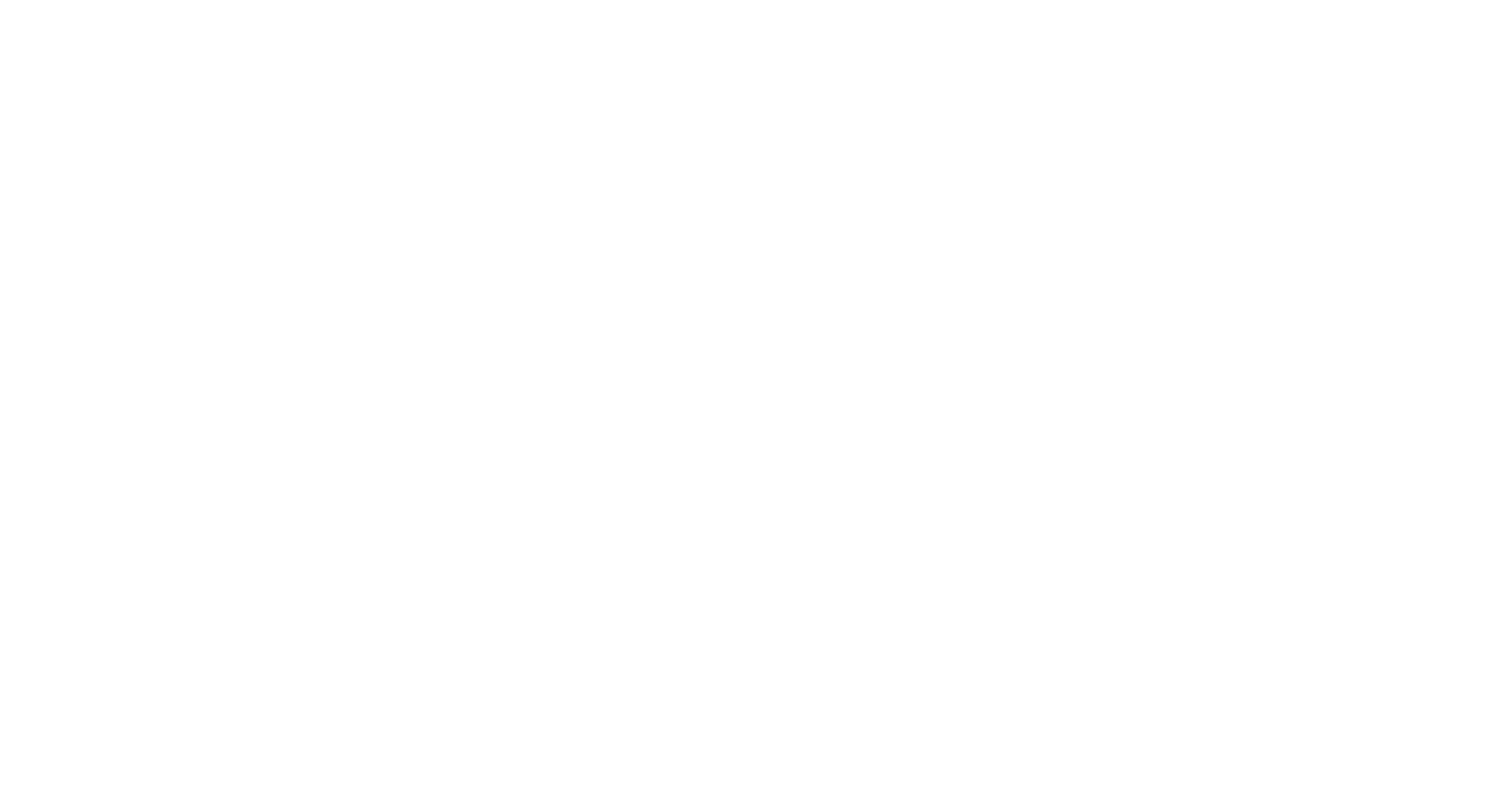 scroll, scrollTop: 0, scrollLeft: 0, axis: both 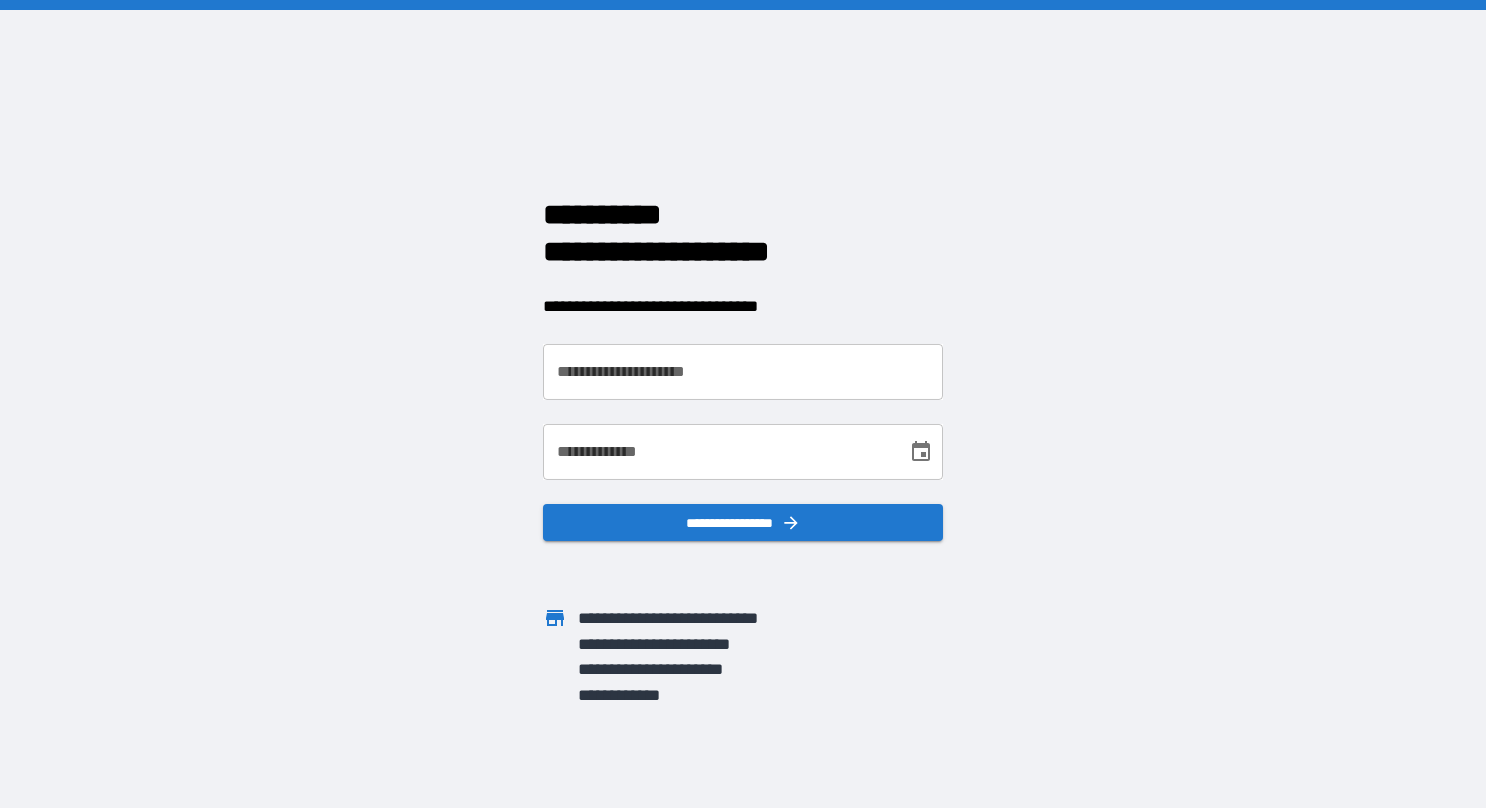 click on "**********" at bounding box center (743, 372) 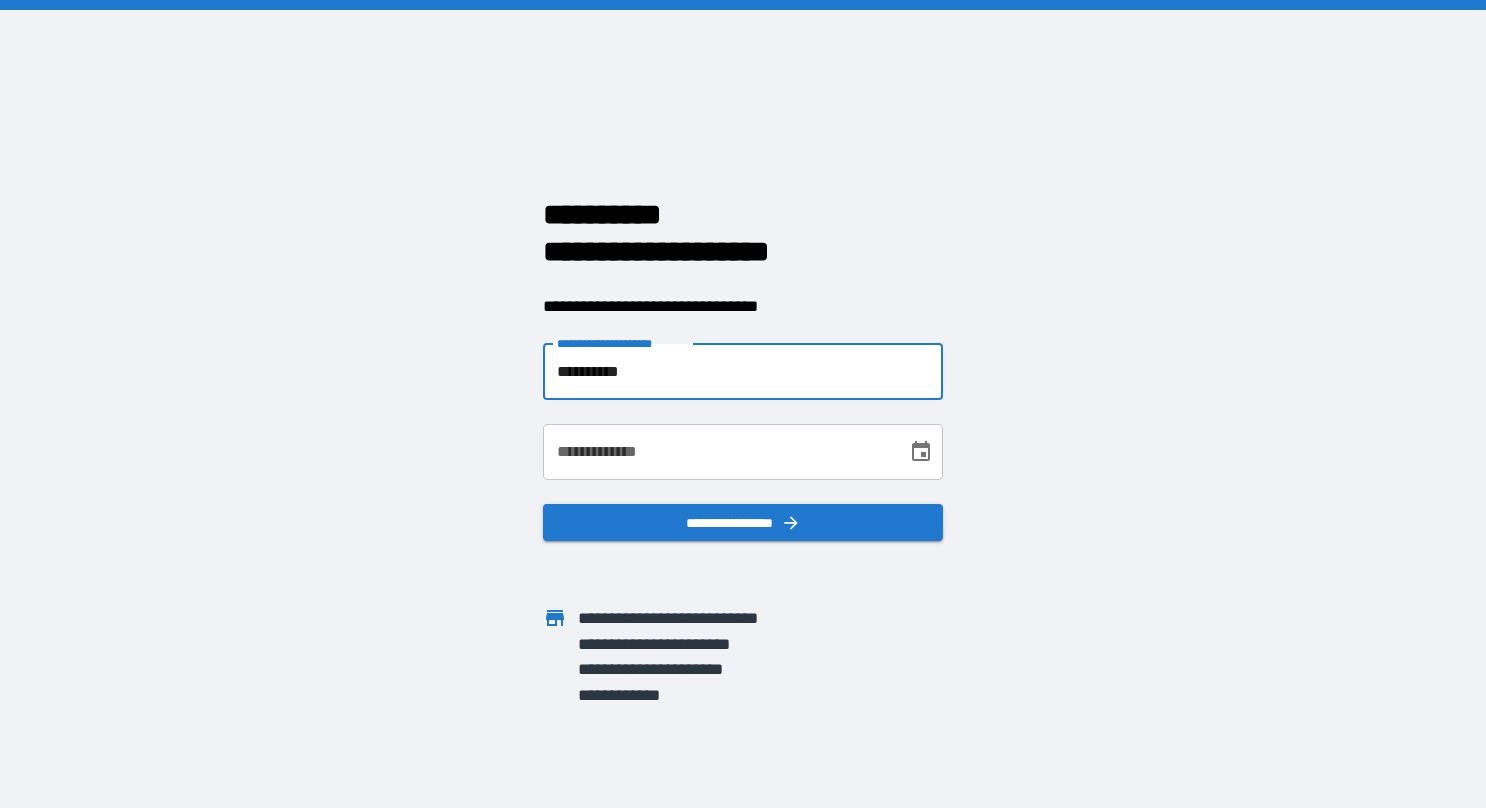 type on "**********" 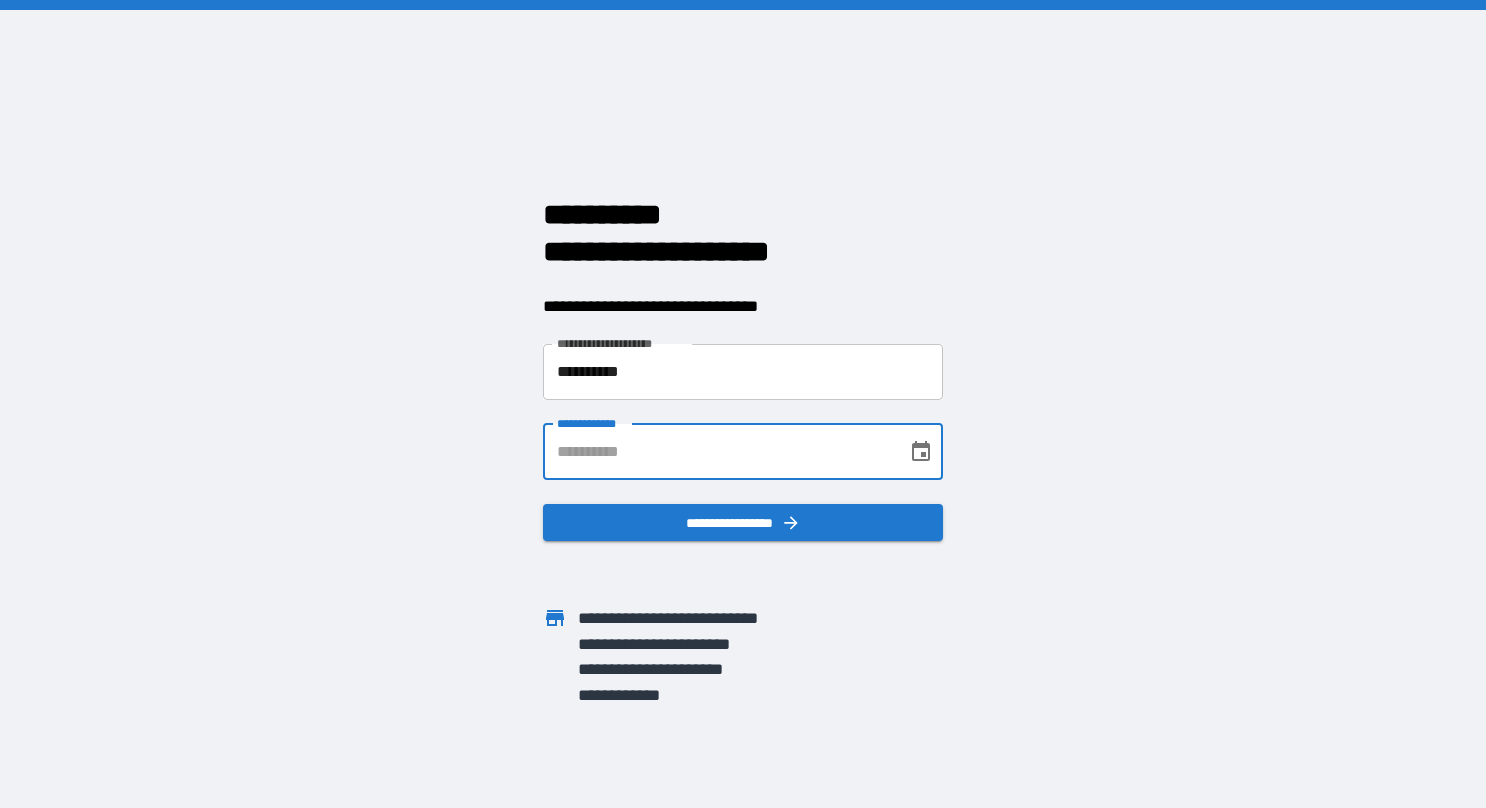 type on "**********" 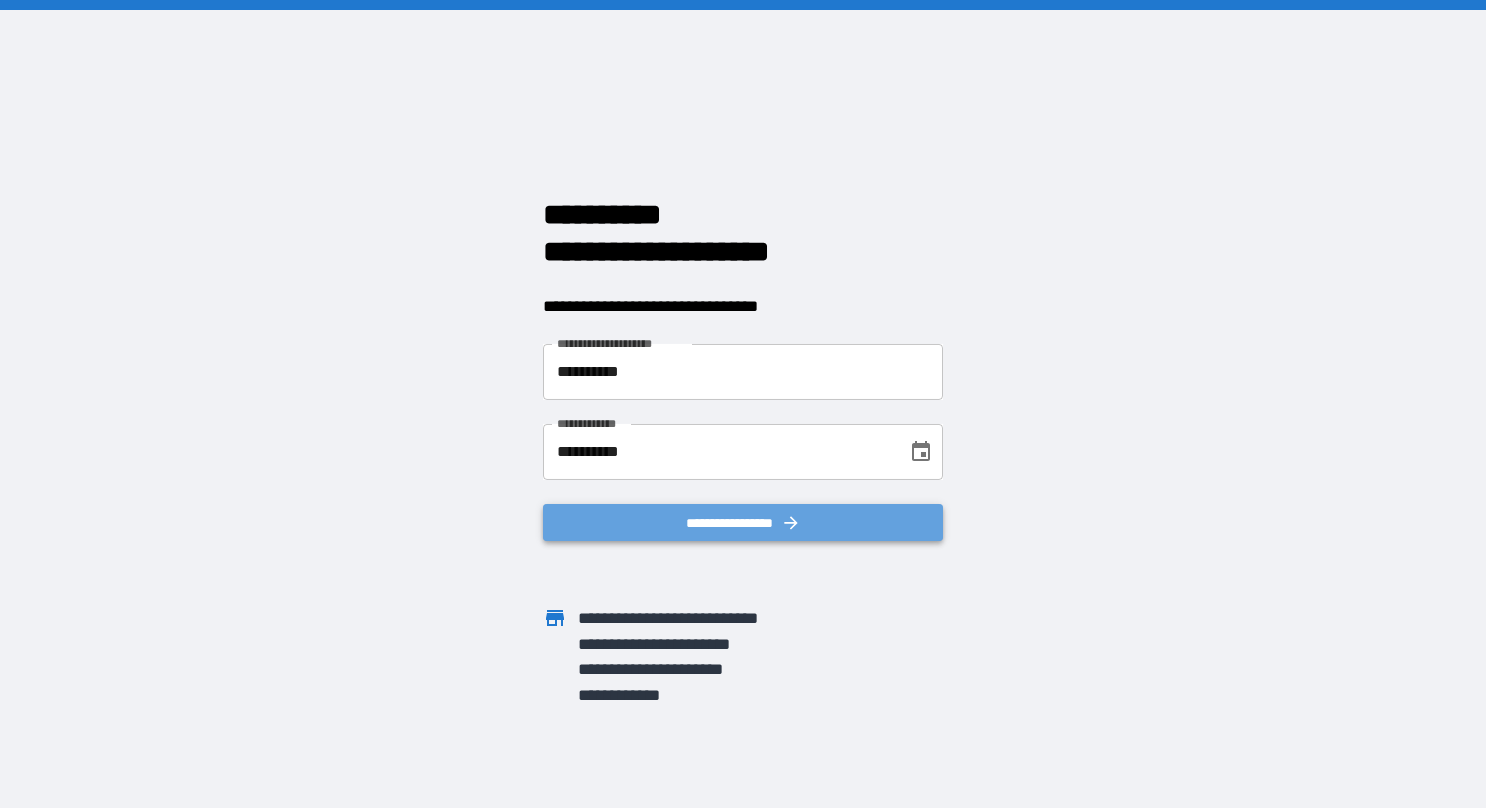 click on "**********" at bounding box center [743, 523] 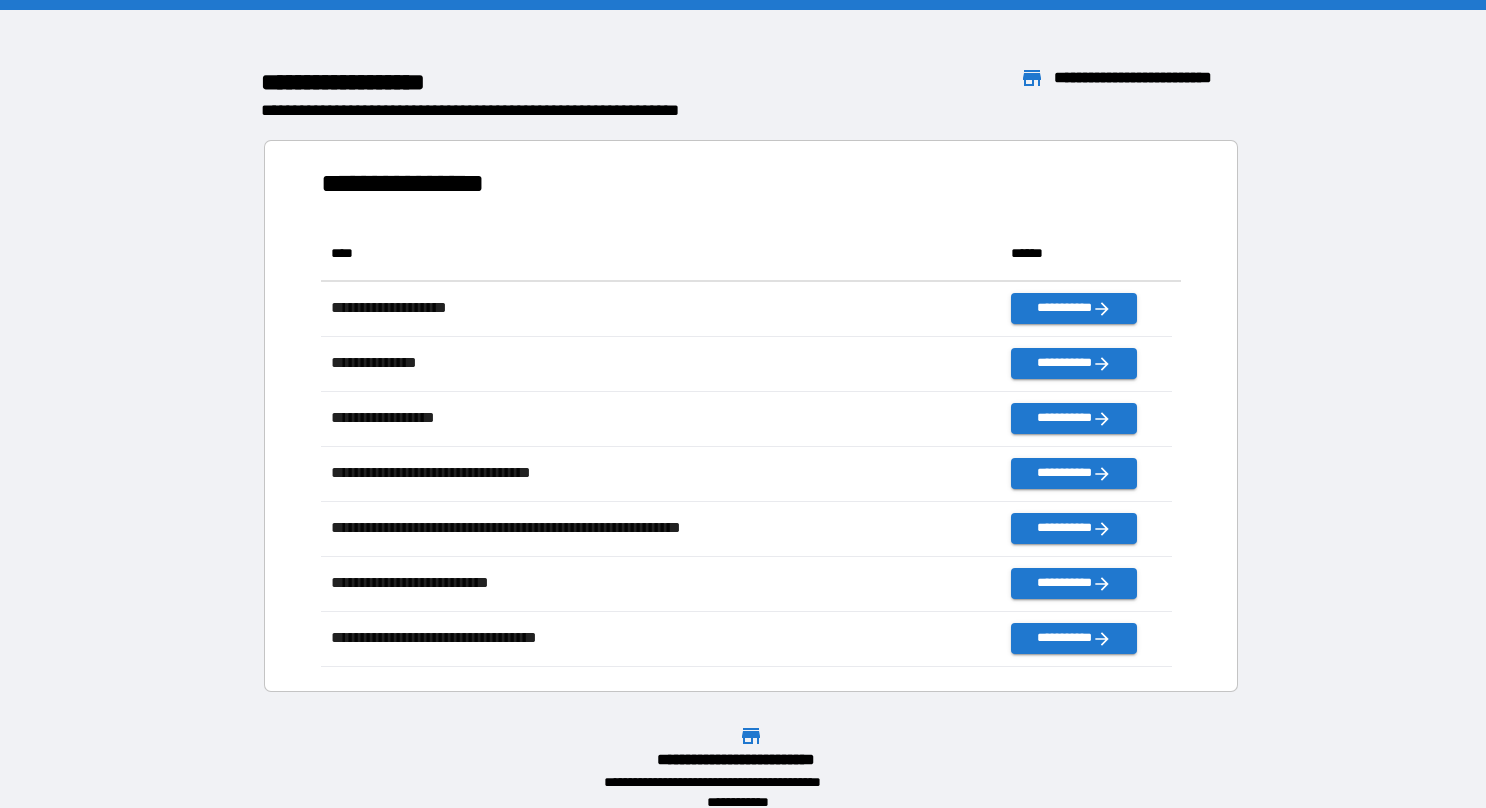scroll, scrollTop: 16, scrollLeft: 16, axis: both 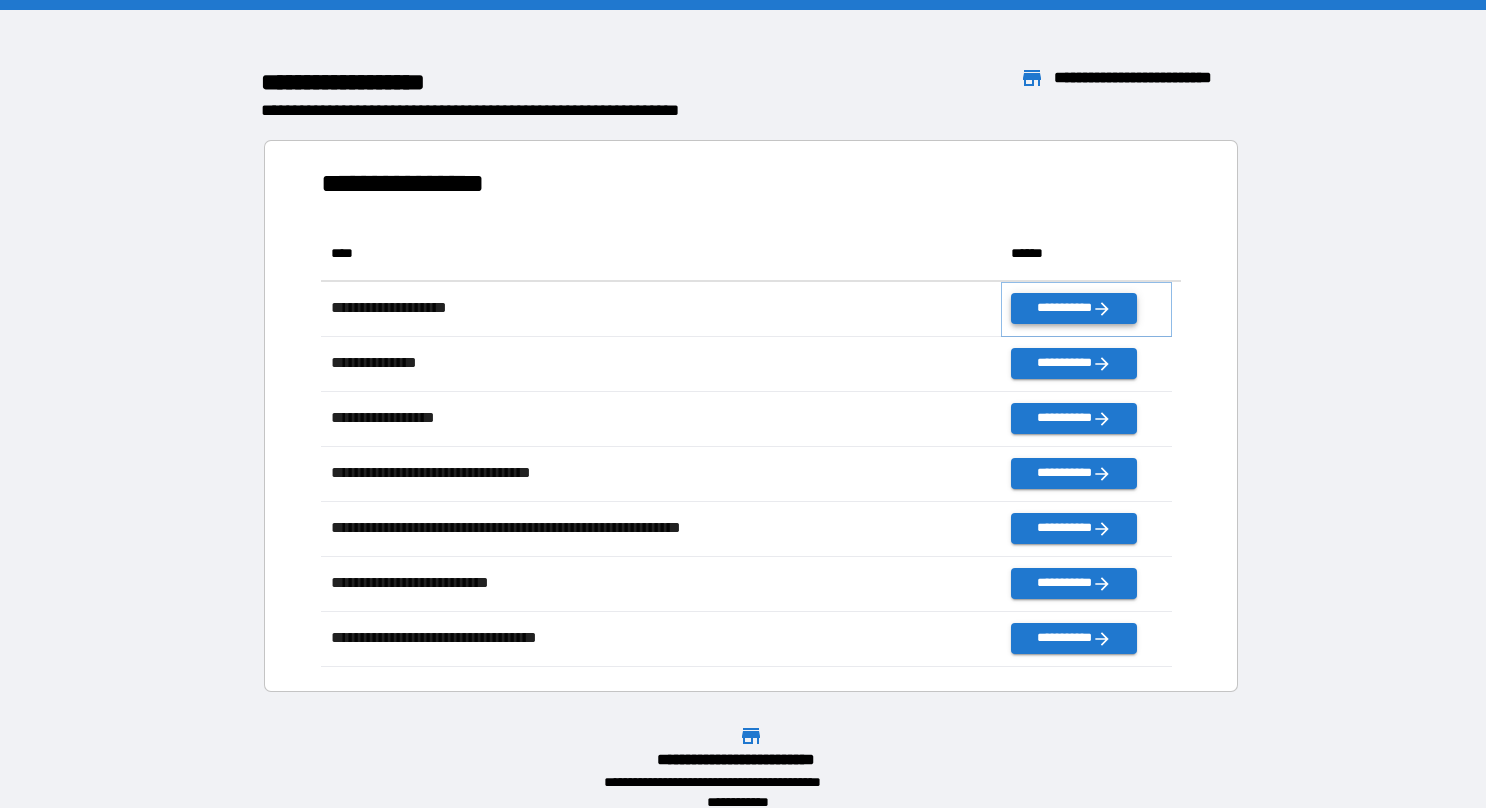 click on "**********" at bounding box center [1073, 308] 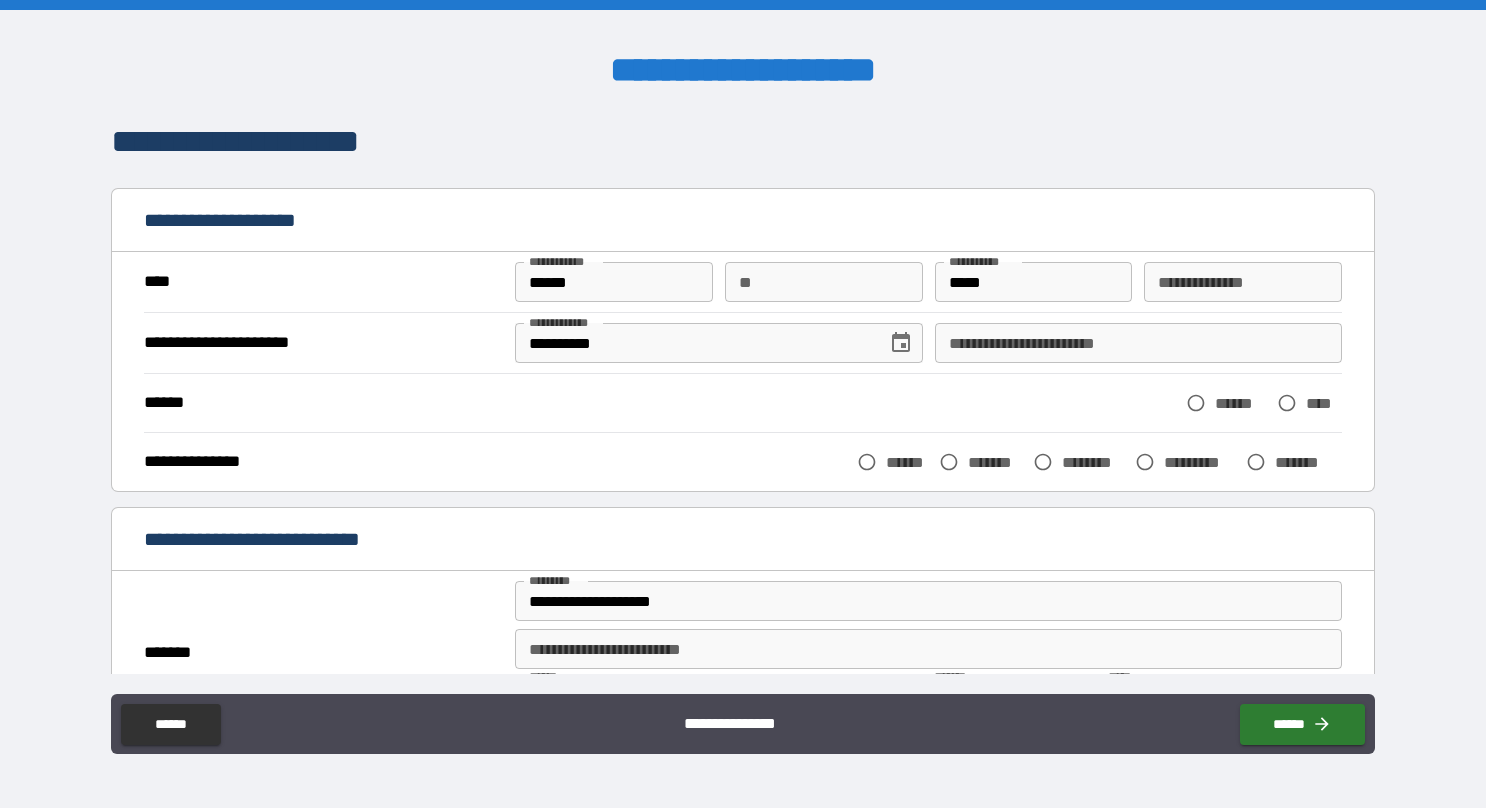 click on "**********" at bounding box center (1138, 343) 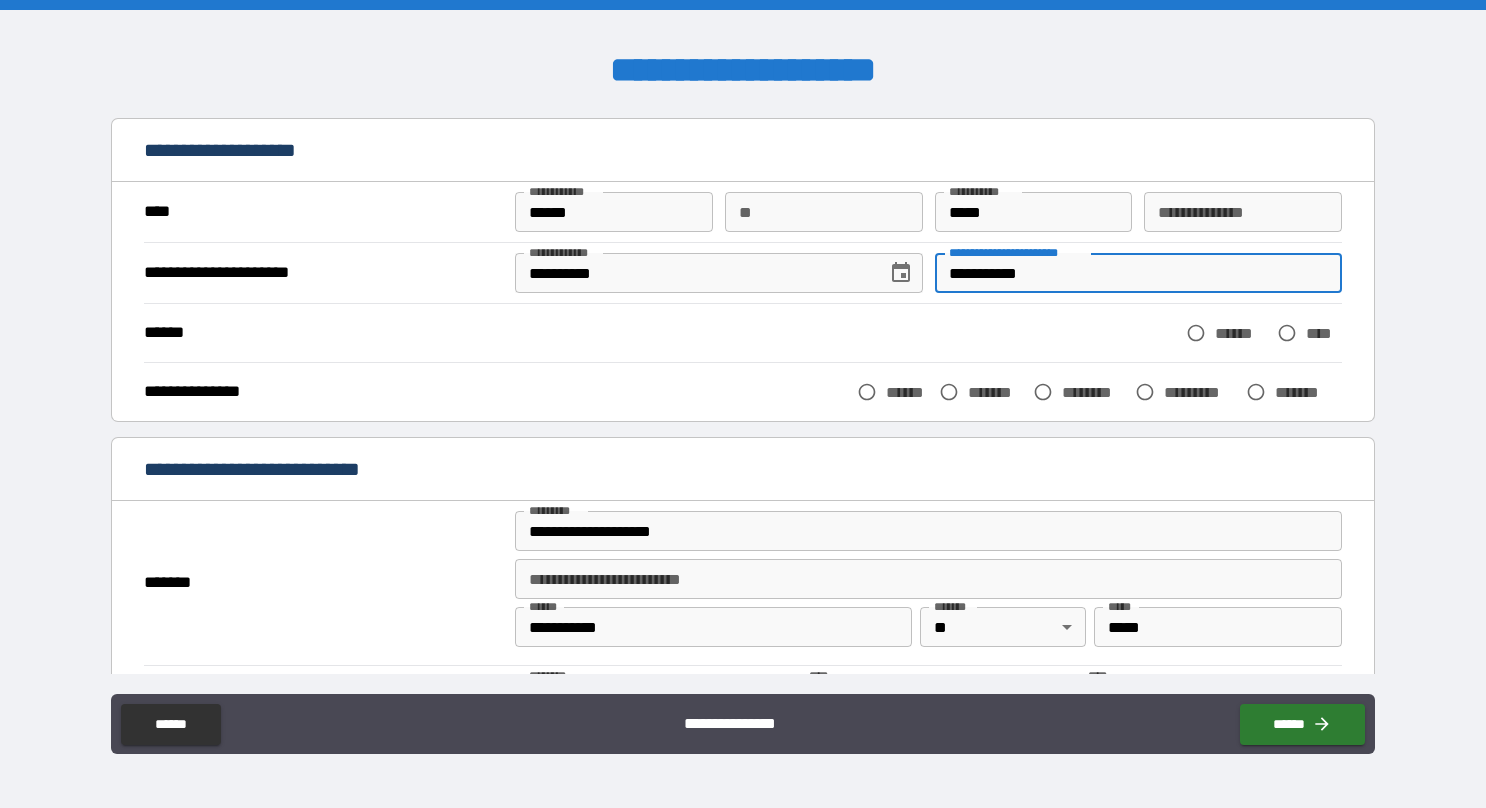 scroll, scrollTop: 75, scrollLeft: 0, axis: vertical 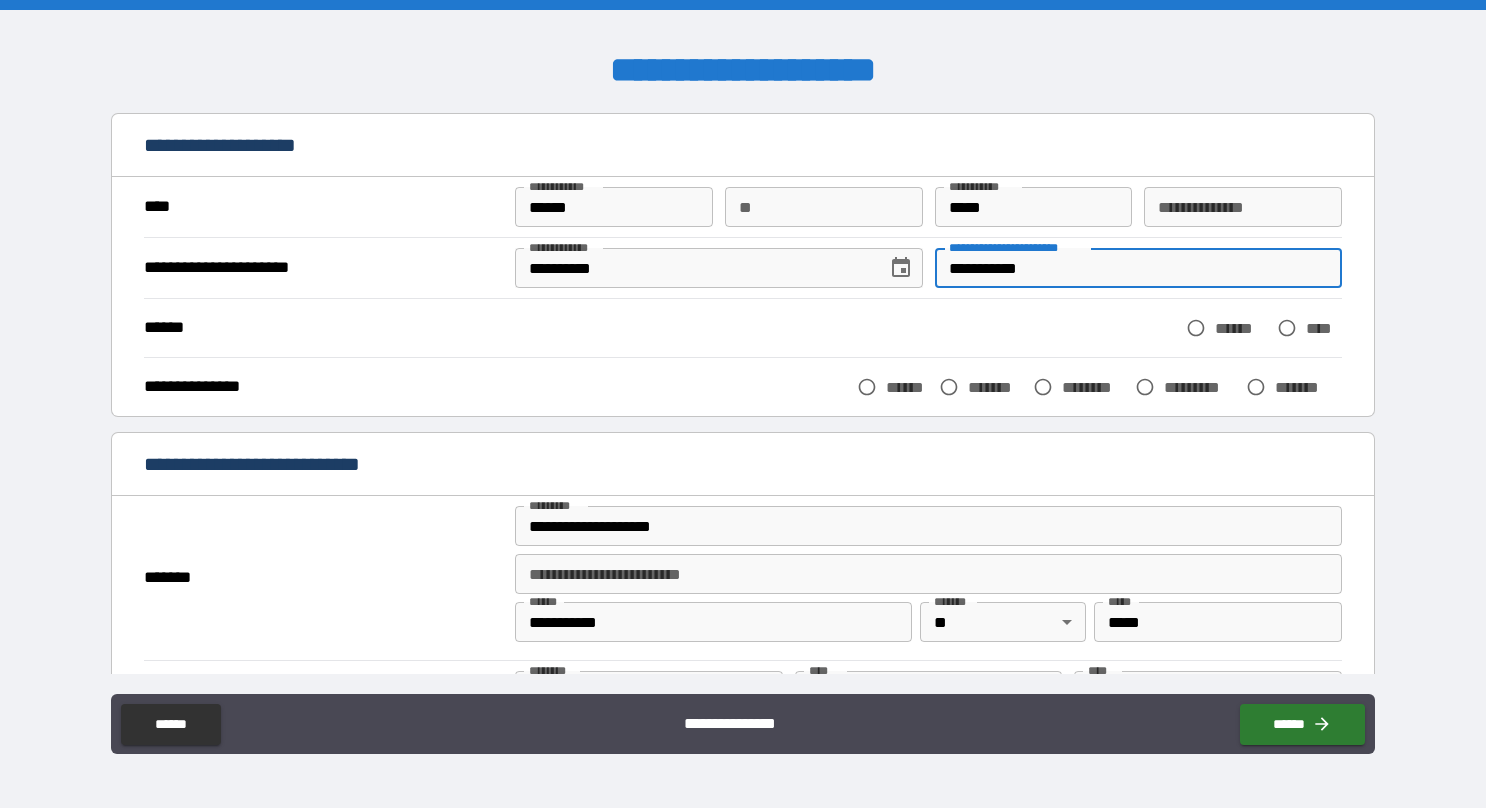 type on "**********" 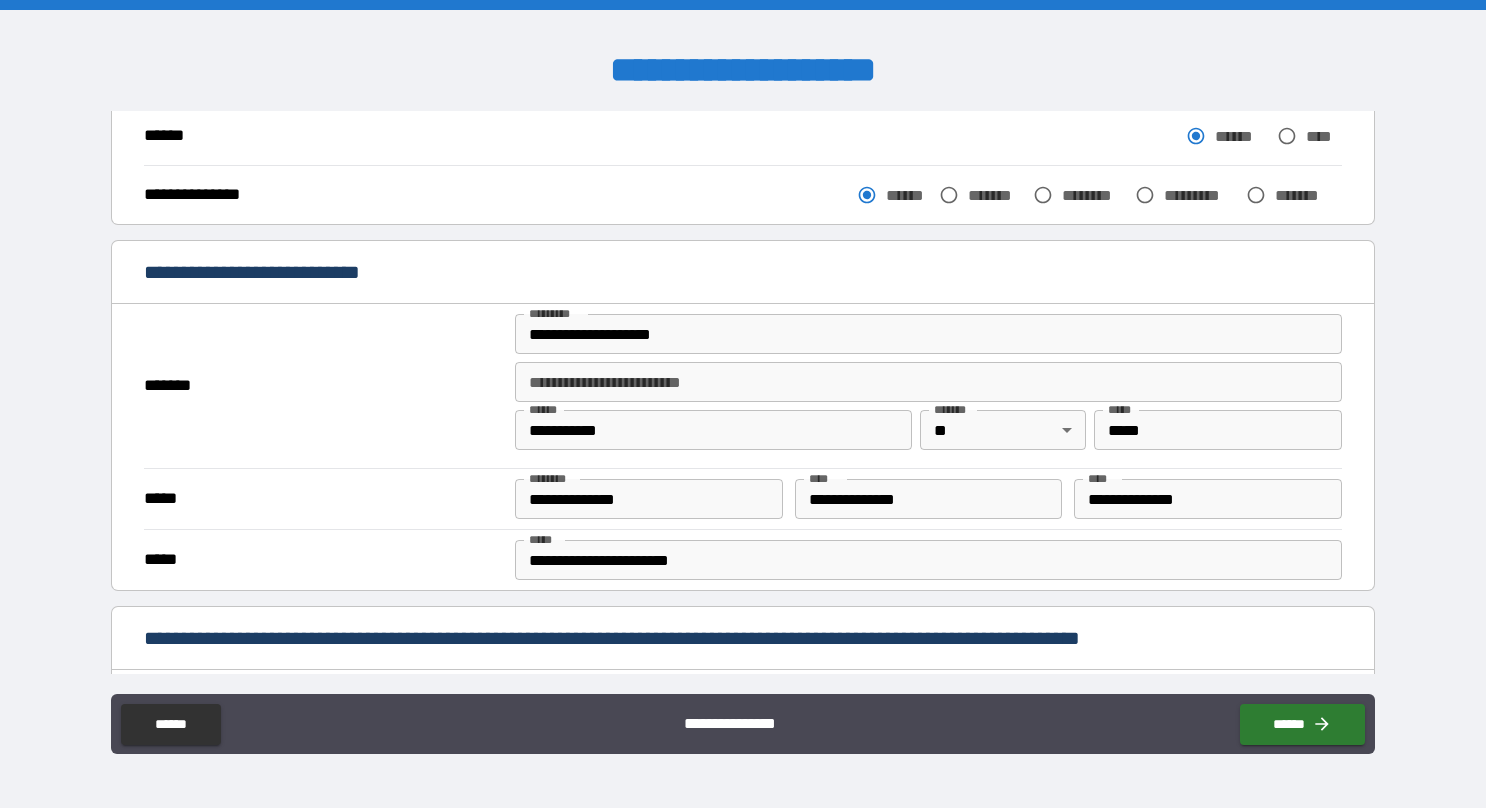 scroll, scrollTop: 275, scrollLeft: 0, axis: vertical 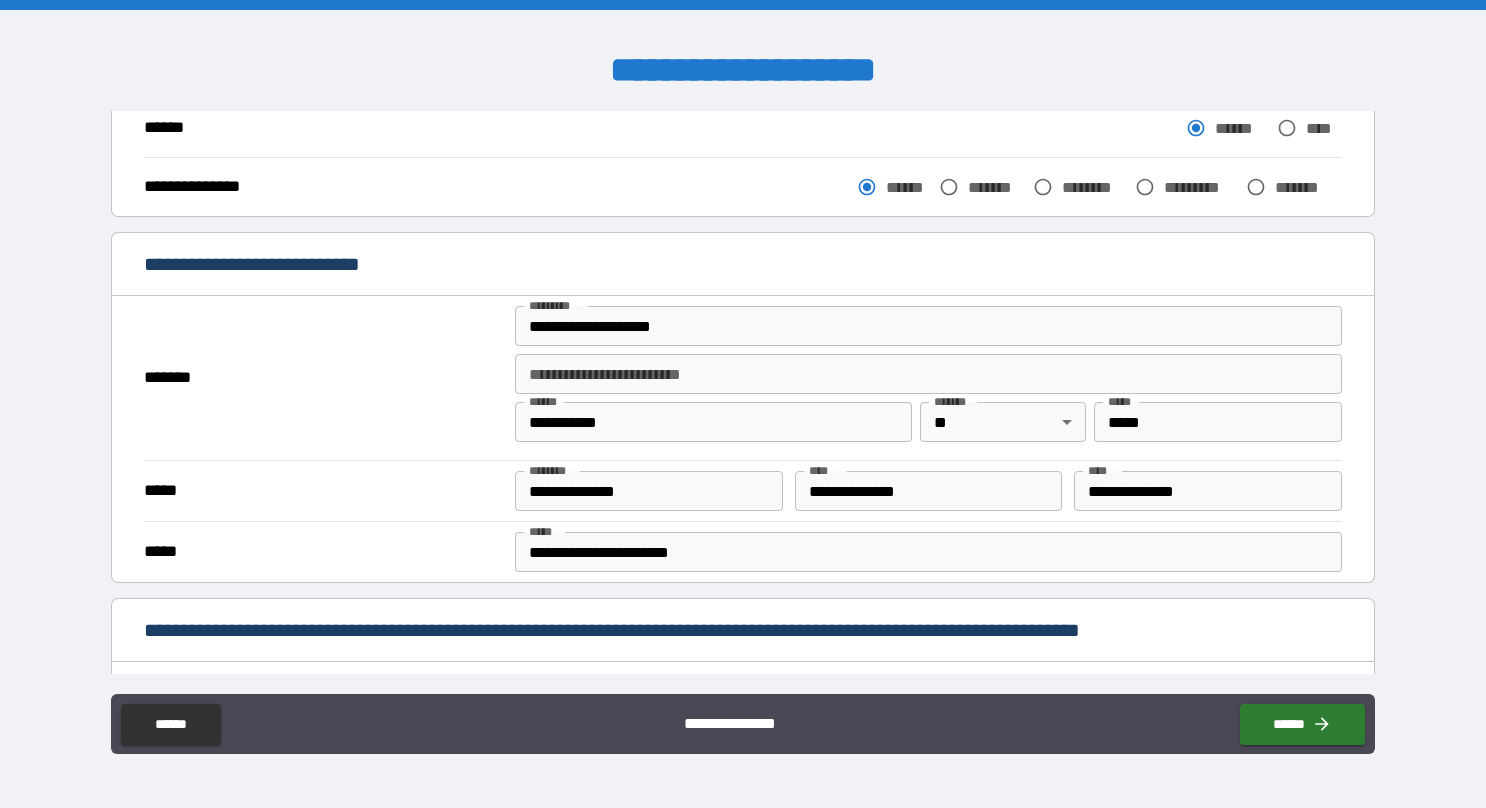 click on "**********" at bounding box center [1208, 491] 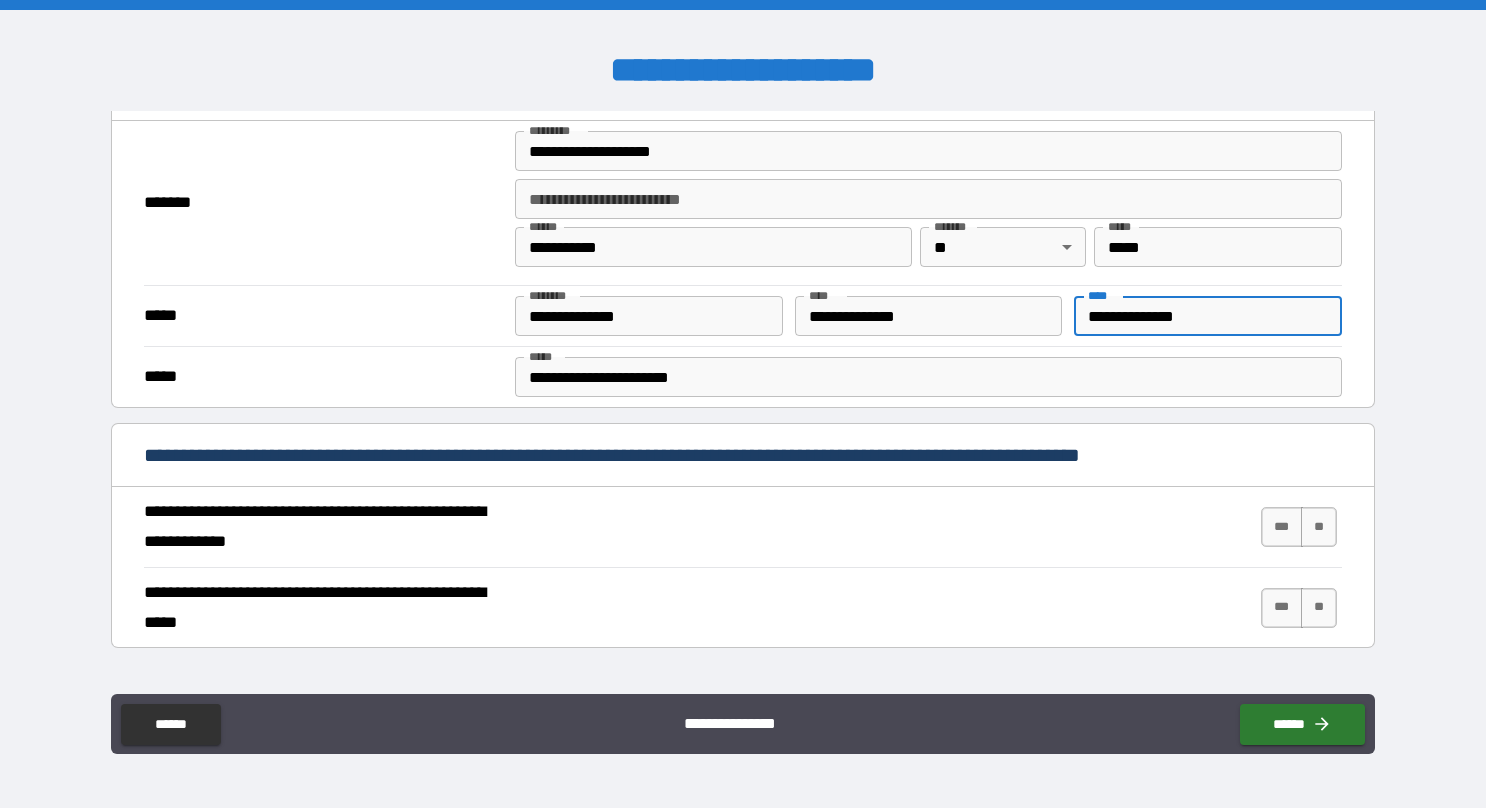 scroll, scrollTop: 475, scrollLeft: 0, axis: vertical 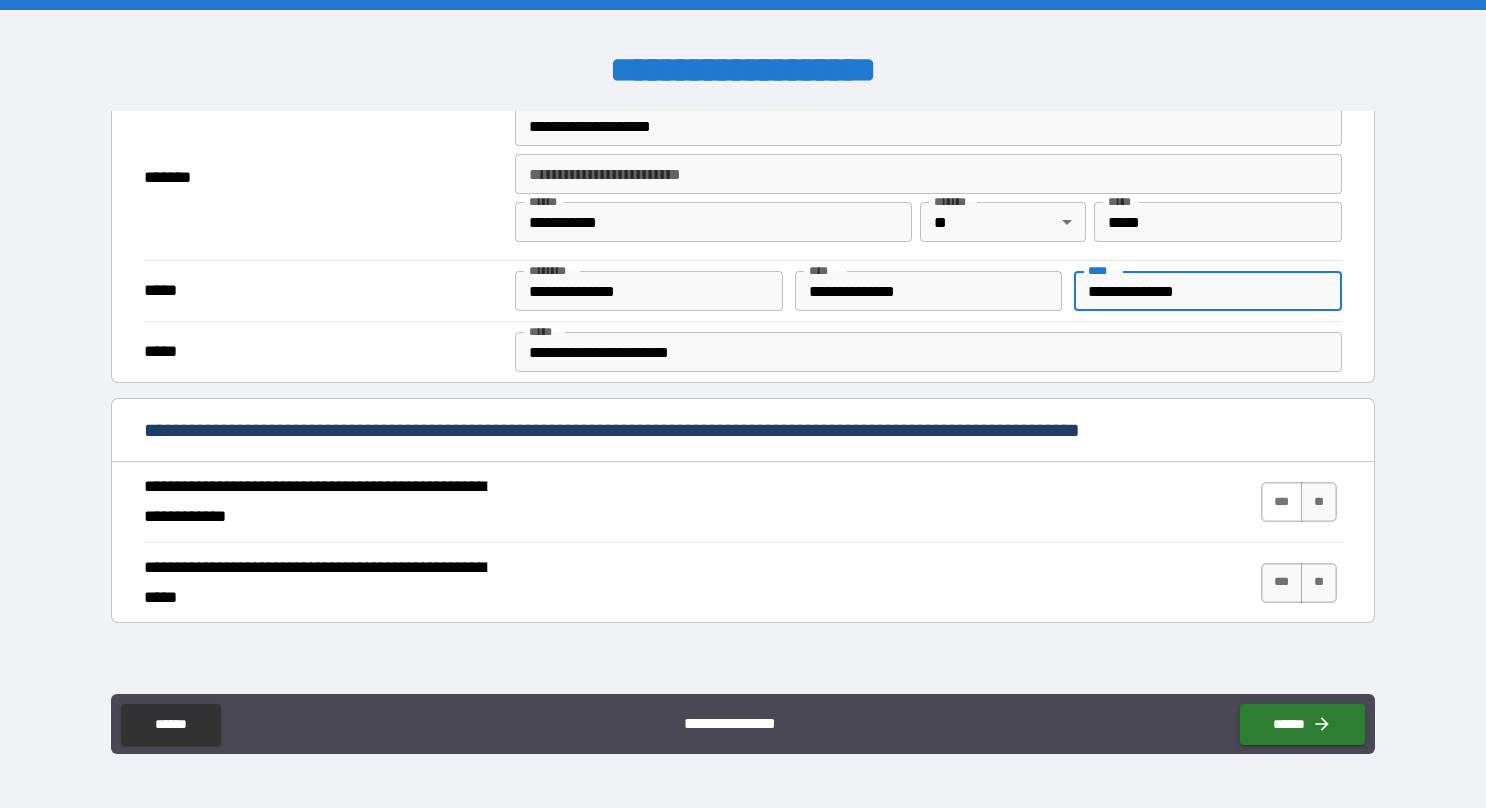 type on "**********" 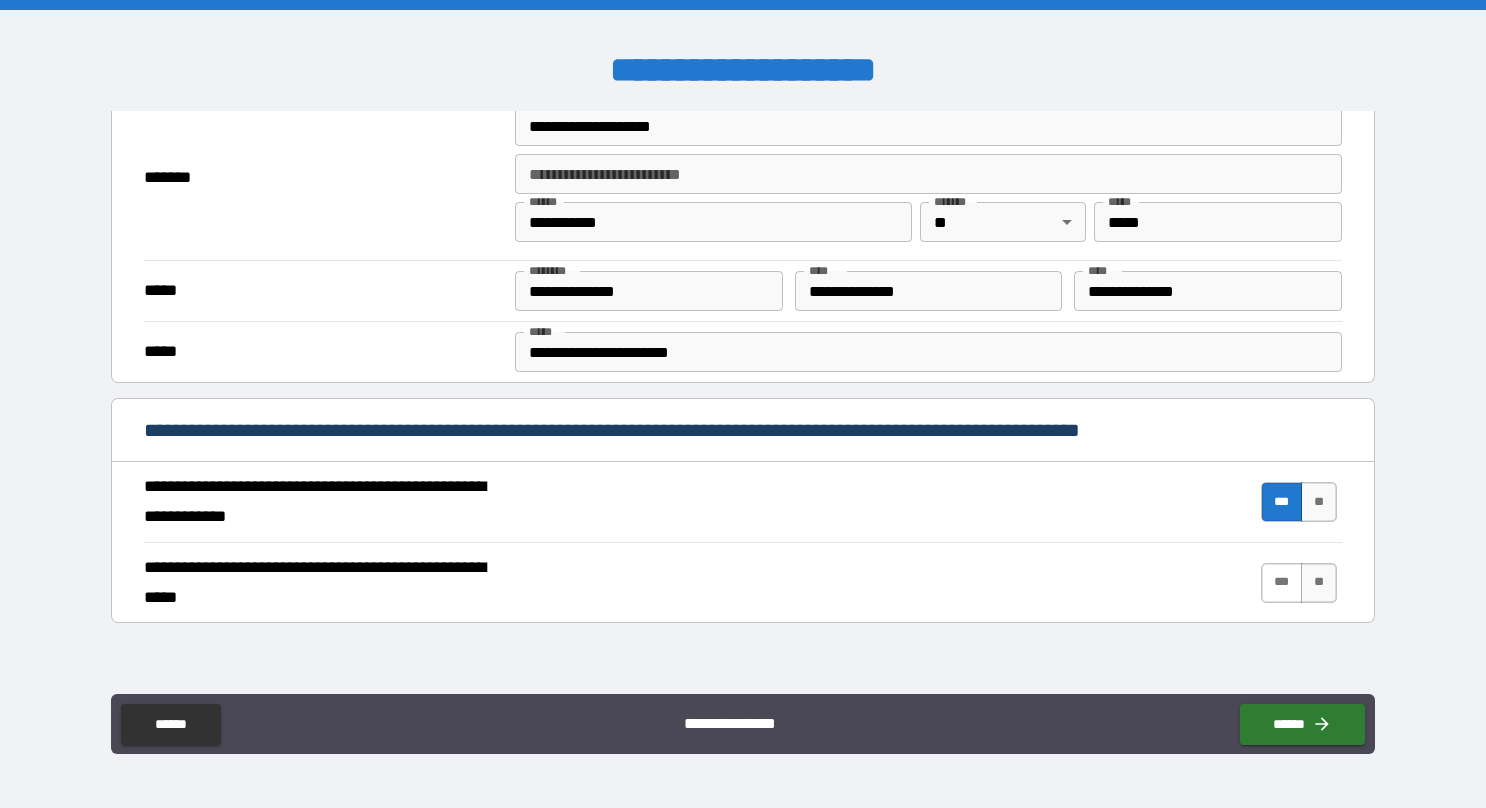 click on "***" at bounding box center (1282, 583) 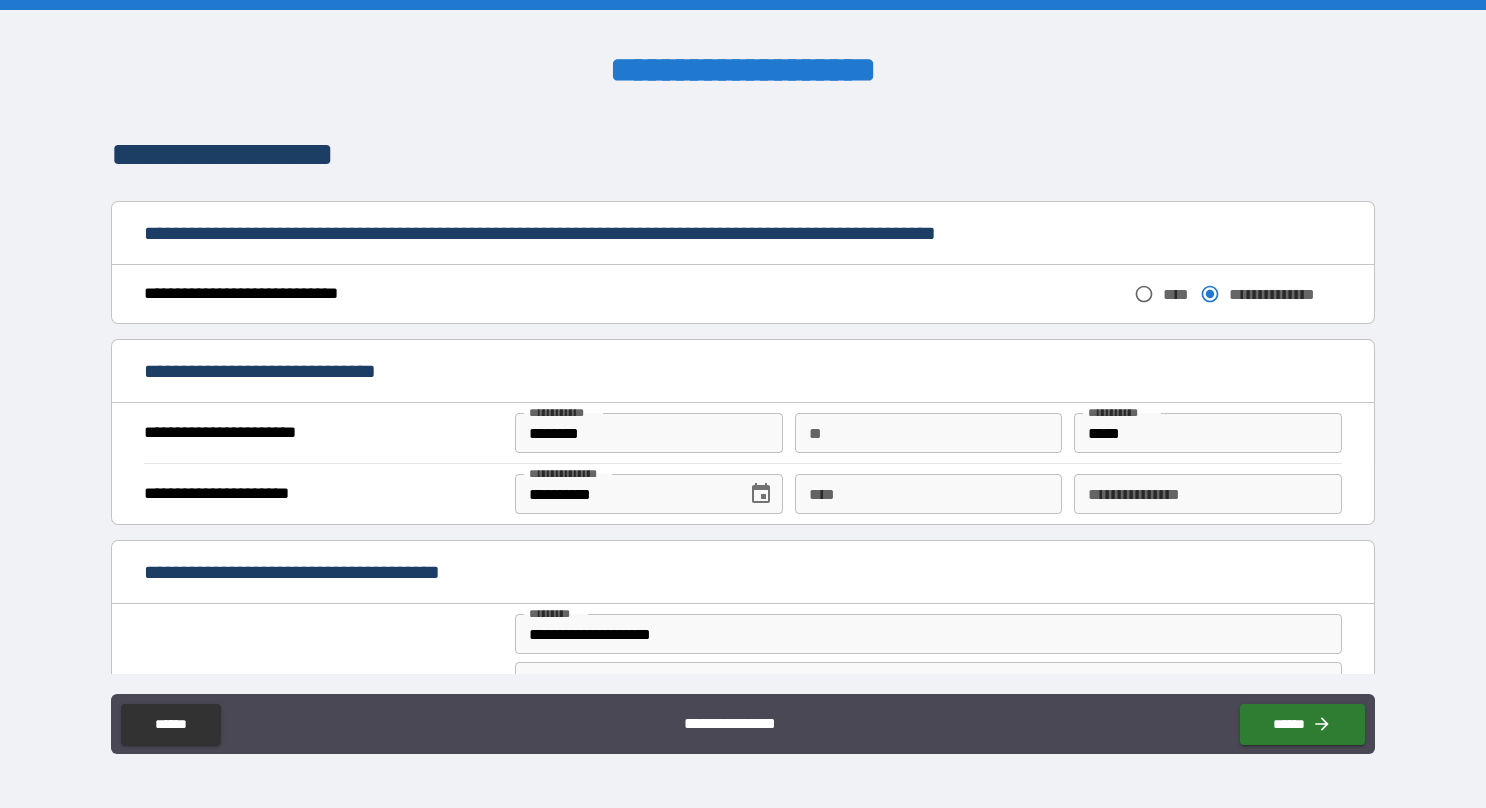 scroll, scrollTop: 1025, scrollLeft: 0, axis: vertical 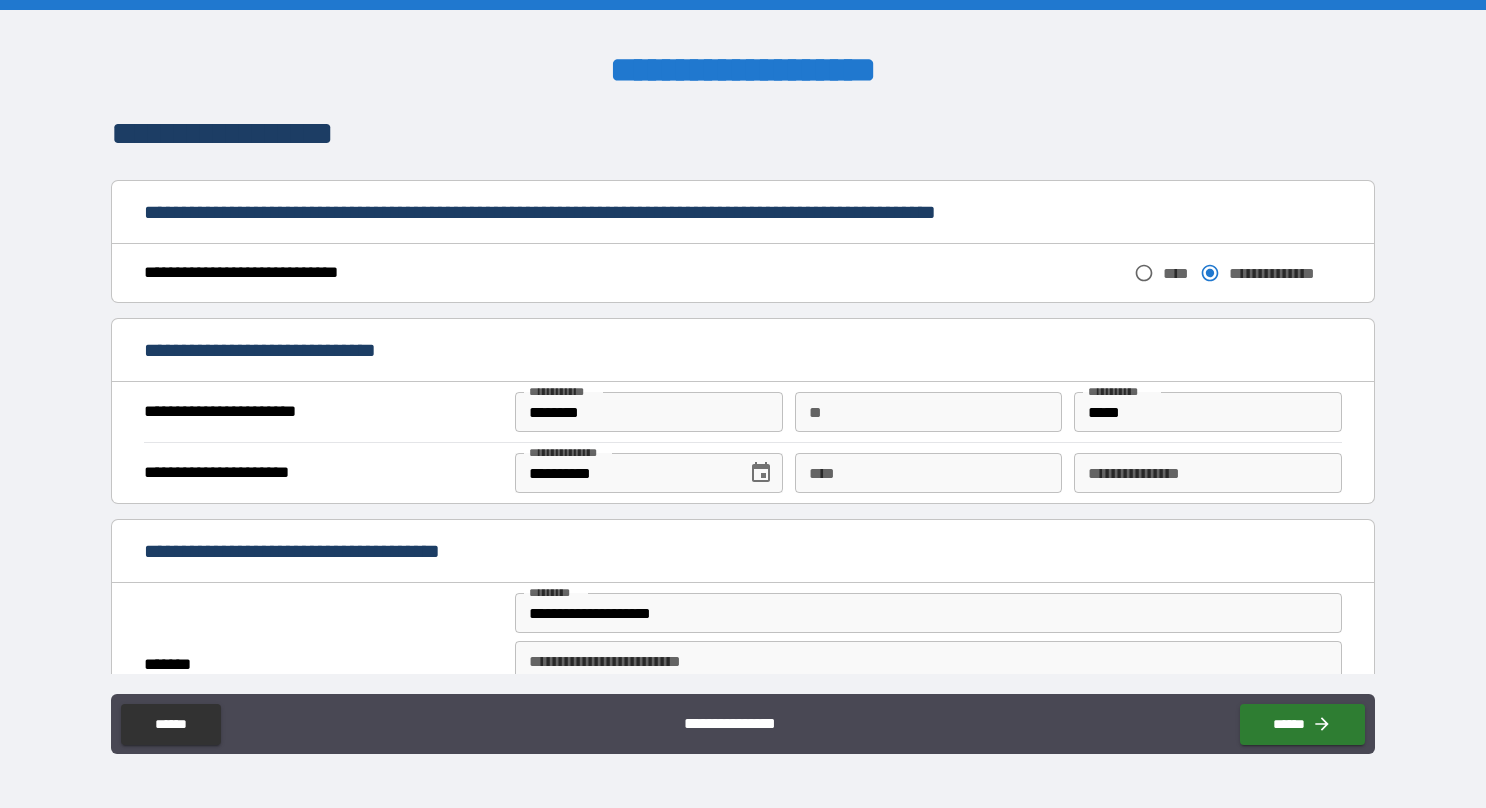 click on "****" at bounding box center [929, 473] 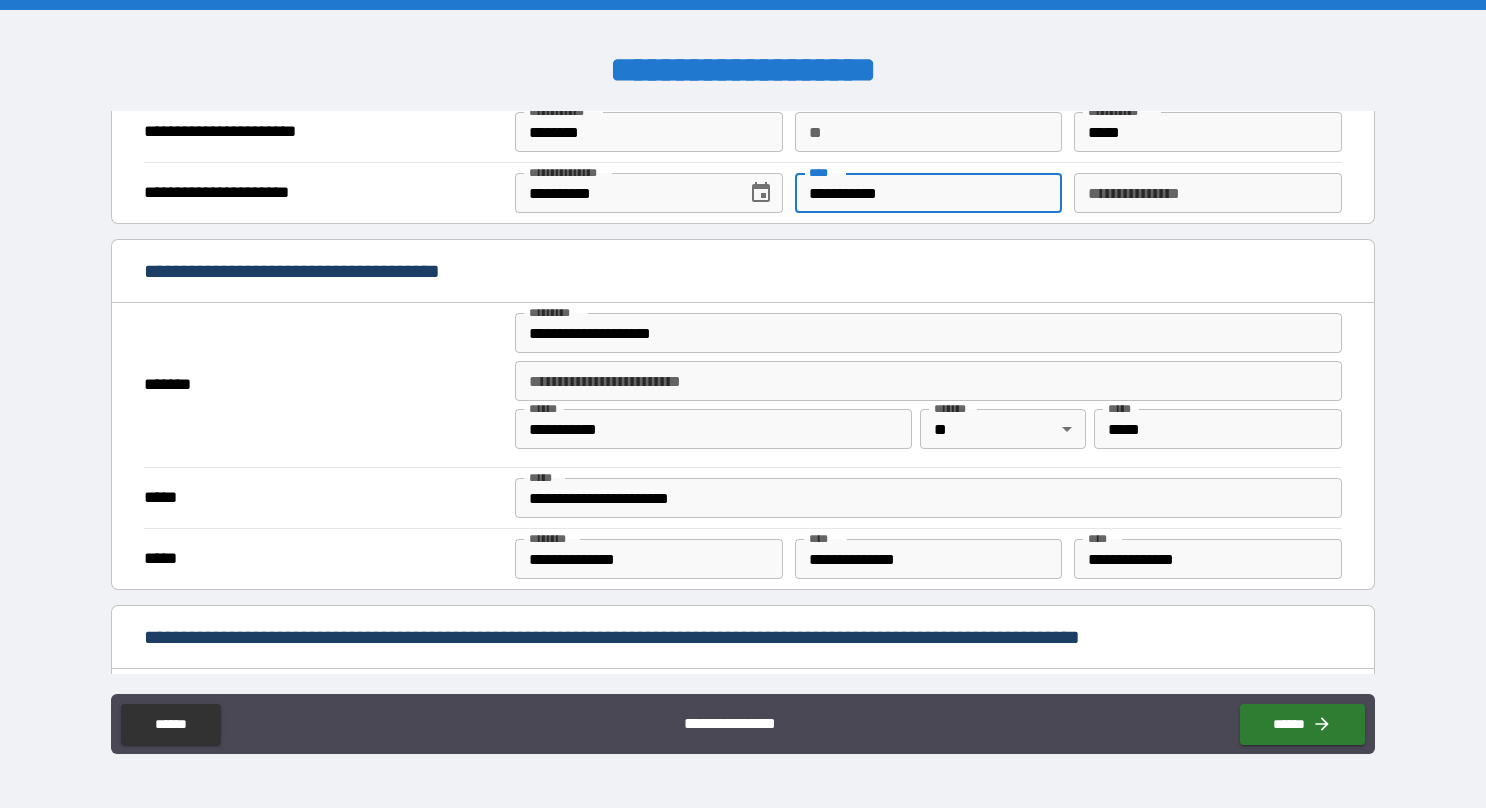 scroll, scrollTop: 1400, scrollLeft: 0, axis: vertical 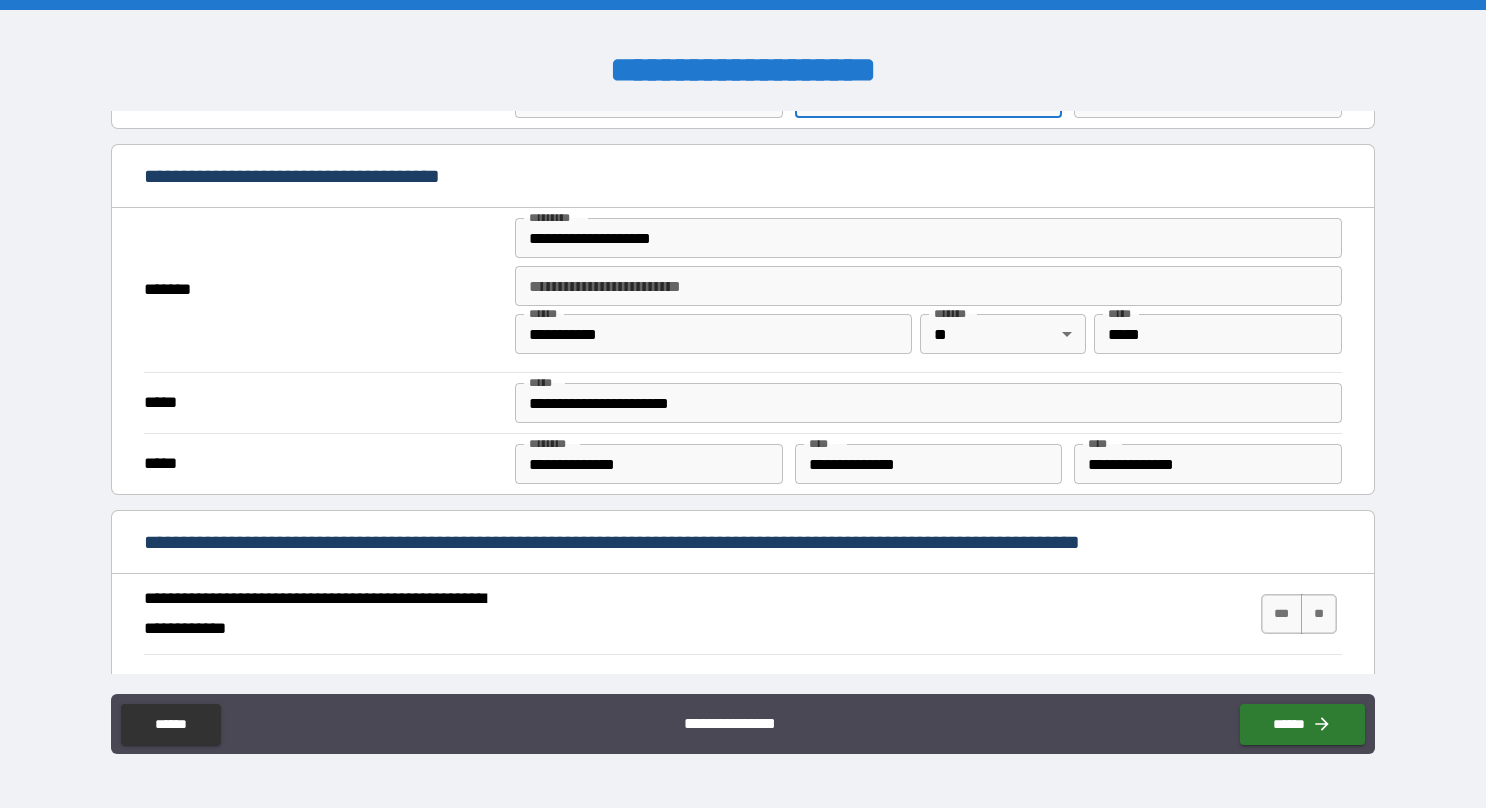 type on "**********" 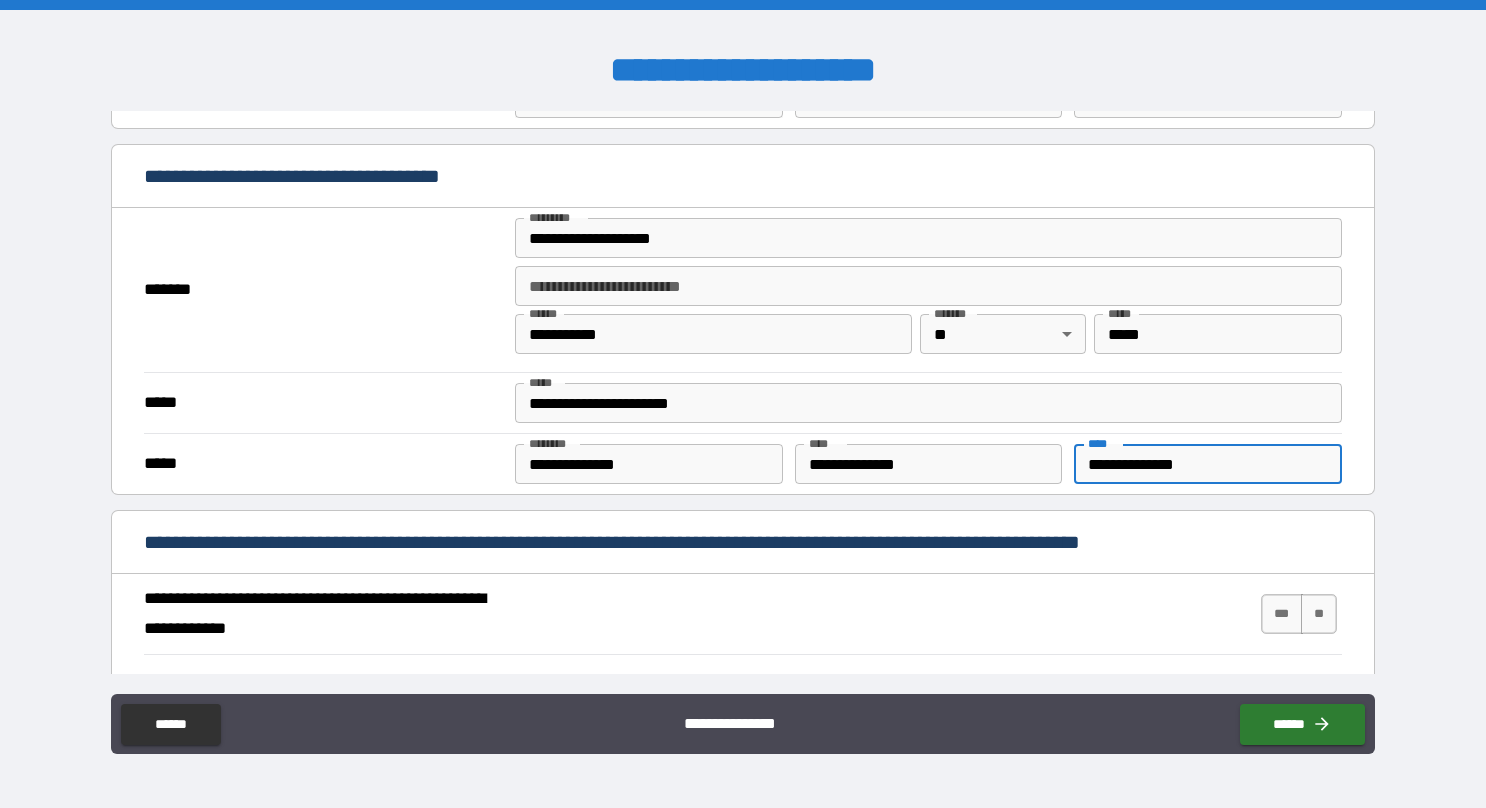 click on "**********" at bounding box center (1208, 464) 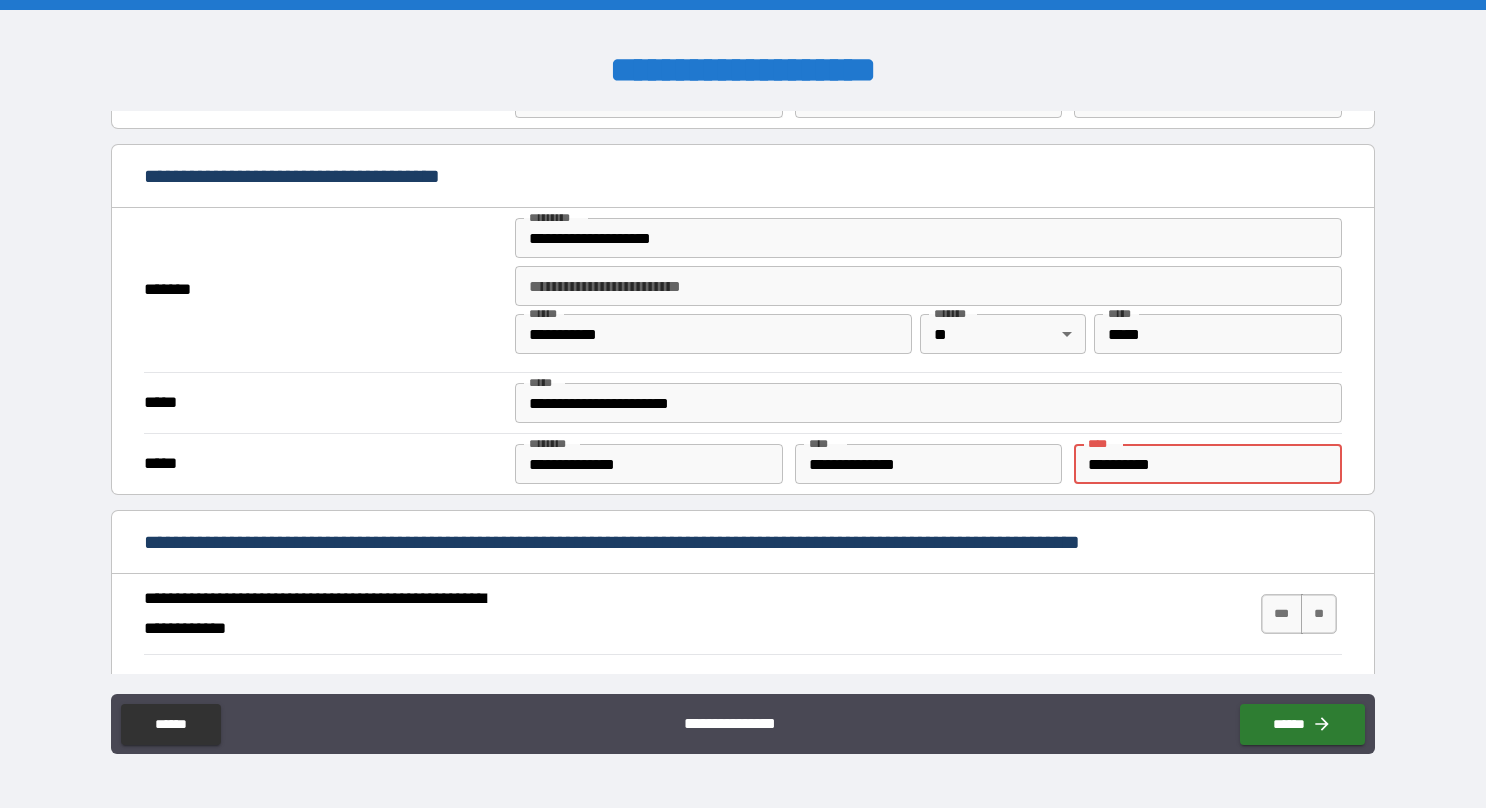 type on "**********" 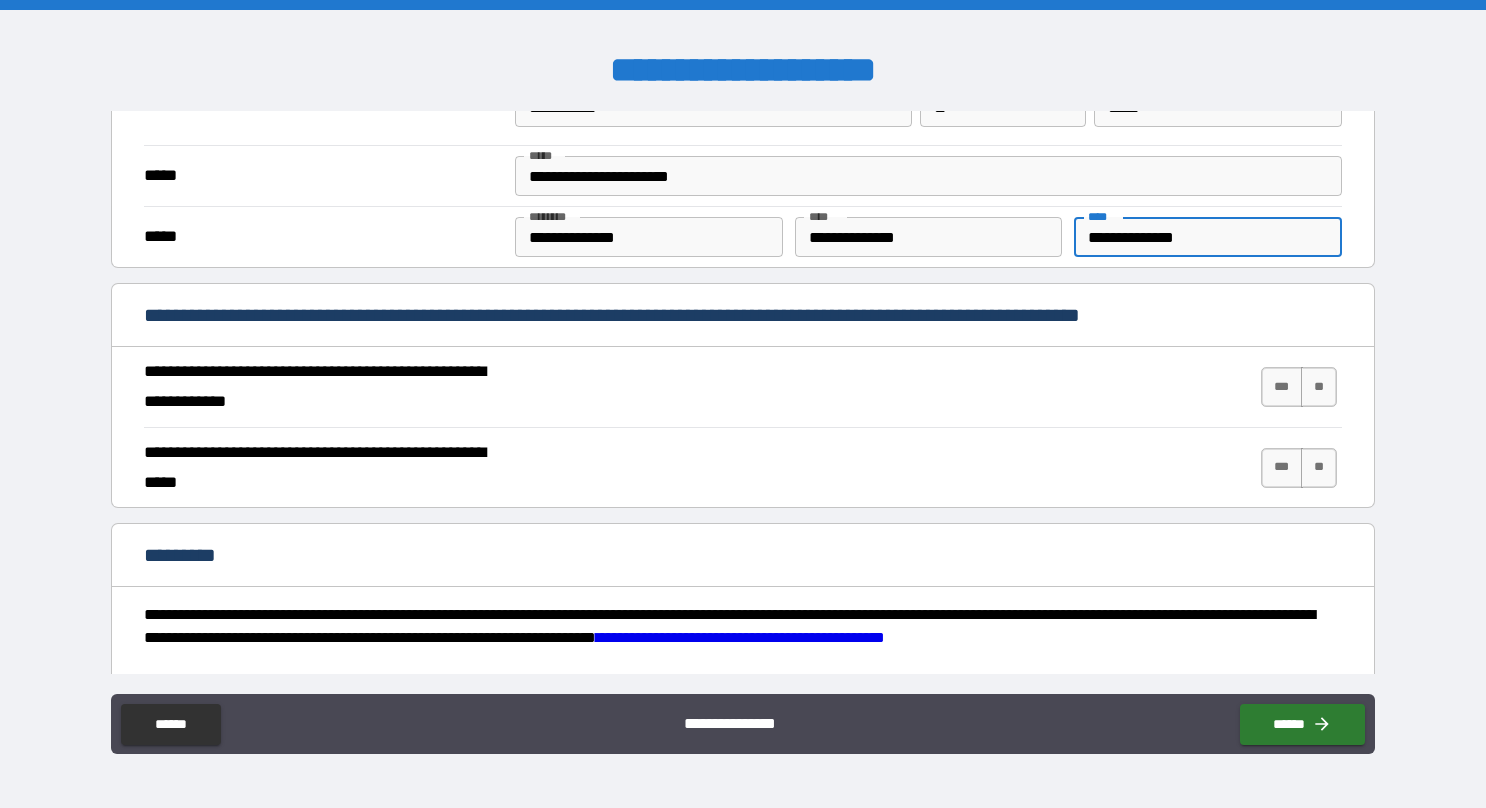scroll, scrollTop: 1650, scrollLeft: 0, axis: vertical 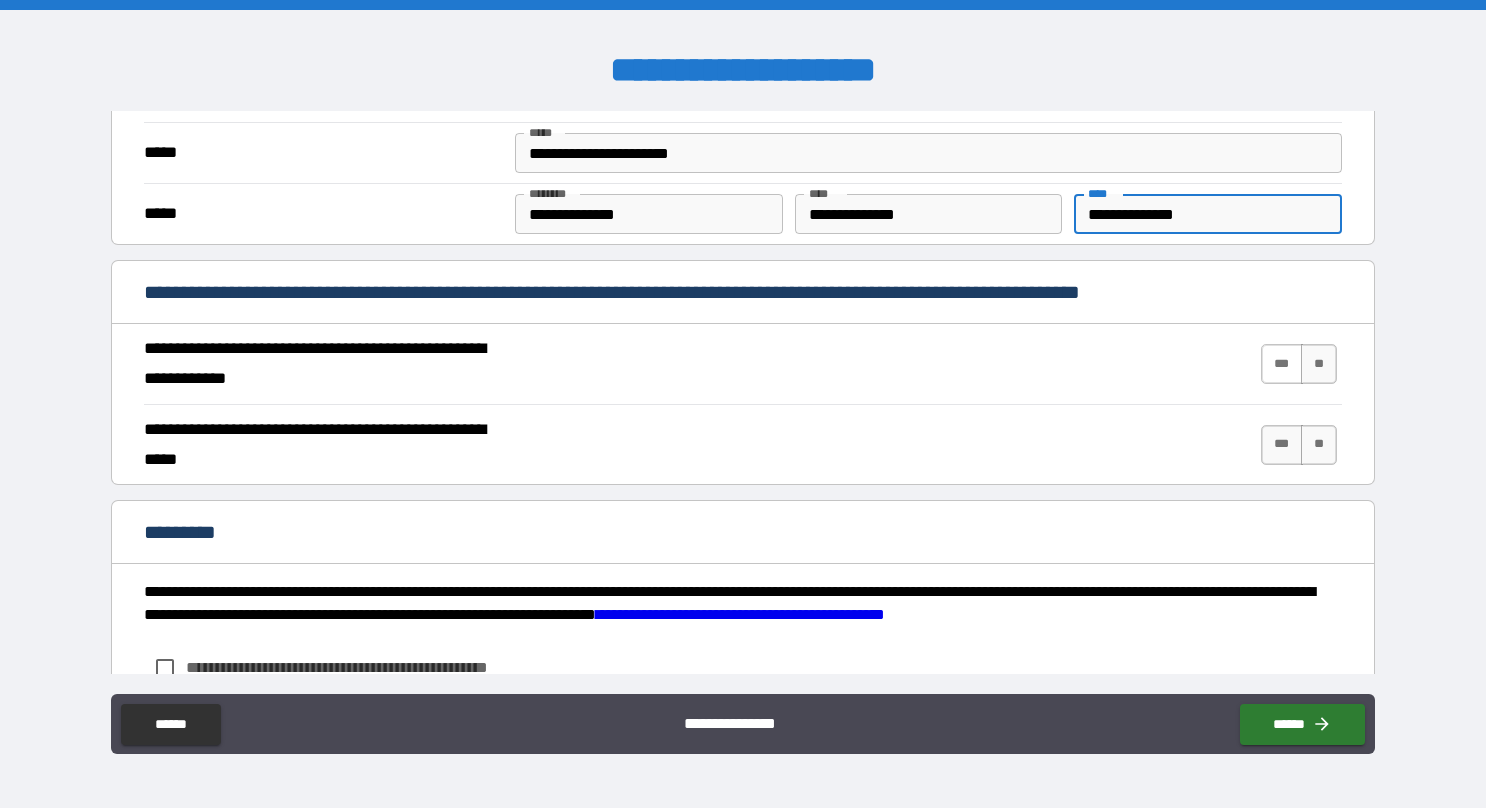 click on "***" at bounding box center [1282, 364] 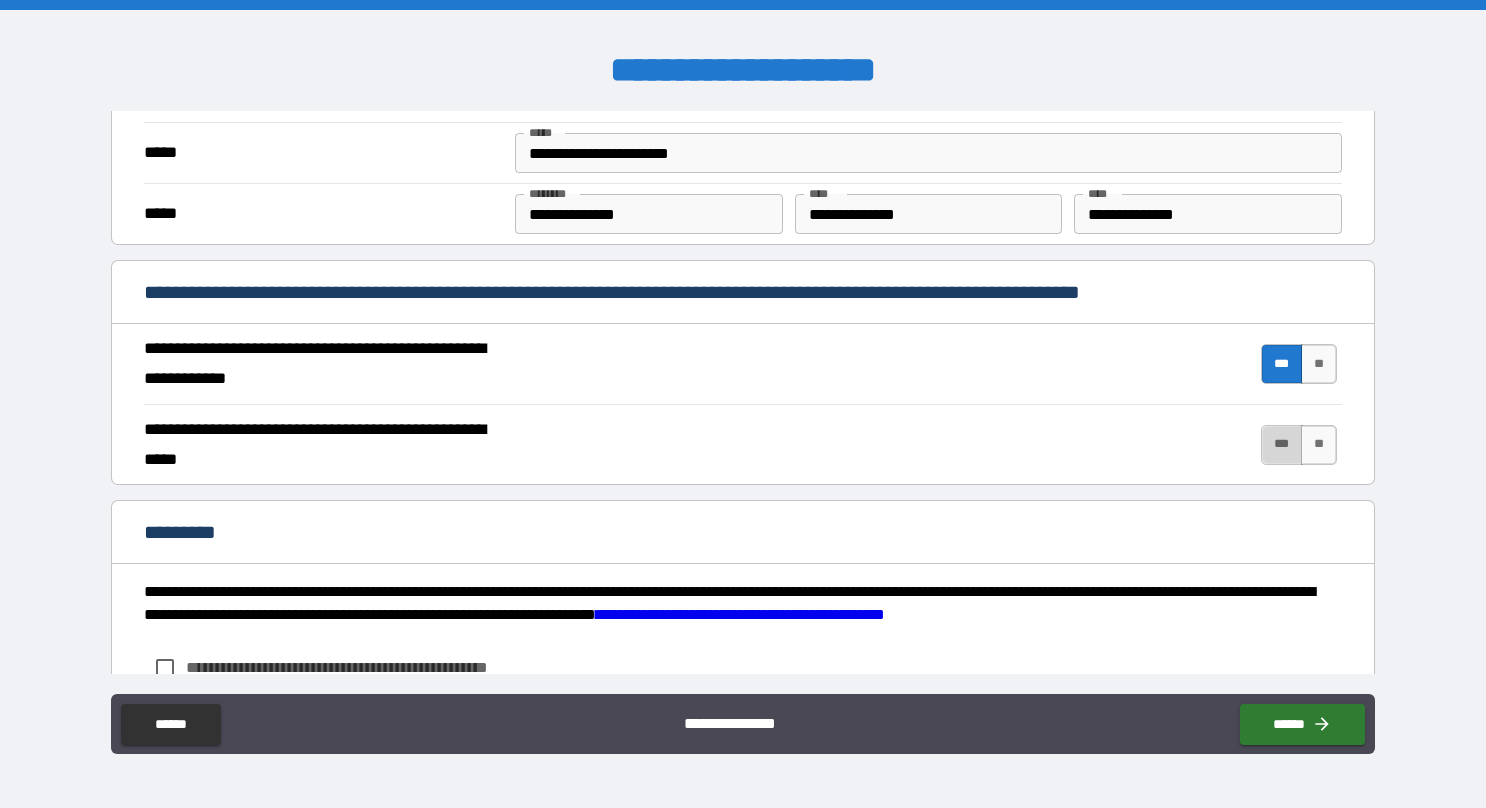 drag, startPoint x: 1277, startPoint y: 434, endPoint x: 842, endPoint y: 506, distance: 440.91837 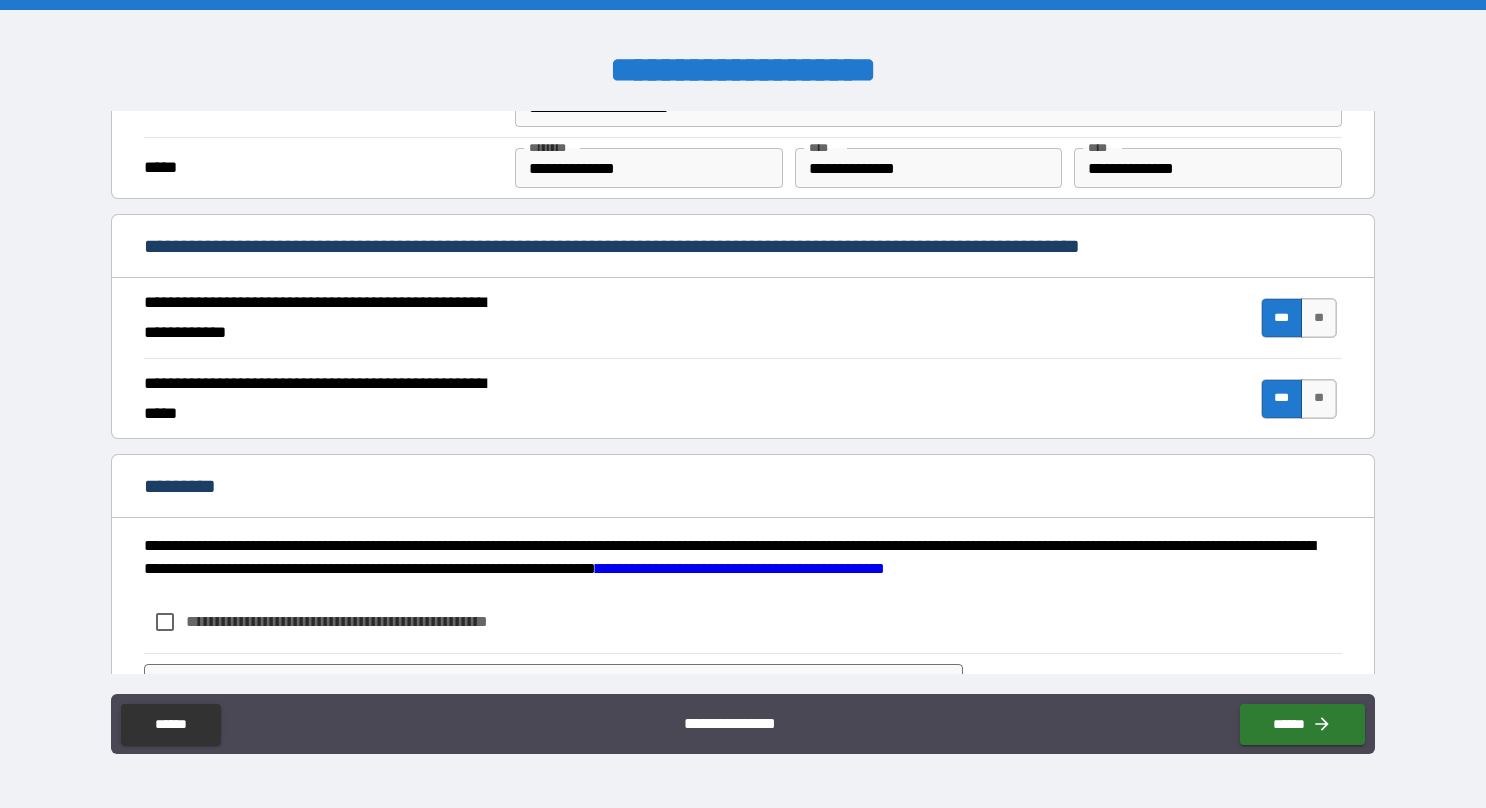 scroll, scrollTop: 1785, scrollLeft: 0, axis: vertical 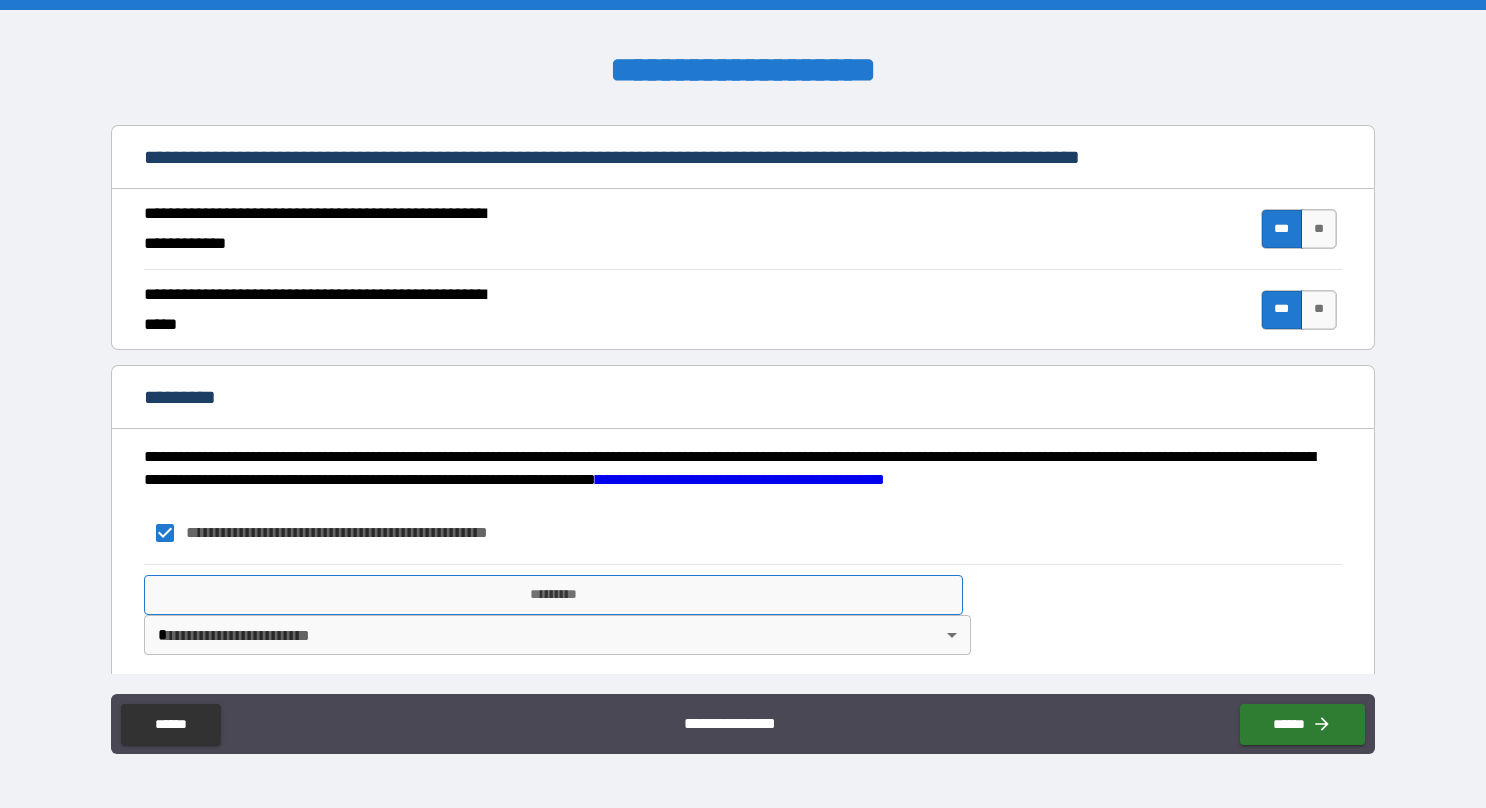 click on "*********" at bounding box center [553, 595] 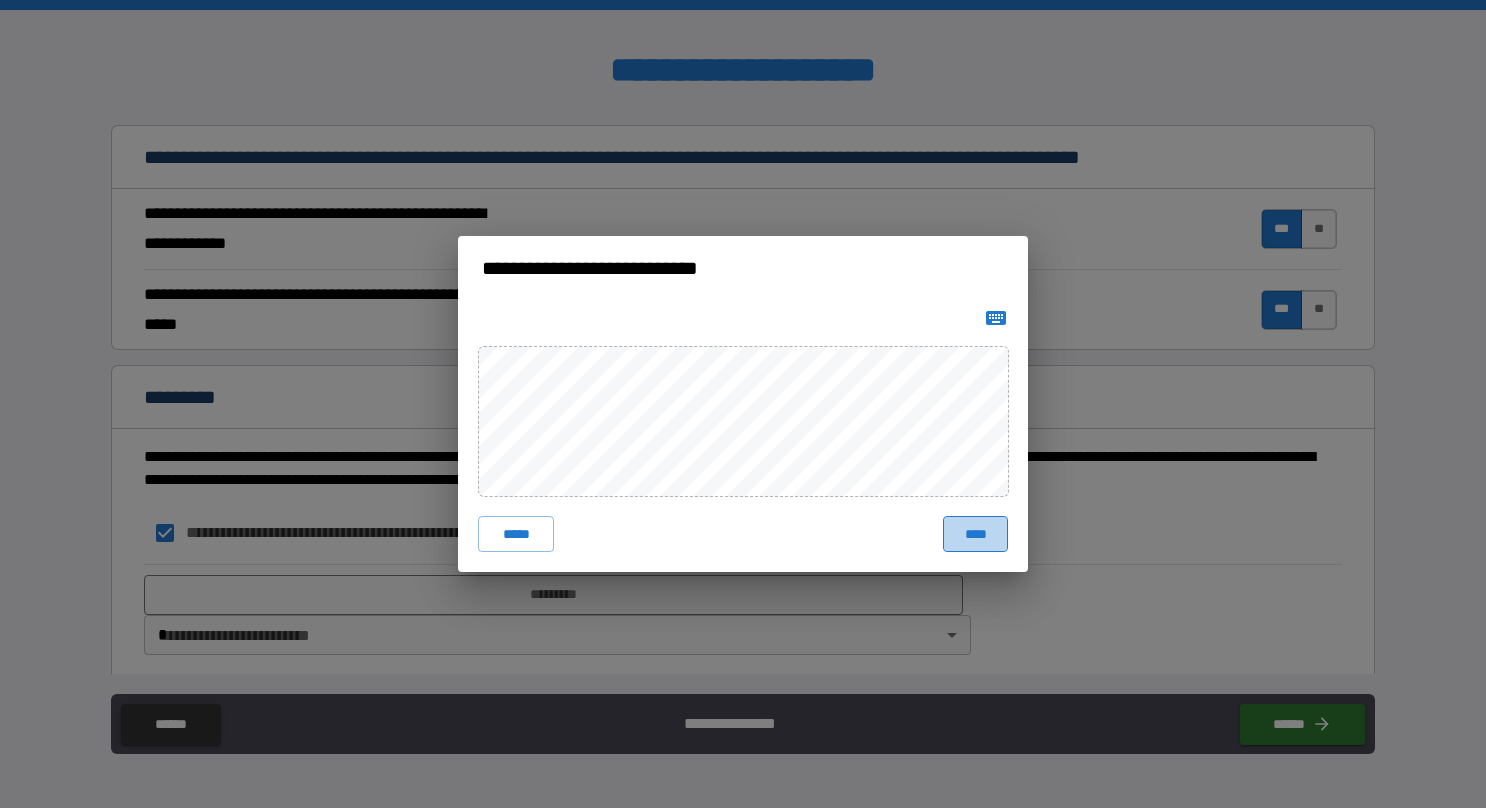 click on "****" at bounding box center [975, 534] 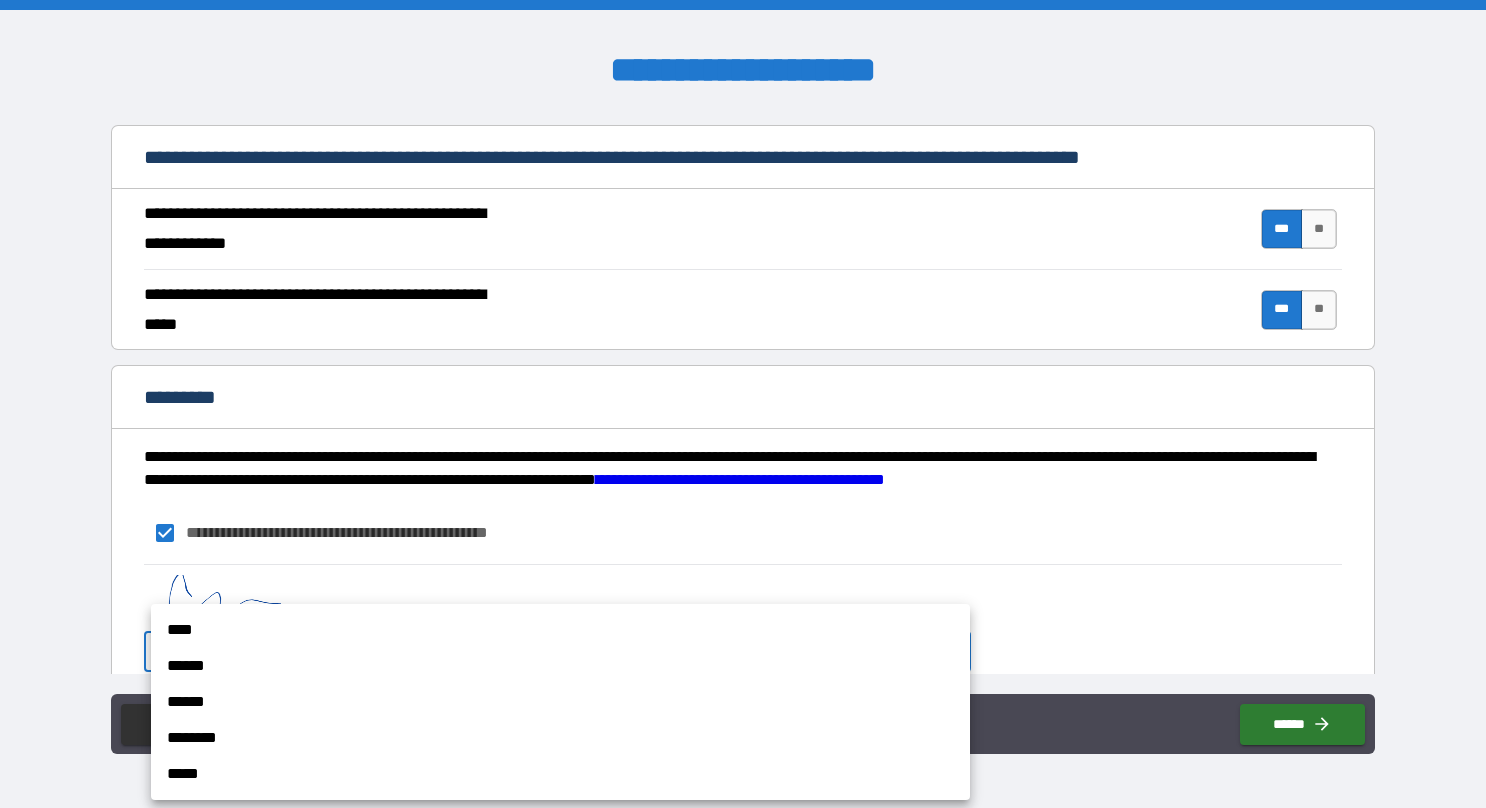 click on "**********" at bounding box center [743, 404] 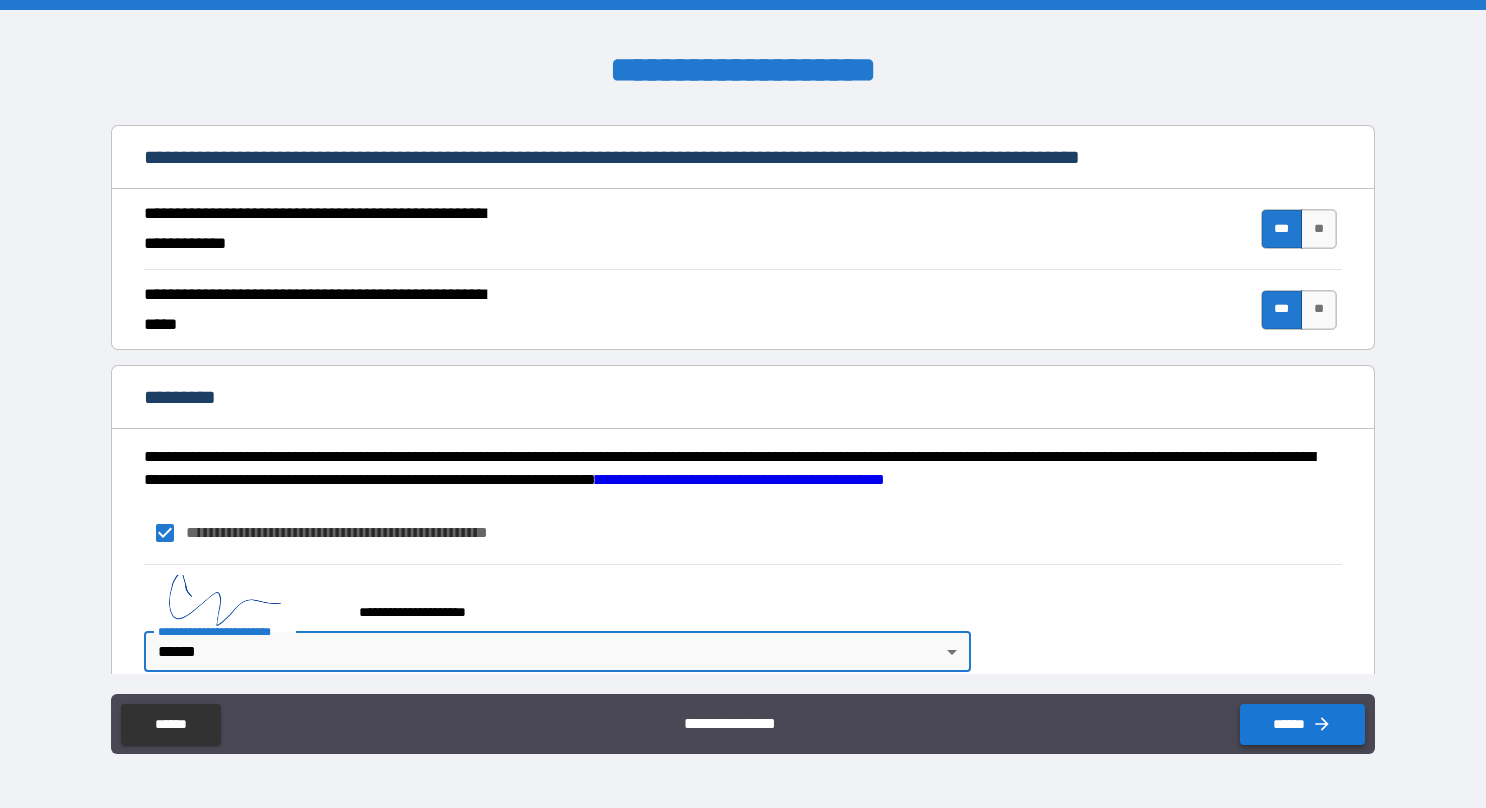 click on "******" at bounding box center [1302, 724] 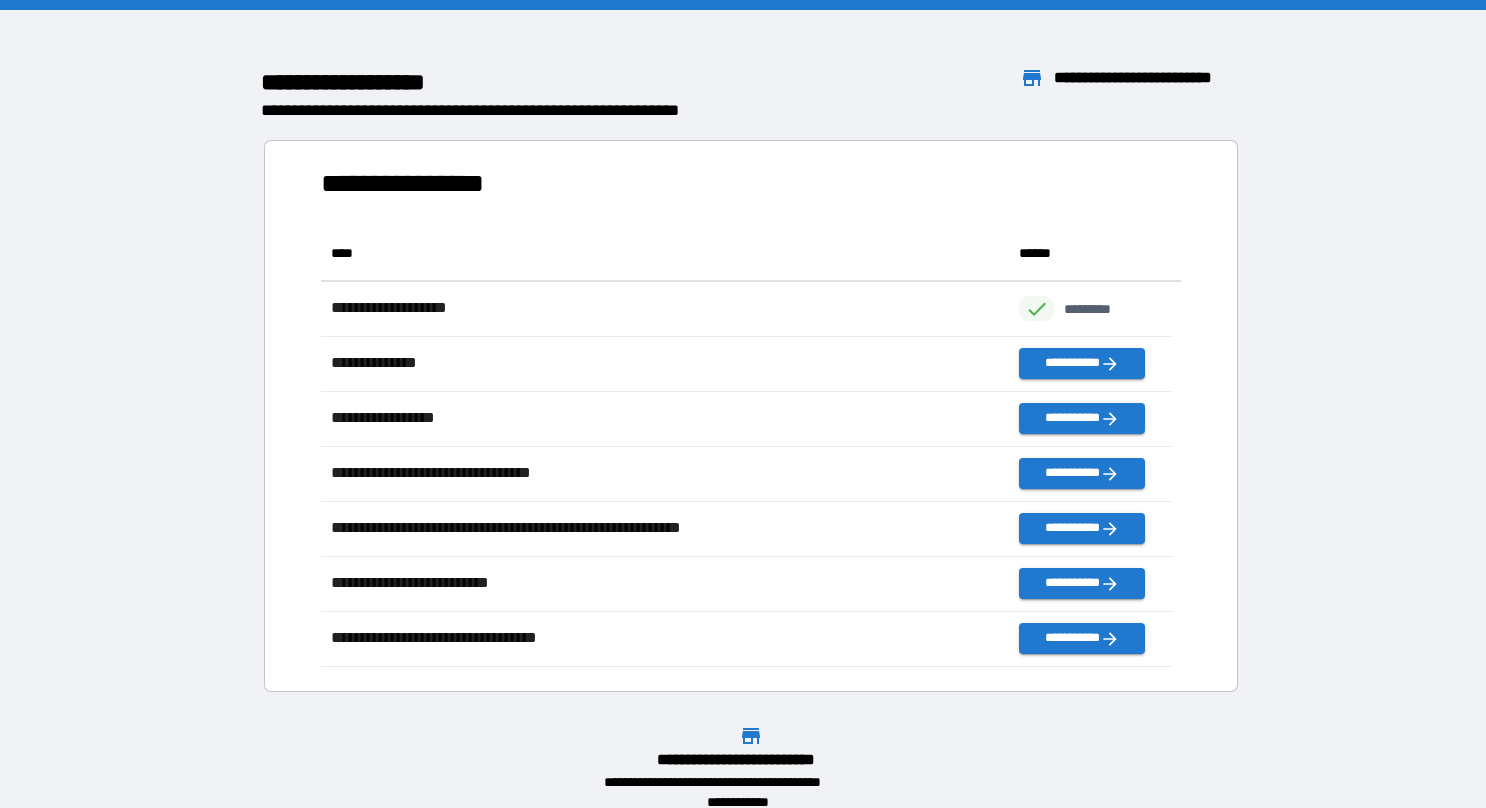 scroll, scrollTop: 425, scrollLeft: 835, axis: both 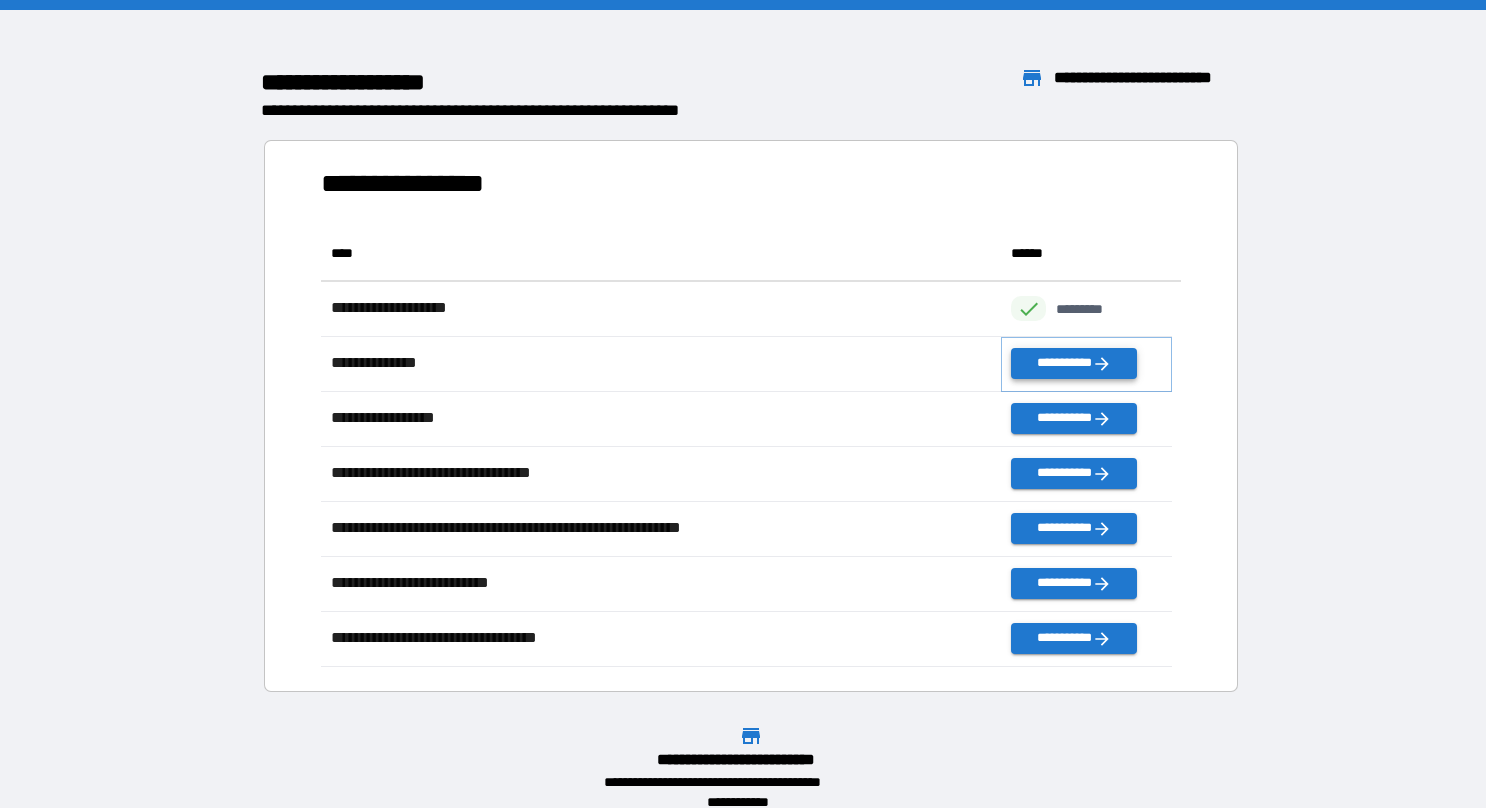 click on "**********" at bounding box center (1073, 363) 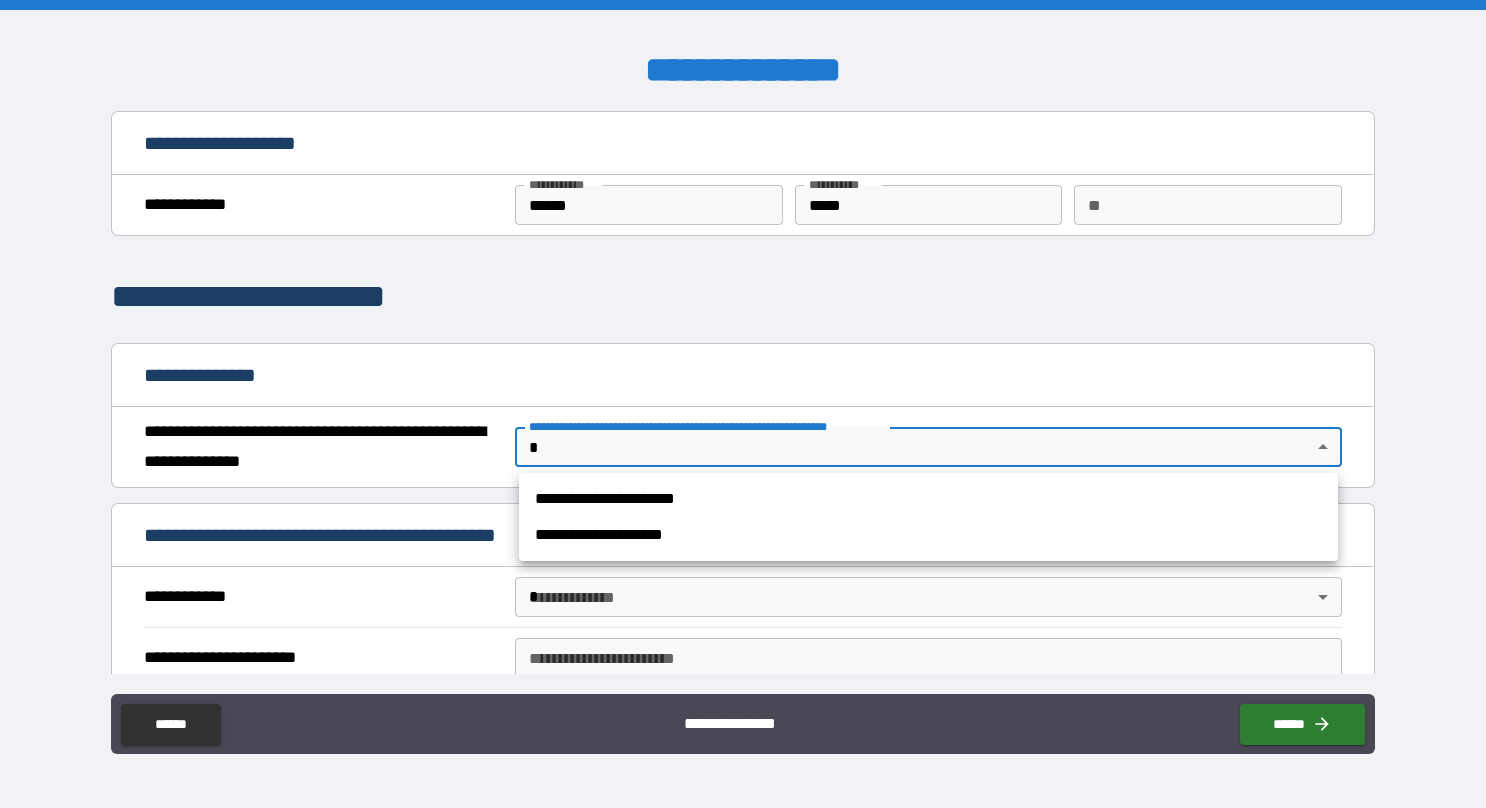 click on "**********" at bounding box center (743, 404) 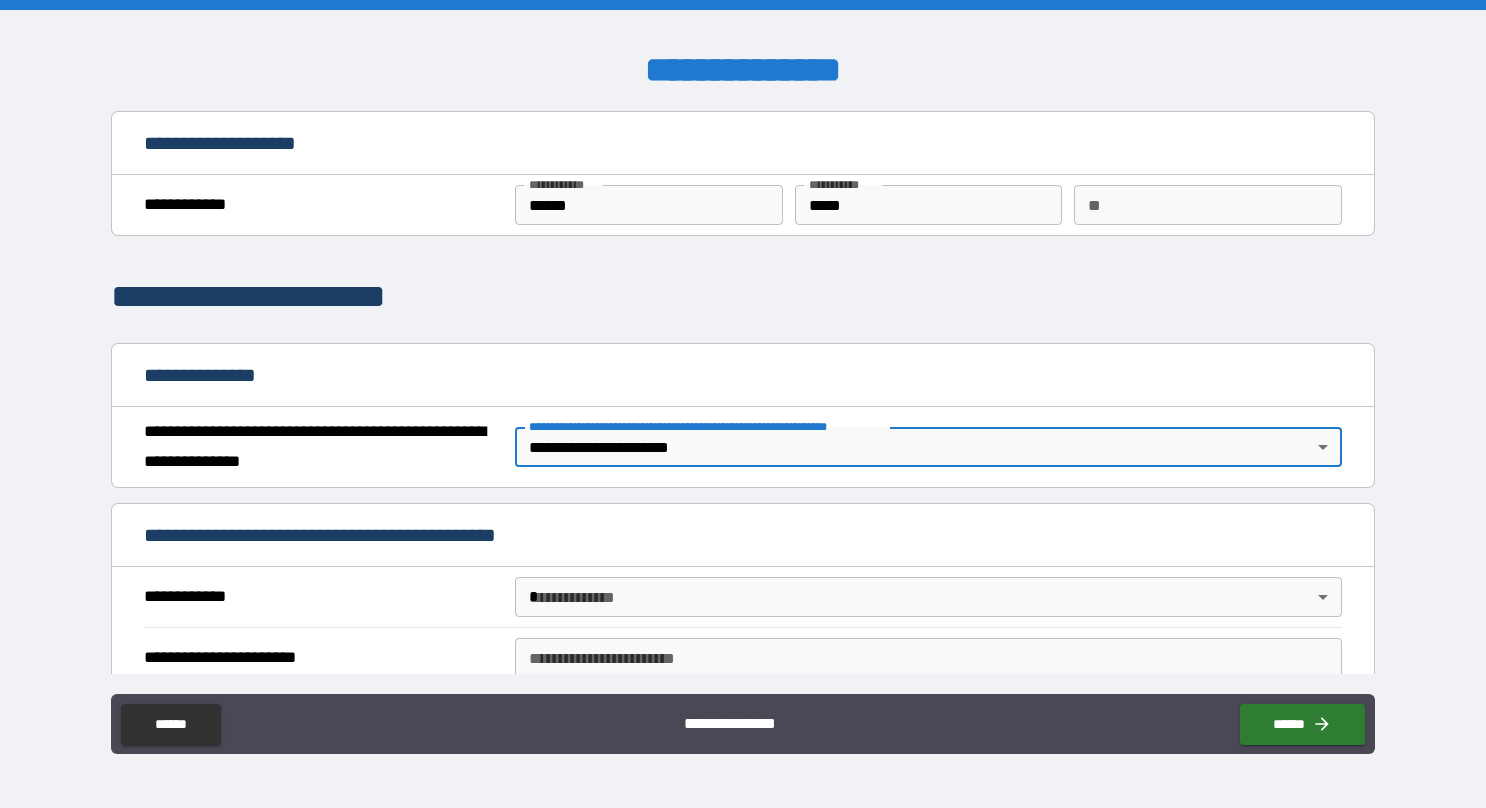 click on "**********" at bounding box center (743, 404) 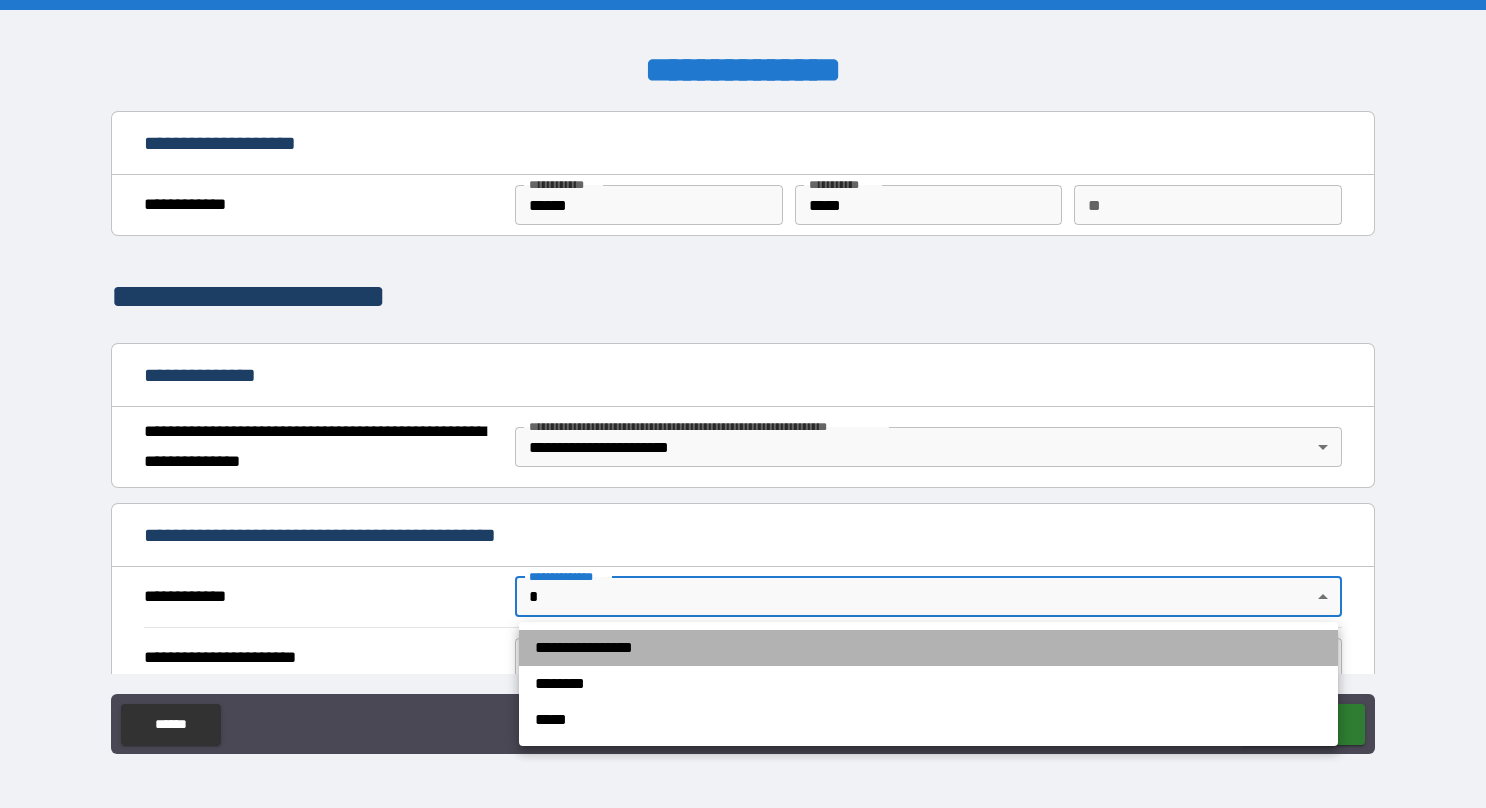 click on "**********" at bounding box center [928, 648] 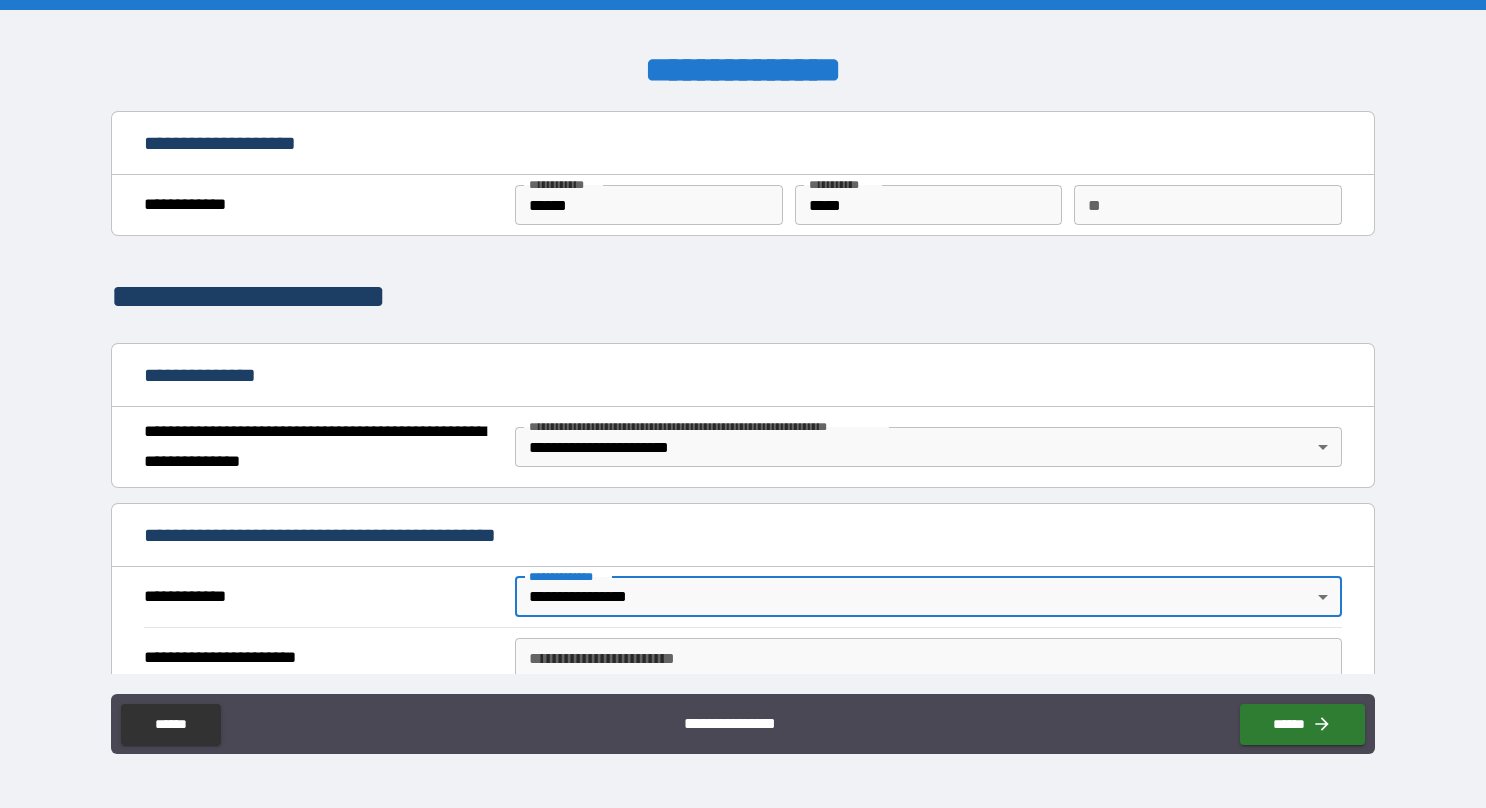 click on "**********" at bounding box center (928, 658) 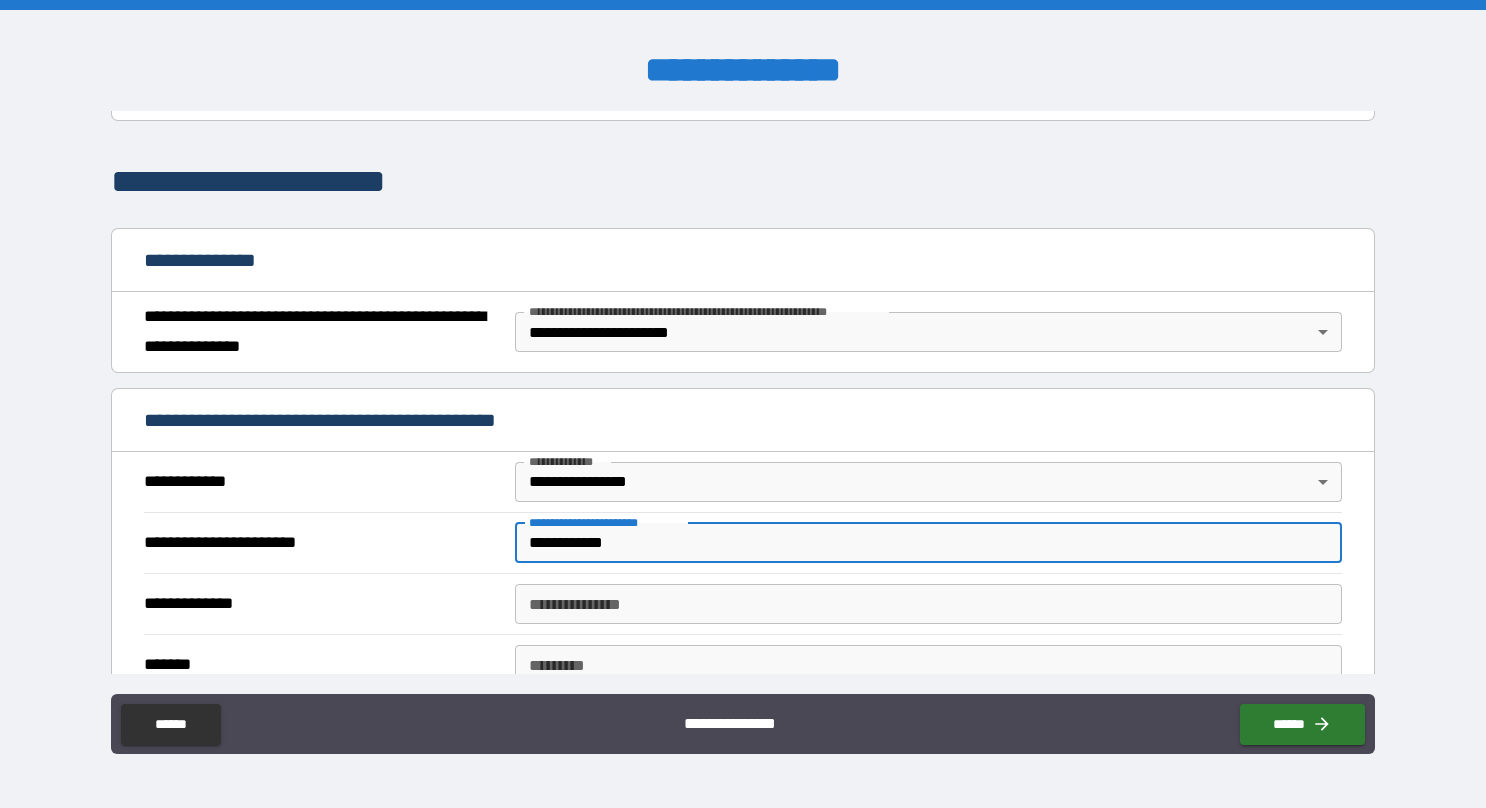 scroll, scrollTop: 325, scrollLeft: 0, axis: vertical 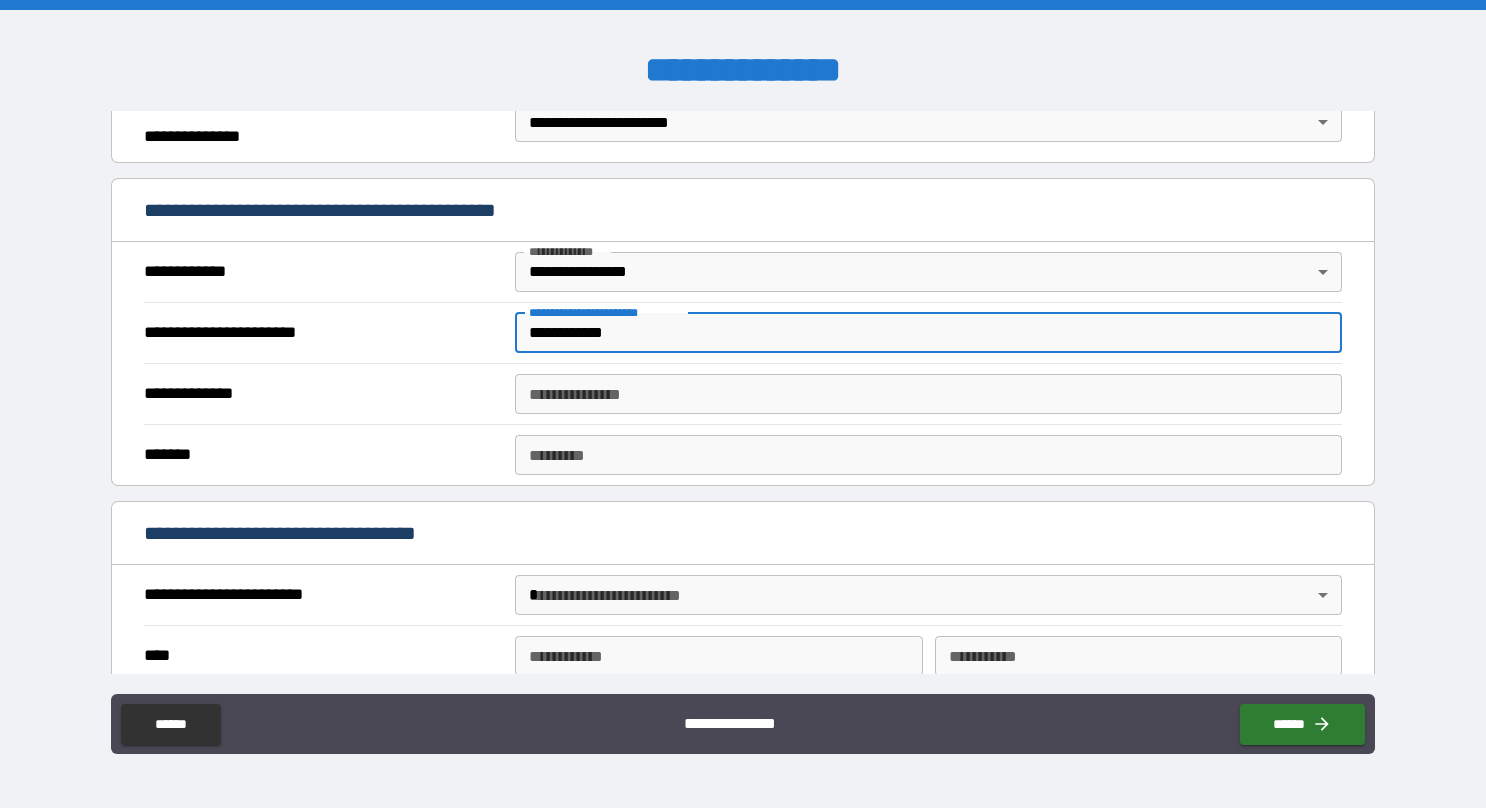 type on "**********" 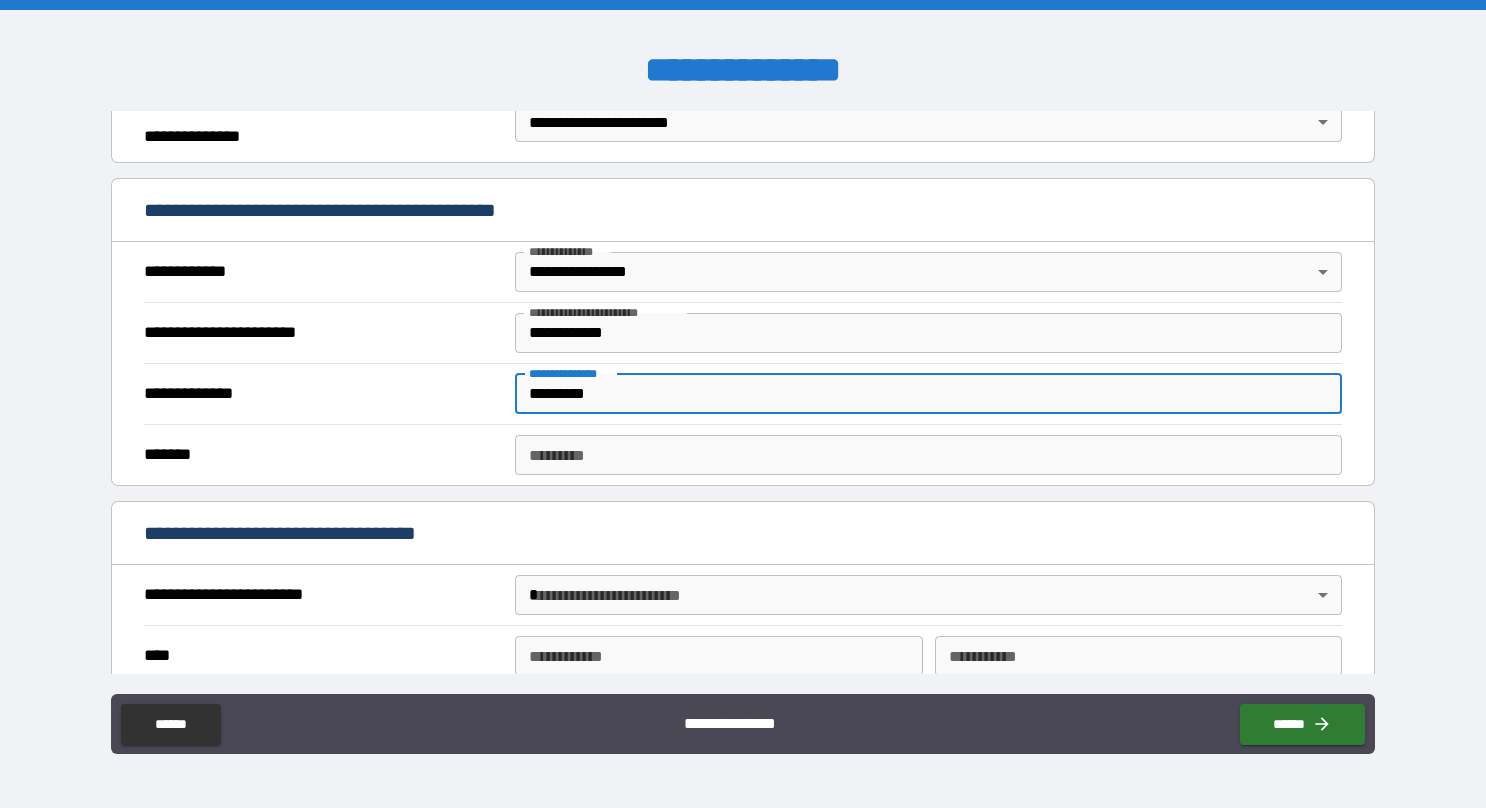 type on "*********" 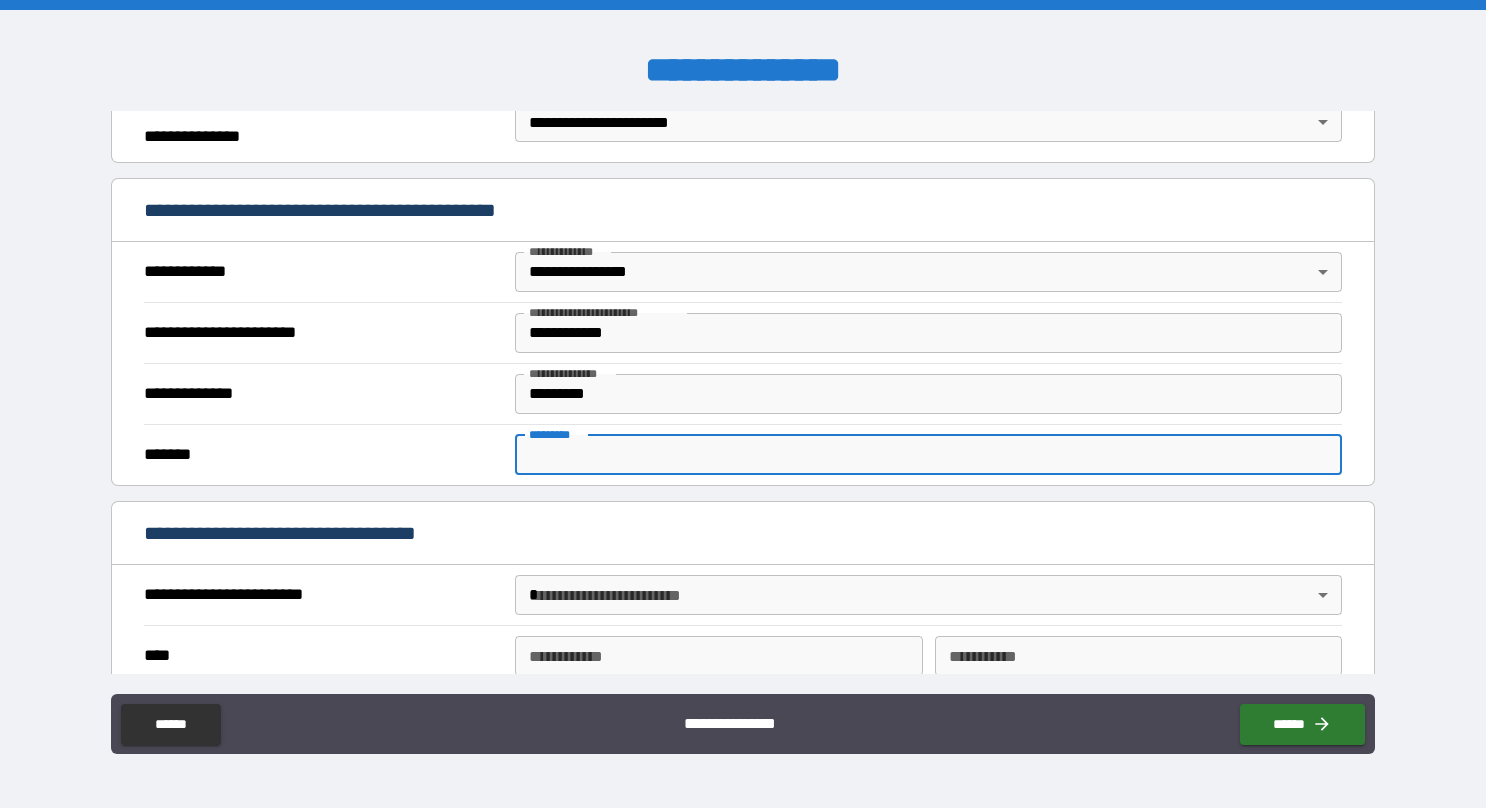 type on "**********" 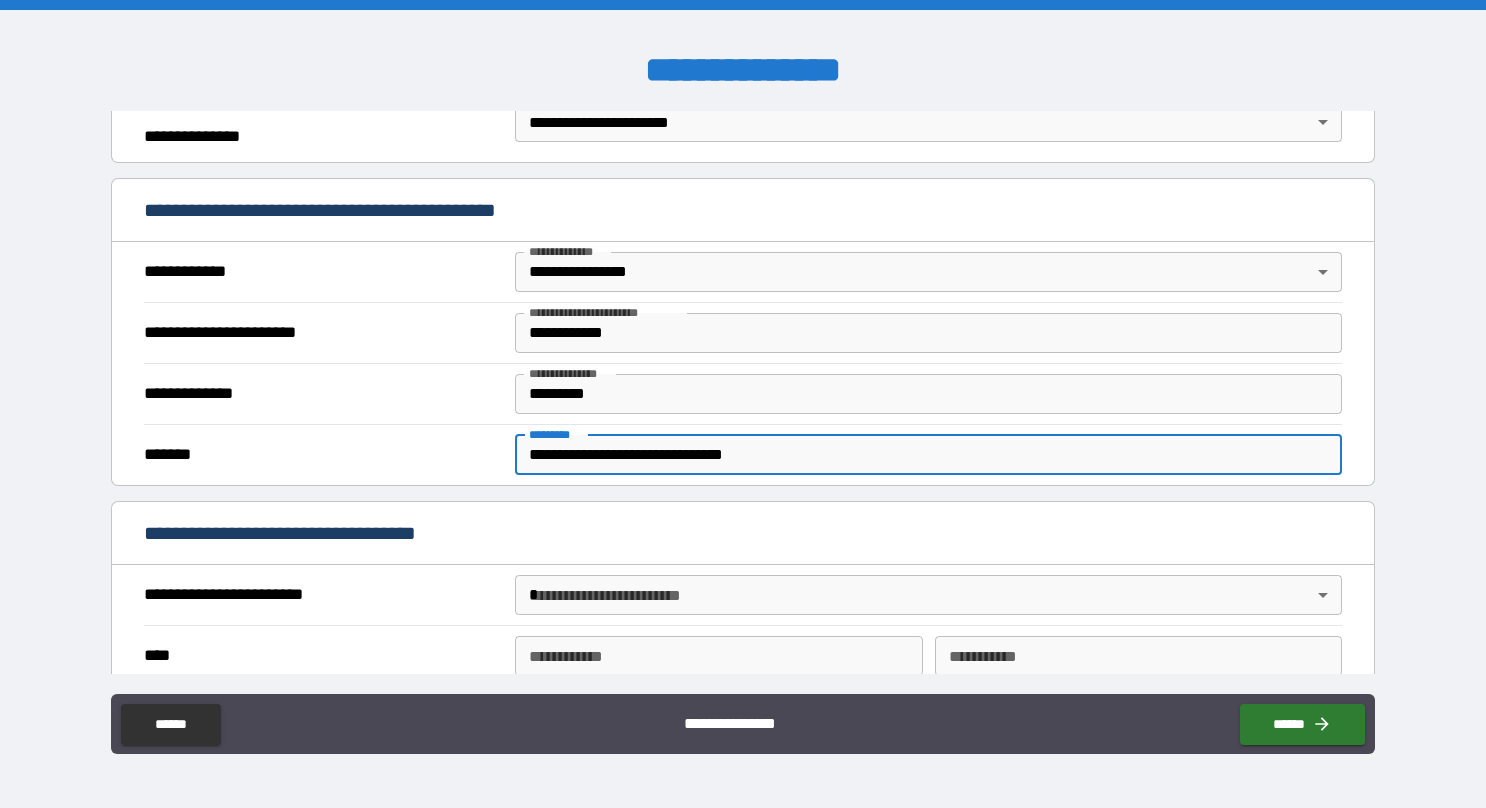 type on "*" 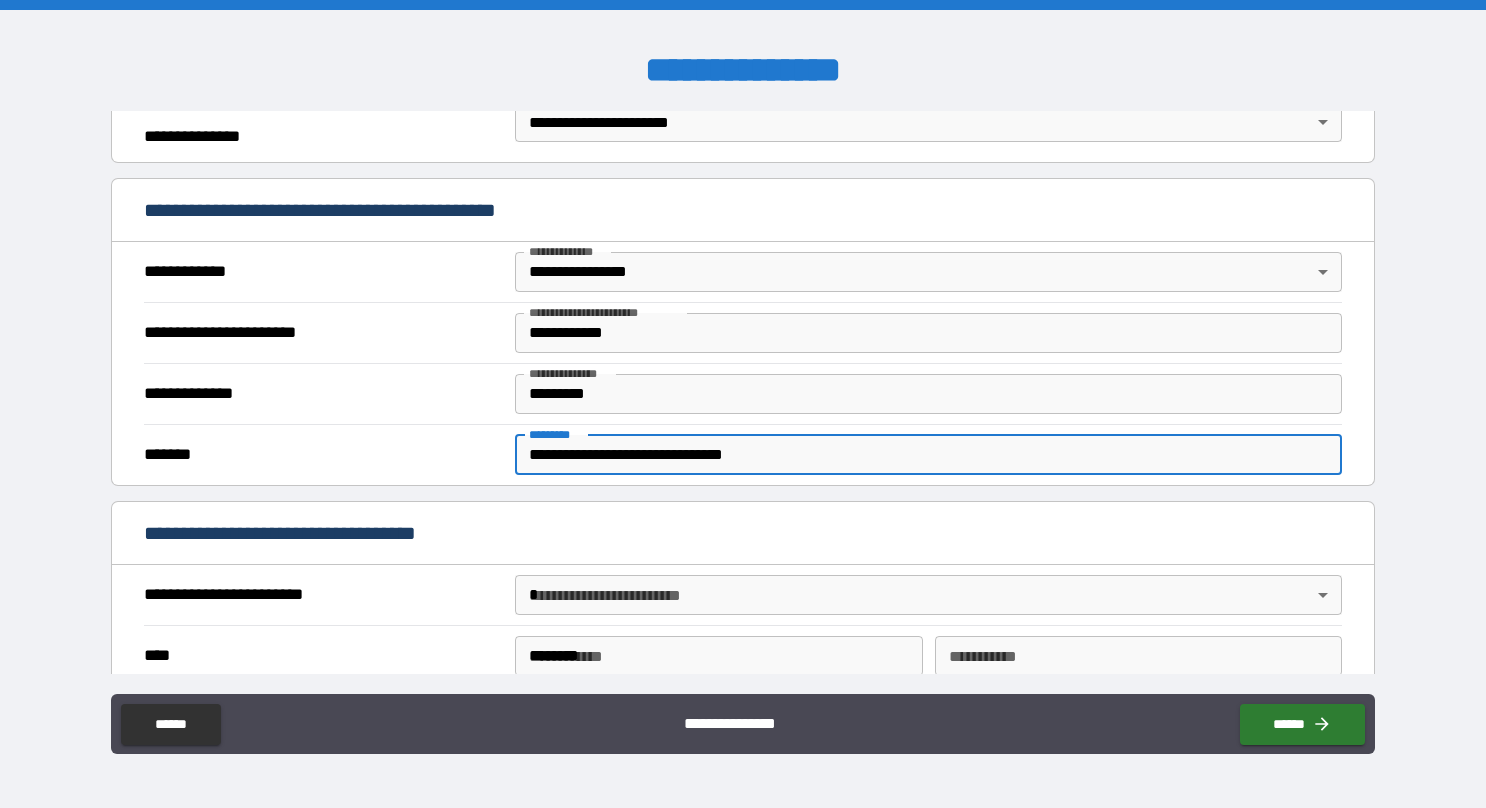 type on "*****" 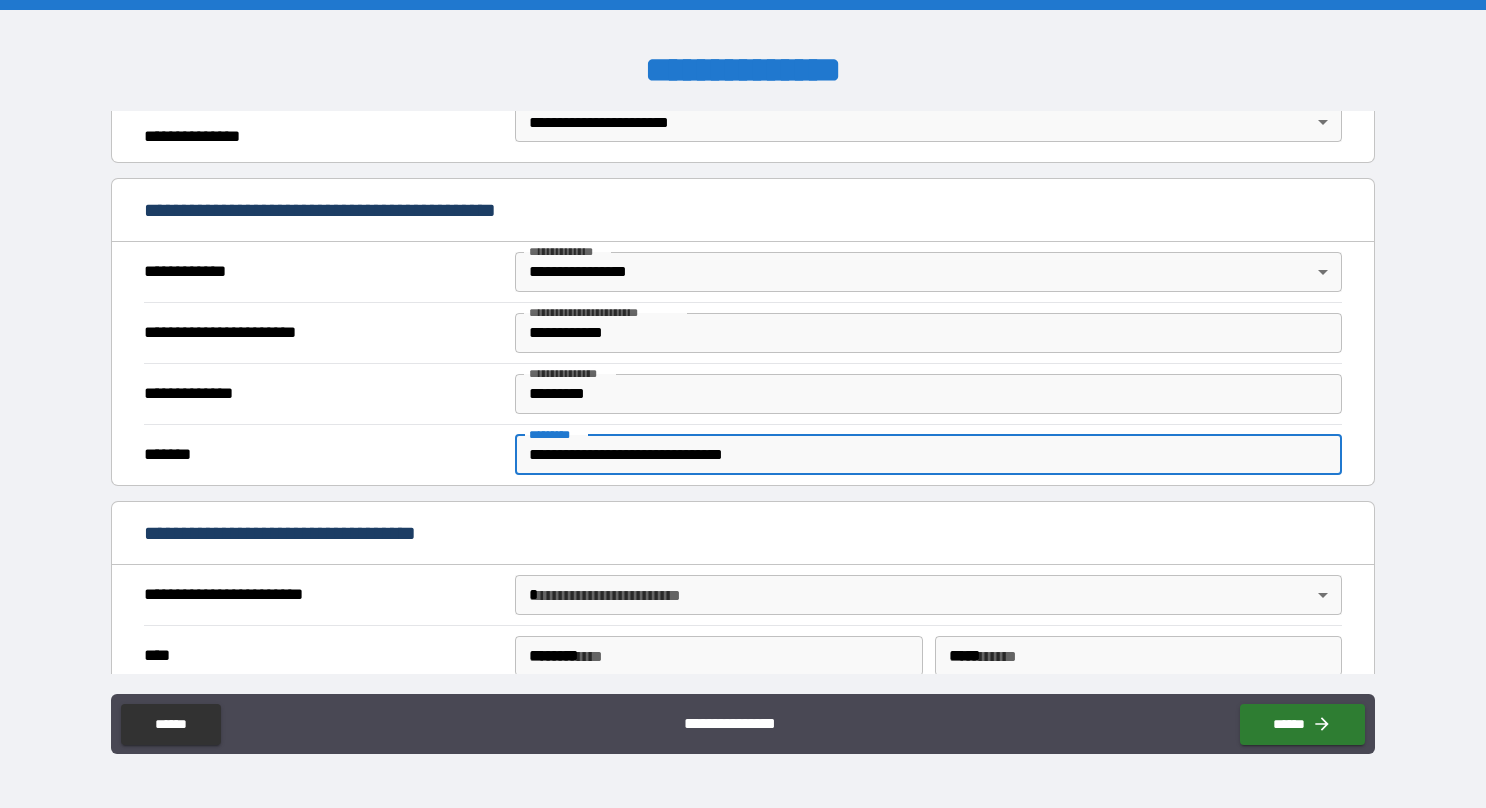 type on "**********" 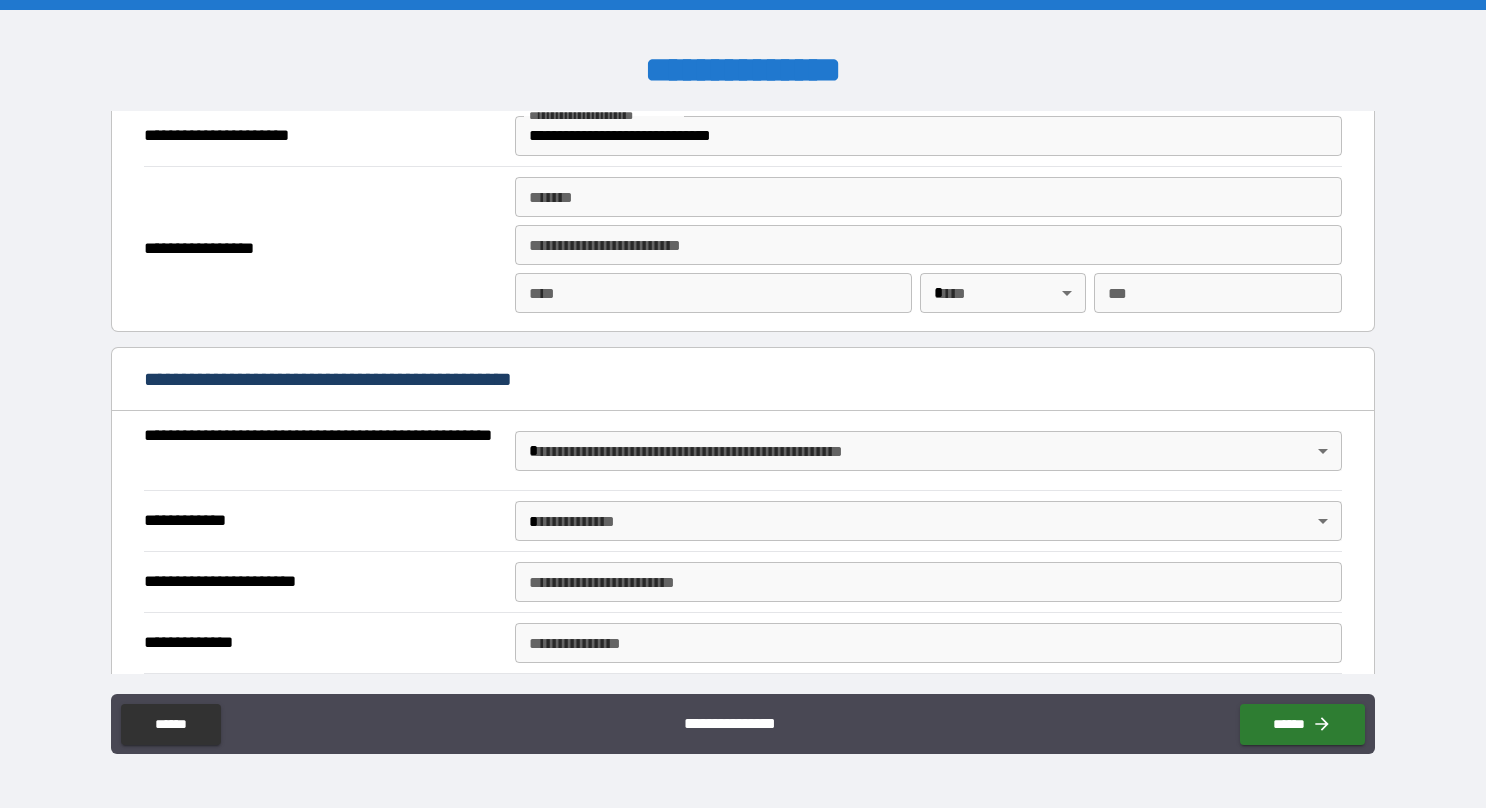 scroll, scrollTop: 1275, scrollLeft: 0, axis: vertical 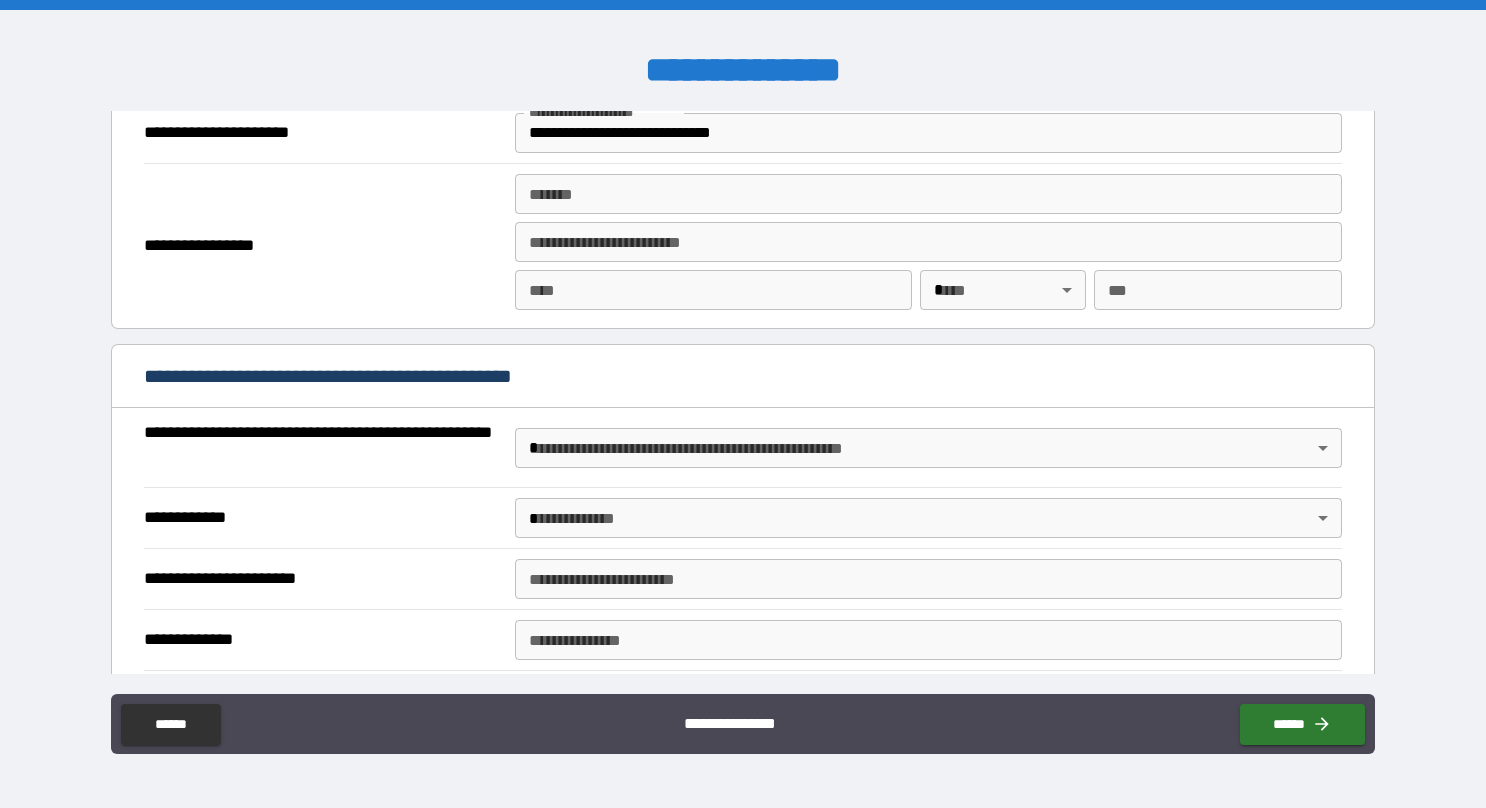 click on "**********" at bounding box center [743, 404] 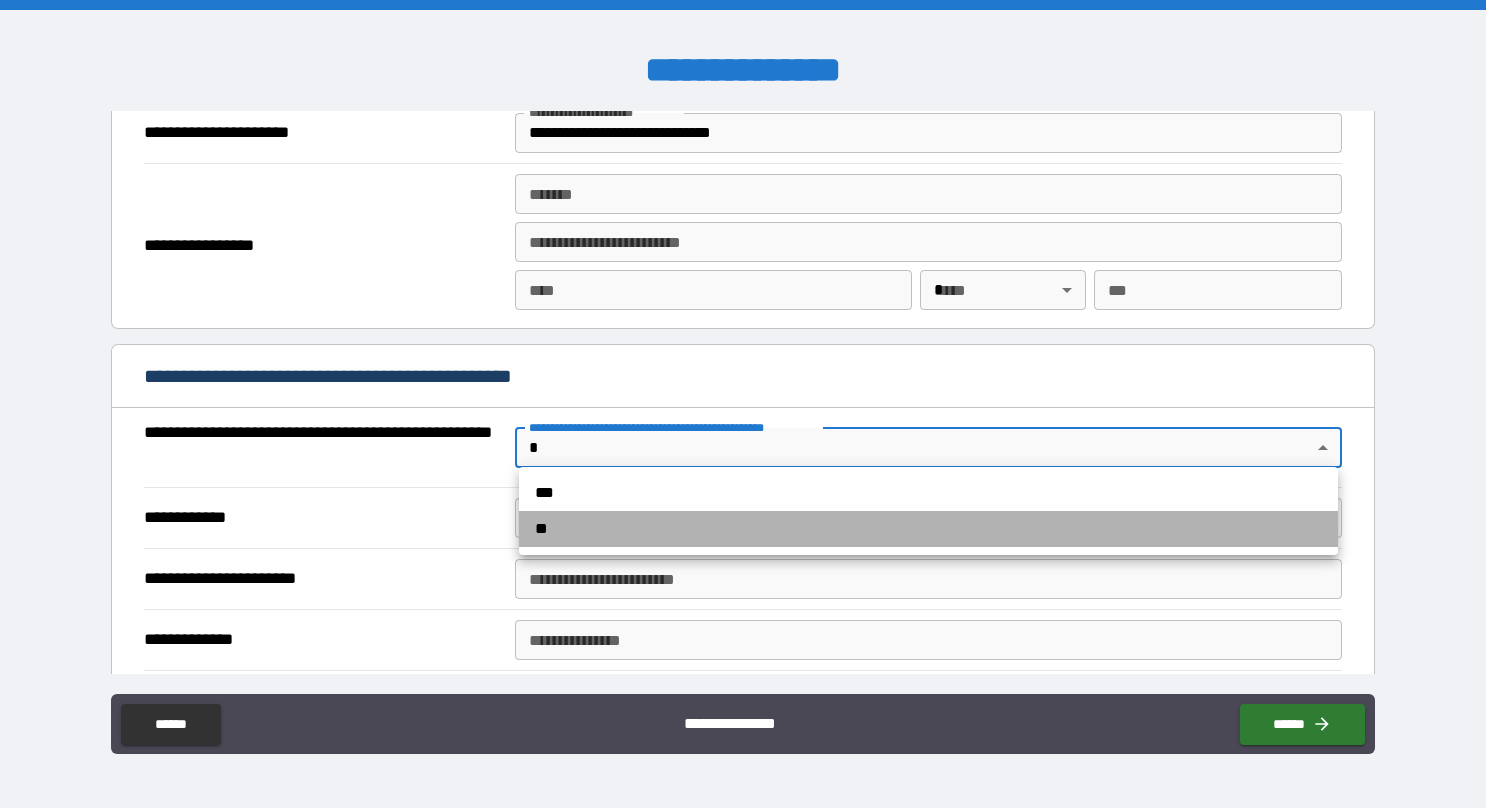 click on "**" at bounding box center (928, 529) 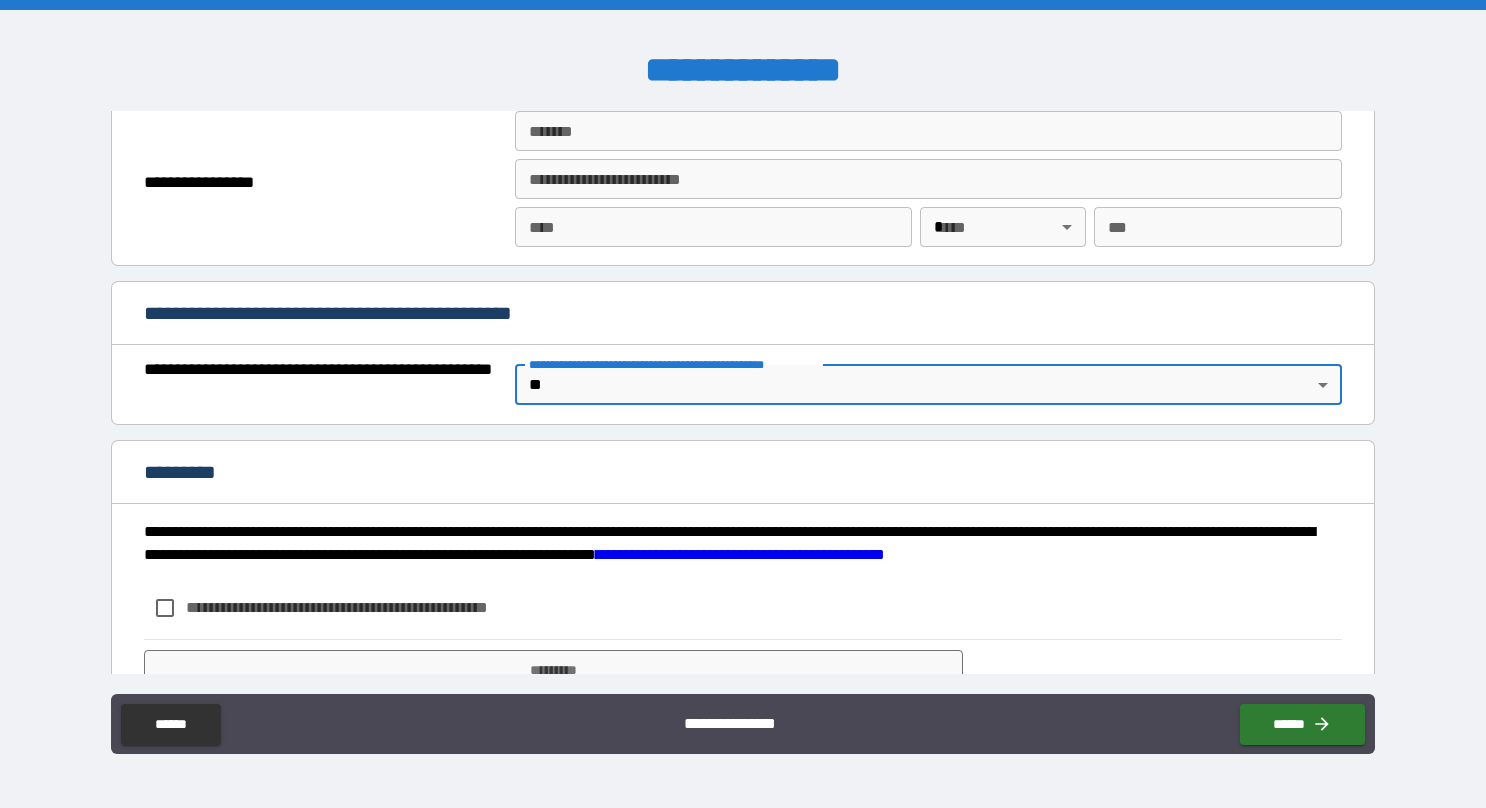 scroll, scrollTop: 1414, scrollLeft: 0, axis: vertical 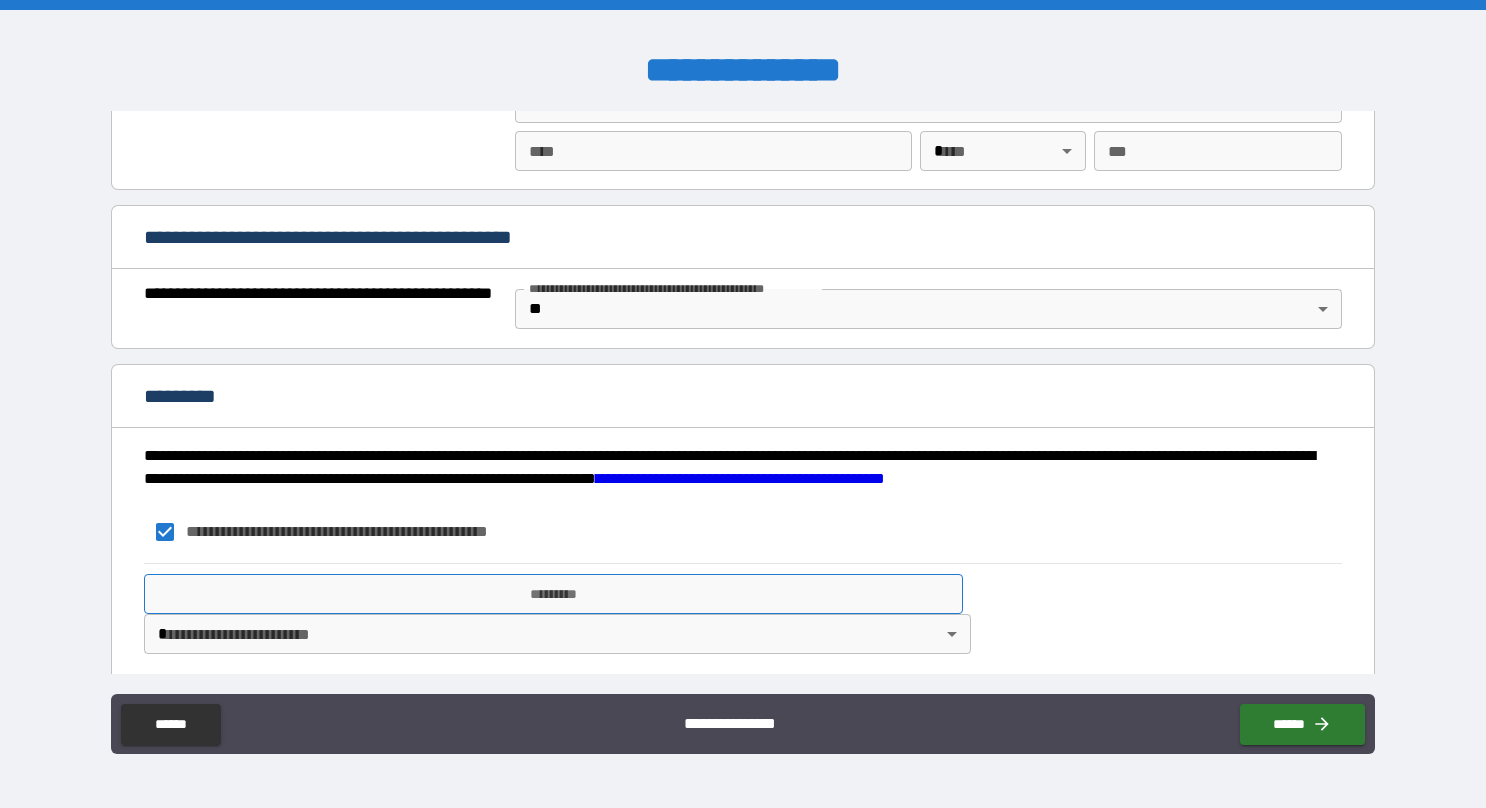click on "*********" at bounding box center (553, 594) 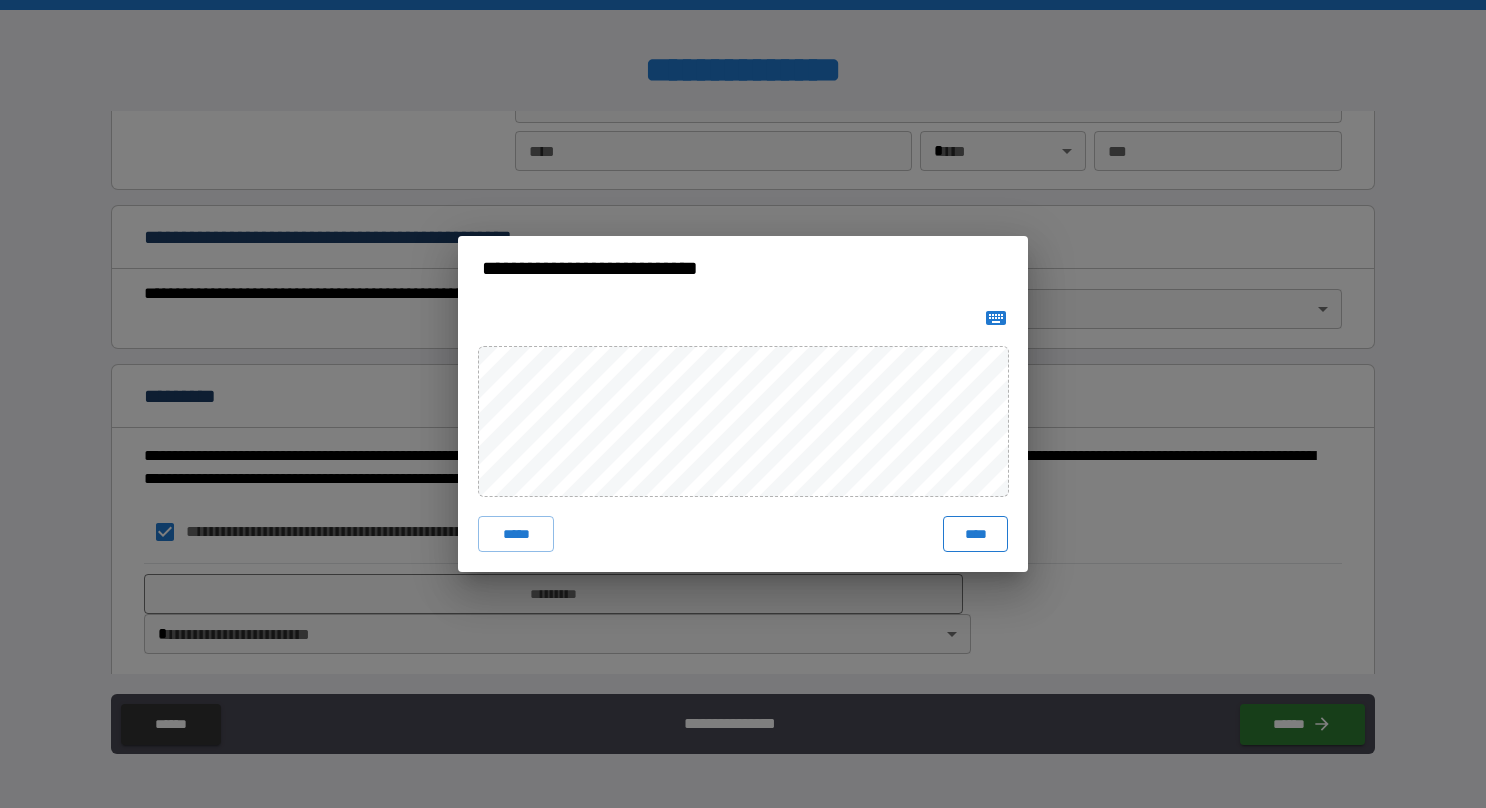 click on "****" at bounding box center (975, 534) 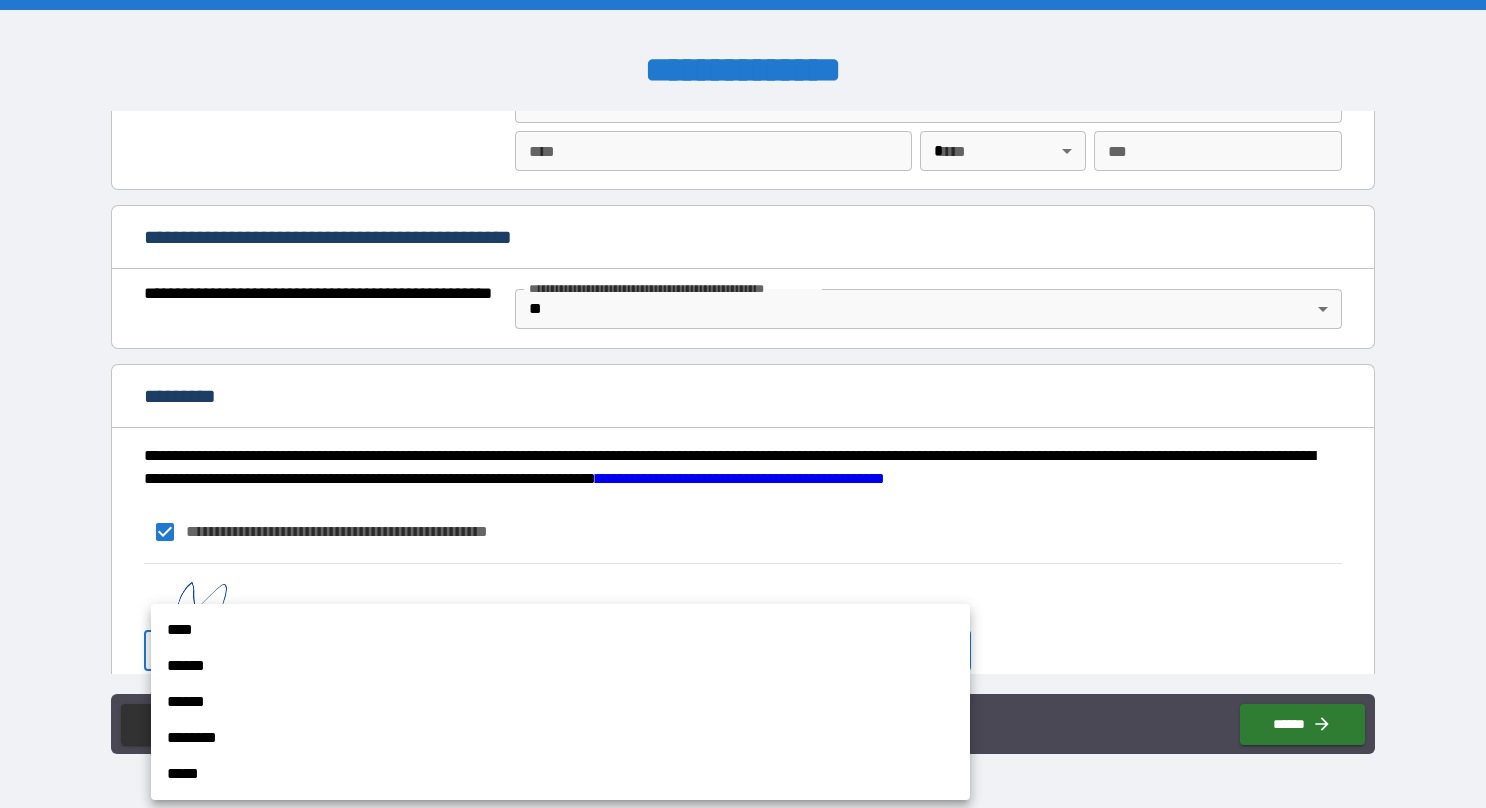 click on "**********" at bounding box center [743, 404] 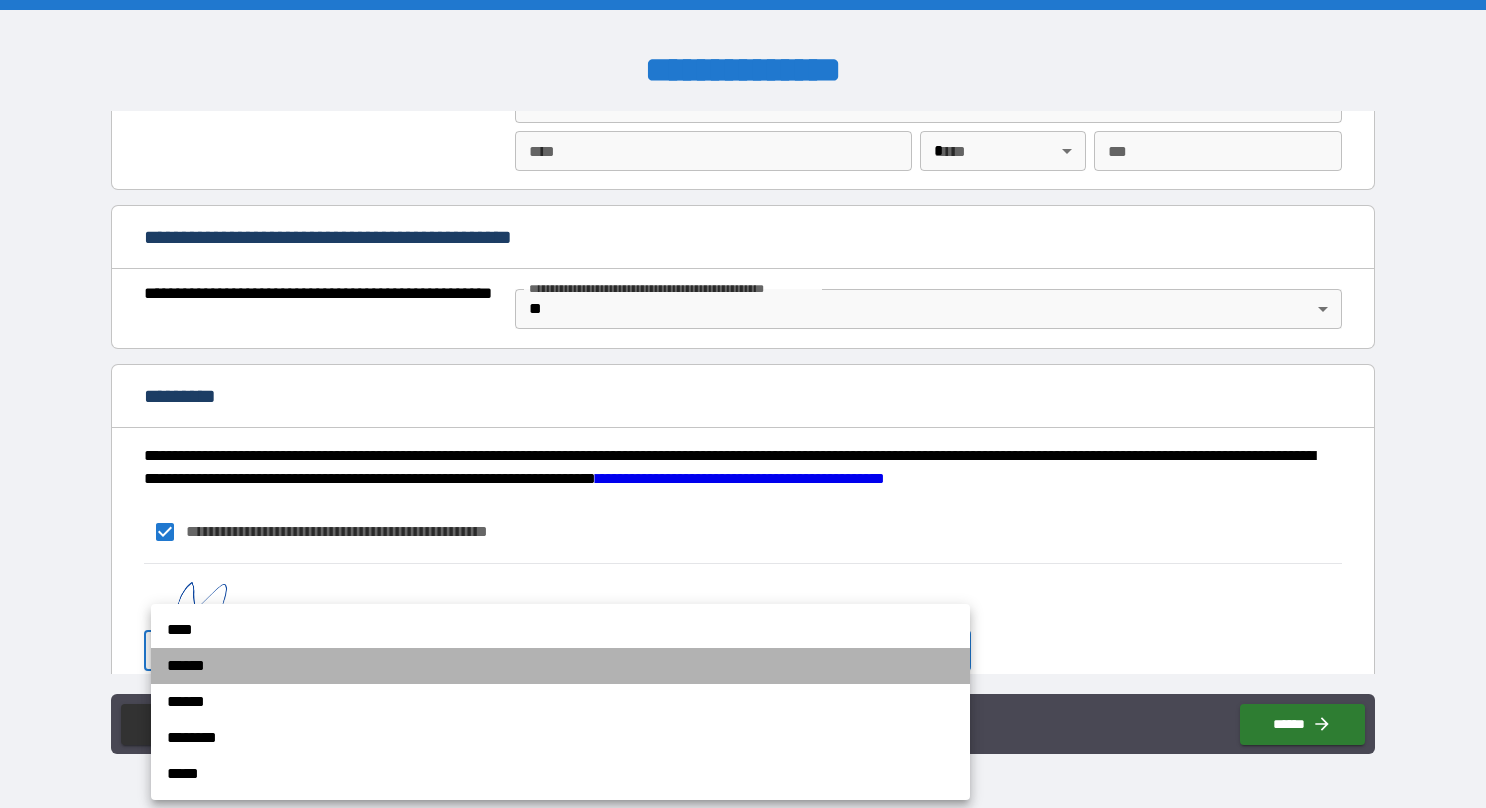 click on "******" at bounding box center [560, 666] 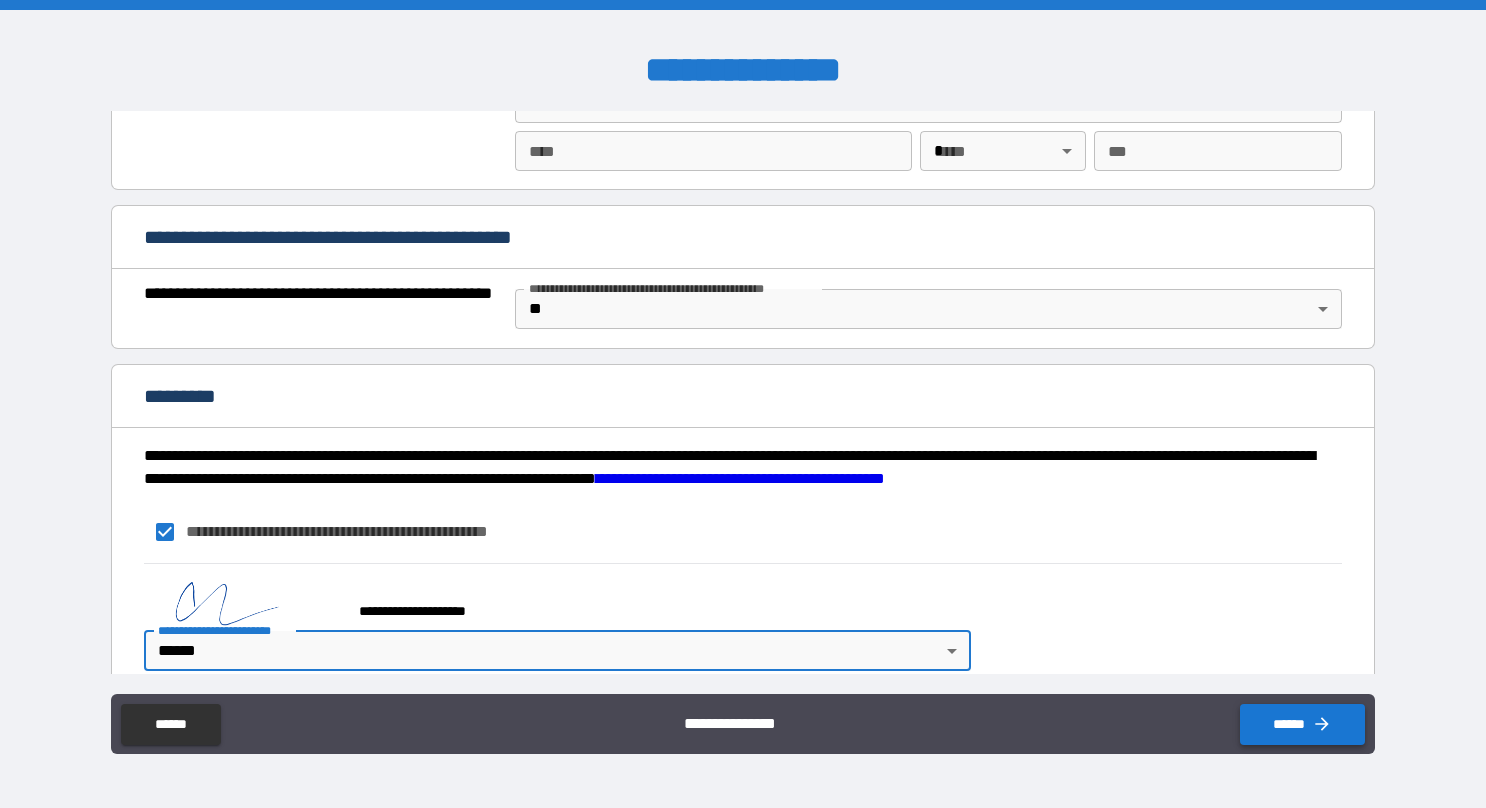 click on "******" at bounding box center [1302, 724] 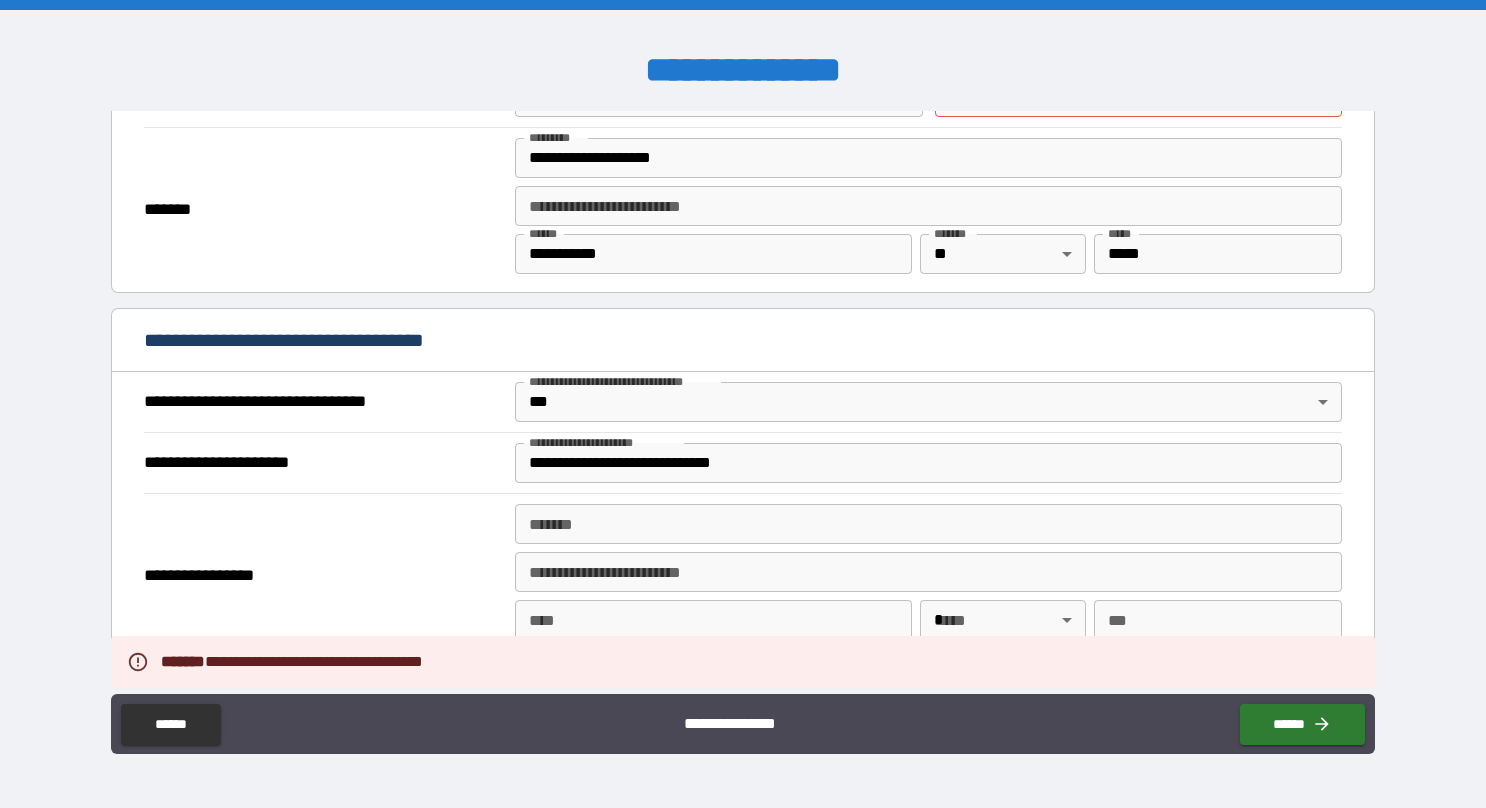 scroll, scrollTop: 764, scrollLeft: 0, axis: vertical 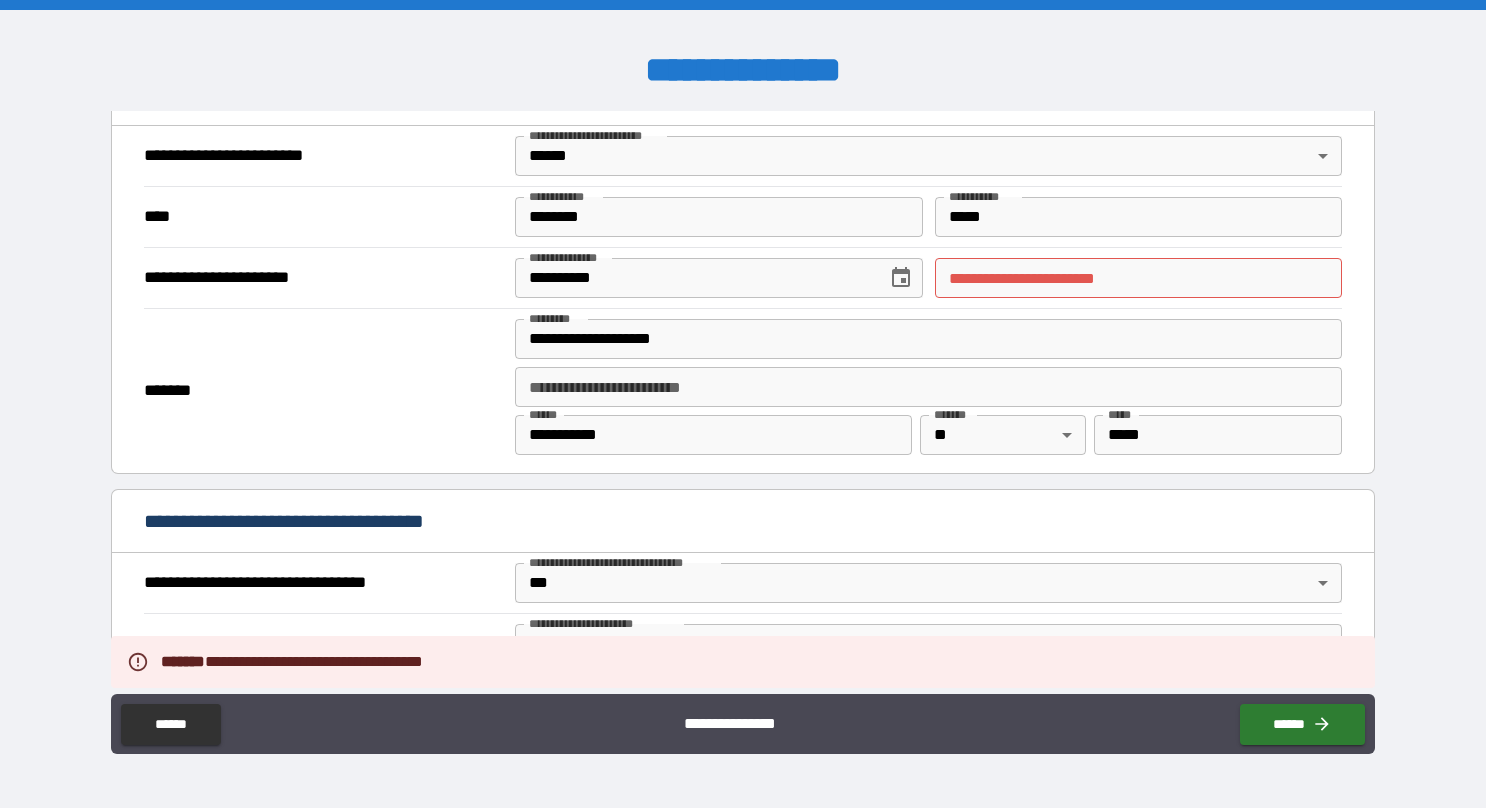 click on "**********" at bounding box center [1138, 278] 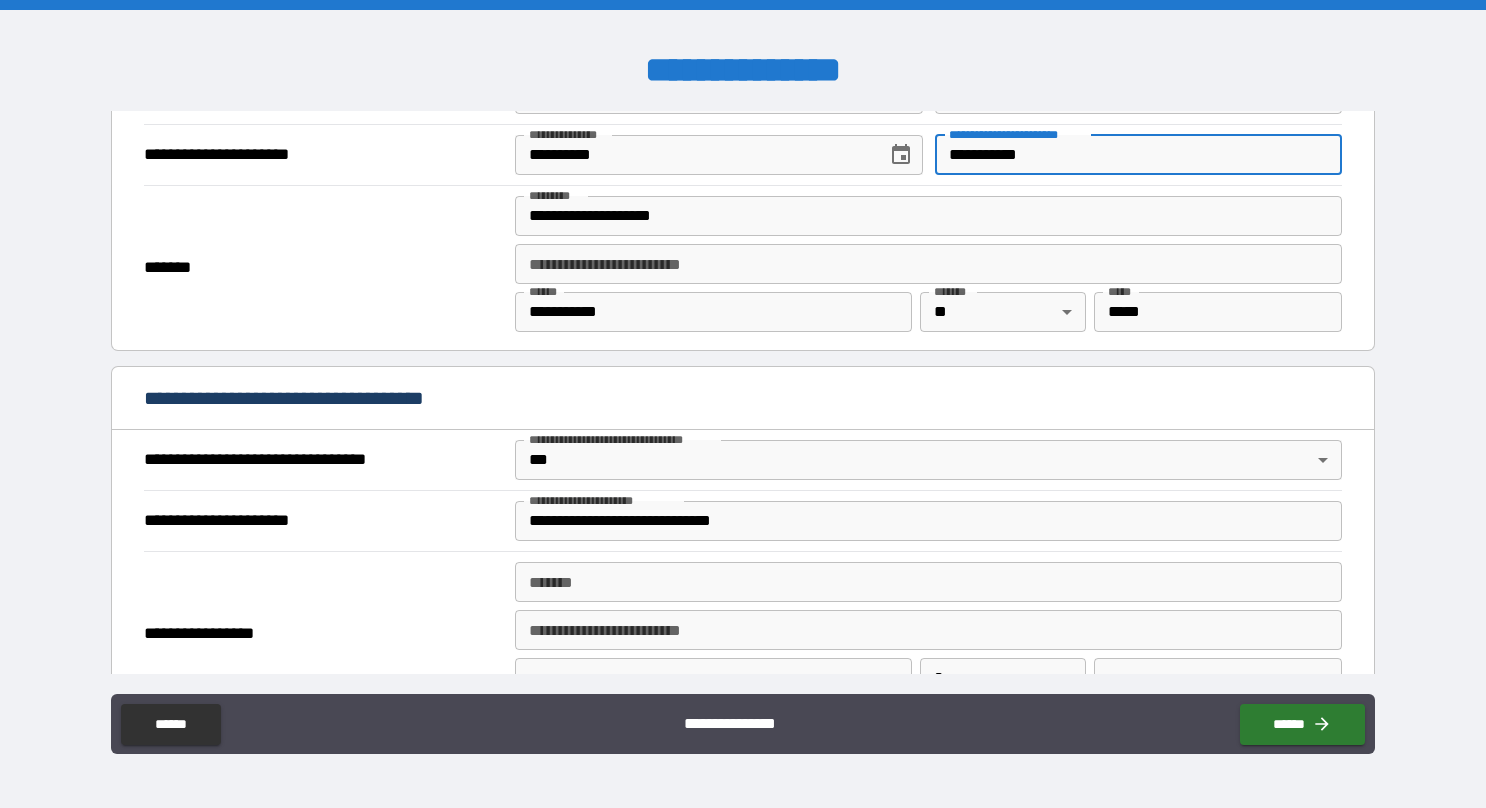 scroll, scrollTop: 964, scrollLeft: 0, axis: vertical 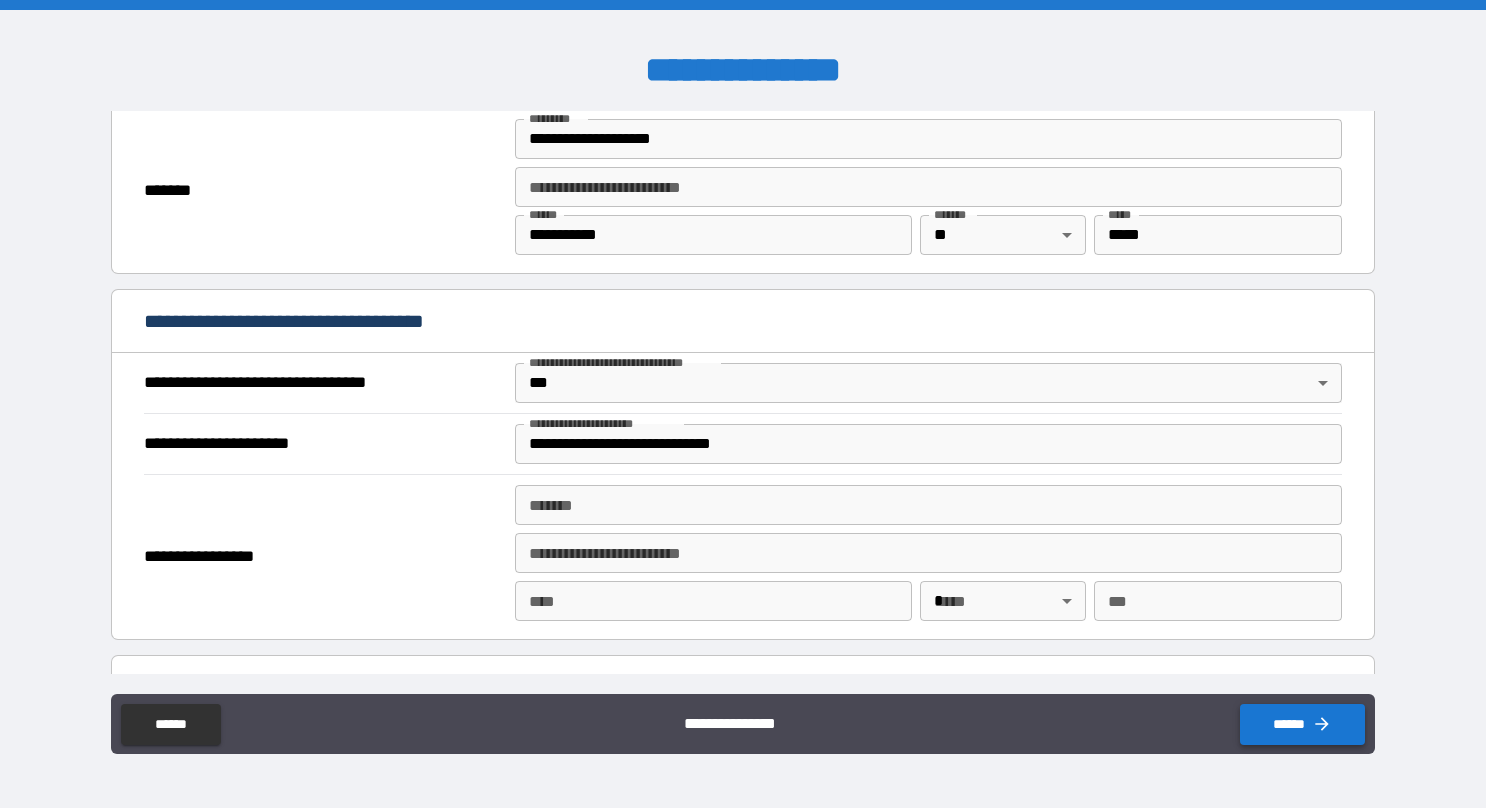 type on "**********" 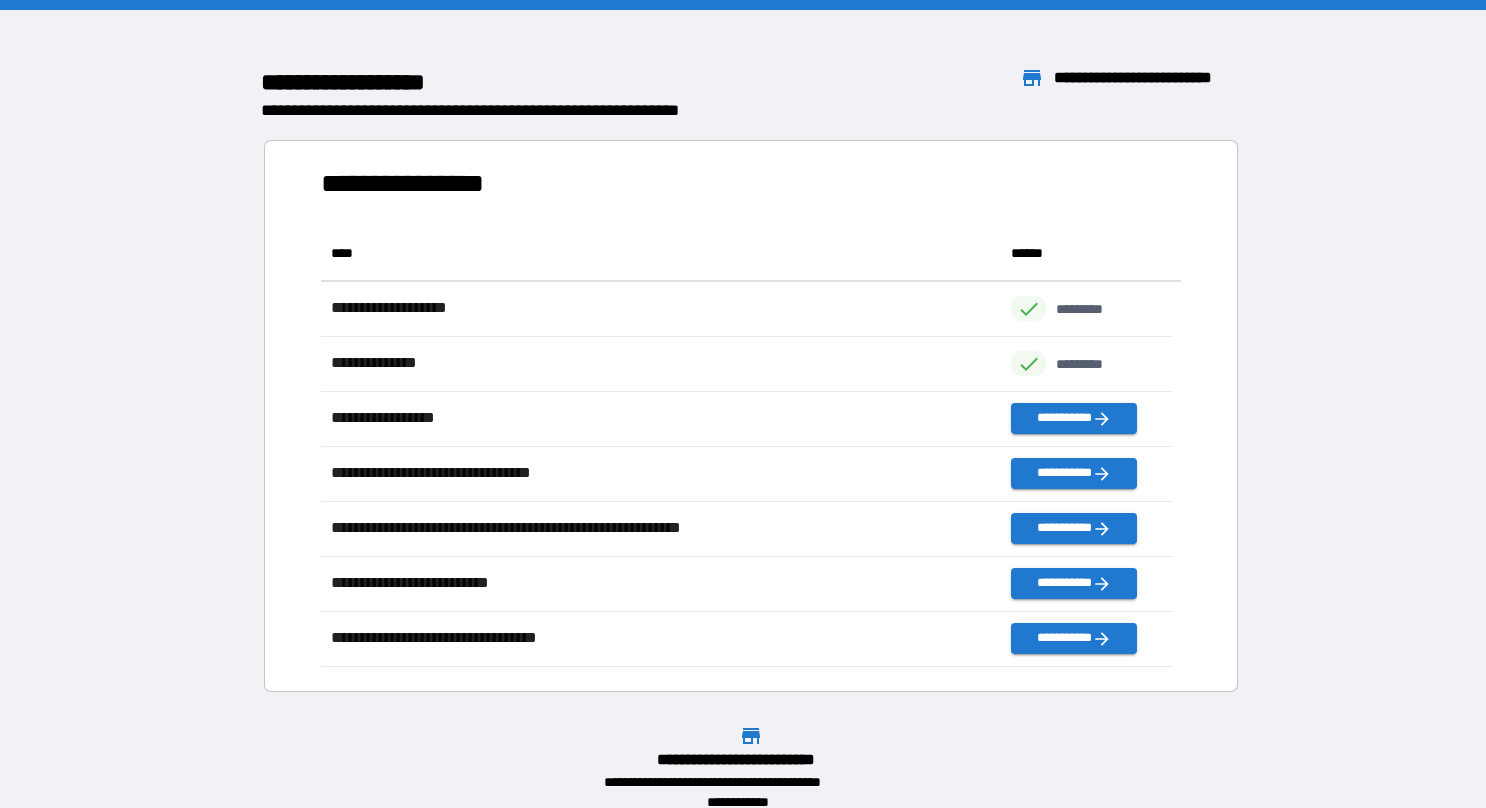 scroll, scrollTop: 16, scrollLeft: 16, axis: both 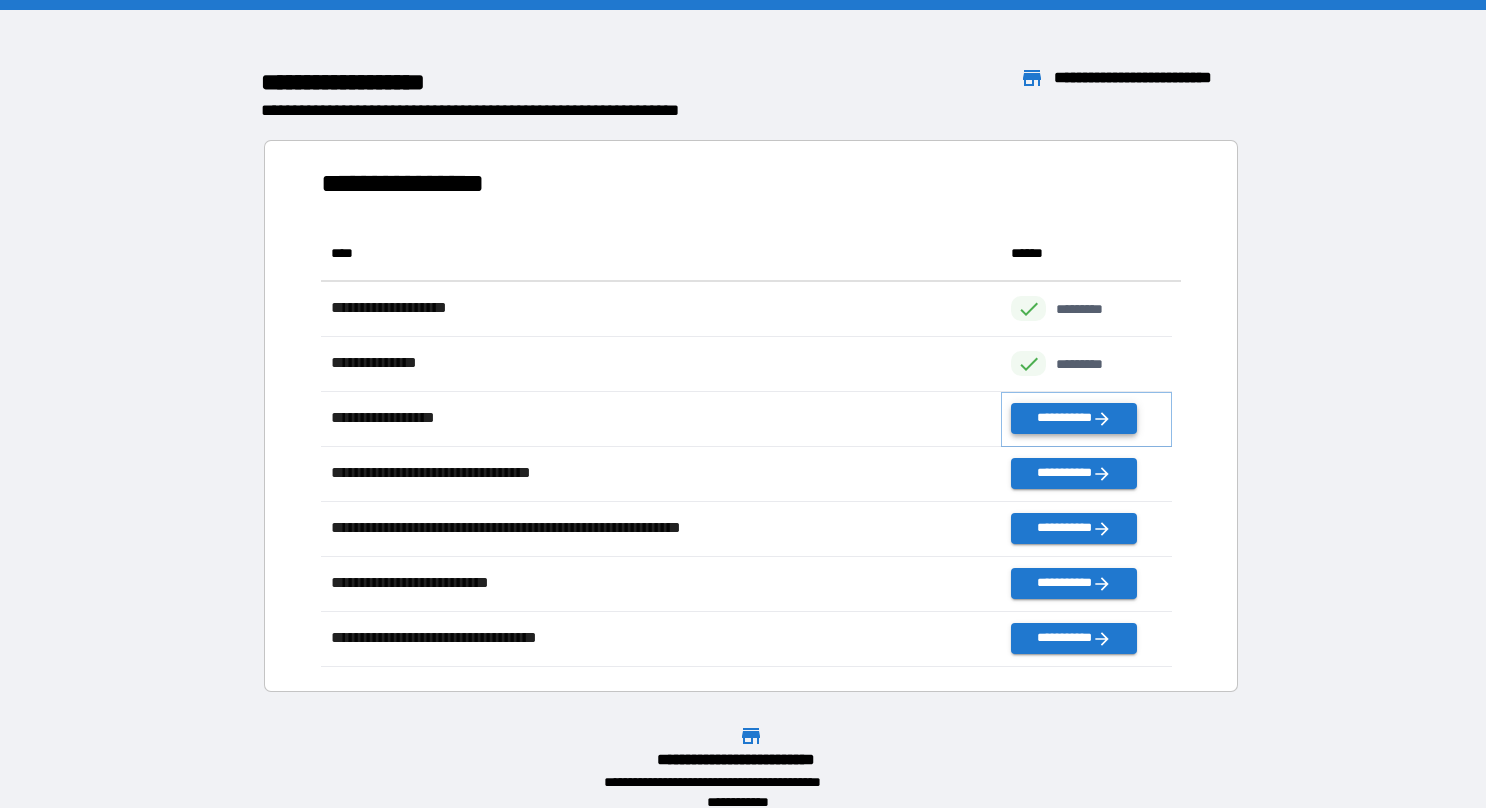click on "**********" at bounding box center [1073, 418] 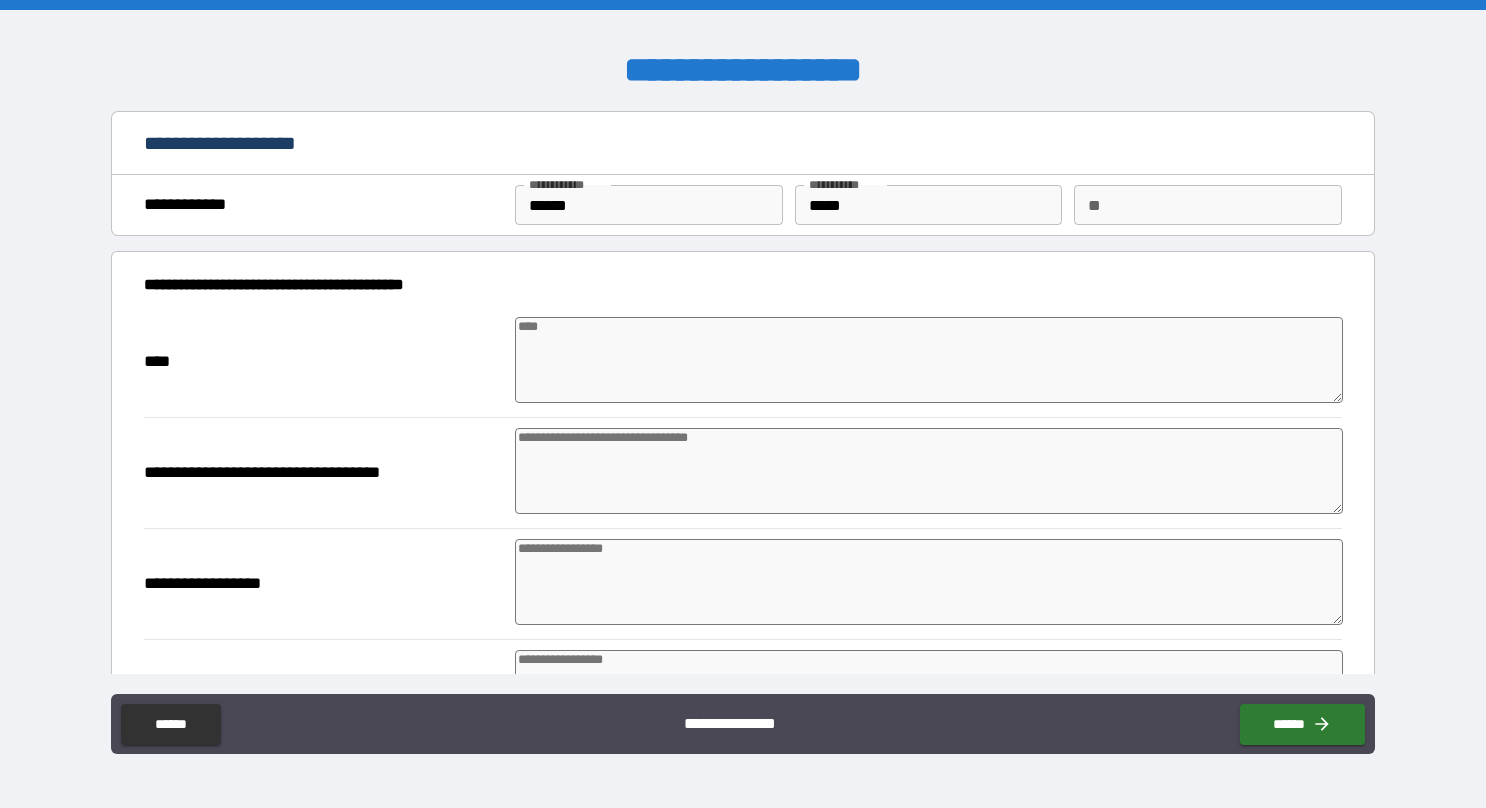 type on "*" 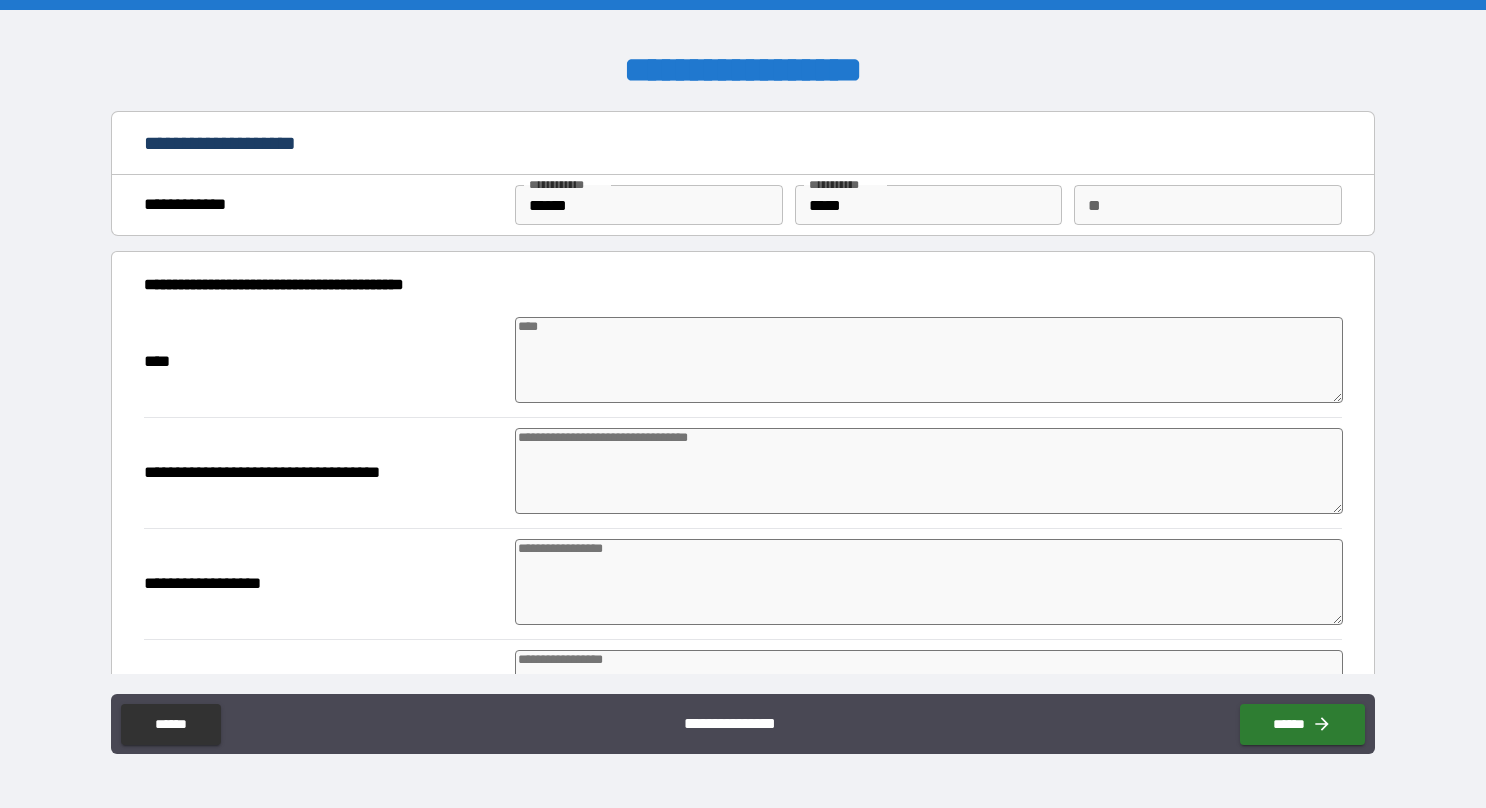 type on "*" 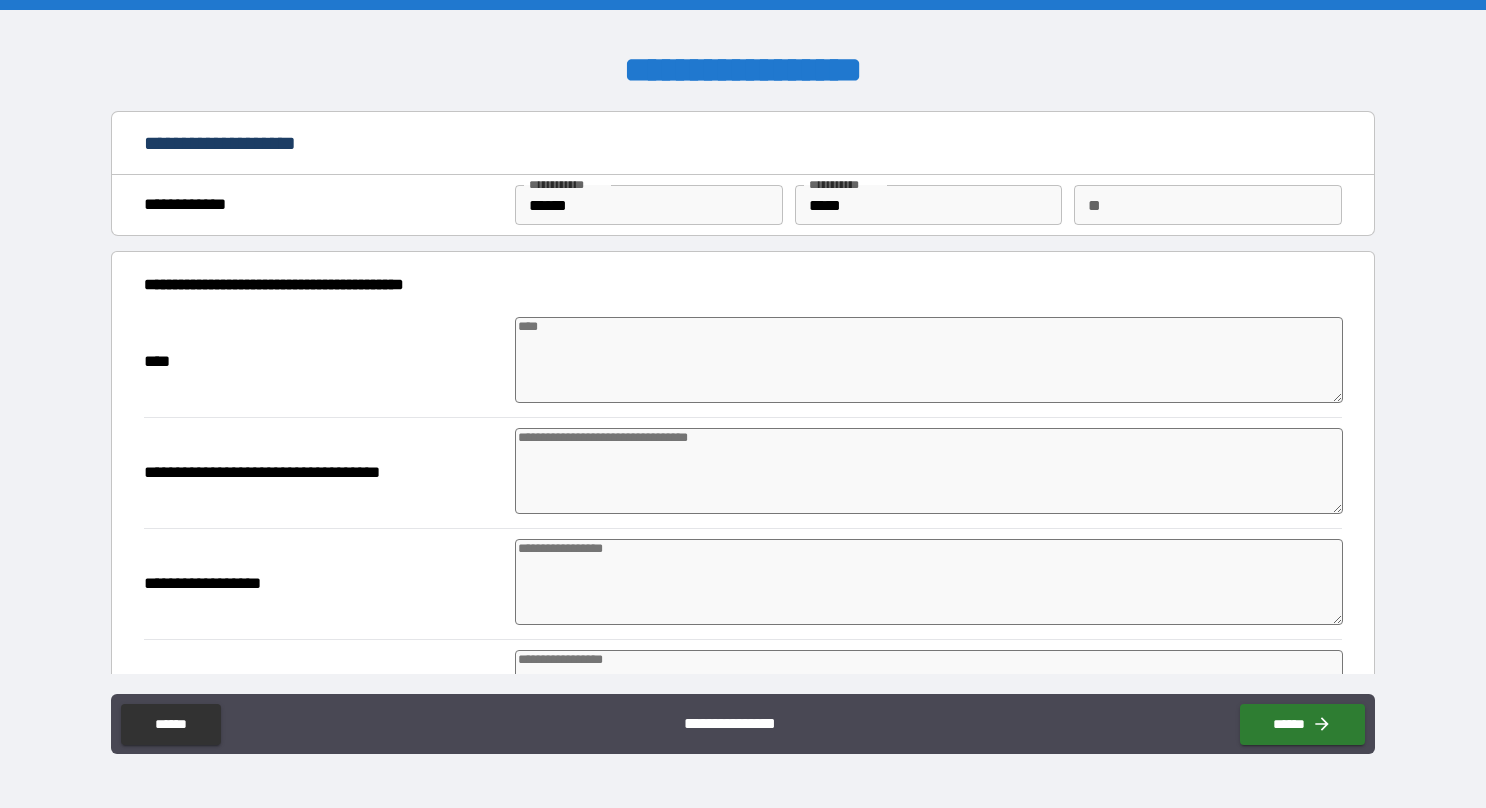 type on "**********" 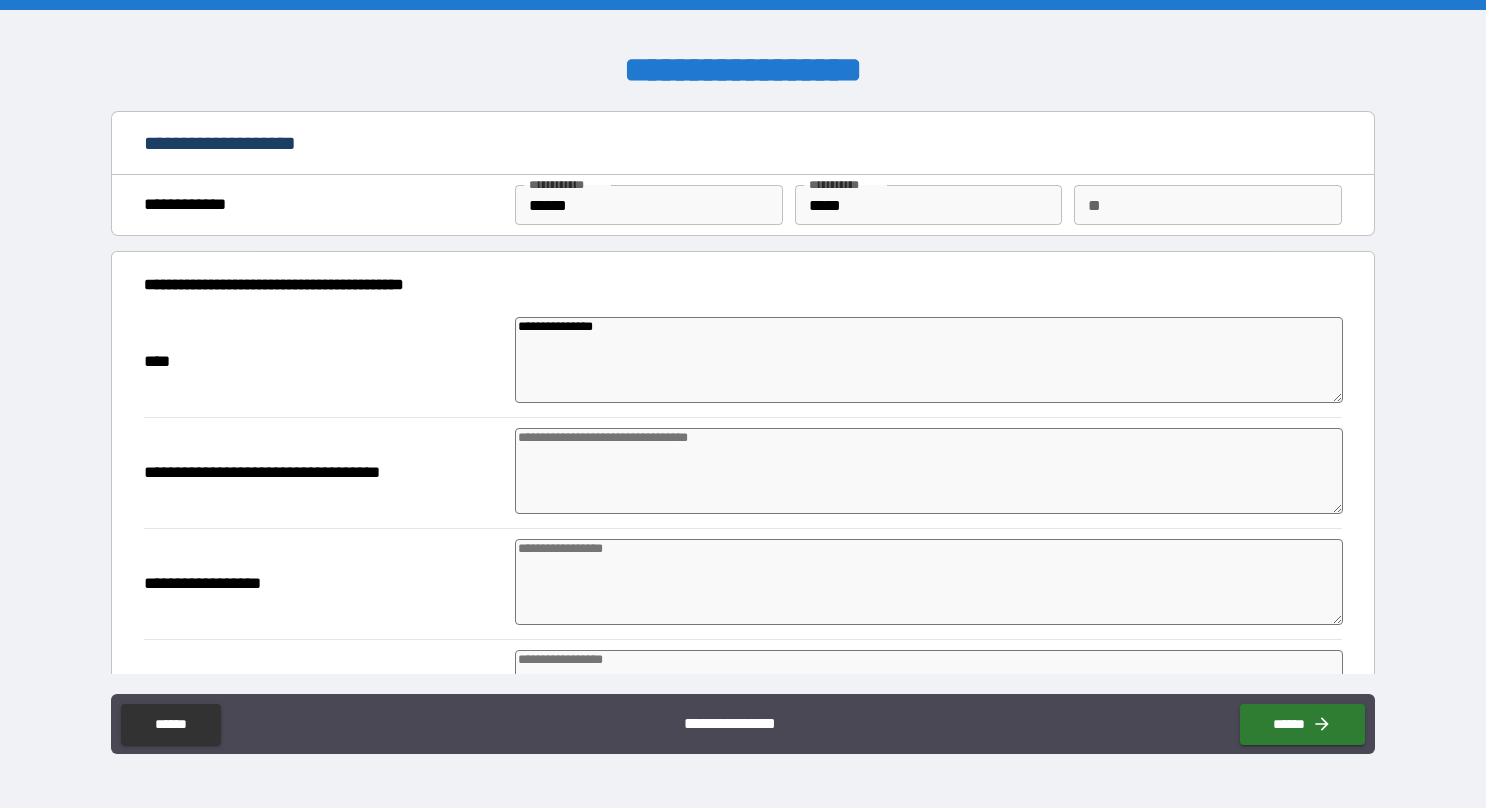 type on "*" 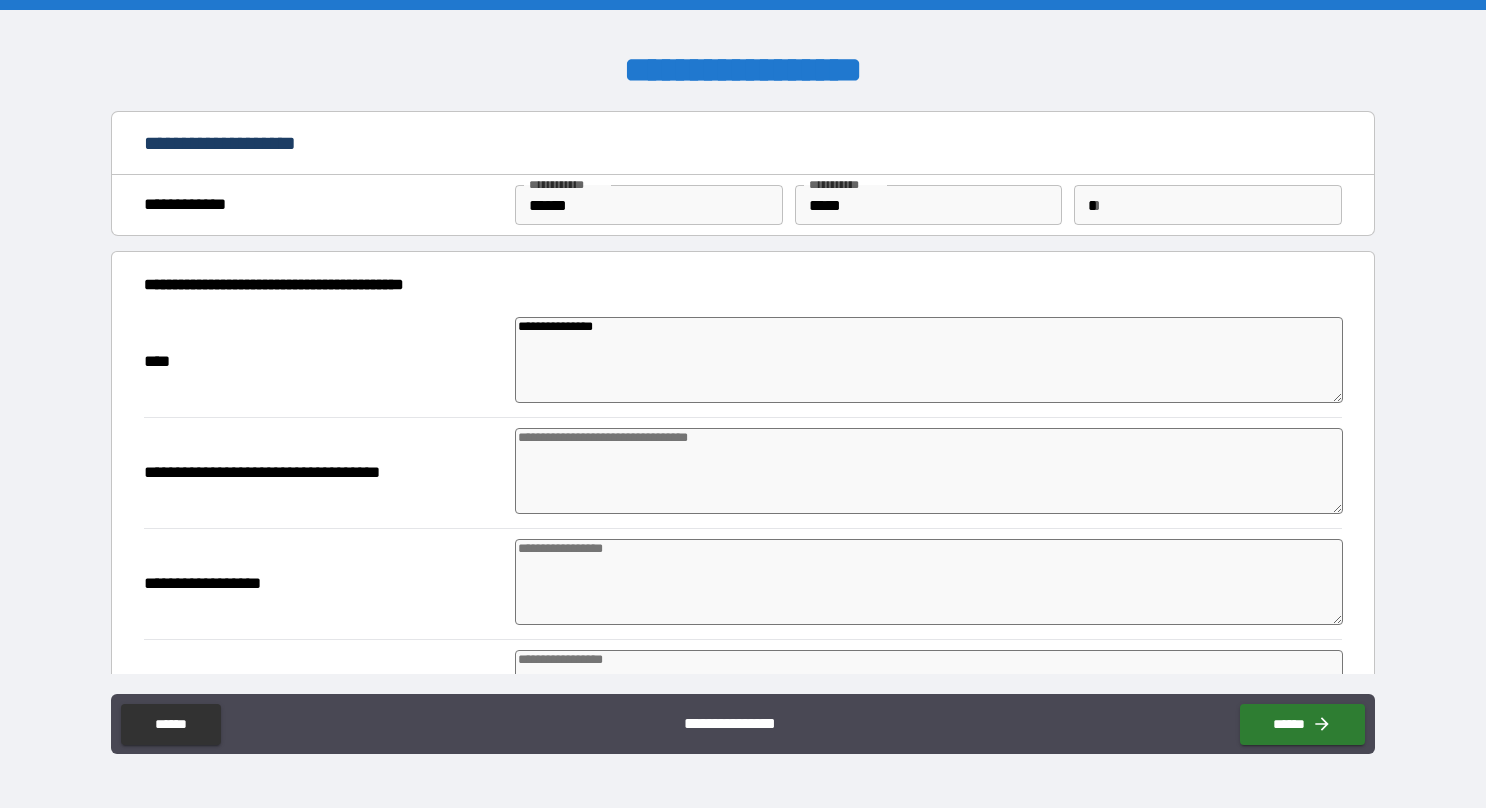 type on "*******" 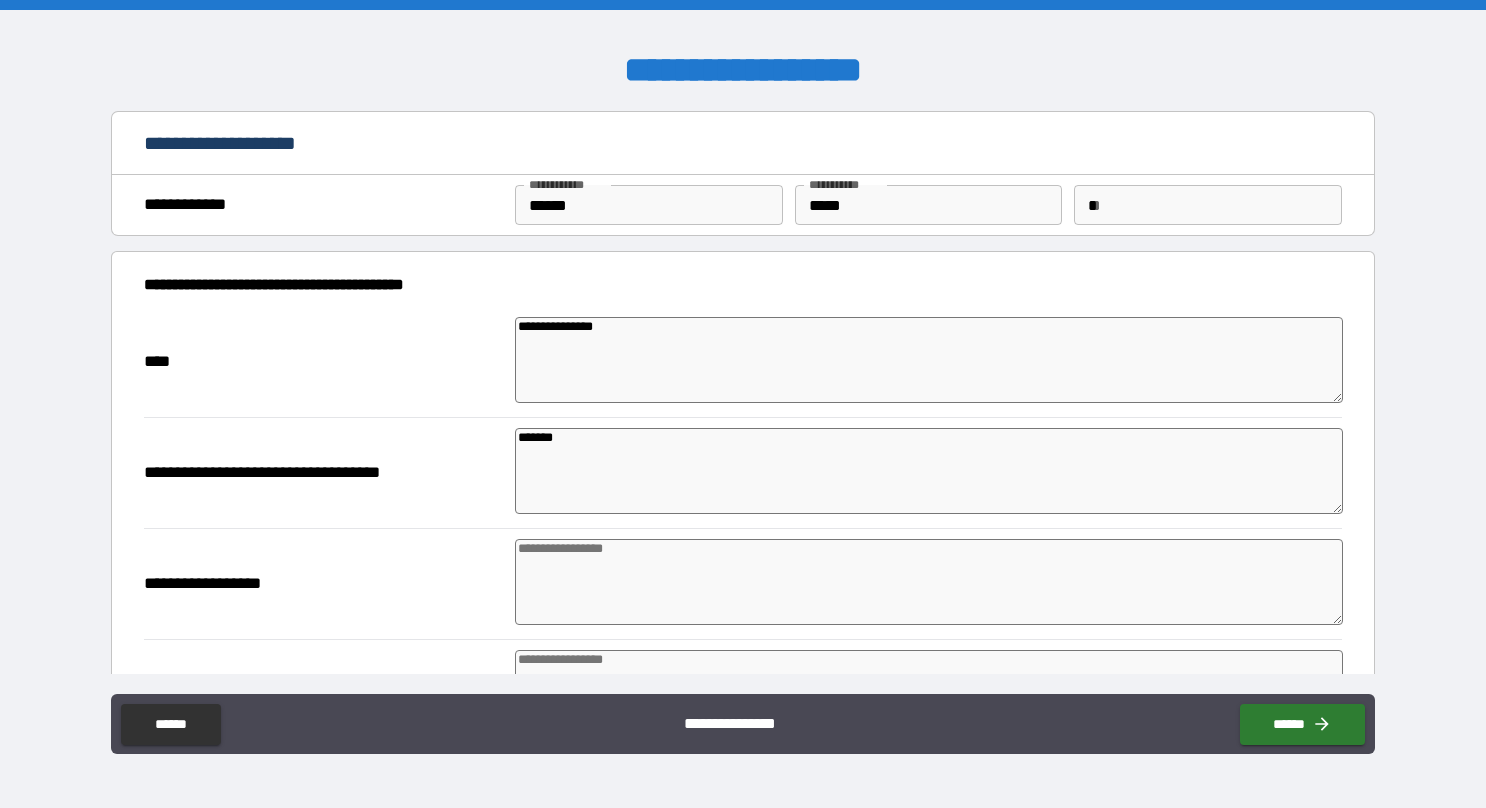 type on "**********" 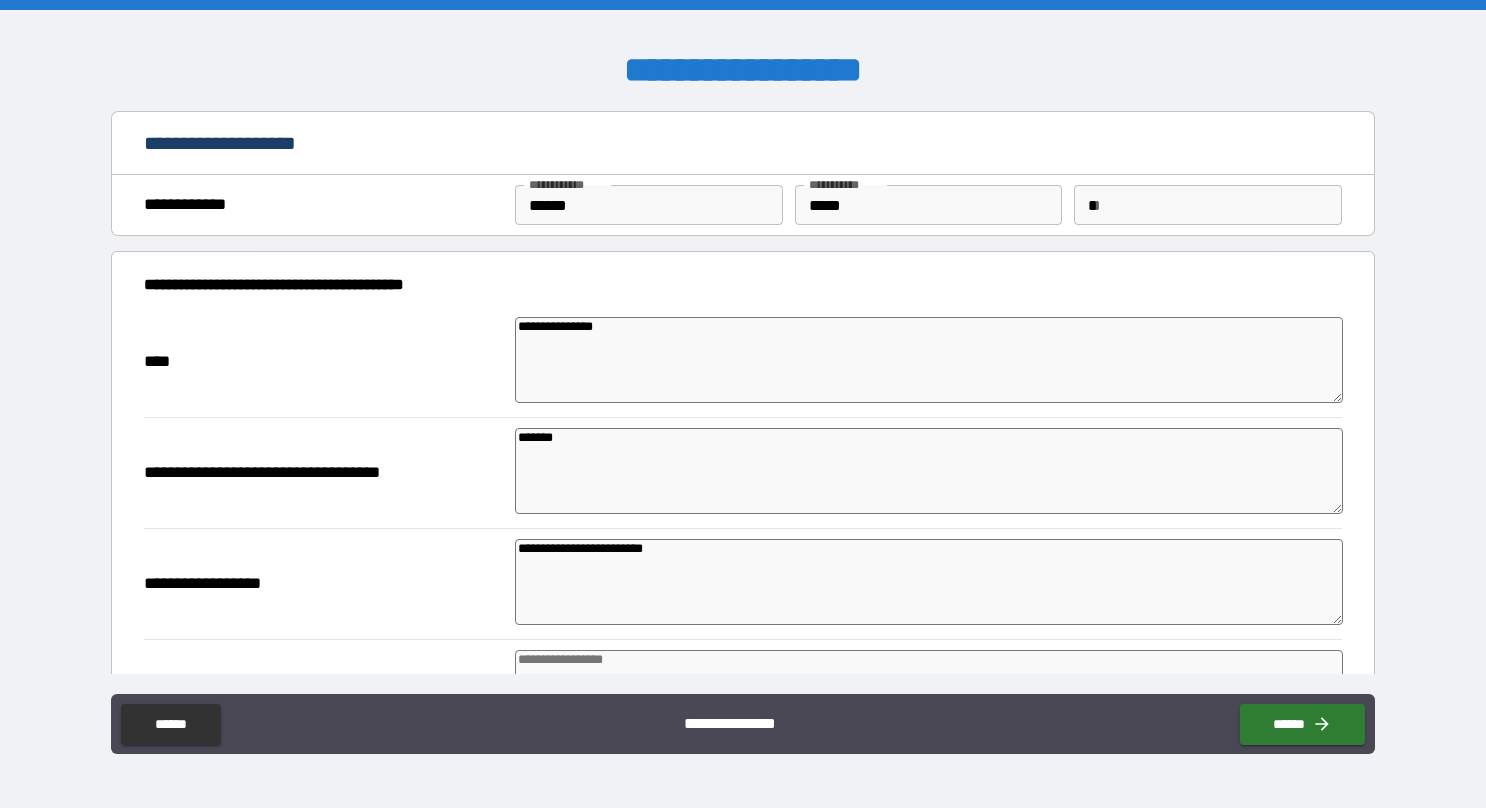 type on "**********" 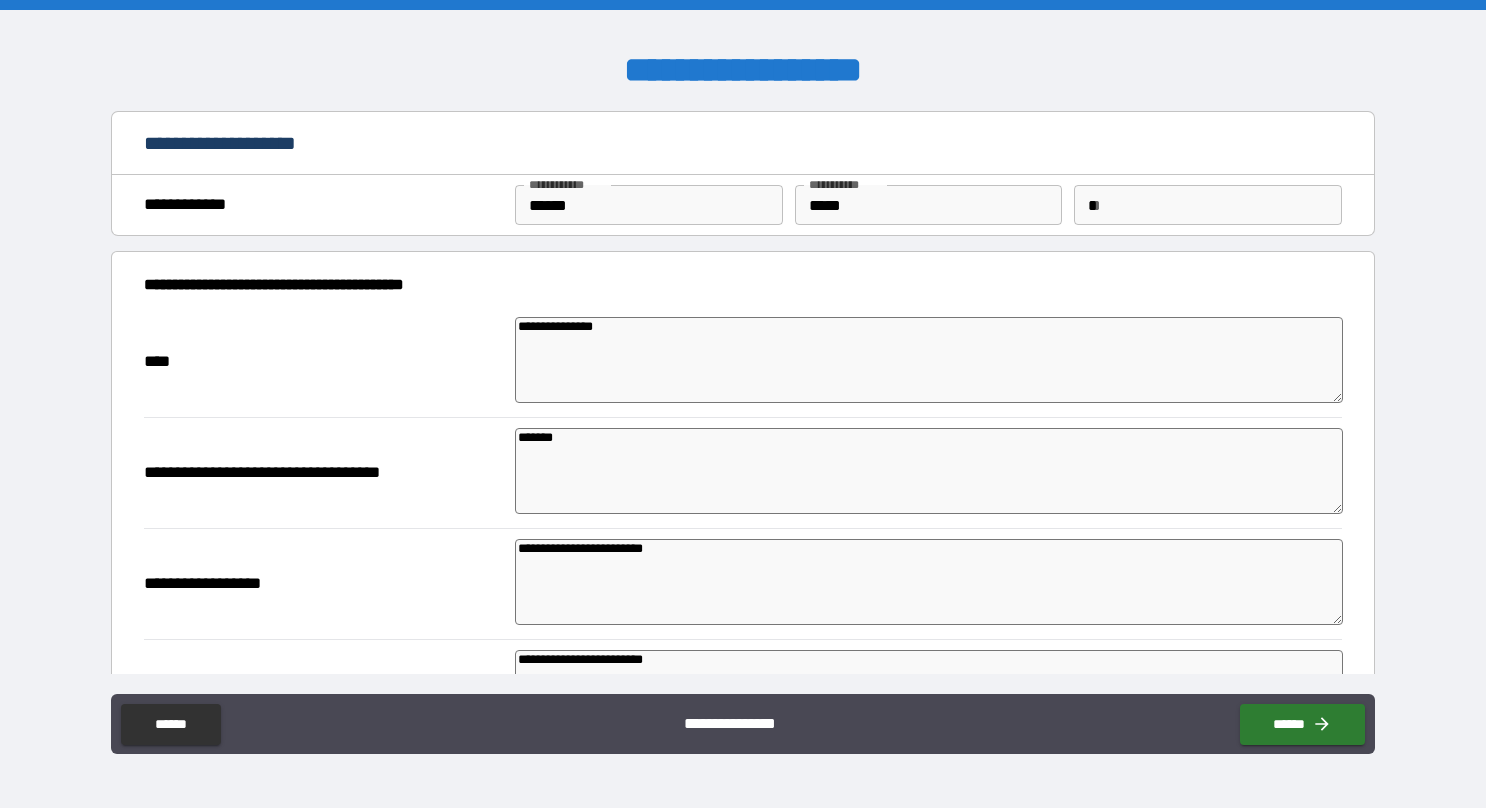 type on "**********" 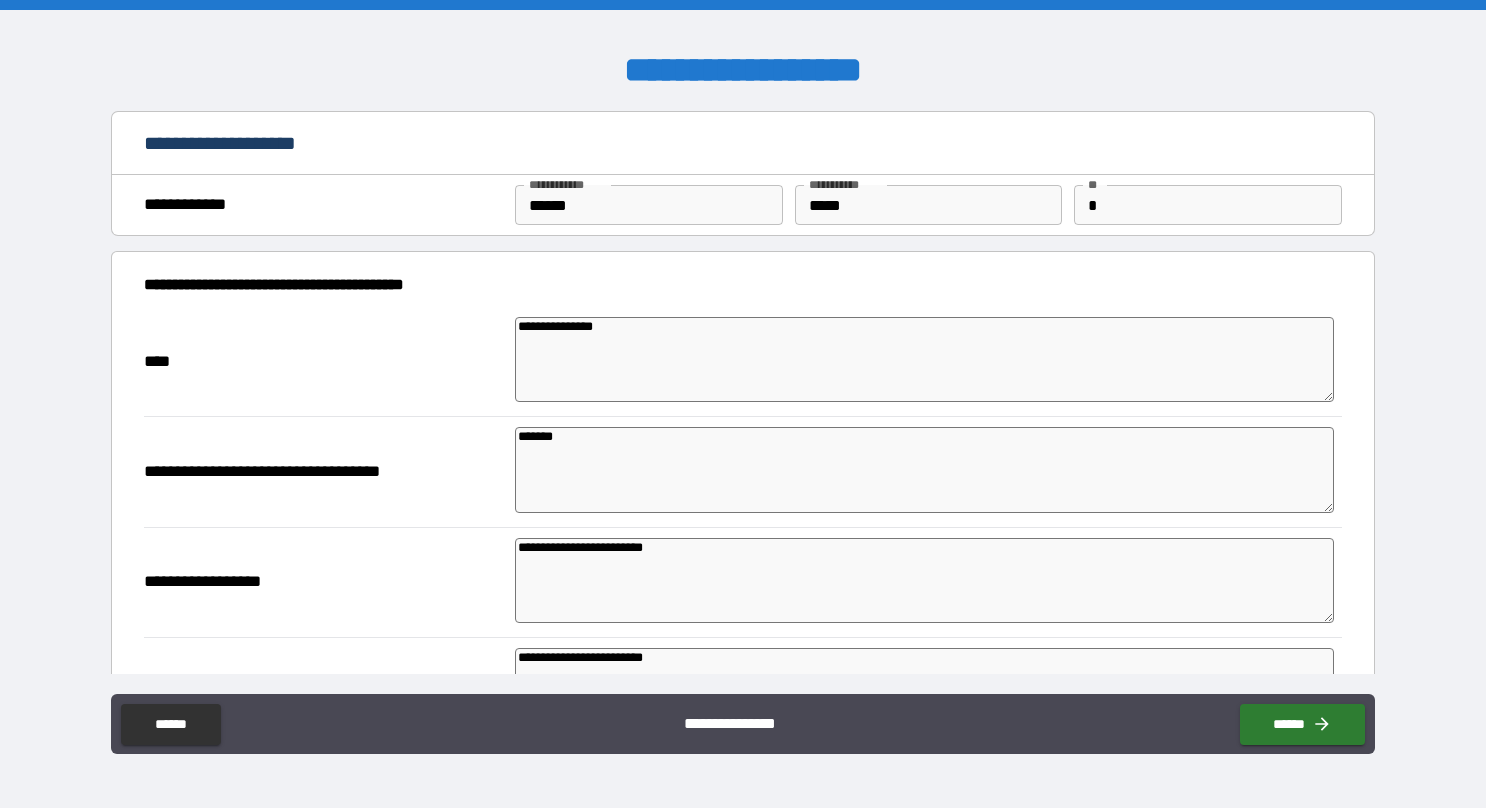 type on "*" 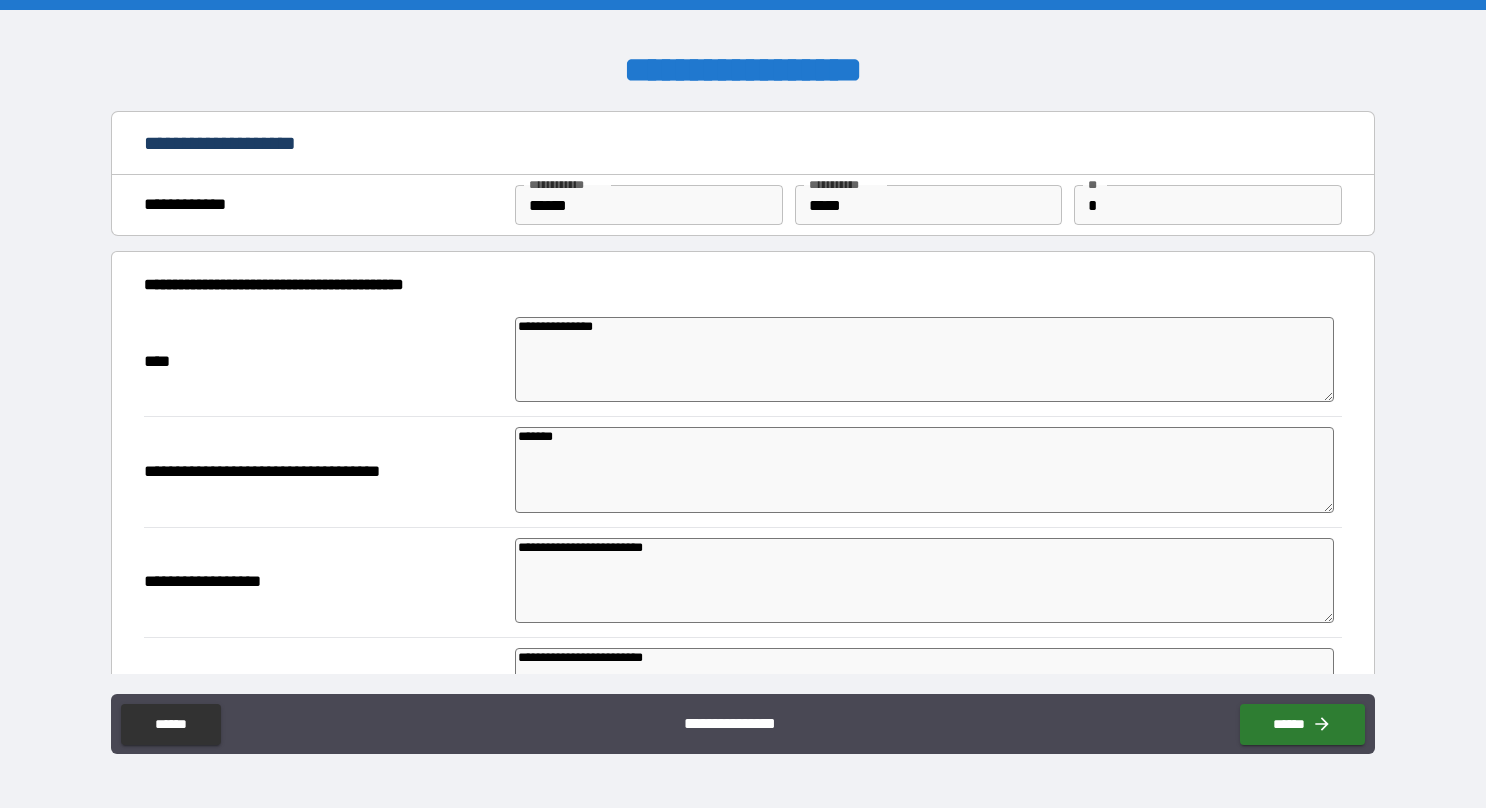type on "*" 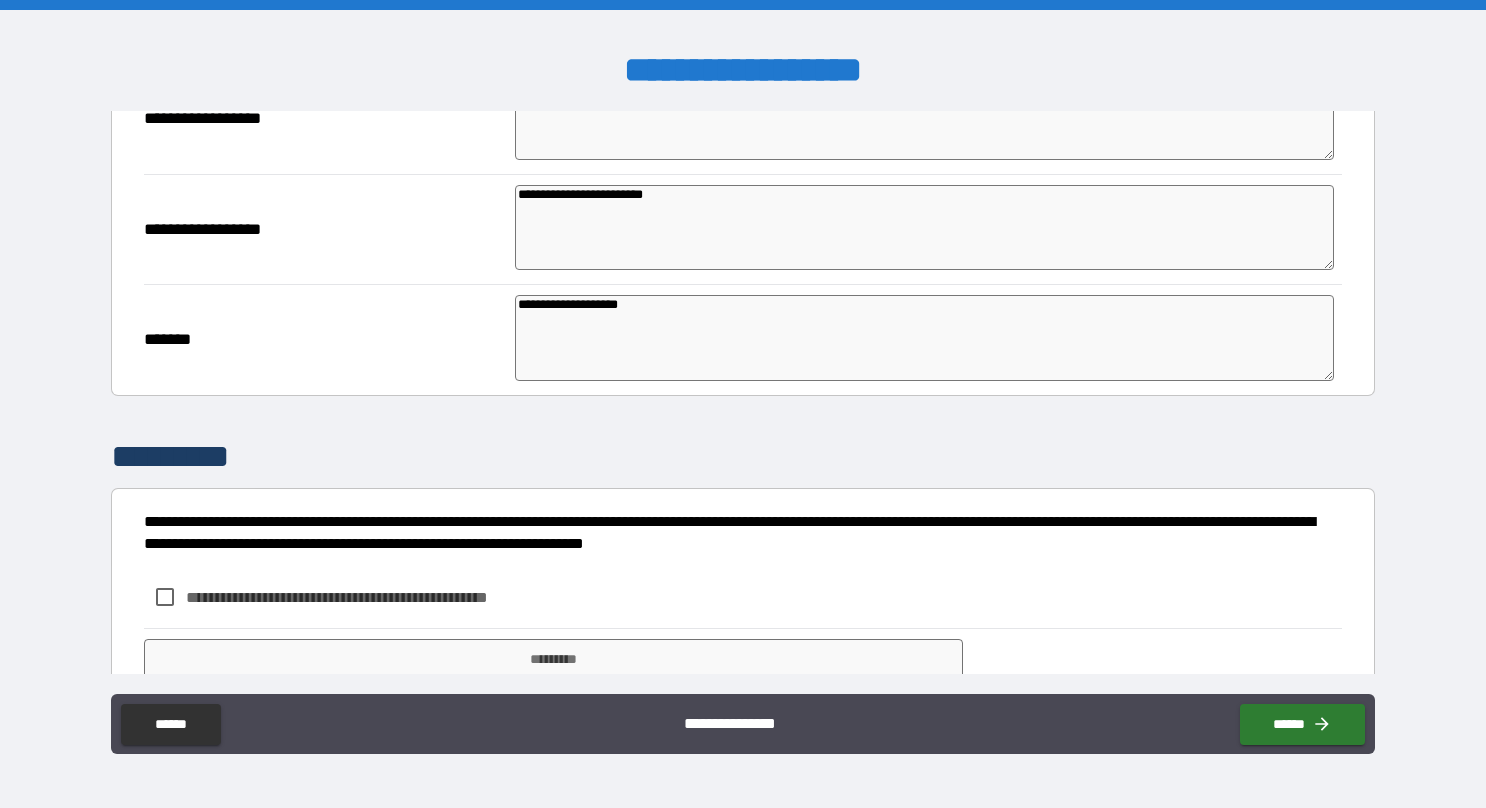 scroll, scrollTop: 475, scrollLeft: 0, axis: vertical 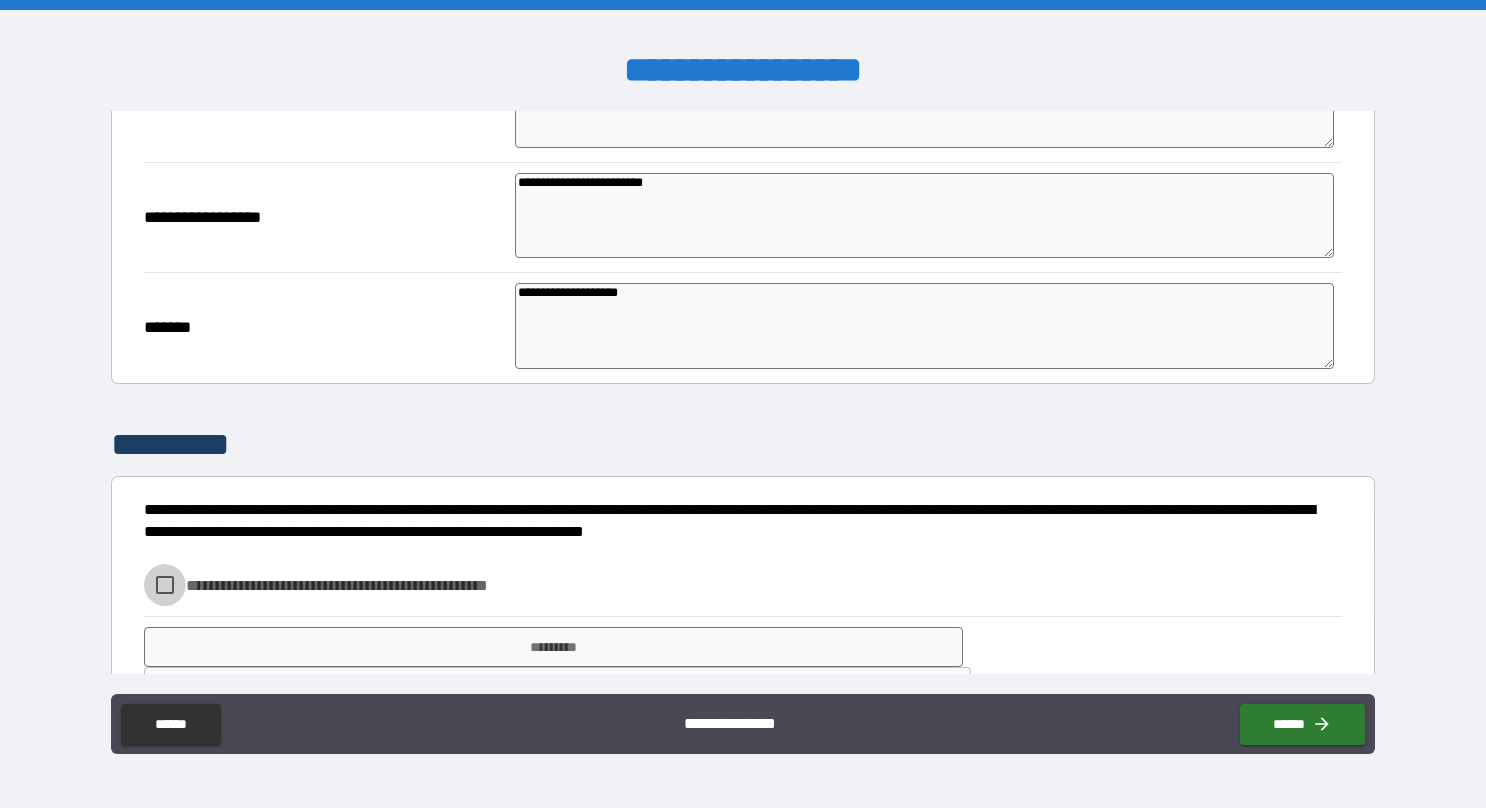 type on "*" 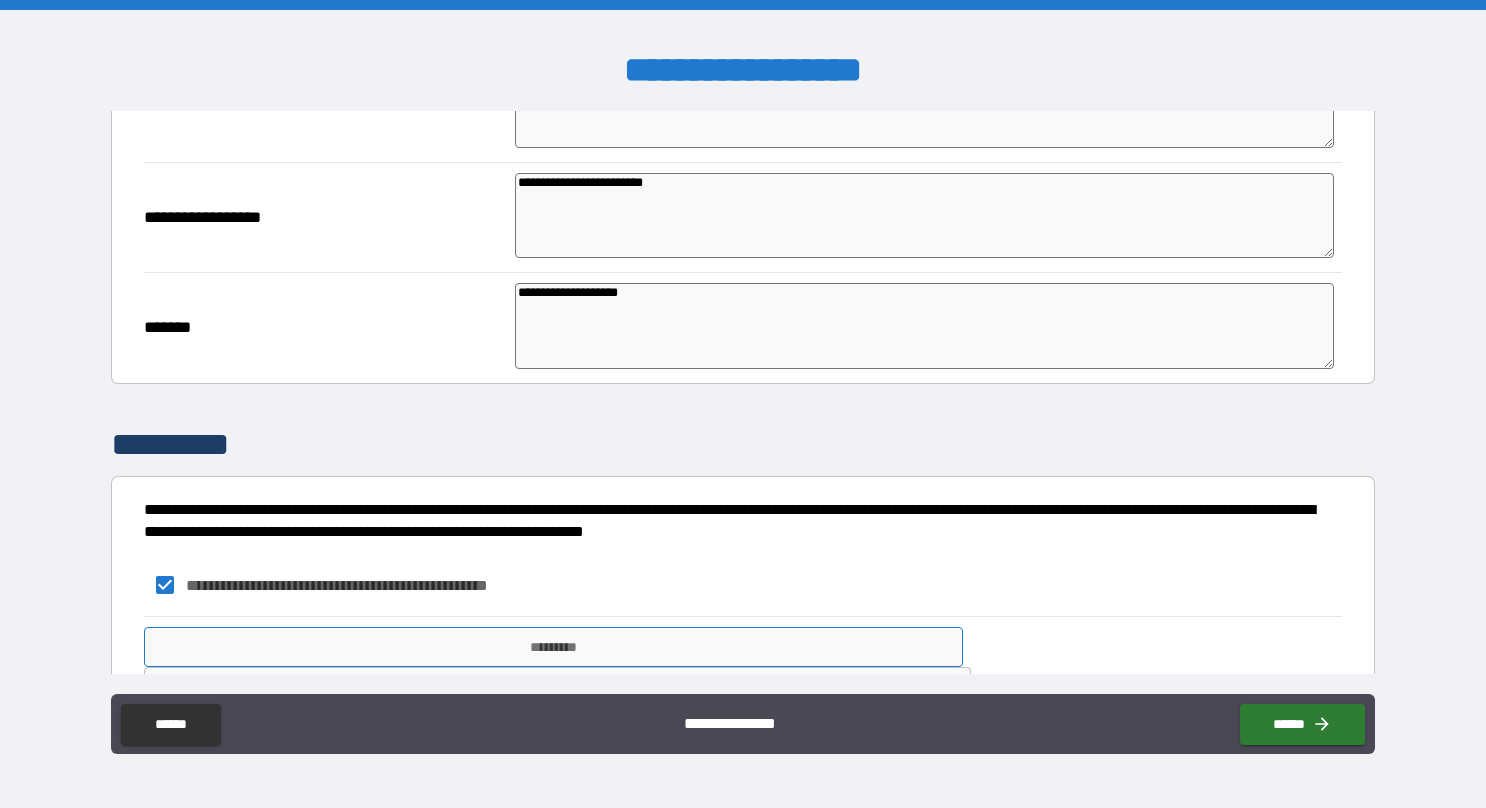 click on "*********" at bounding box center (553, 647) 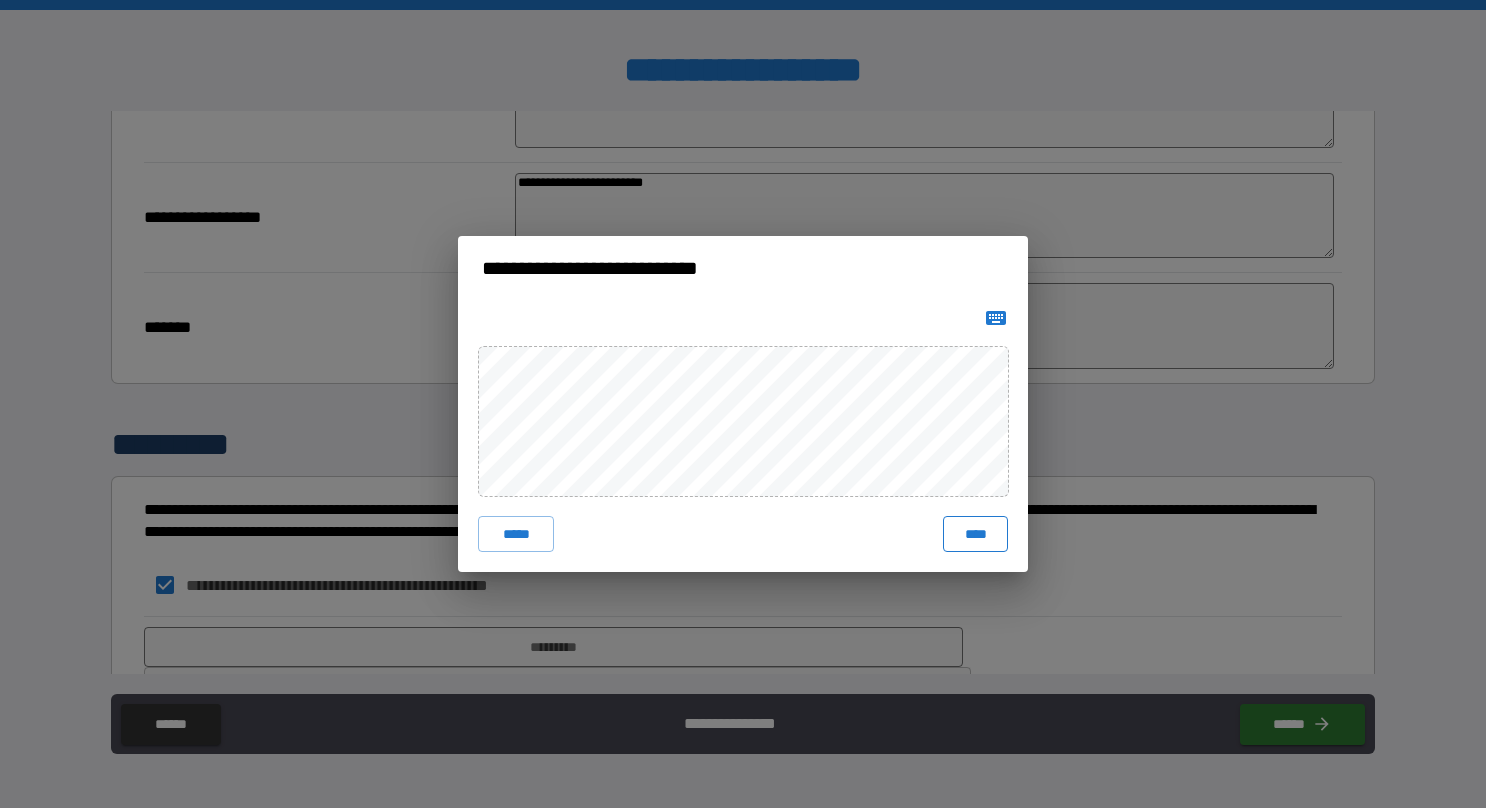 click on "****" at bounding box center (975, 534) 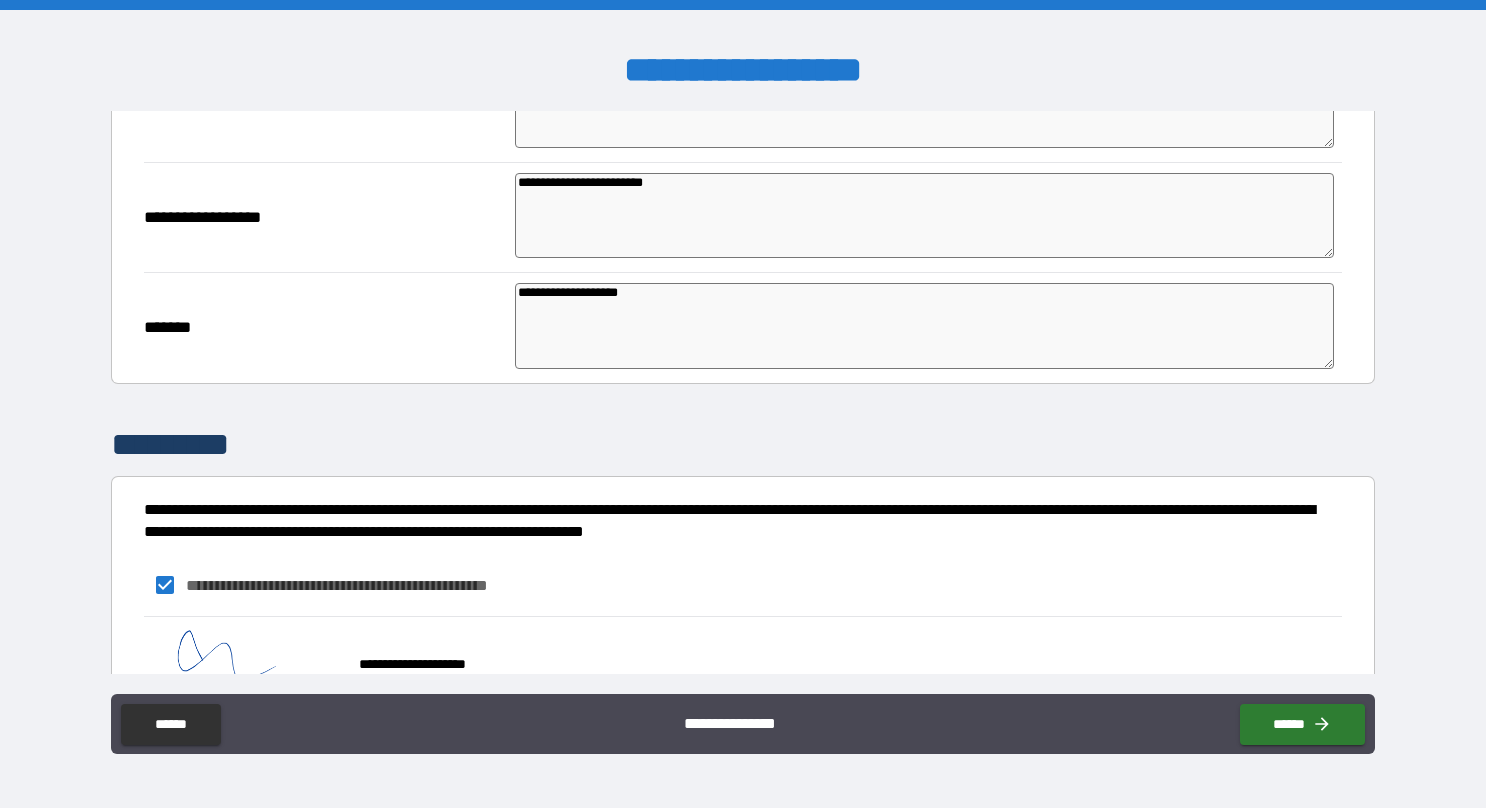 type on "*" 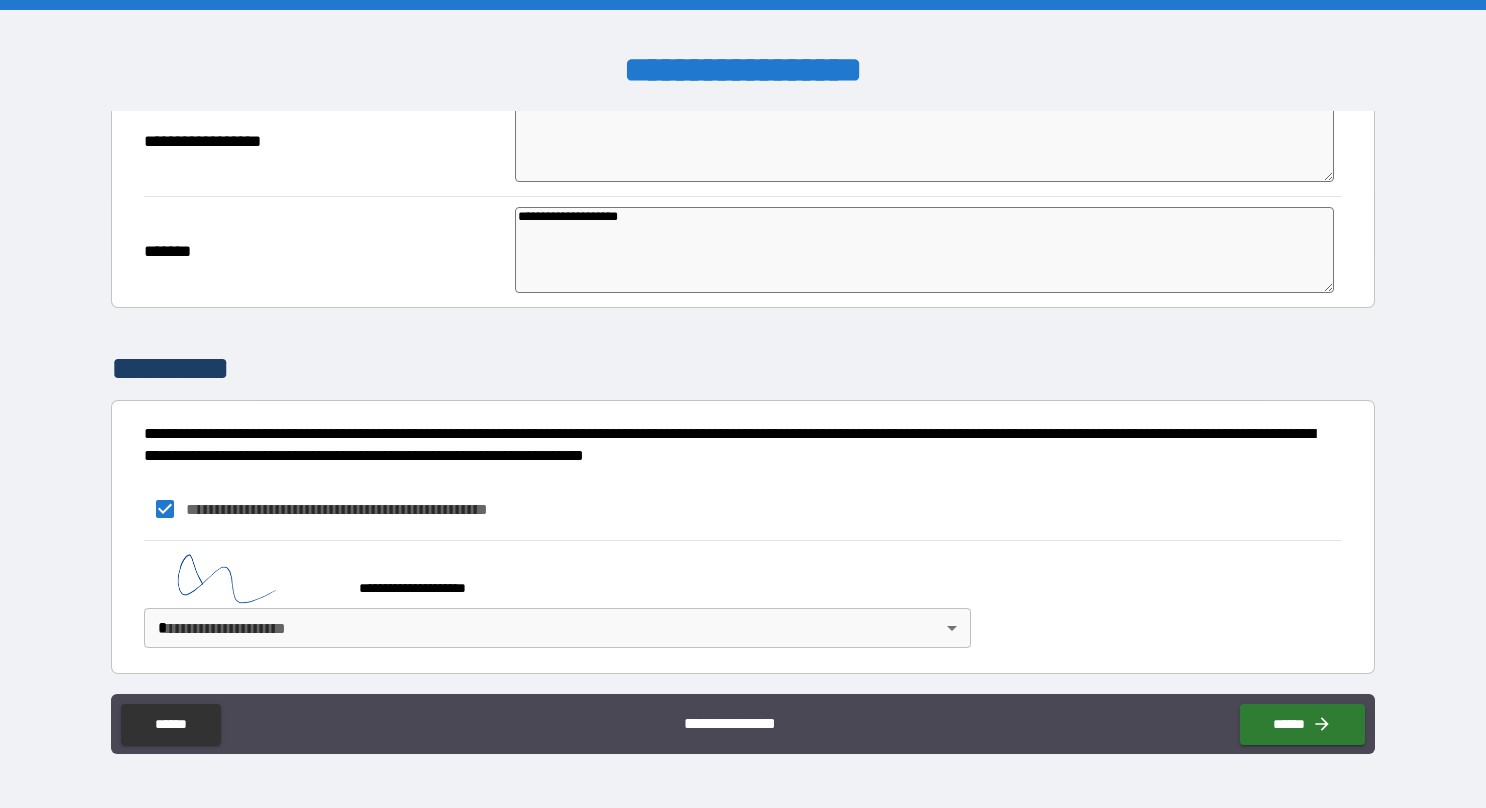 scroll, scrollTop: 552, scrollLeft: 0, axis: vertical 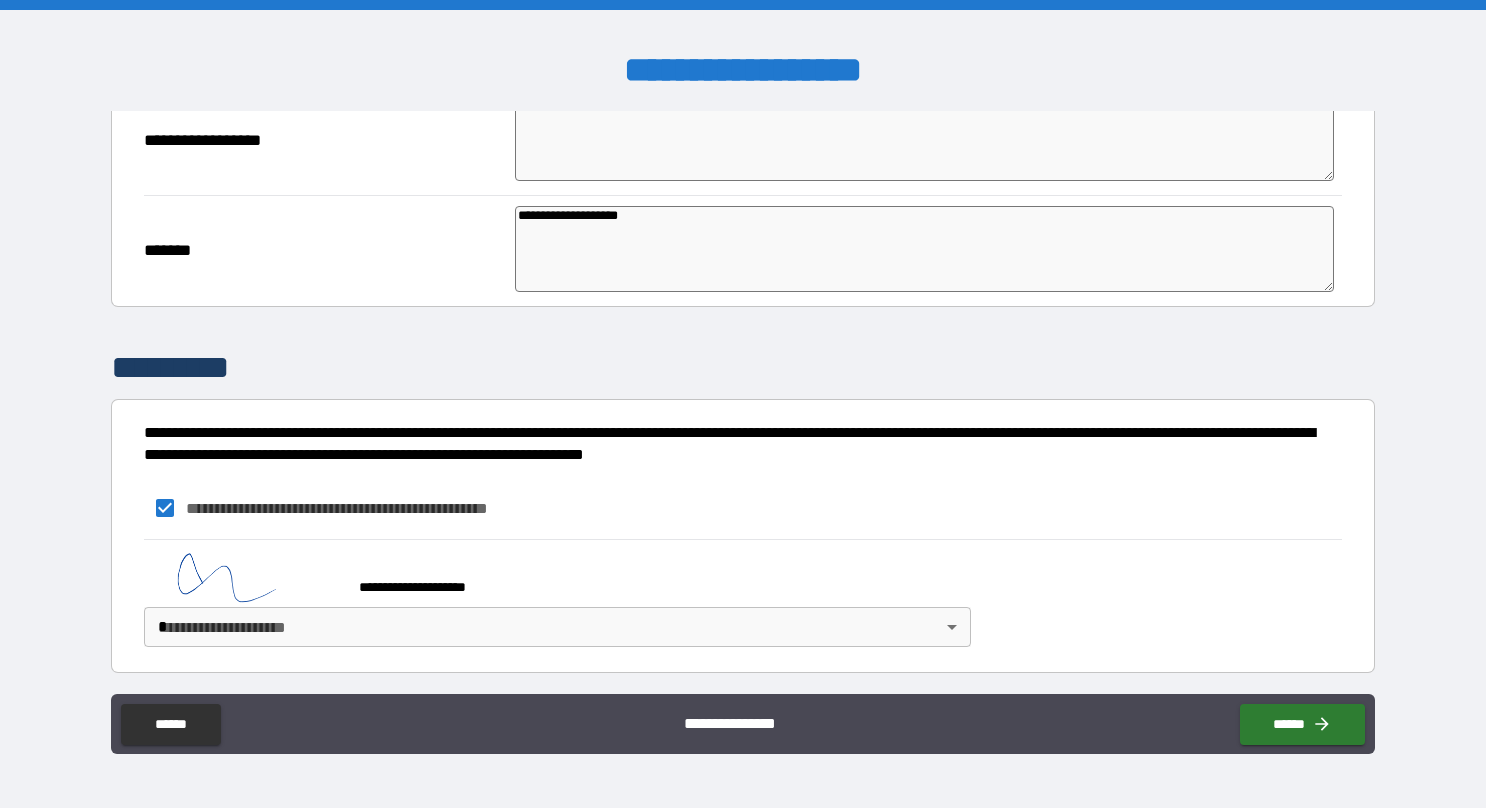 click on "**********" at bounding box center [743, 404] 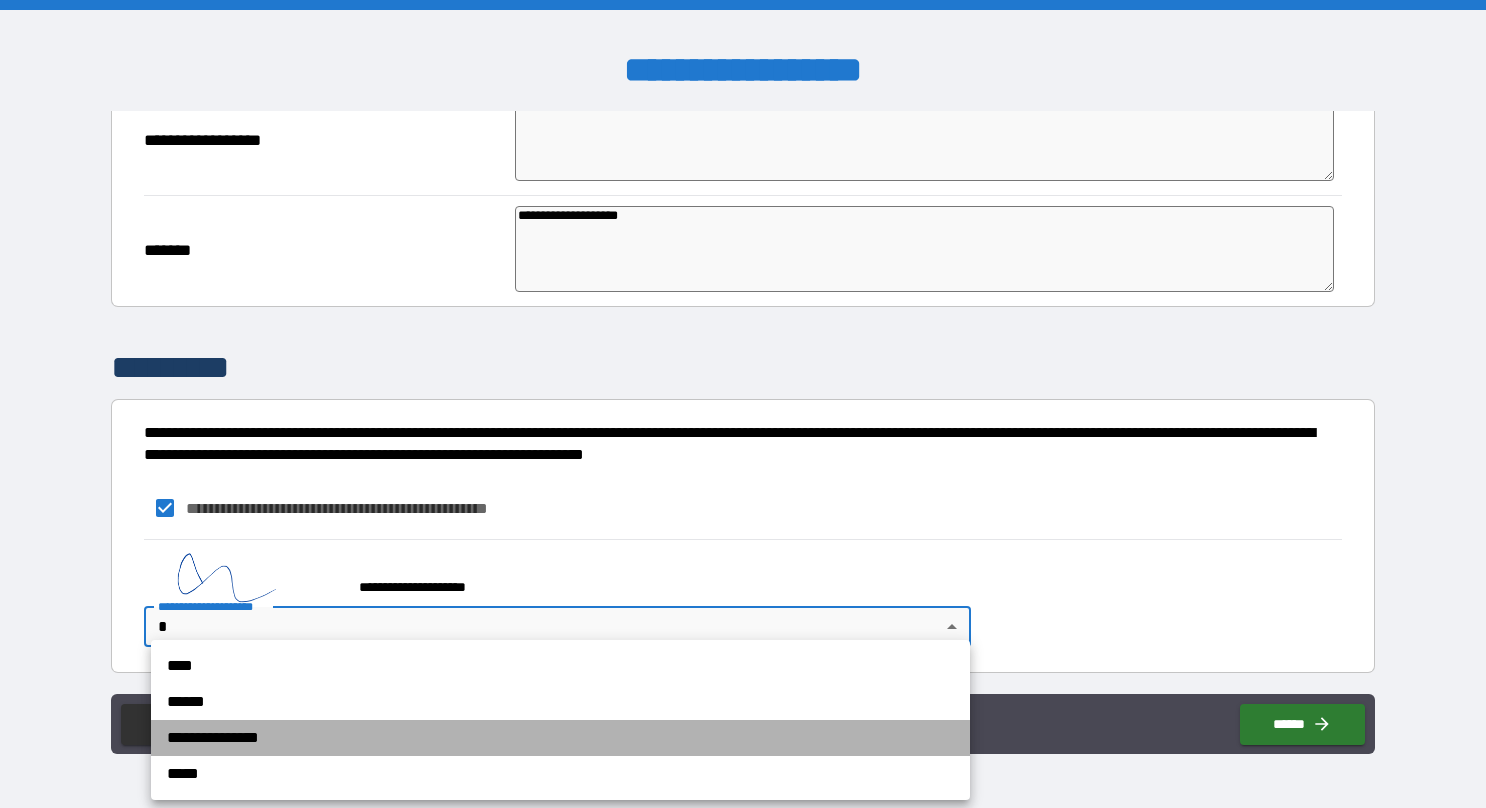 click on "**********" at bounding box center [560, 738] 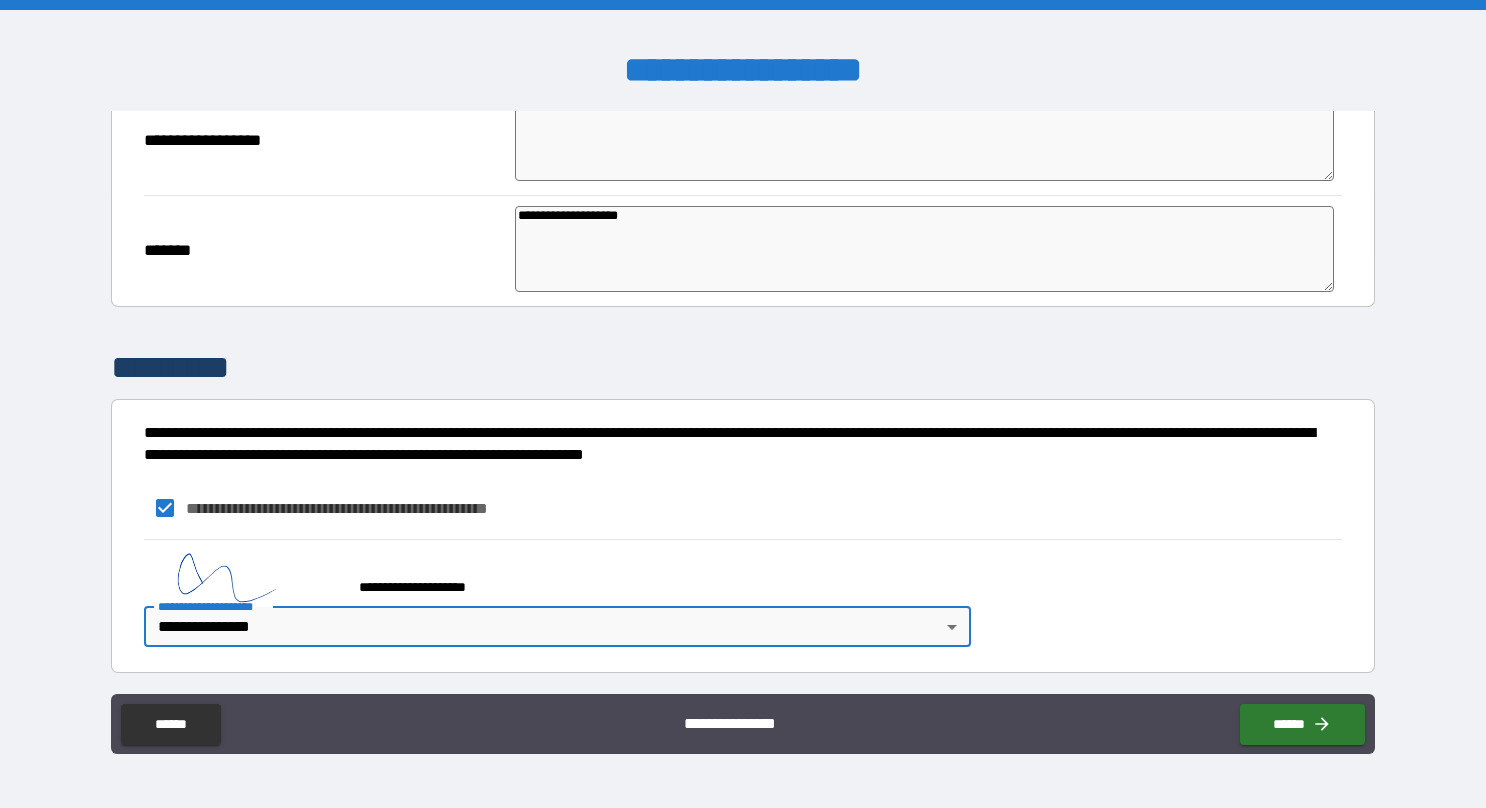 type on "*" 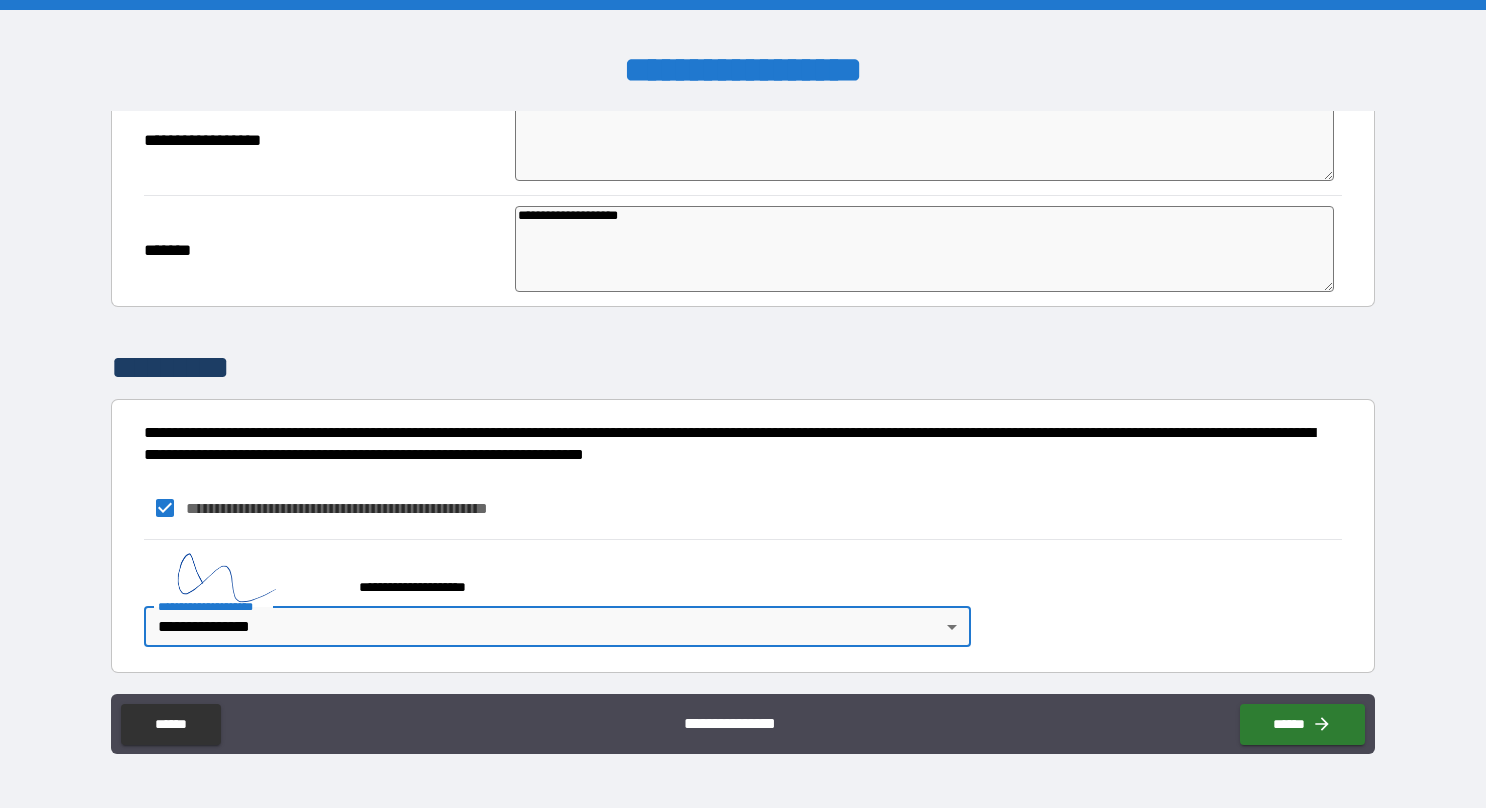 type on "*" 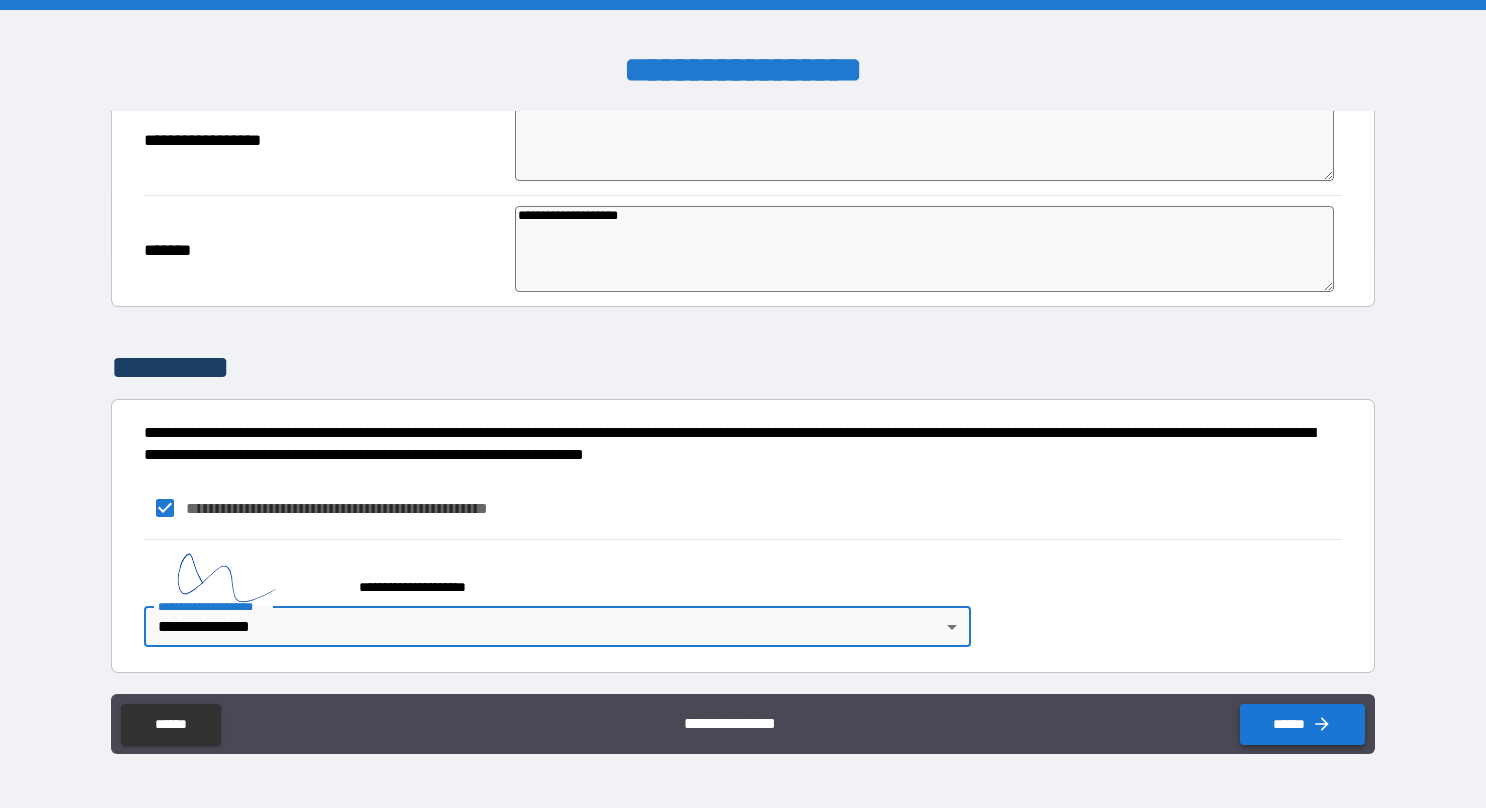 click on "******" at bounding box center (1302, 724) 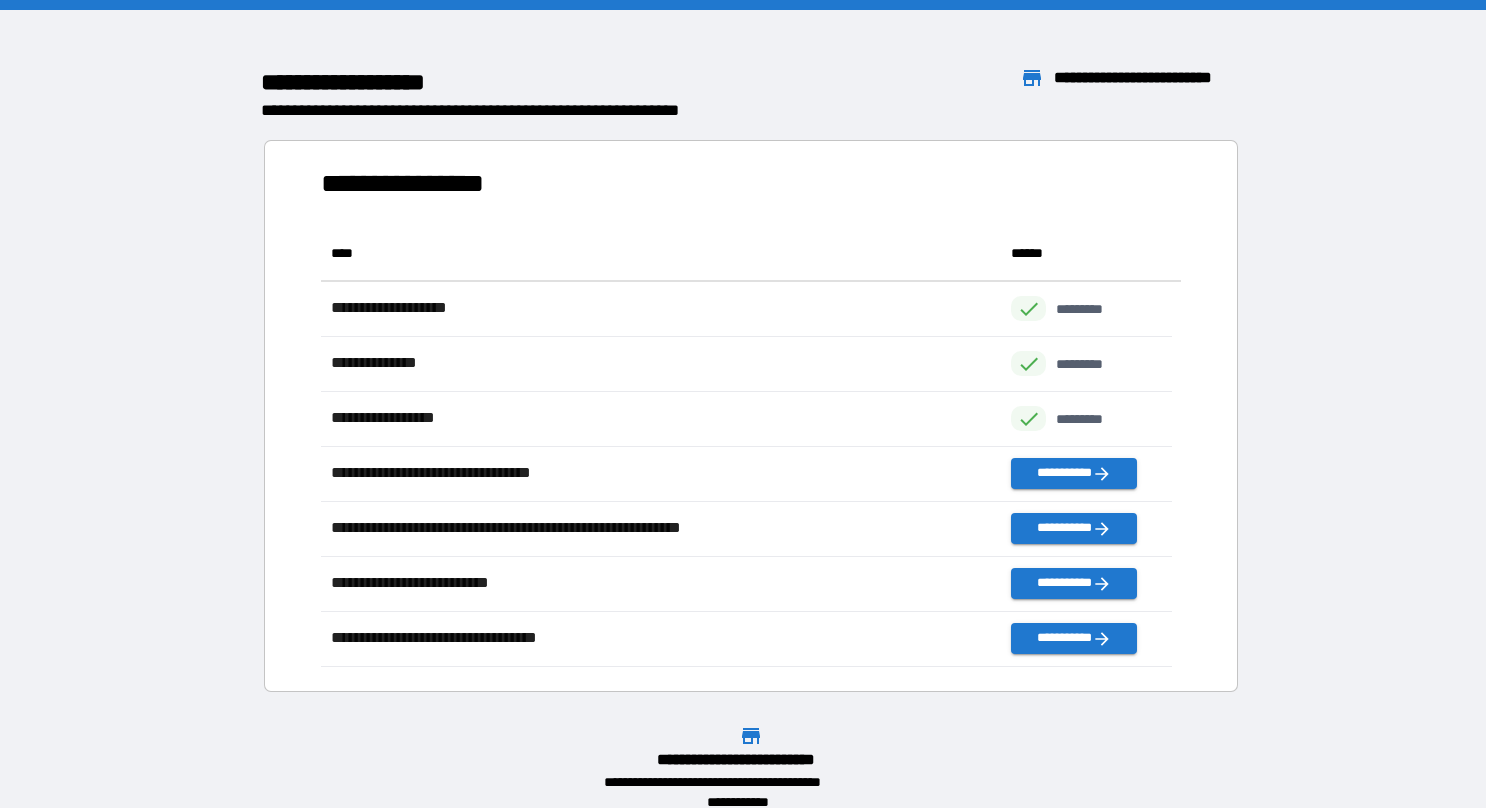 scroll, scrollTop: 16, scrollLeft: 16, axis: both 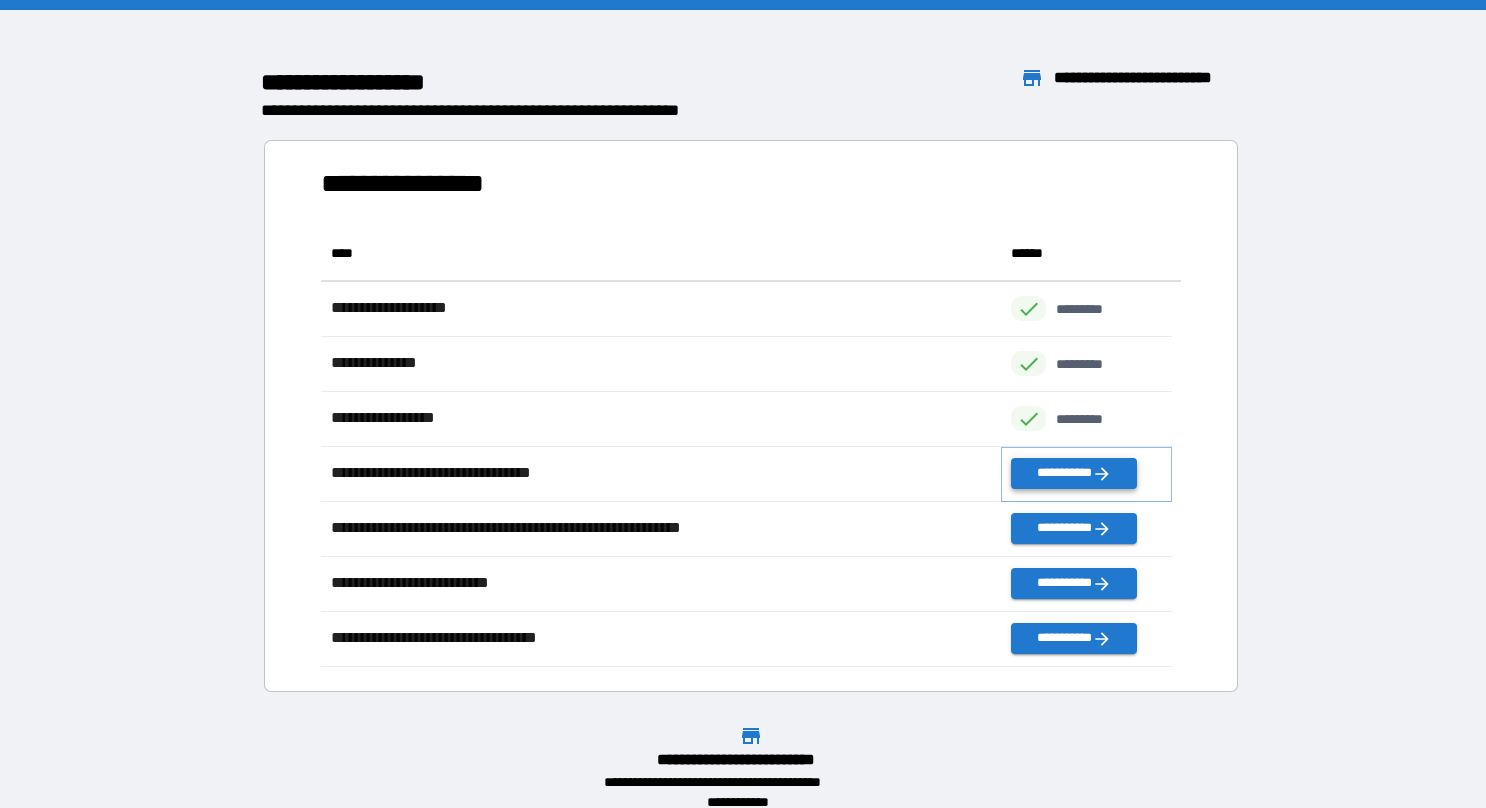click on "**********" at bounding box center (1073, 473) 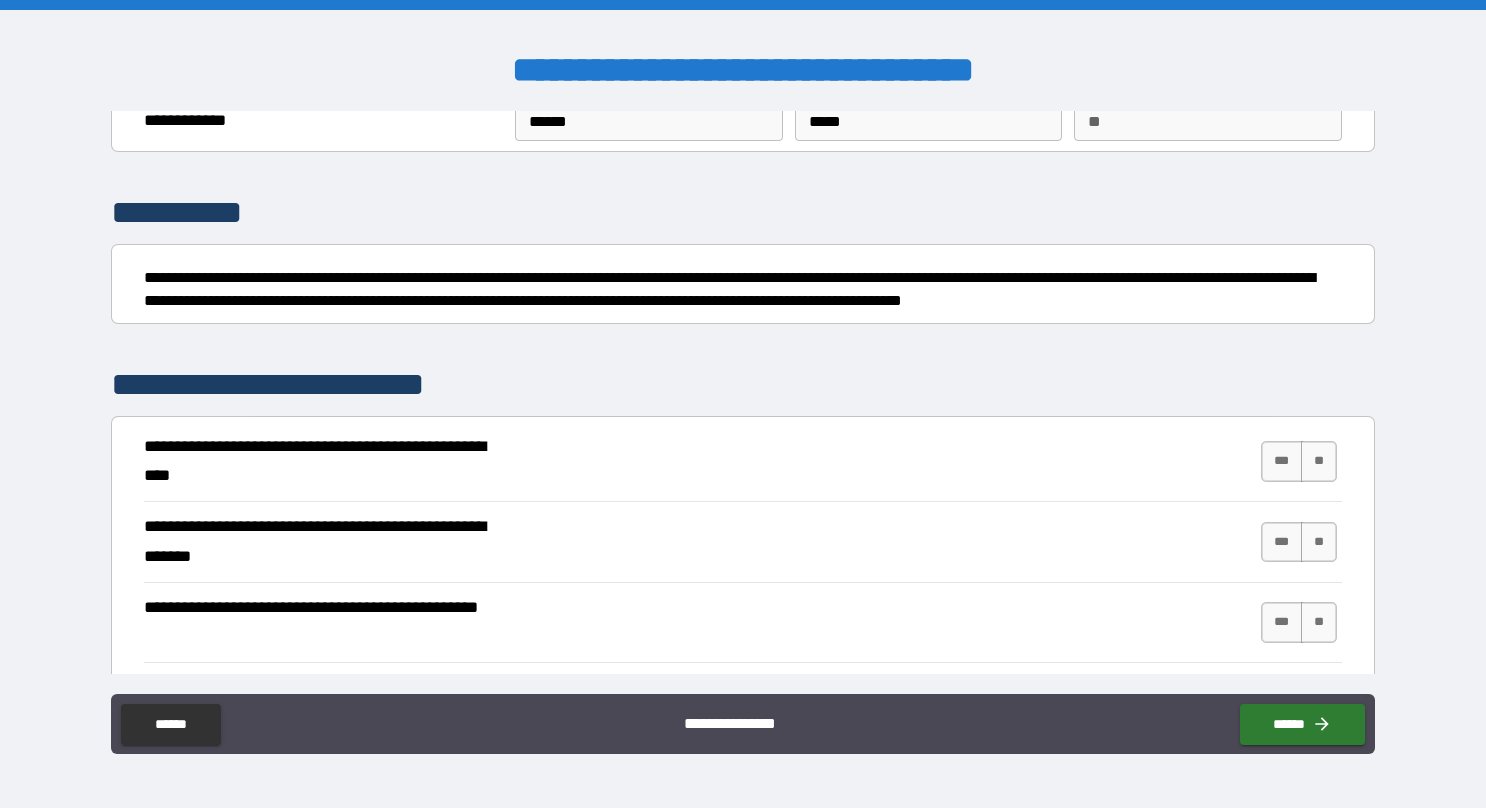 scroll, scrollTop: 250, scrollLeft: 0, axis: vertical 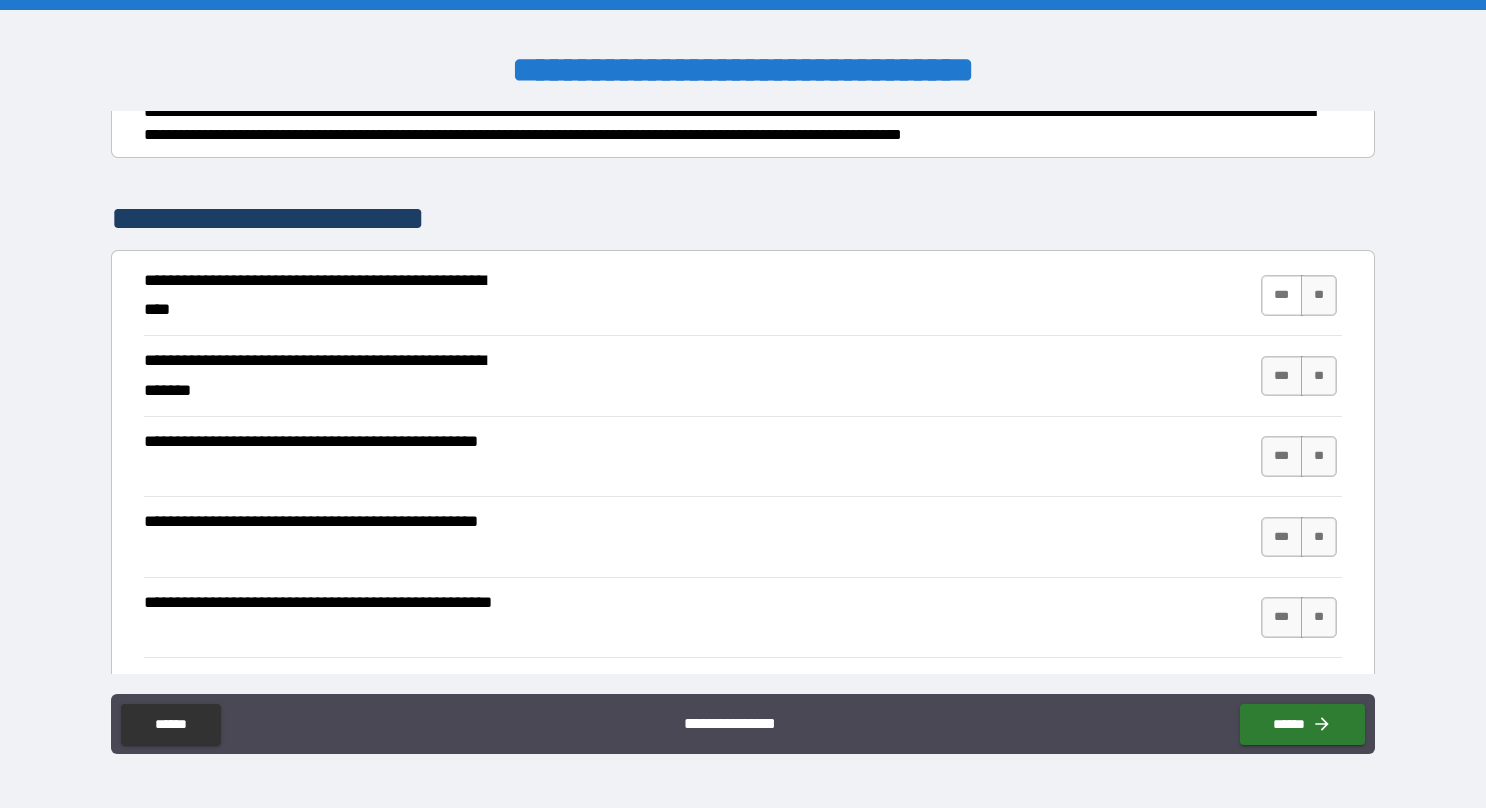 click on "***" at bounding box center (1282, 295) 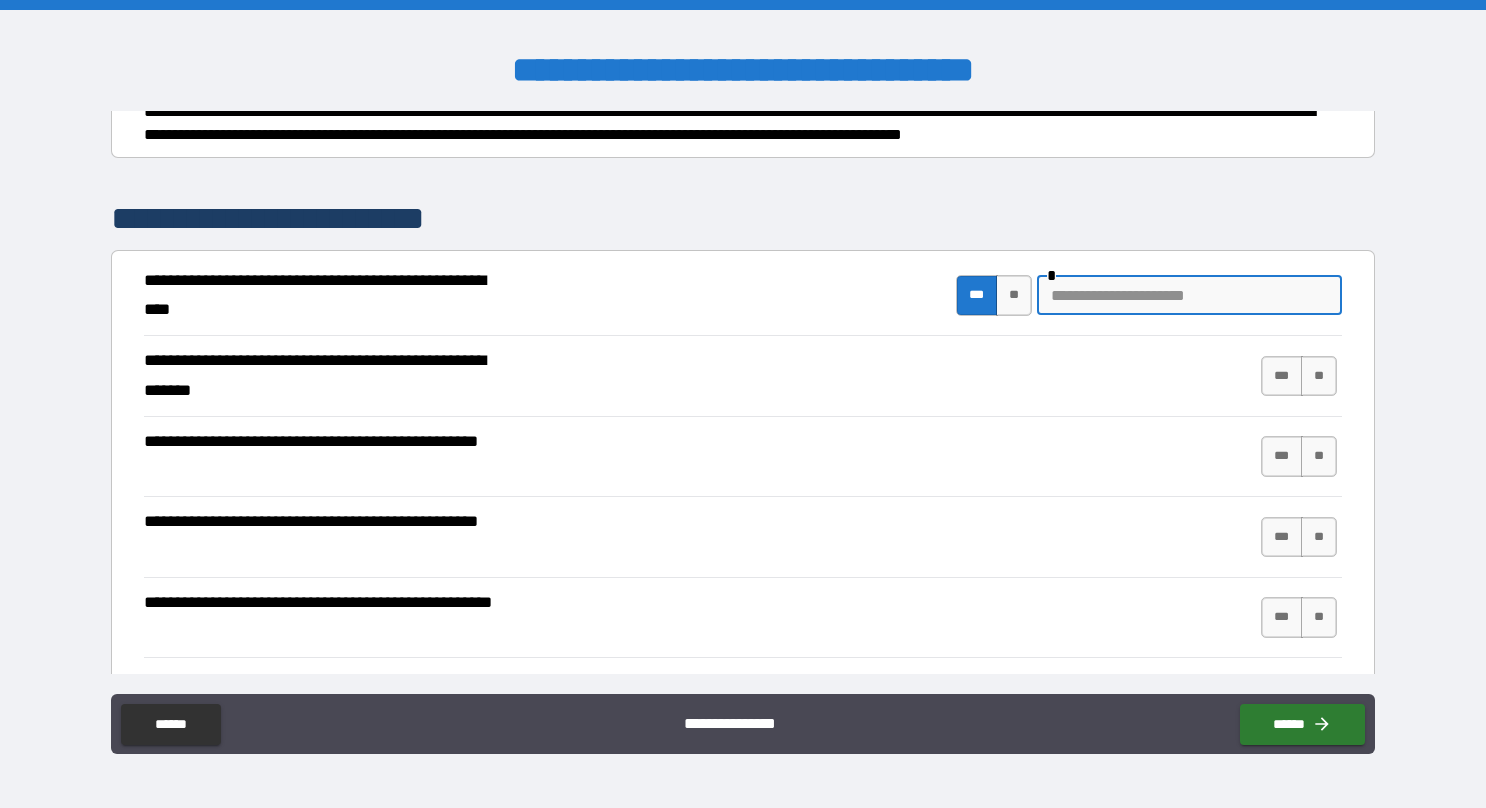 click at bounding box center (1189, 295) 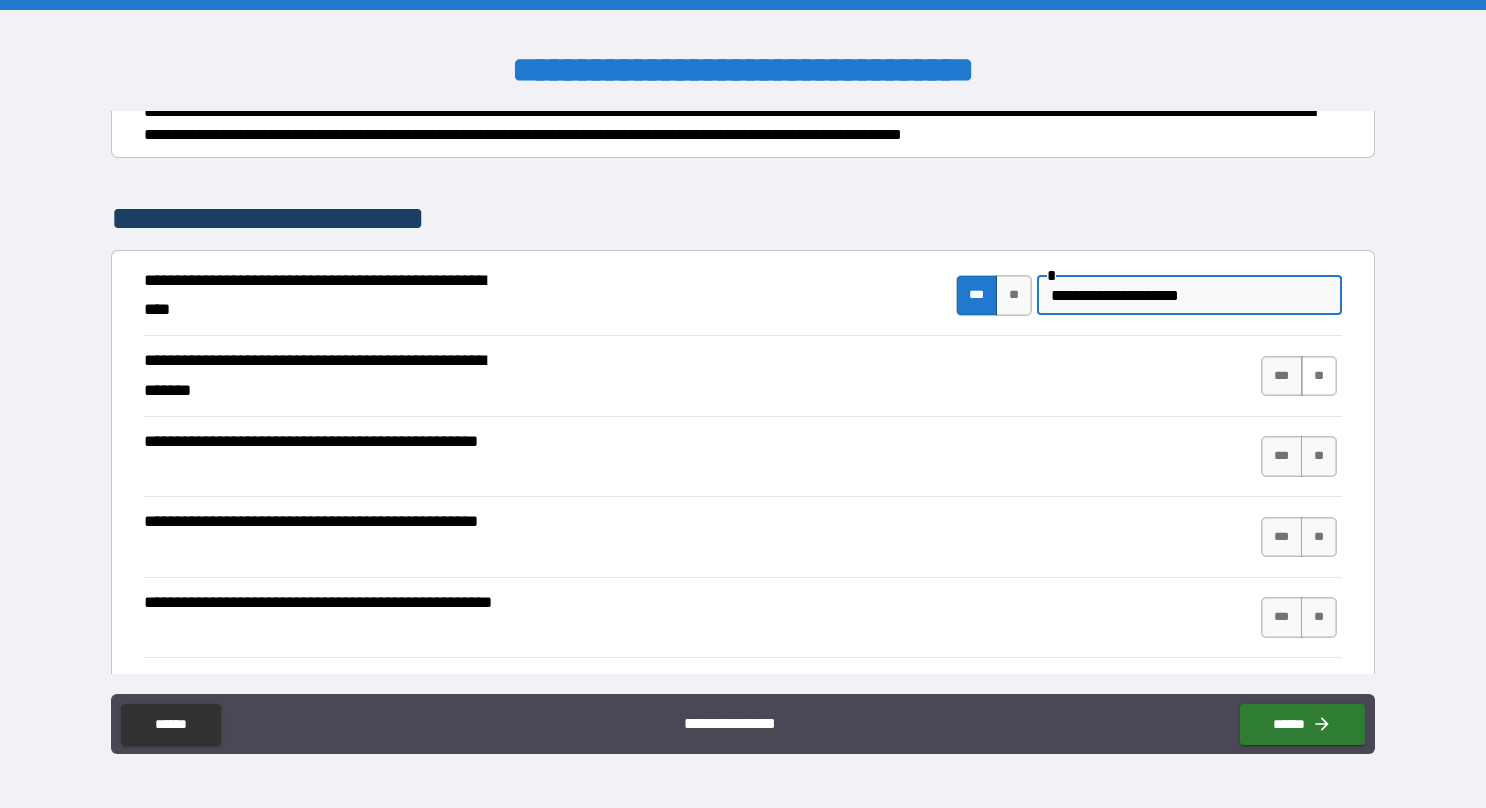 type on "**********" 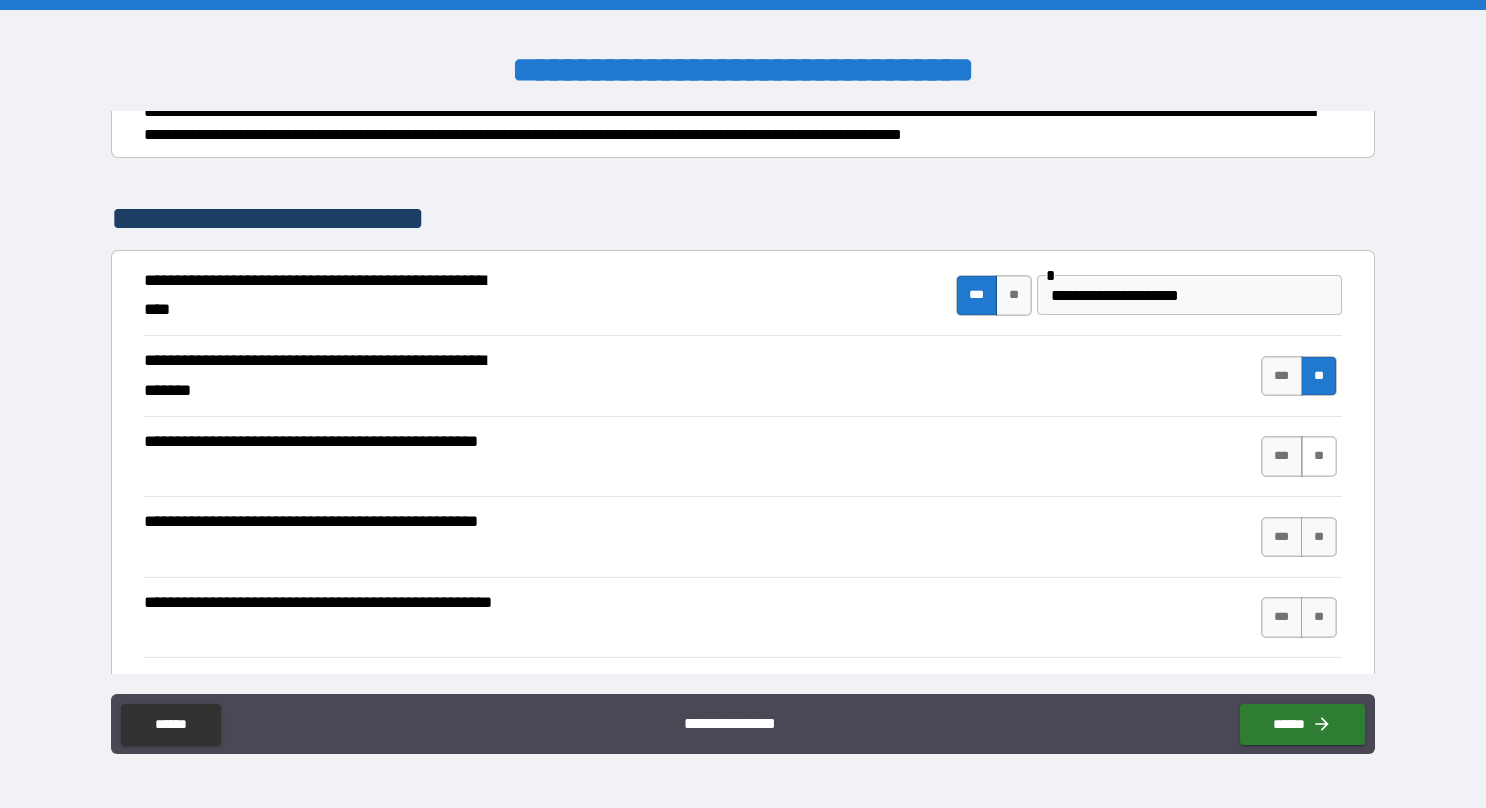 click on "**" at bounding box center (1319, 456) 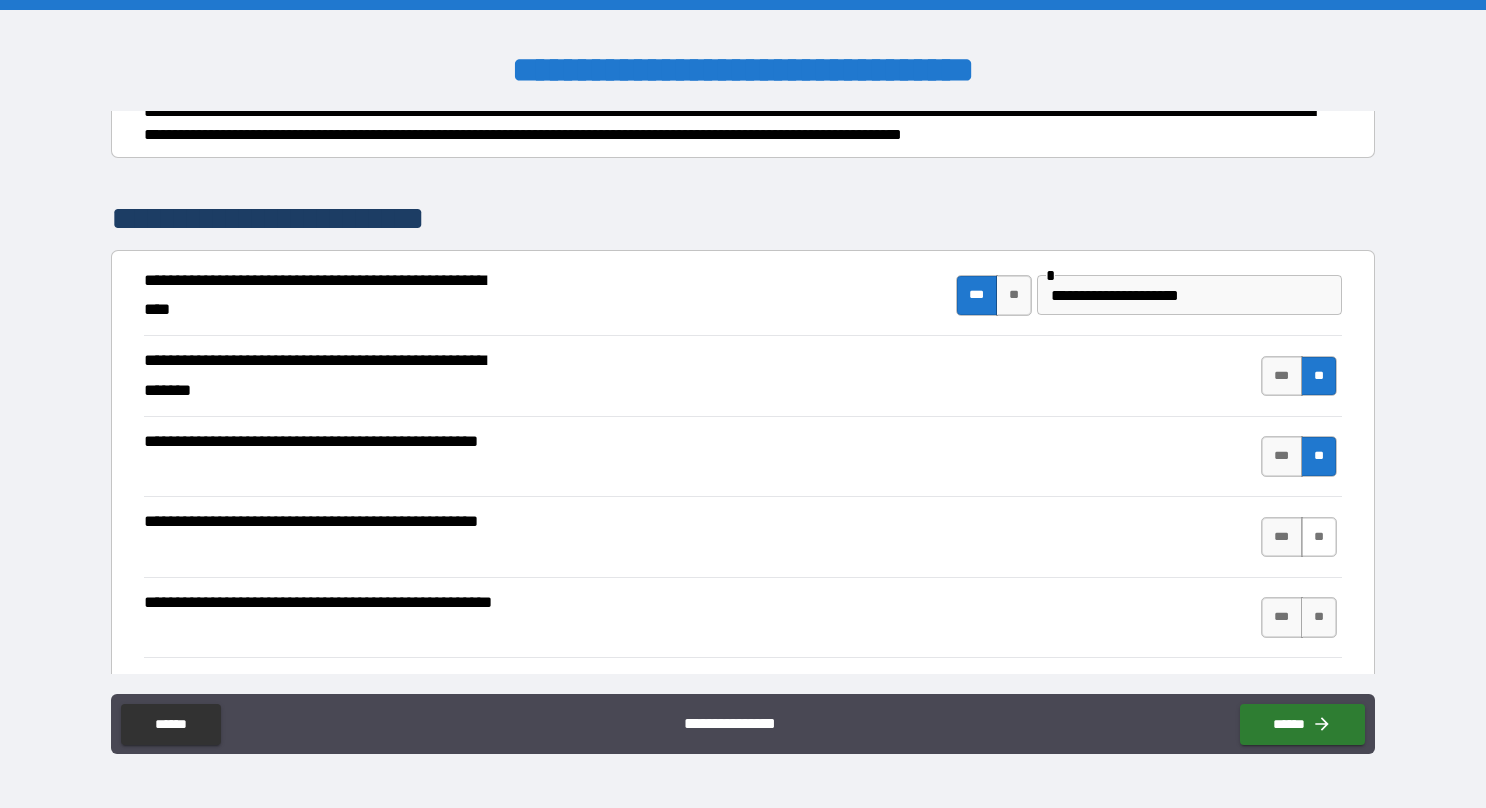 click on "**" at bounding box center [1319, 537] 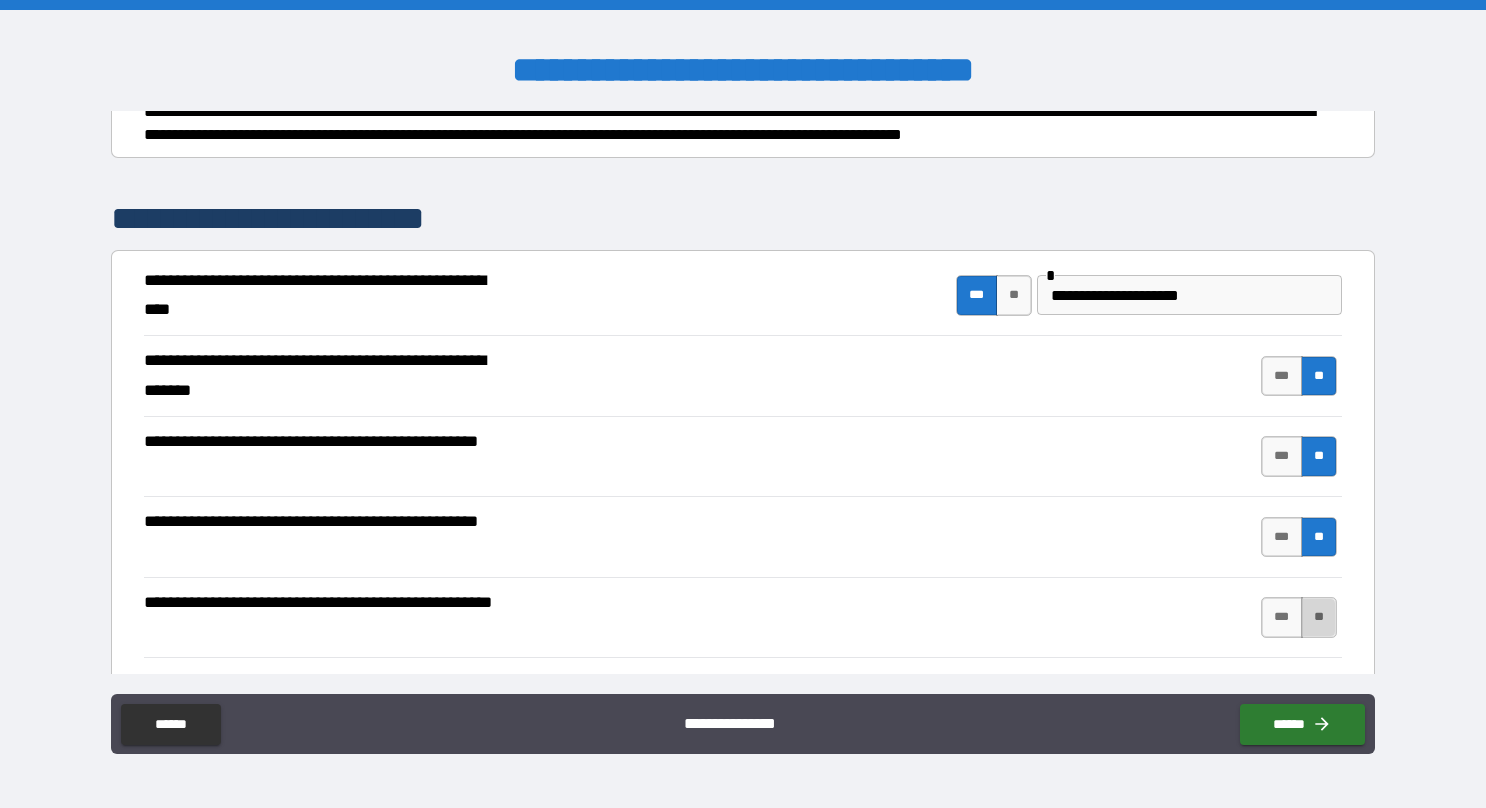 click on "**" at bounding box center [1319, 617] 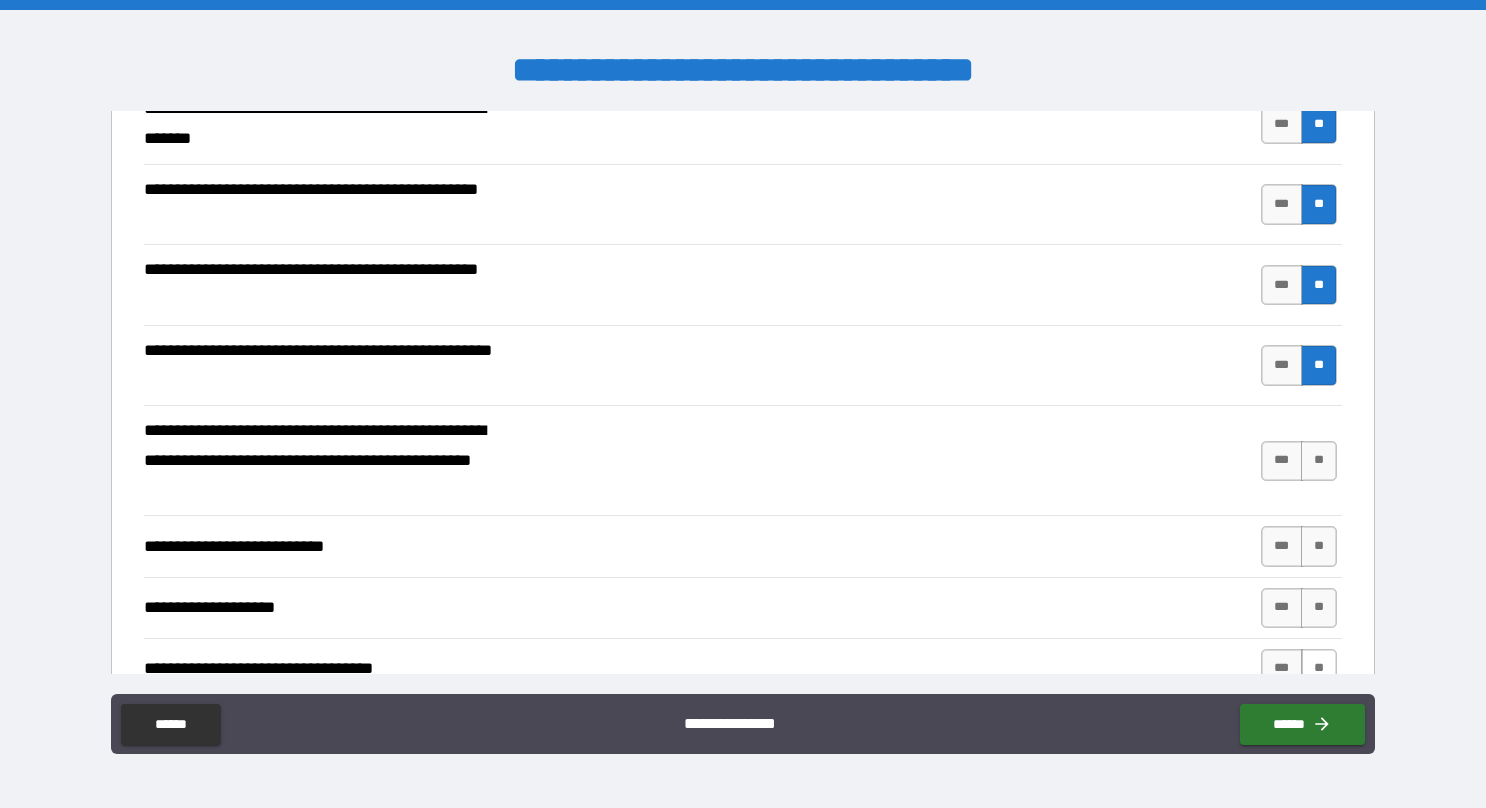 scroll, scrollTop: 575, scrollLeft: 0, axis: vertical 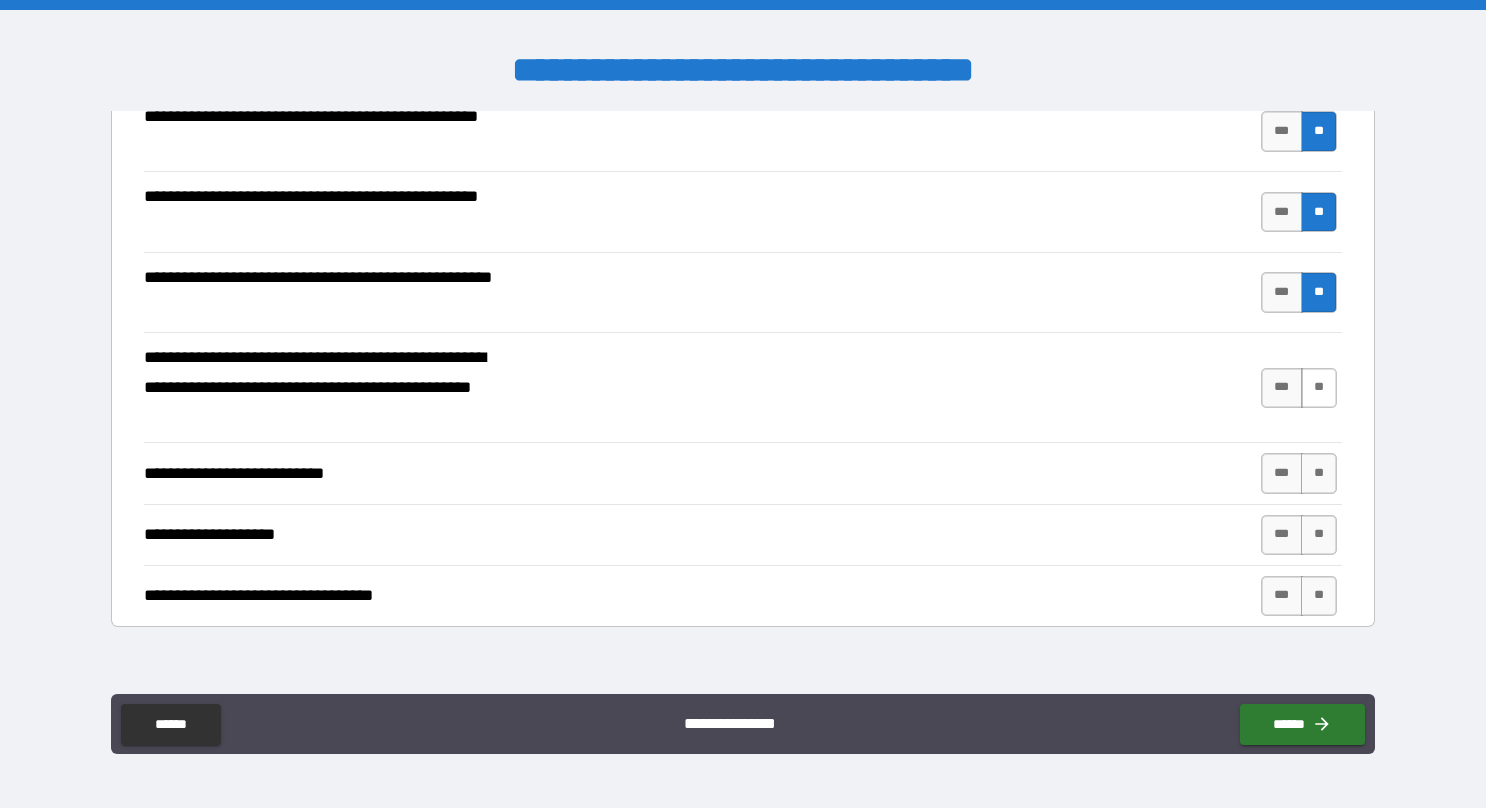 click on "**" at bounding box center (1319, 388) 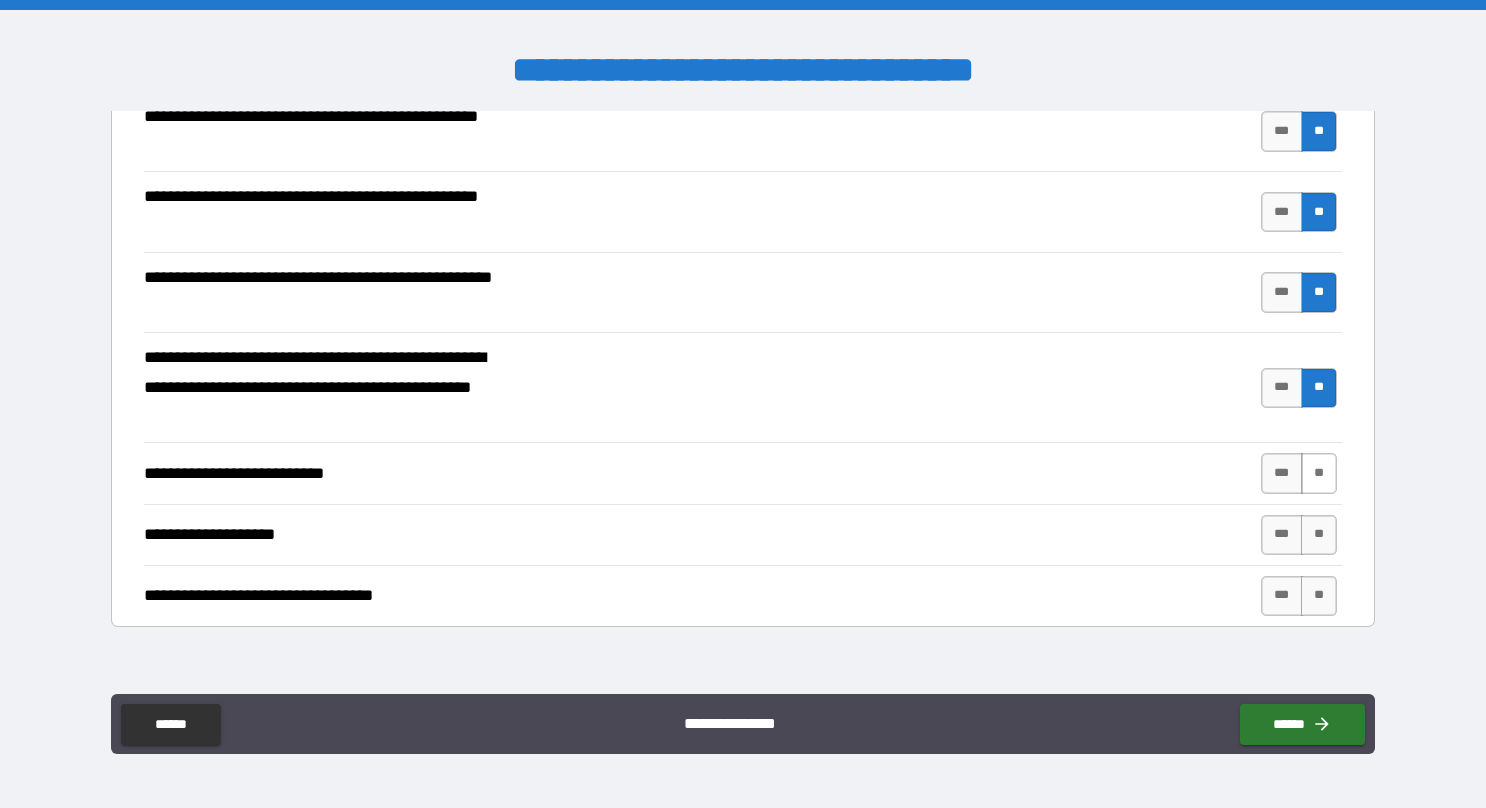 click on "**" at bounding box center [1319, 473] 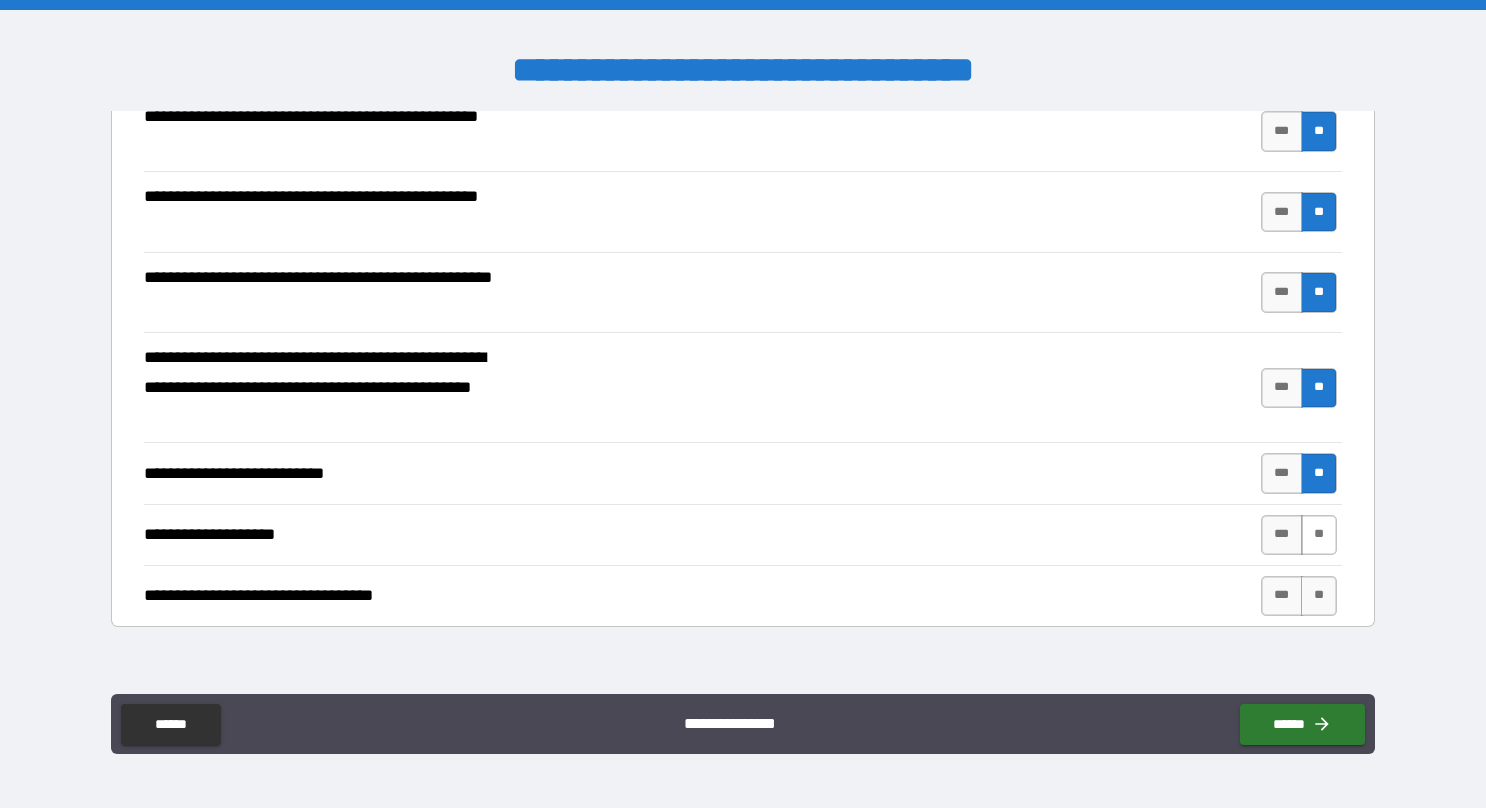 click on "**" at bounding box center [1319, 535] 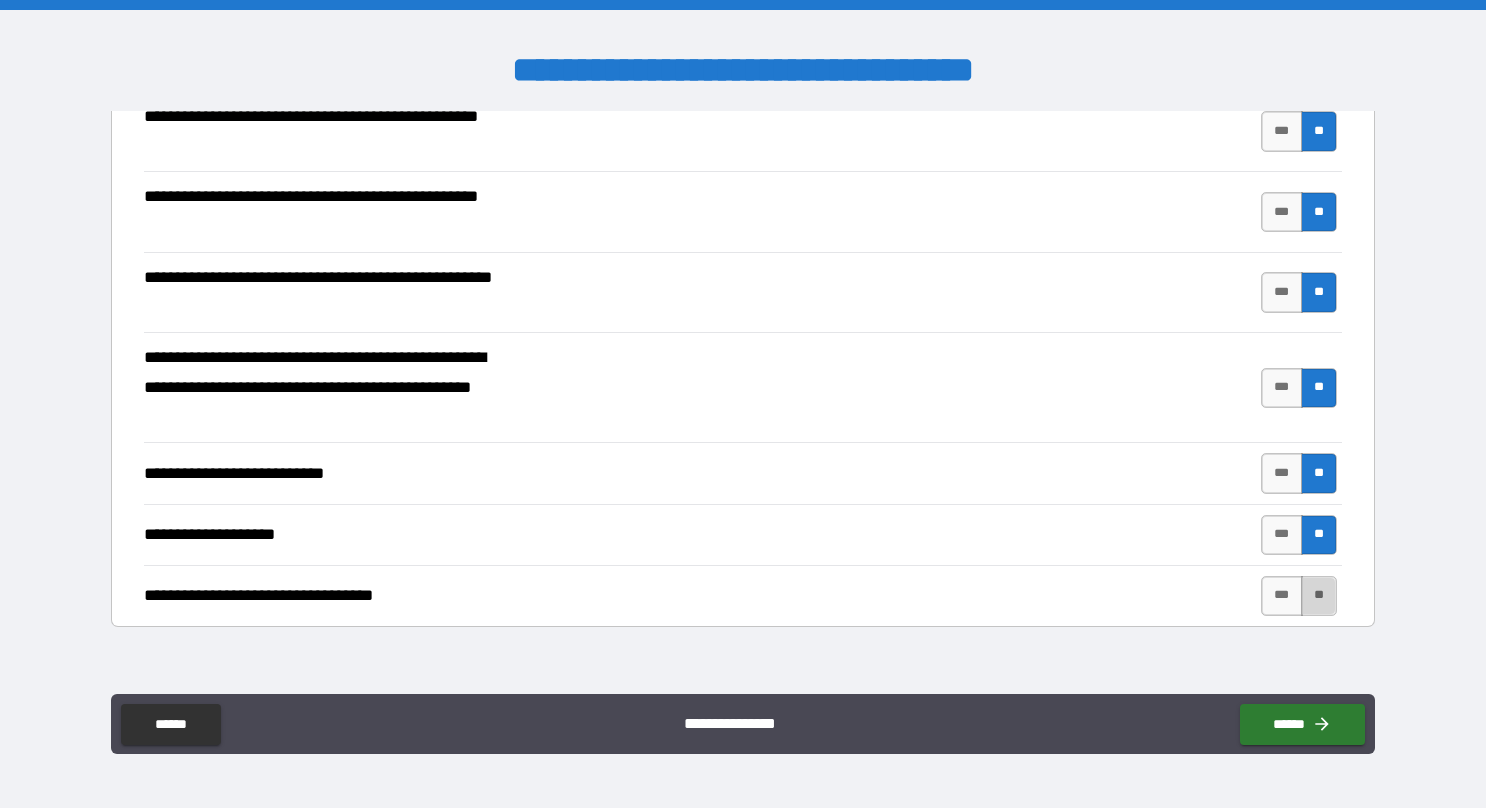 click on "**" at bounding box center (1319, 596) 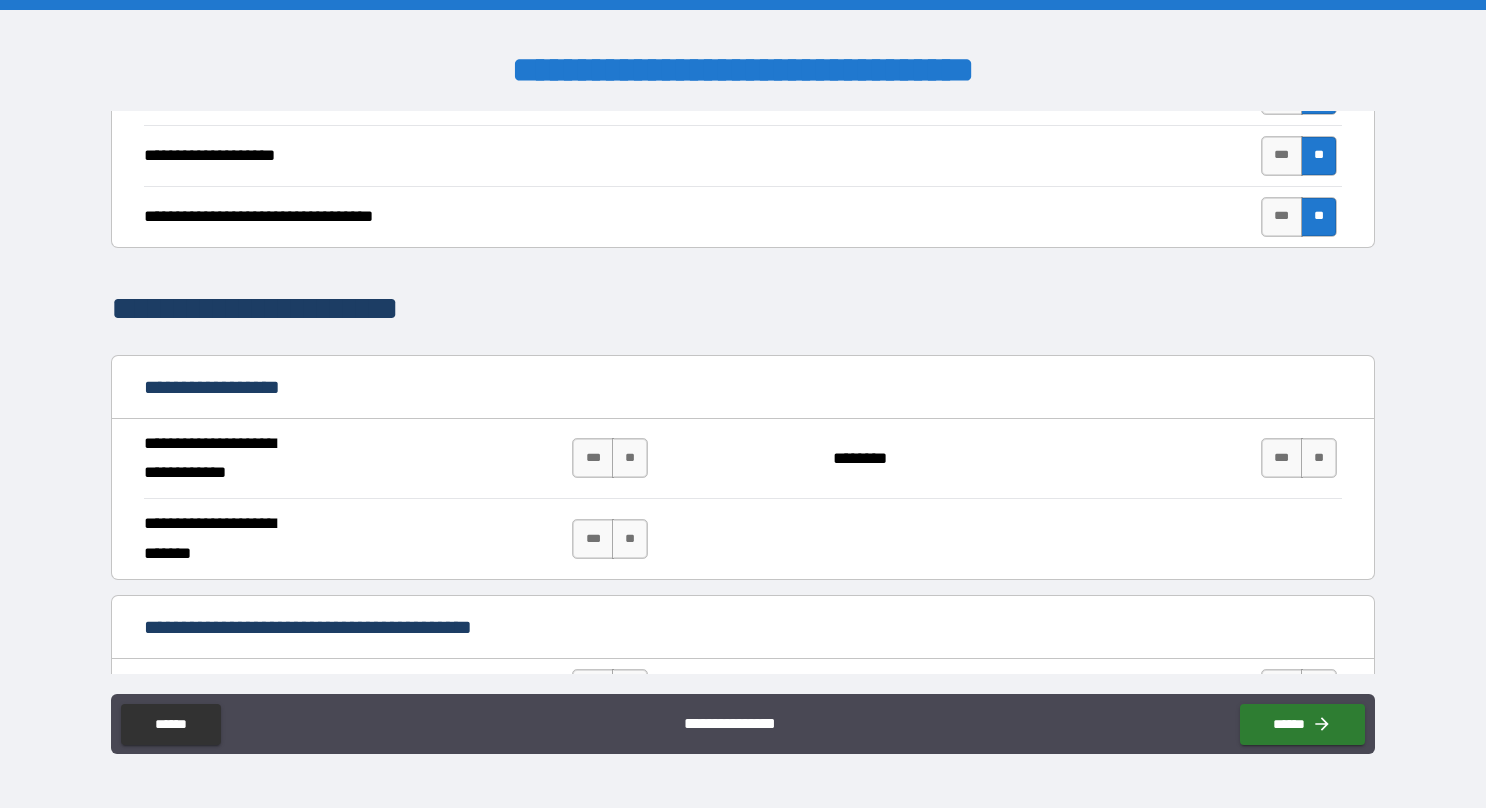 scroll, scrollTop: 975, scrollLeft: 0, axis: vertical 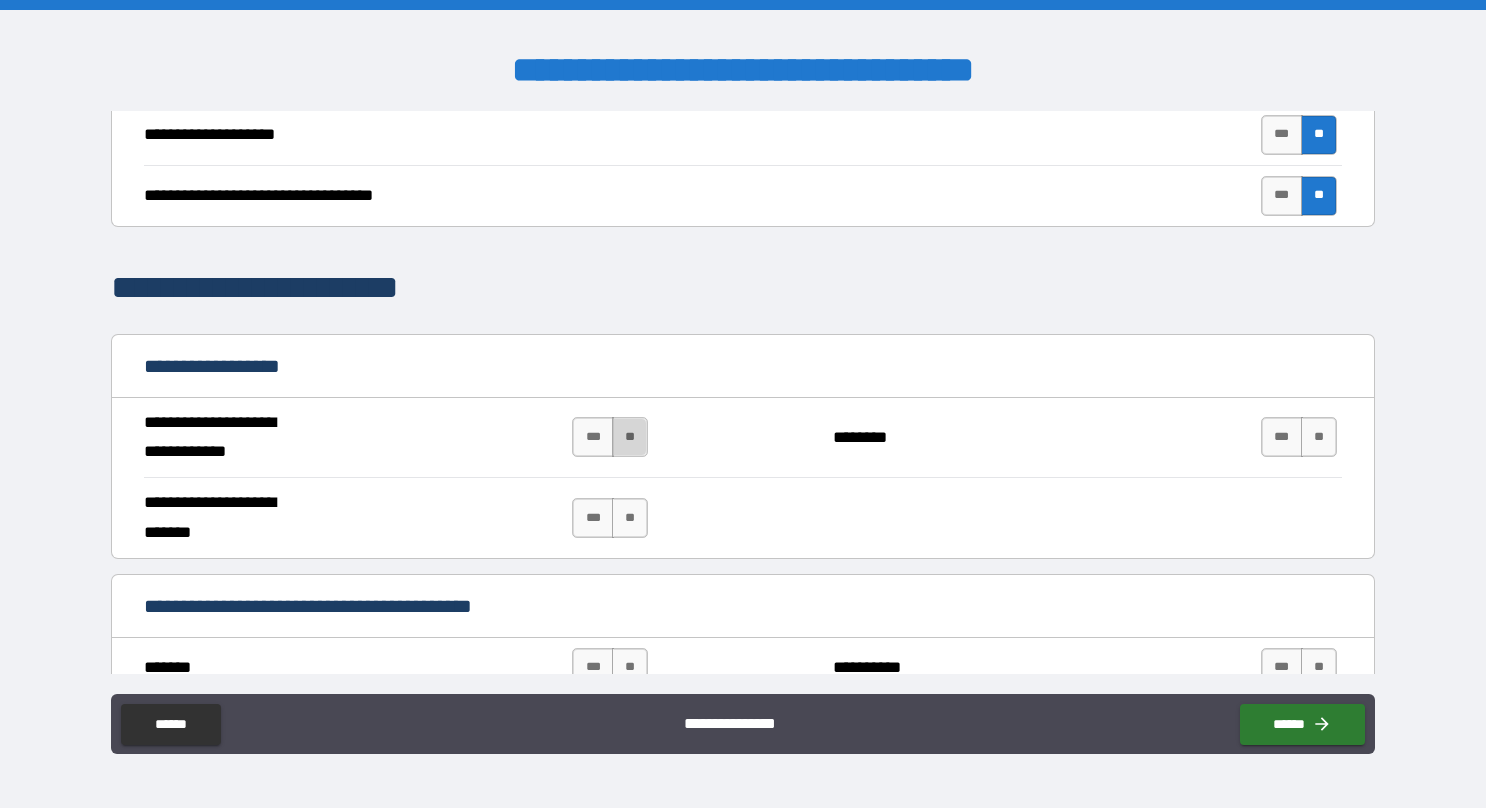 click on "**" at bounding box center [630, 437] 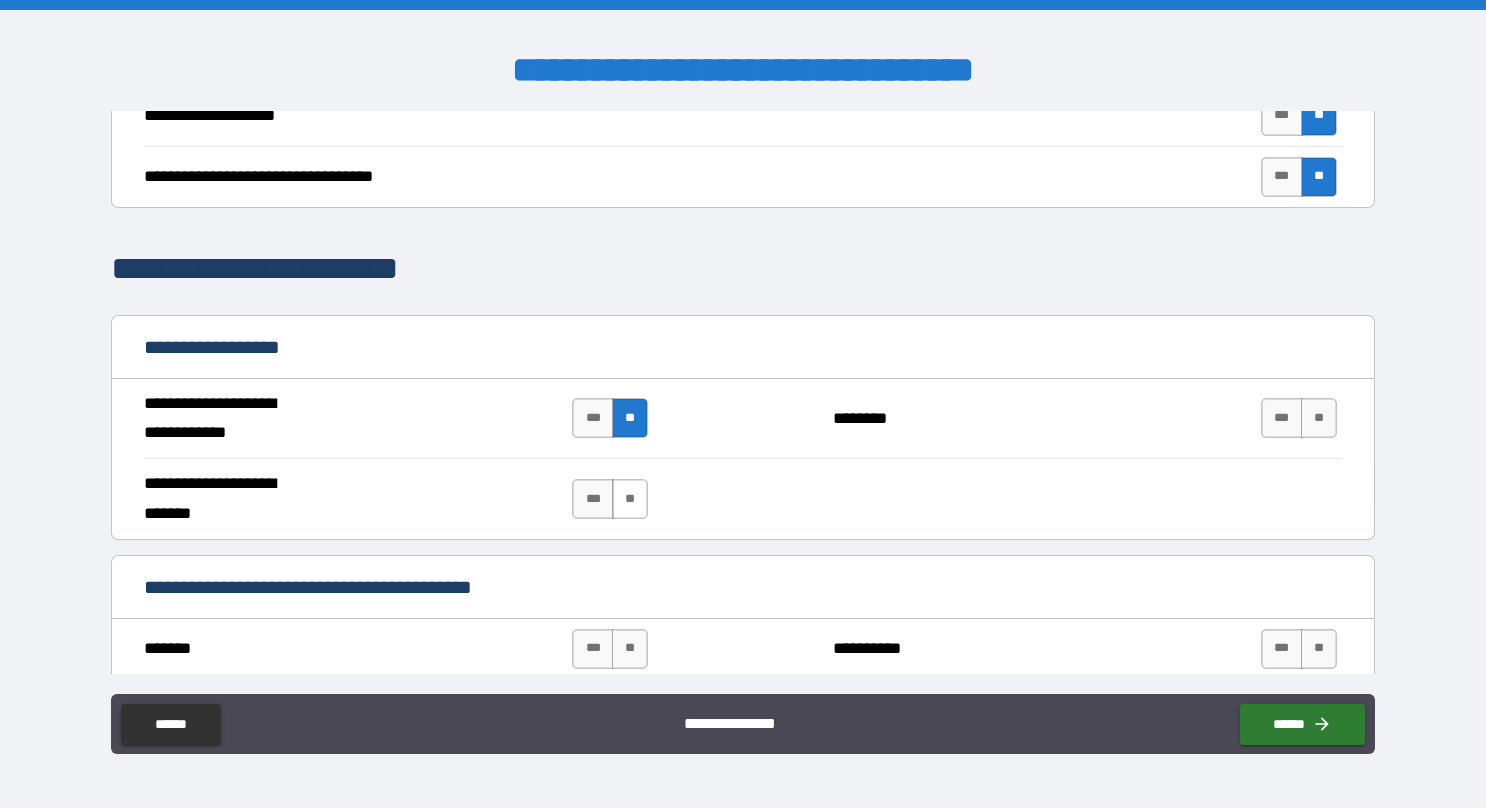 scroll, scrollTop: 1000, scrollLeft: 0, axis: vertical 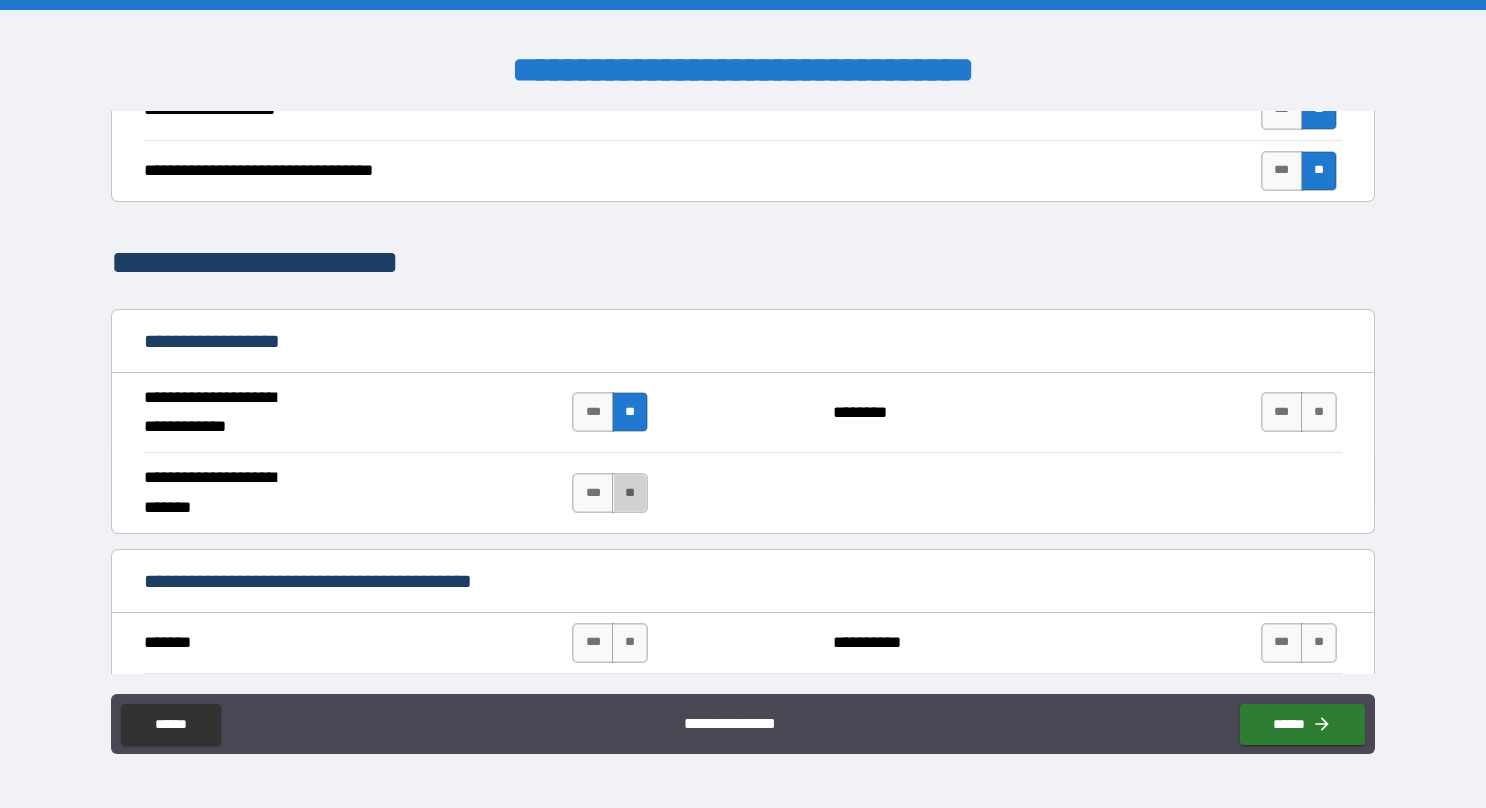 drag, startPoint x: 639, startPoint y: 481, endPoint x: 784, endPoint y: 484, distance: 145.03104 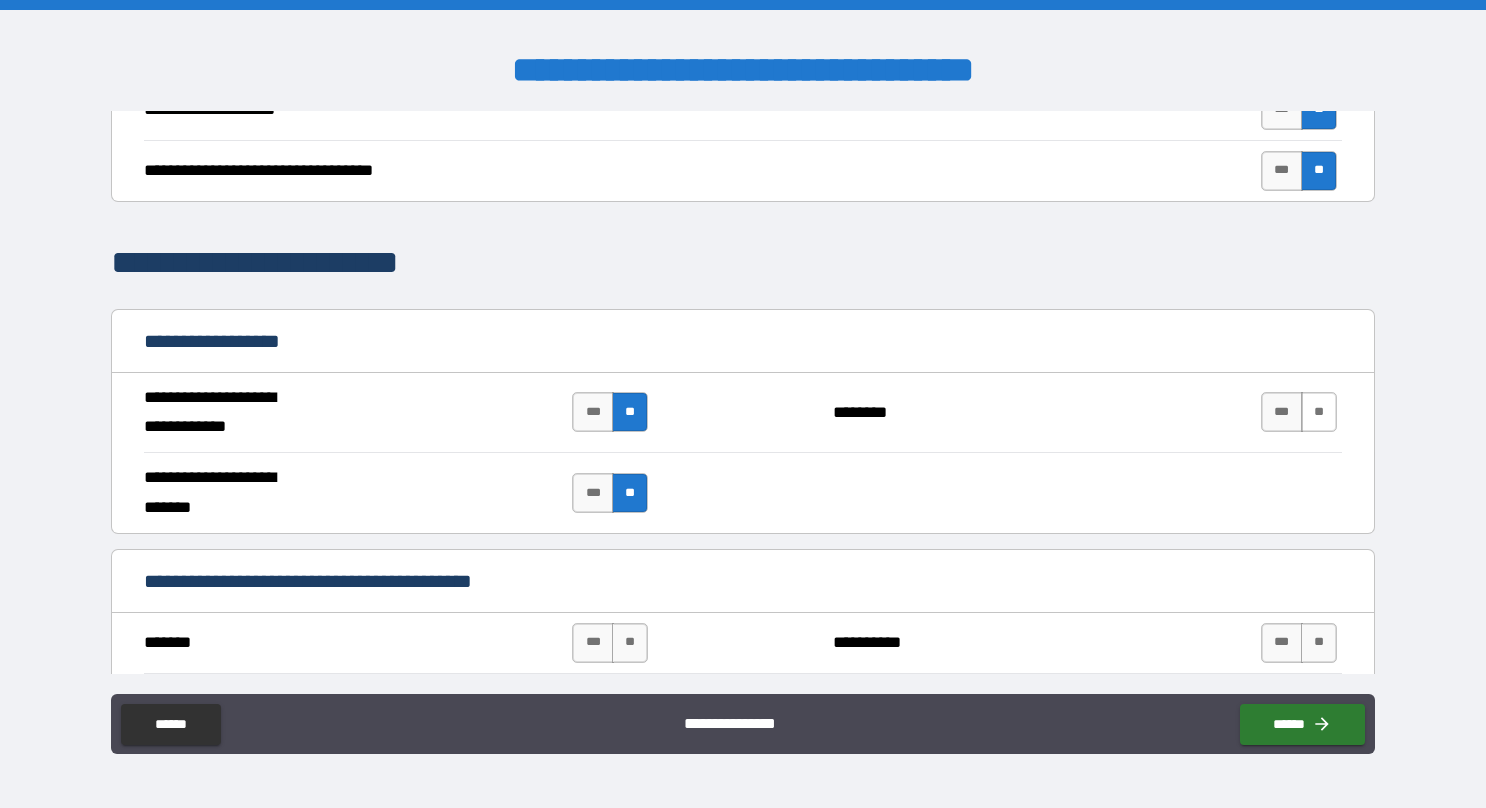 click on "**" at bounding box center [1319, 412] 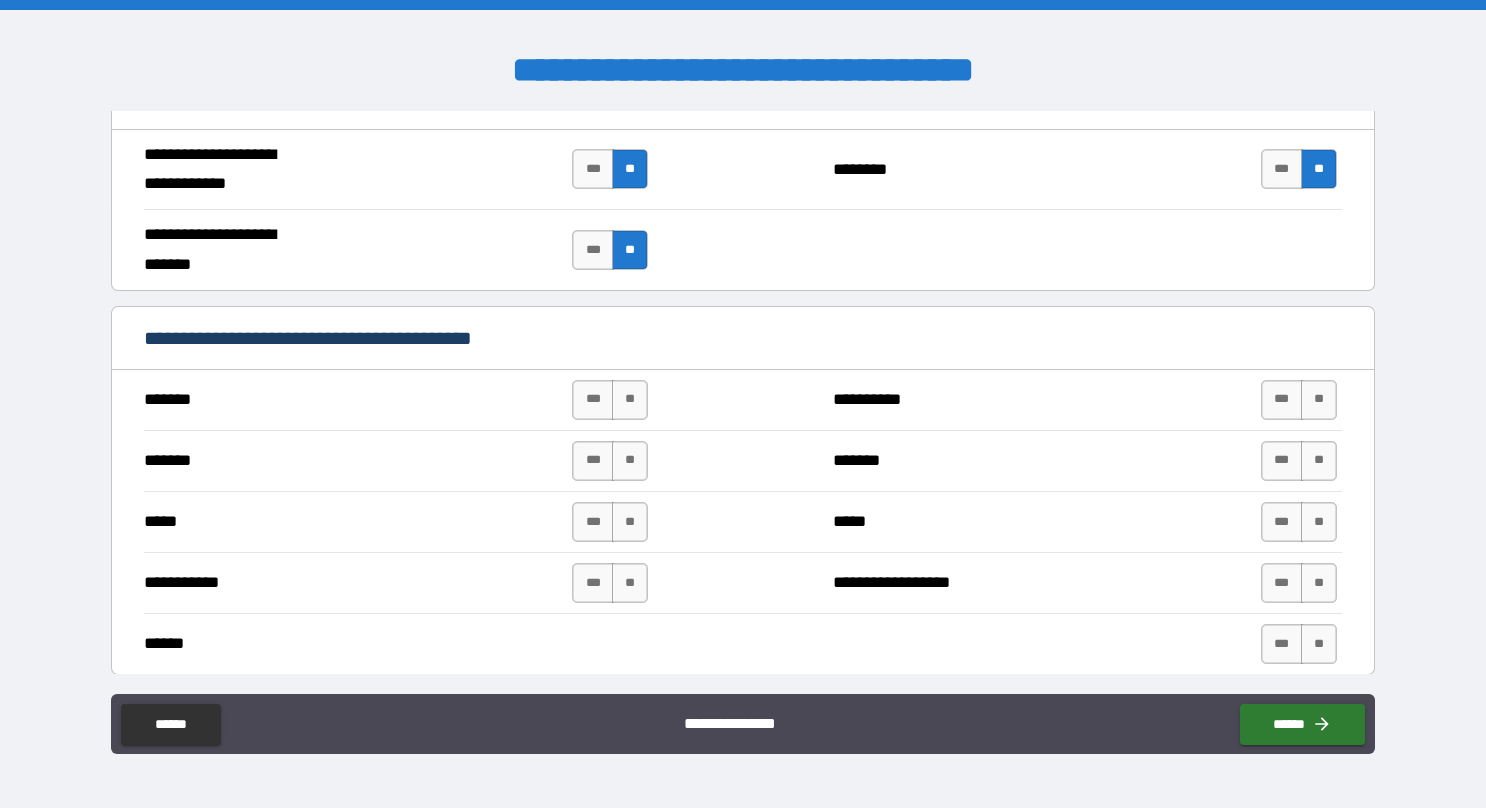 scroll, scrollTop: 1300, scrollLeft: 0, axis: vertical 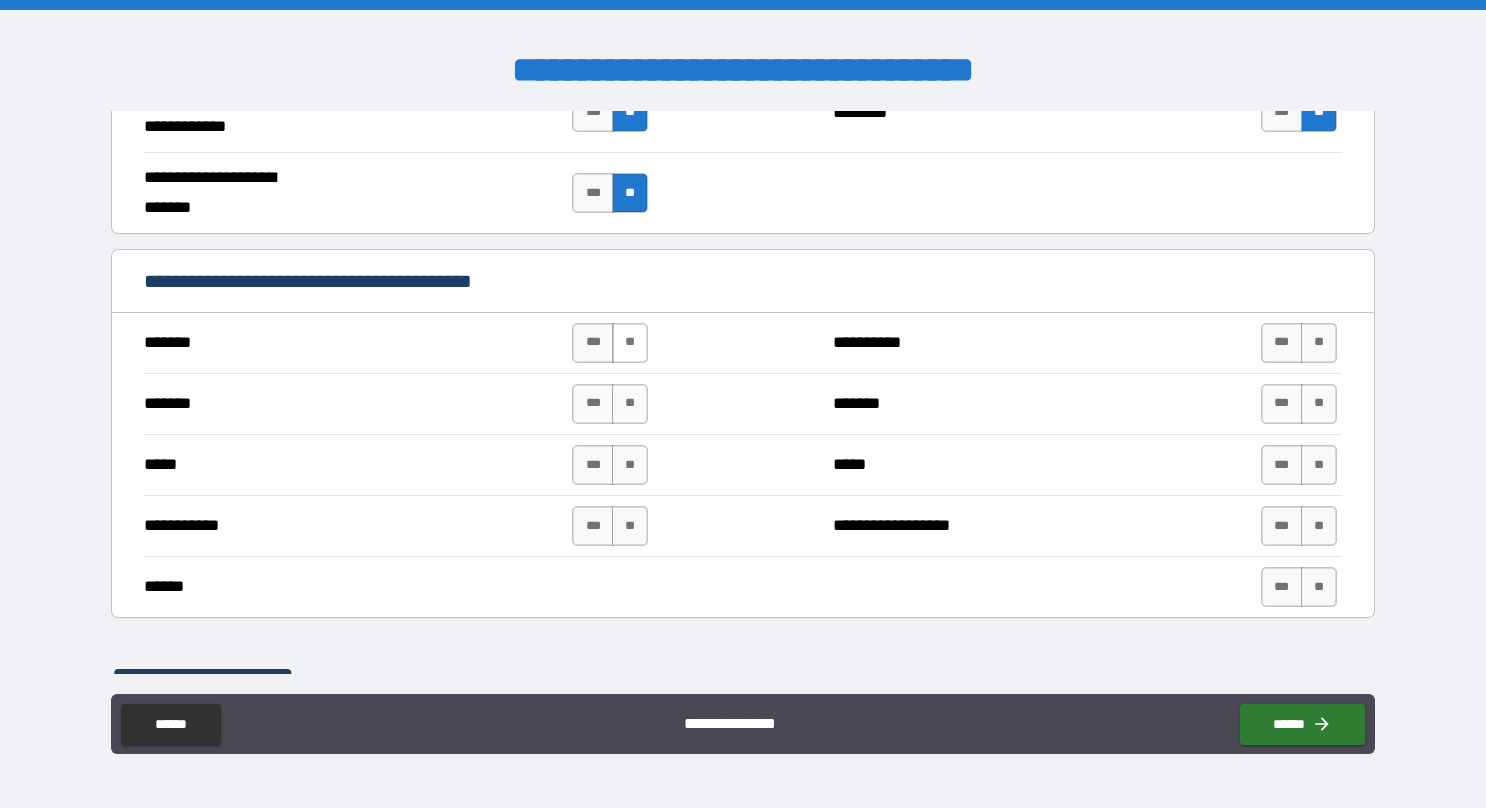 click on "**" at bounding box center [630, 343] 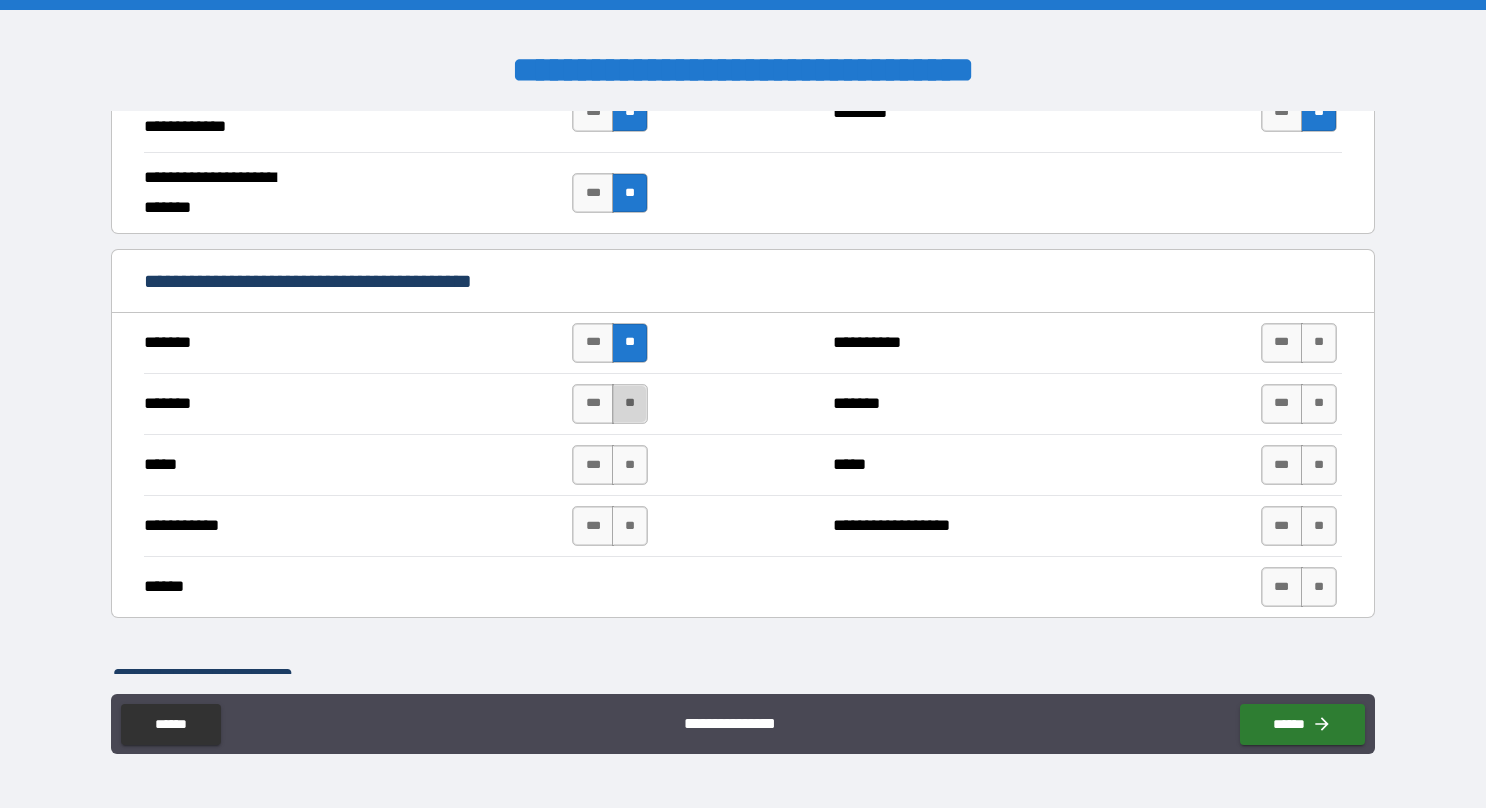 click on "**" at bounding box center [630, 404] 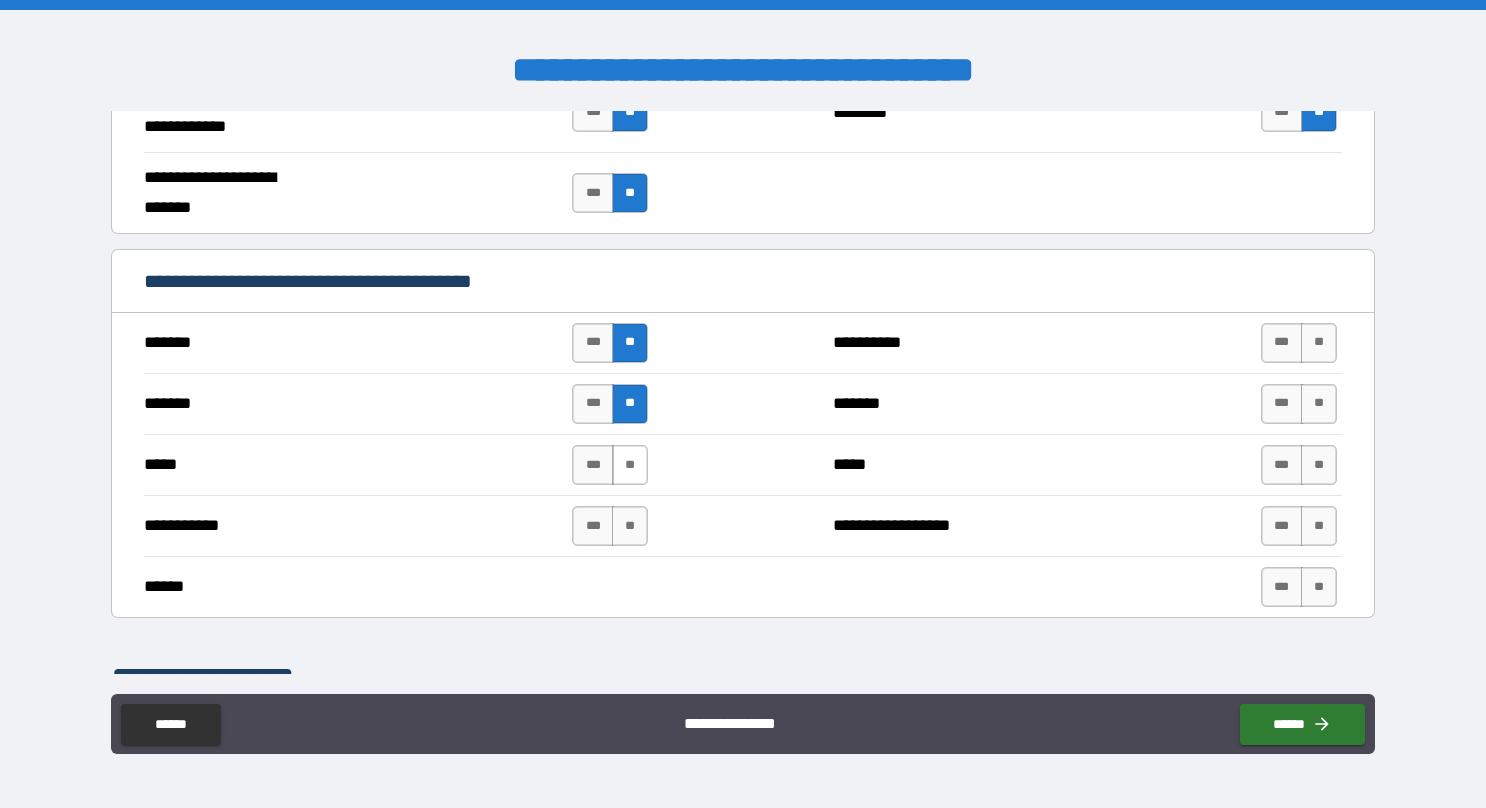 drag, startPoint x: 623, startPoint y: 454, endPoint x: 618, endPoint y: 496, distance: 42.296574 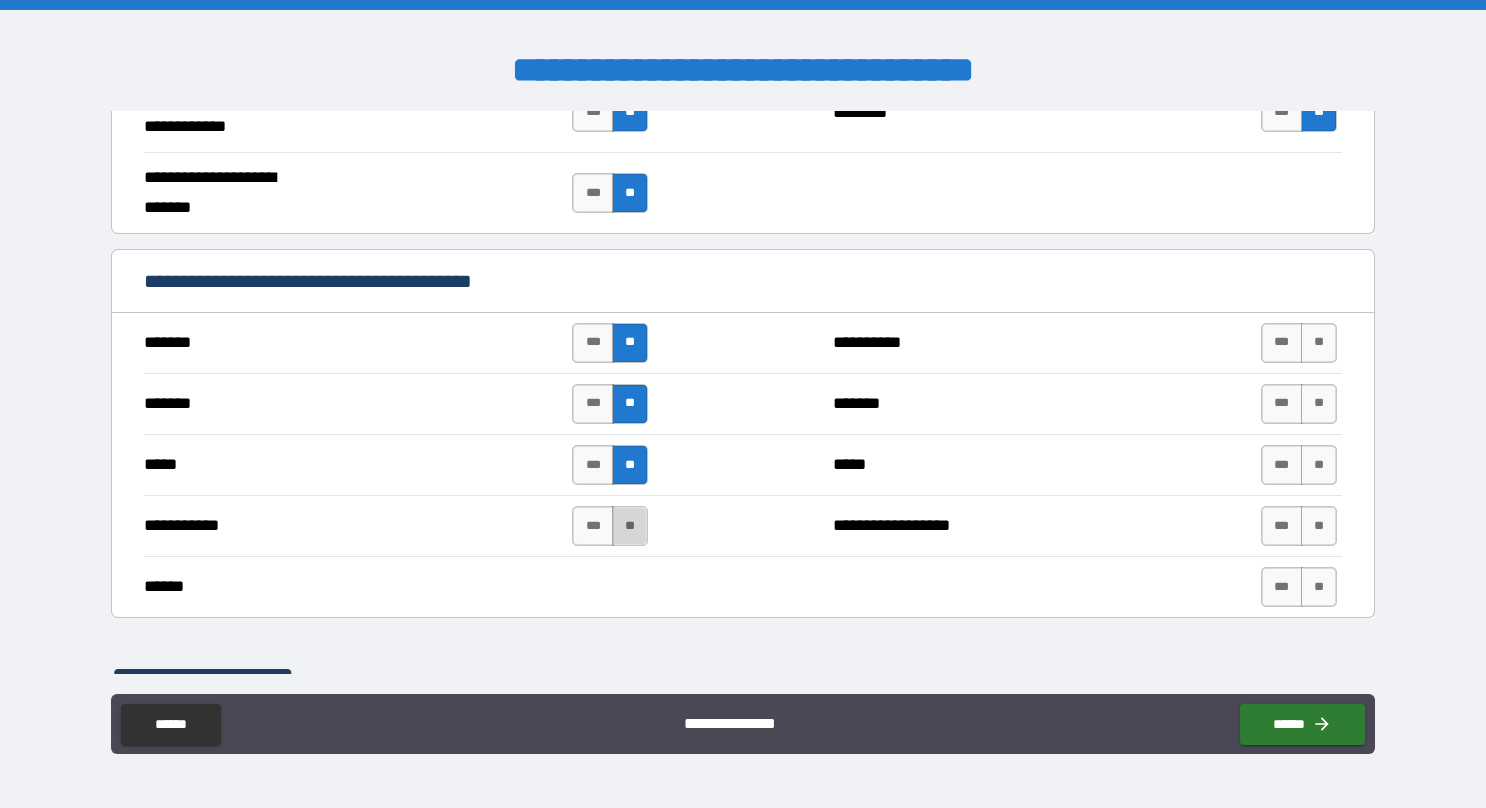 drag, startPoint x: 618, startPoint y: 518, endPoint x: 820, endPoint y: 483, distance: 205.00975 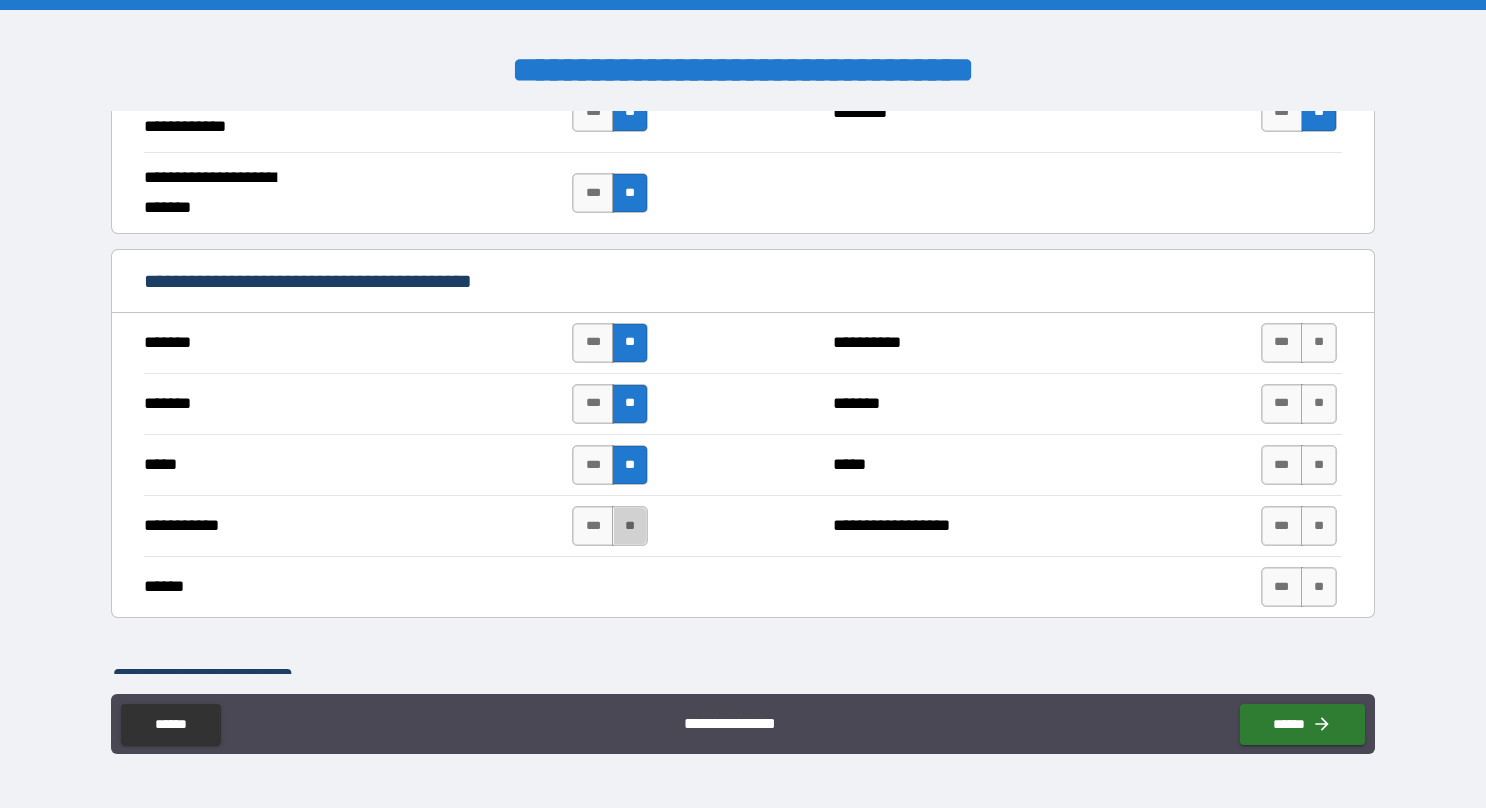 click on "**" at bounding box center (630, 526) 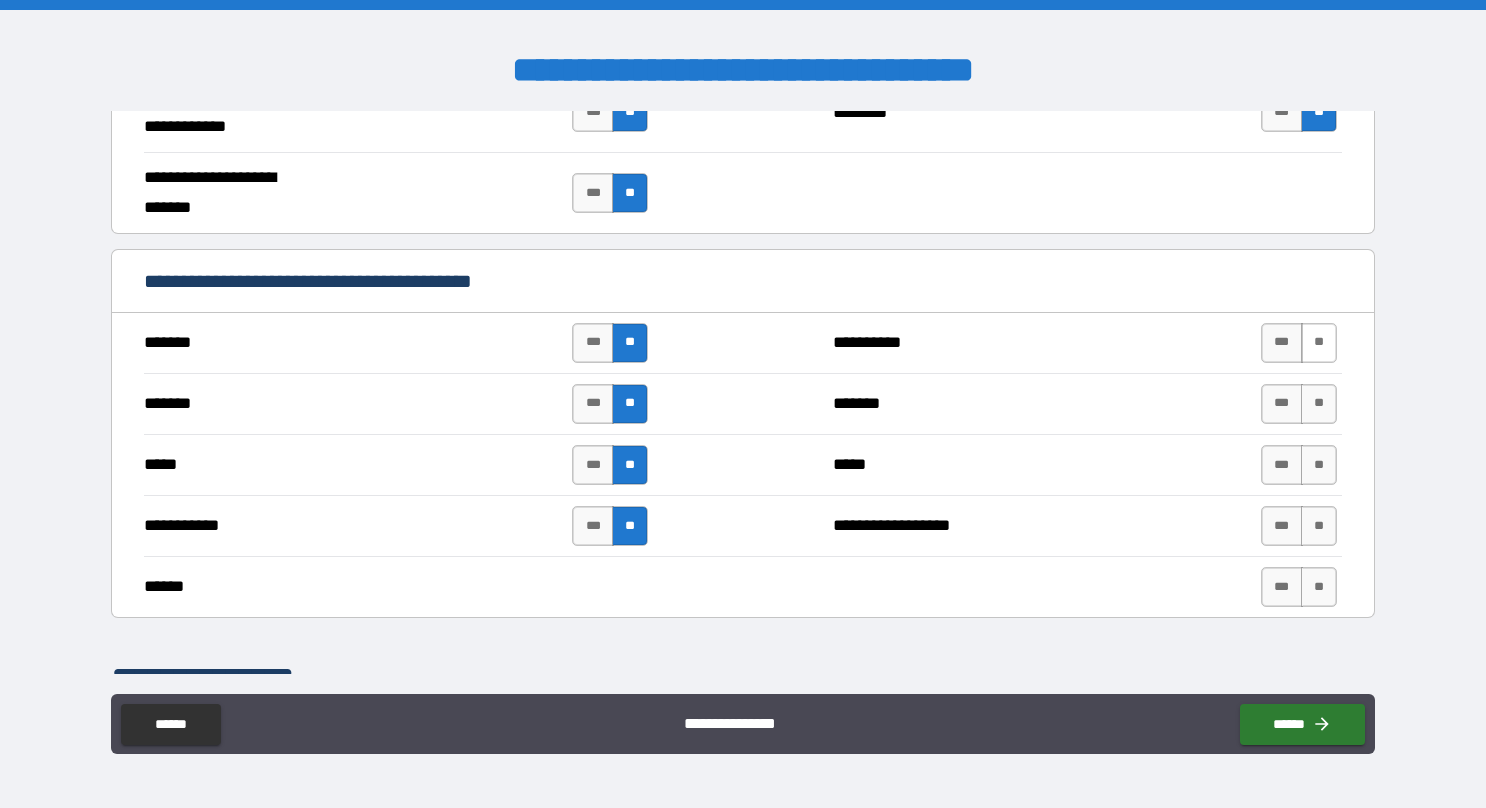 click on "**" at bounding box center [1319, 343] 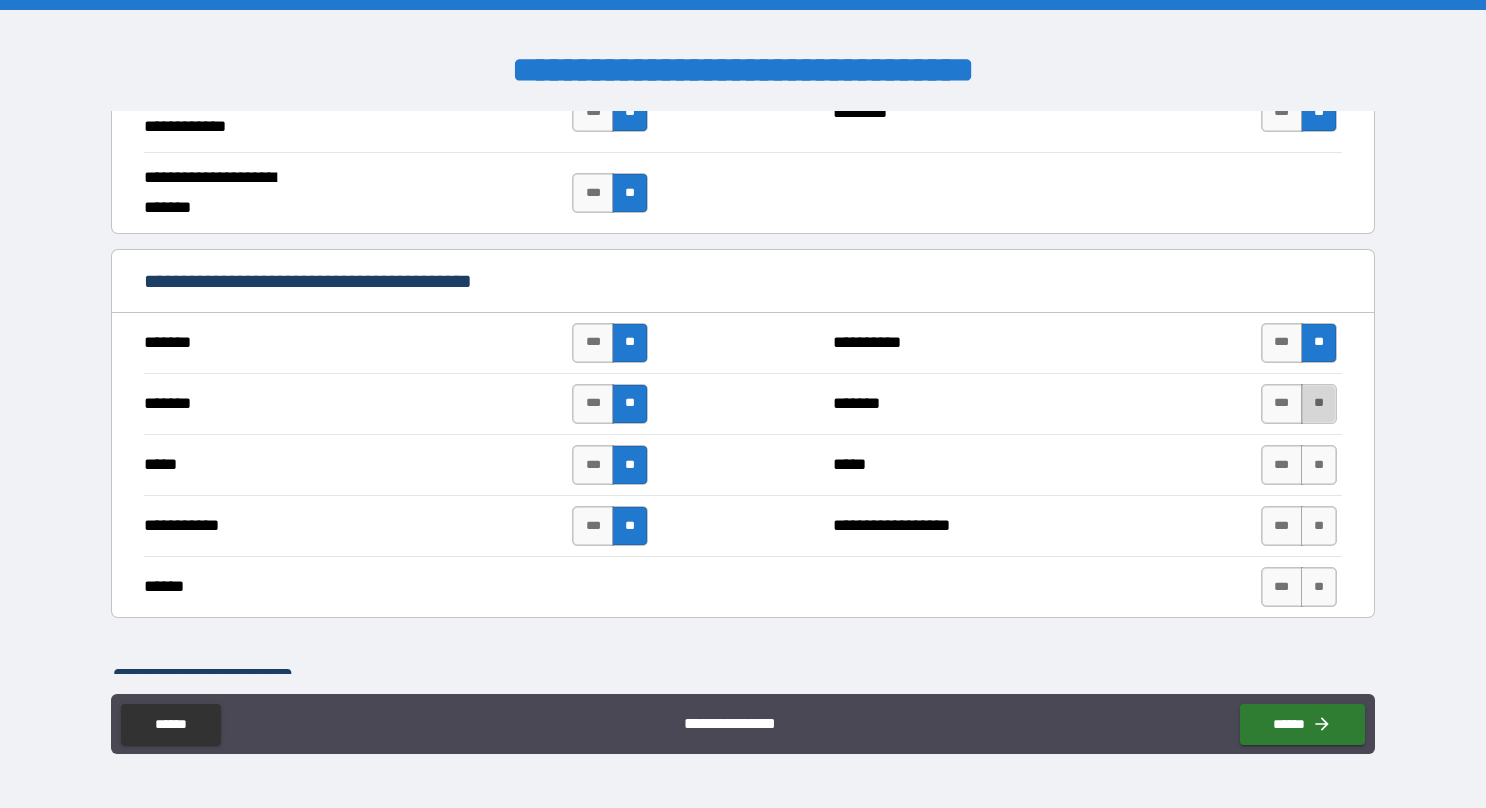 click on "**" at bounding box center [1319, 404] 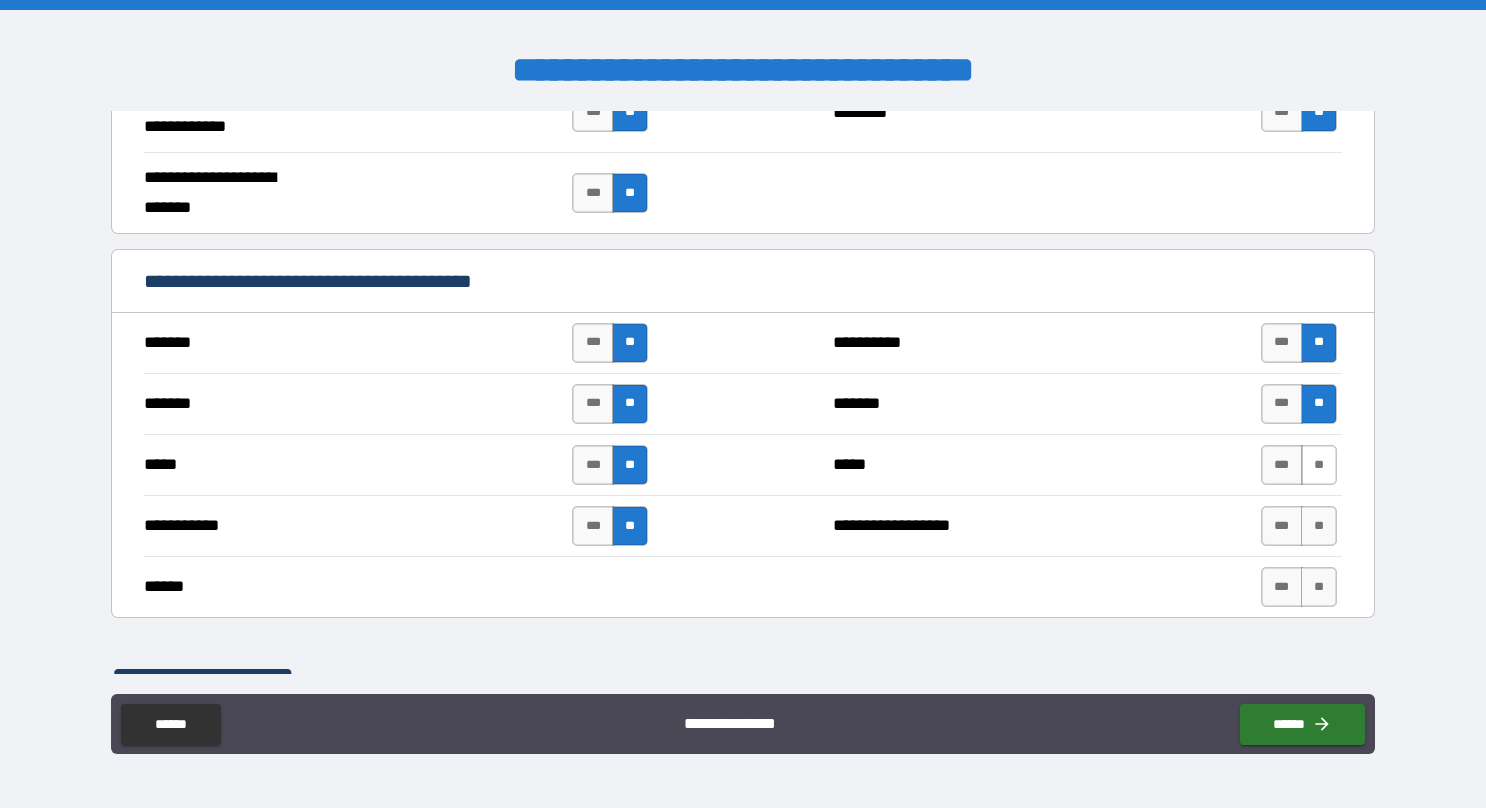 click on "**" at bounding box center (1319, 465) 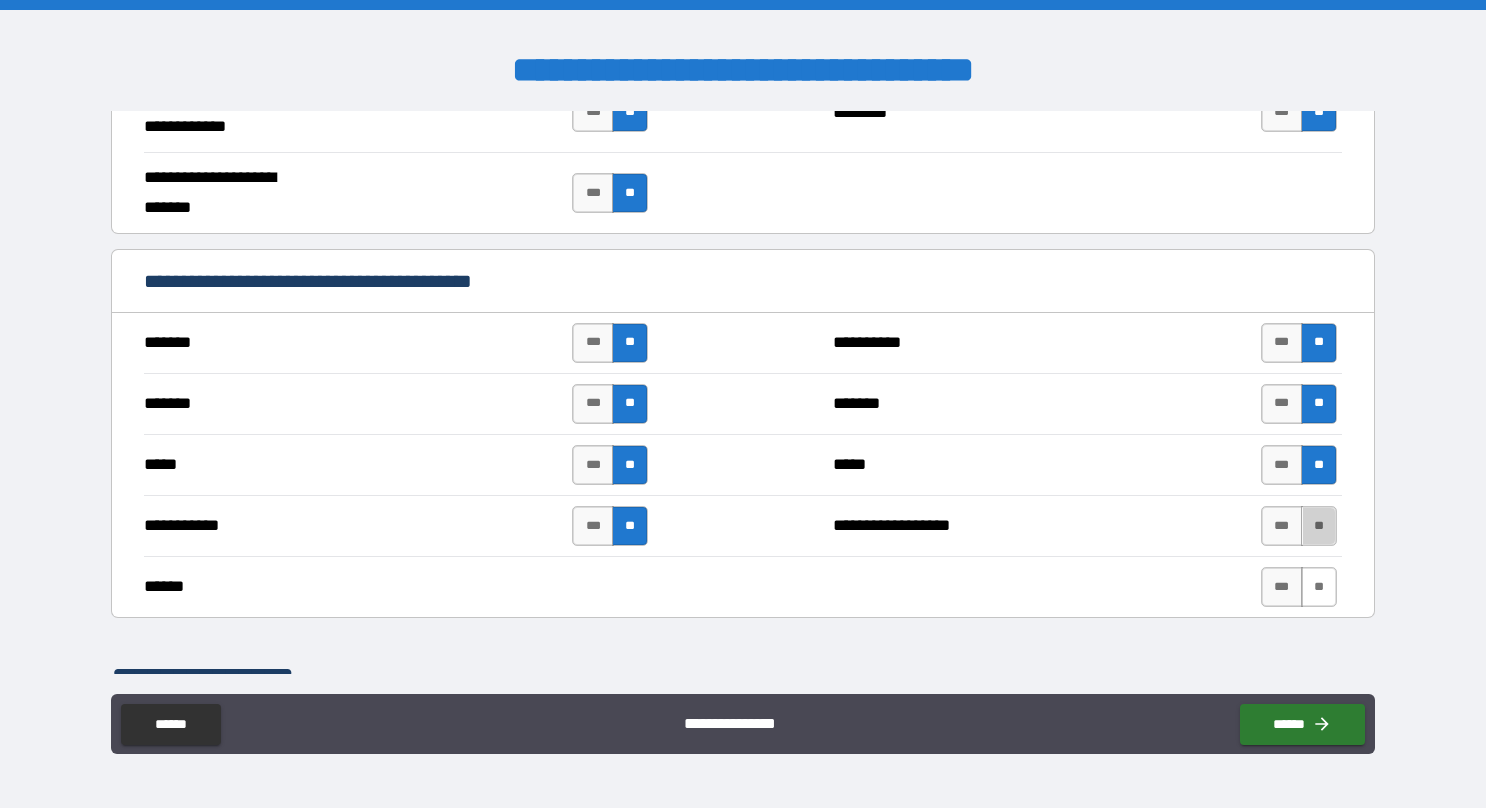 drag, startPoint x: 1299, startPoint y: 515, endPoint x: 1298, endPoint y: 584, distance: 69.00725 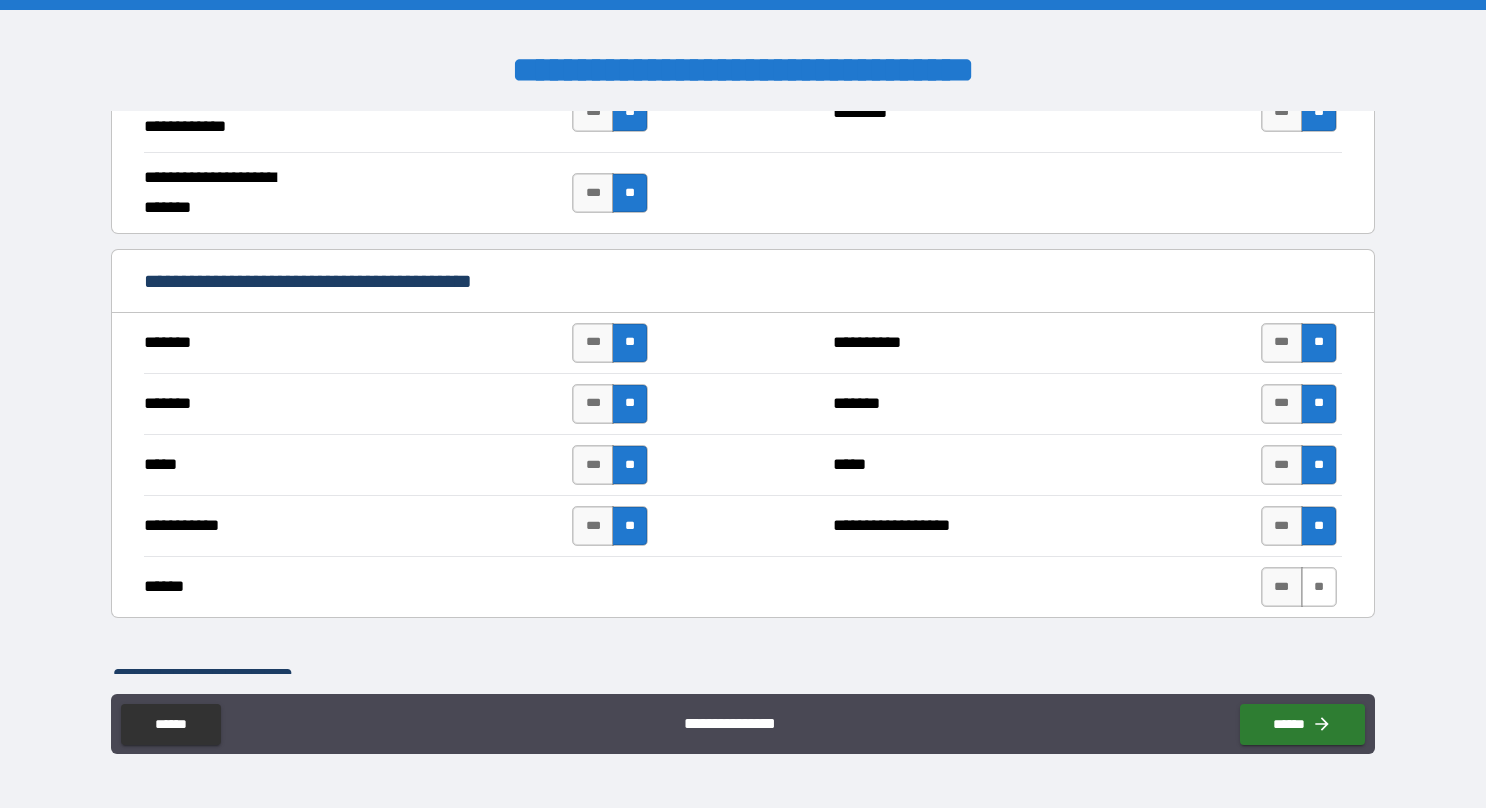 click on "**" at bounding box center [1319, 587] 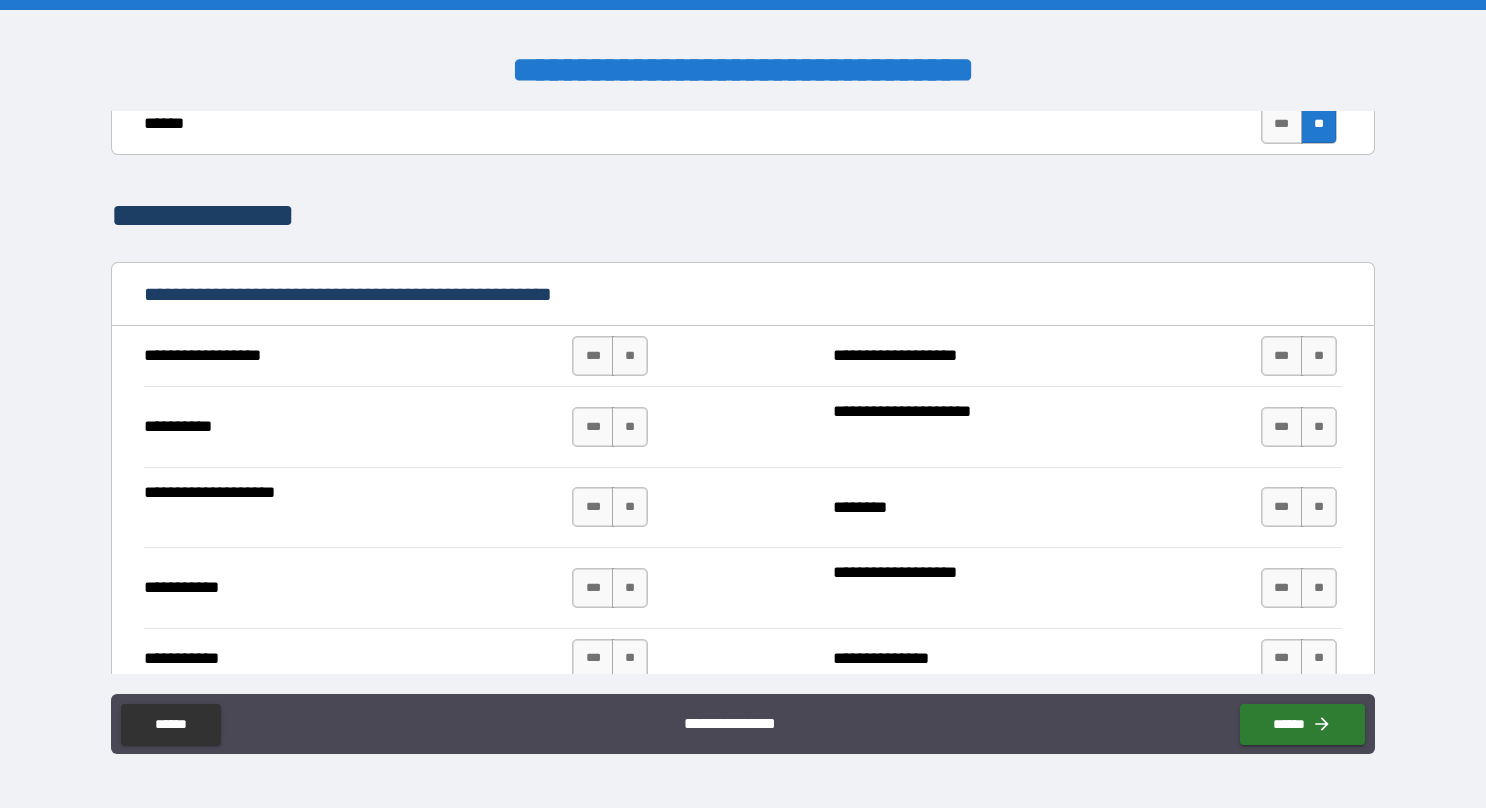 scroll, scrollTop: 1800, scrollLeft: 0, axis: vertical 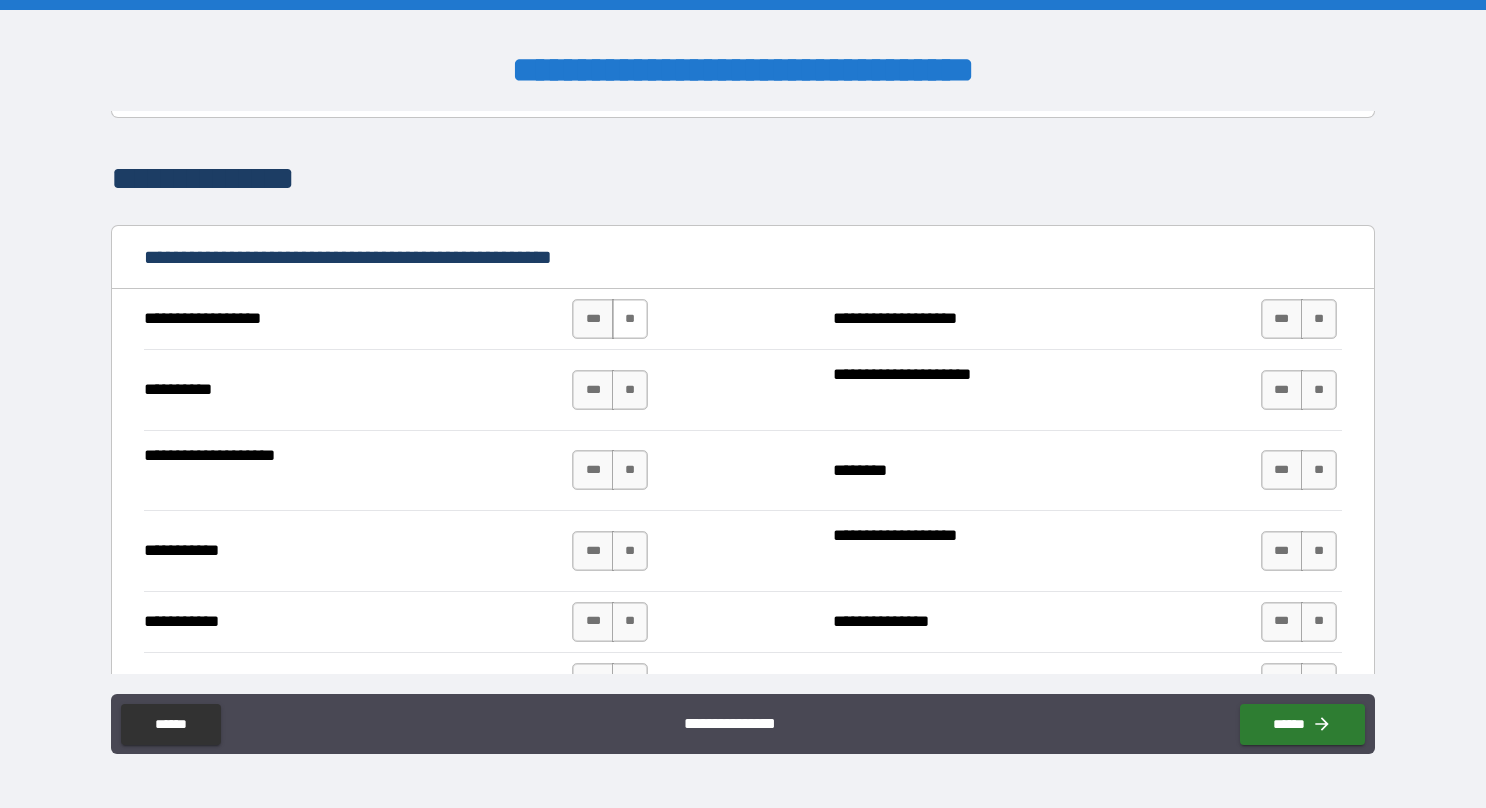 click on "**" at bounding box center (630, 319) 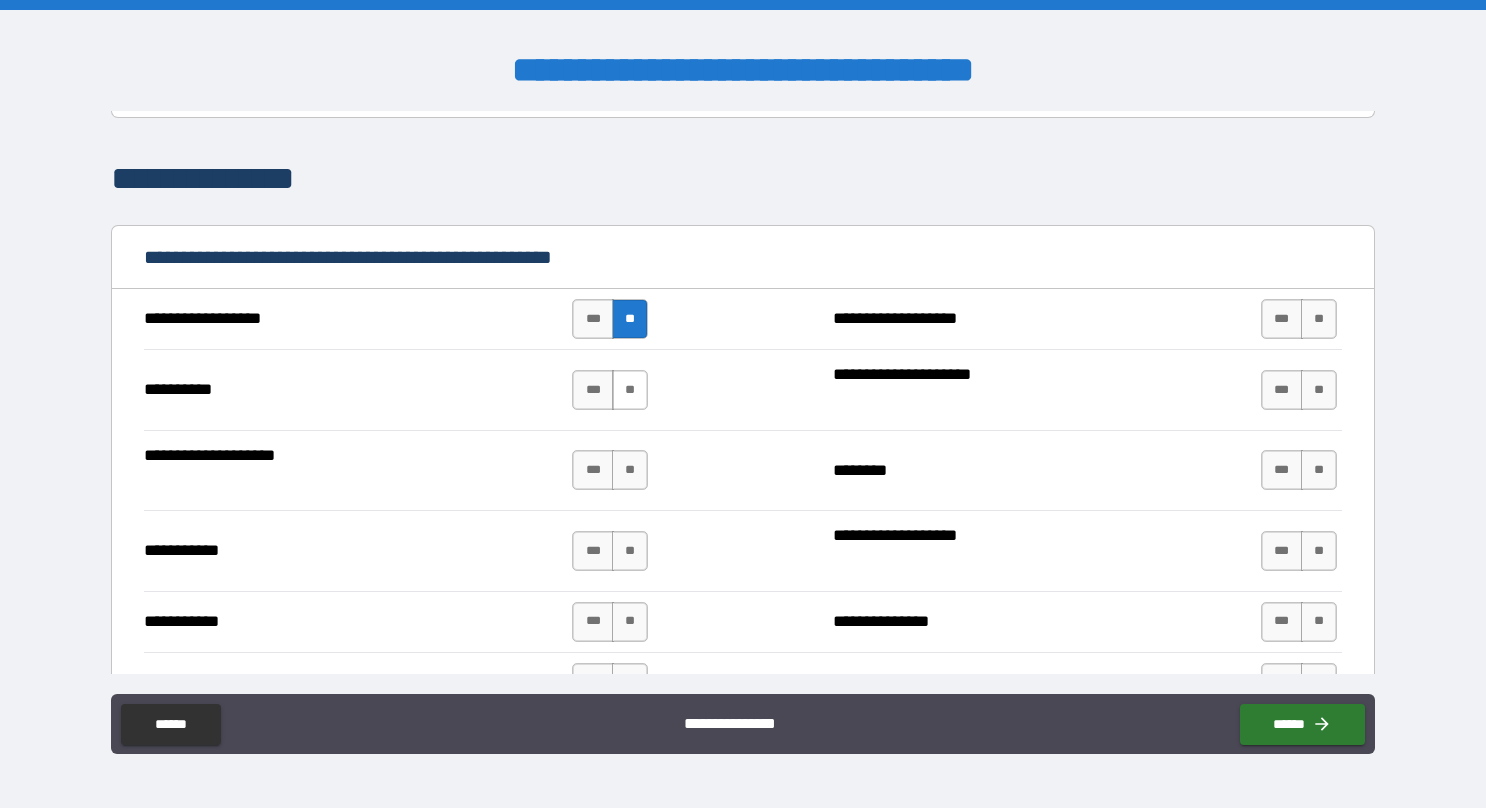 click on "**" at bounding box center [630, 390] 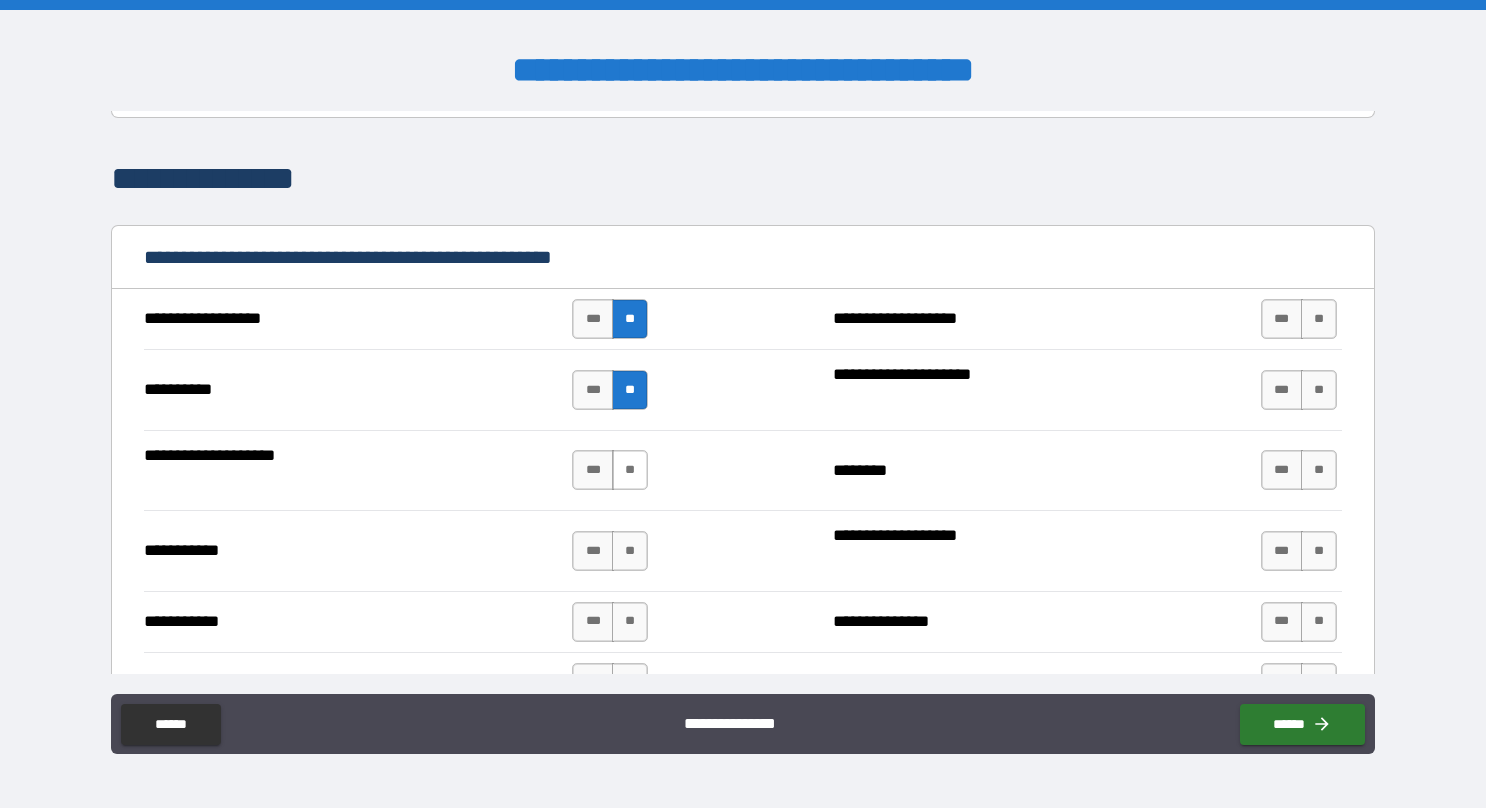 click on "**" at bounding box center [630, 470] 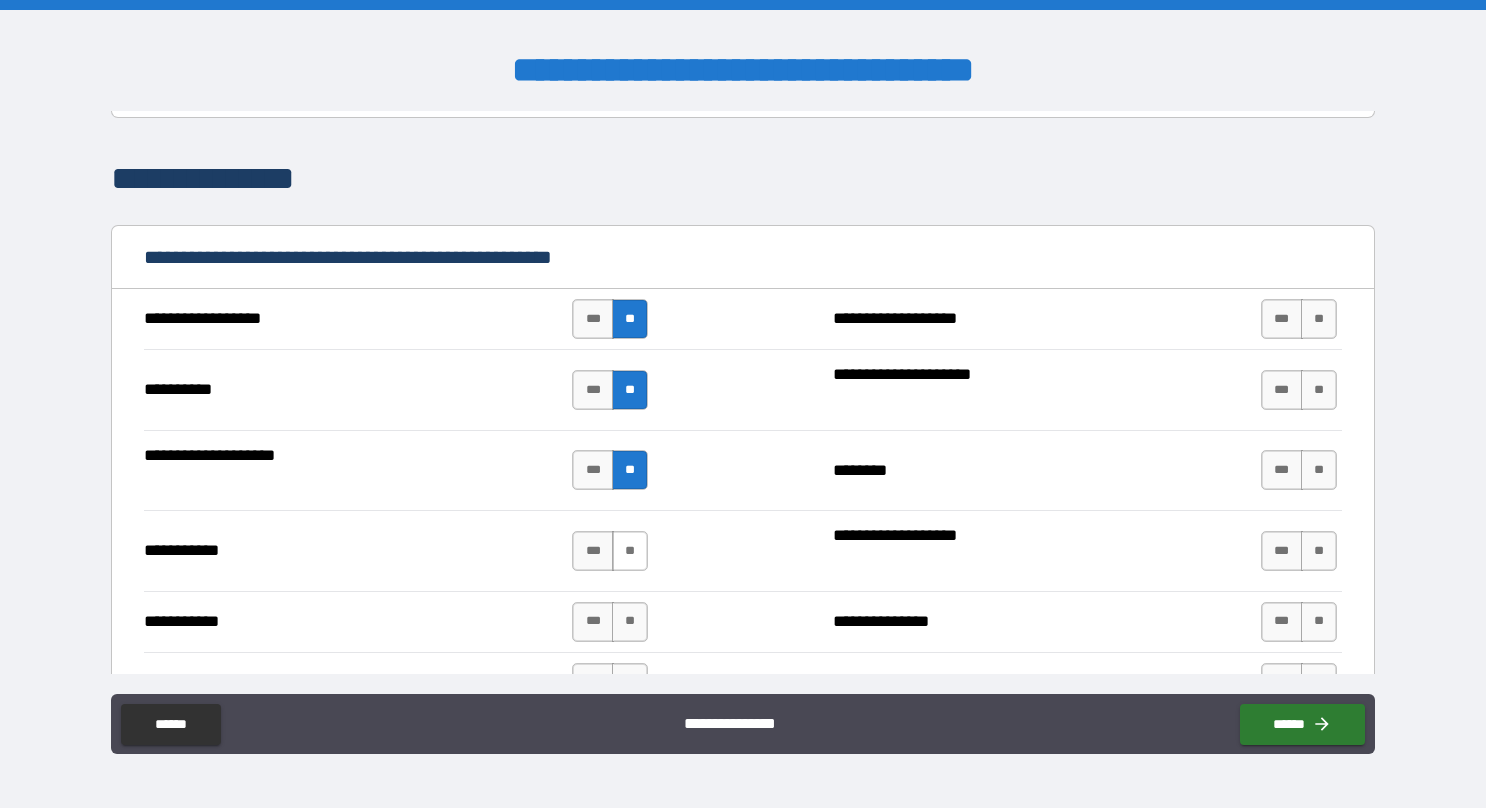 click on "**" at bounding box center [630, 551] 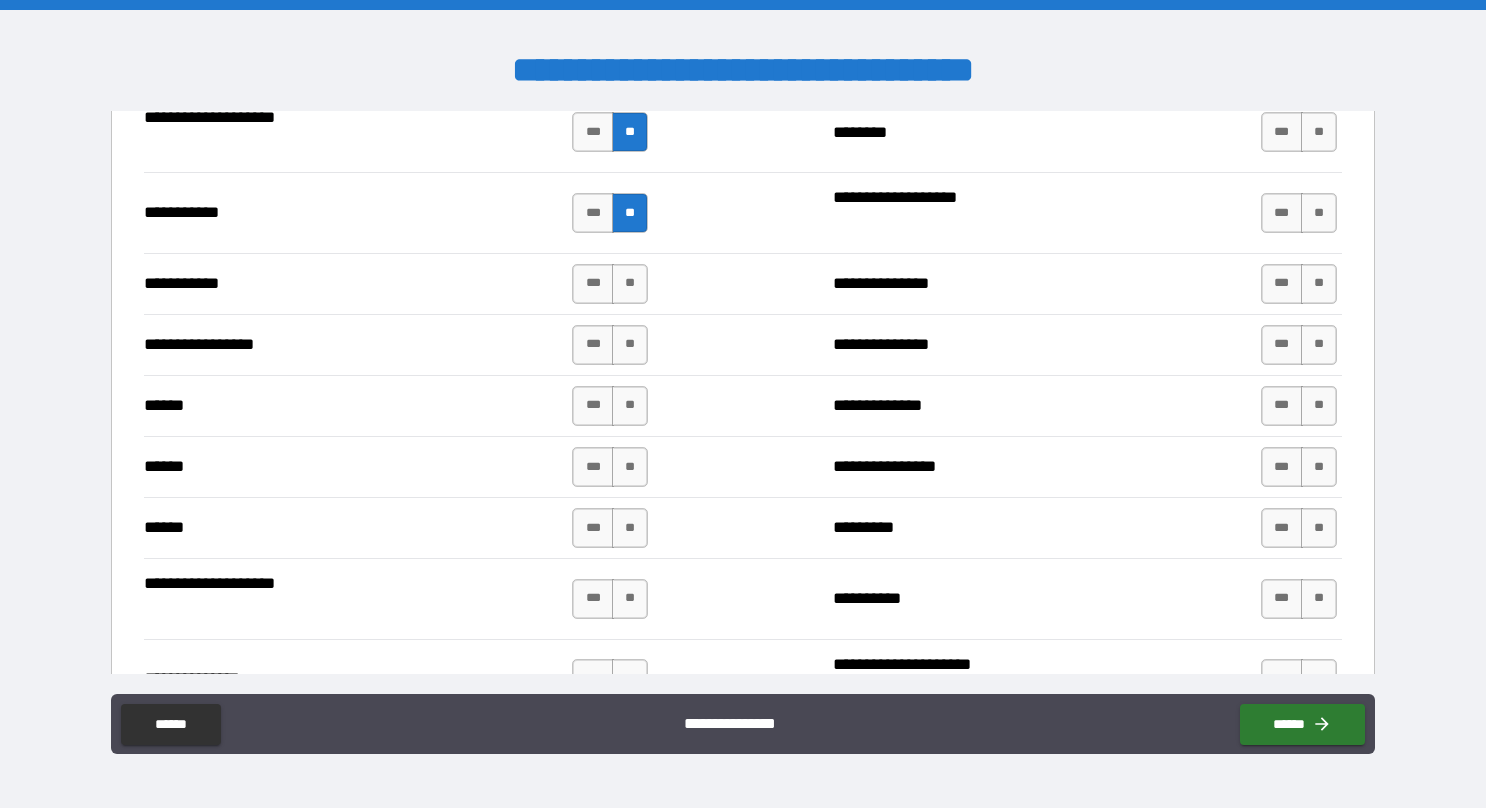 scroll, scrollTop: 2175, scrollLeft: 0, axis: vertical 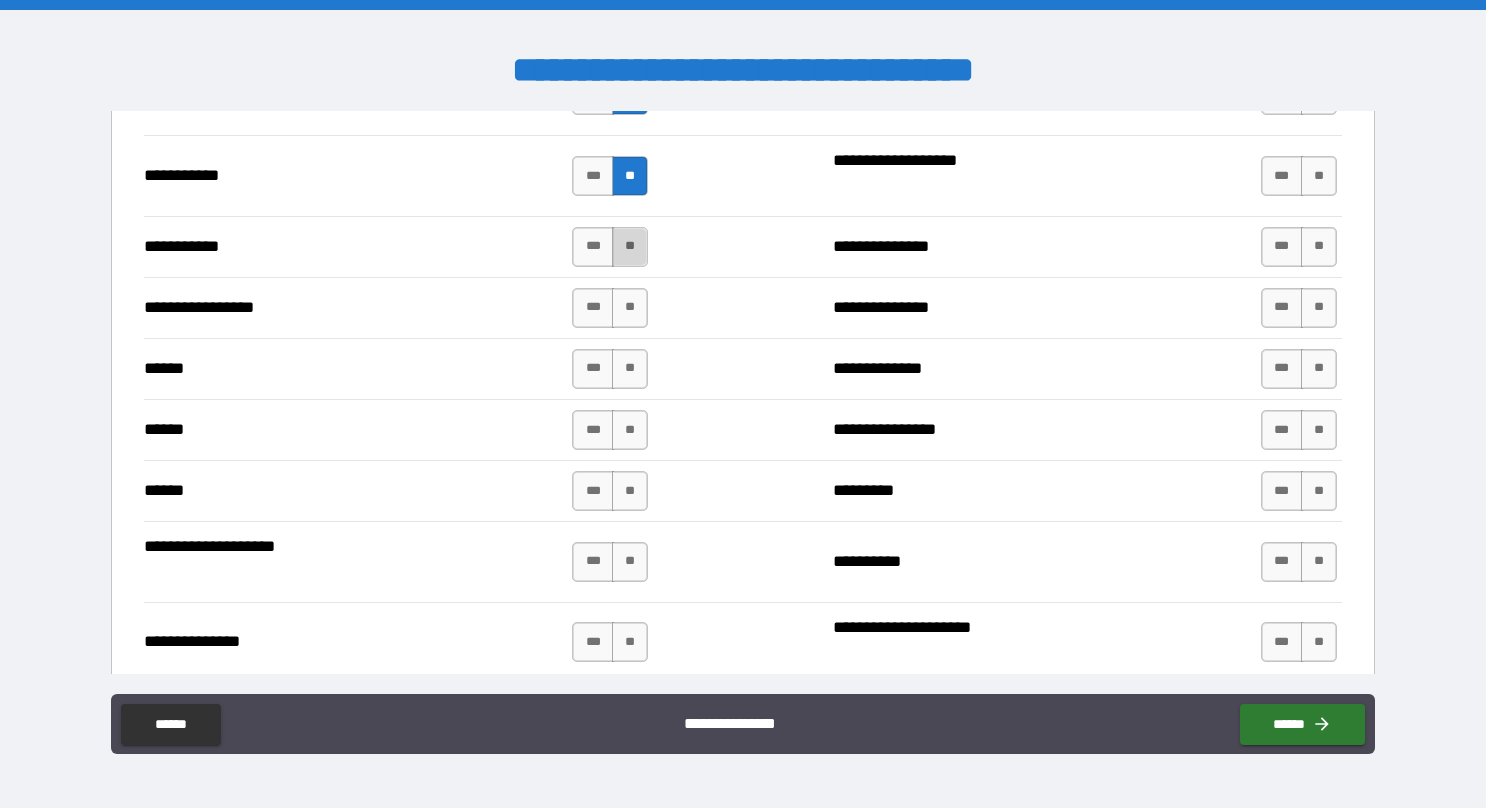 click on "**" at bounding box center [630, 247] 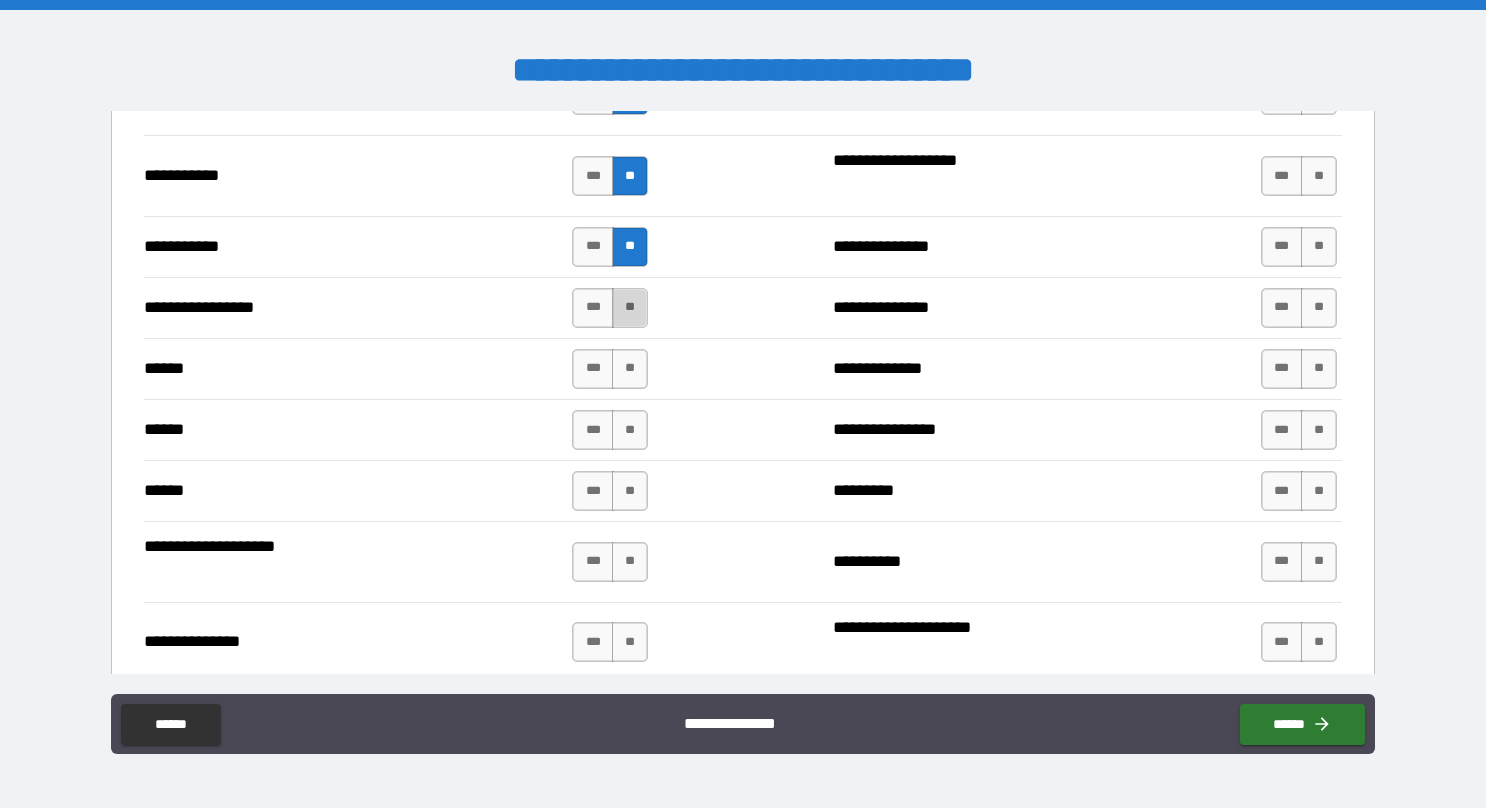 click on "**" at bounding box center [630, 308] 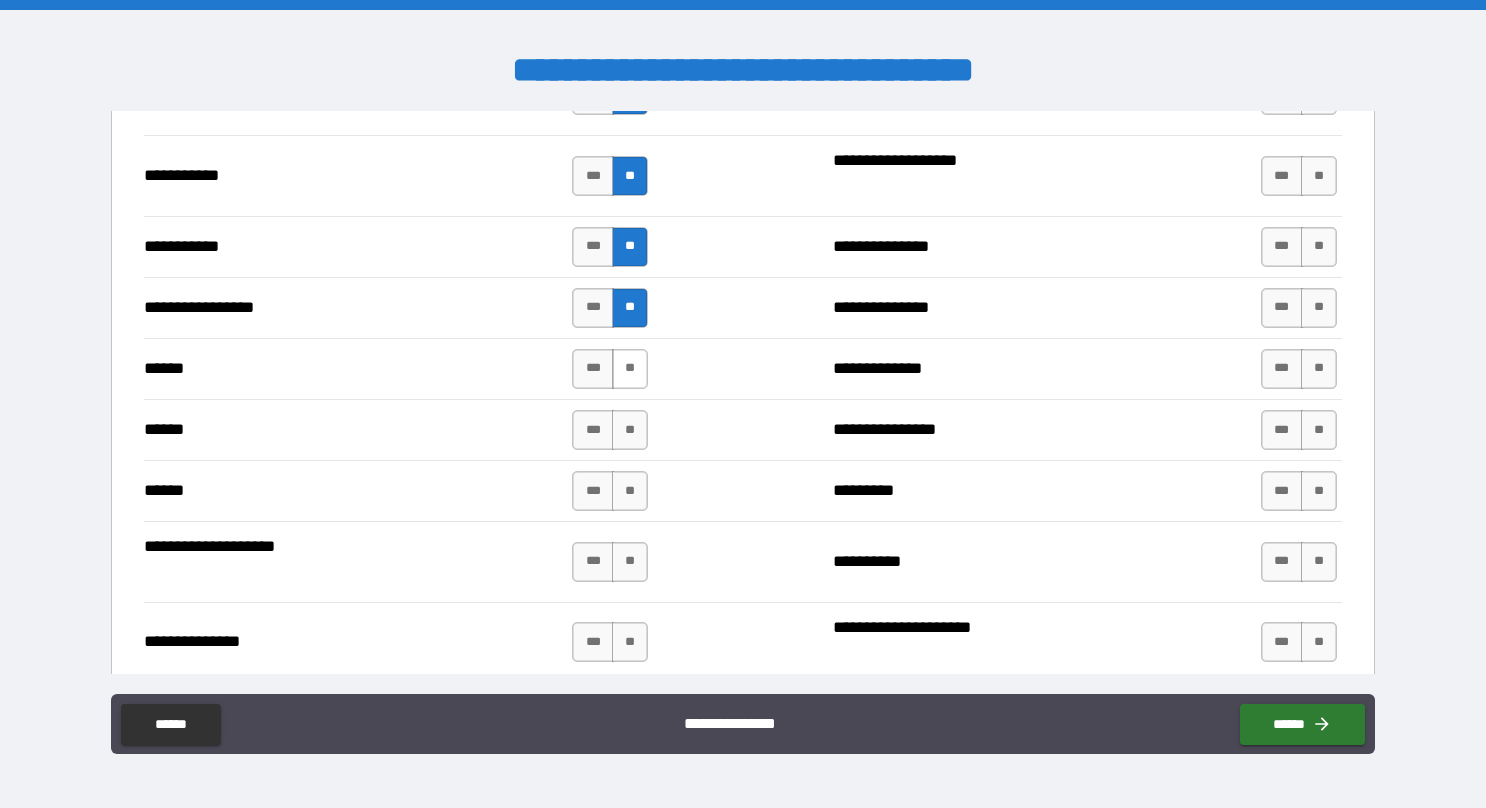 click on "**" at bounding box center [630, 369] 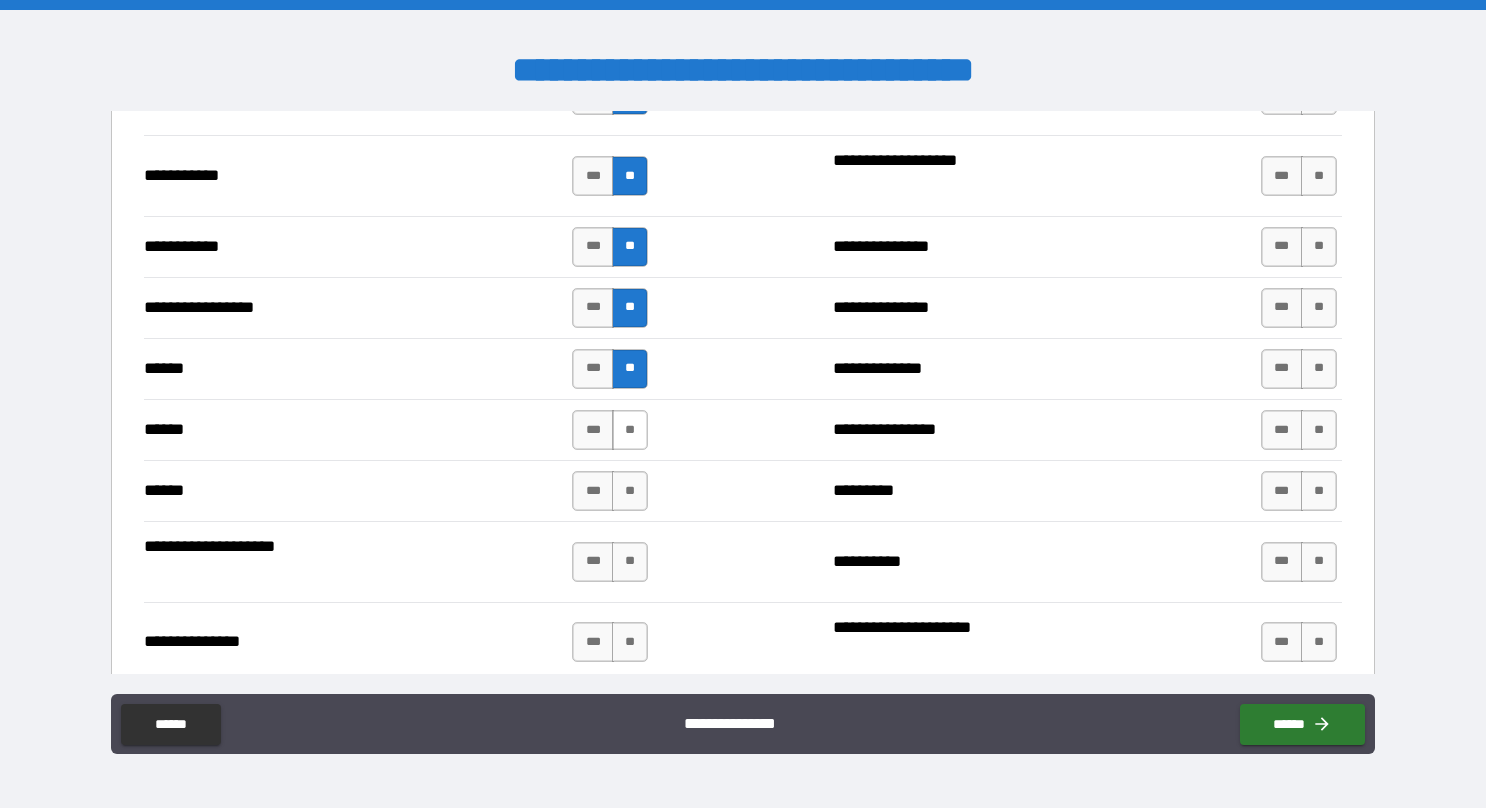 drag, startPoint x: 624, startPoint y: 417, endPoint x: 630, endPoint y: 431, distance: 15.231546 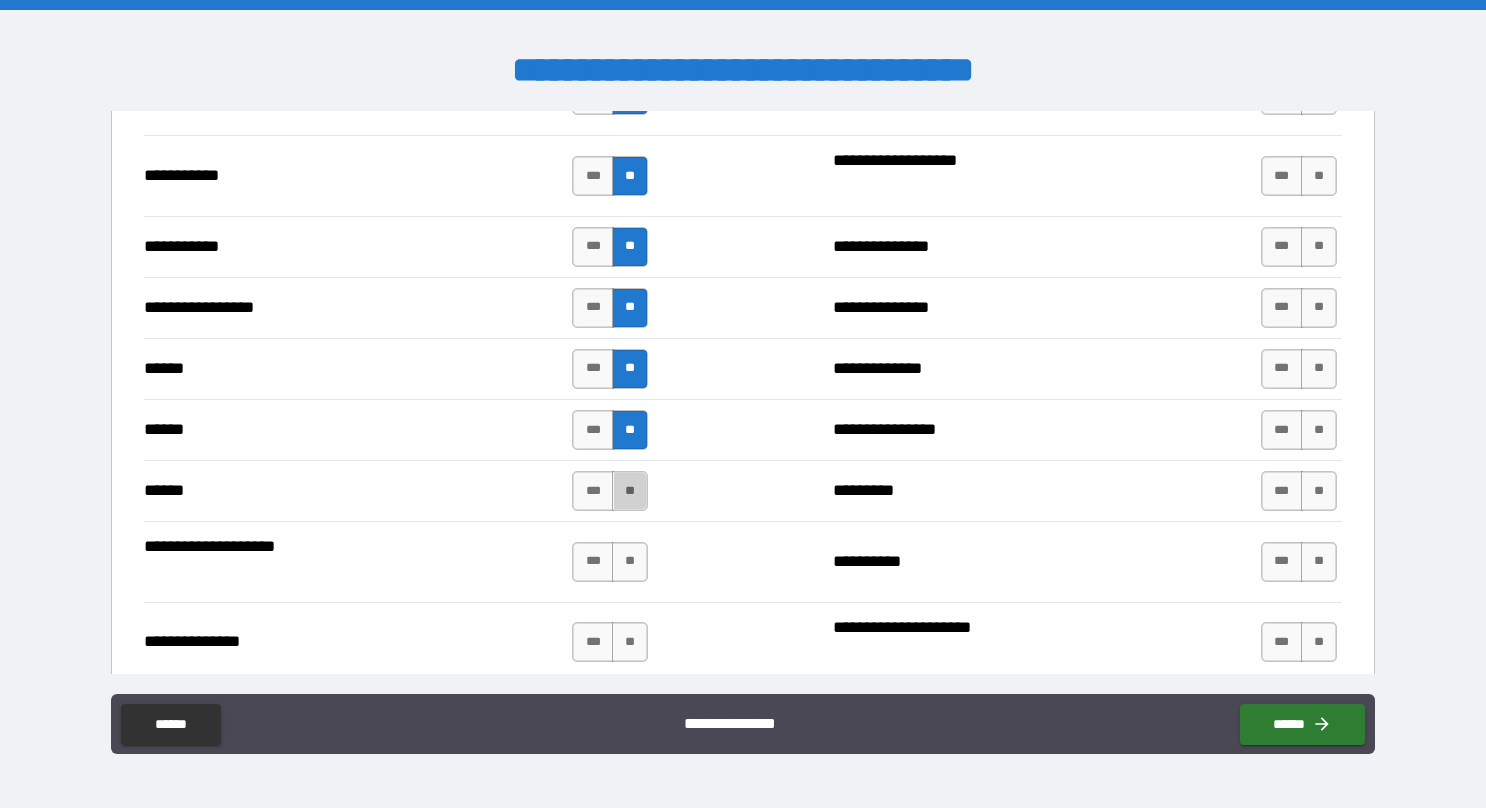 drag, startPoint x: 630, startPoint y: 477, endPoint x: 622, endPoint y: 522, distance: 45.705578 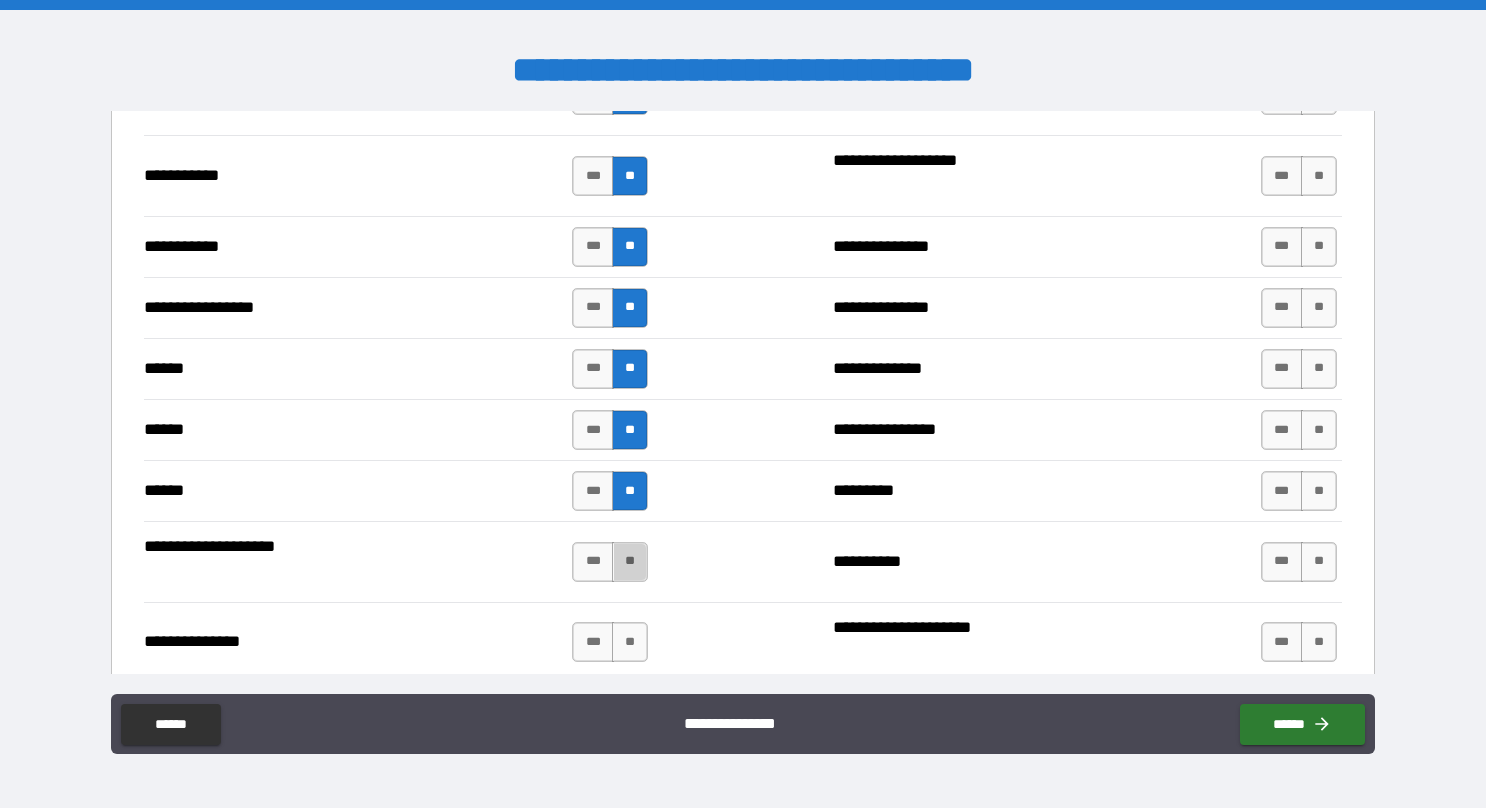 drag, startPoint x: 617, startPoint y: 545, endPoint x: 616, endPoint y: 587, distance: 42.0119 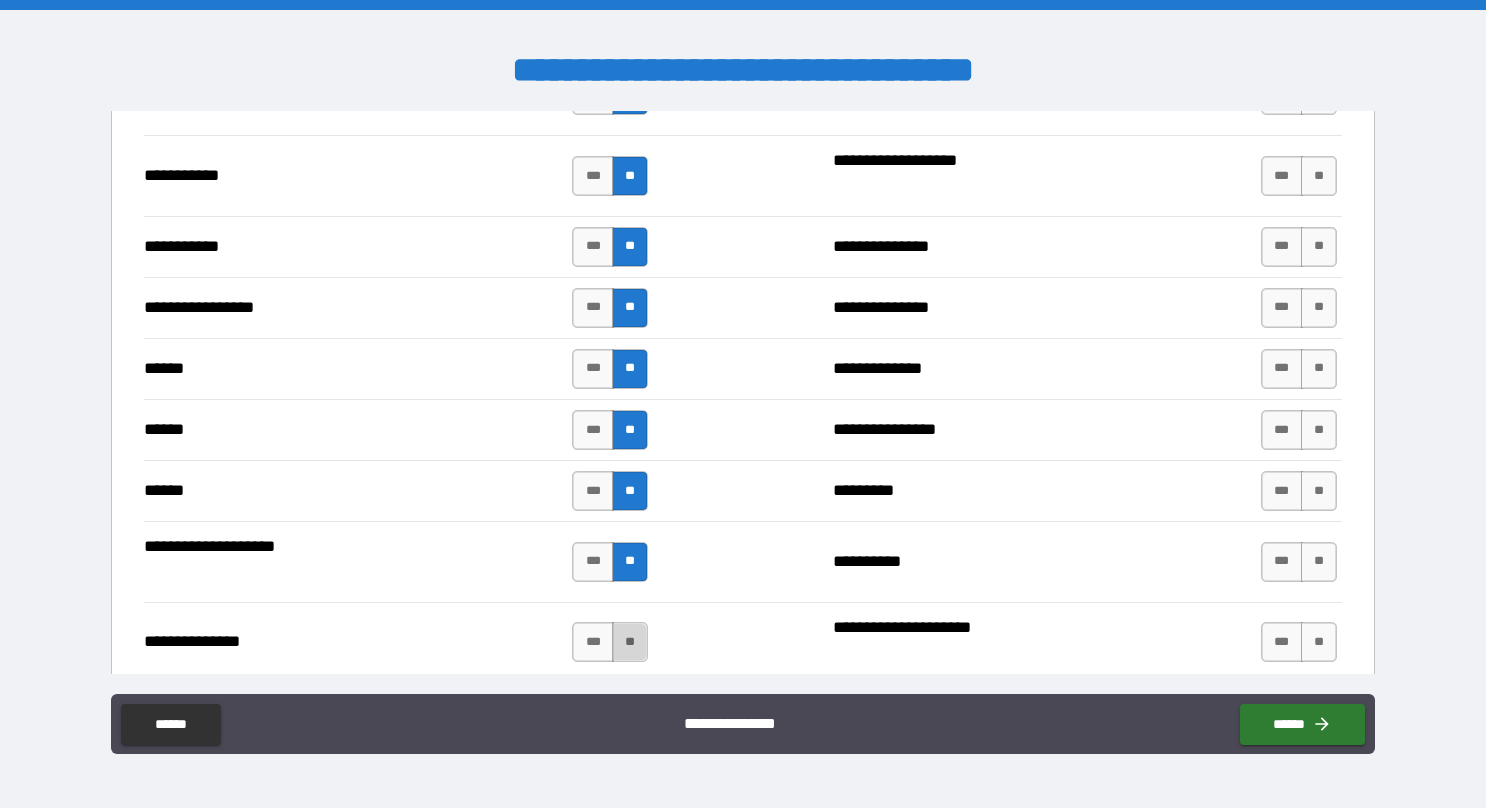 click on "**" at bounding box center (630, 642) 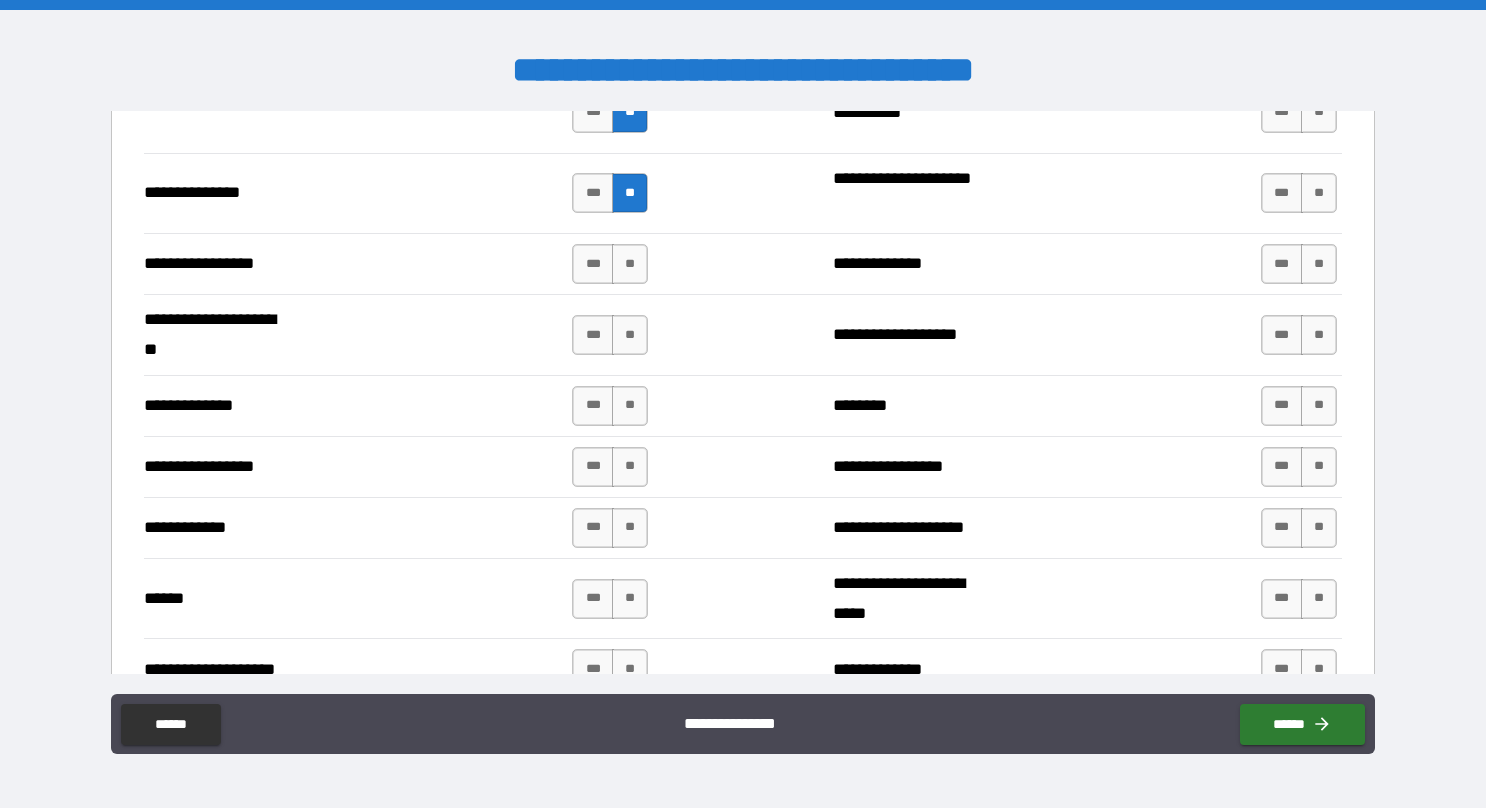 scroll, scrollTop: 2625, scrollLeft: 0, axis: vertical 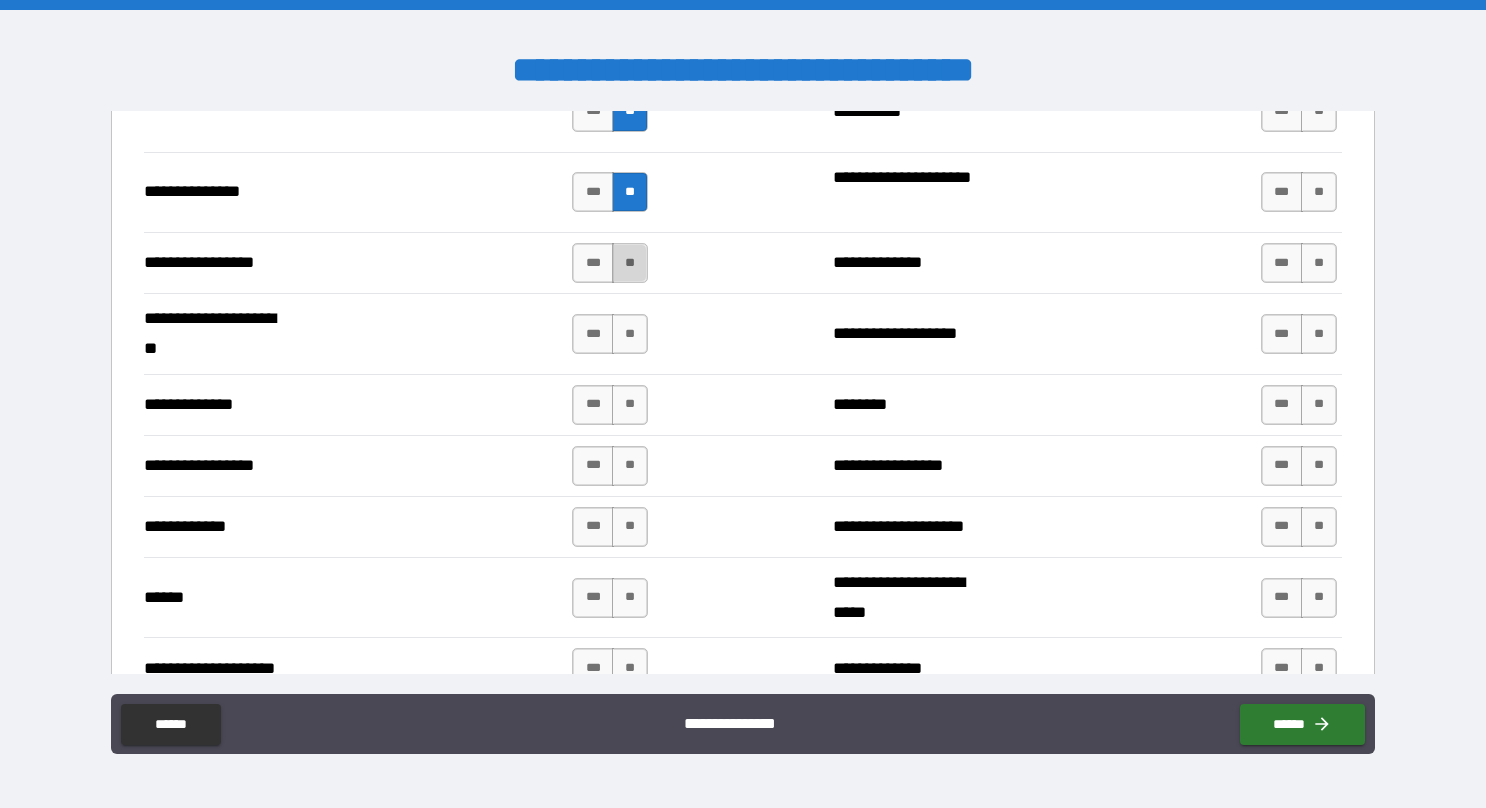 click on "**" at bounding box center [630, 263] 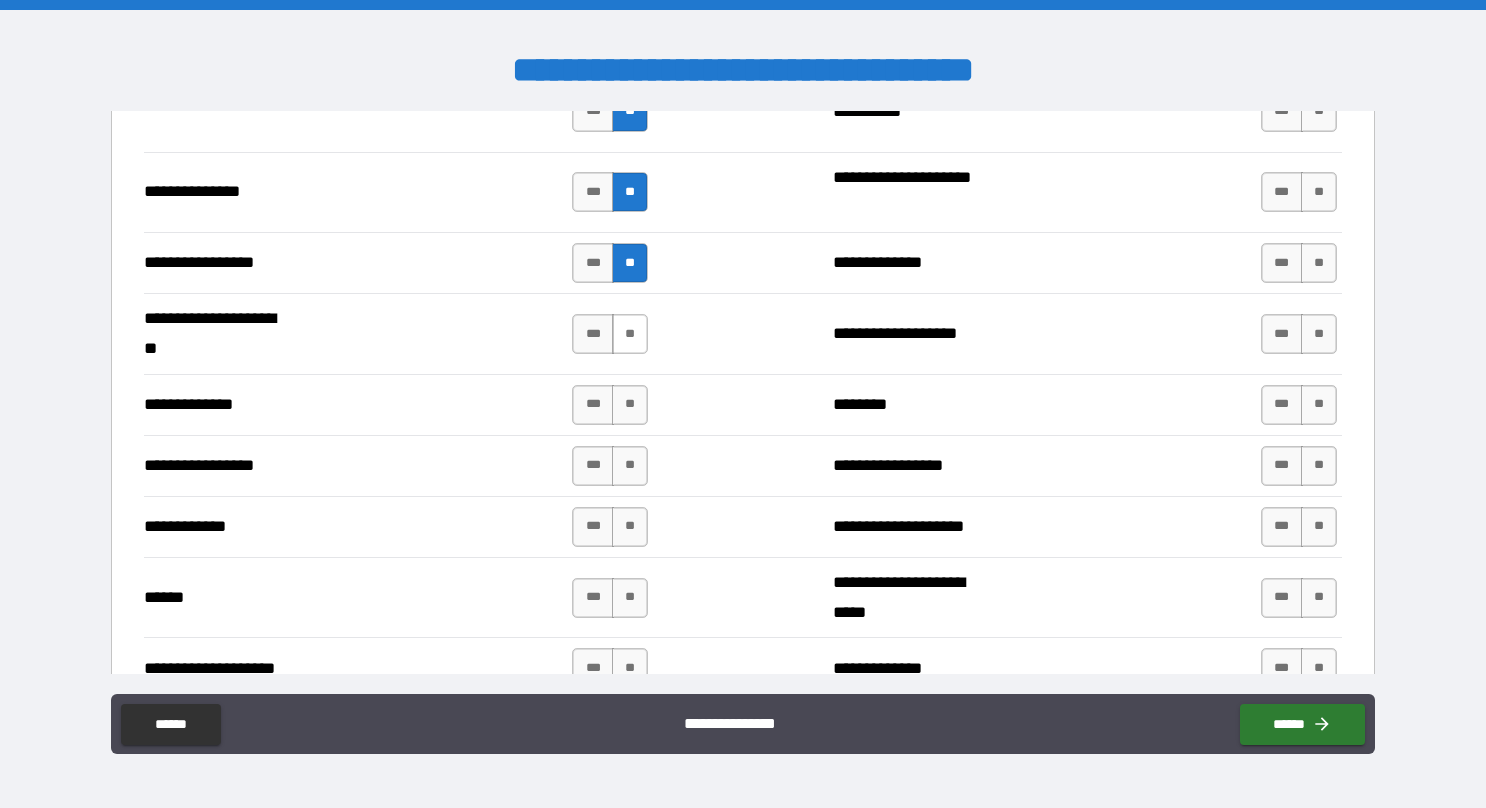 click on "**" at bounding box center (630, 334) 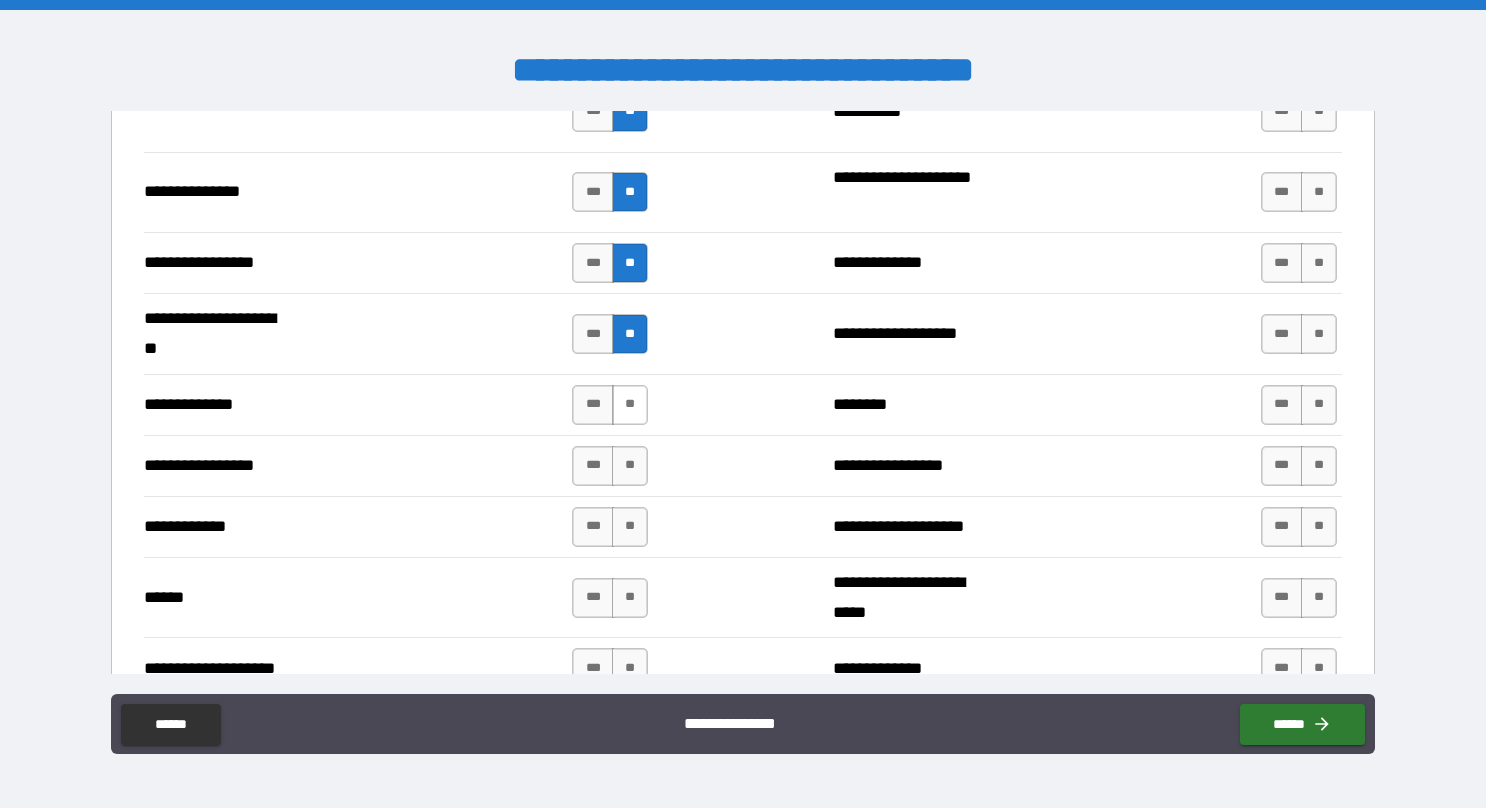 click on "**" at bounding box center (630, 405) 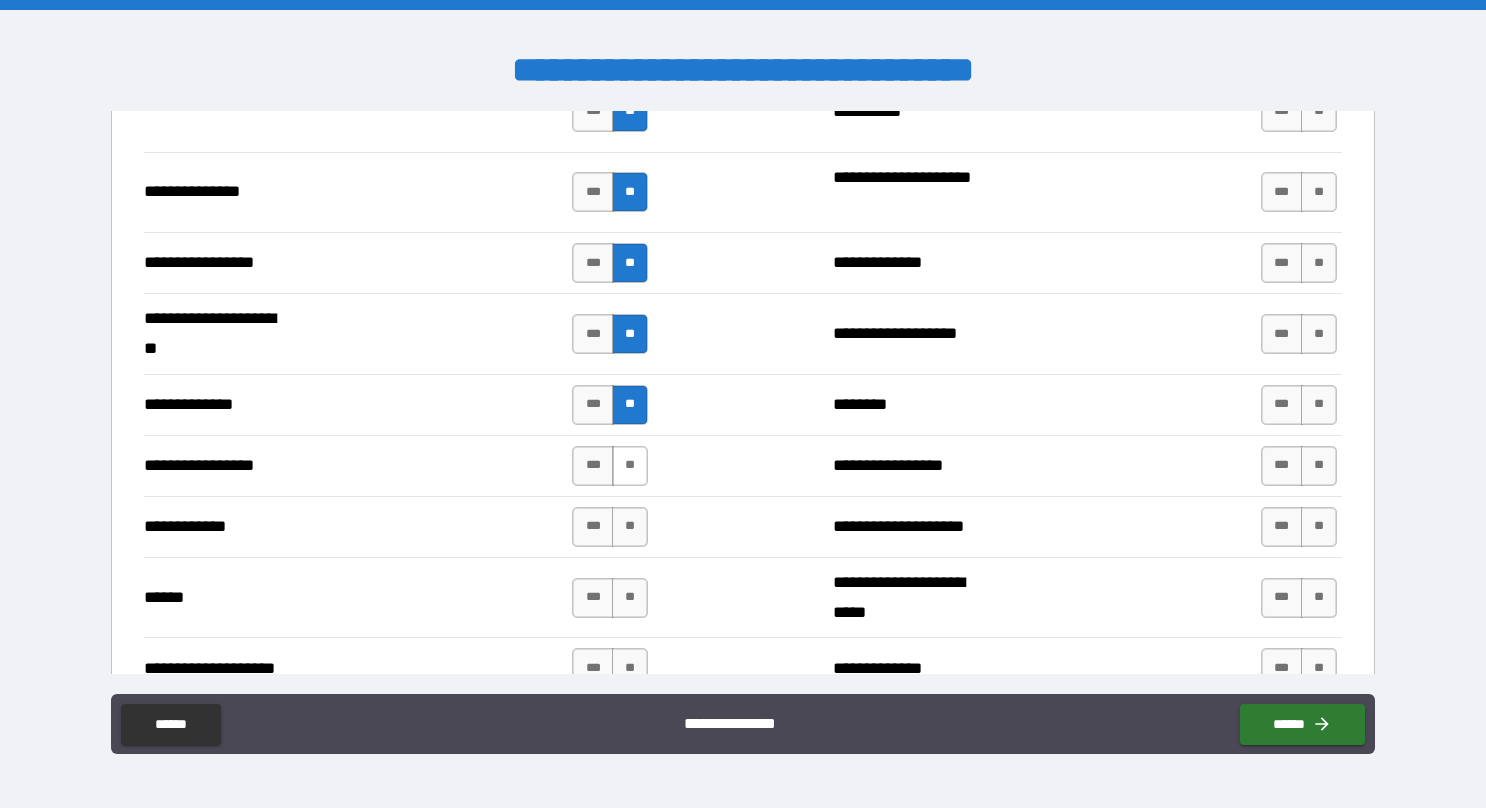 click on "**" at bounding box center [630, 466] 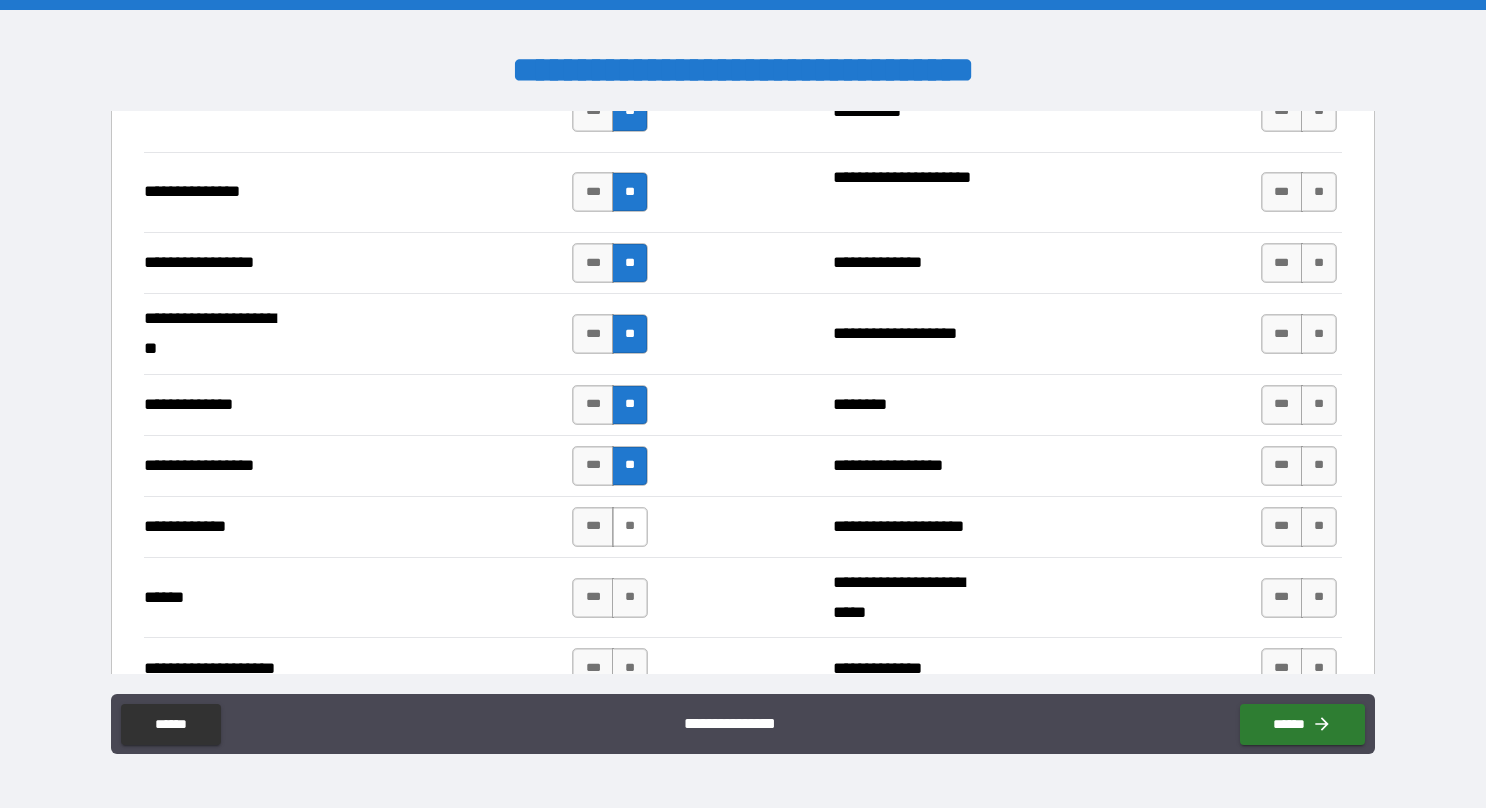 click on "**" at bounding box center (630, 527) 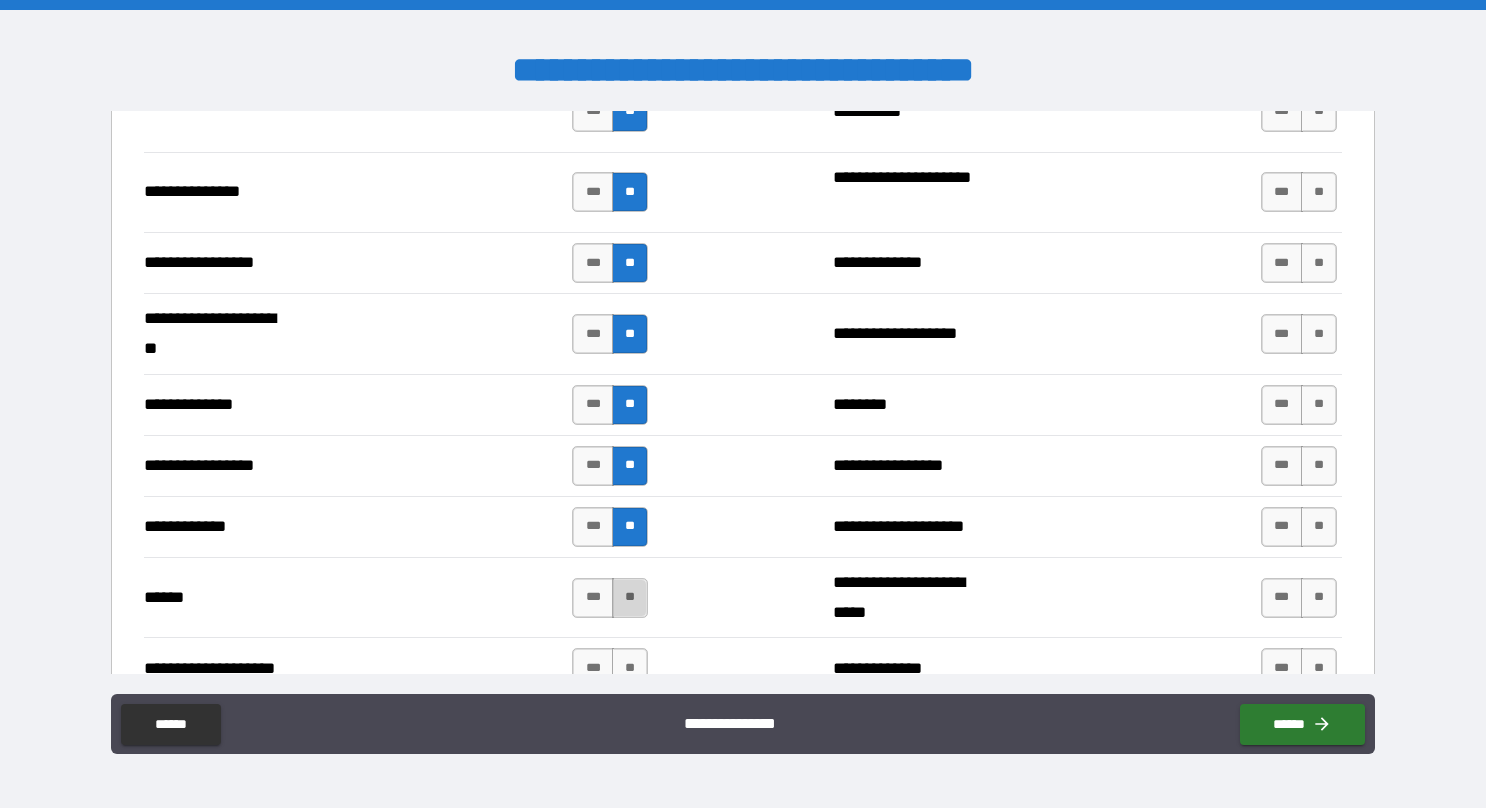 click on "**" at bounding box center (630, 598) 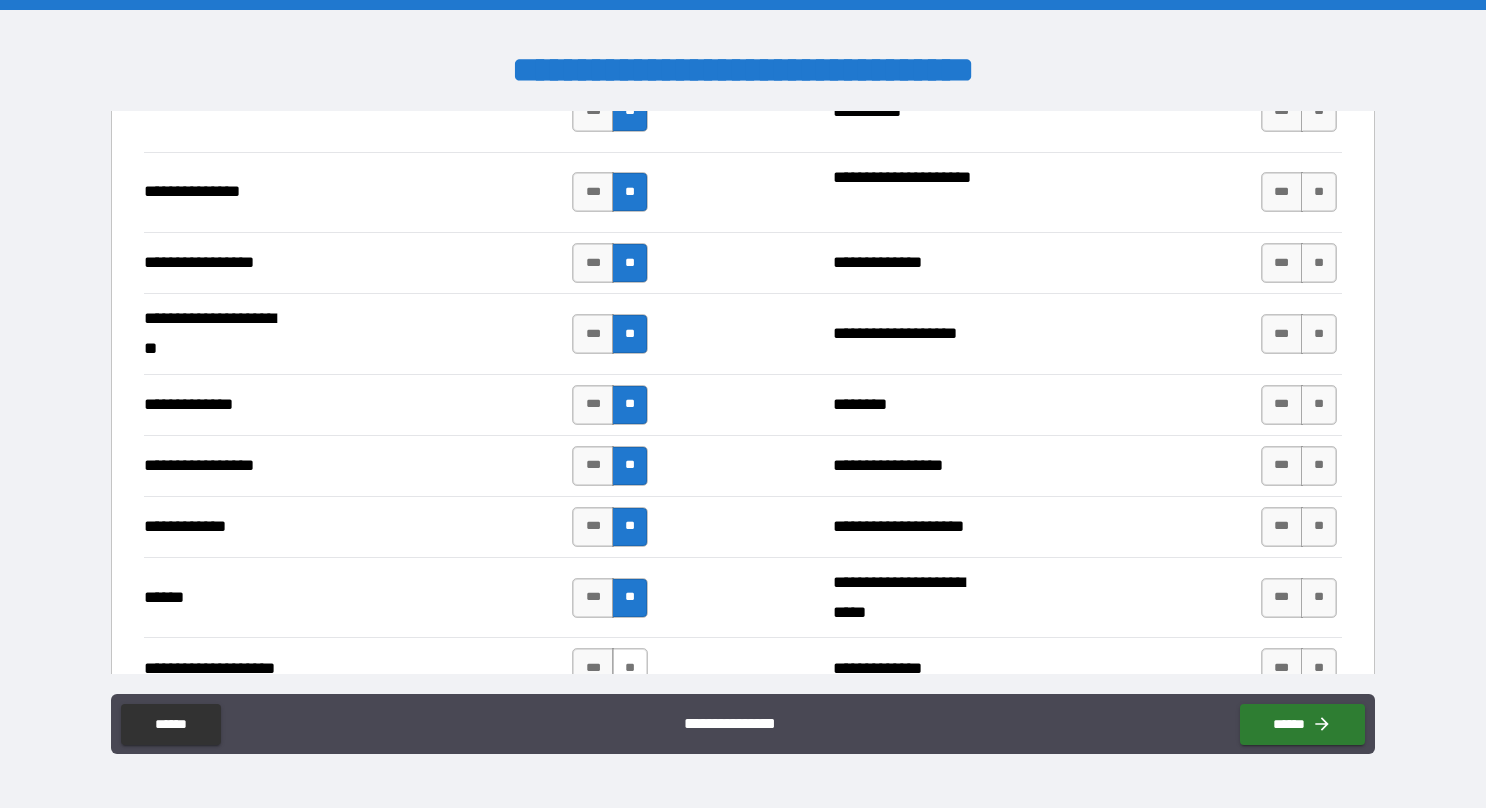 click on "**" at bounding box center [630, 668] 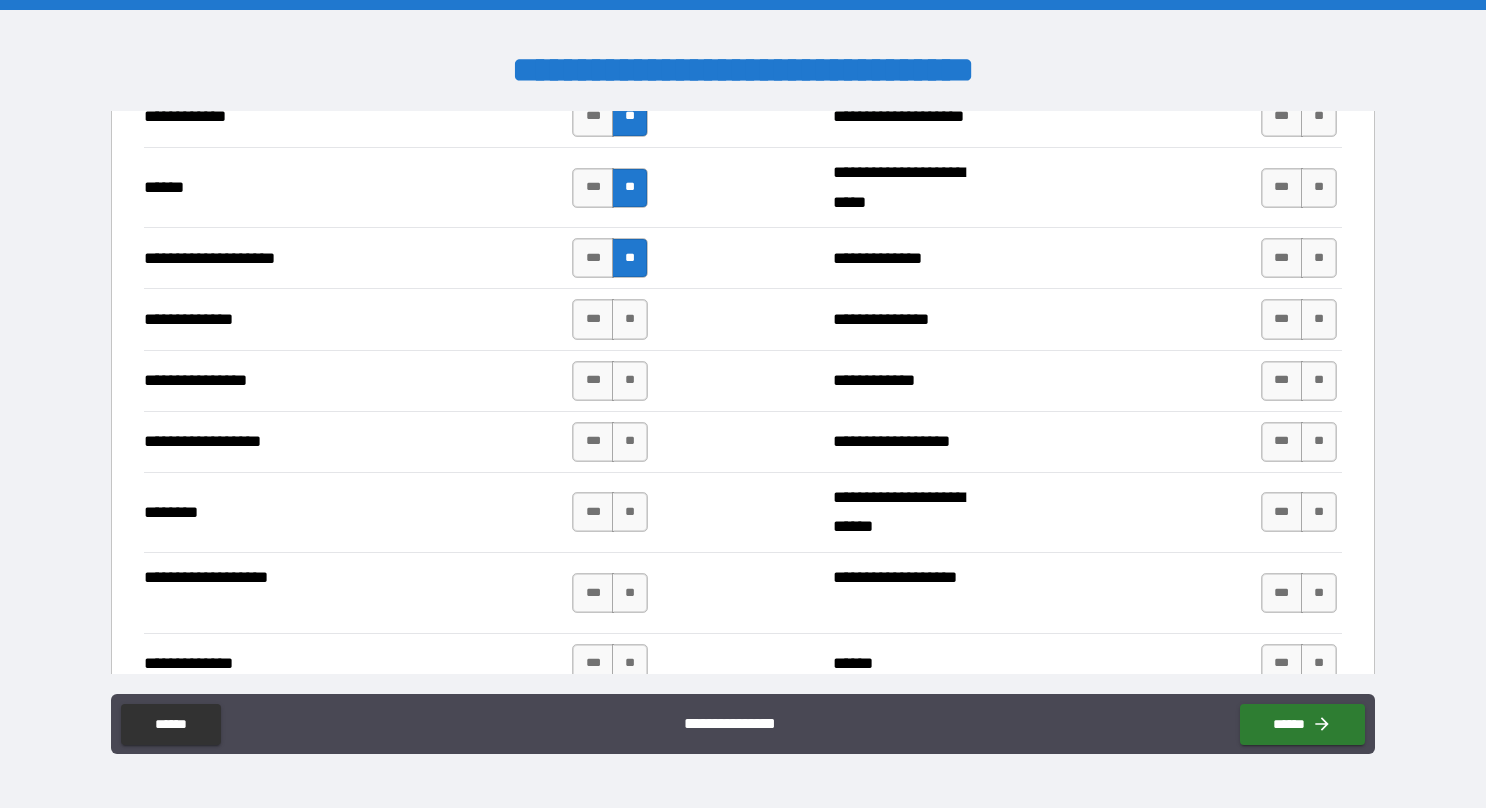 scroll, scrollTop: 3050, scrollLeft: 0, axis: vertical 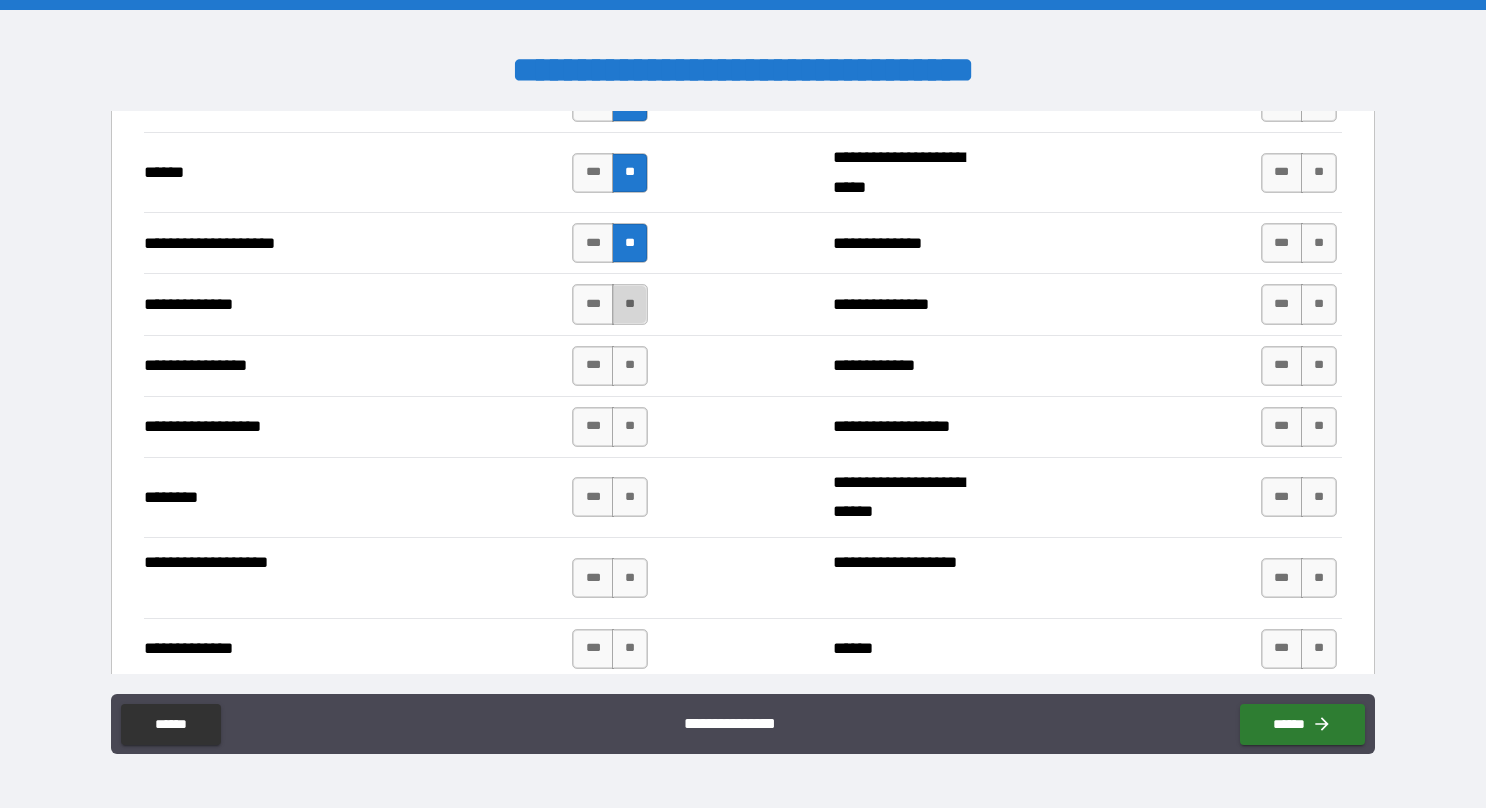 click on "**" at bounding box center (630, 304) 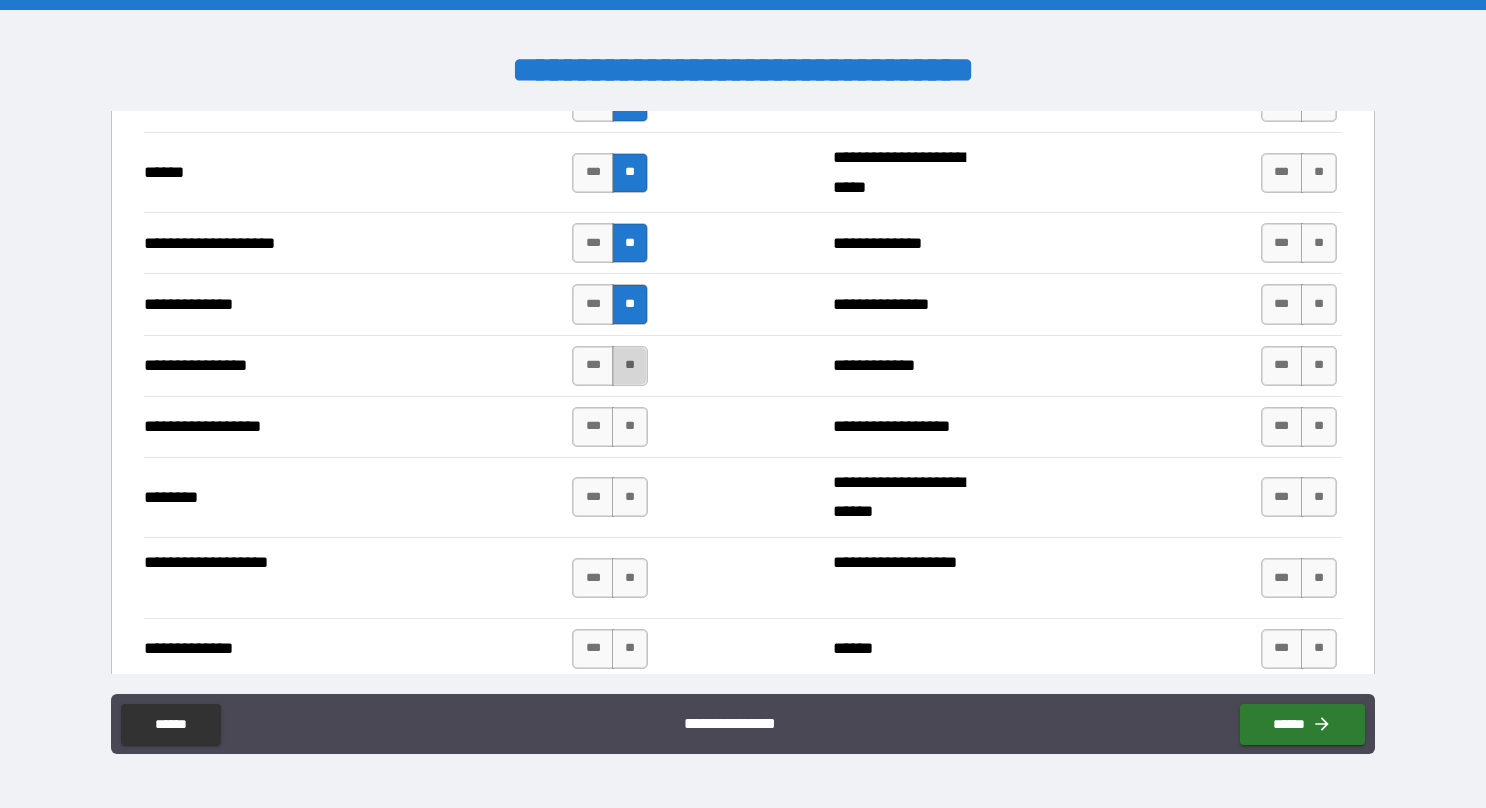 click on "**" at bounding box center [630, 366] 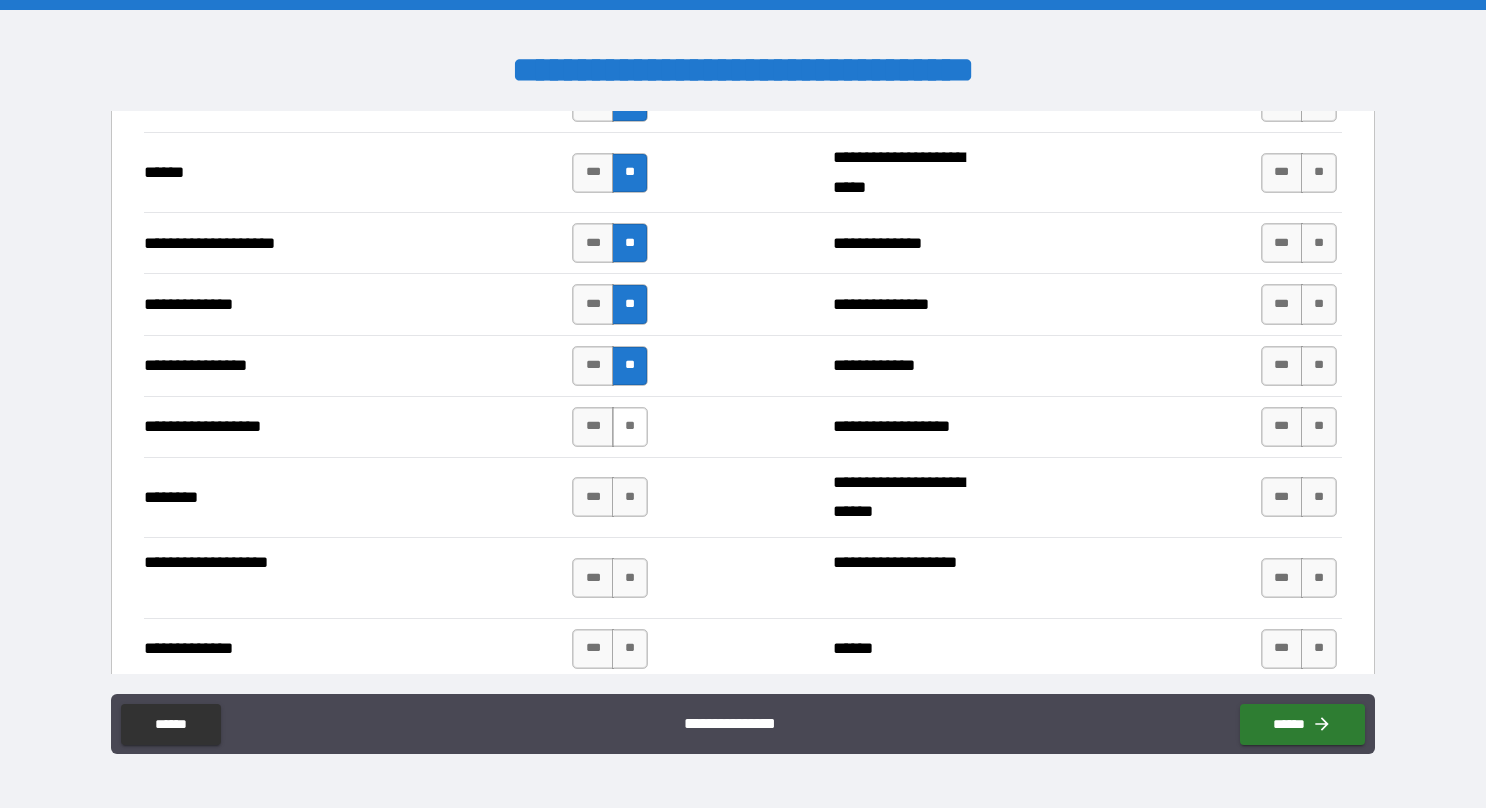 click on "**" at bounding box center (630, 427) 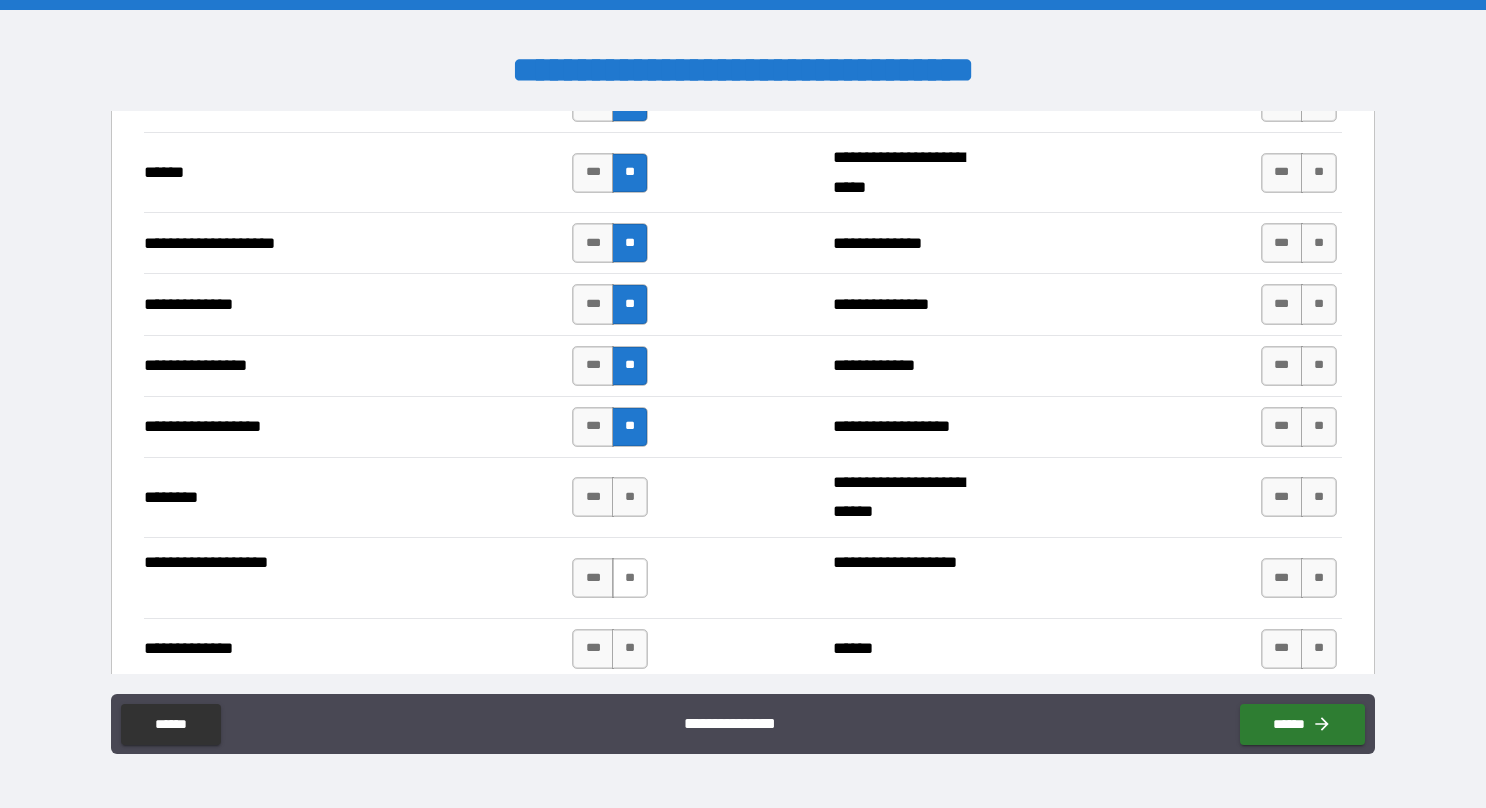 drag, startPoint x: 619, startPoint y: 484, endPoint x: 624, endPoint y: 548, distance: 64.195015 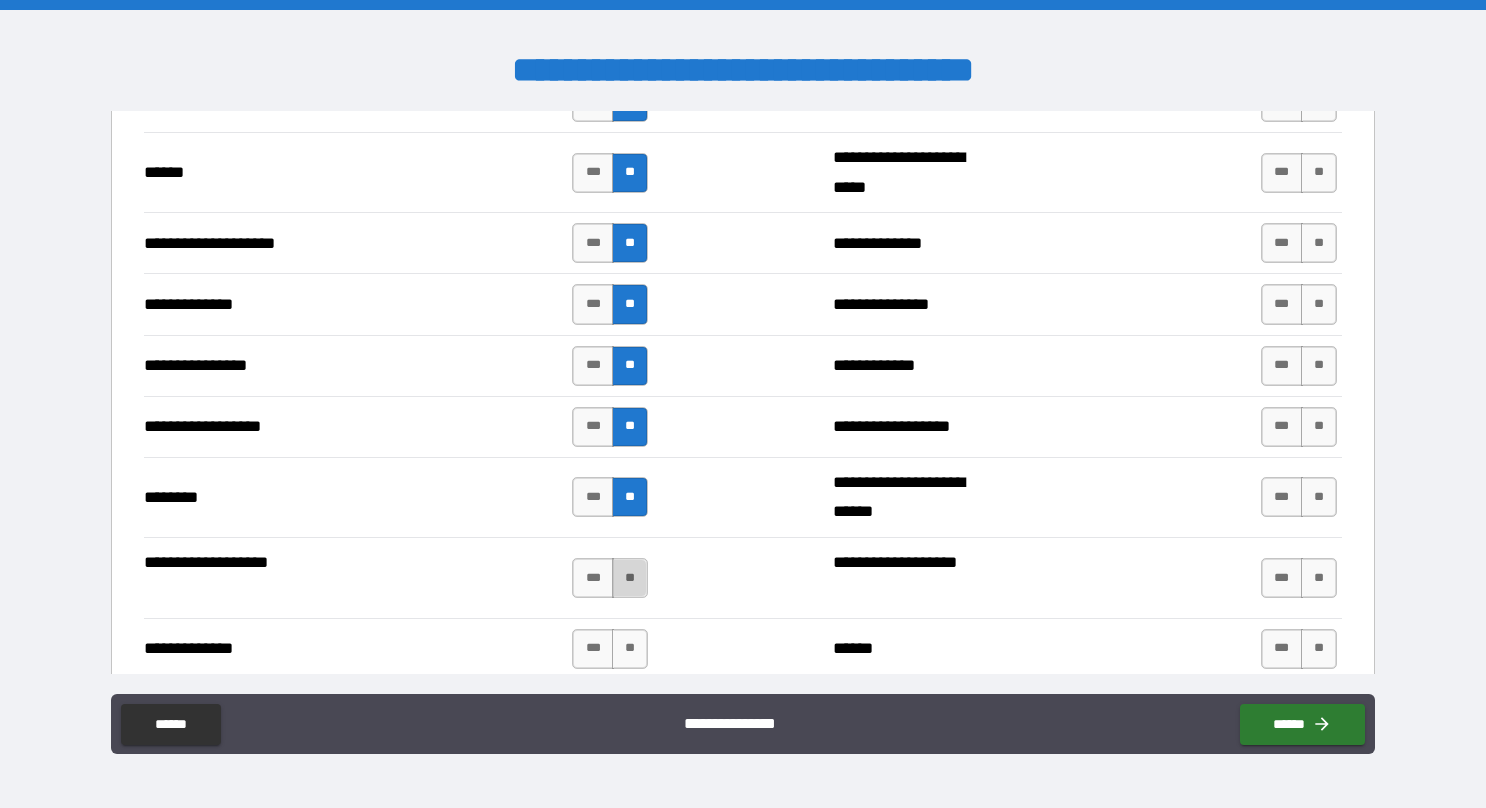 click on "**" at bounding box center (630, 578) 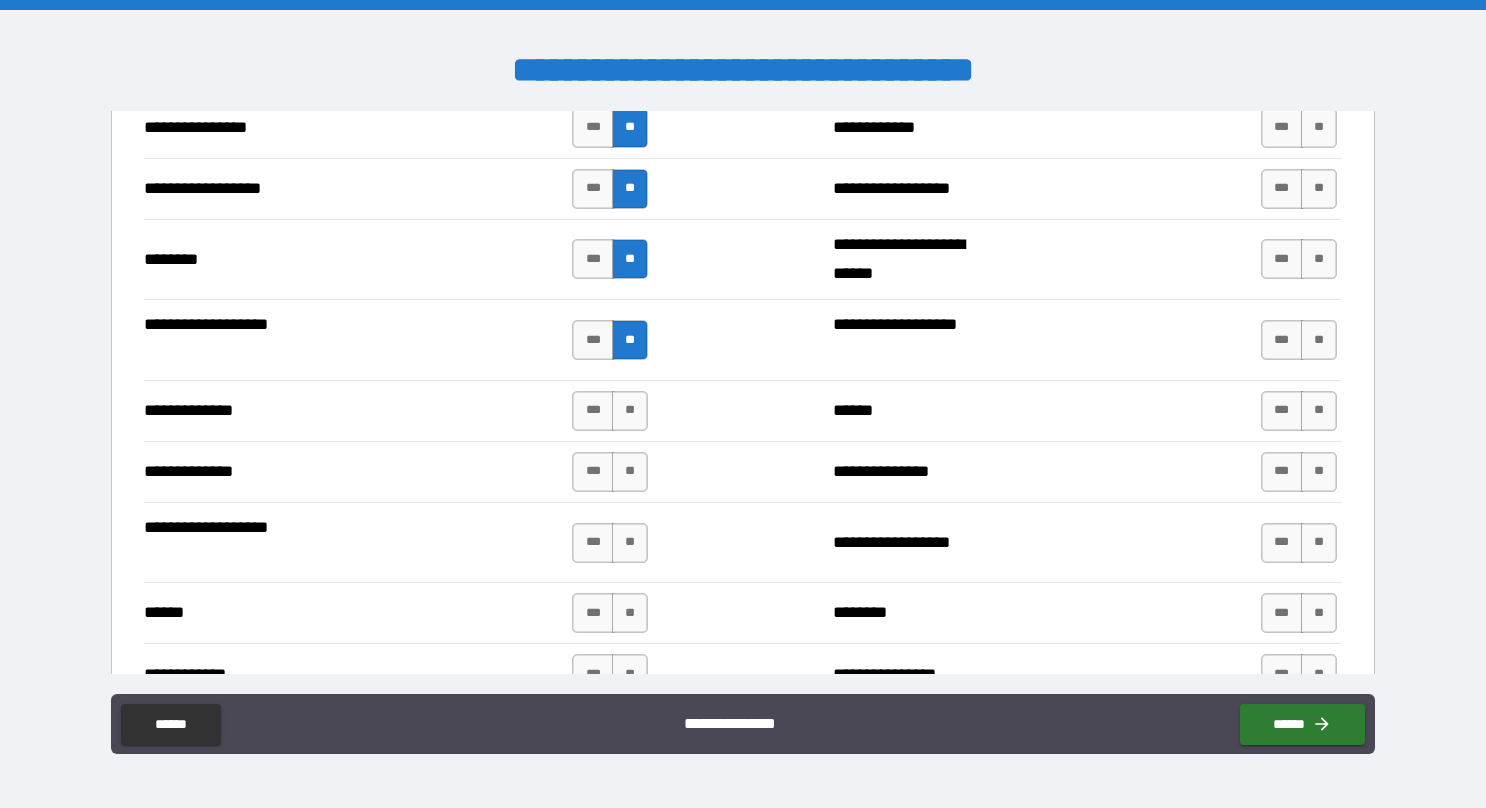 scroll, scrollTop: 3300, scrollLeft: 0, axis: vertical 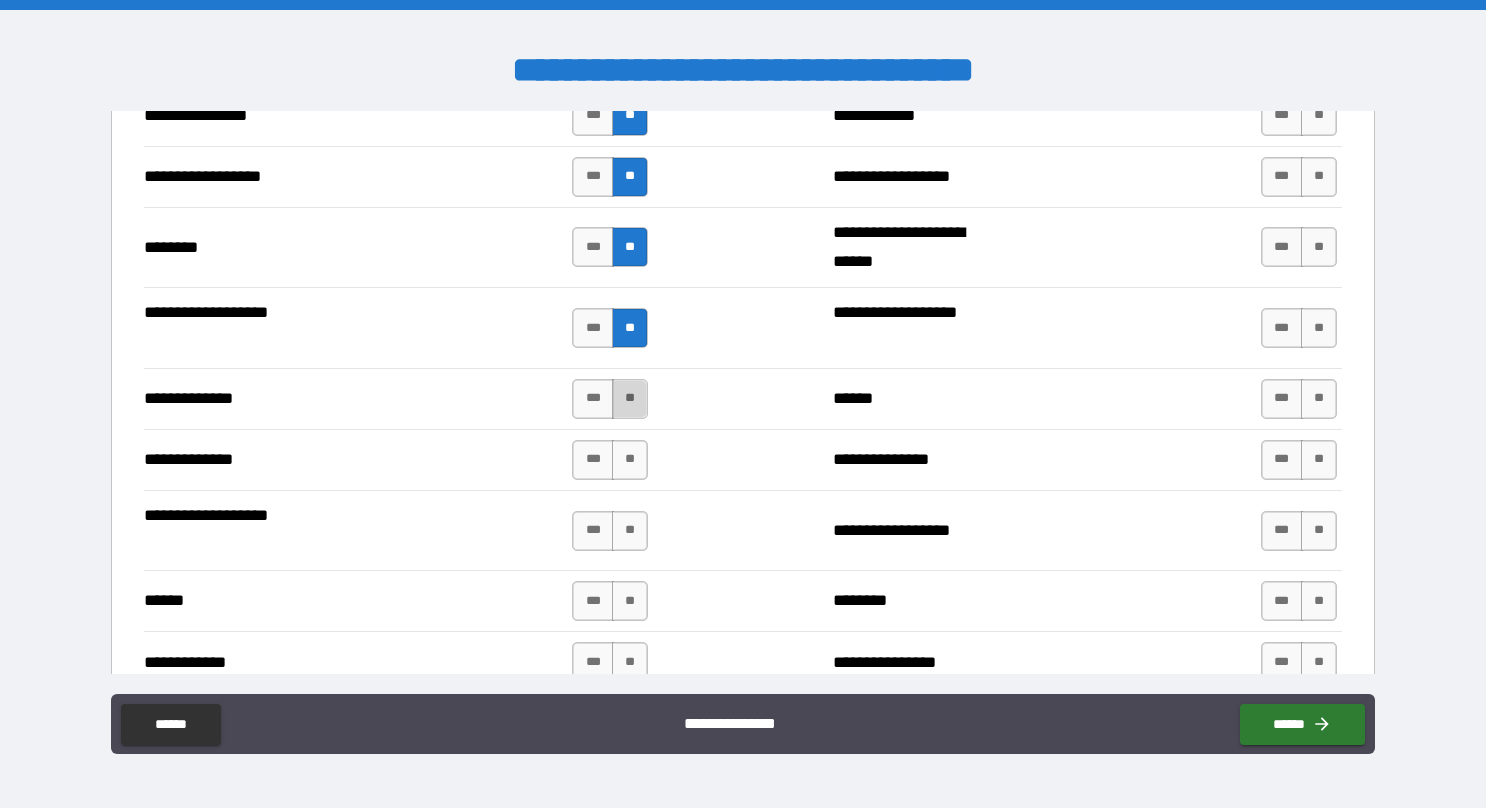 click on "**" at bounding box center (630, 399) 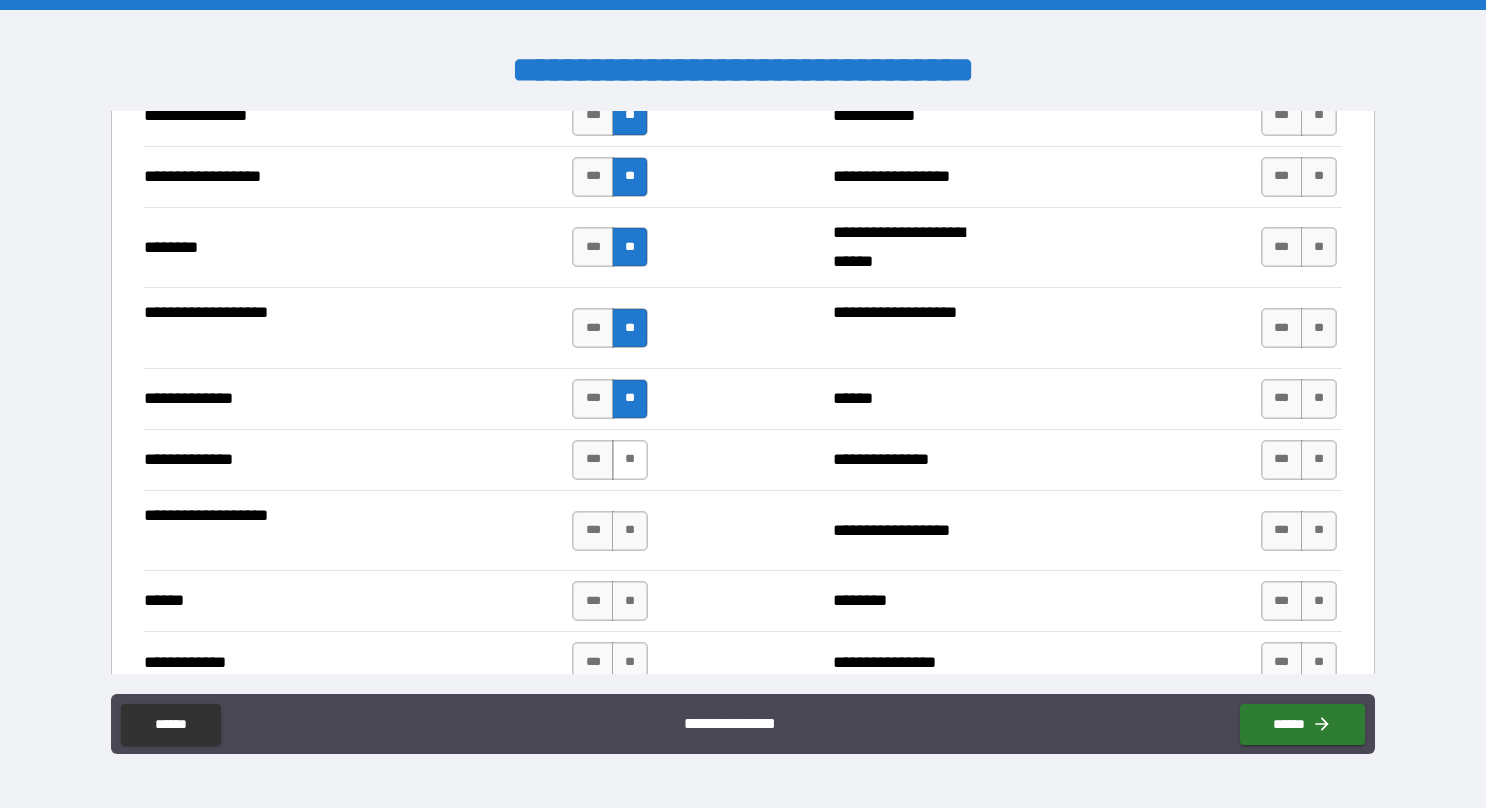 click on "**" at bounding box center [630, 460] 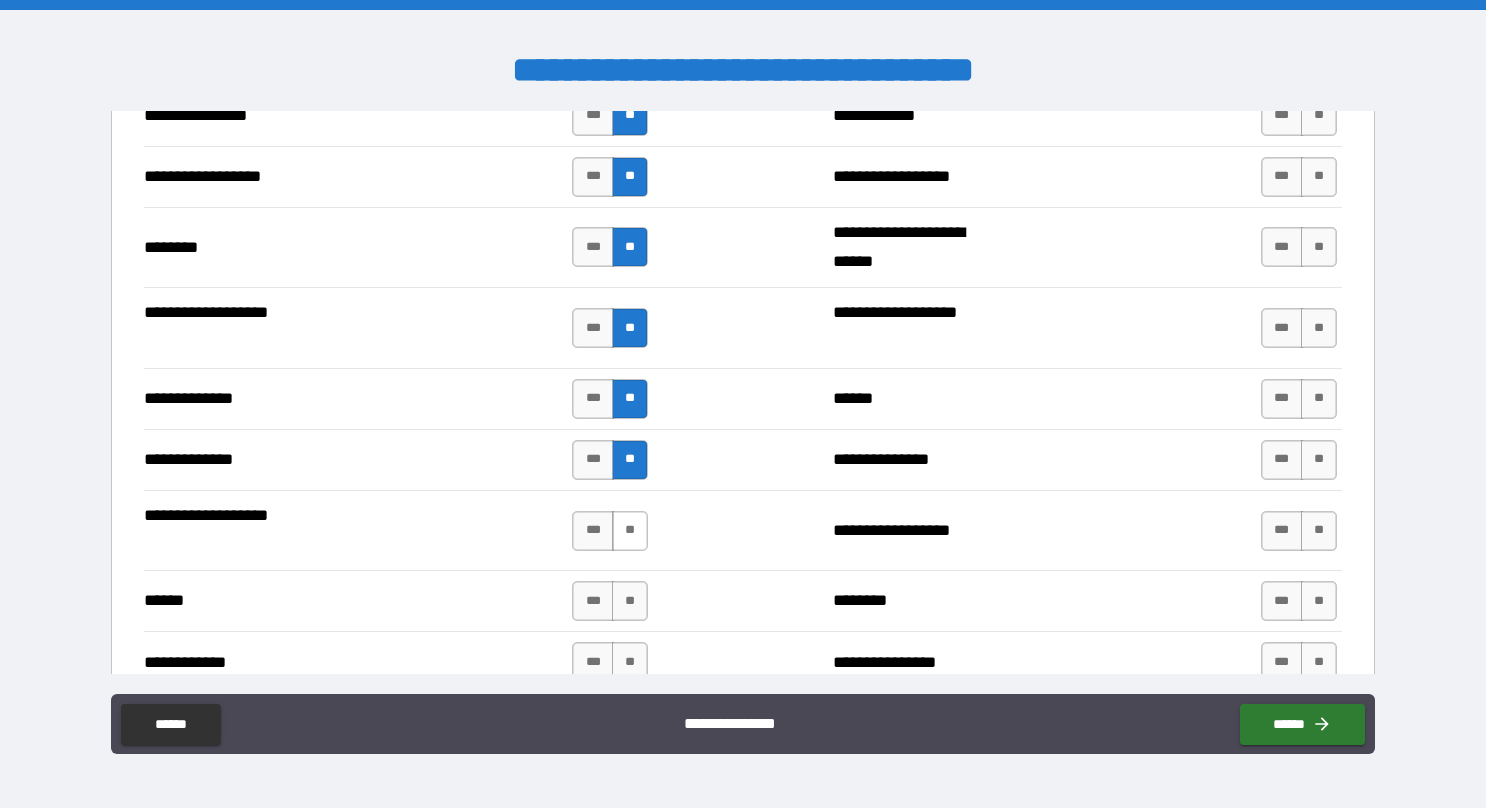 click on "**" at bounding box center [630, 531] 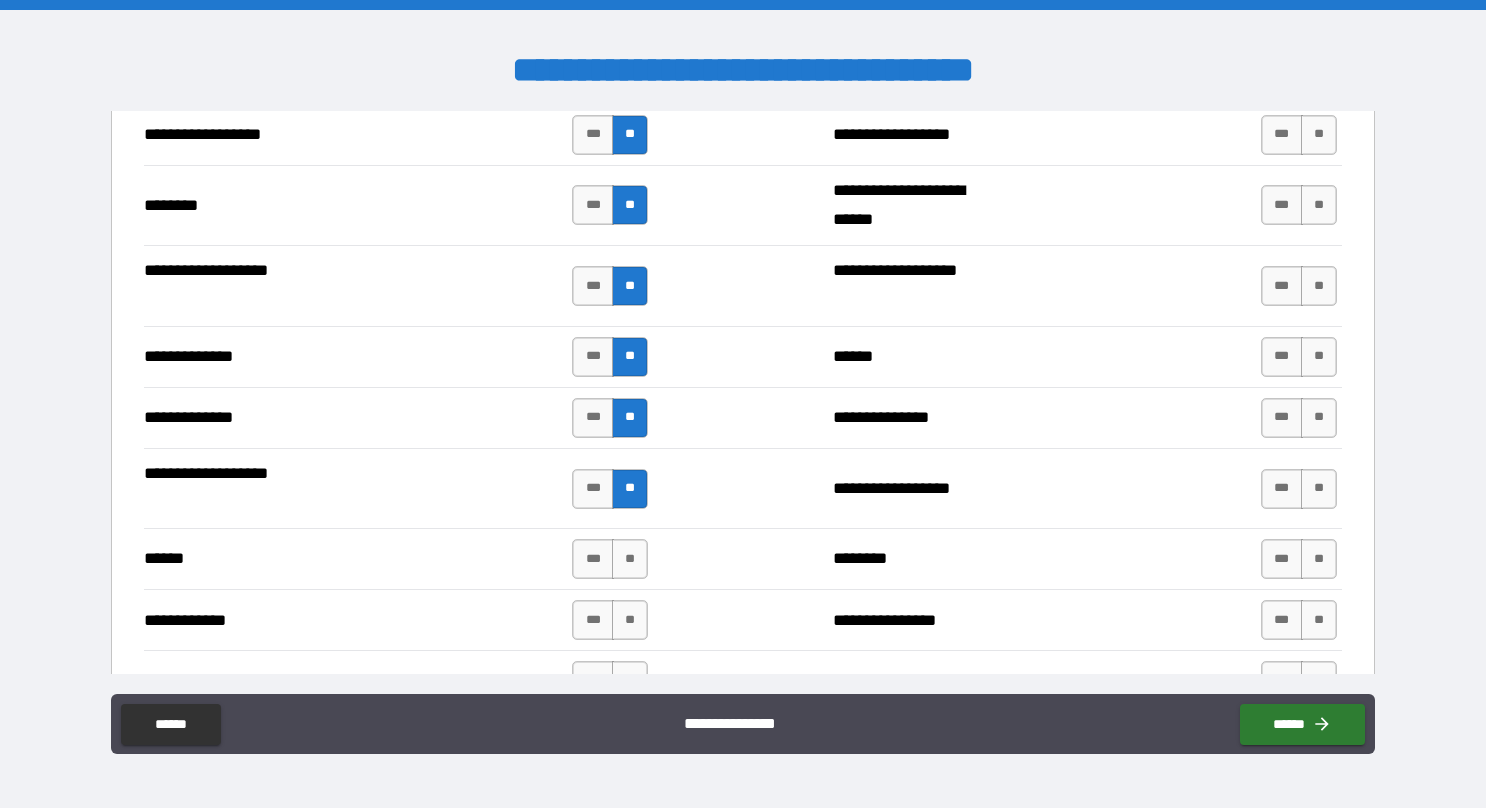 scroll, scrollTop: 3575, scrollLeft: 0, axis: vertical 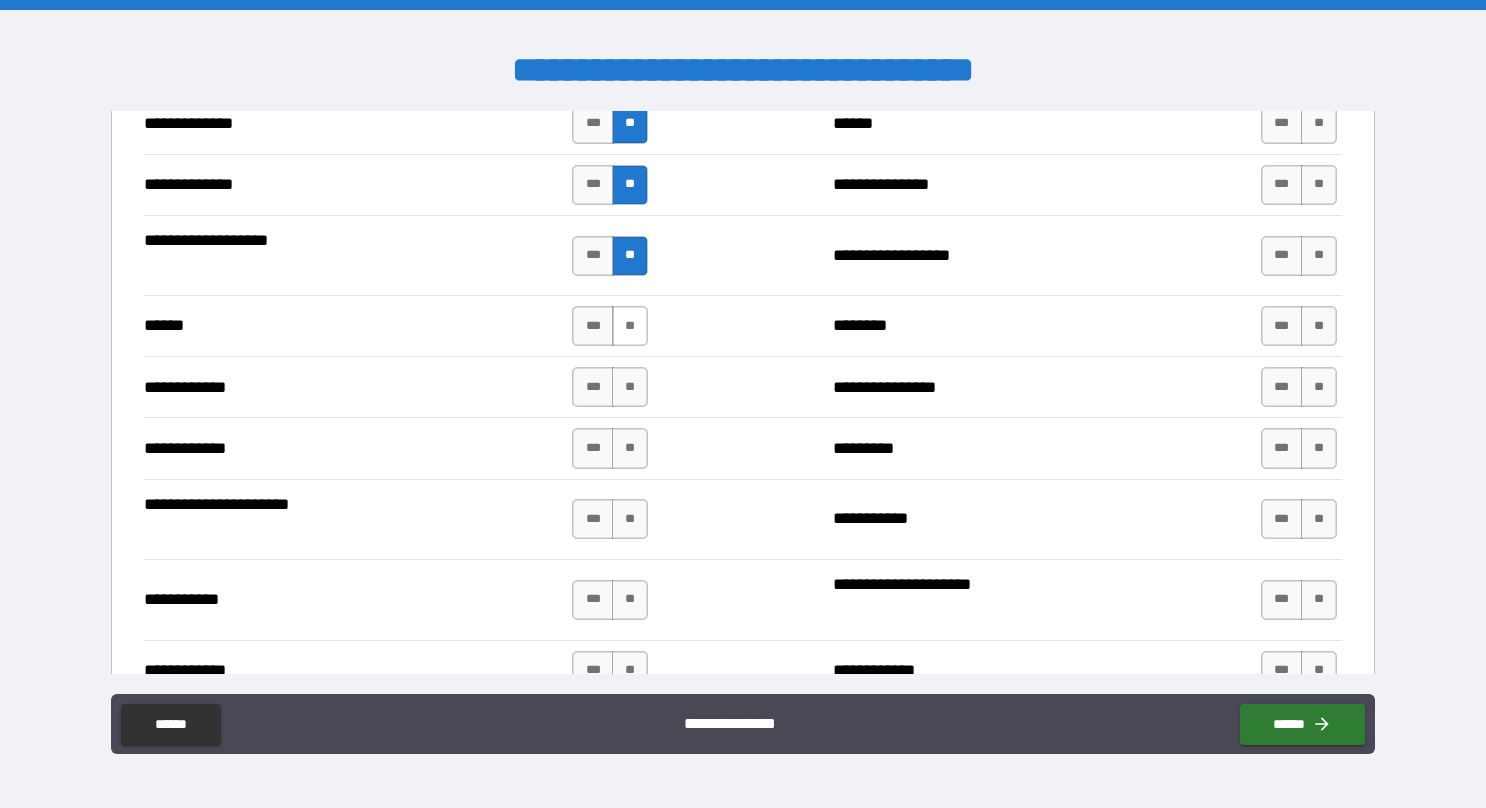 click on "**" at bounding box center [630, 326] 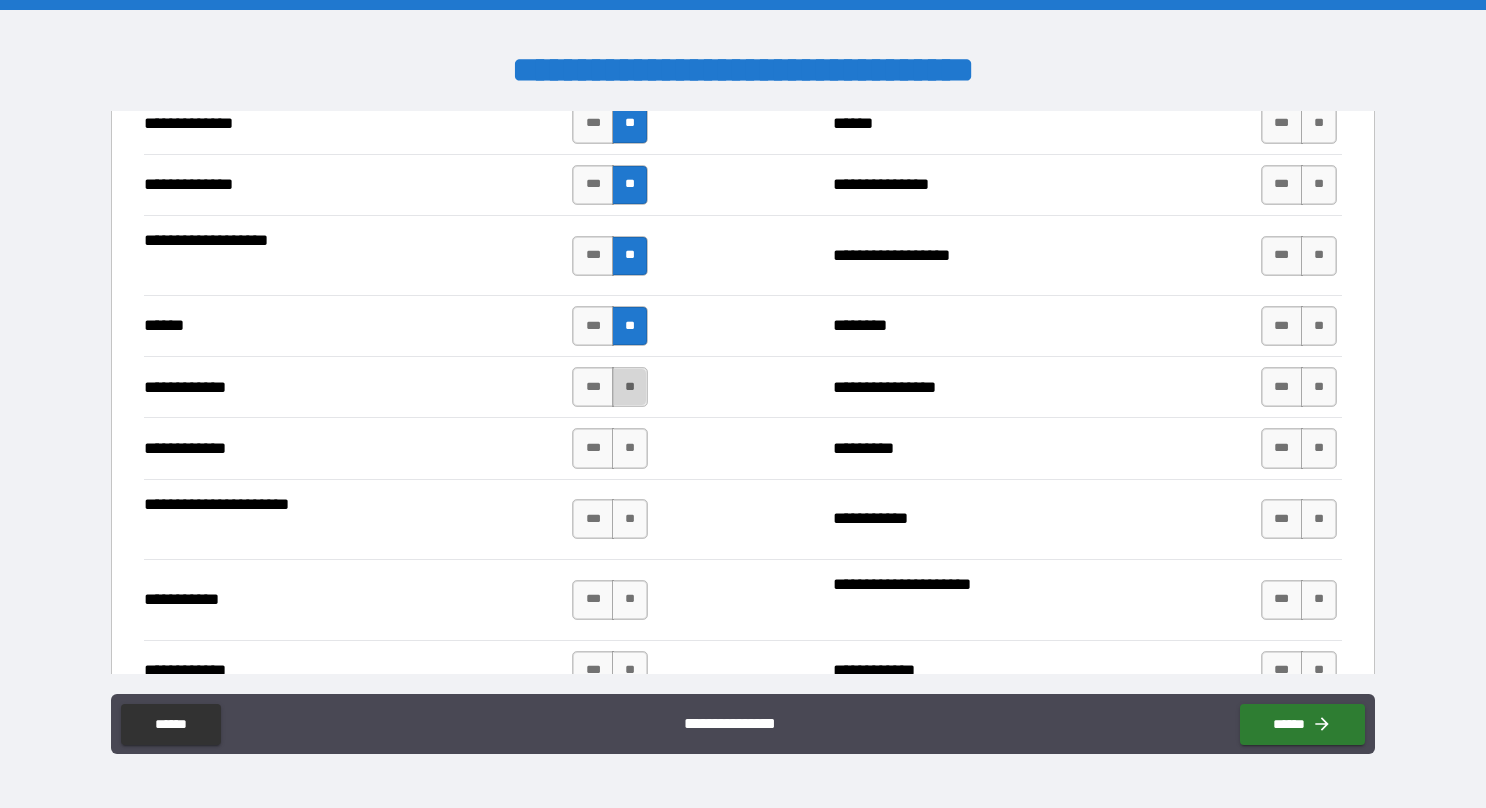 click on "**" at bounding box center [630, 387] 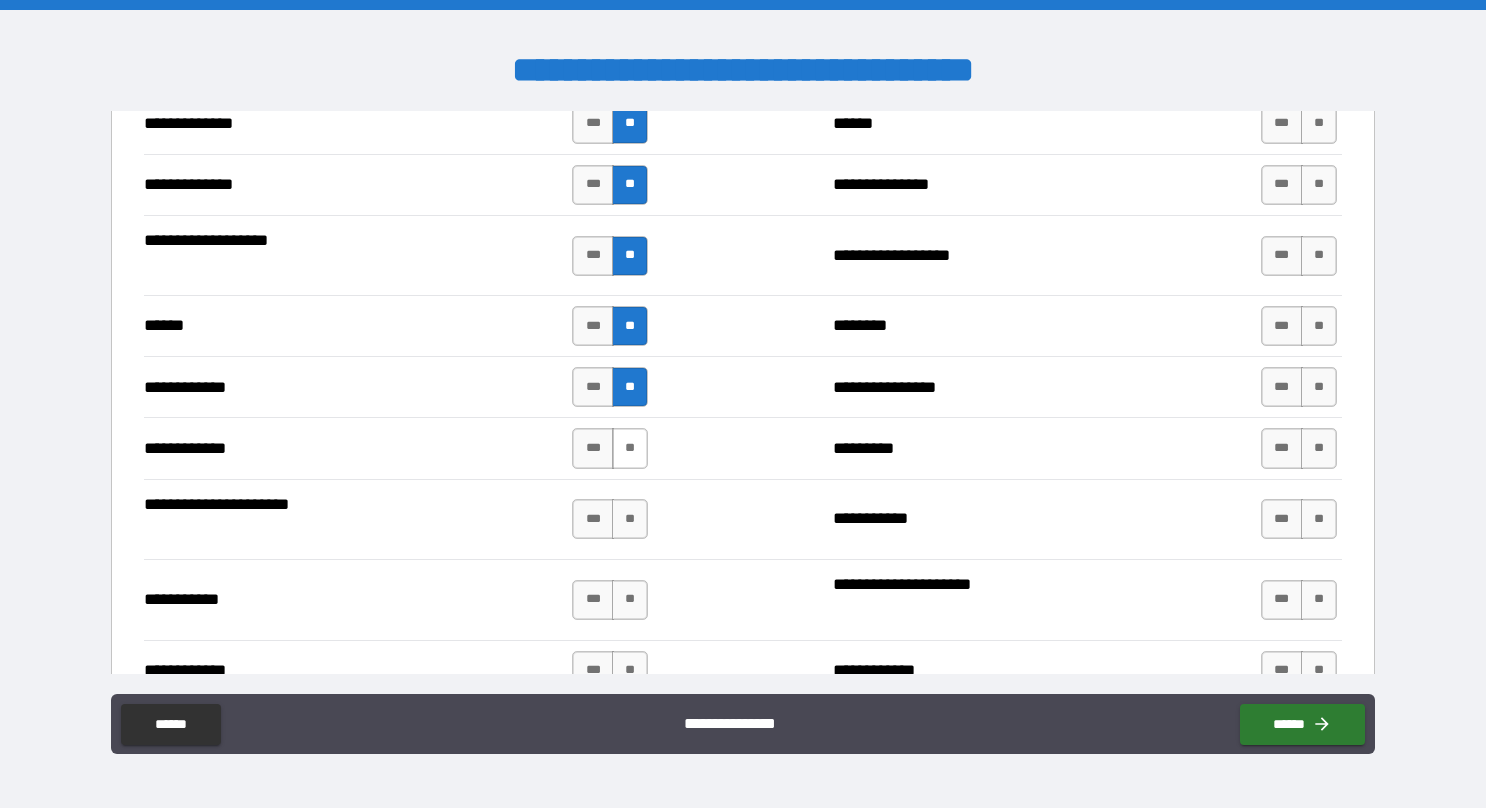 click on "**" at bounding box center [630, 448] 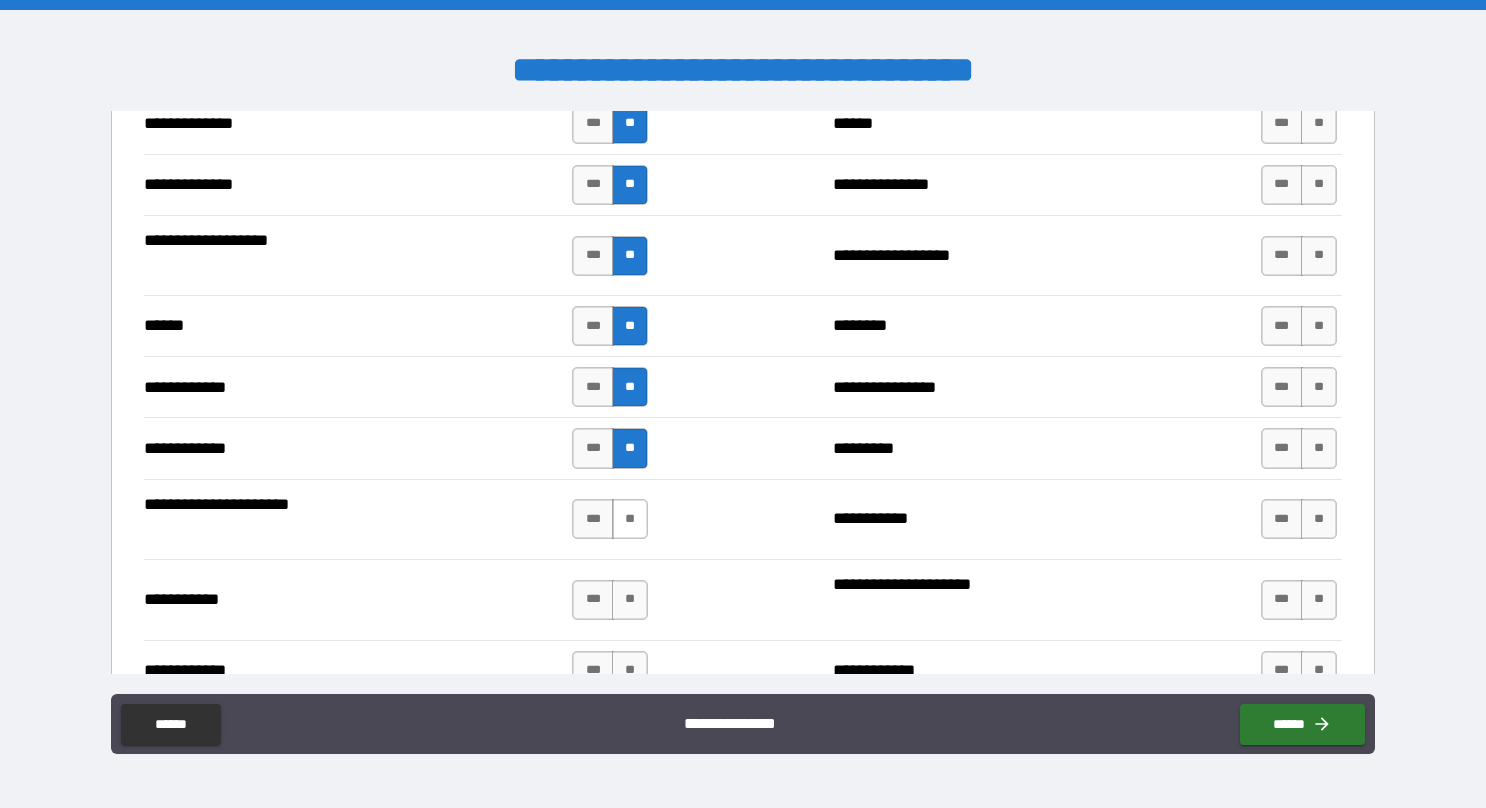 click on "**" at bounding box center (630, 519) 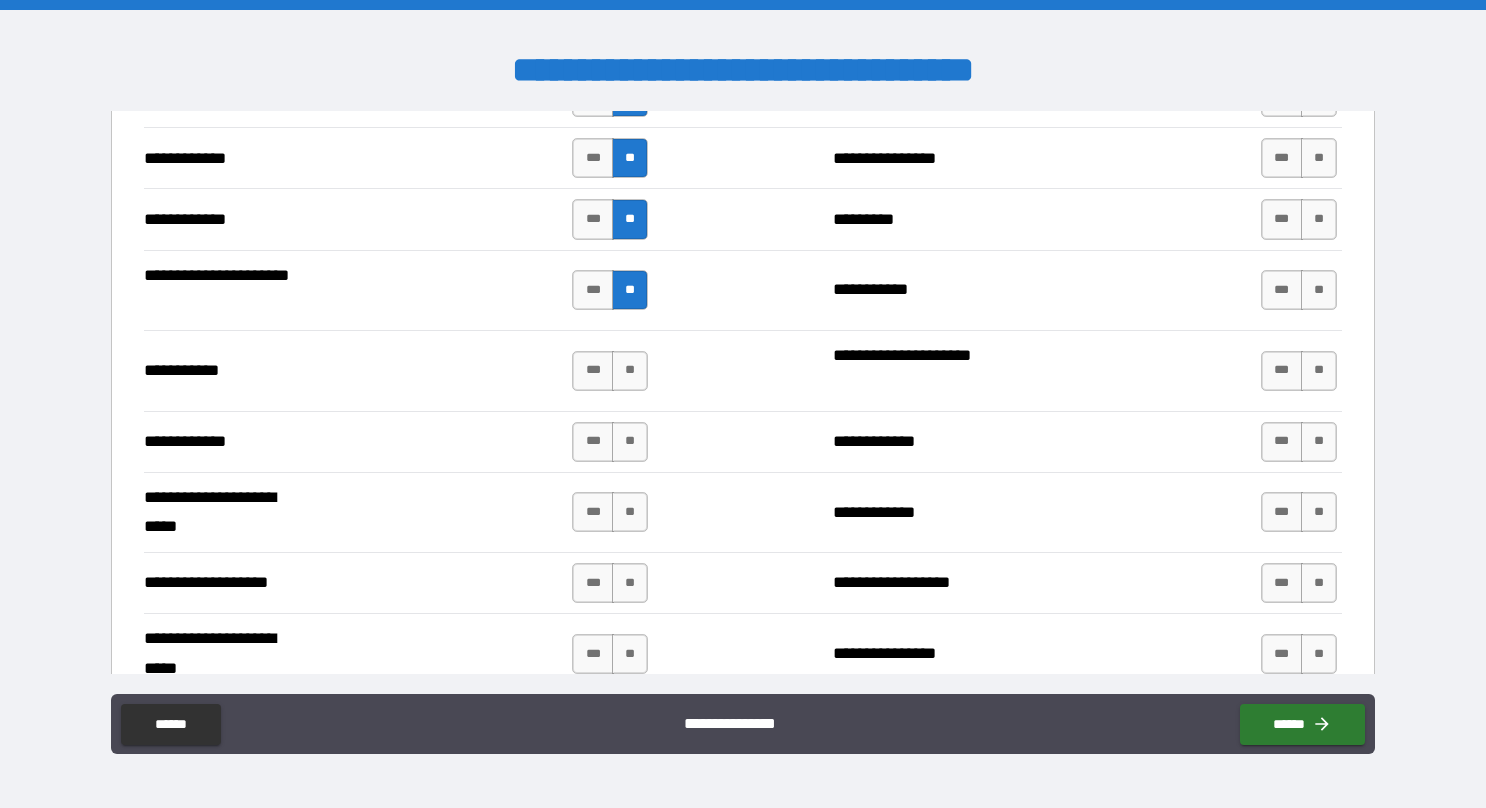 scroll, scrollTop: 3825, scrollLeft: 0, axis: vertical 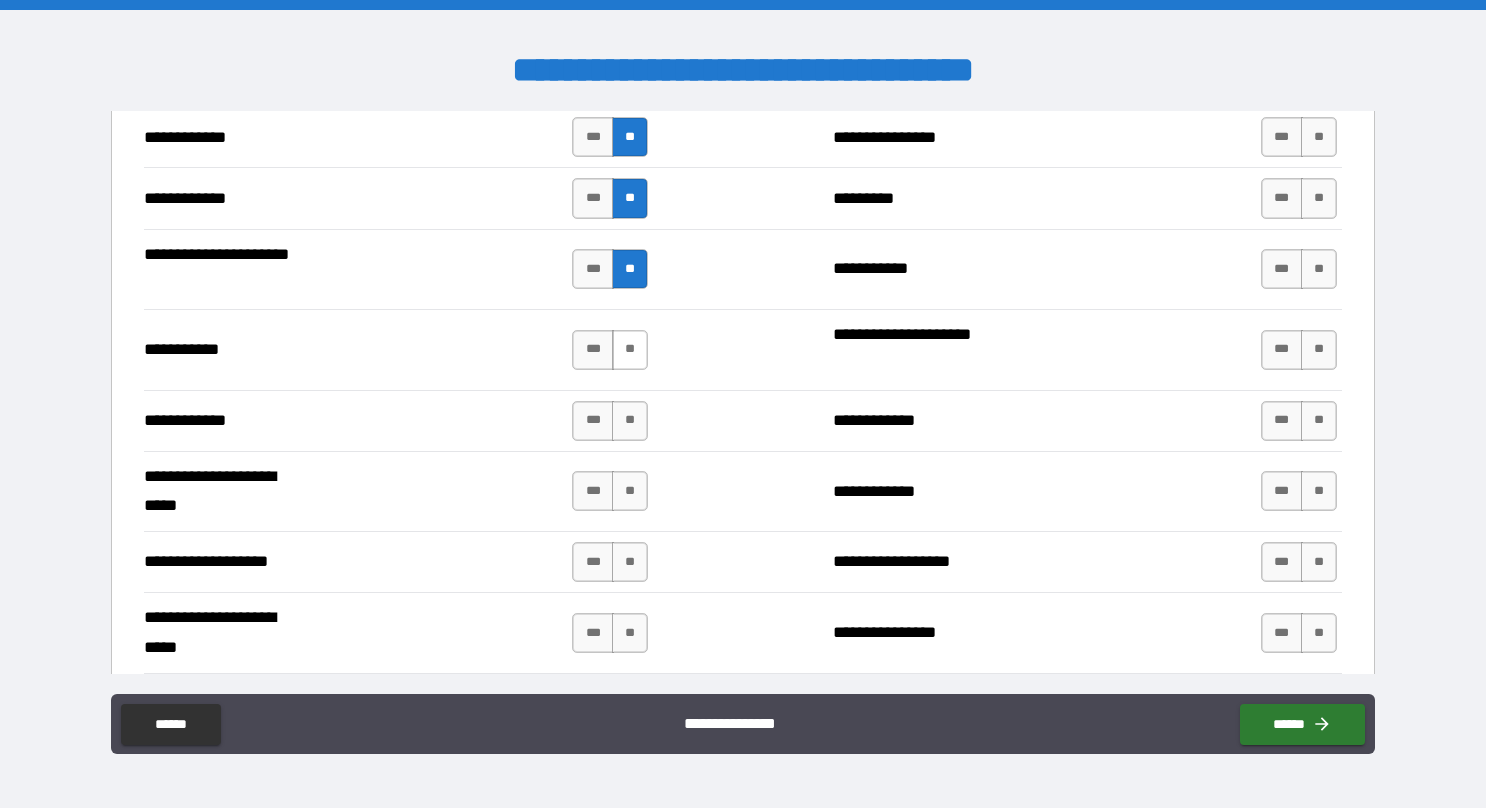 click on "**" at bounding box center (630, 350) 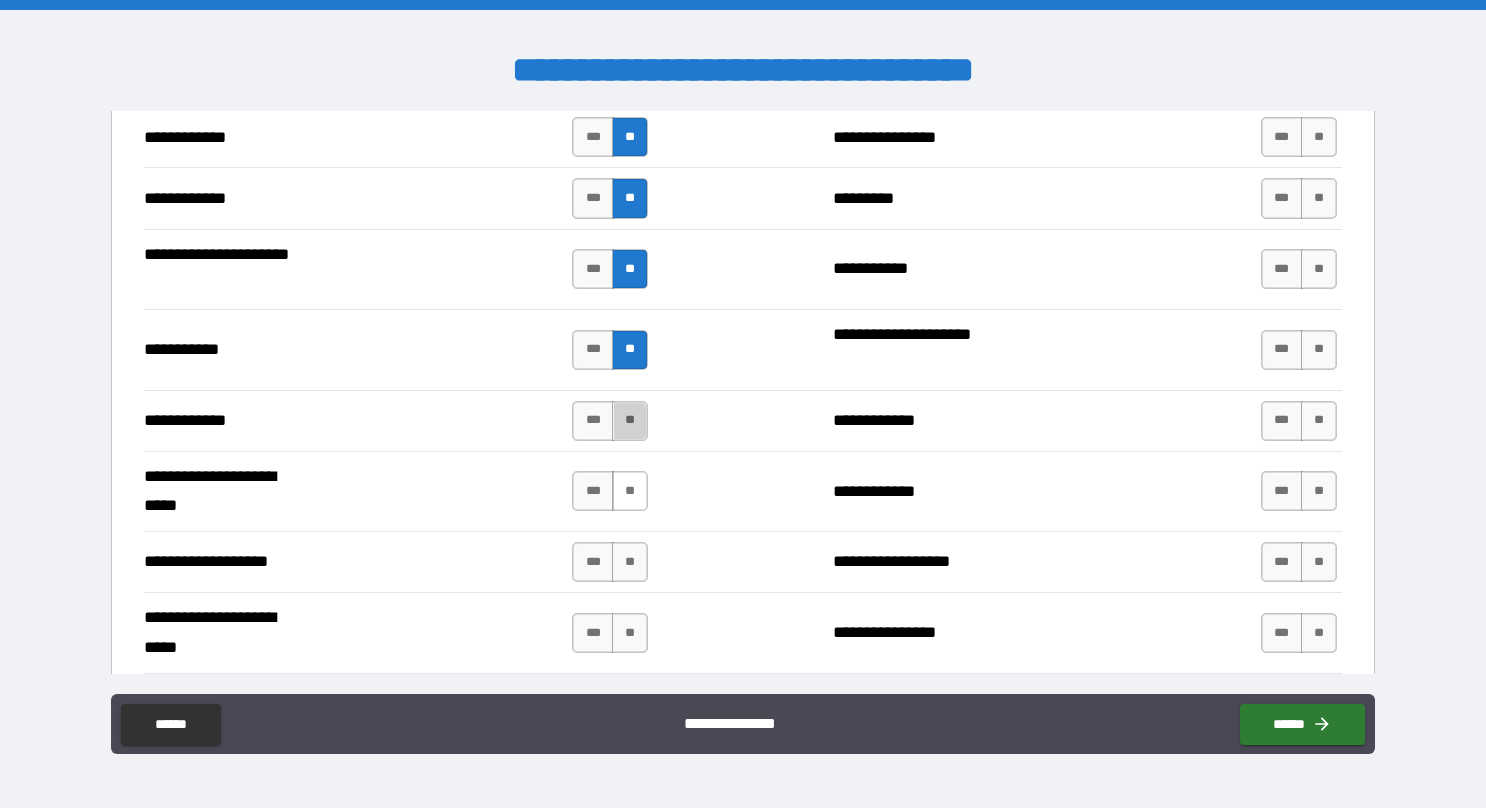 drag, startPoint x: 630, startPoint y: 398, endPoint x: 625, endPoint y: 470, distance: 72.1734 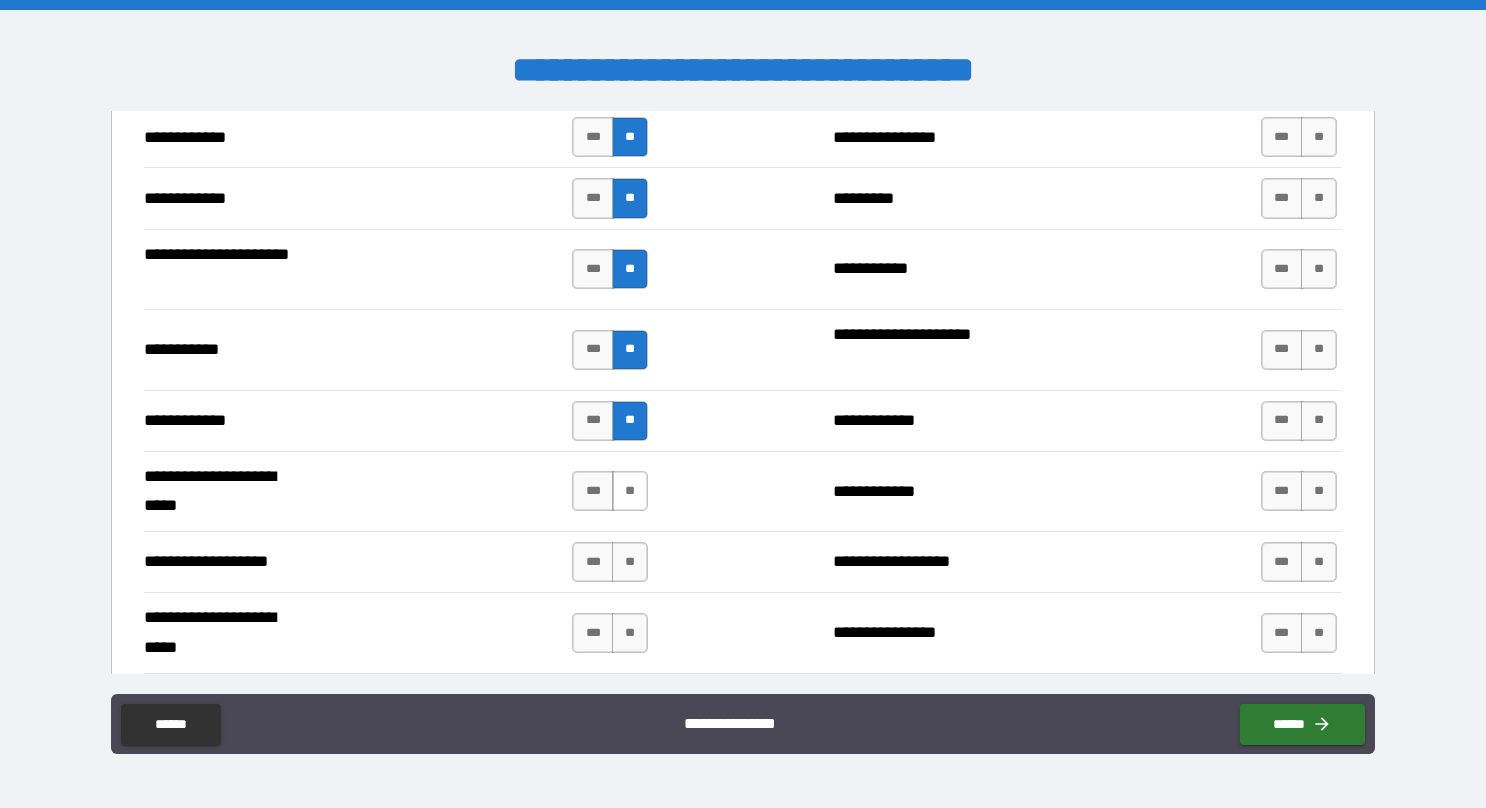 click on "**" at bounding box center [630, 491] 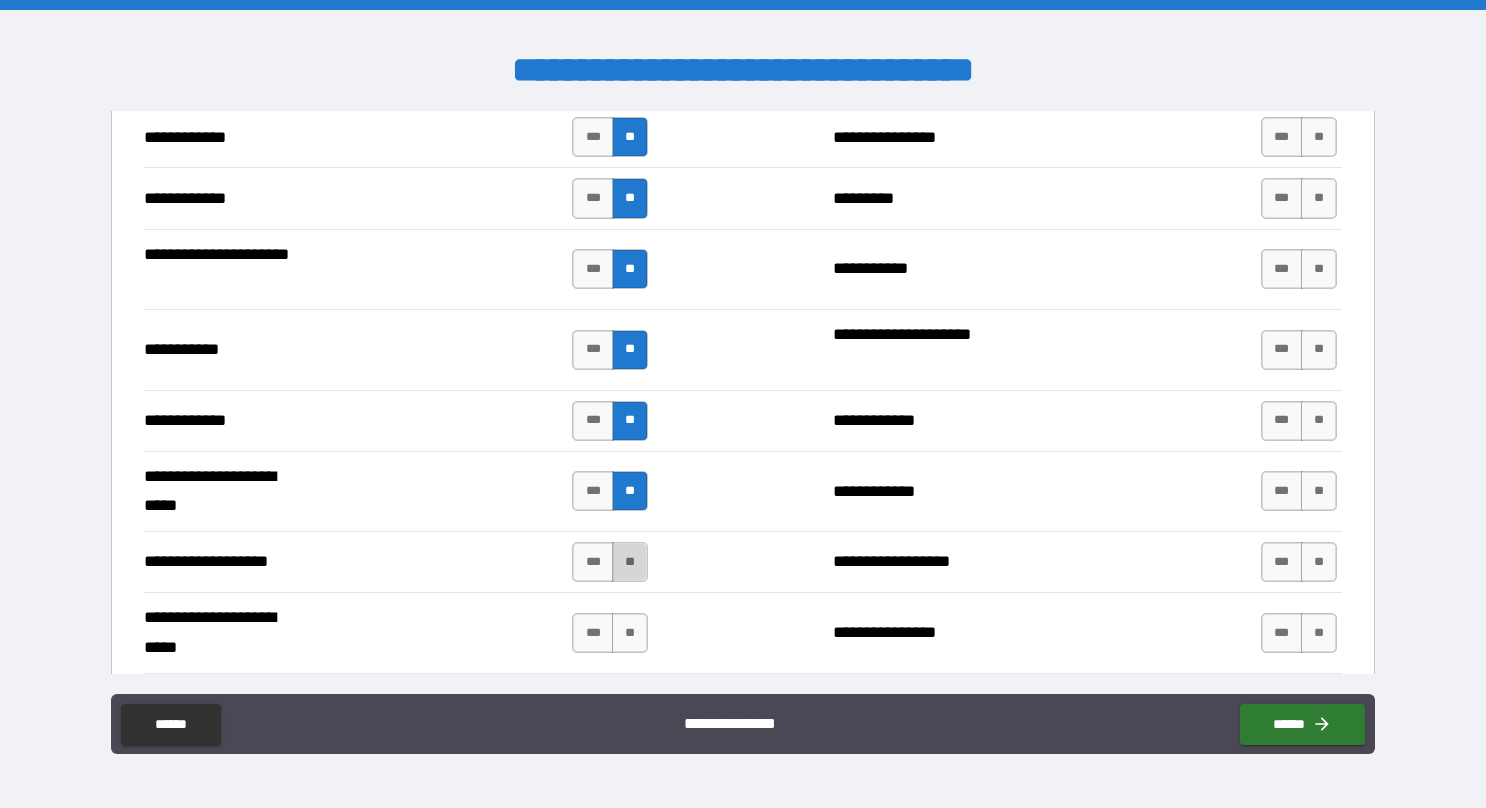 click on "**" at bounding box center (630, 562) 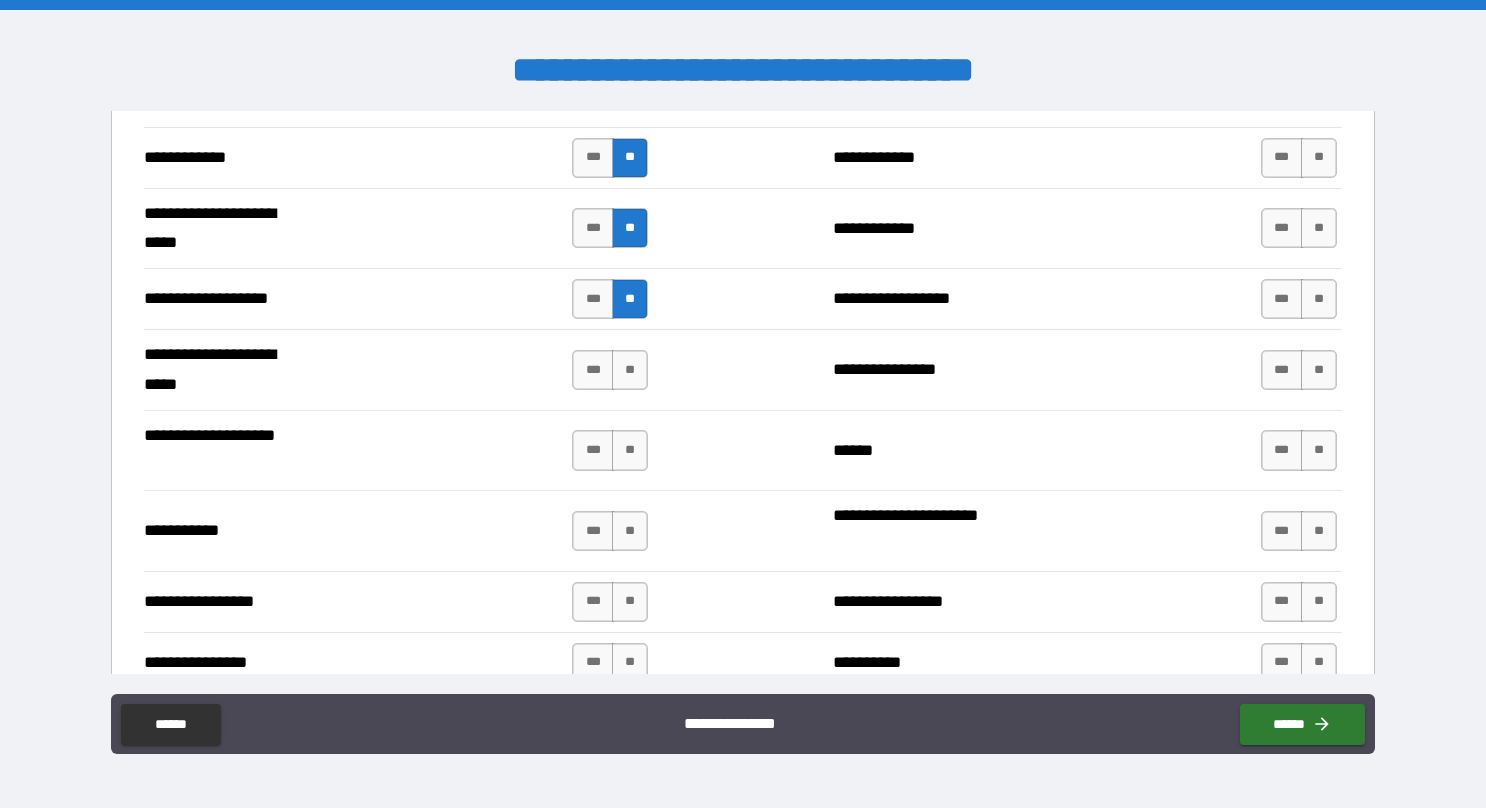 scroll, scrollTop: 4150, scrollLeft: 0, axis: vertical 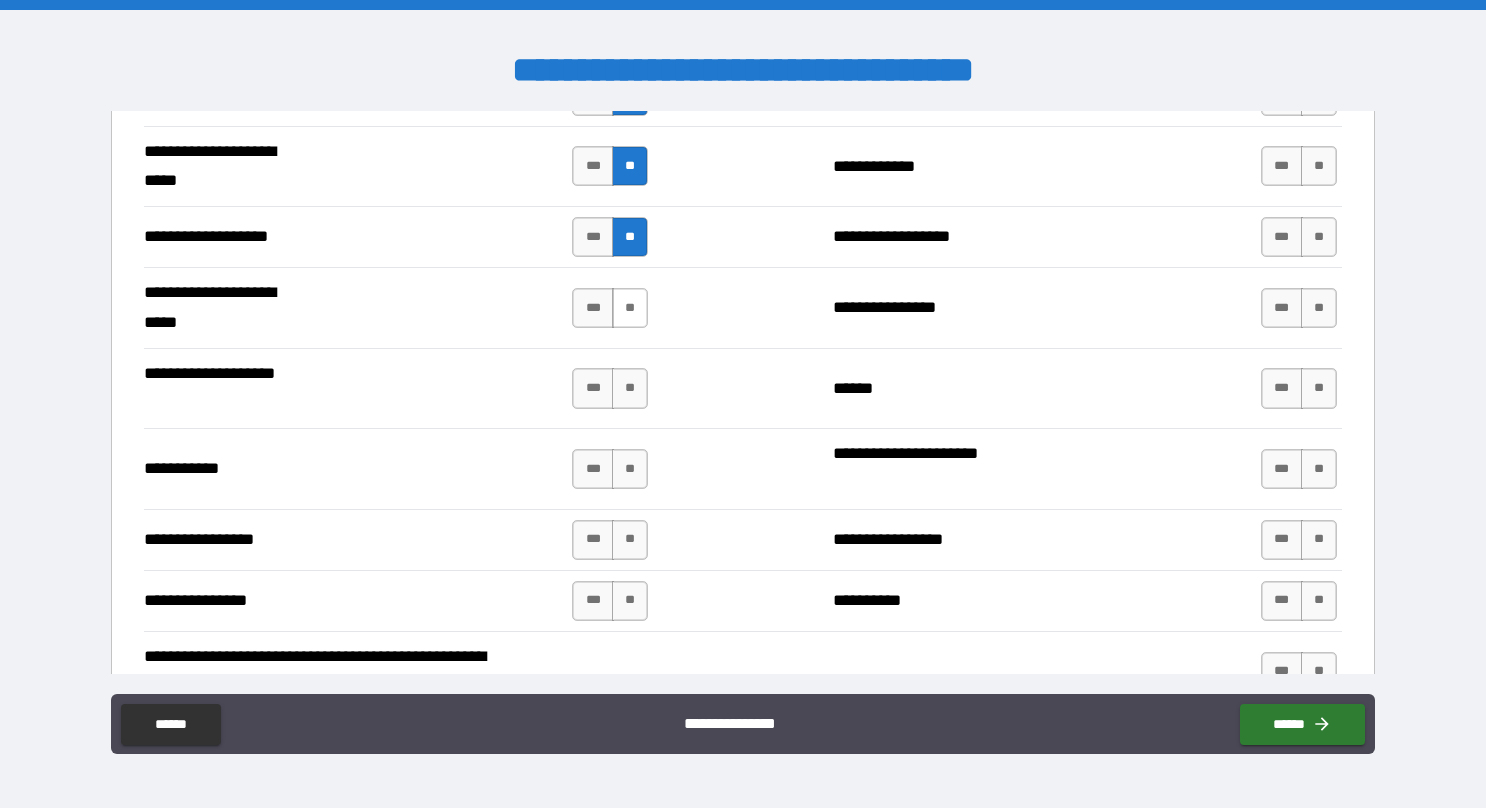 click on "**" at bounding box center (630, 308) 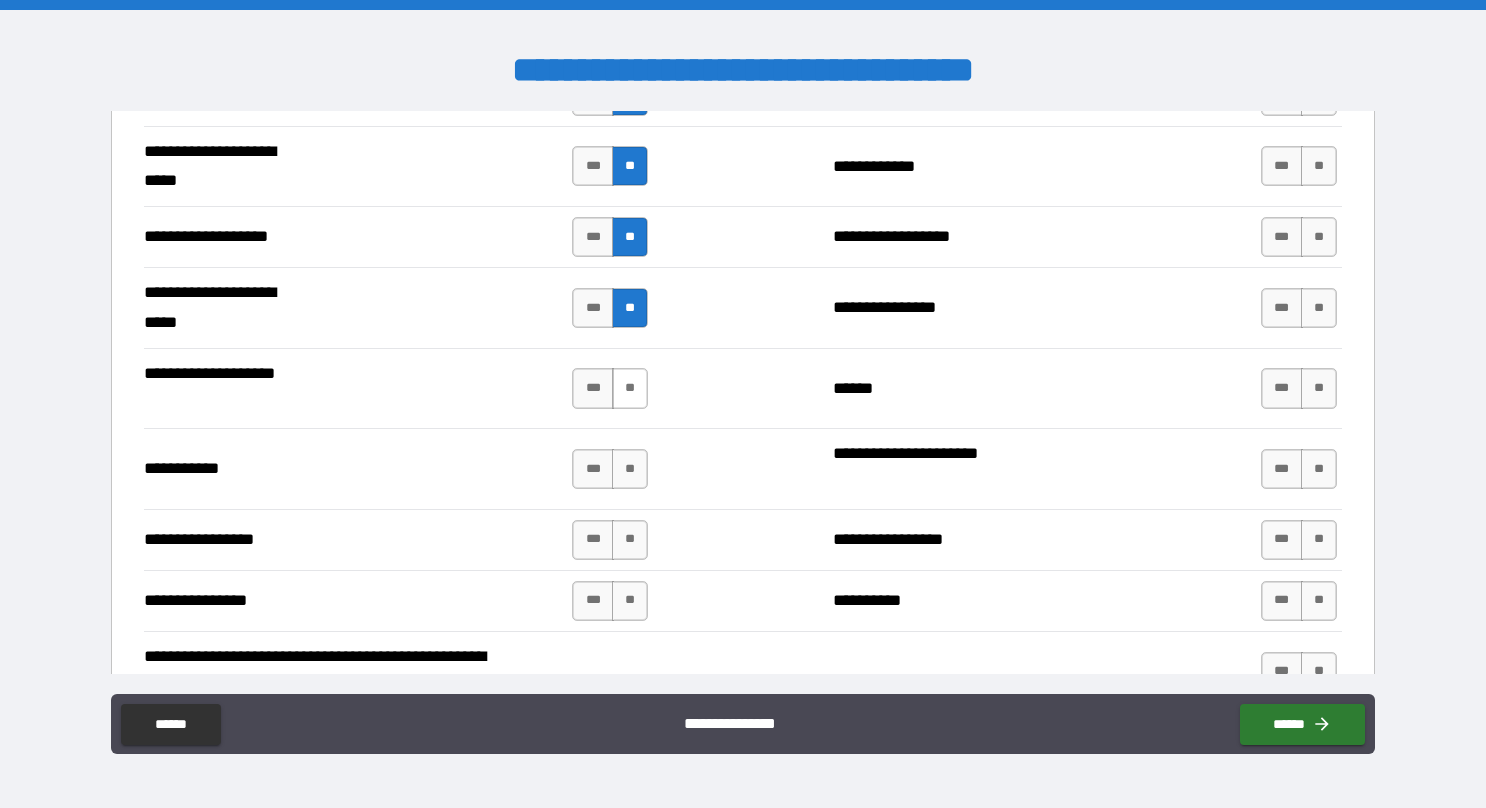 drag, startPoint x: 626, startPoint y: 363, endPoint x: 625, endPoint y: 374, distance: 11.045361 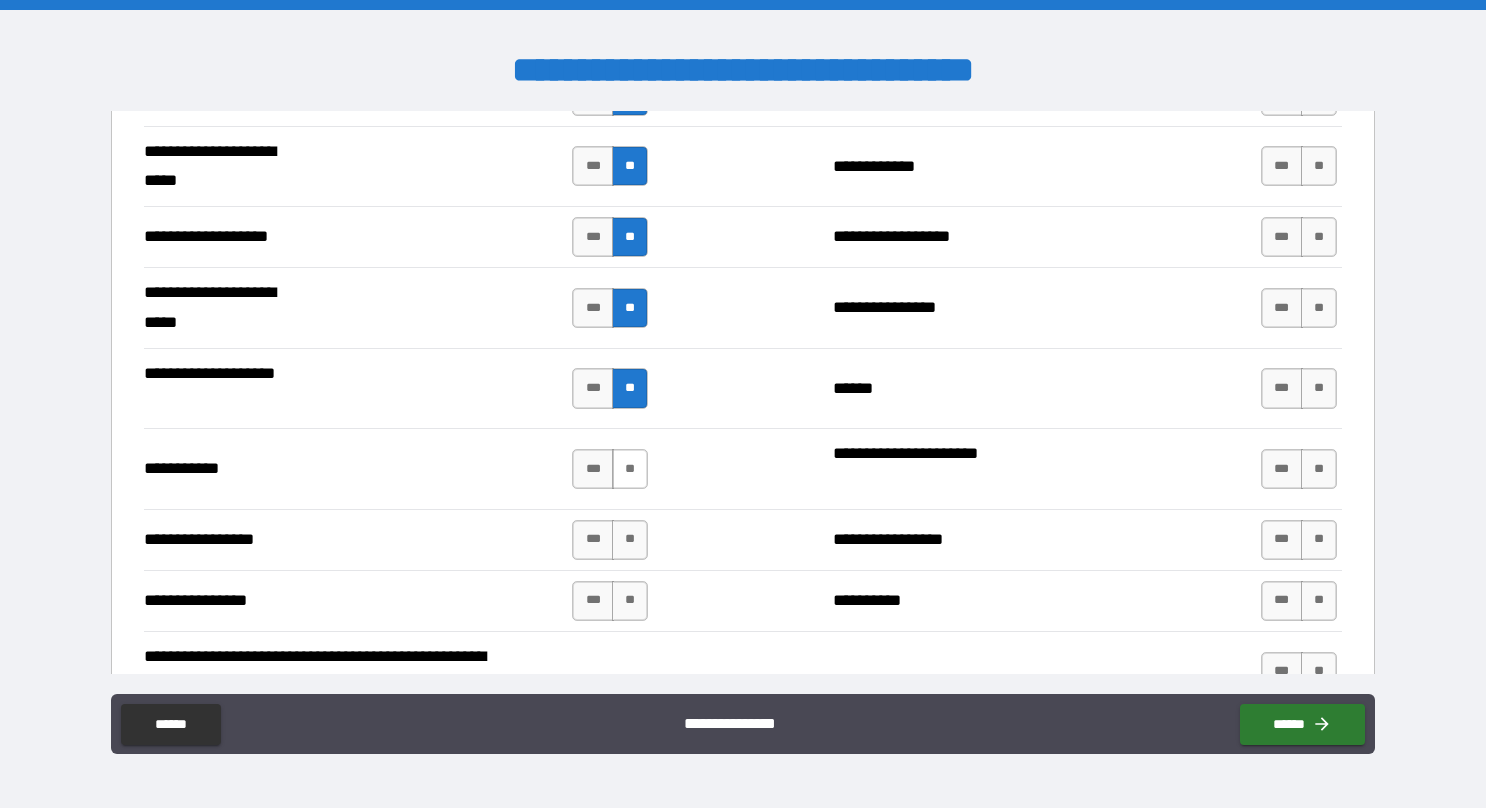 click on "**" at bounding box center [630, 469] 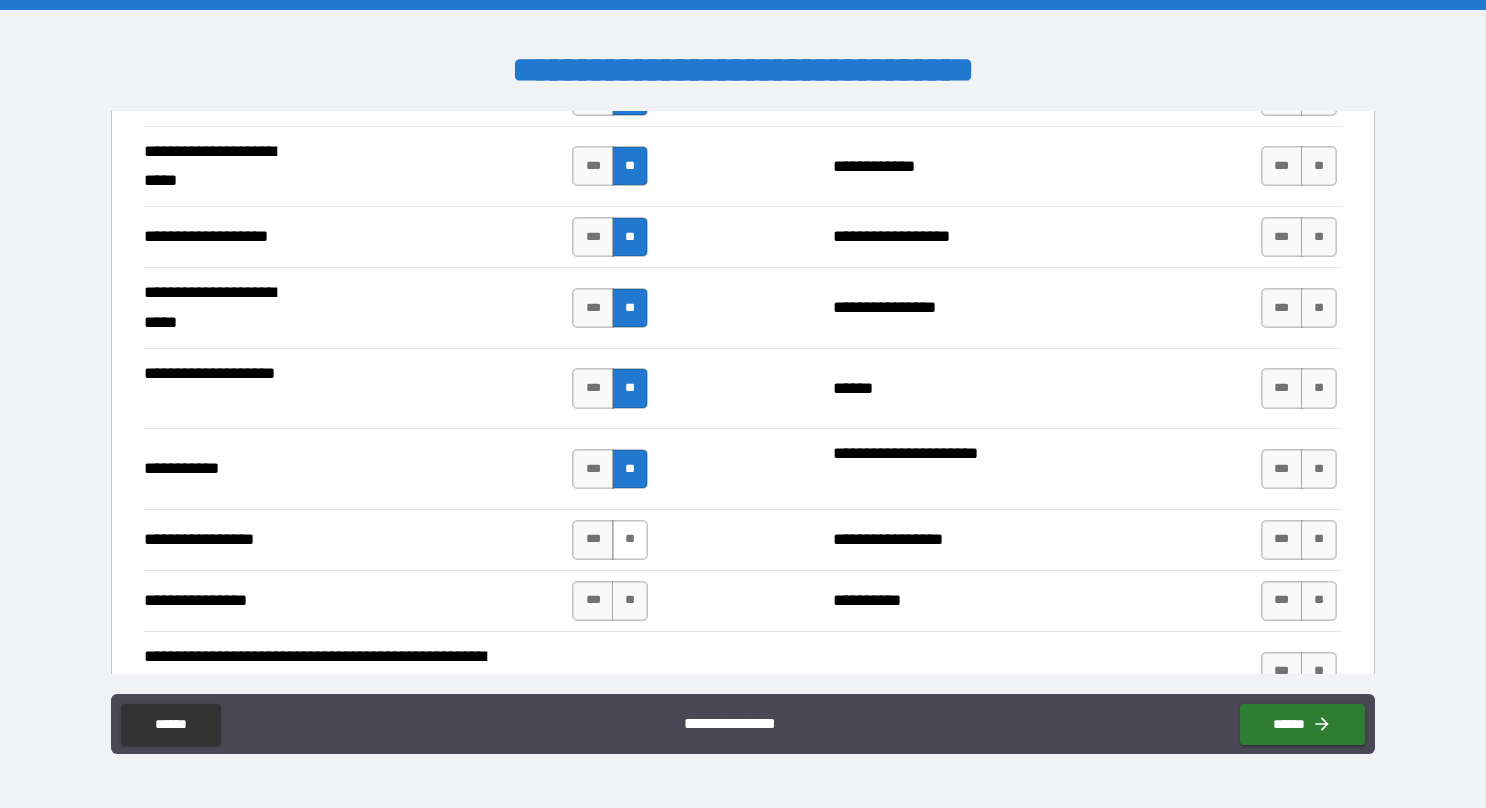click on "**" at bounding box center (630, 540) 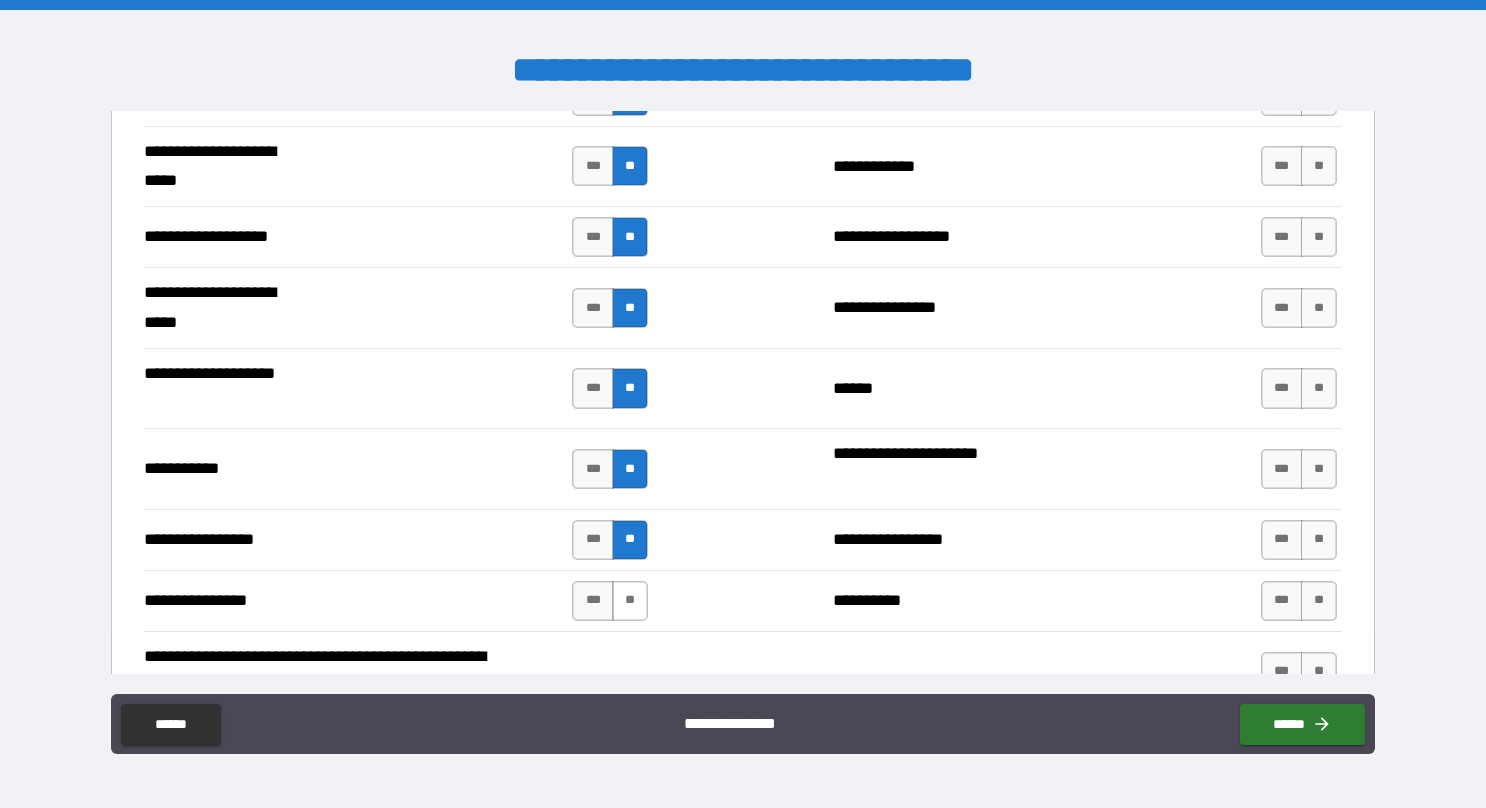 click on "**" at bounding box center (630, 601) 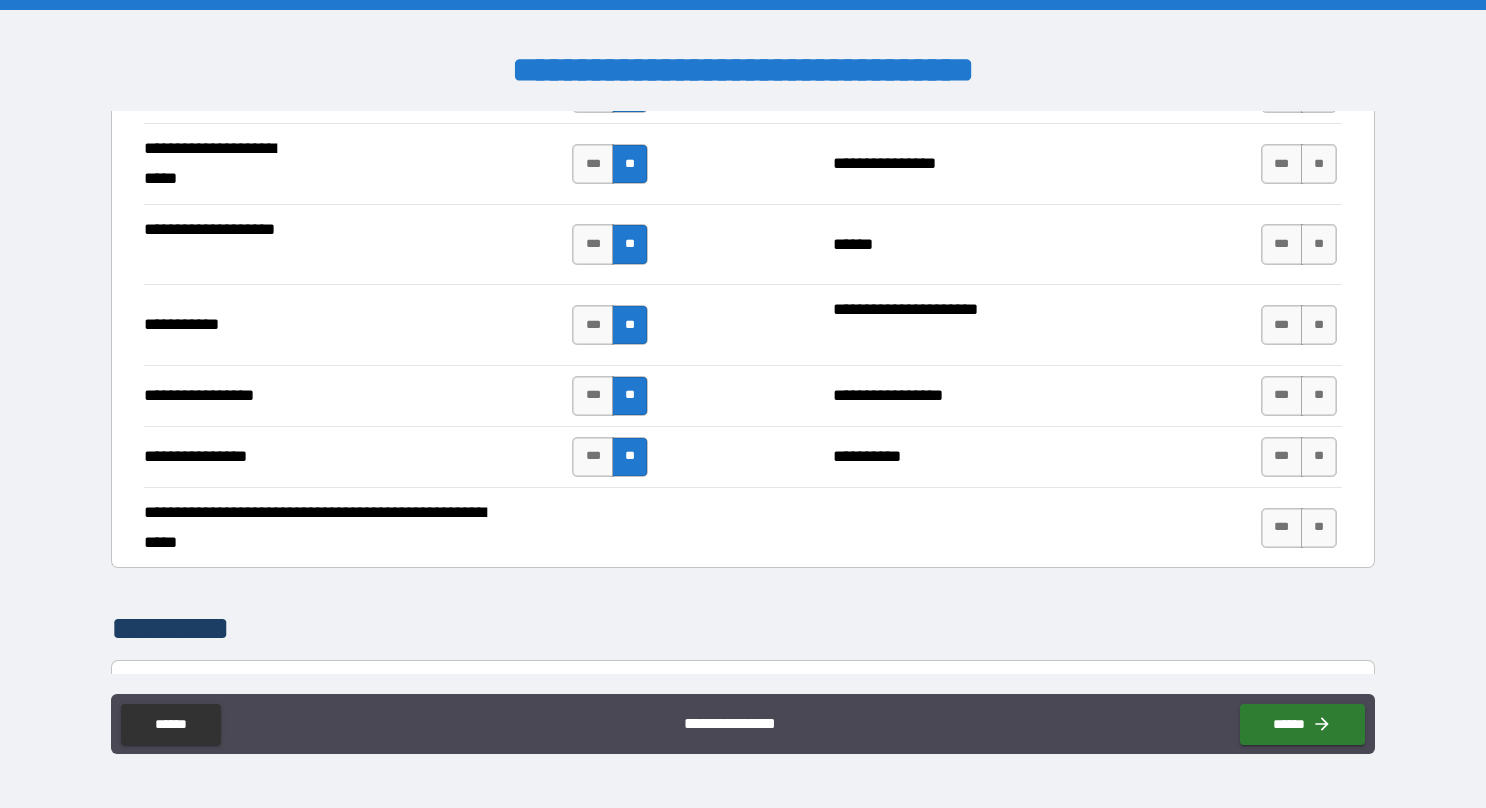 scroll, scrollTop: 4250, scrollLeft: 0, axis: vertical 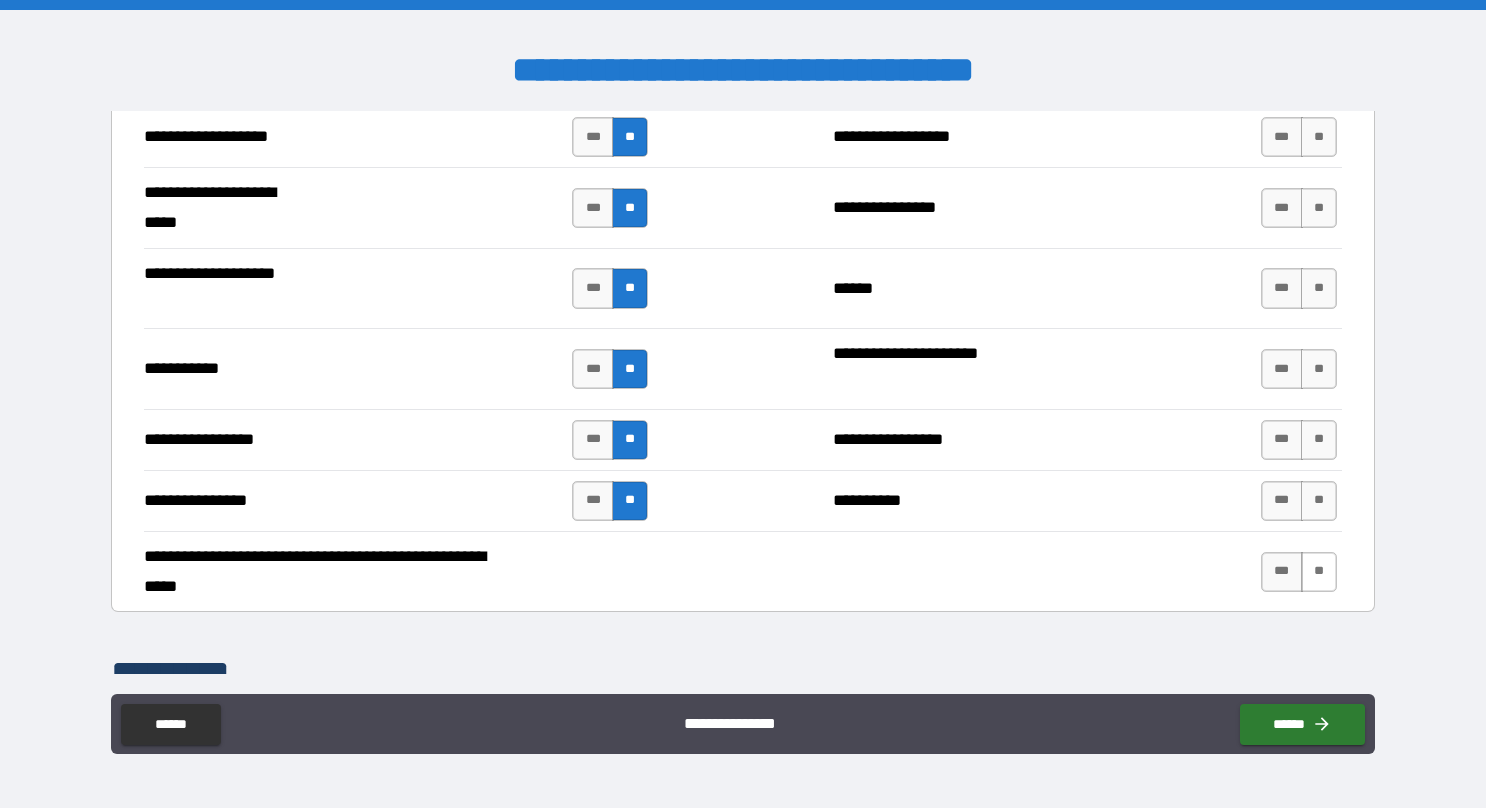 click on "**" at bounding box center [1319, 572] 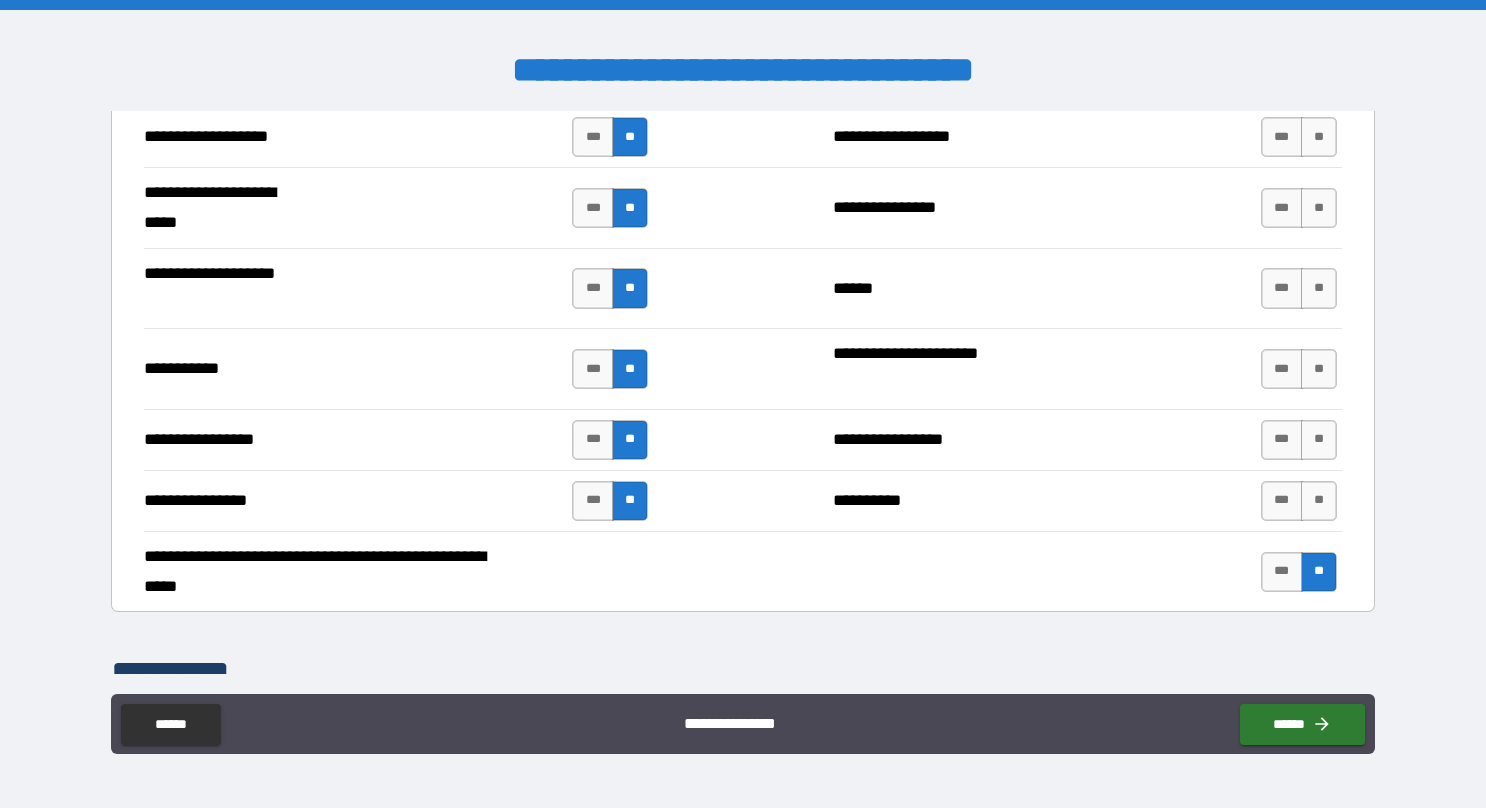 drag, startPoint x: 1306, startPoint y: 468, endPoint x: 1306, endPoint y: 456, distance: 12 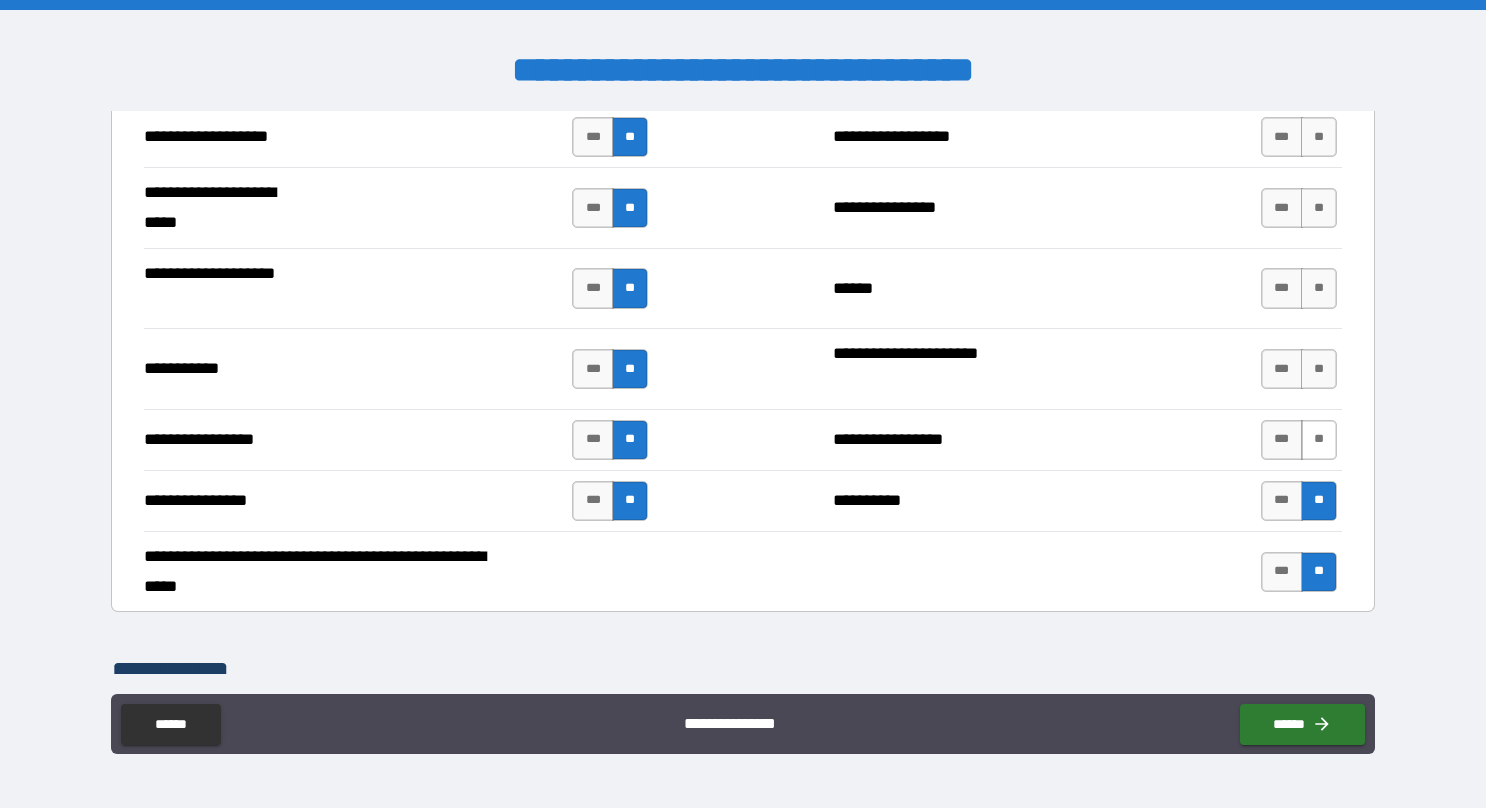 click on "**" at bounding box center (1319, 440) 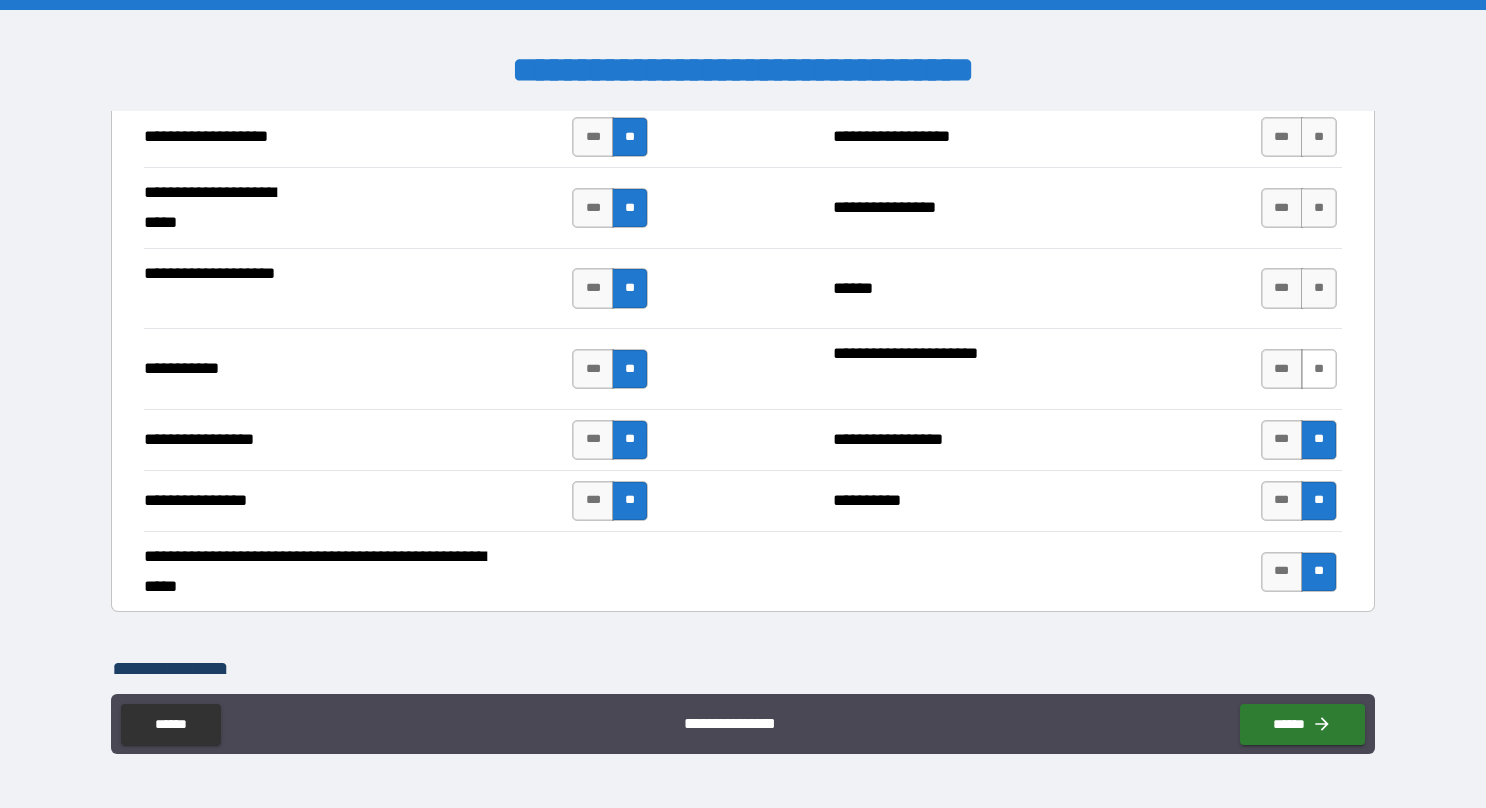 click on "**" at bounding box center [1319, 369] 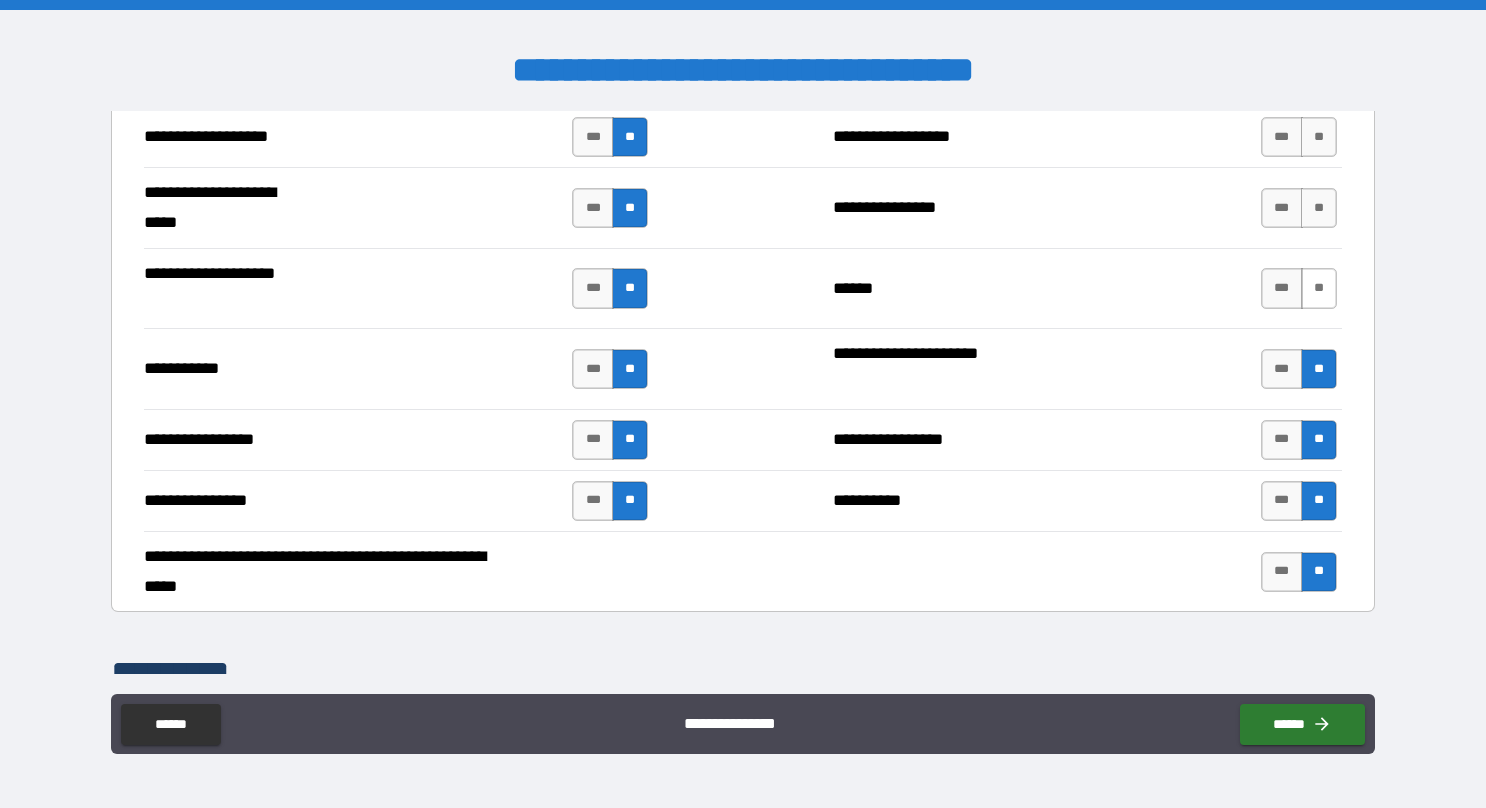 drag, startPoint x: 1326, startPoint y: 250, endPoint x: 1300, endPoint y: 278, distance: 38.209946 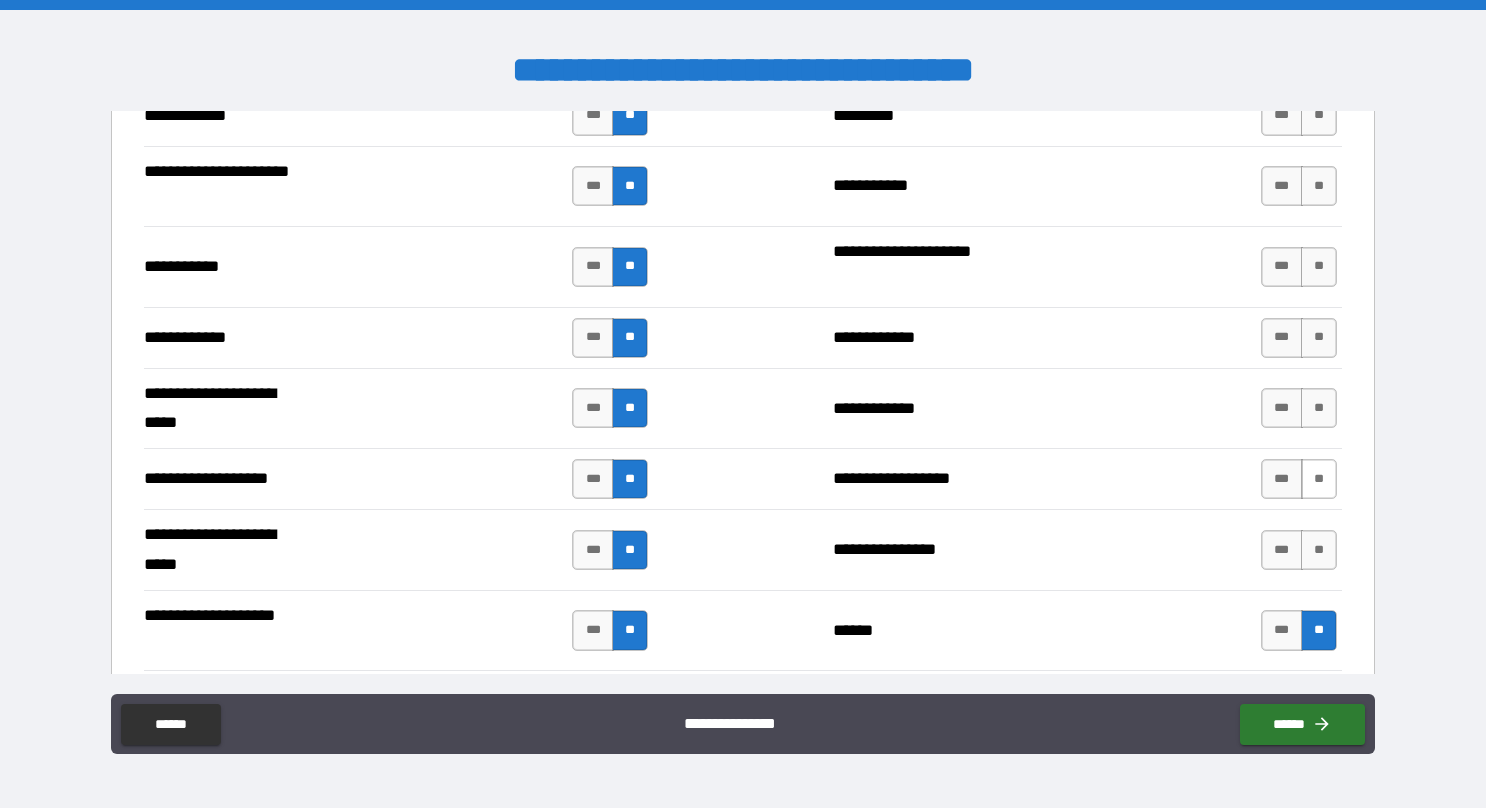scroll, scrollTop: 3875, scrollLeft: 0, axis: vertical 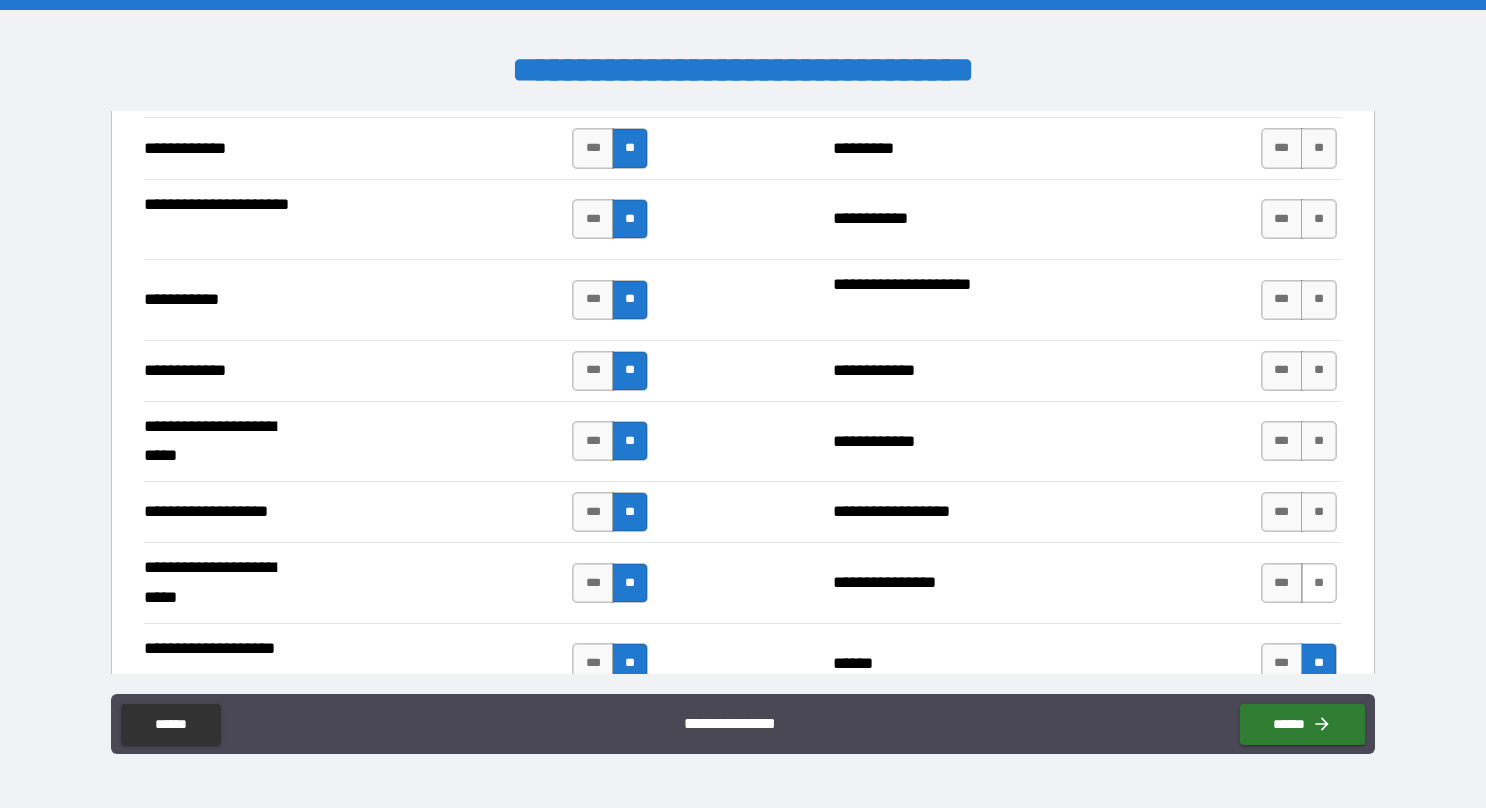 click on "**" at bounding box center (1319, 583) 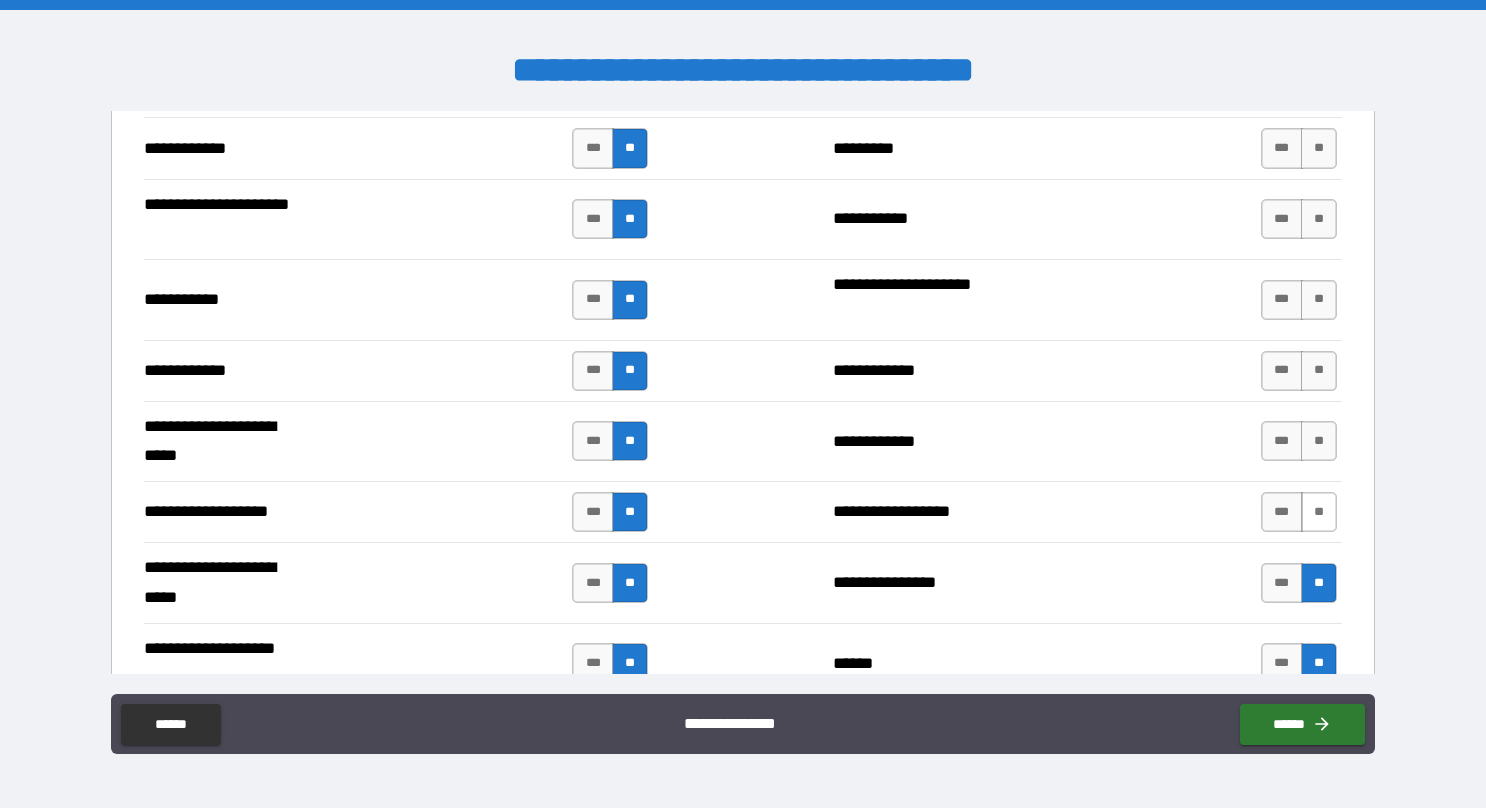 click on "**" at bounding box center (1319, 512) 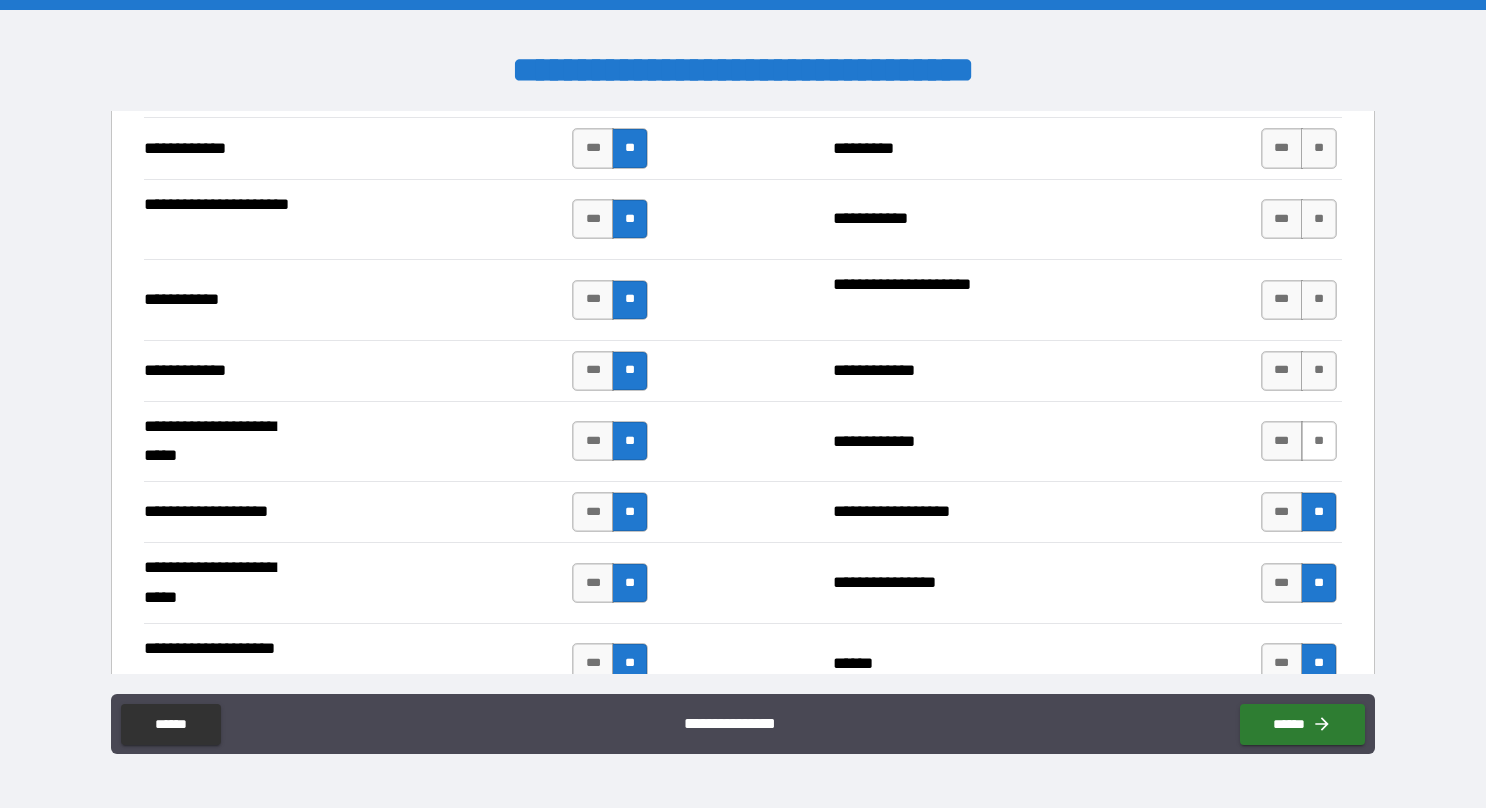 click on "**" at bounding box center (1319, 441) 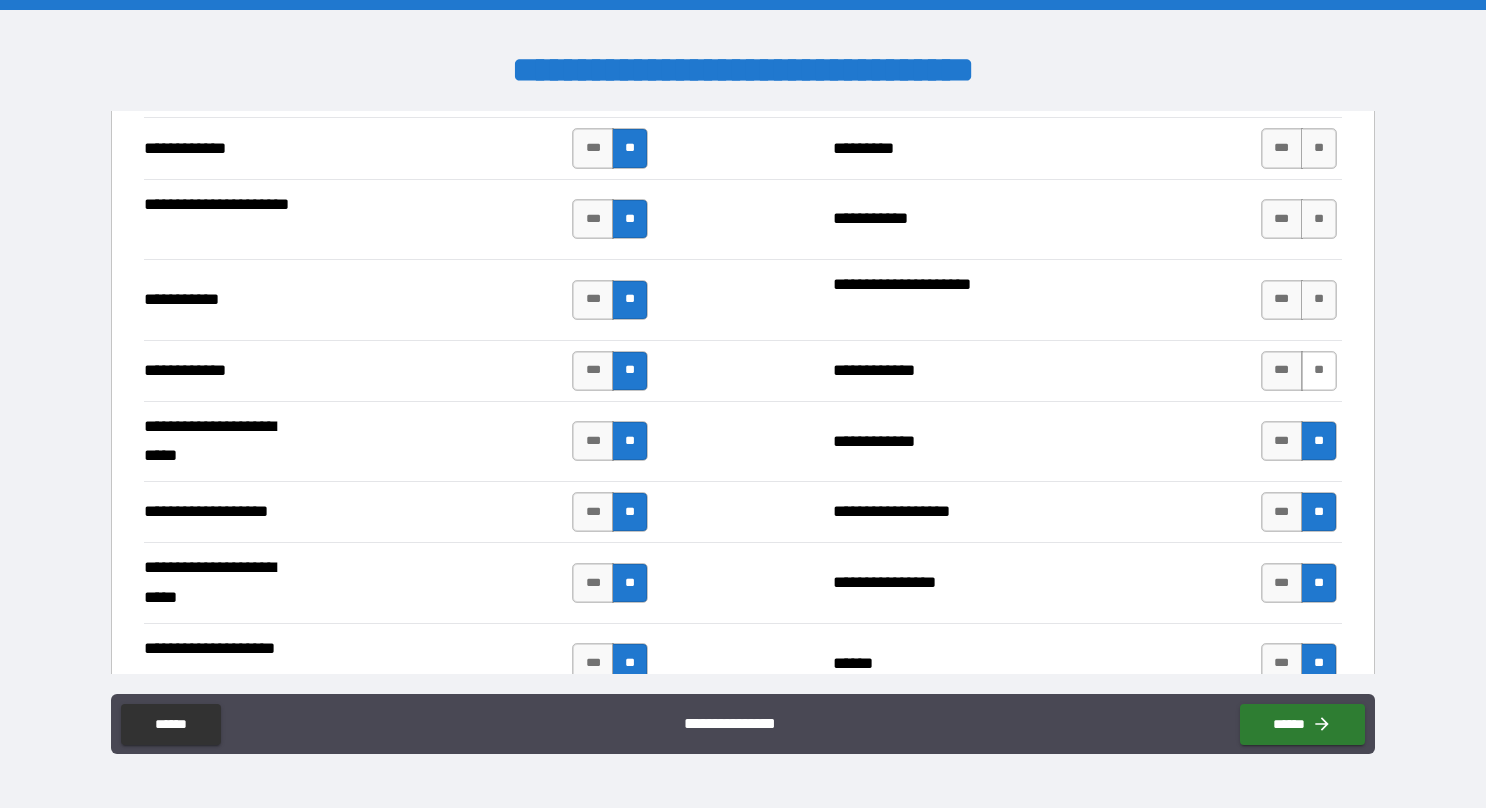 click on "**" at bounding box center [1319, 371] 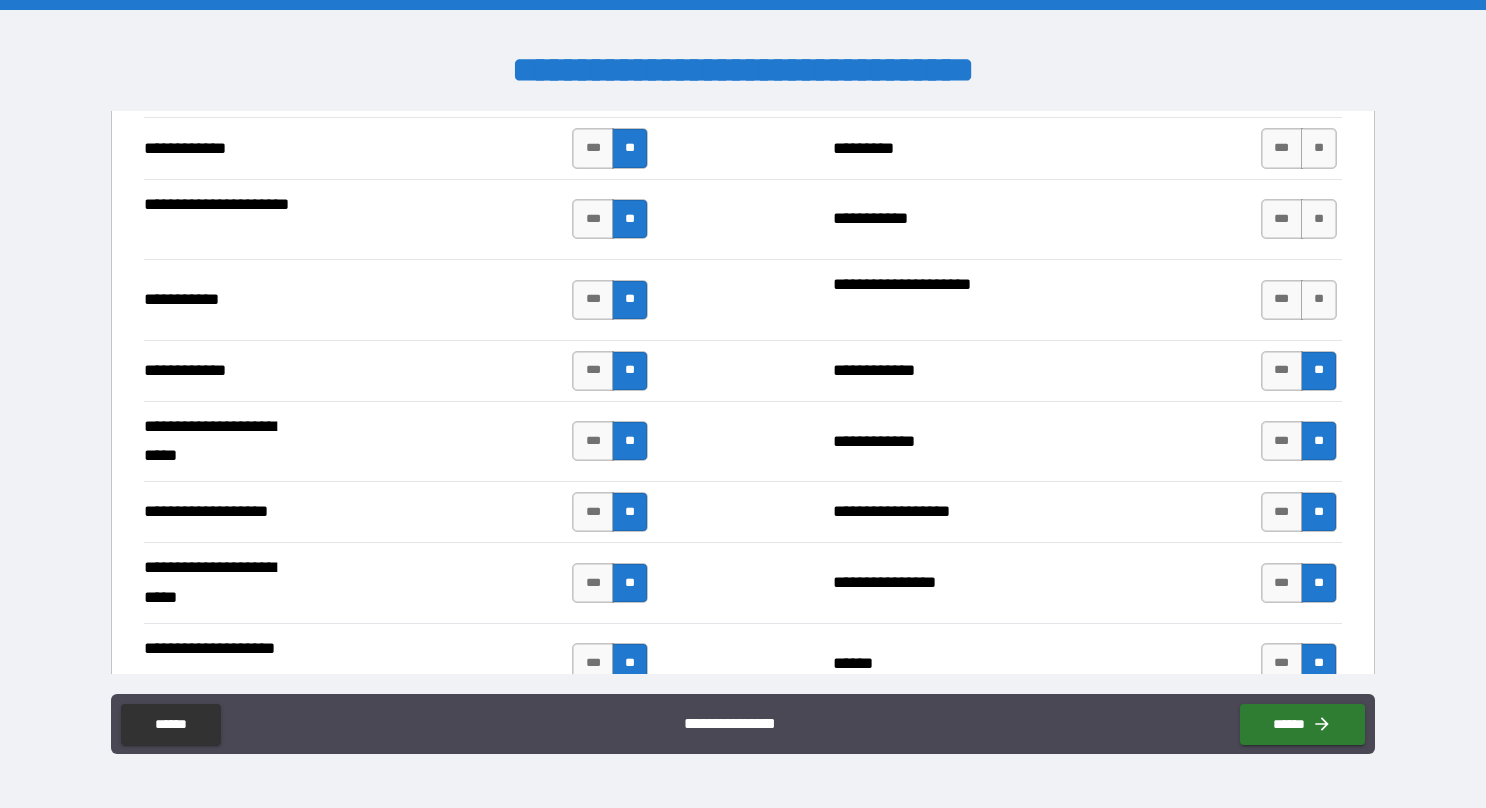 click on "*** **" at bounding box center (1299, 300) 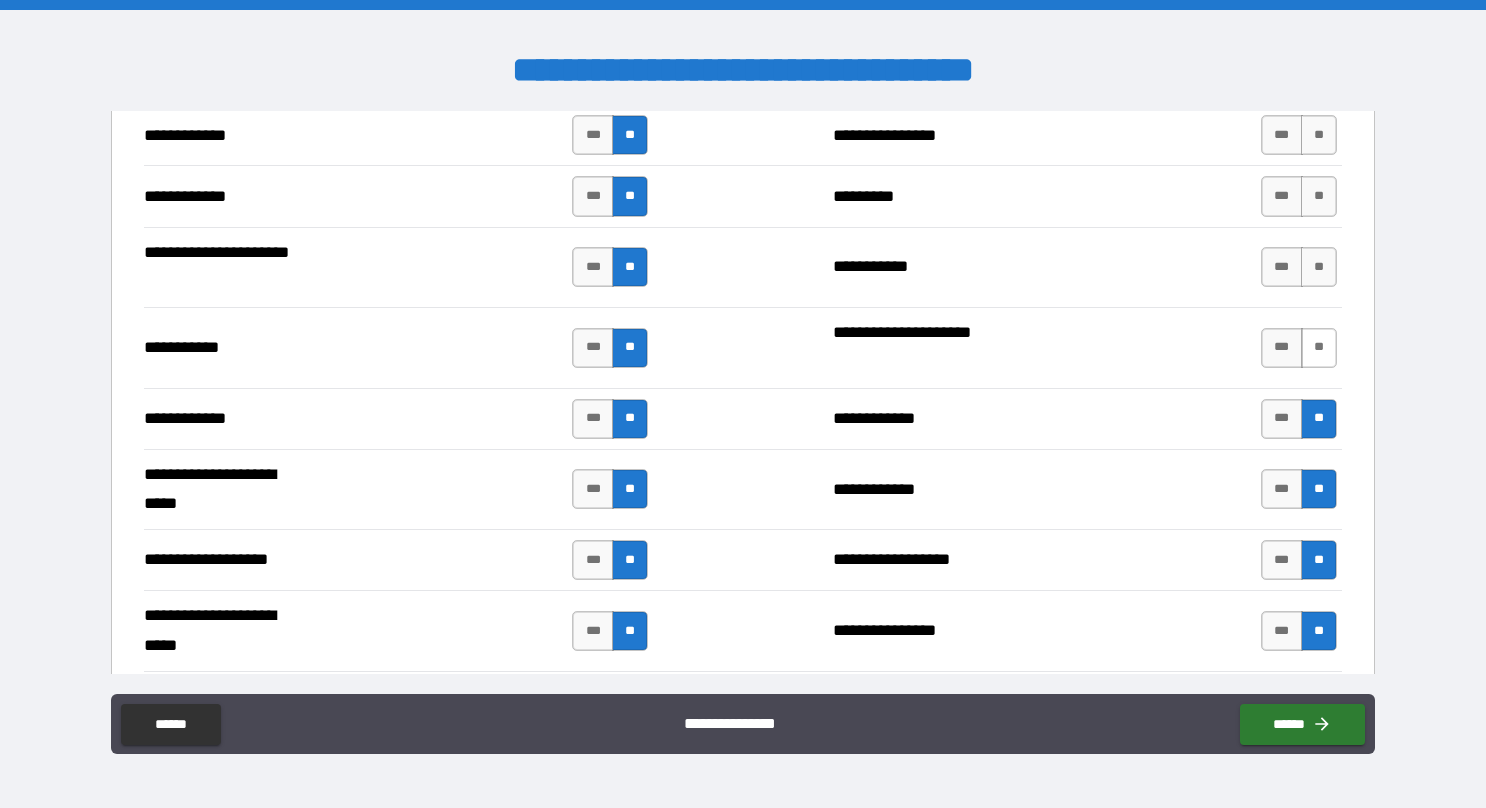 scroll, scrollTop: 3825, scrollLeft: 0, axis: vertical 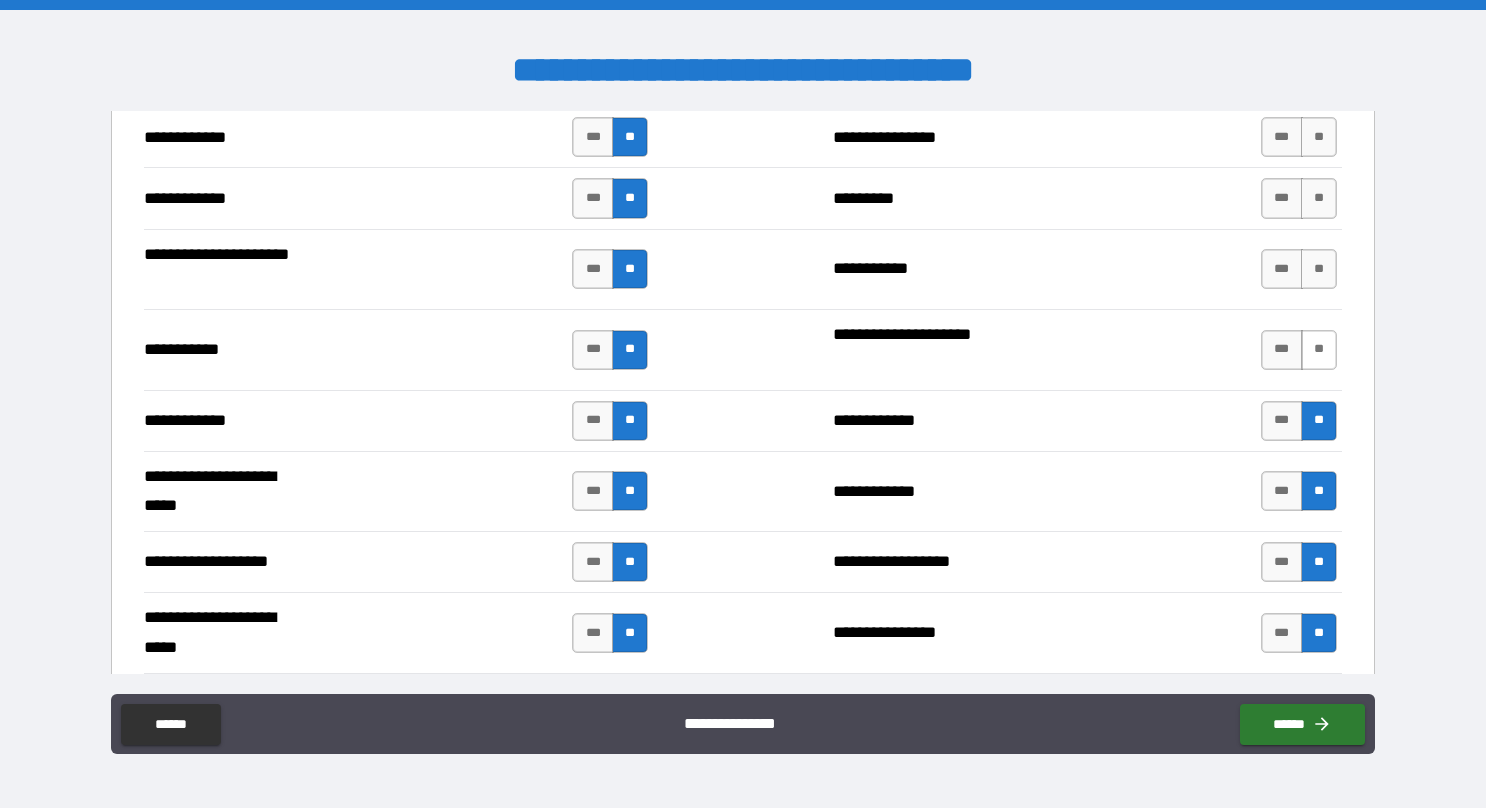 click on "**" at bounding box center (1319, 350) 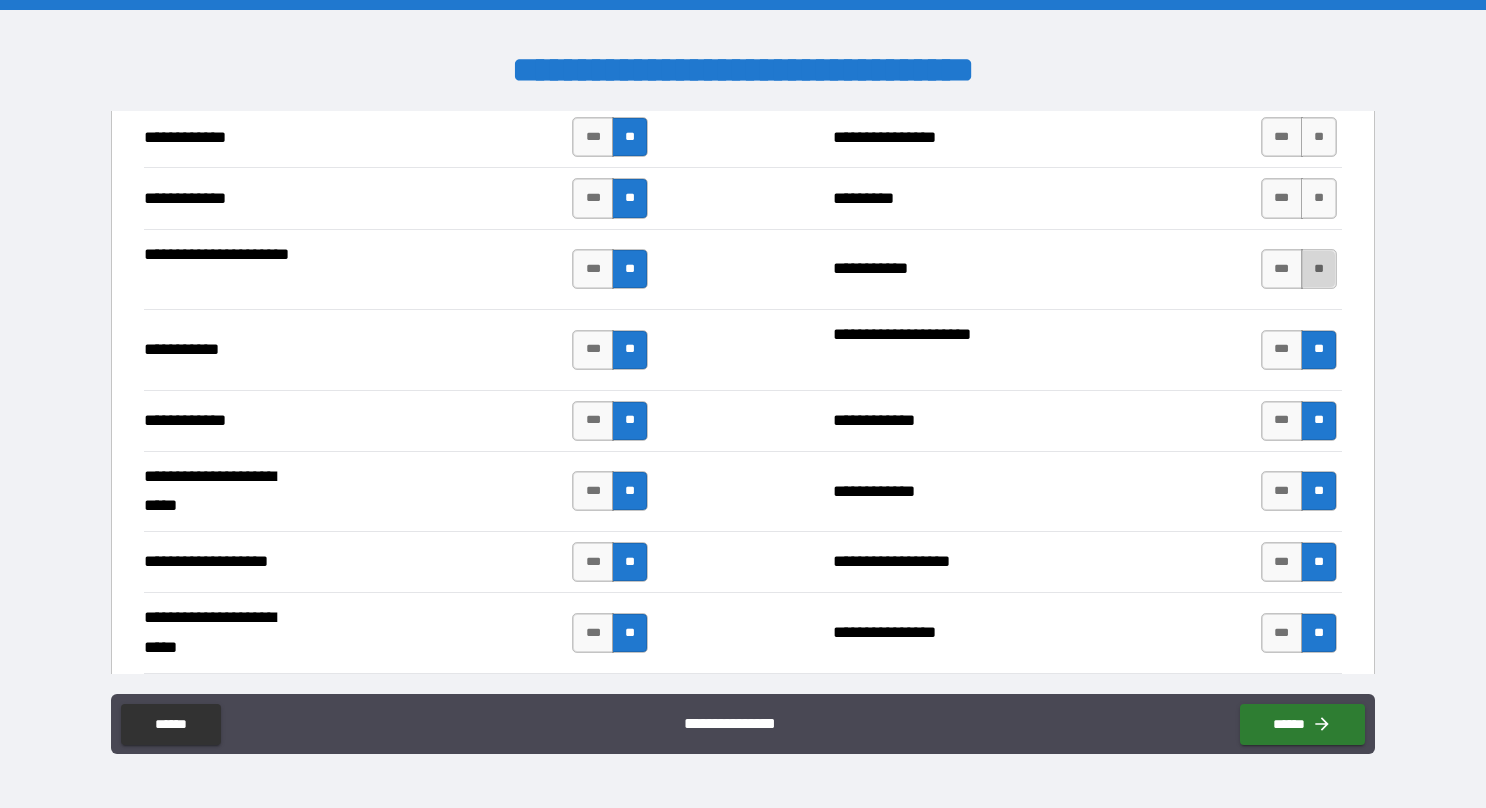click on "**" at bounding box center [1319, 269] 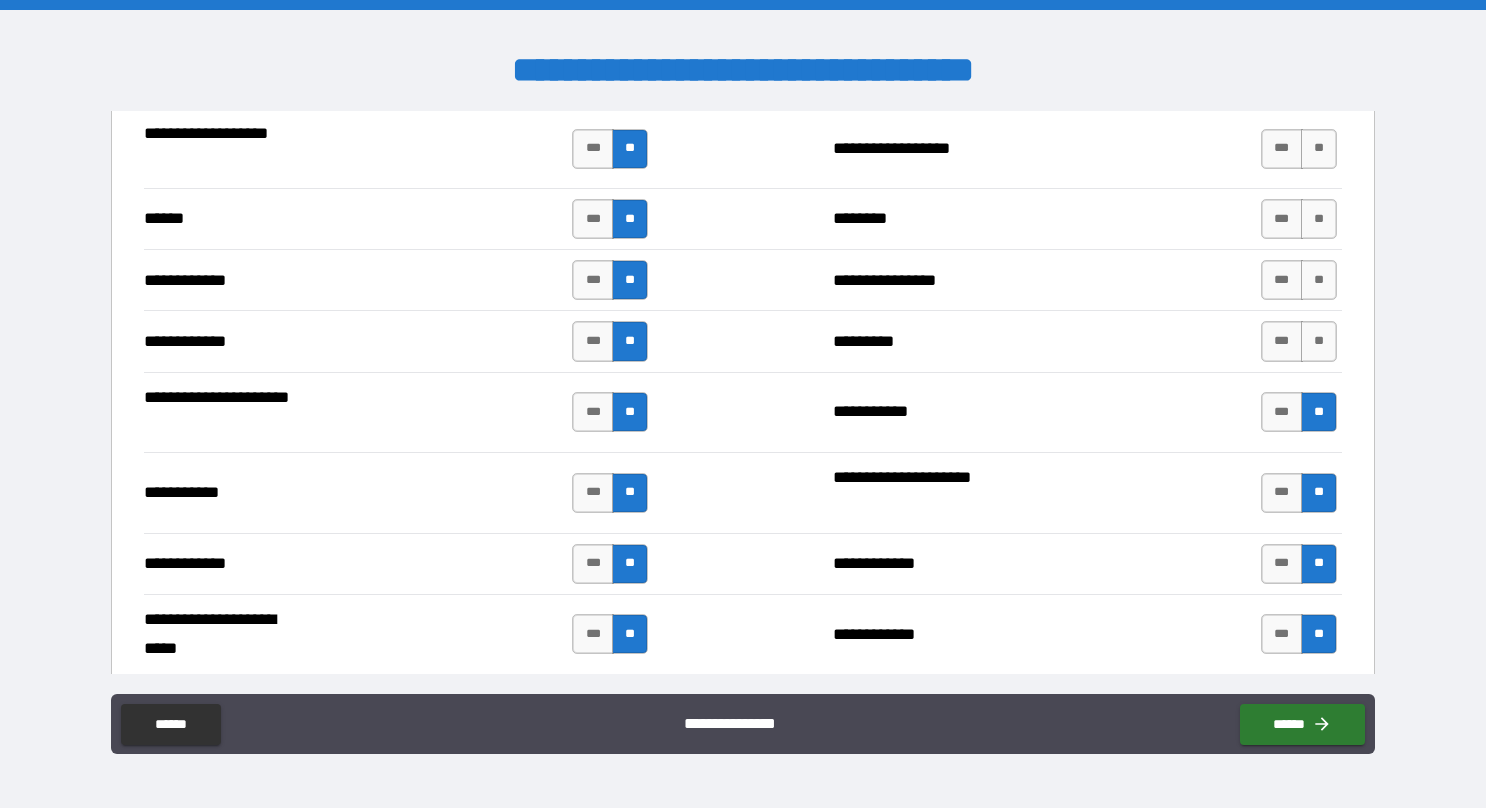 scroll, scrollTop: 3600, scrollLeft: 0, axis: vertical 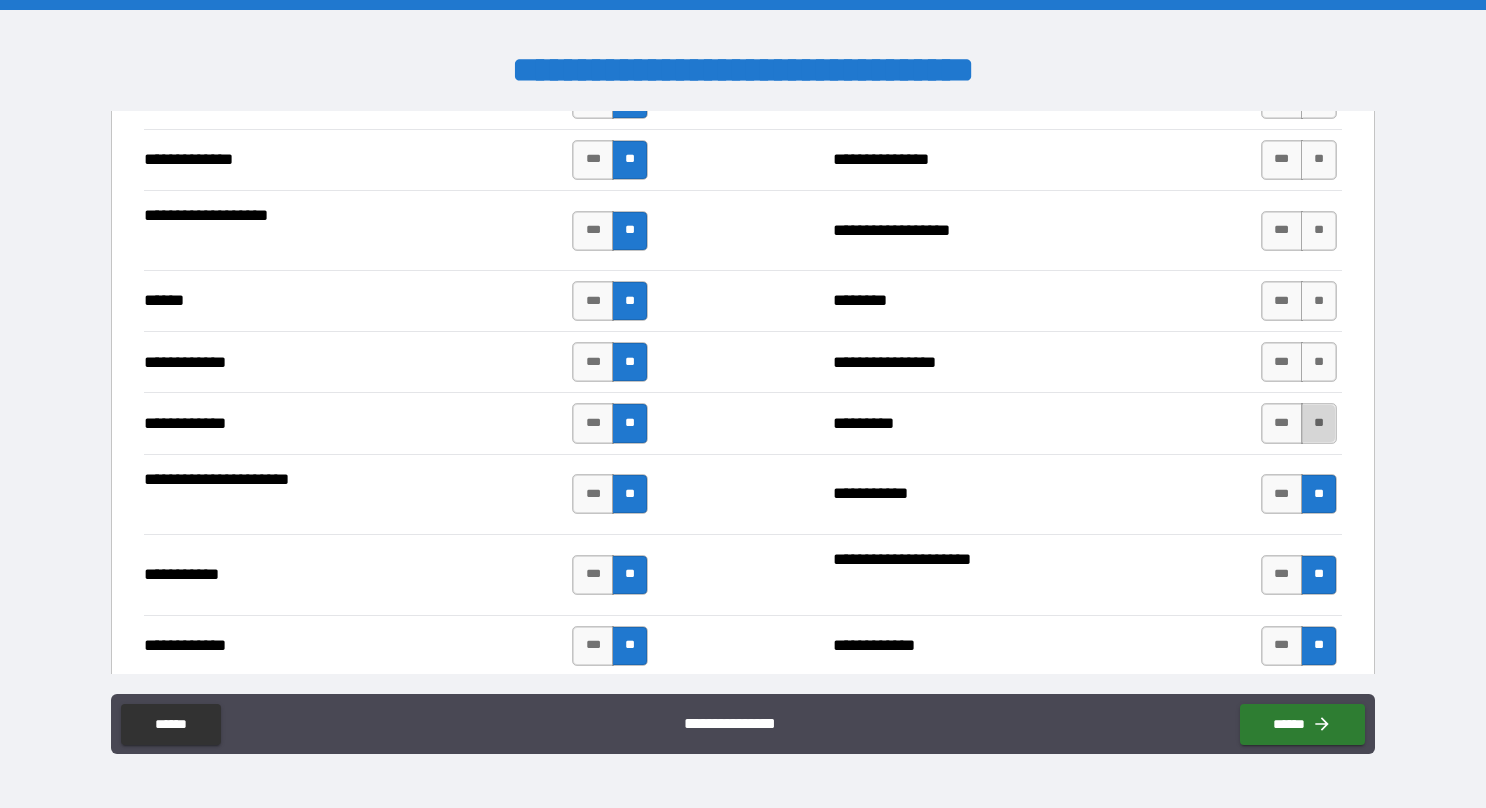click on "**" at bounding box center [1319, 423] 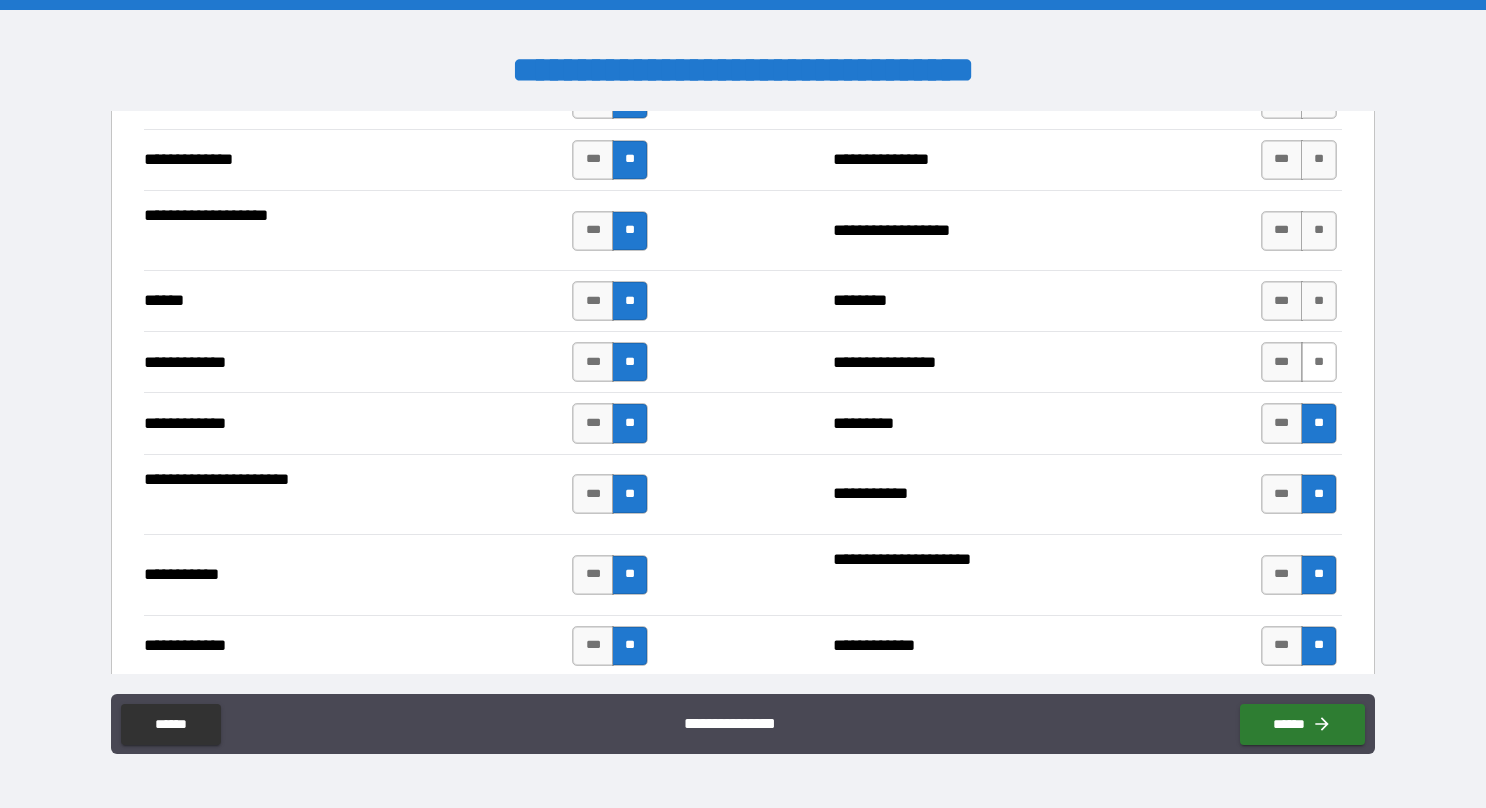 click on "**" at bounding box center [1319, 362] 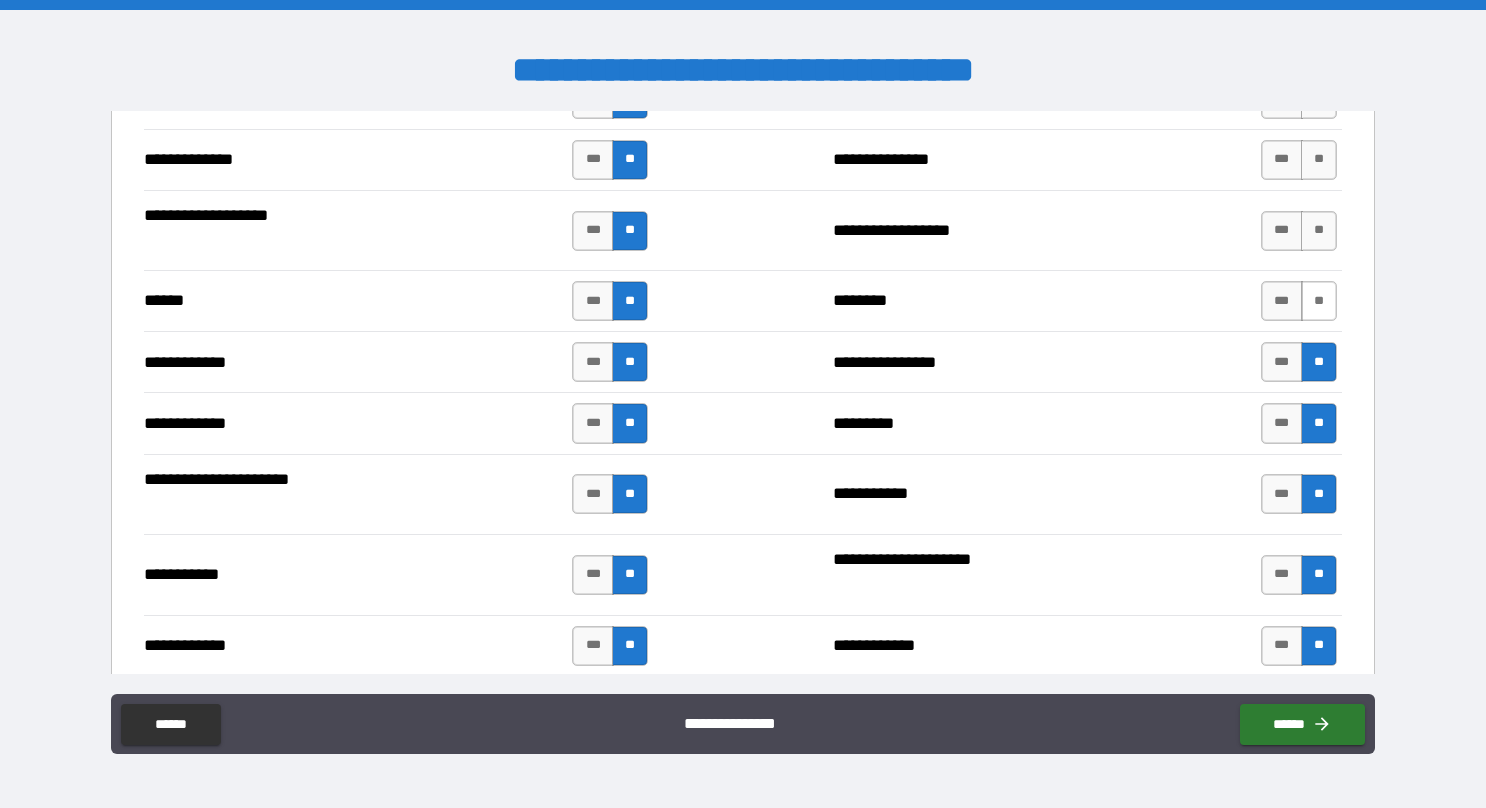 click on "**" at bounding box center (1319, 301) 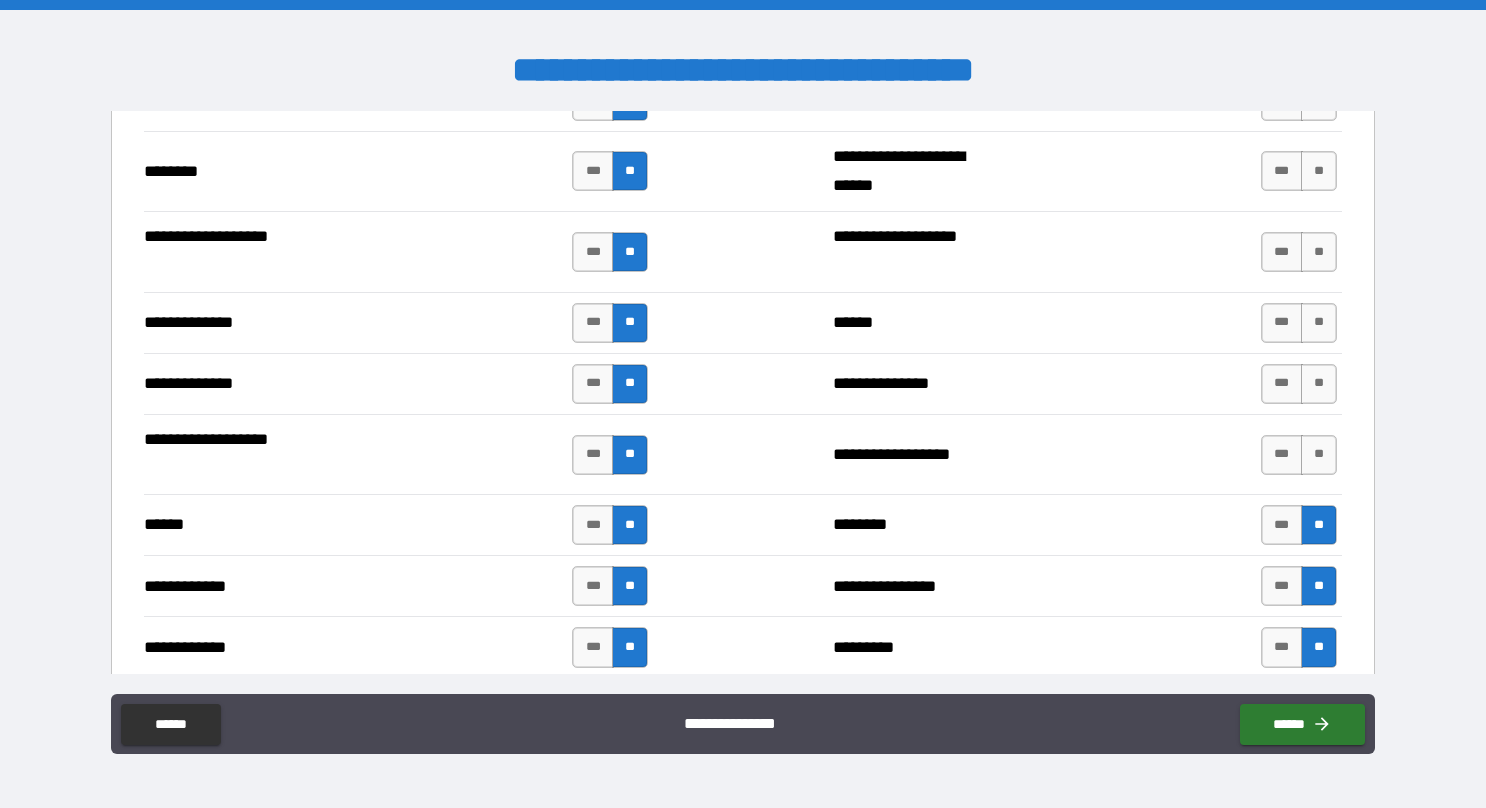 scroll, scrollTop: 3375, scrollLeft: 0, axis: vertical 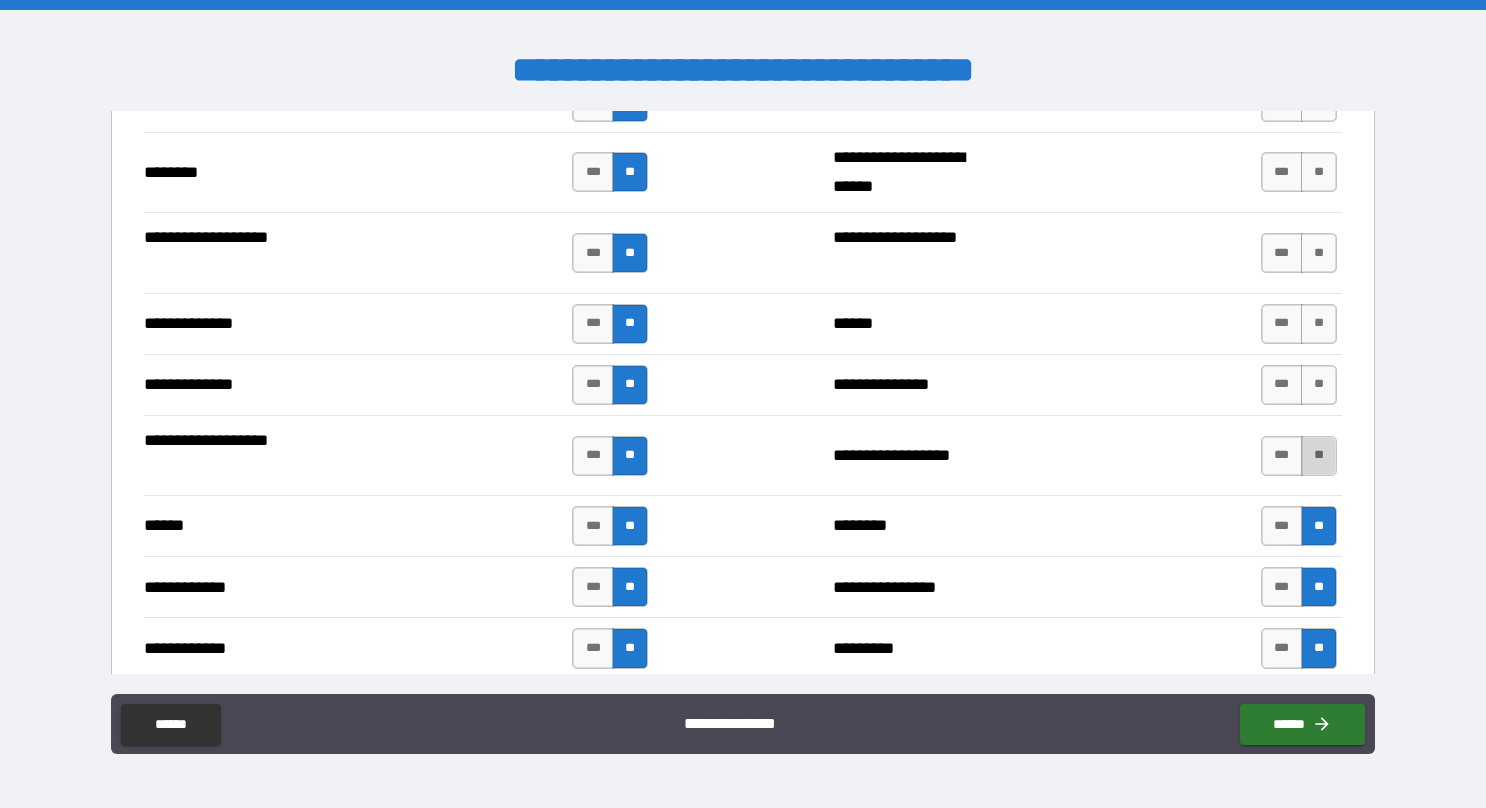 click on "**" at bounding box center (1319, 456) 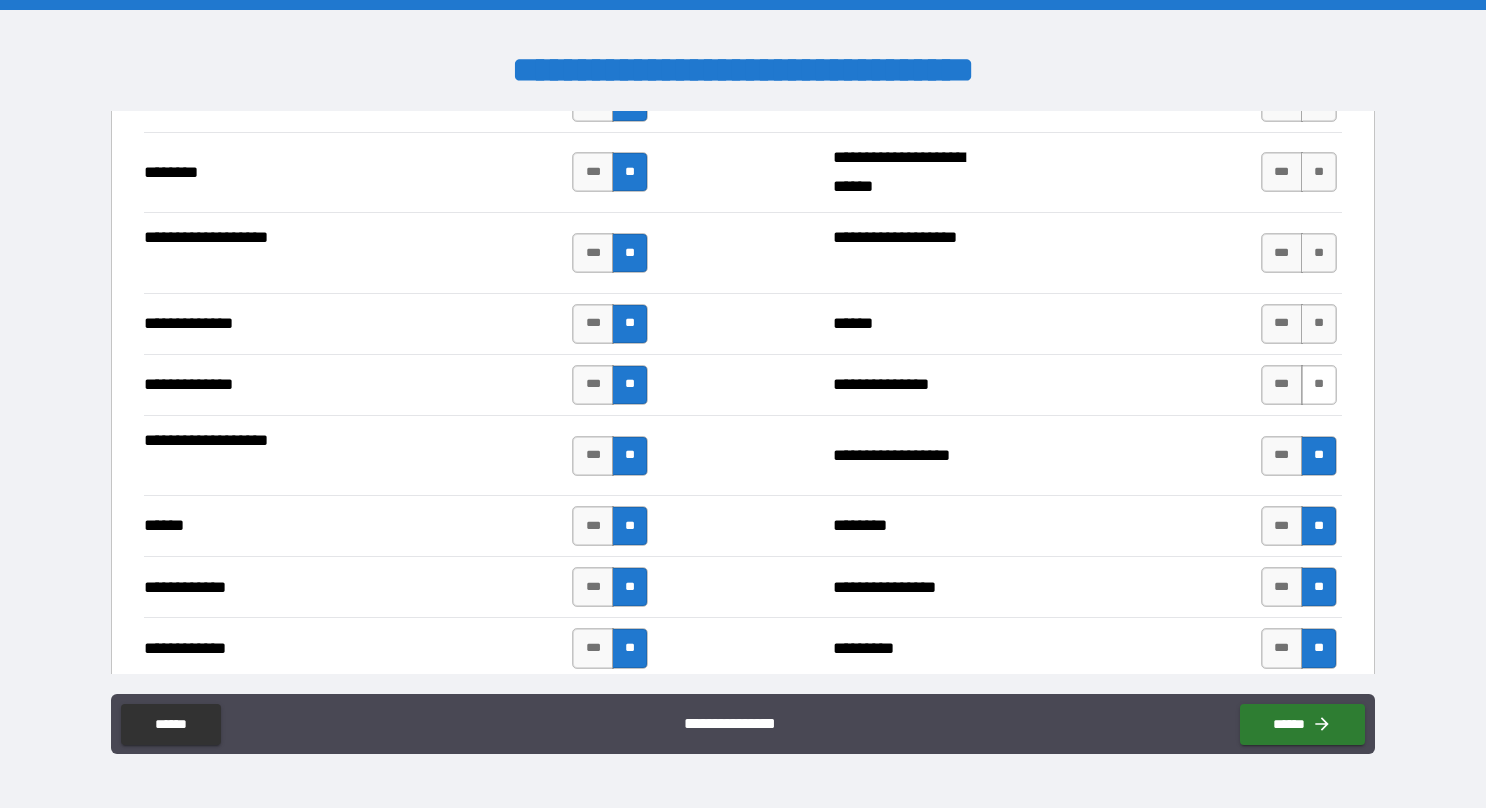 click on "**" at bounding box center (1319, 385) 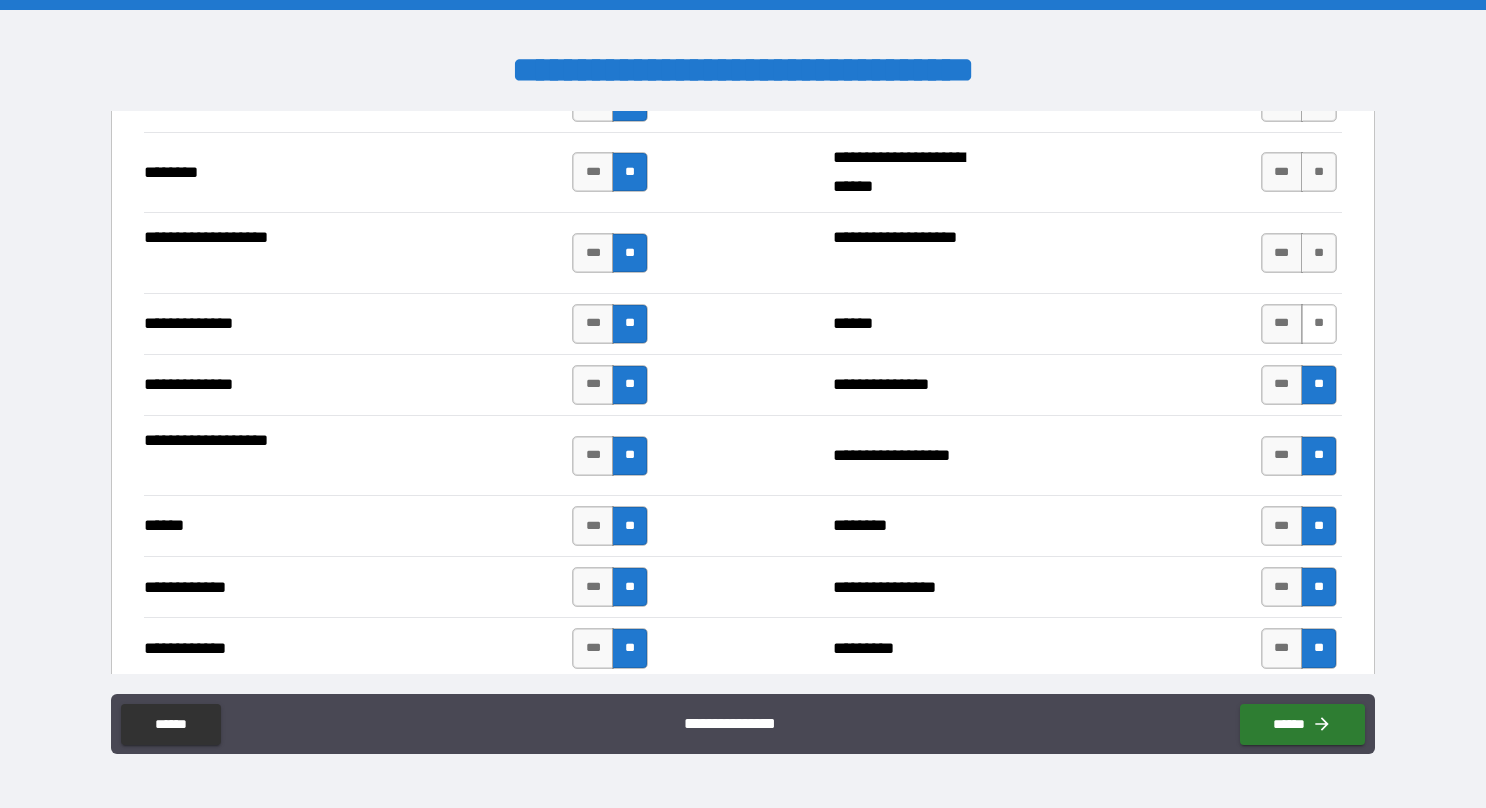 click on "**" at bounding box center [1319, 324] 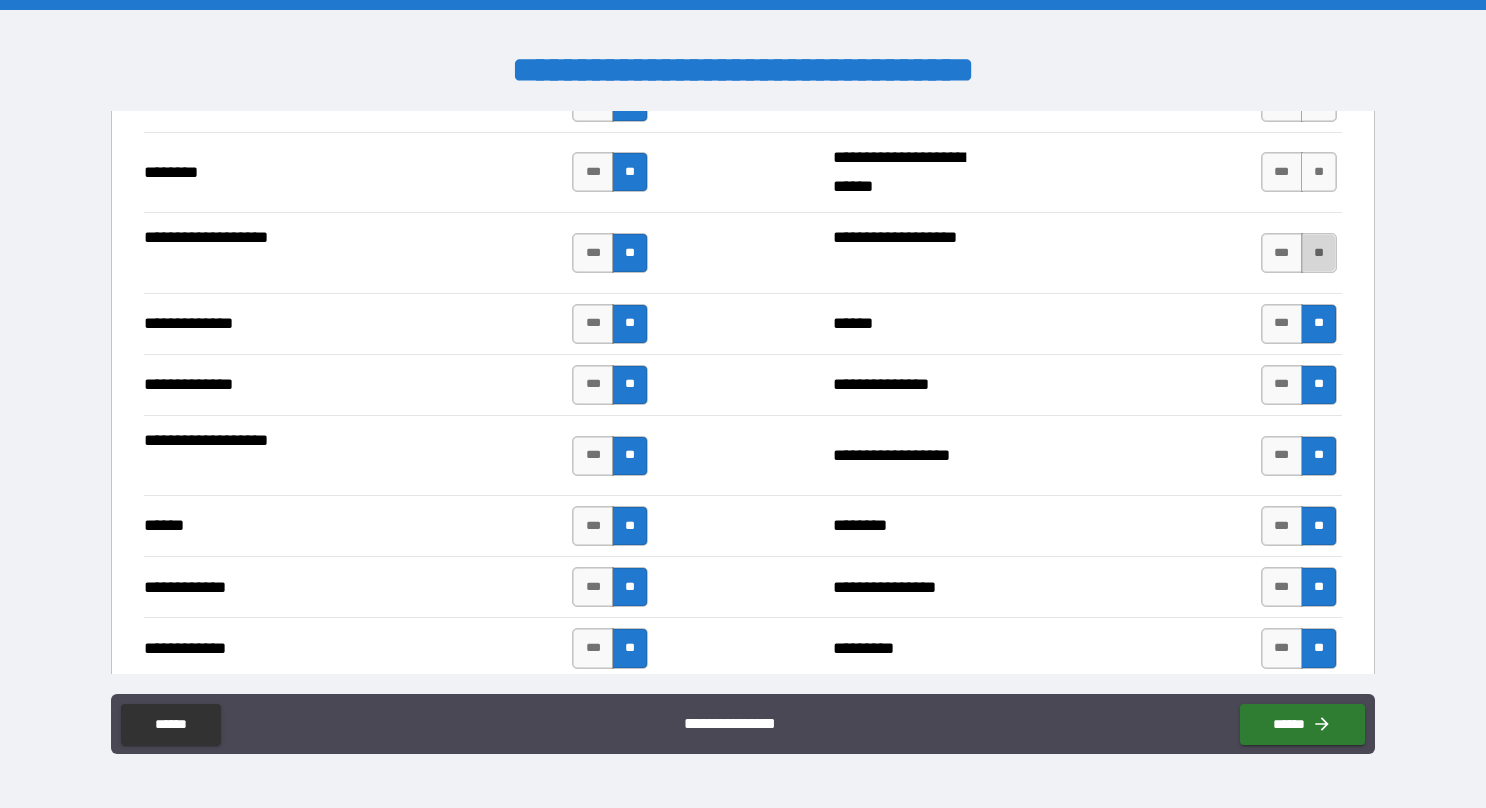click on "**" at bounding box center (1319, 253) 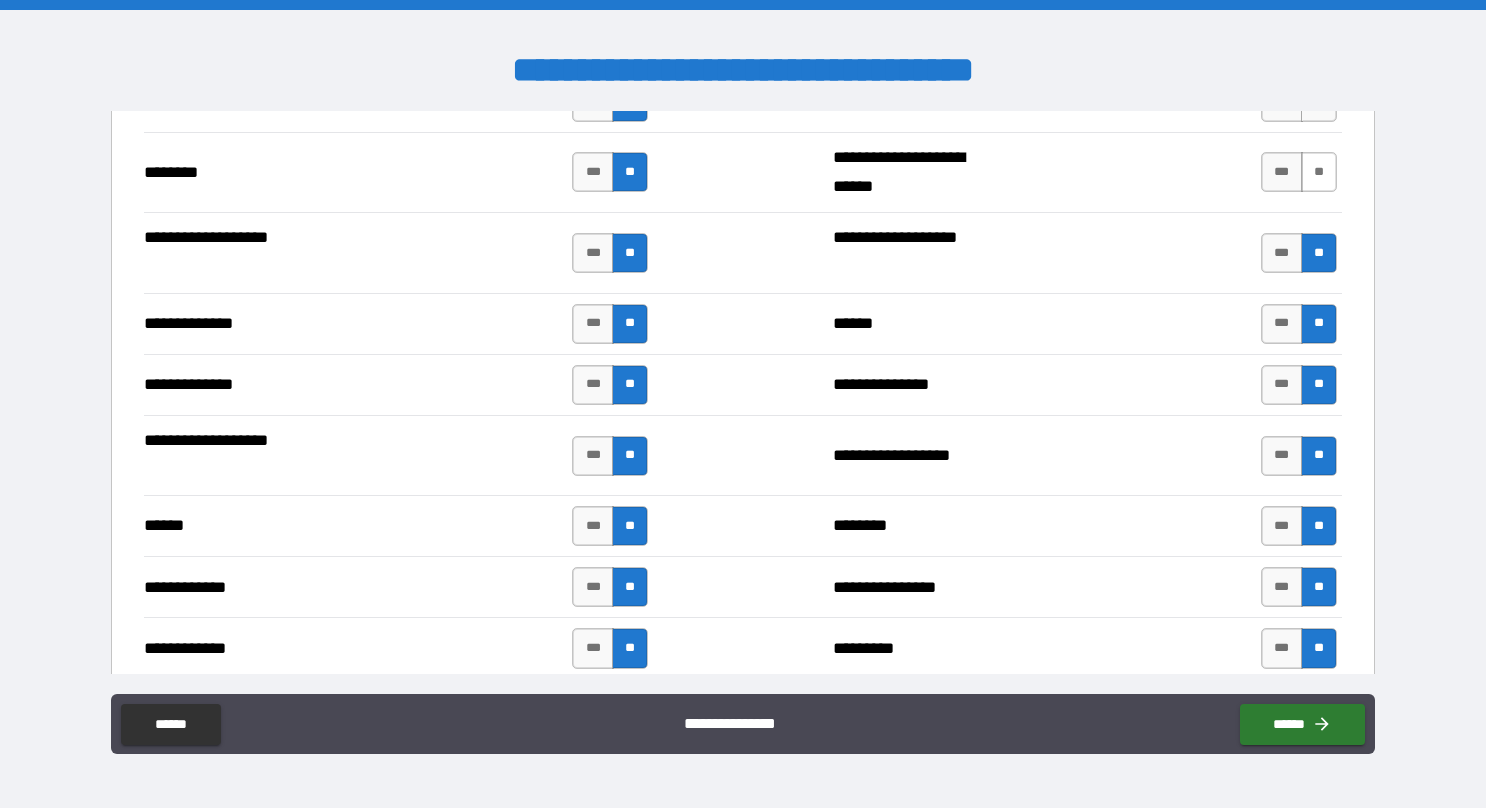 click on "**" at bounding box center [1319, 172] 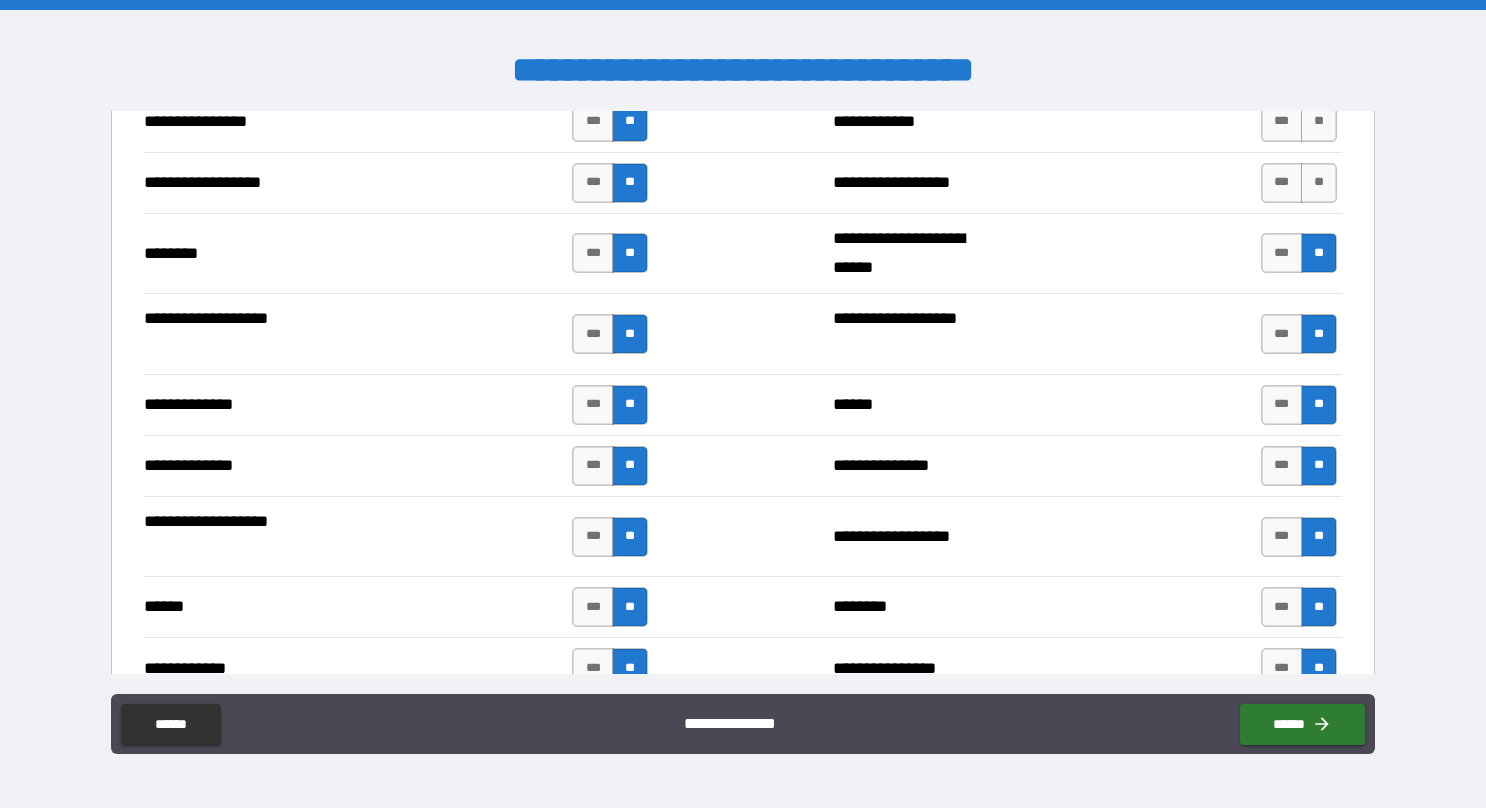 scroll, scrollTop: 3075, scrollLeft: 0, axis: vertical 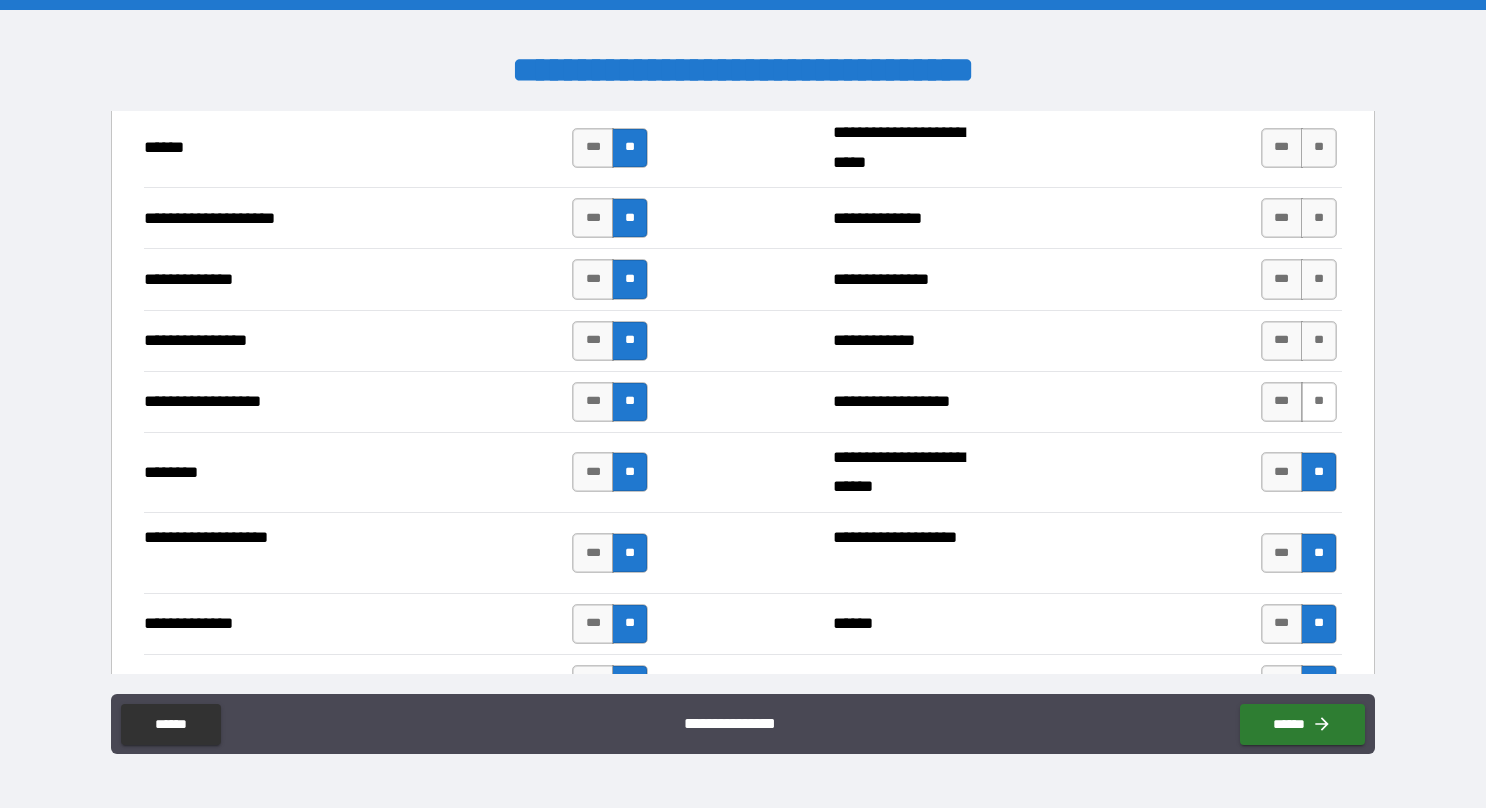 click on "**" at bounding box center (1319, 402) 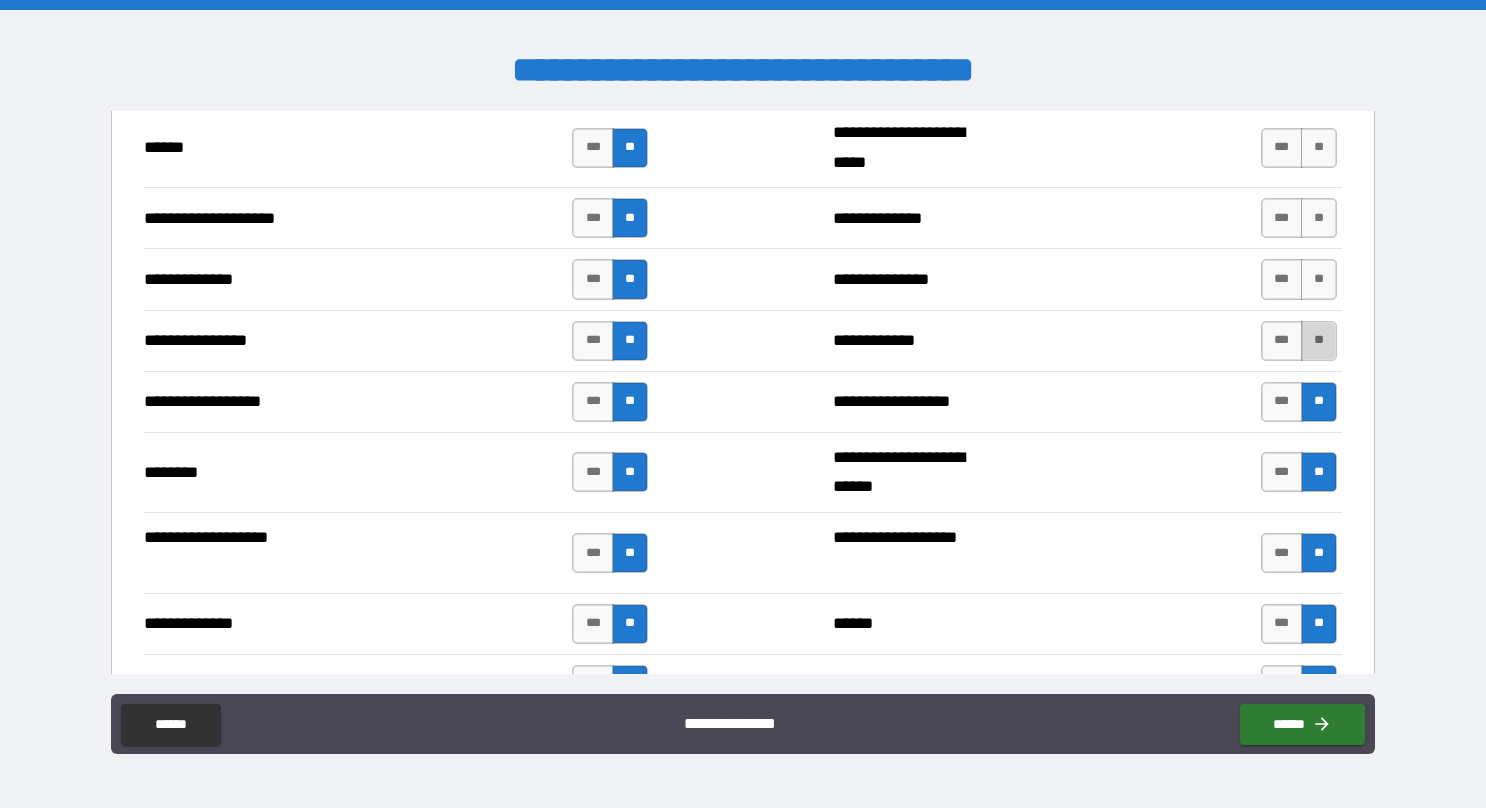 click on "**" at bounding box center [1319, 341] 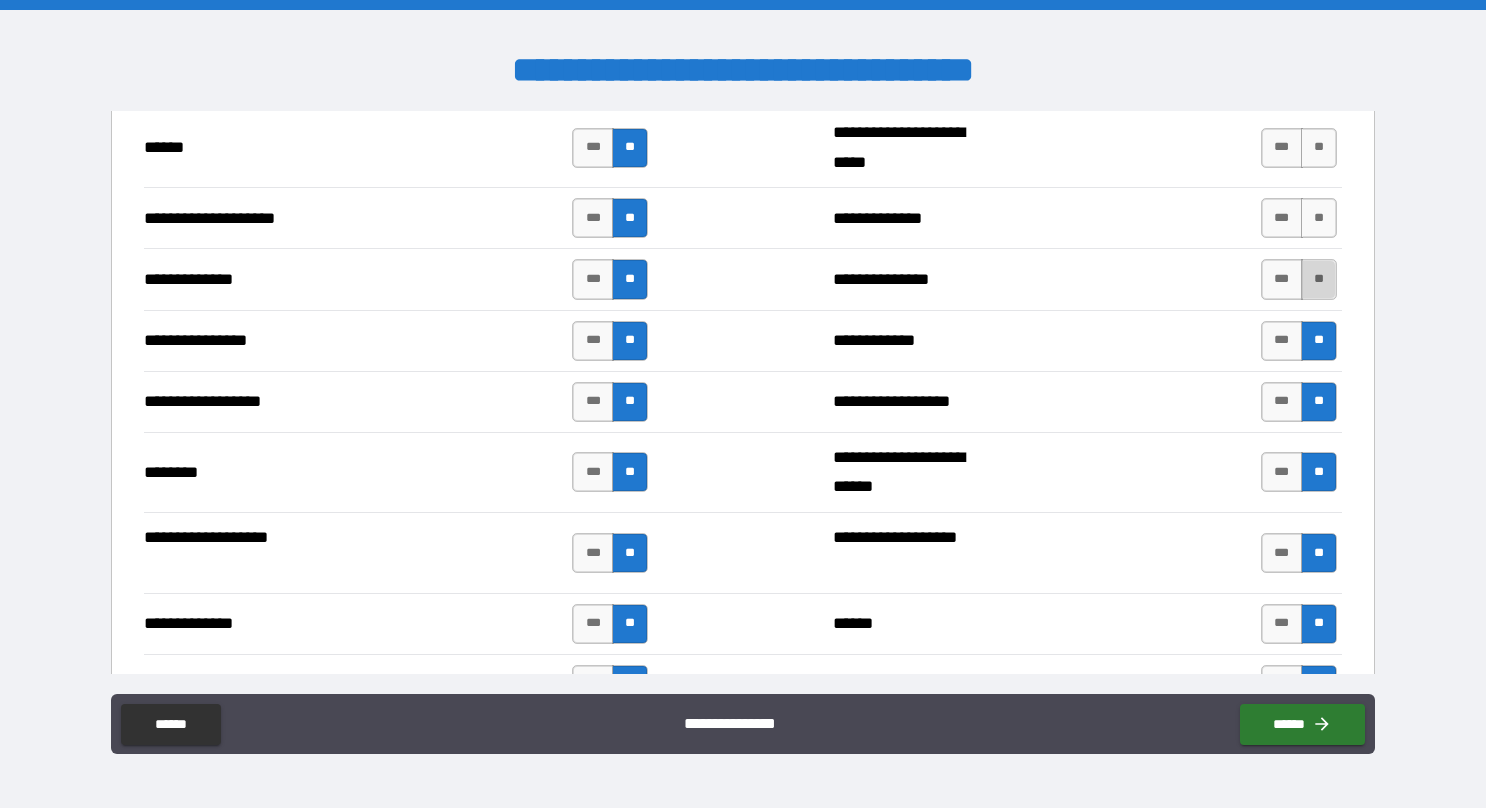 click on "**" at bounding box center [1319, 279] 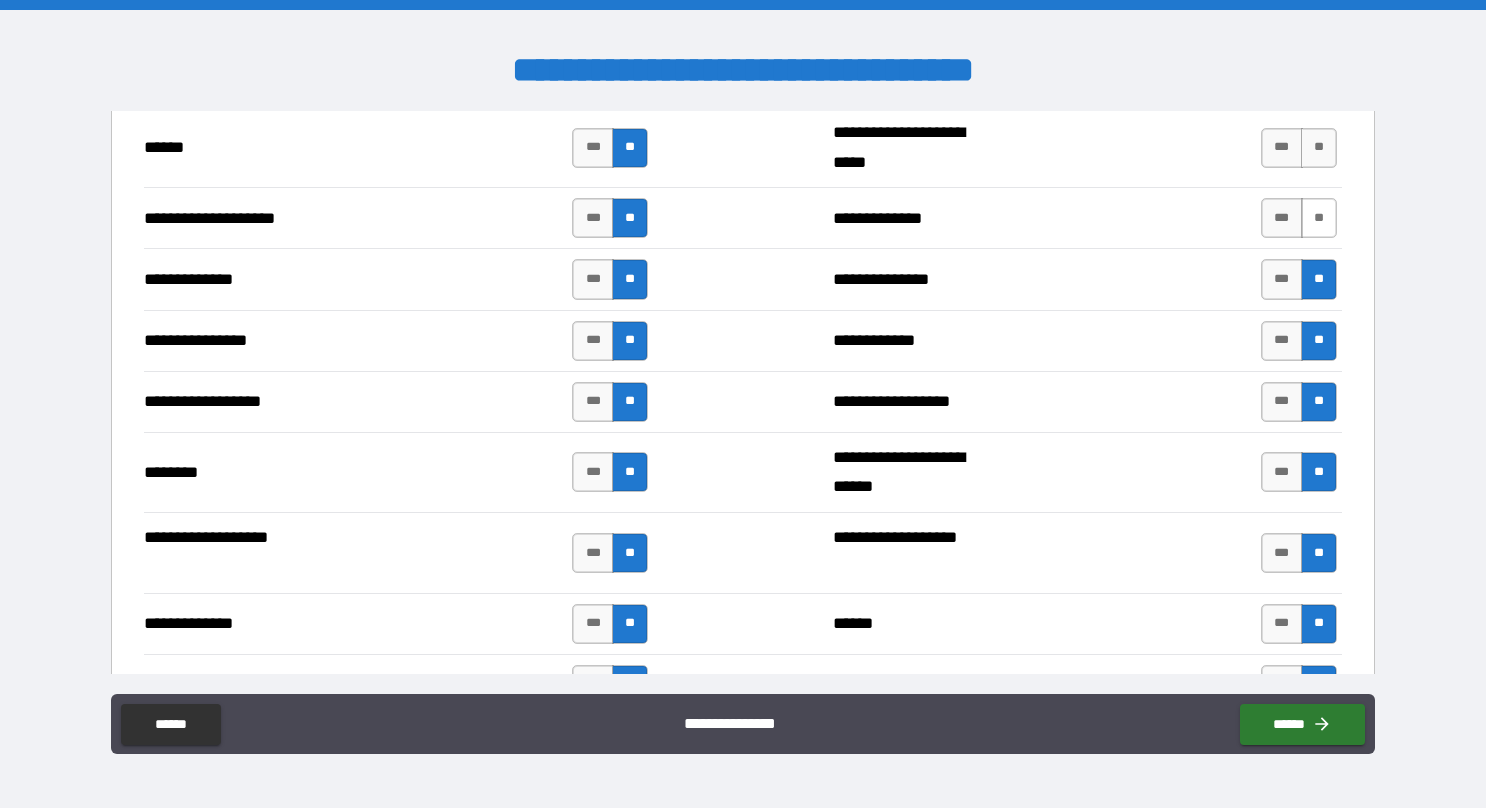 click on "**" at bounding box center [1319, 218] 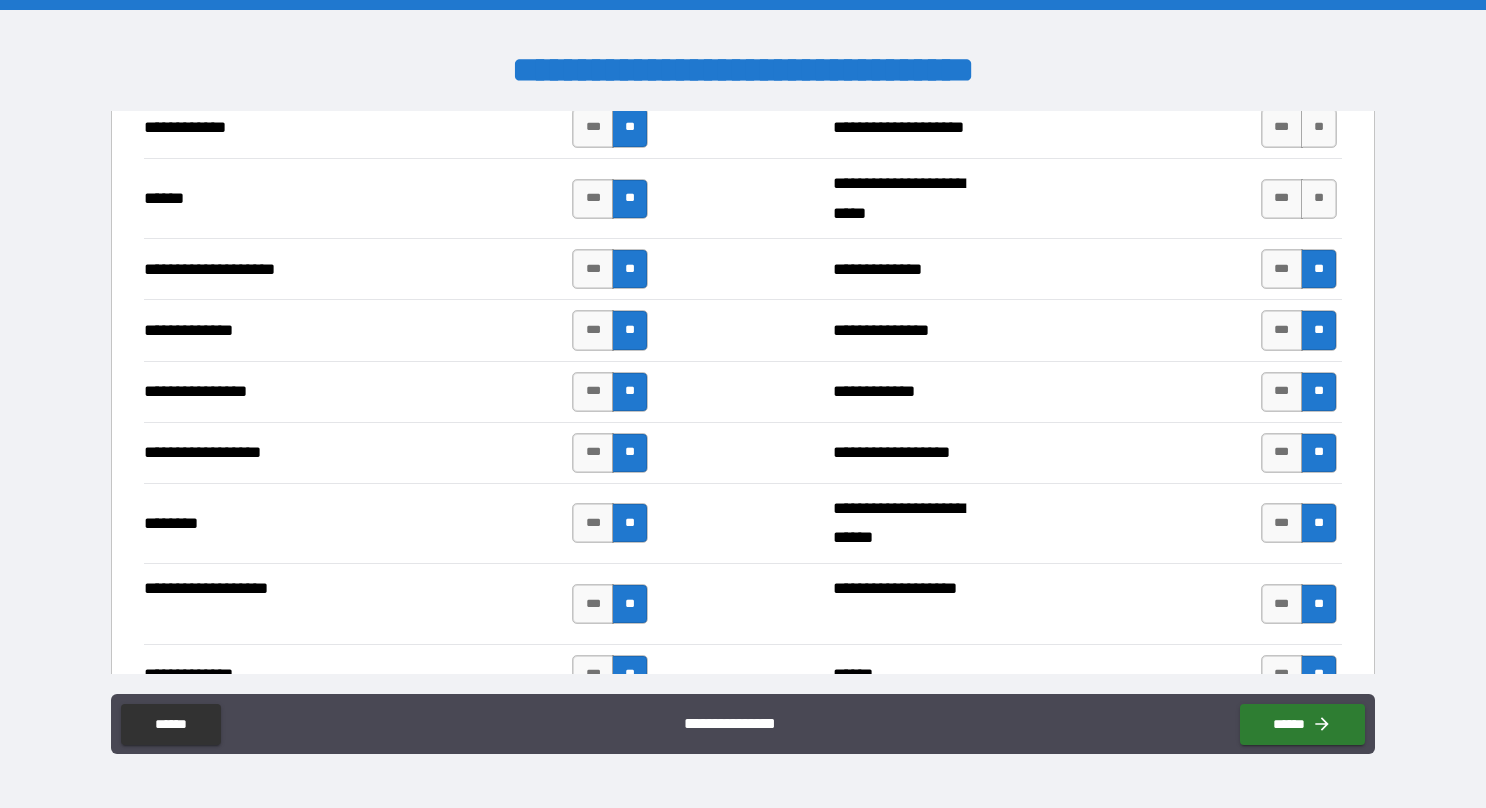 scroll, scrollTop: 2775, scrollLeft: 0, axis: vertical 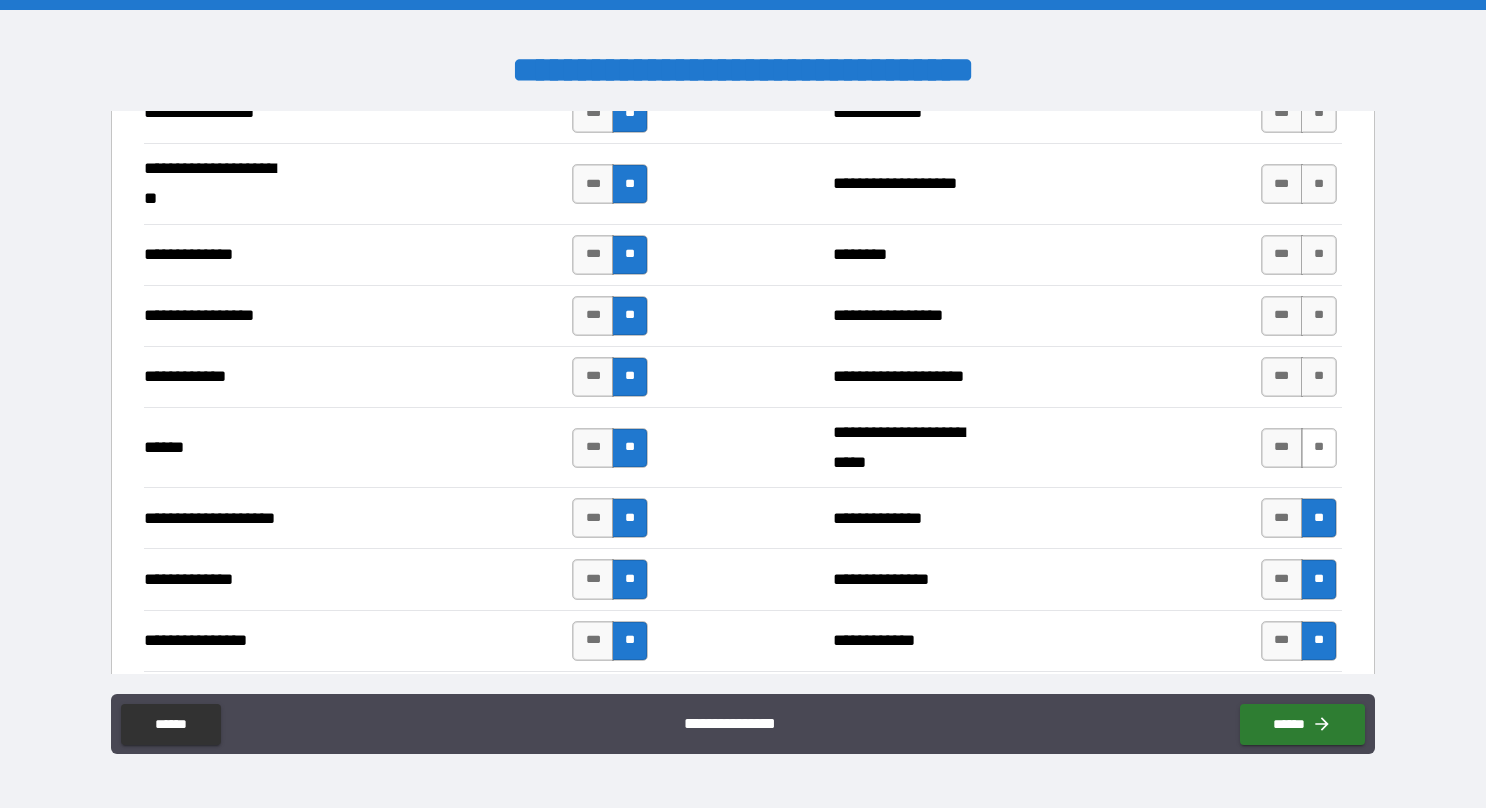 click on "**" at bounding box center [1319, 448] 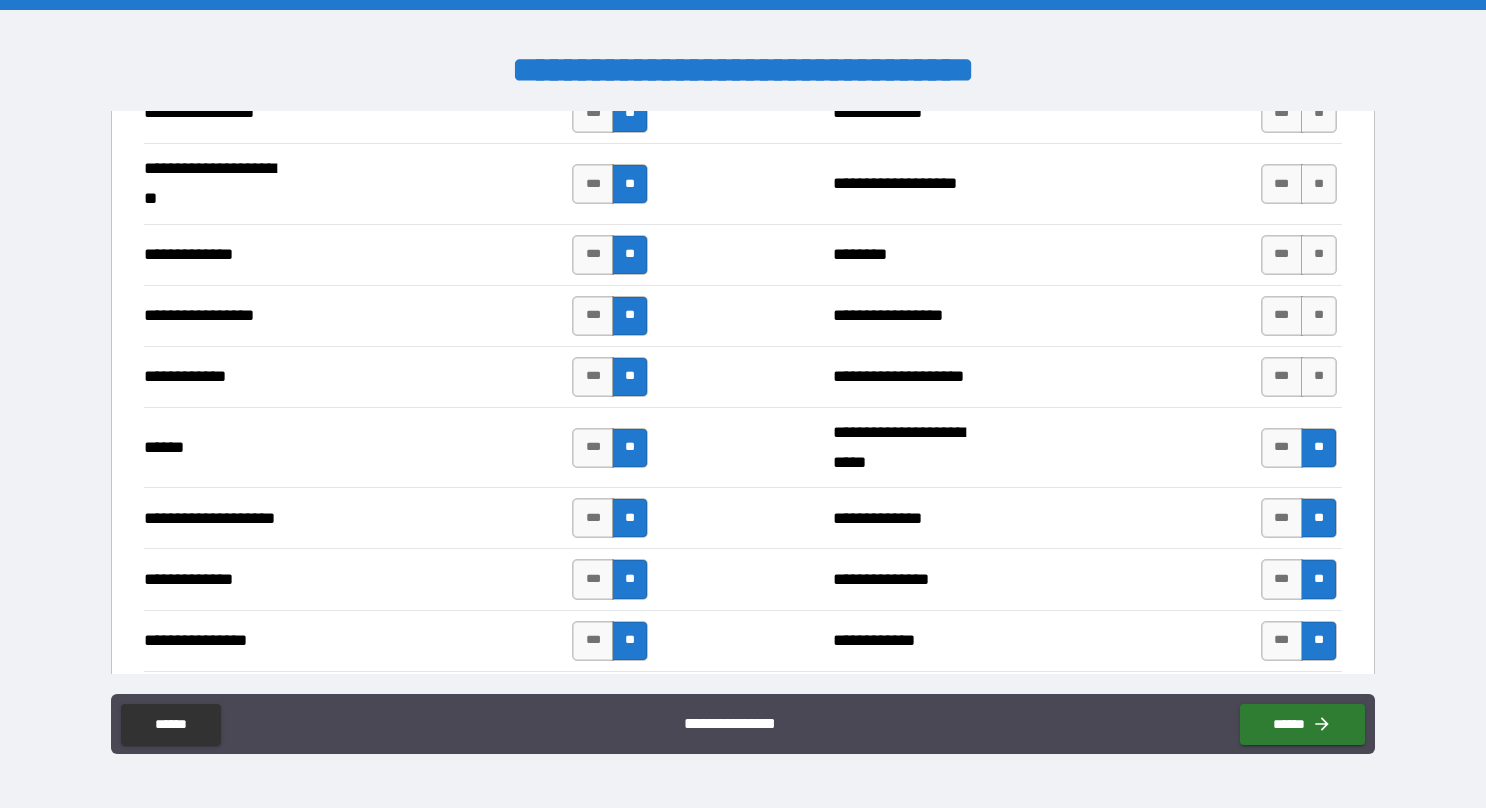 click on "**********" at bounding box center (742, 376) 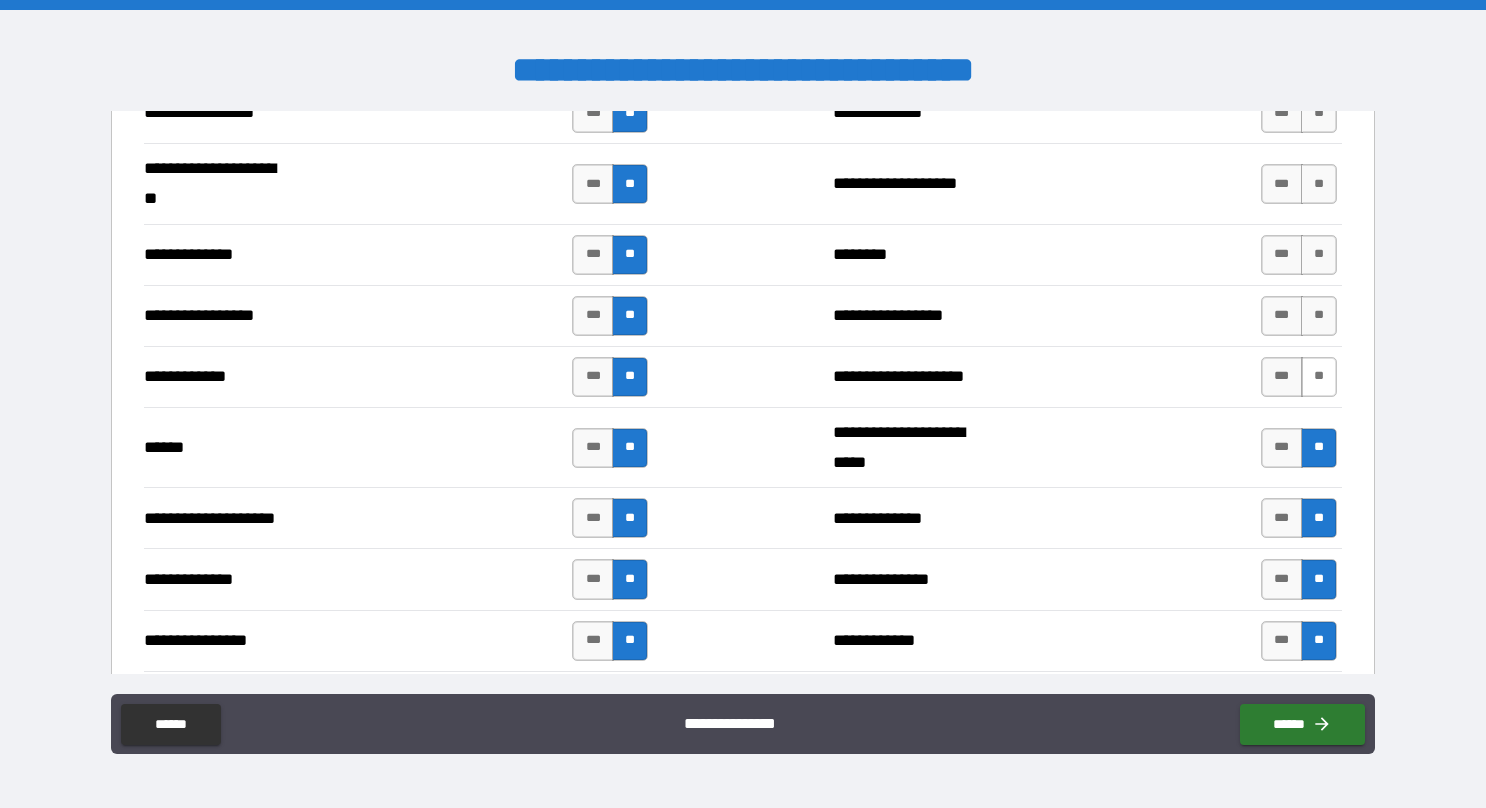click on "**" at bounding box center [1319, 377] 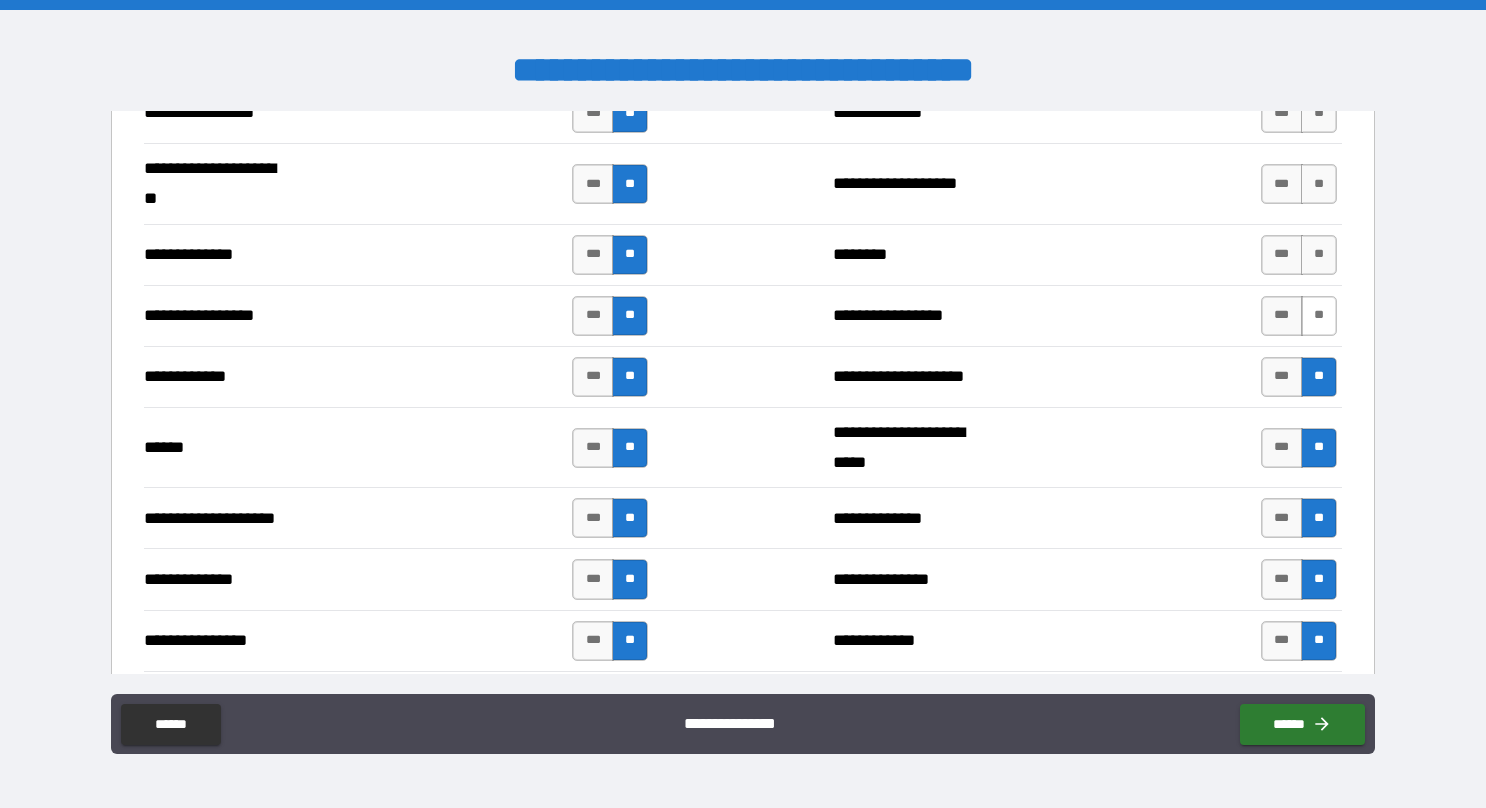 click on "**" at bounding box center (1319, 316) 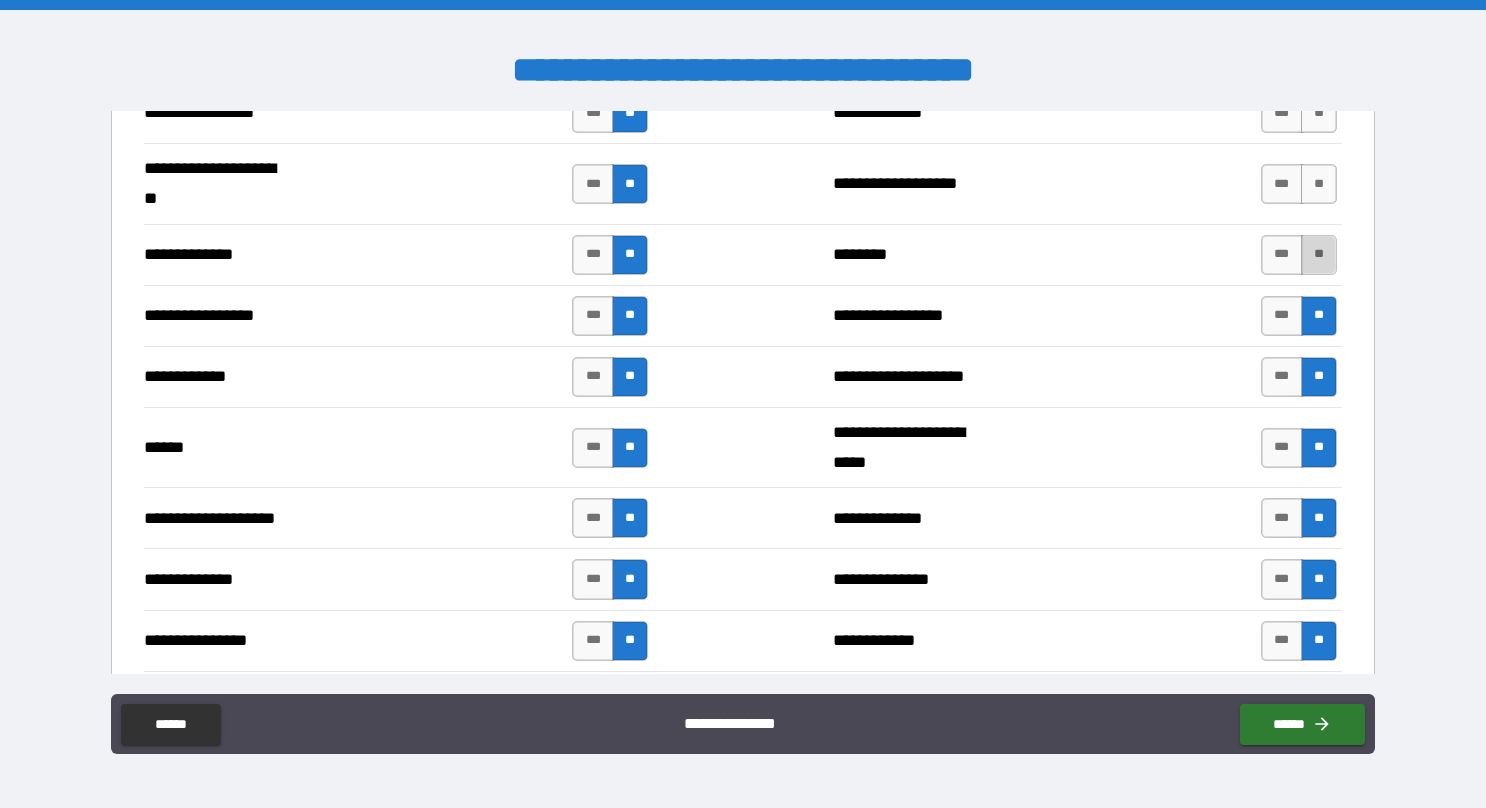 click on "**" at bounding box center (1319, 255) 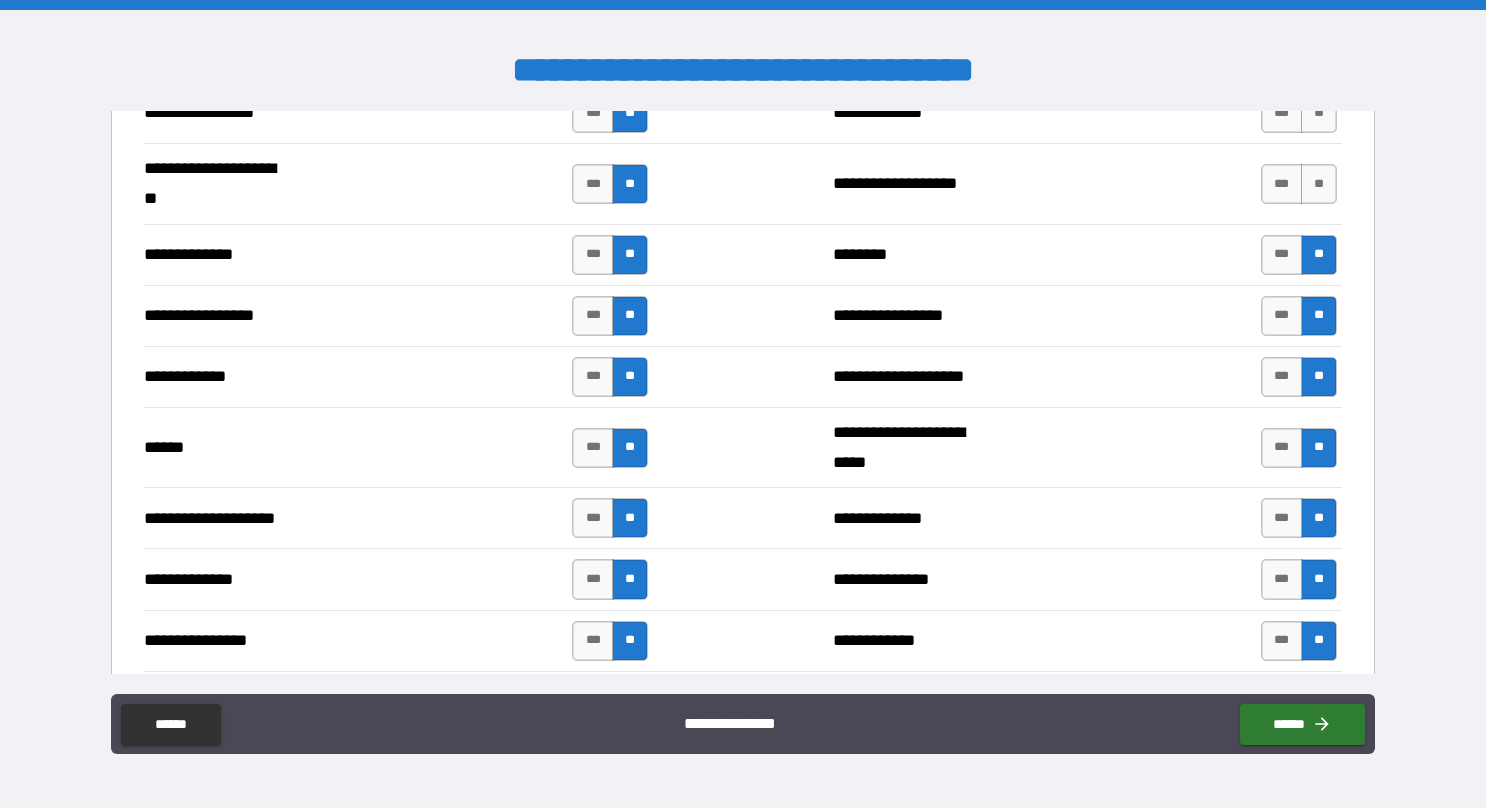 click on "**********" at bounding box center [743, 183] 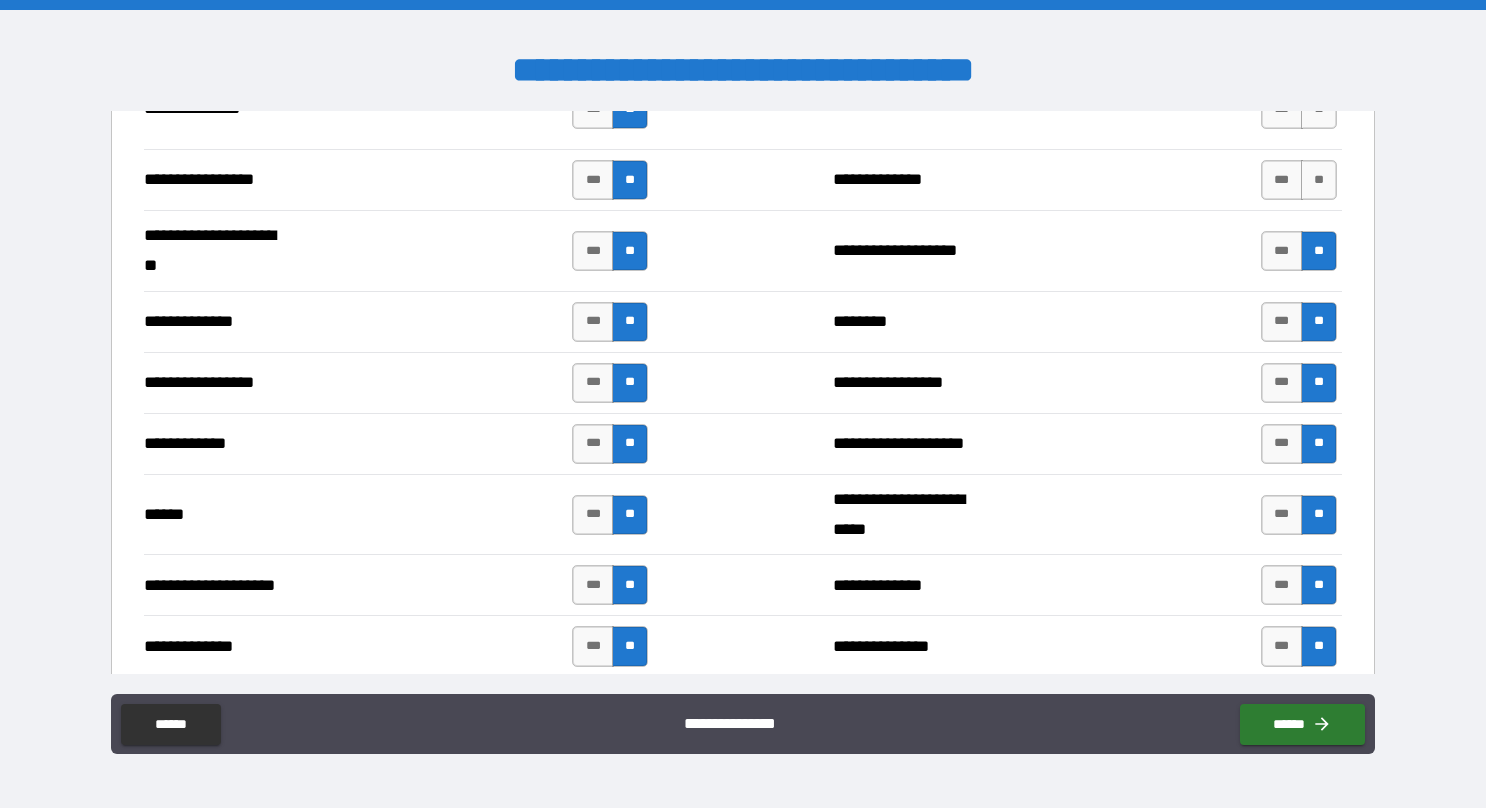 scroll, scrollTop: 2450, scrollLeft: 0, axis: vertical 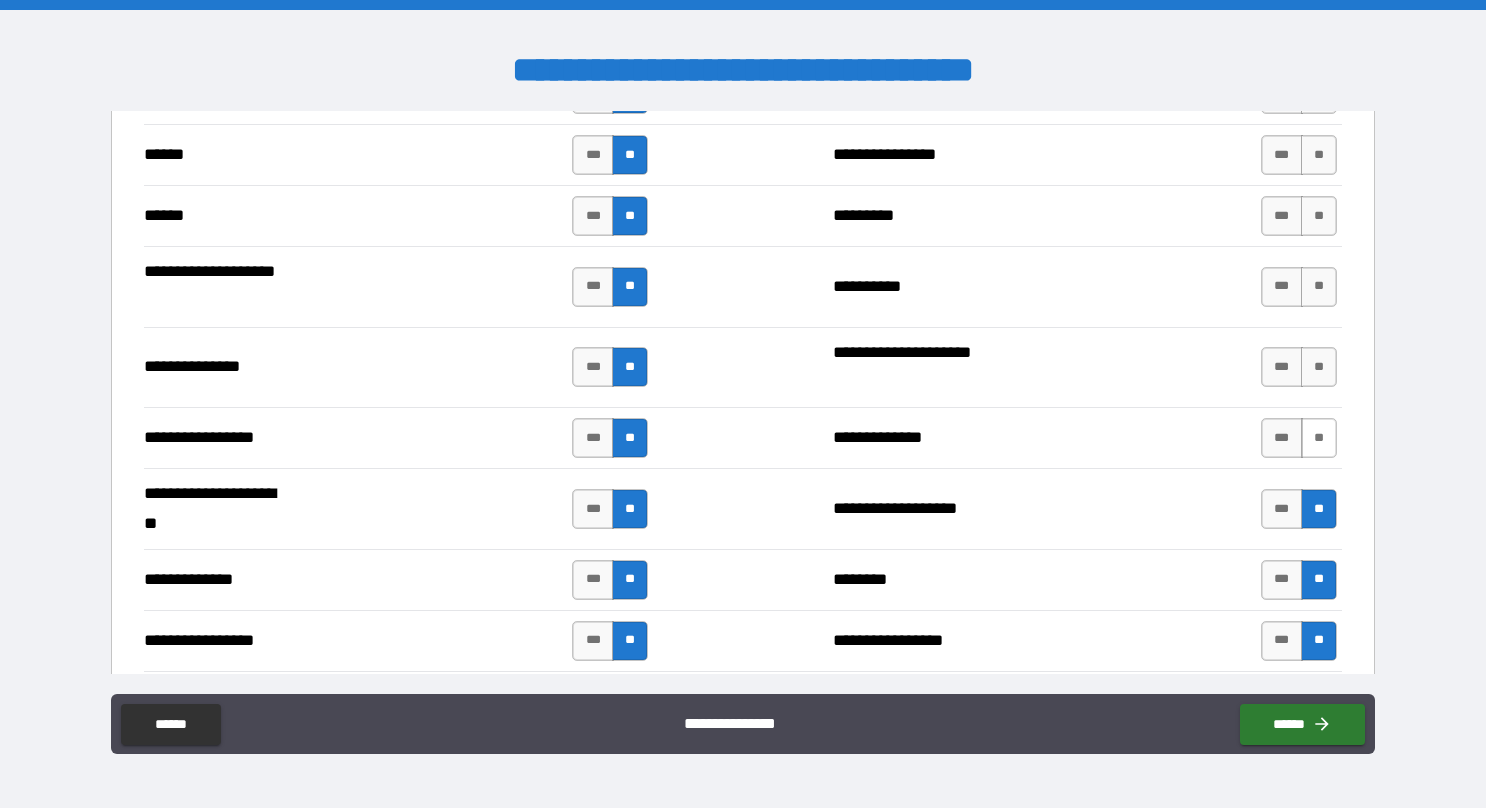 click on "**" at bounding box center (1319, 438) 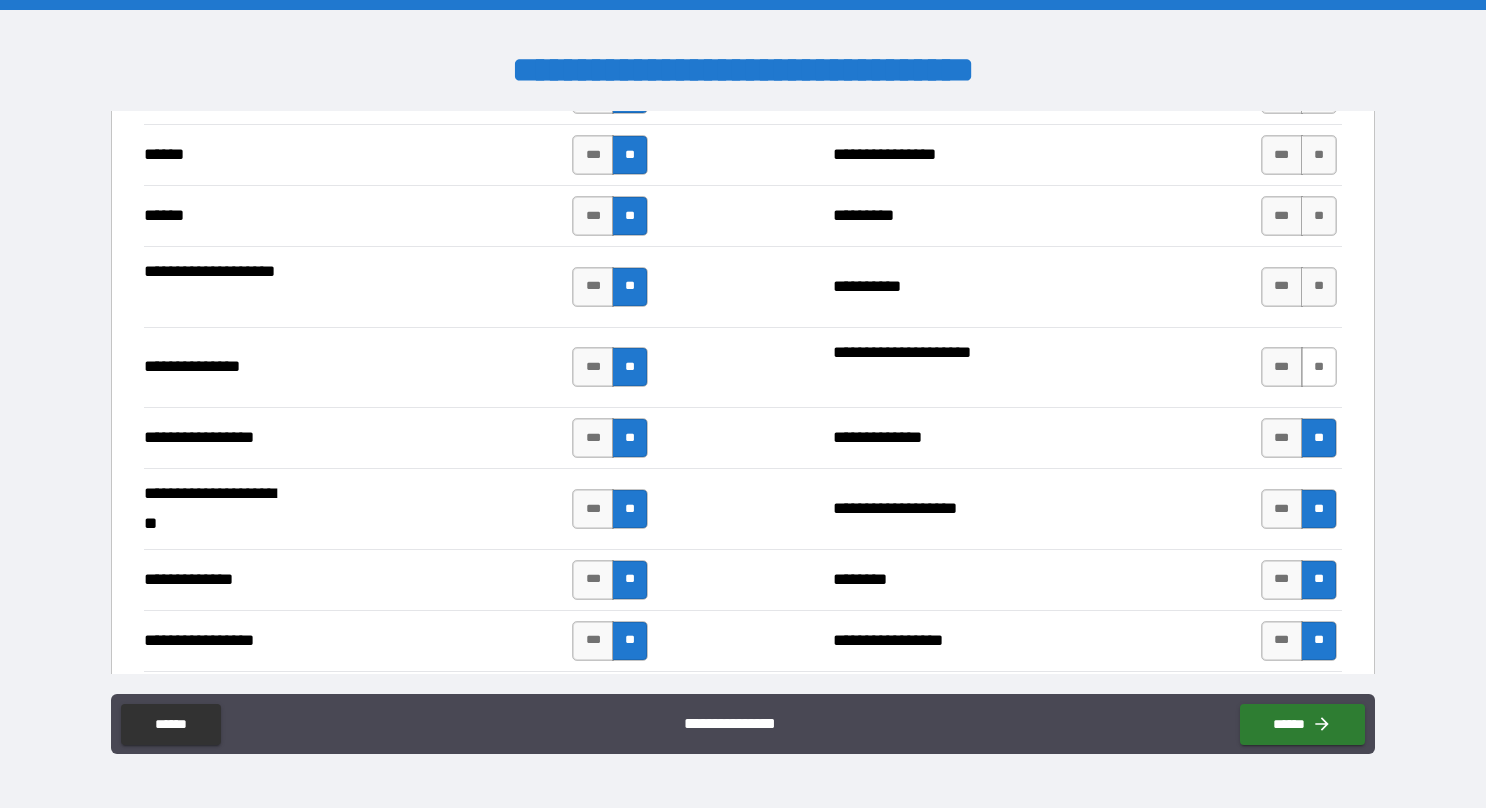 click on "**" at bounding box center (1319, 367) 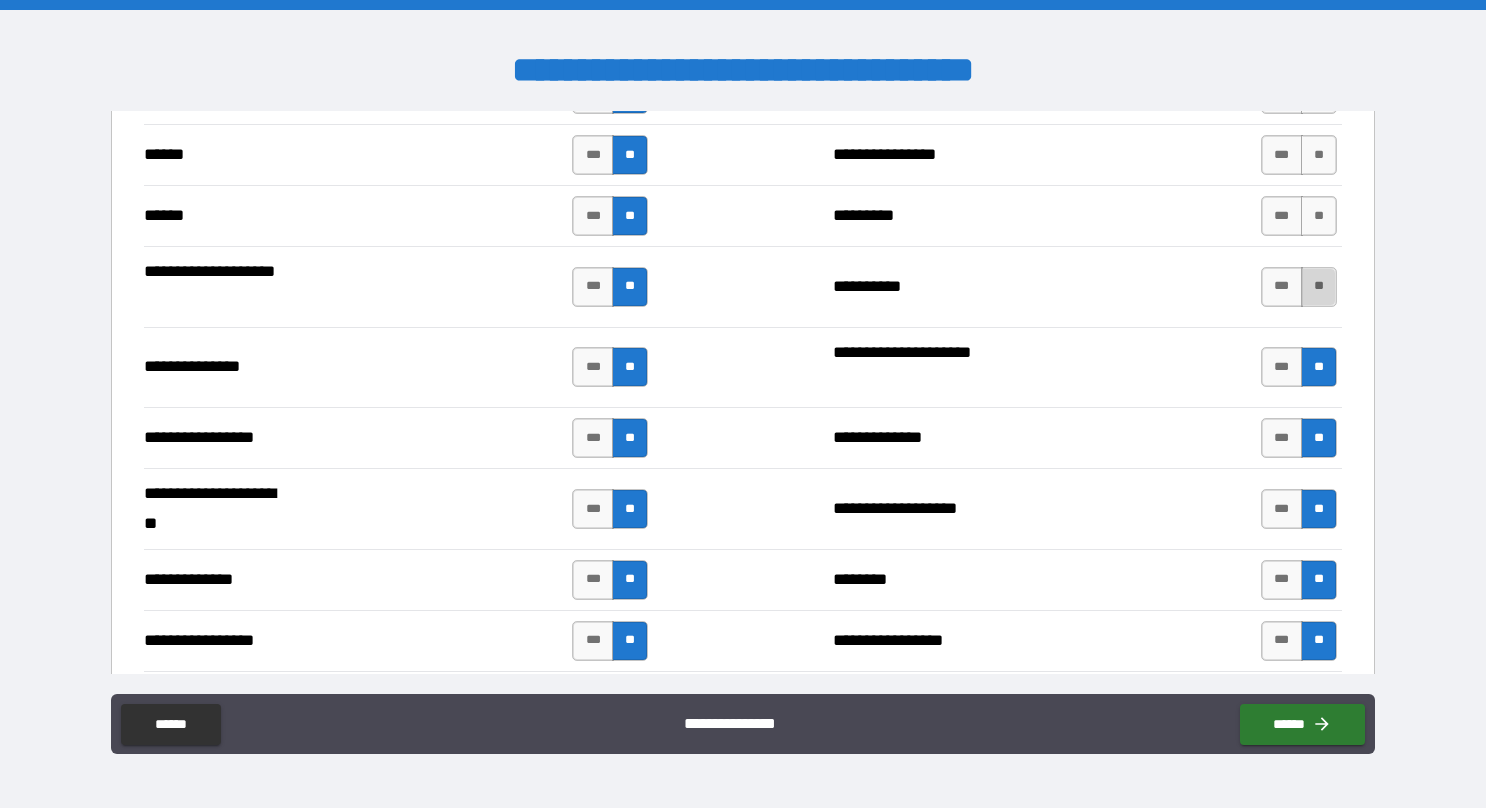 click on "**" at bounding box center [1319, 287] 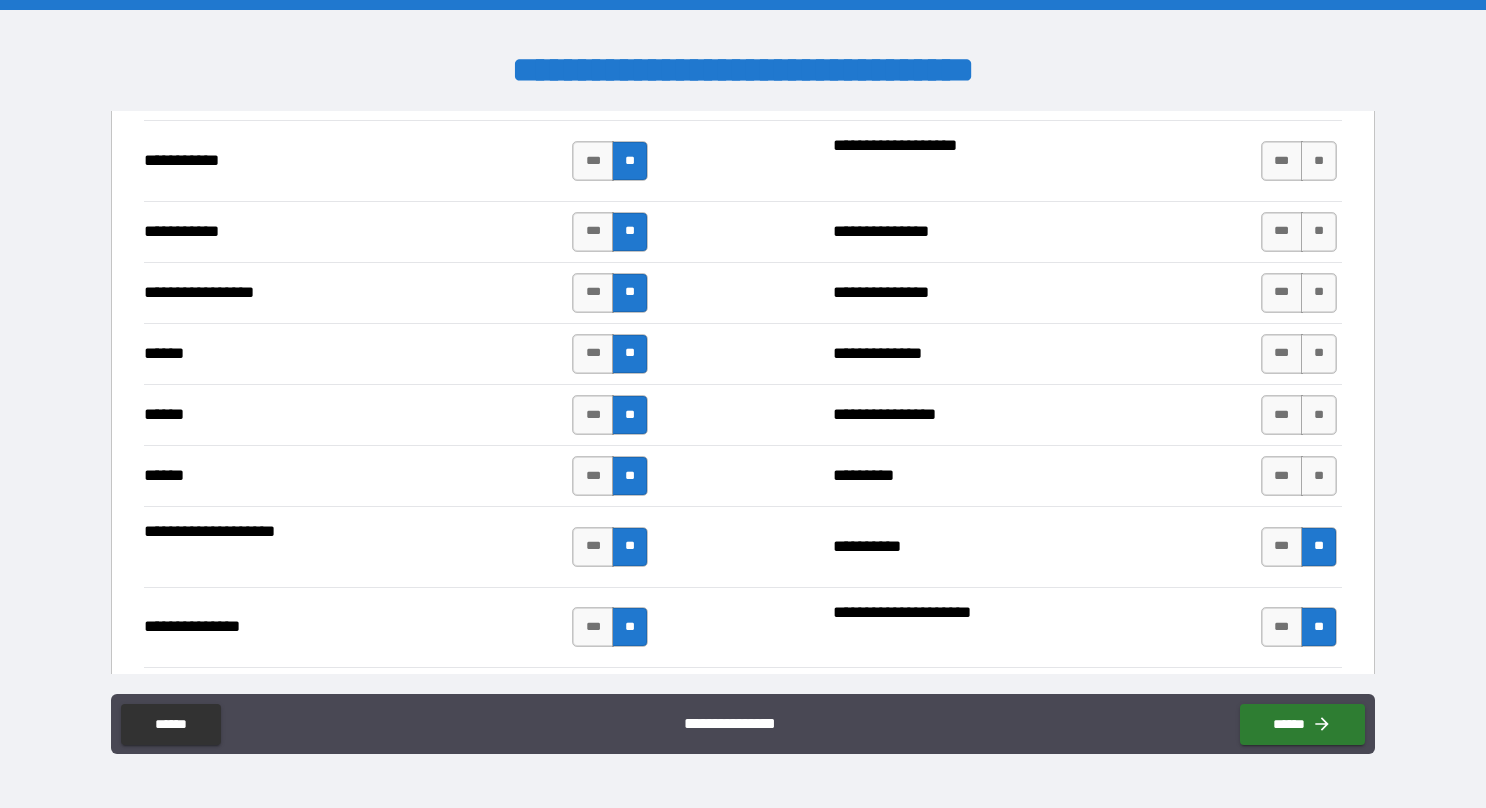 scroll, scrollTop: 2125, scrollLeft: 0, axis: vertical 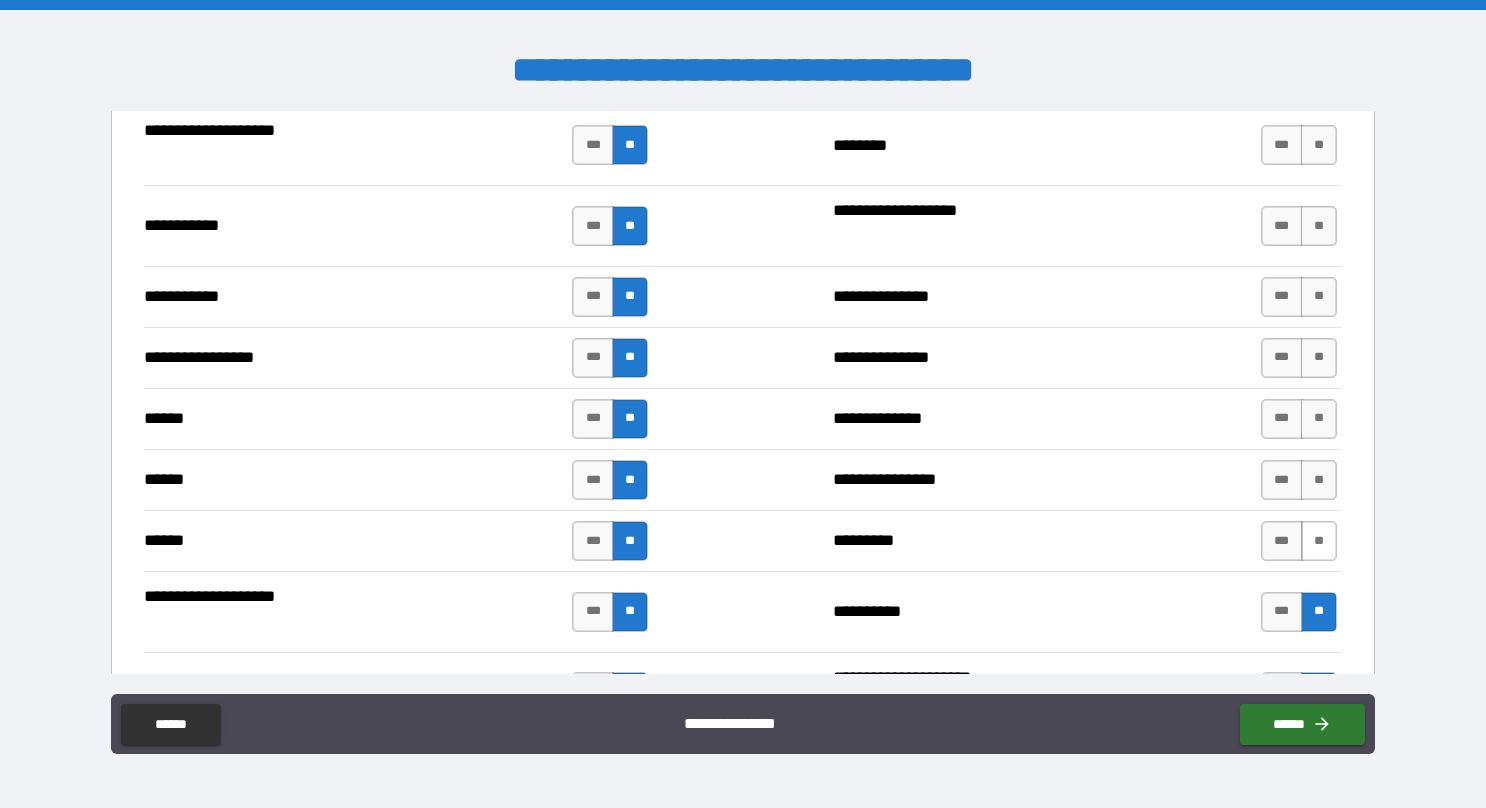 click on "**" at bounding box center (1319, 541) 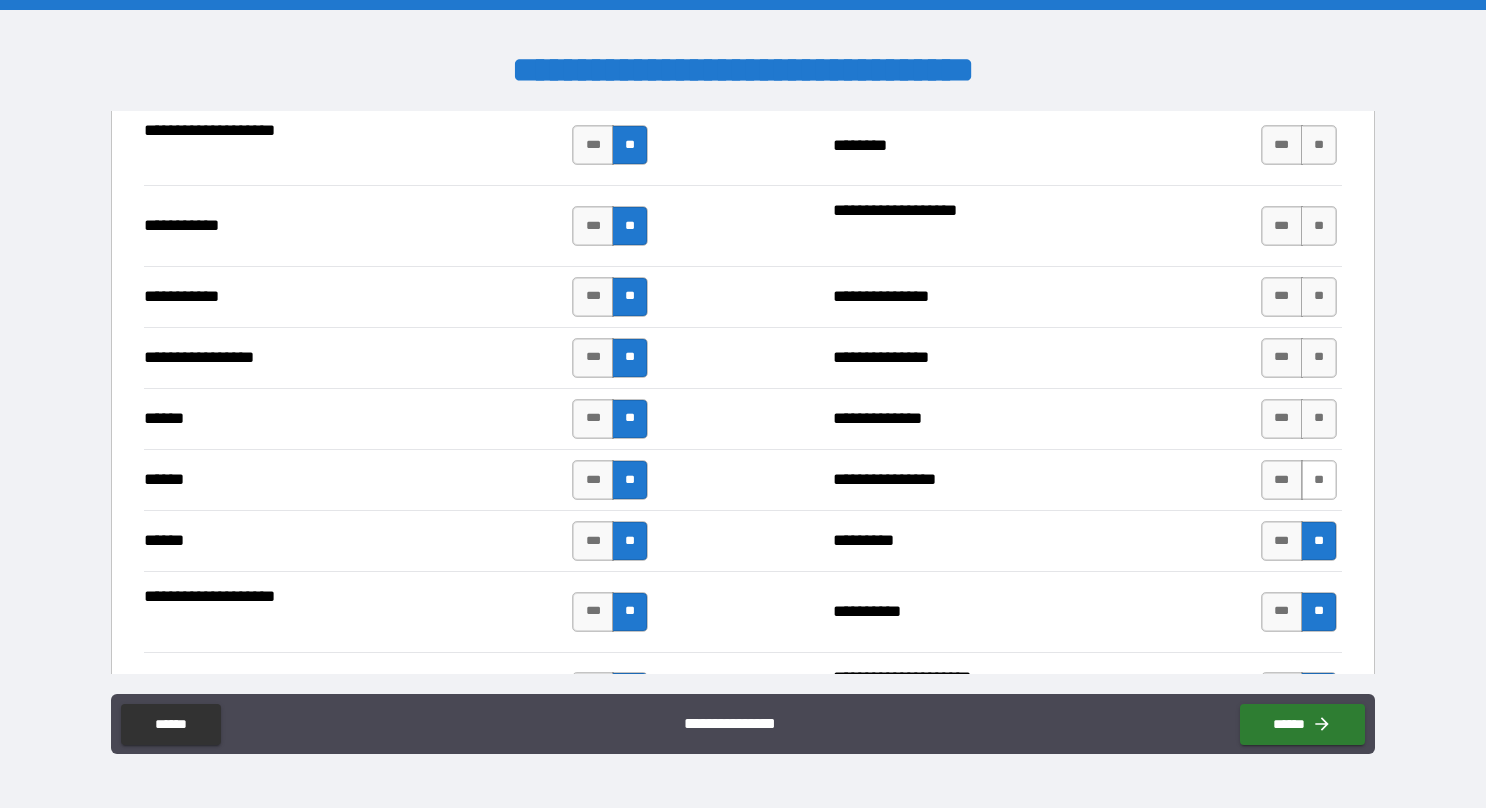 click on "**" at bounding box center [1319, 480] 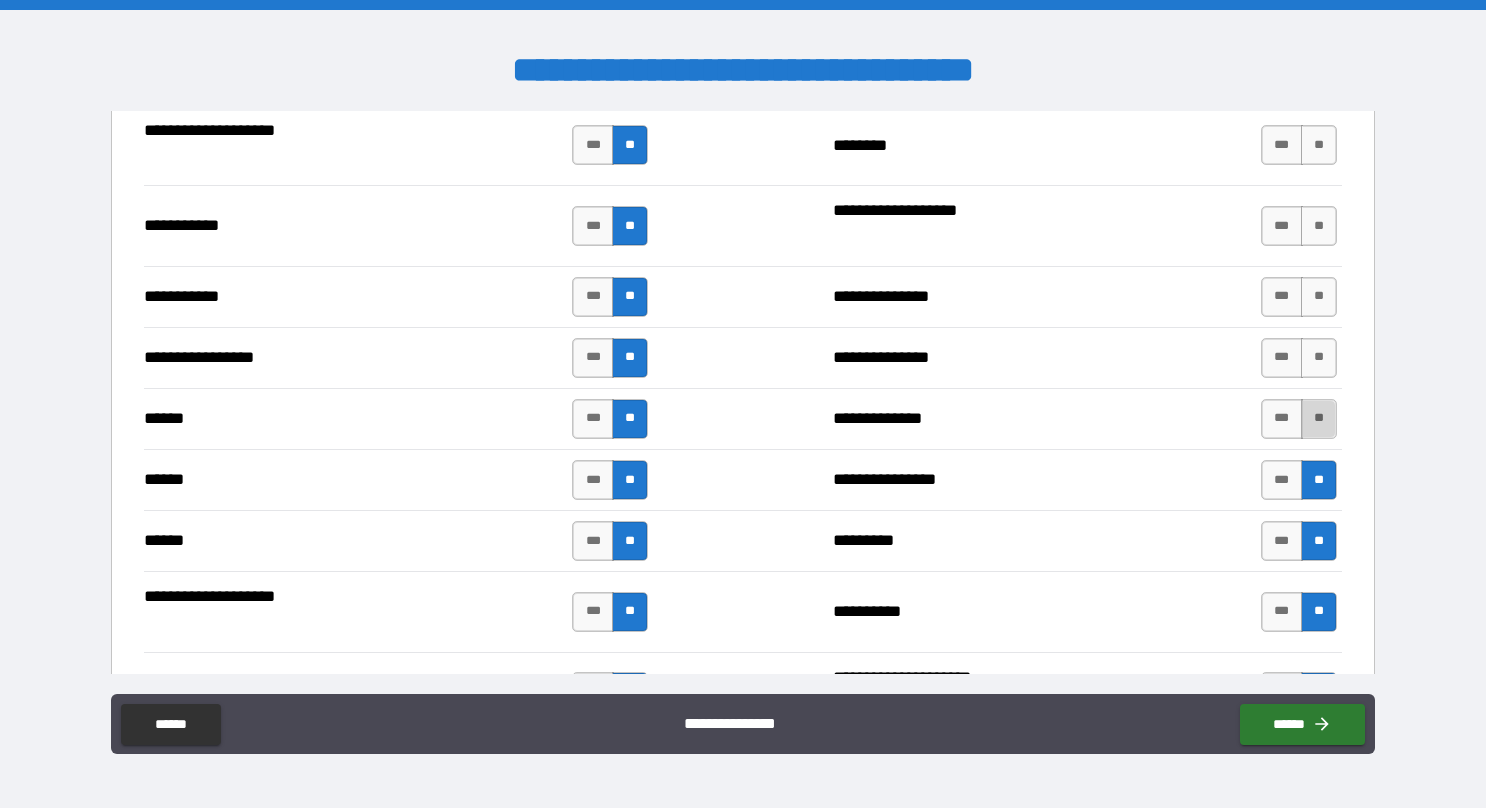 click on "**" at bounding box center [1319, 419] 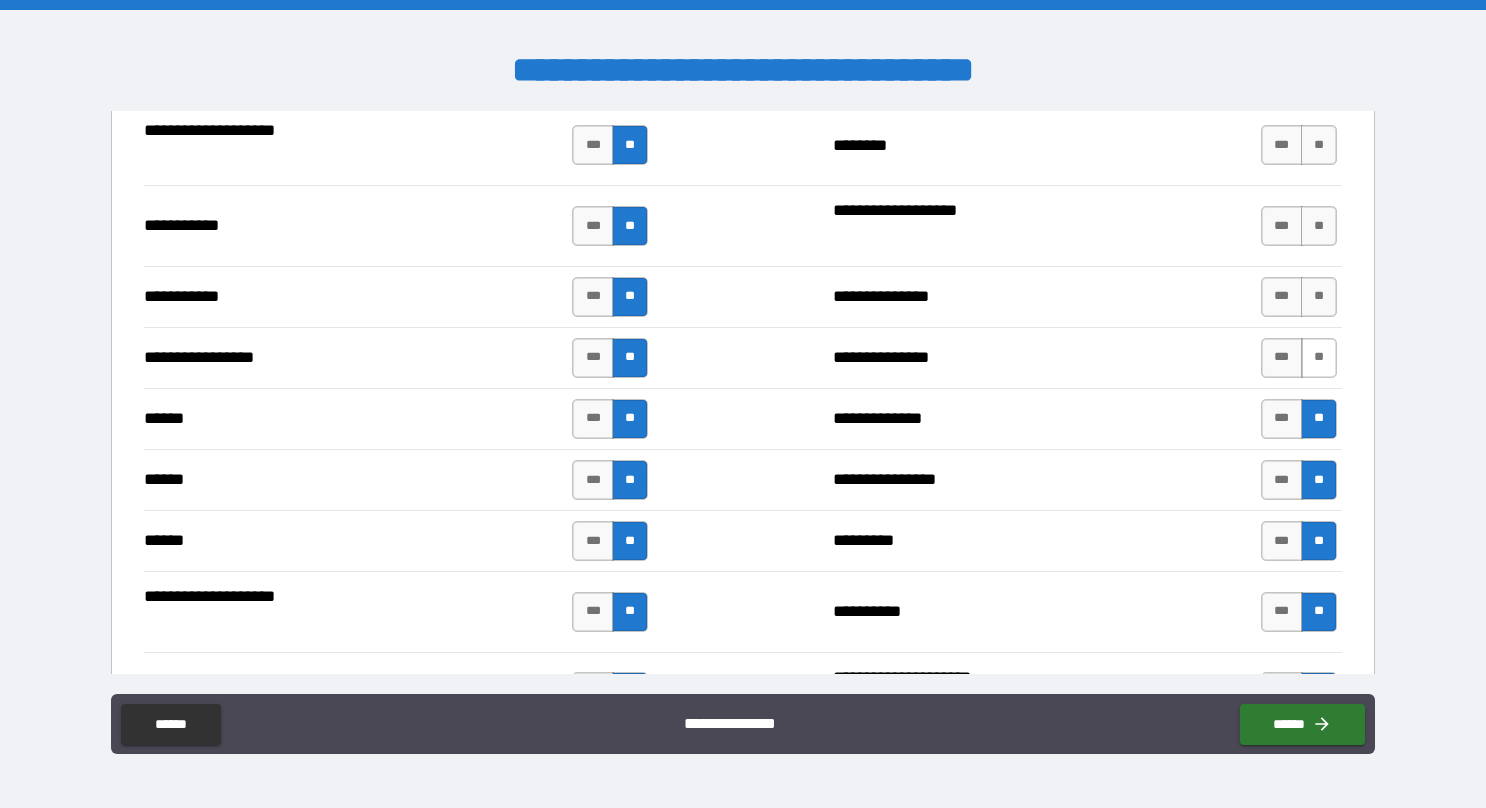click on "**" at bounding box center [1319, 358] 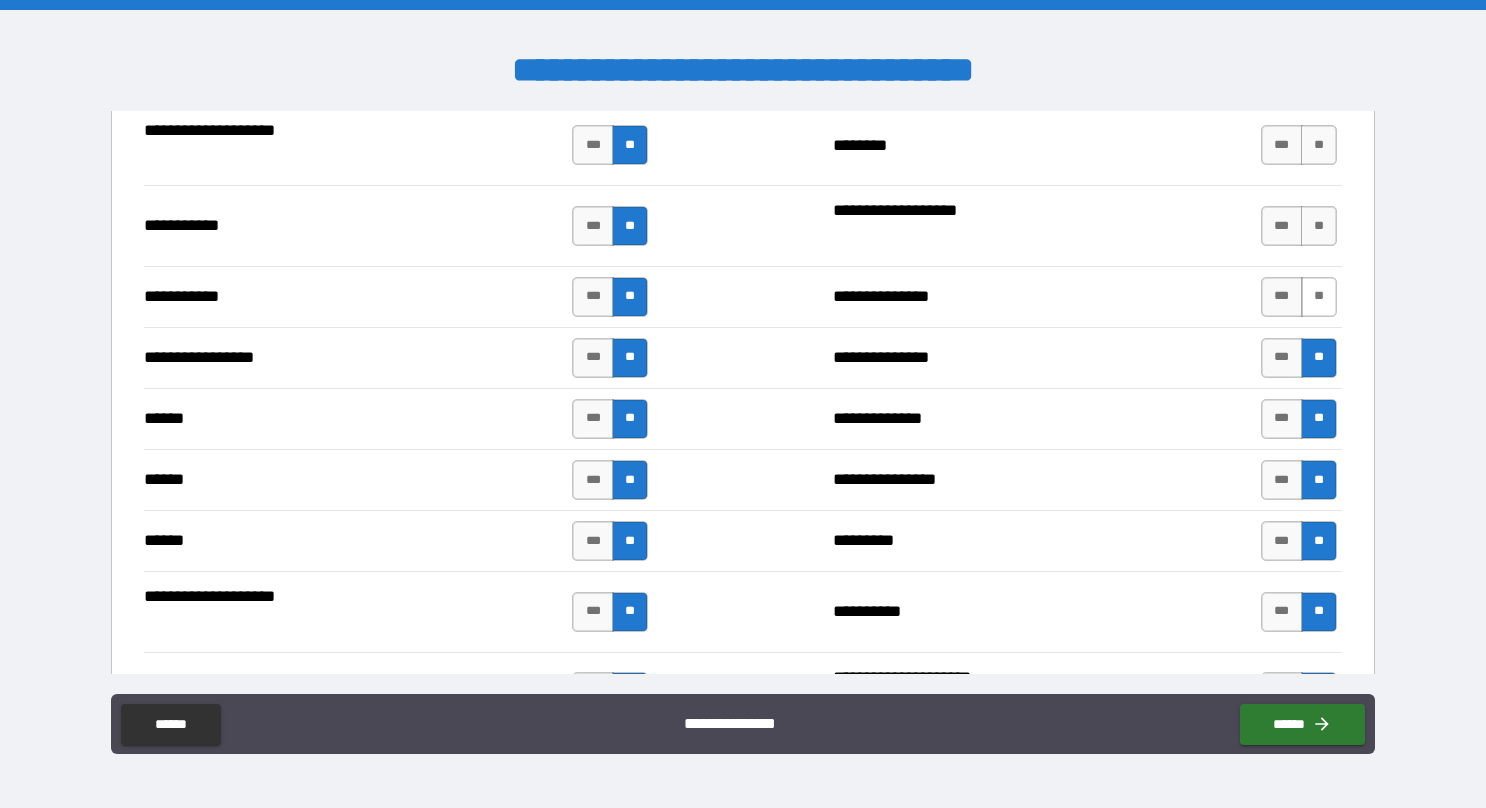 click on "**" at bounding box center [1319, 297] 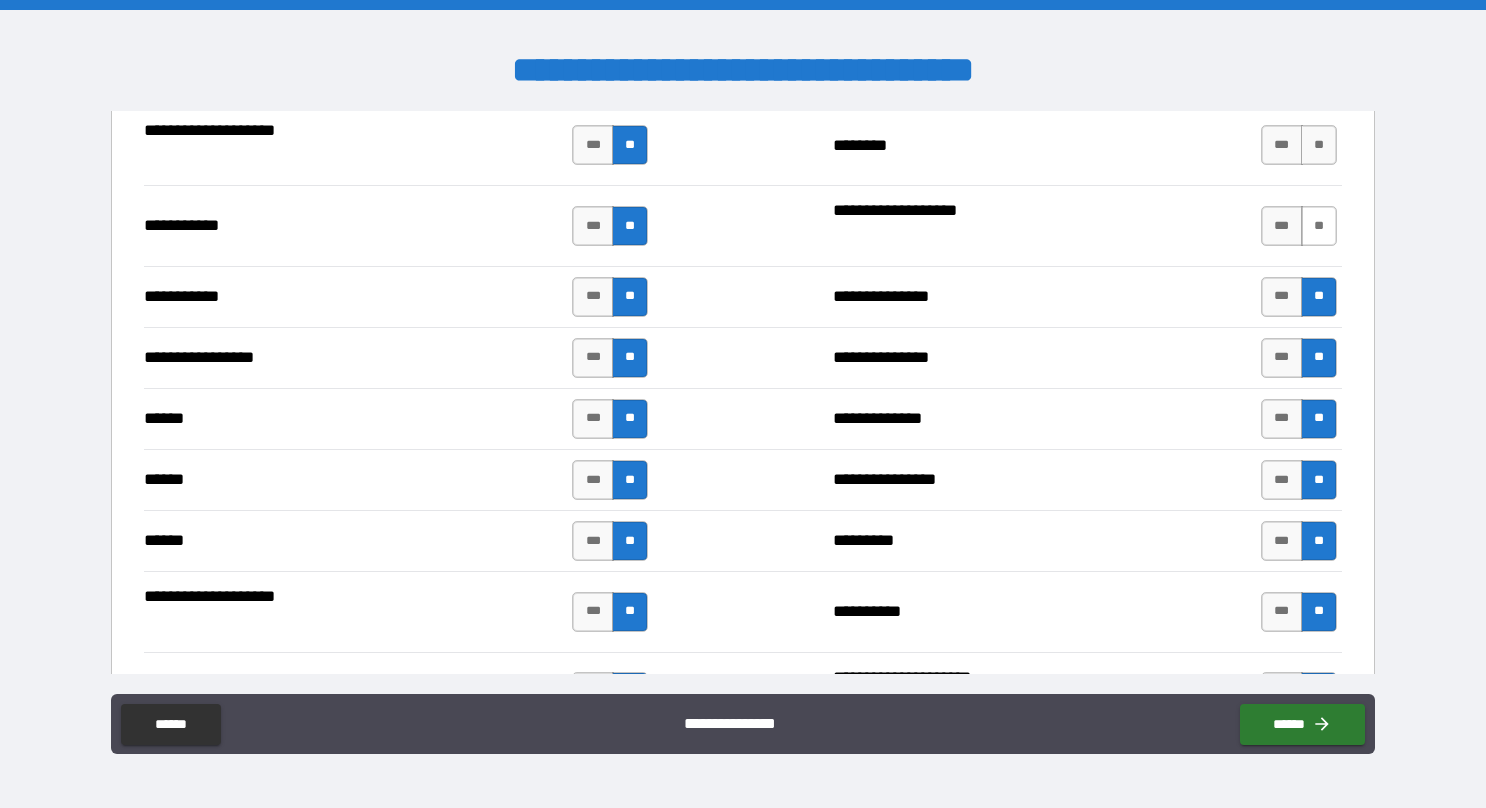 click on "**" at bounding box center [1319, 226] 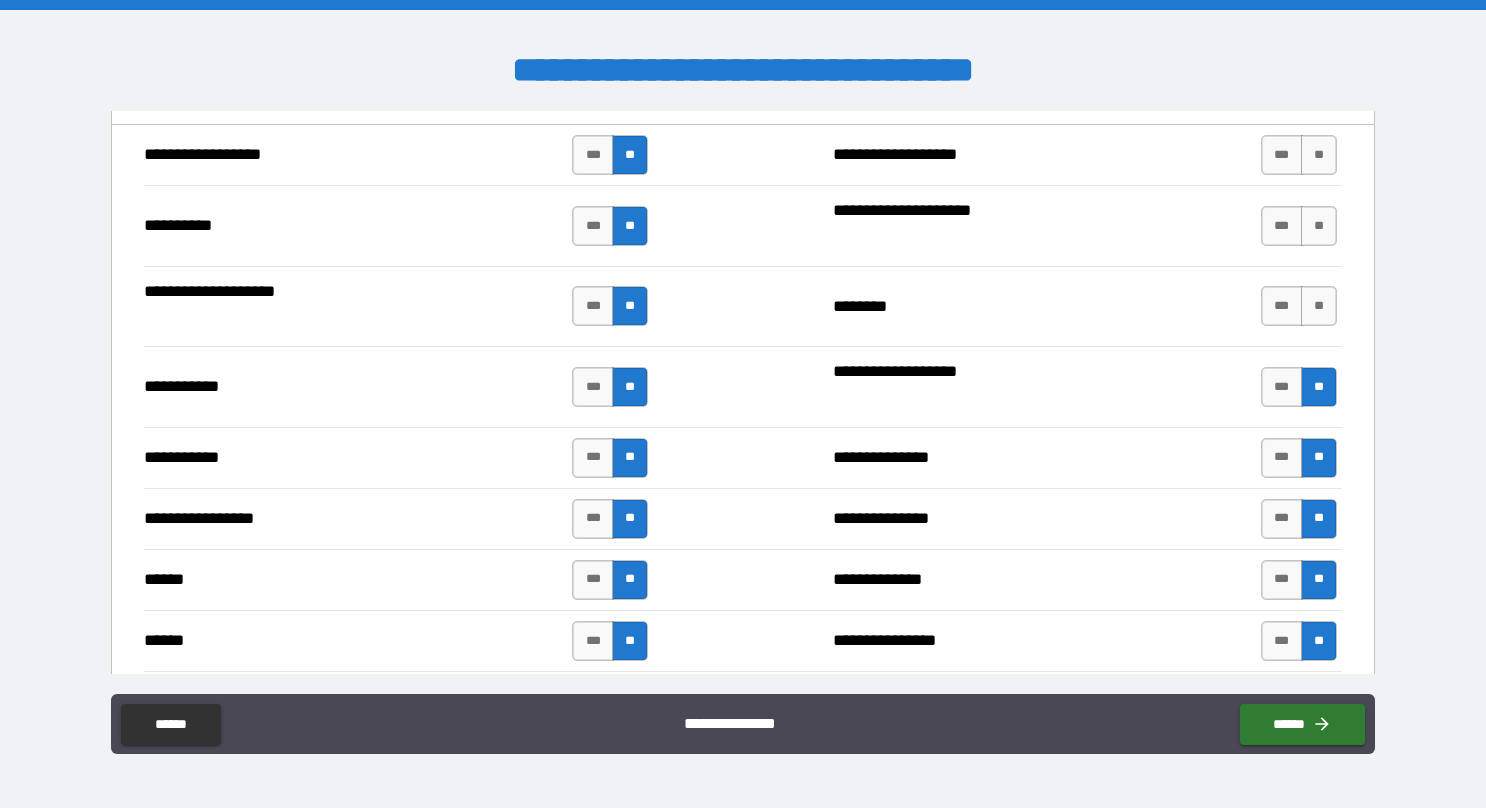 scroll, scrollTop: 1925, scrollLeft: 0, axis: vertical 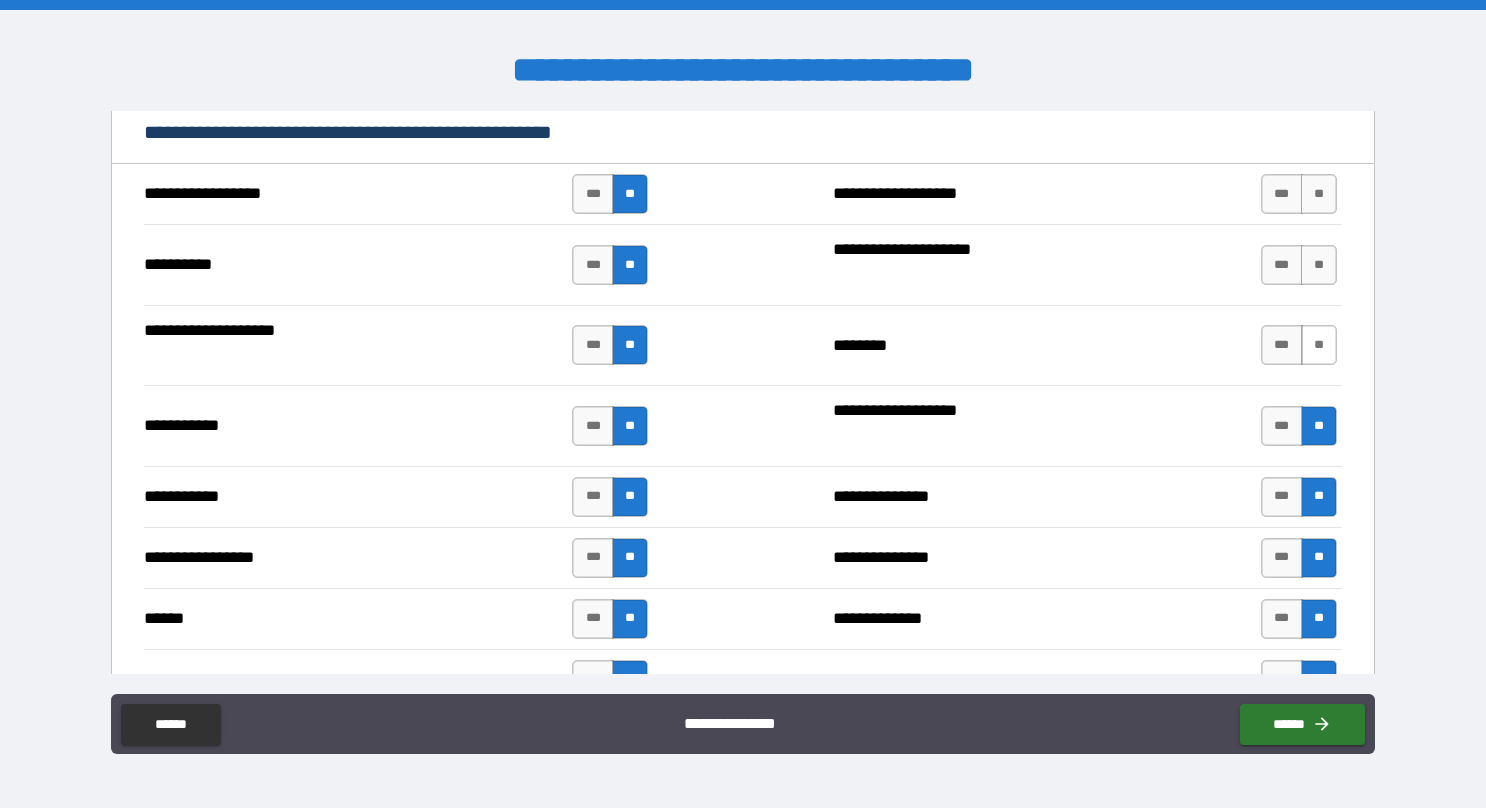 click on "**" at bounding box center (1319, 345) 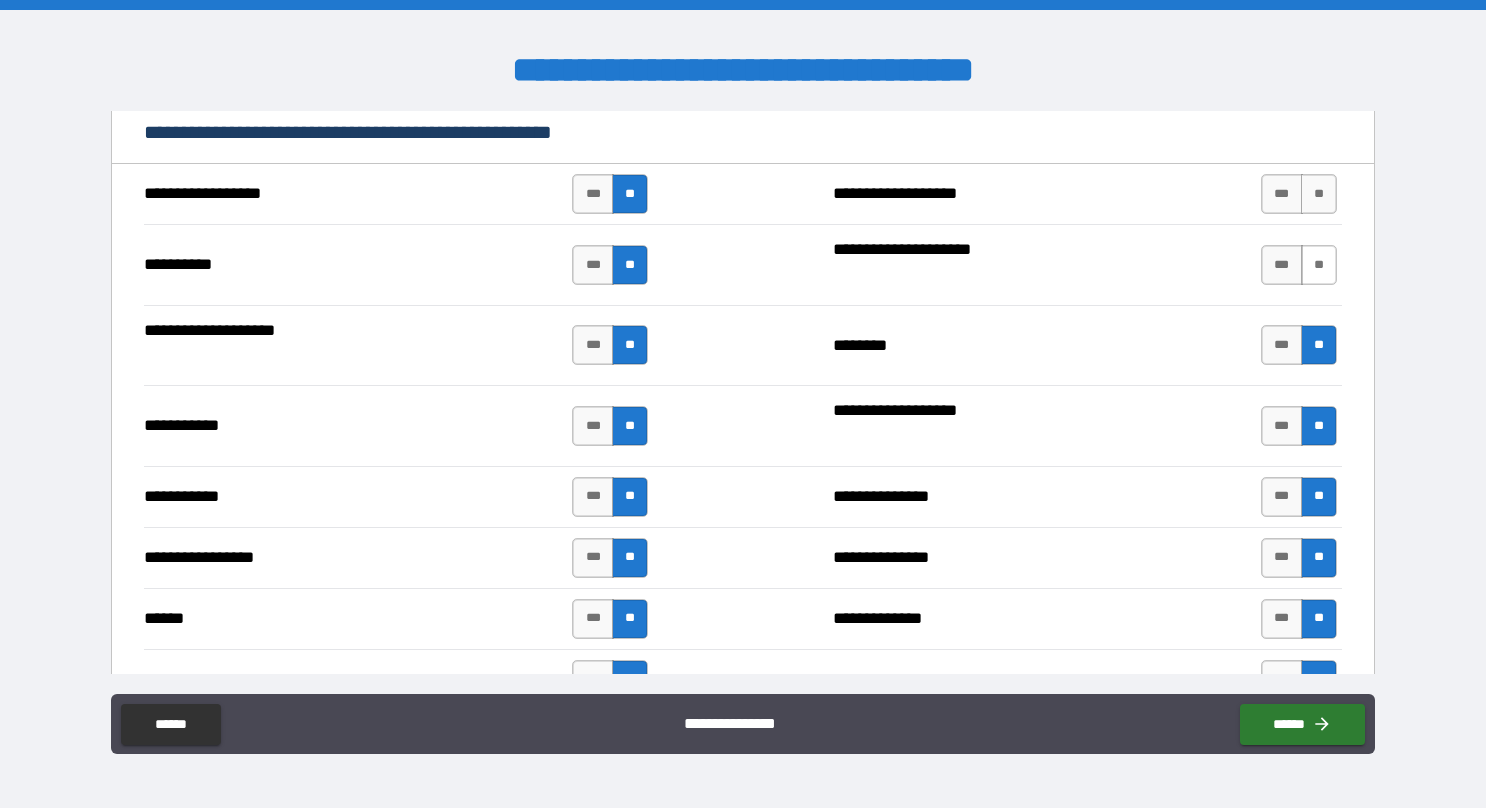 click on "**" at bounding box center (1319, 265) 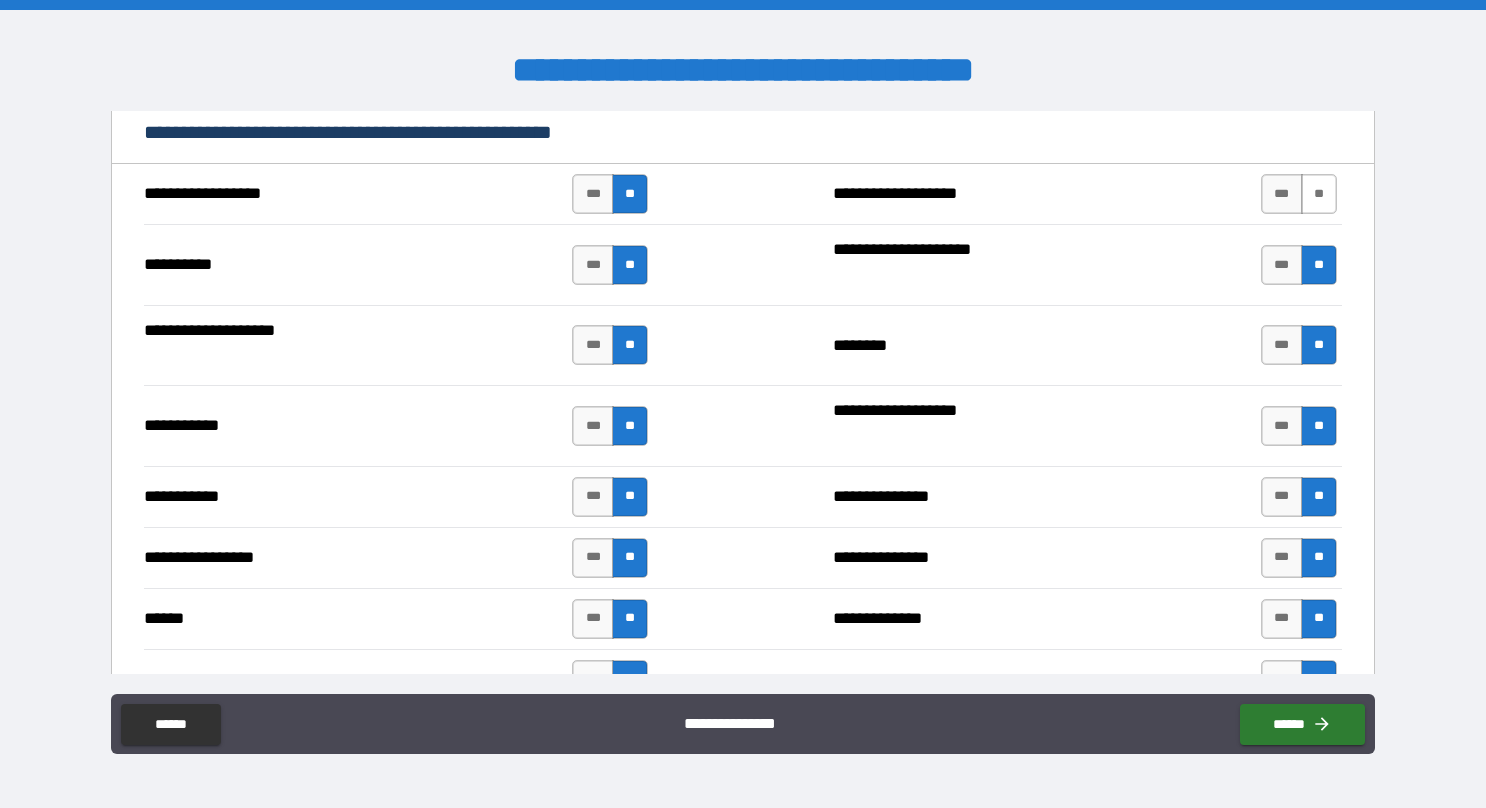 click on "**" at bounding box center [1319, 194] 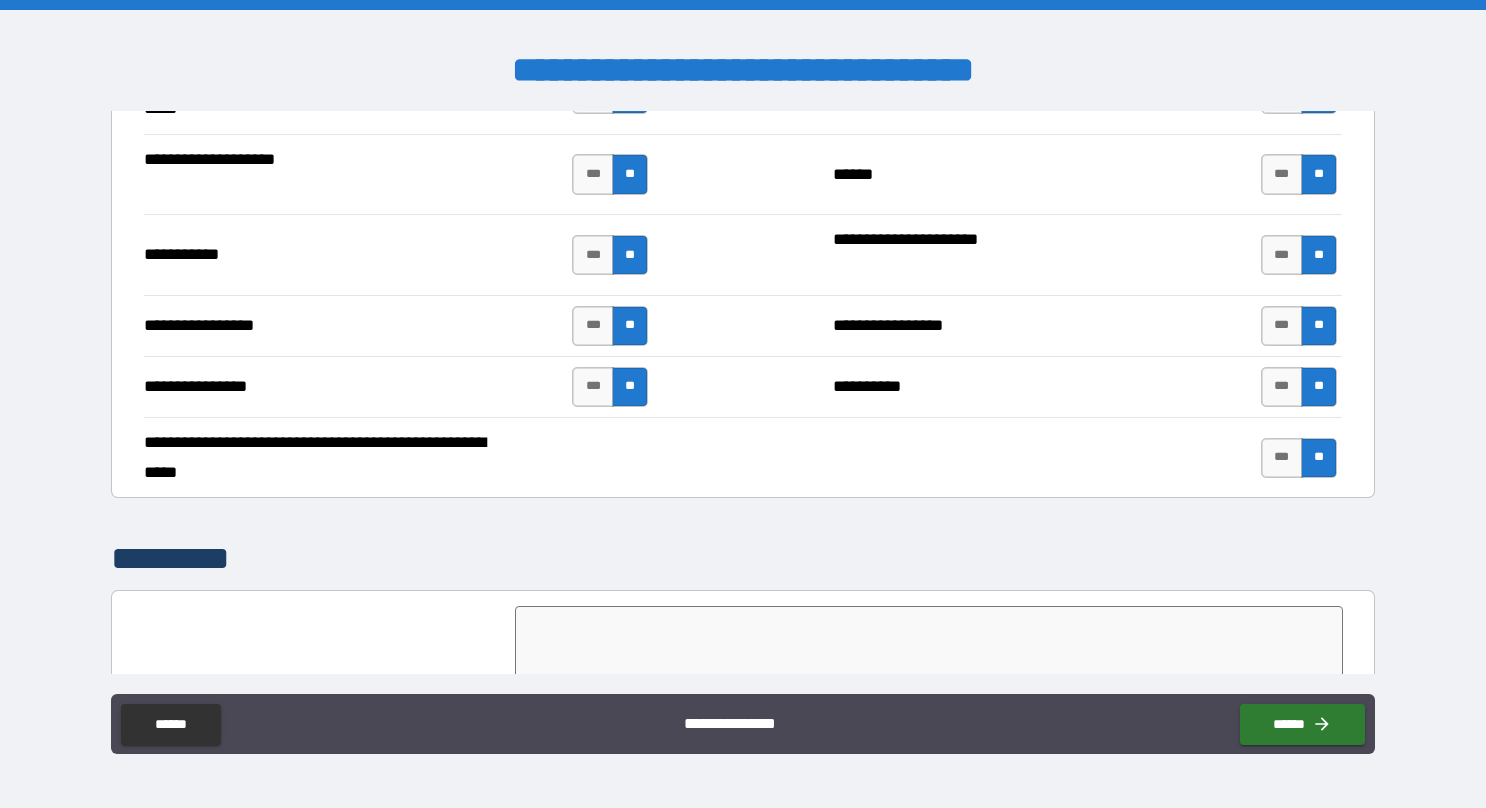 scroll, scrollTop: 4624, scrollLeft: 0, axis: vertical 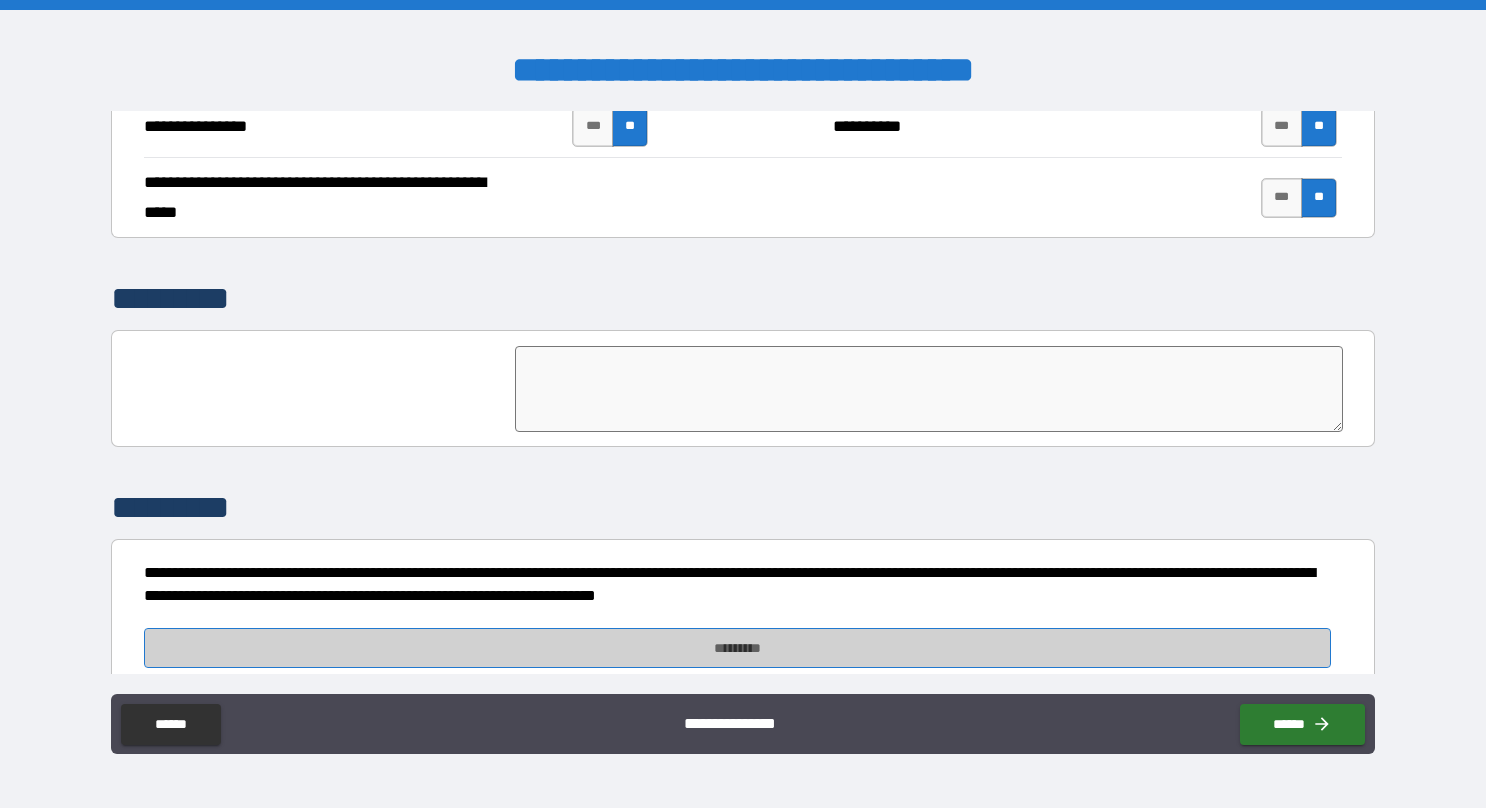 click on "*********" at bounding box center (737, 648) 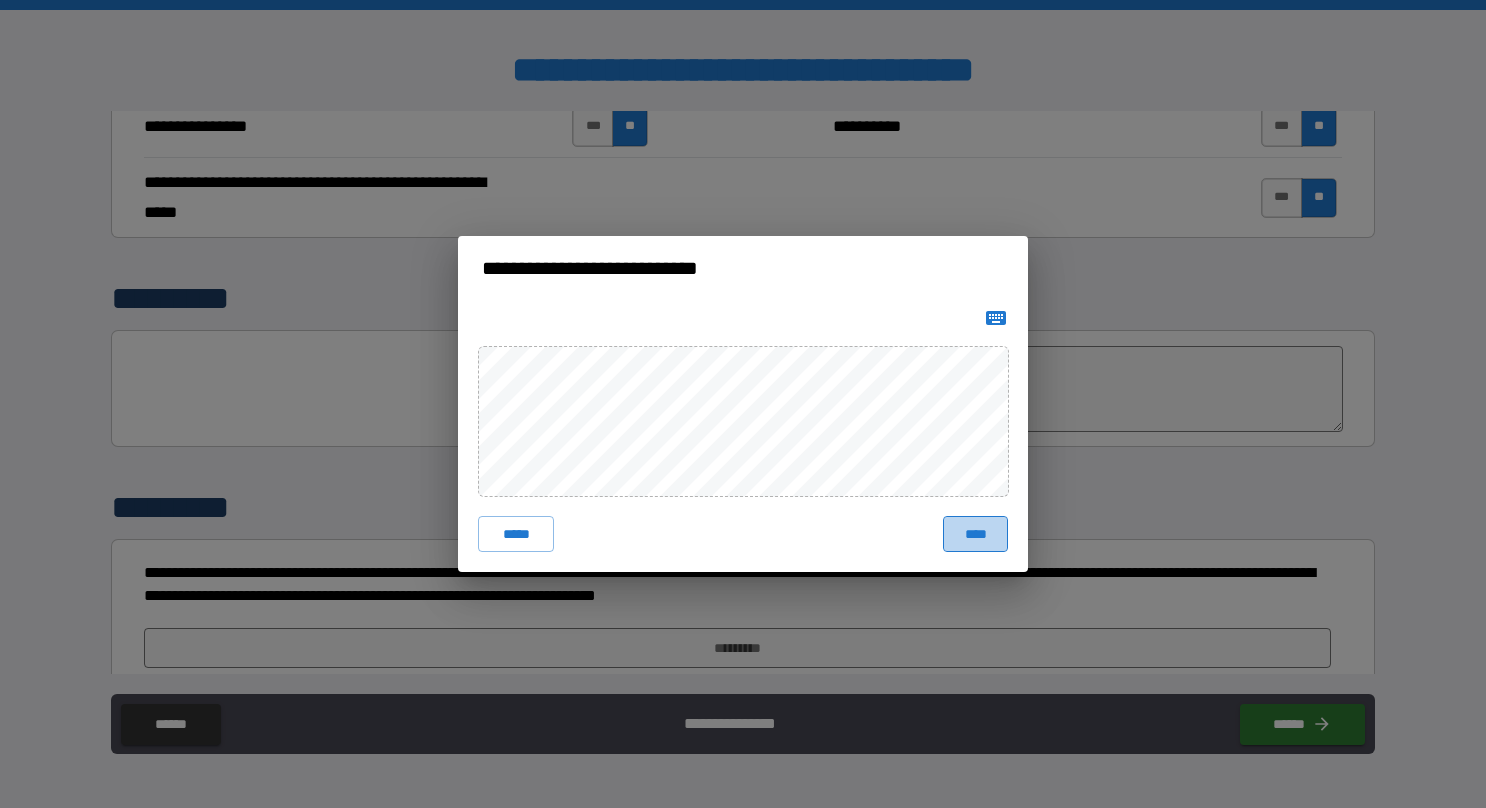 click on "****" at bounding box center (975, 534) 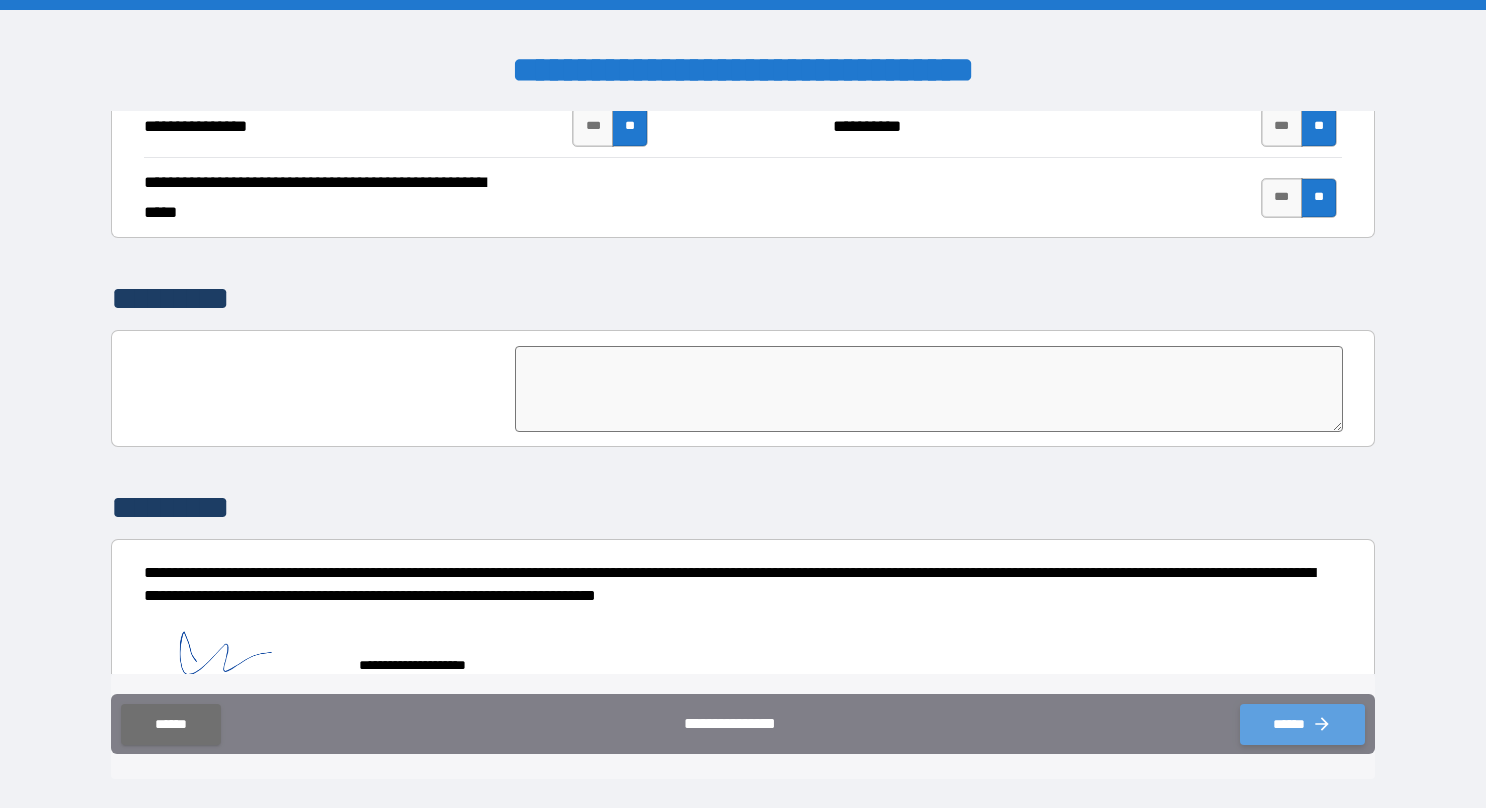 click on "******" at bounding box center (1302, 724) 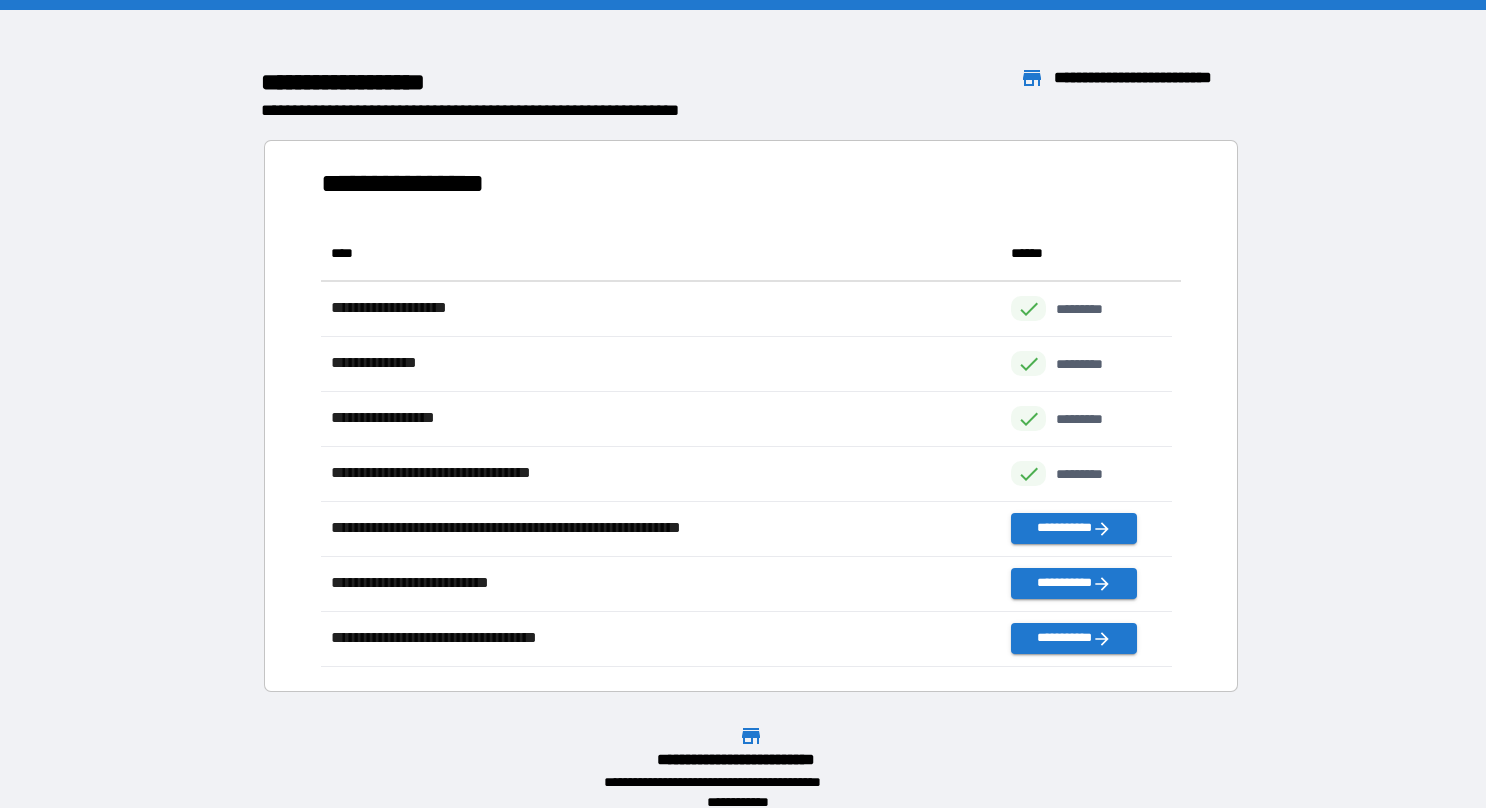 scroll, scrollTop: 16, scrollLeft: 16, axis: both 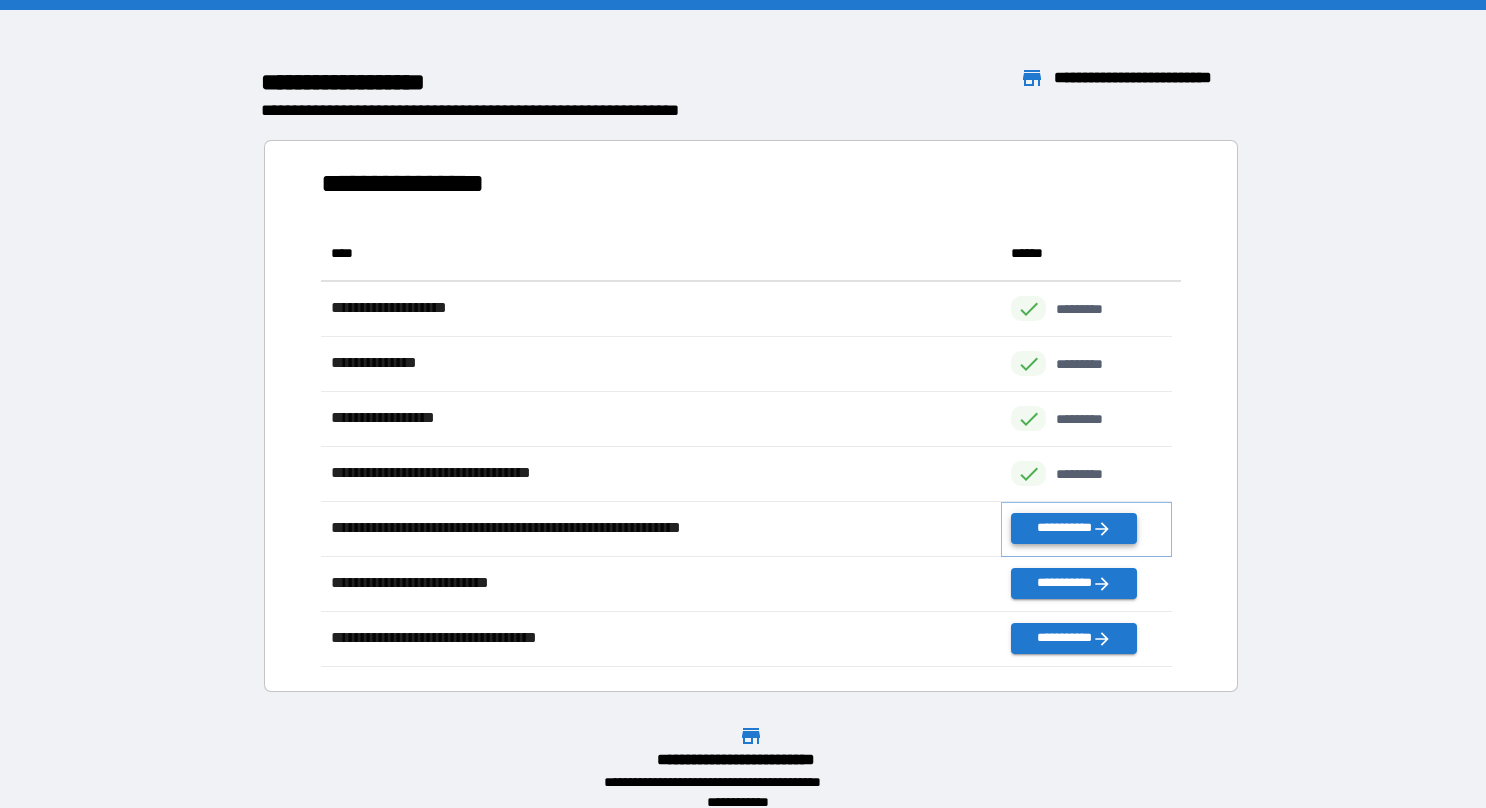 click on "**********" at bounding box center (1073, 528) 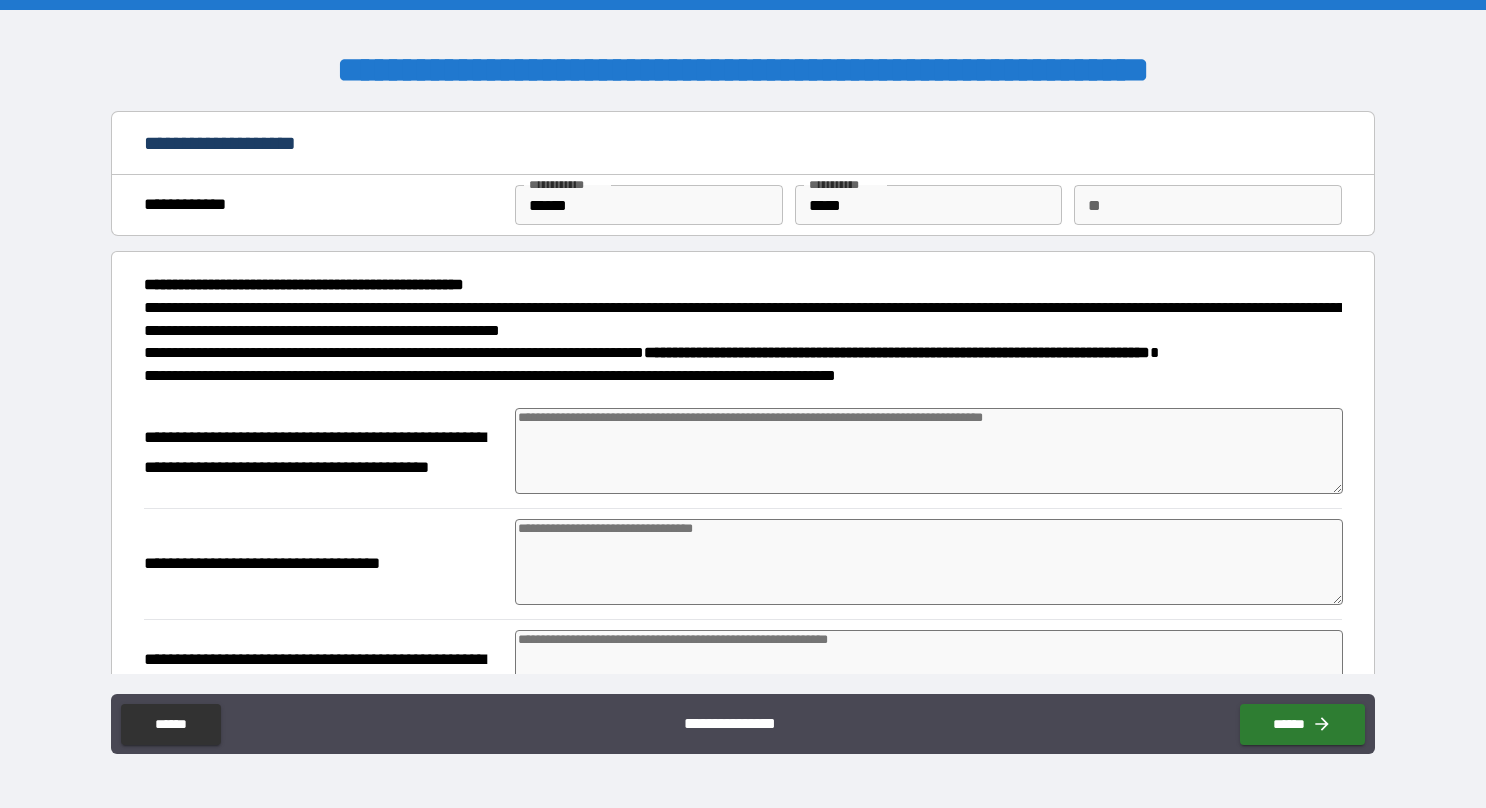 type on "*" 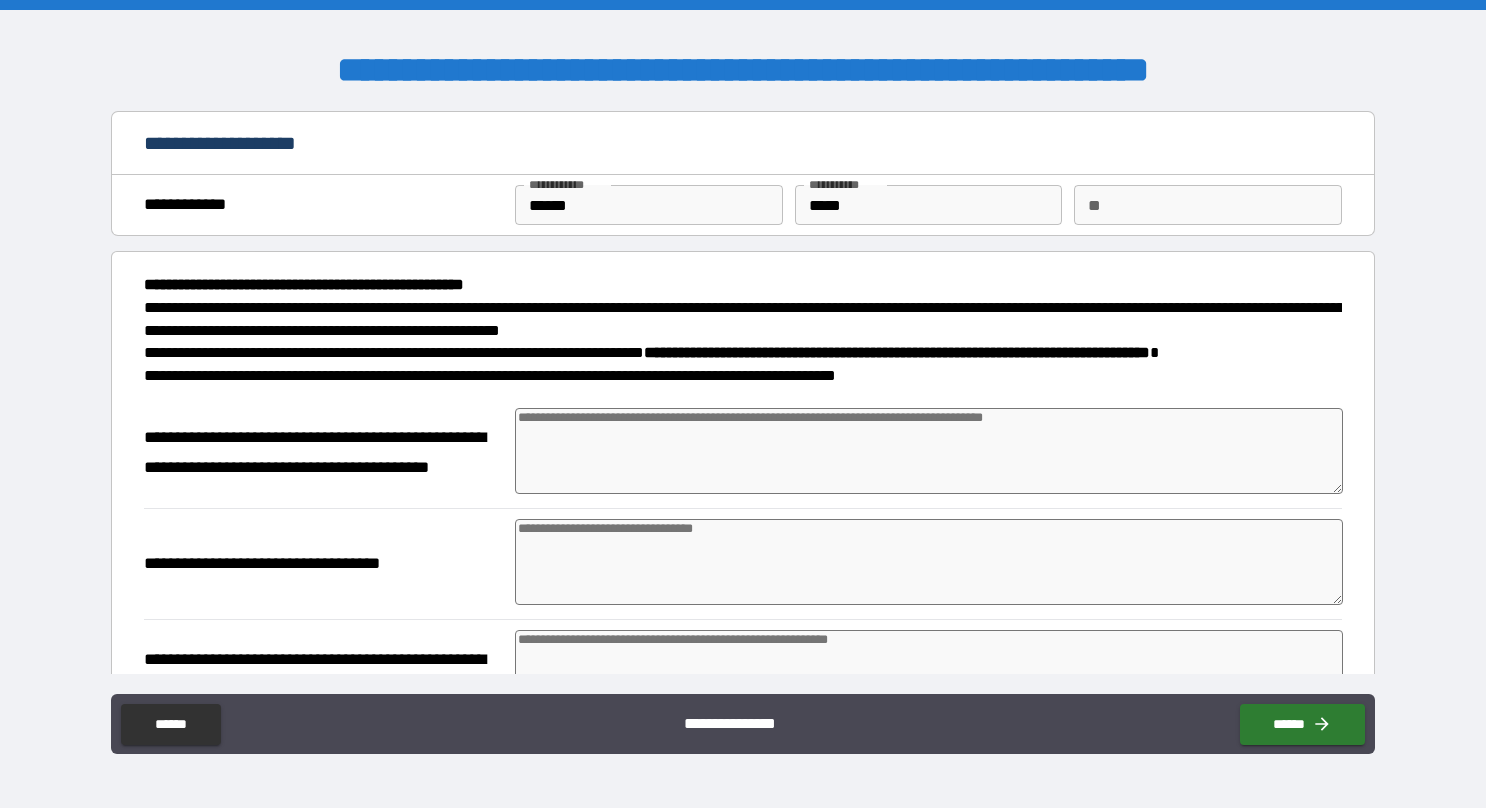 type on "*" 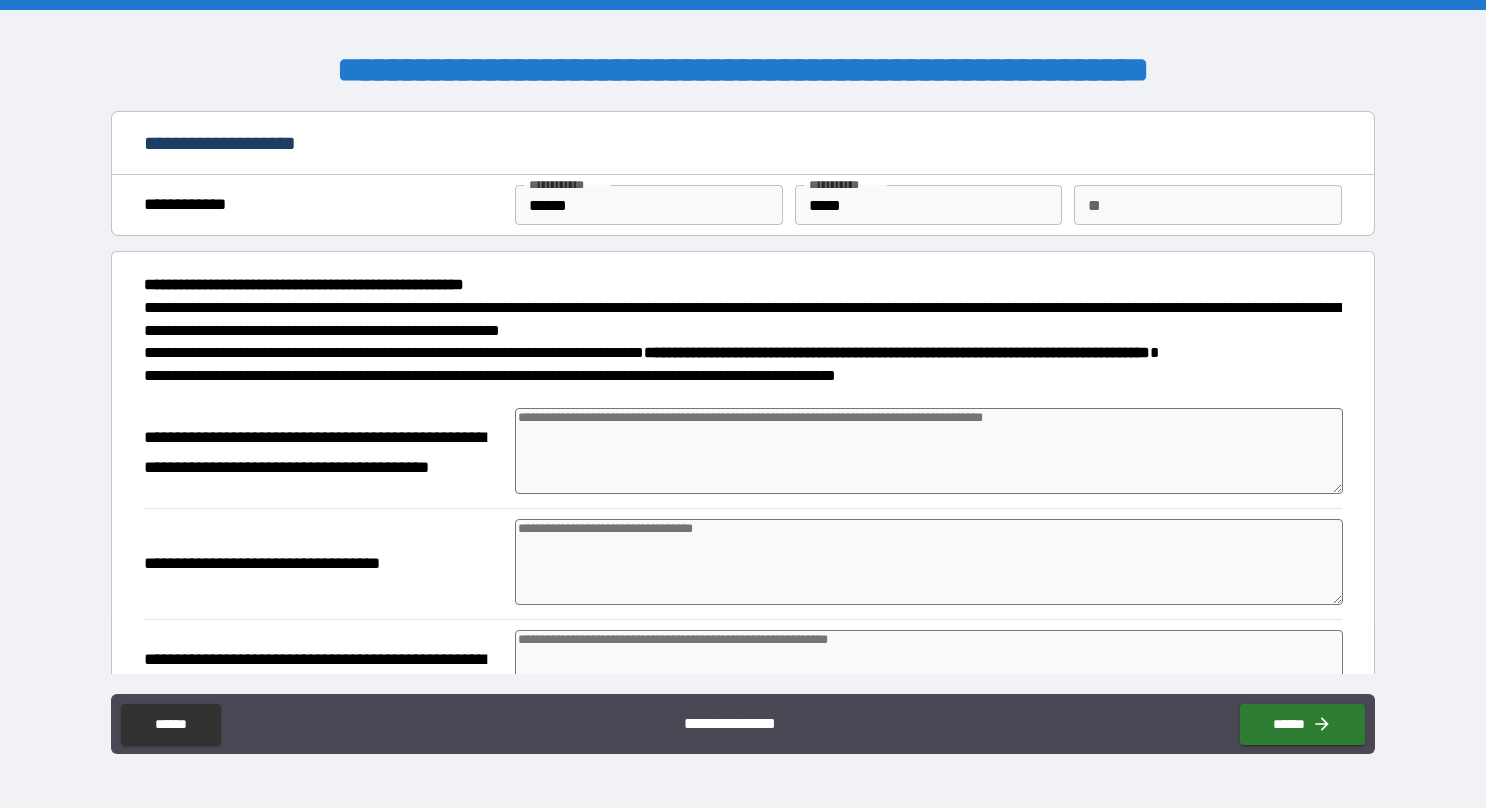 click at bounding box center [929, 451] 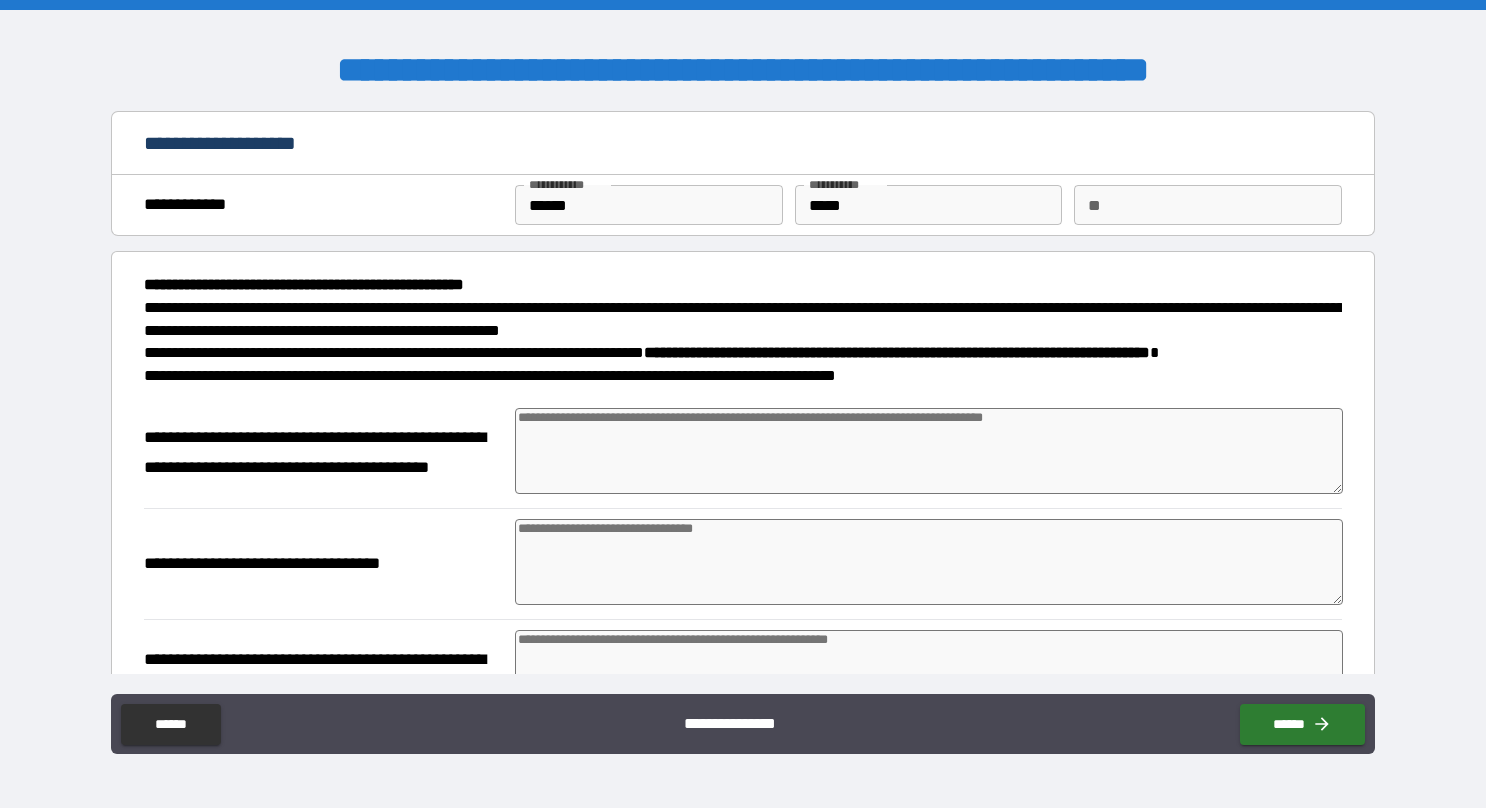 type on "**********" 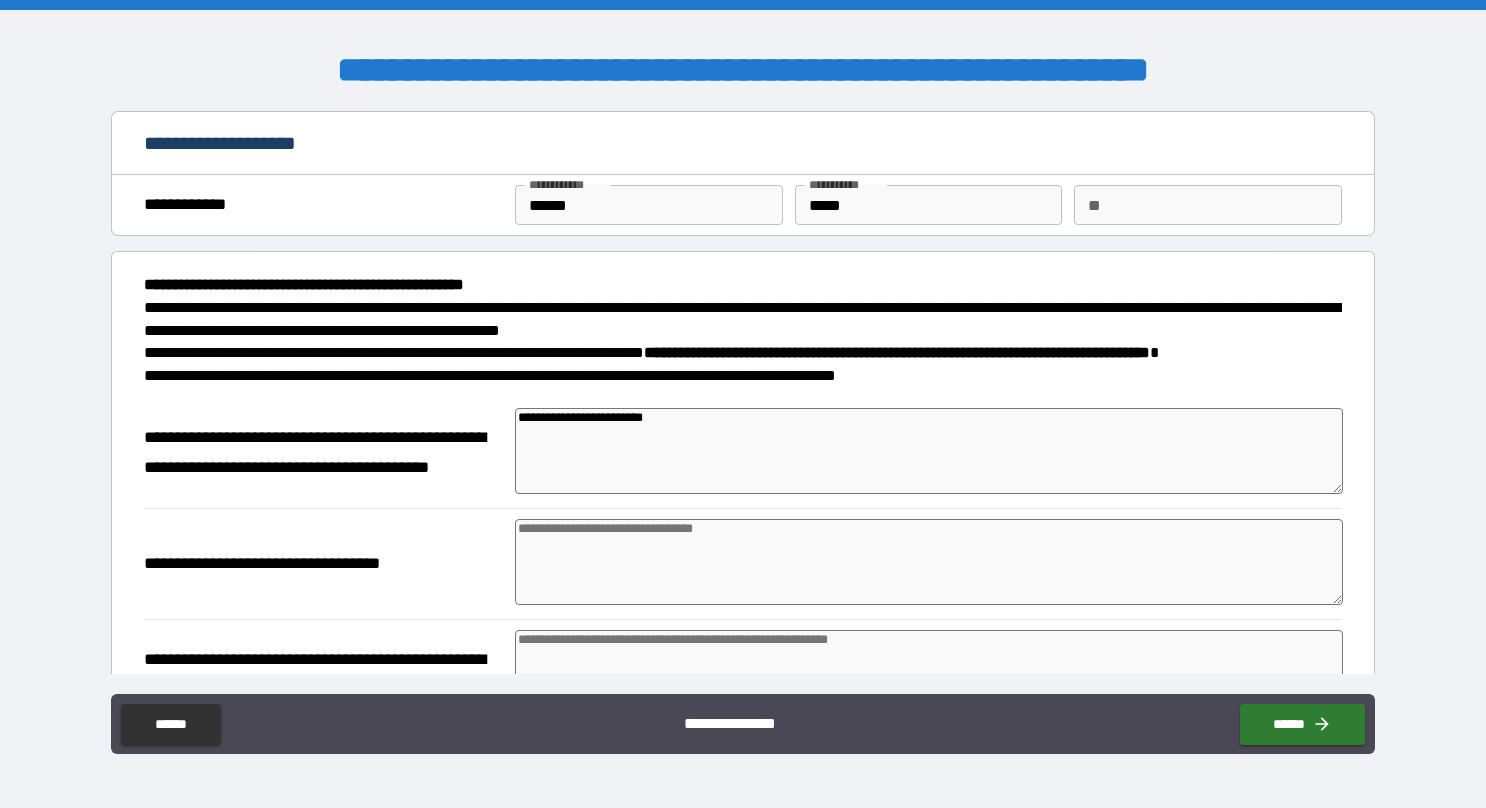 type on "*" 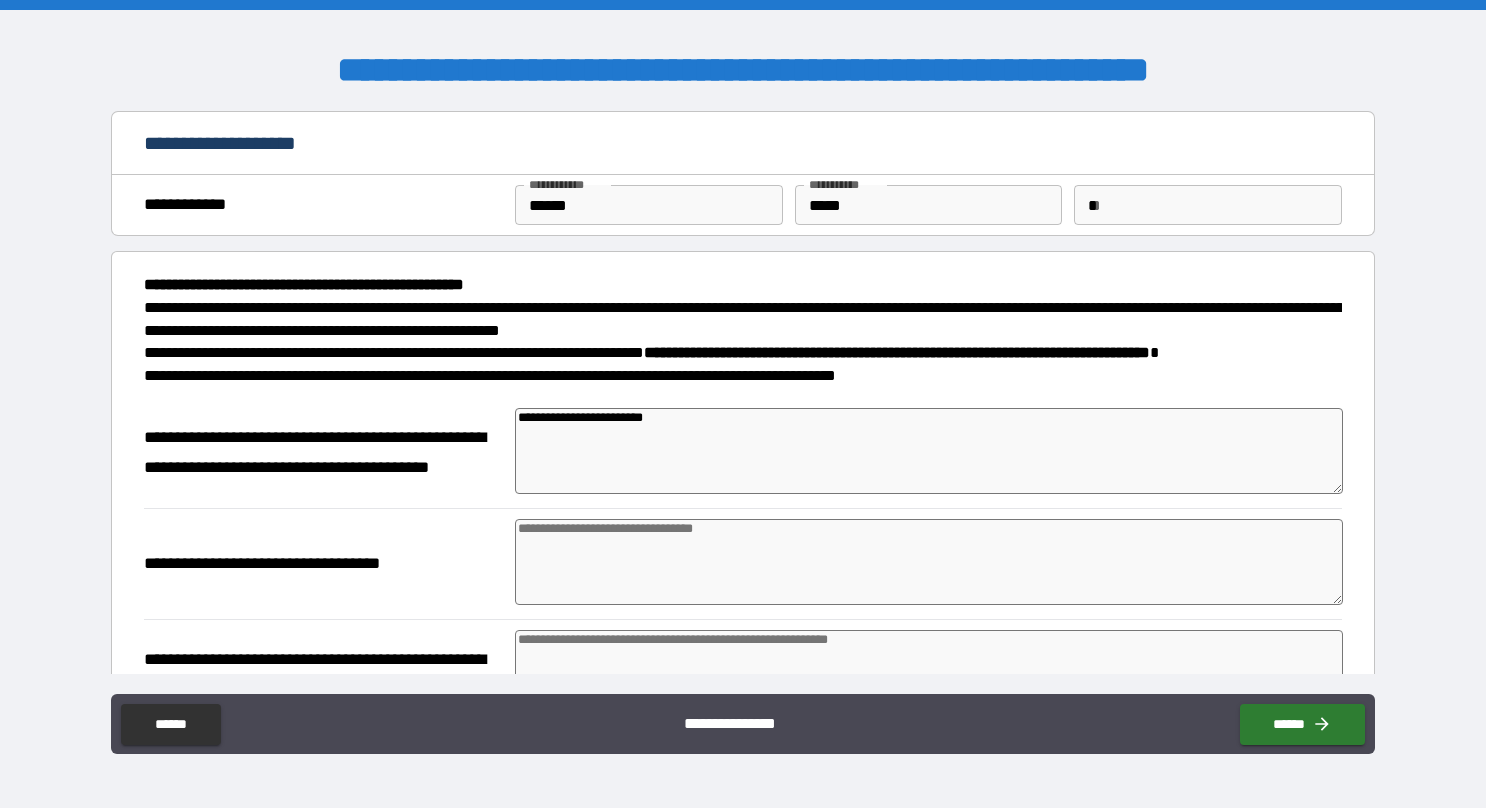 type on "*******" 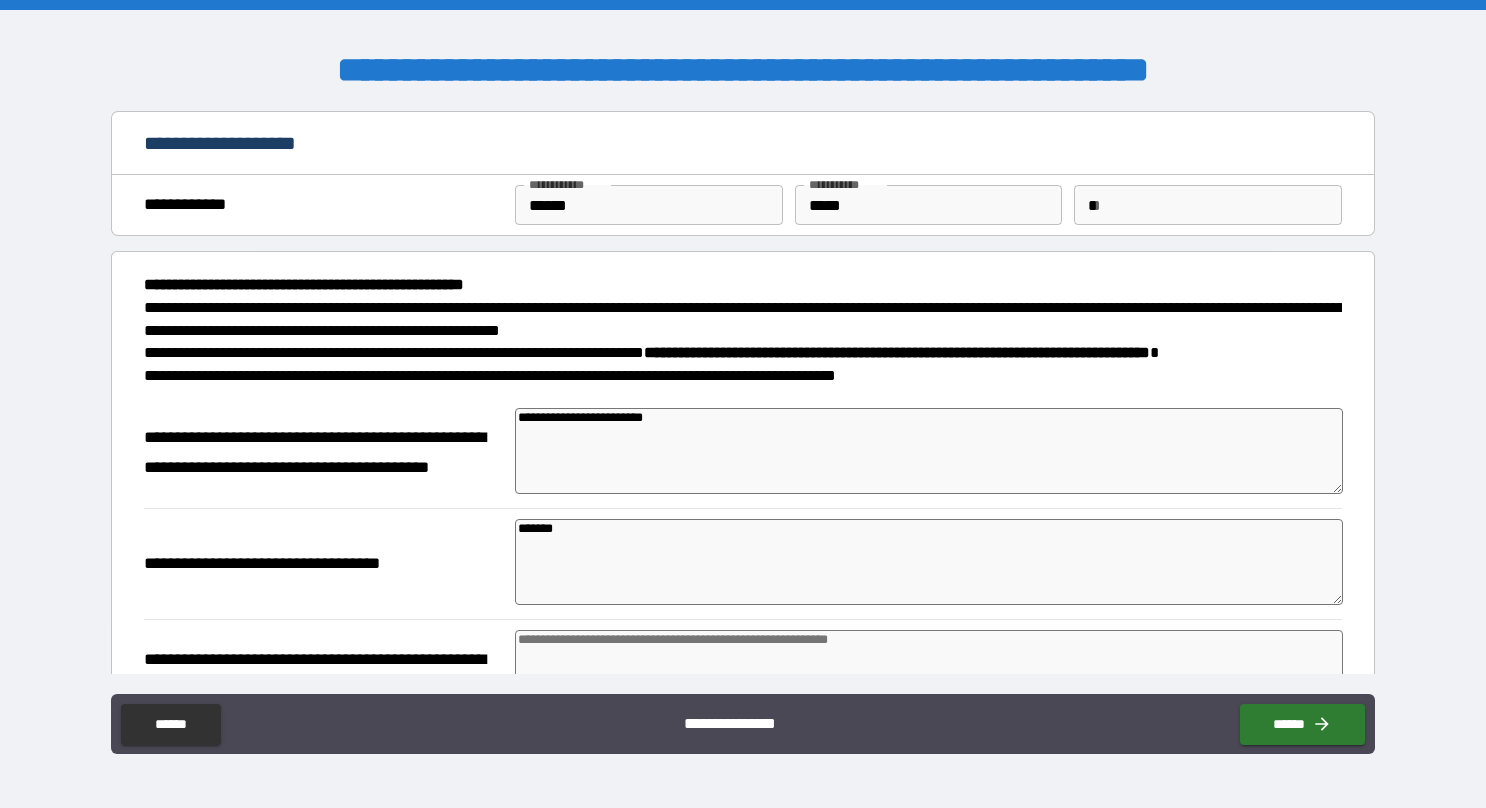 type on "**********" 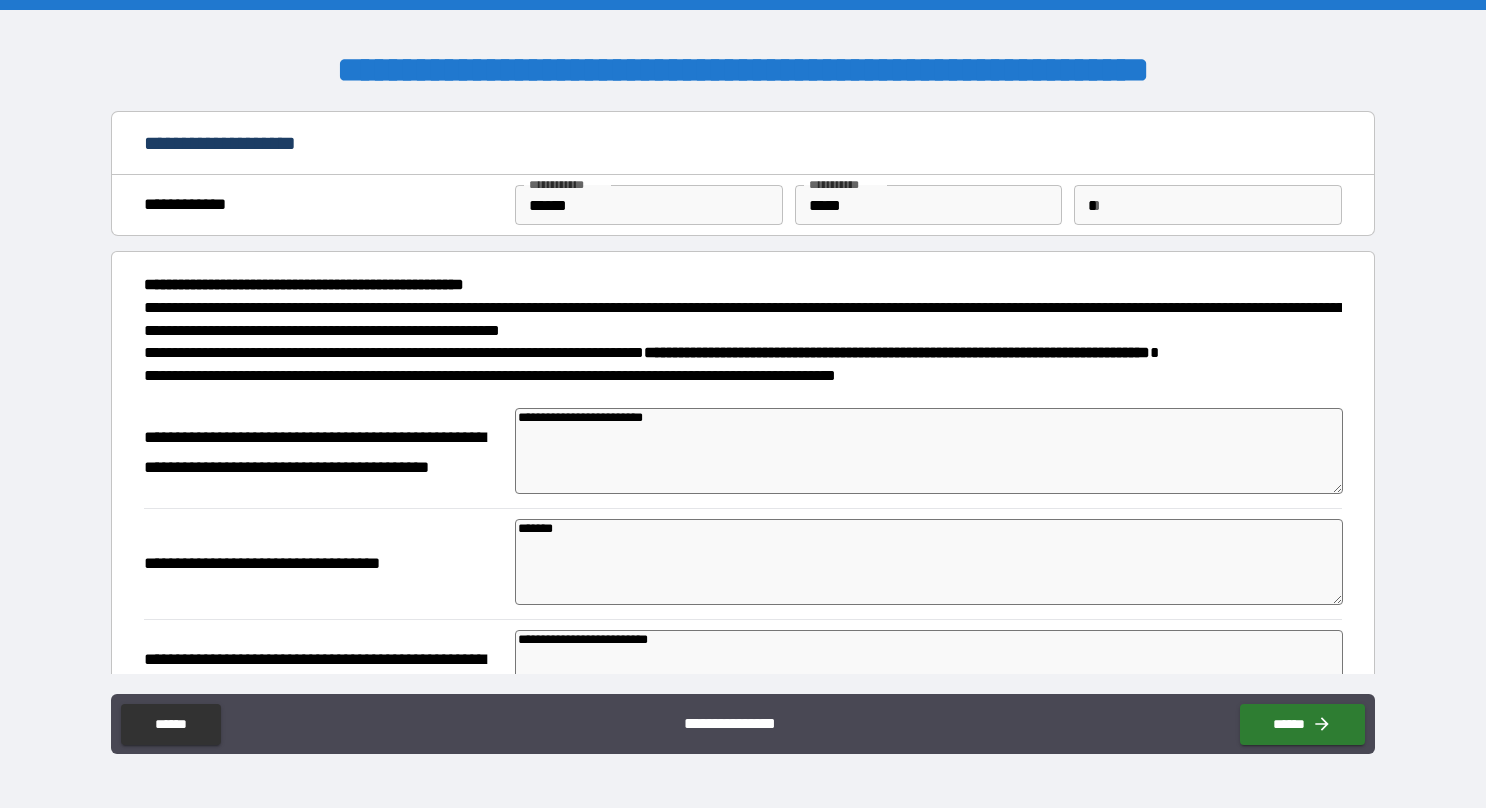 type on "*" 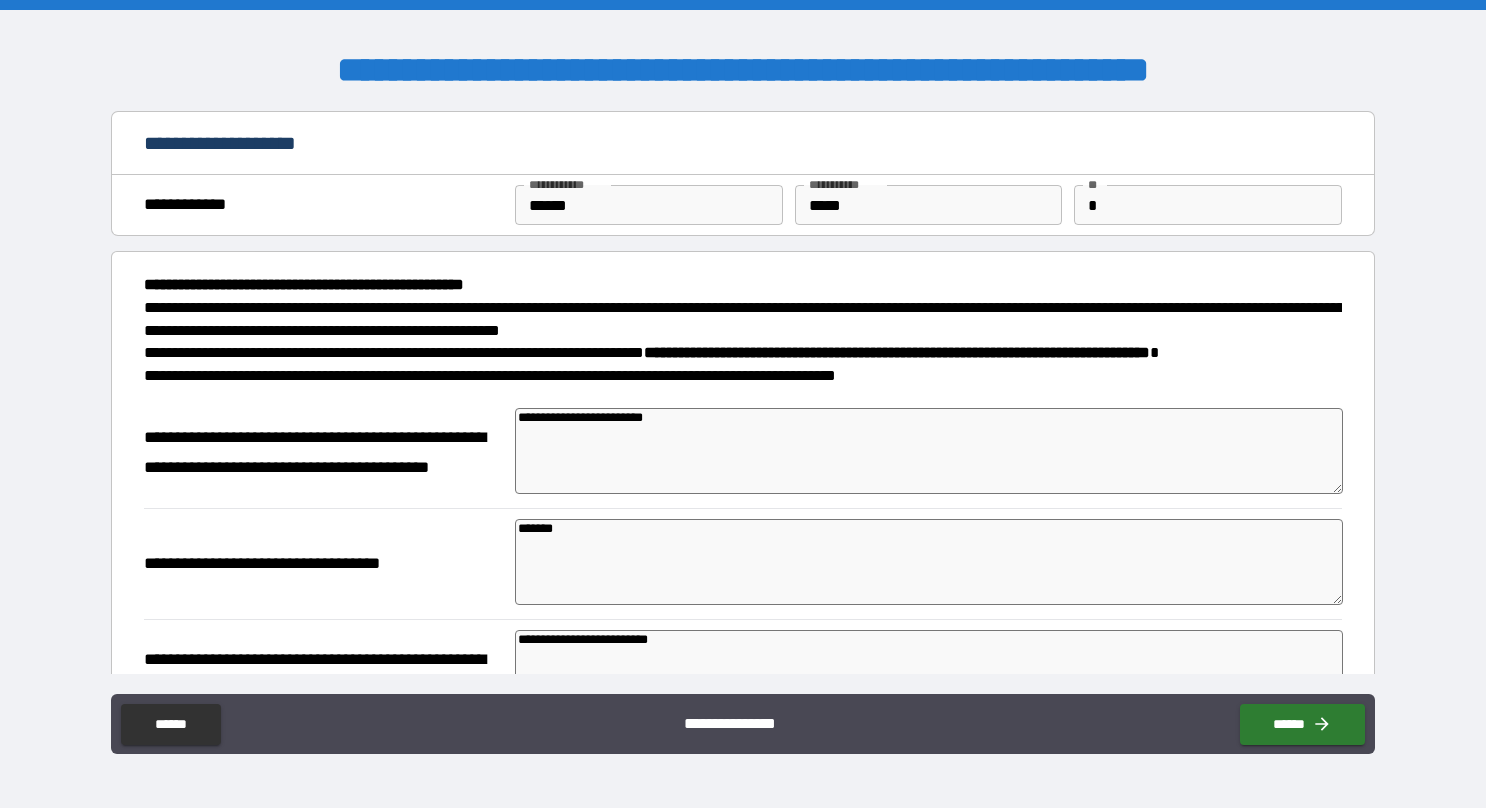 type on "*" 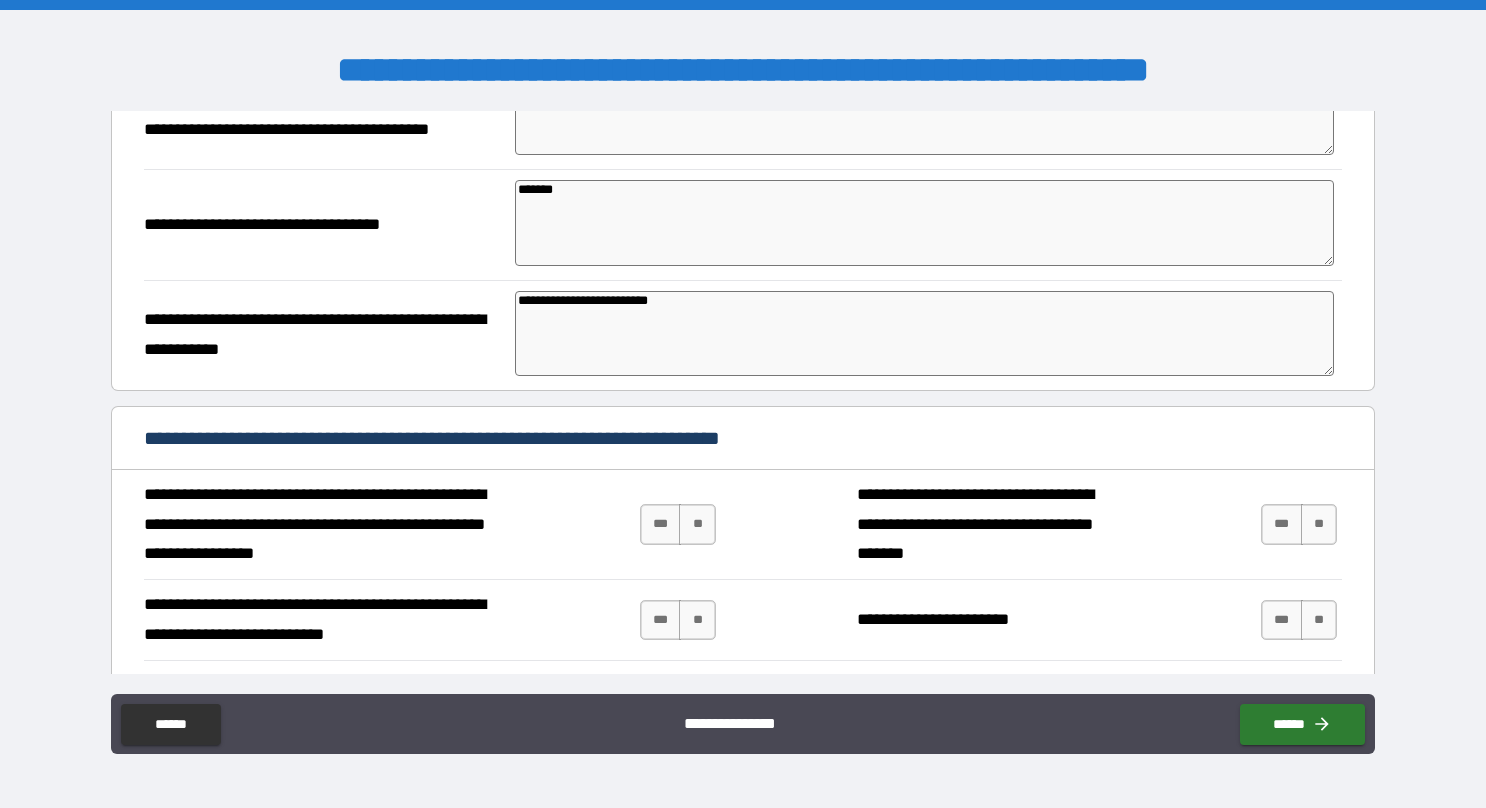 scroll, scrollTop: 425, scrollLeft: 0, axis: vertical 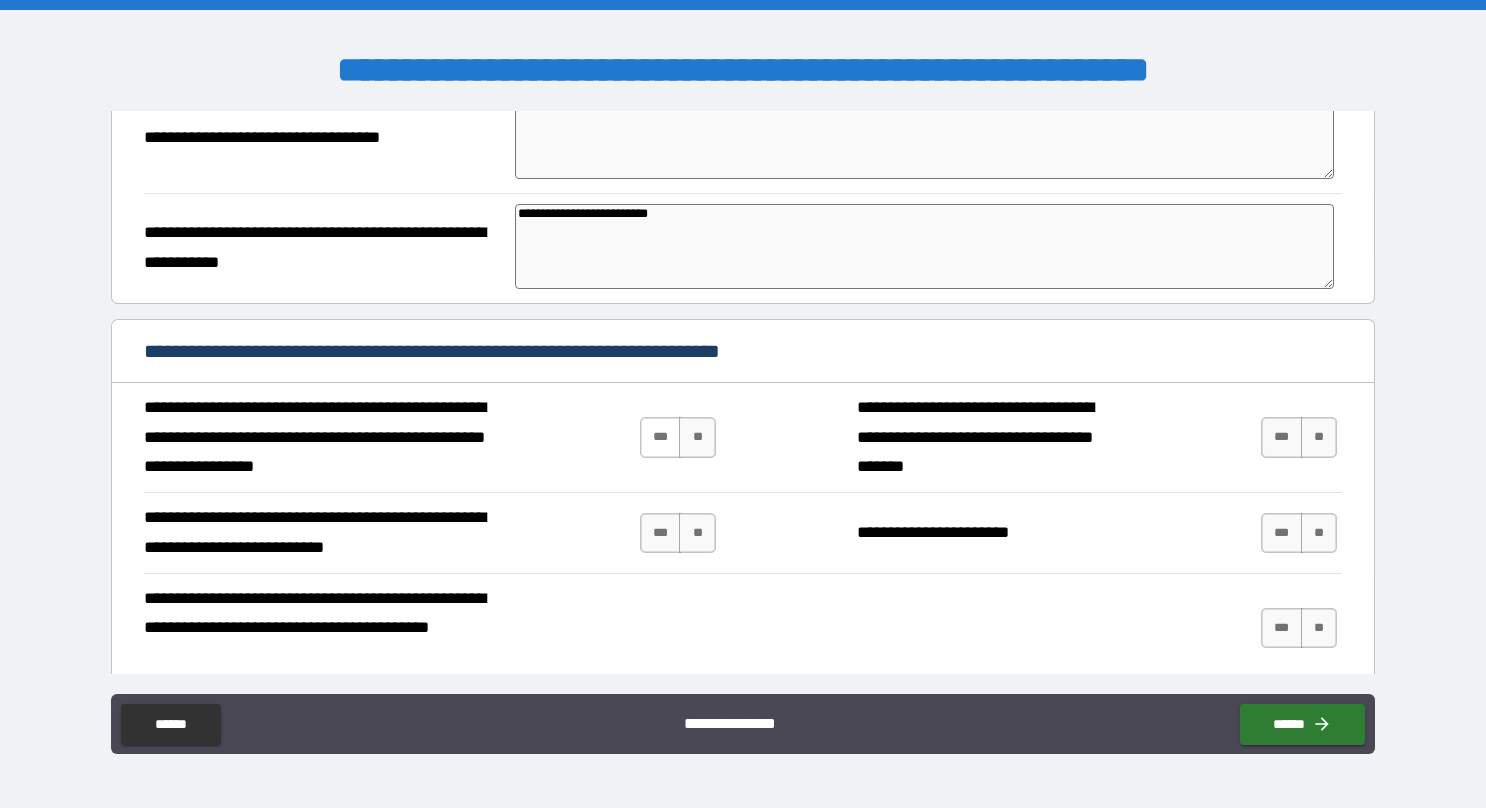 click on "***" at bounding box center [661, 437] 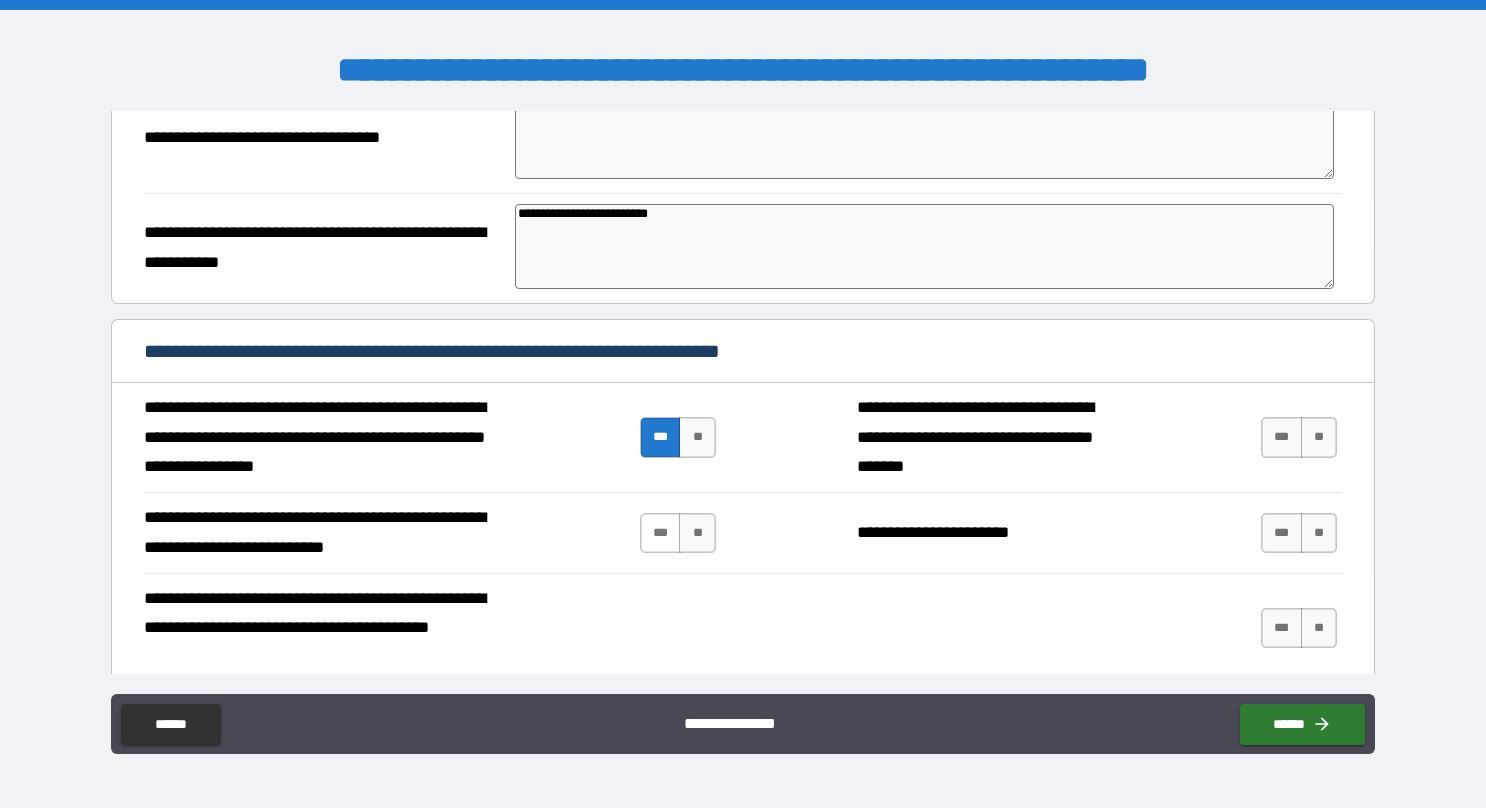 type on "*" 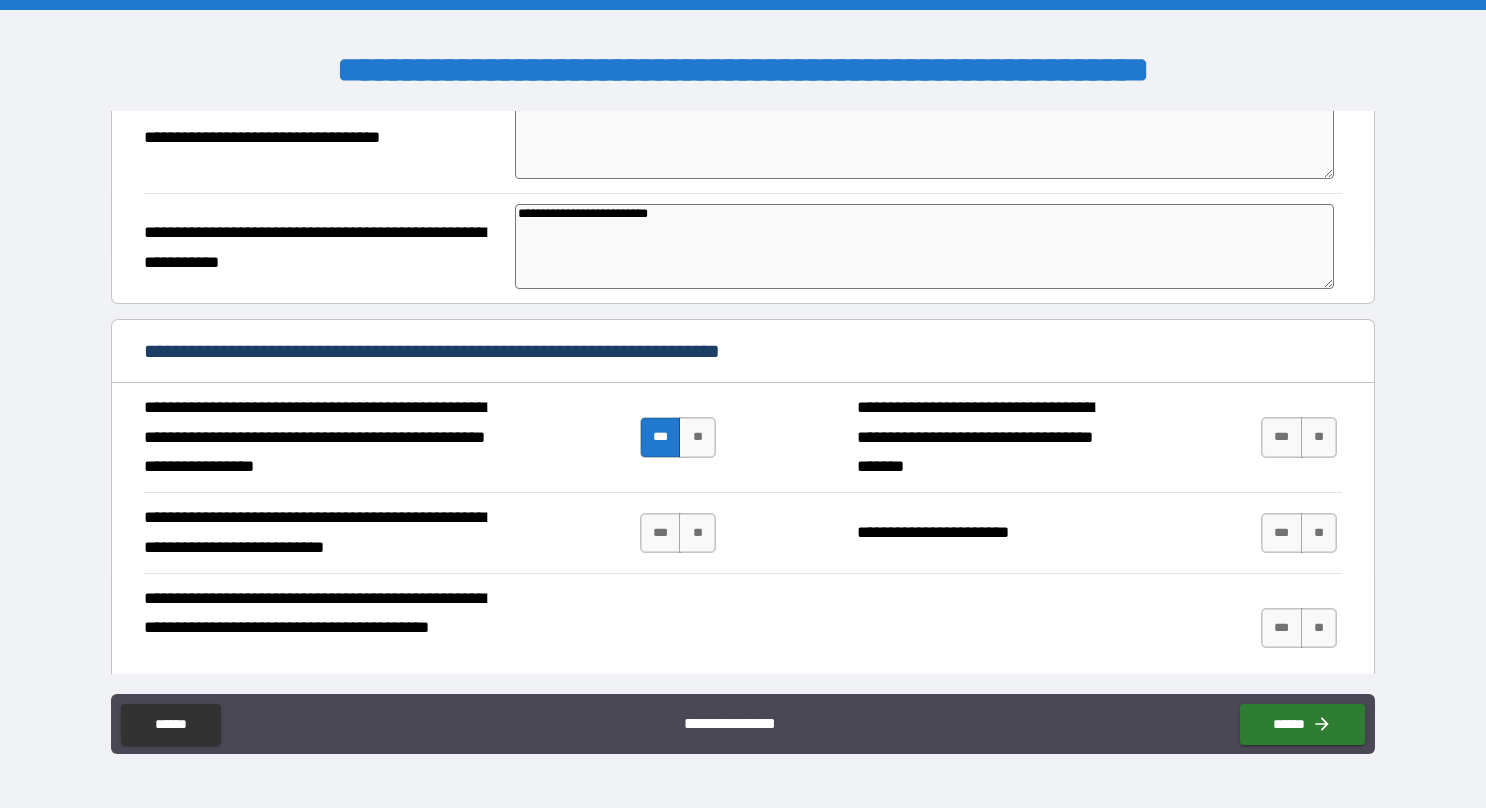 click on "***" at bounding box center [661, 533] 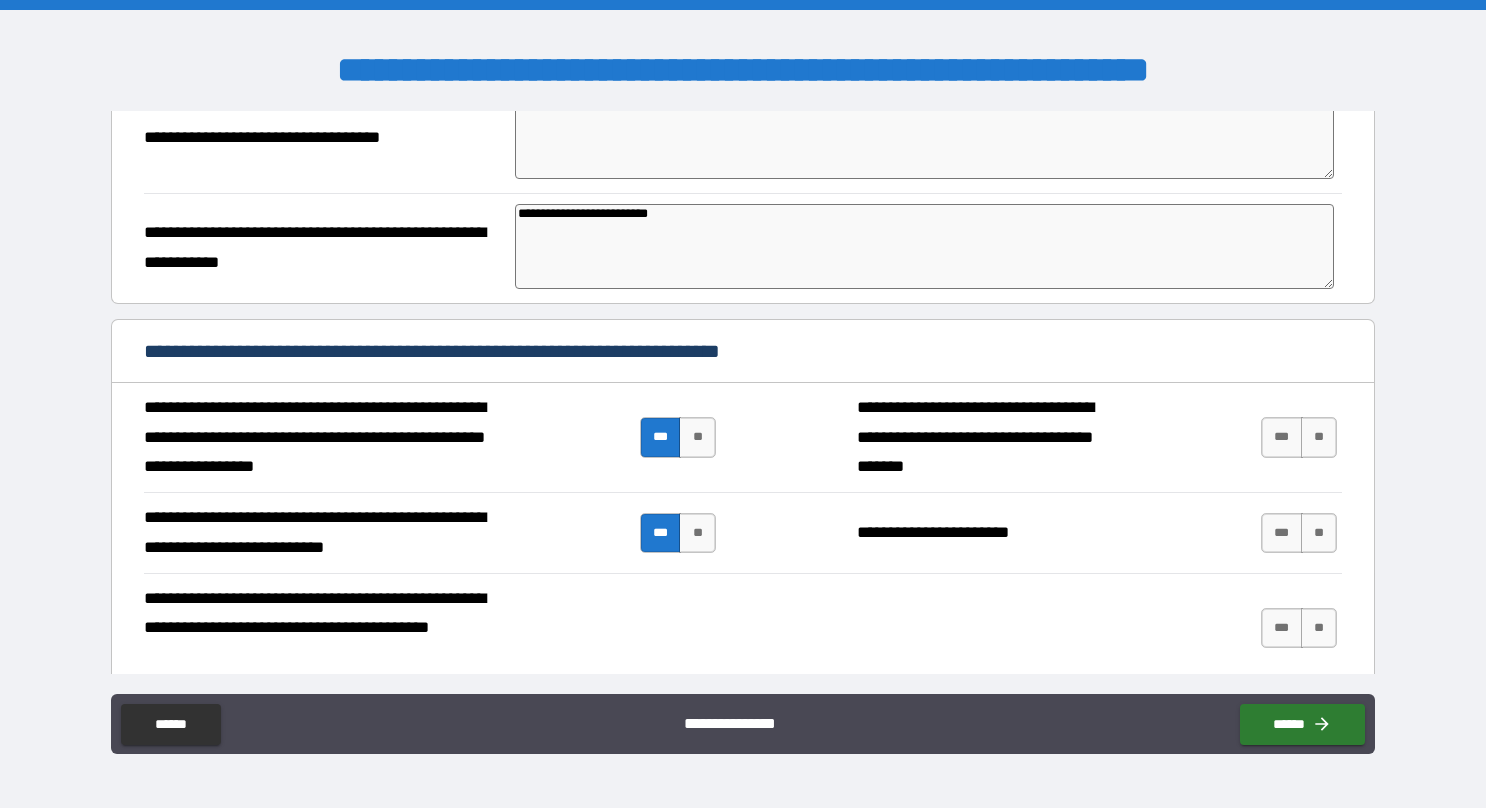 type on "*" 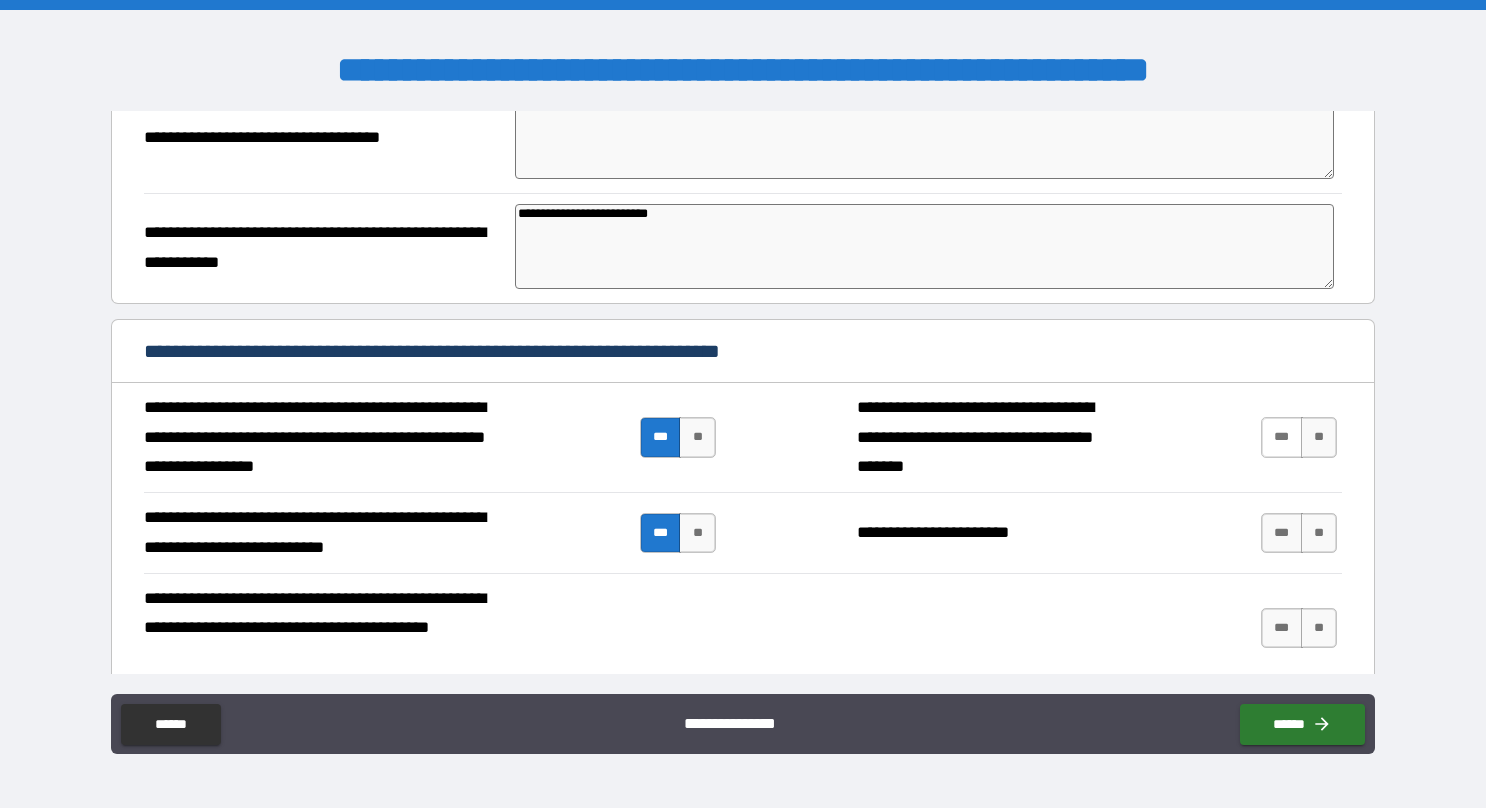 click on "***" at bounding box center [1282, 437] 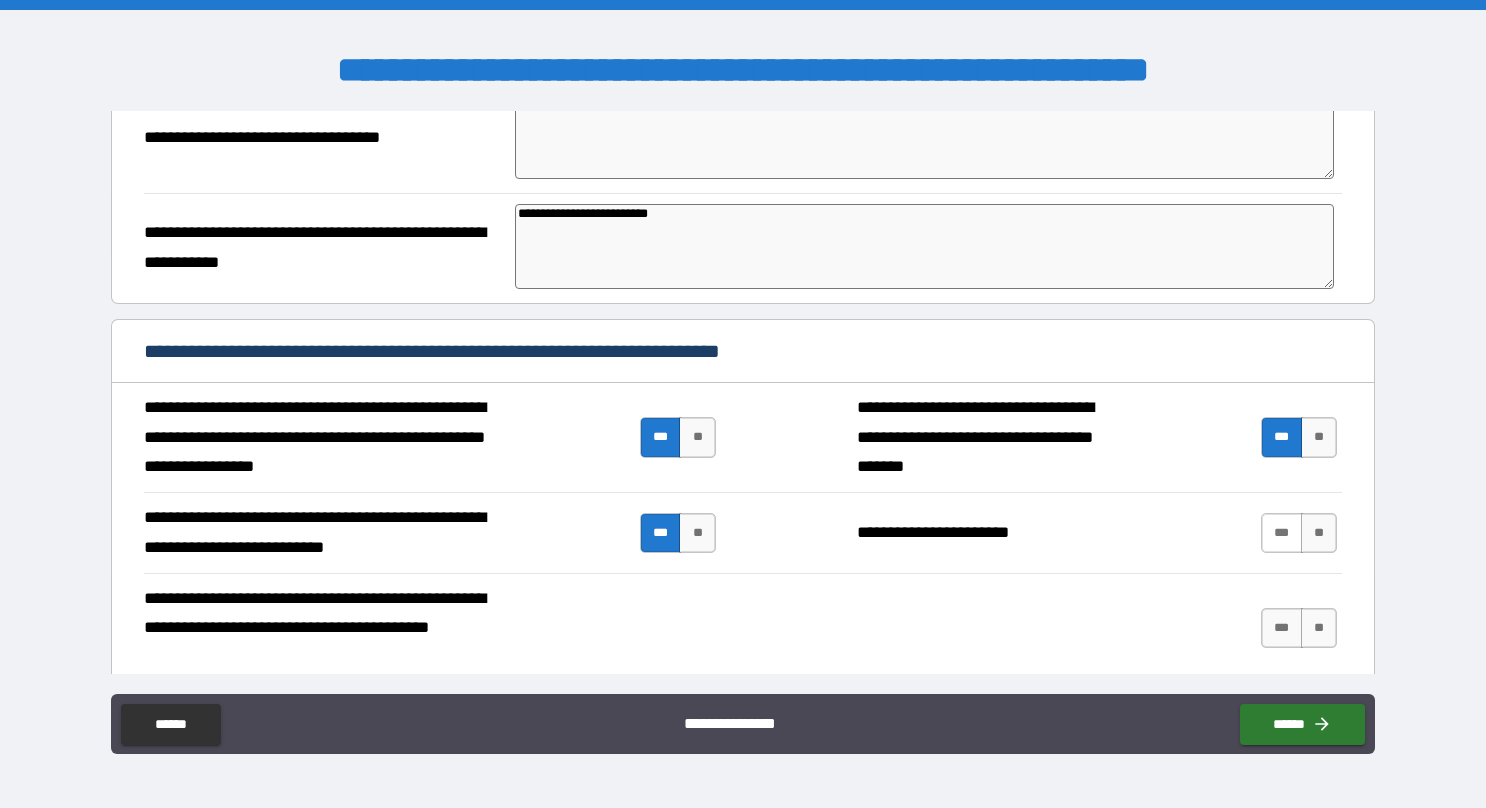 type on "*" 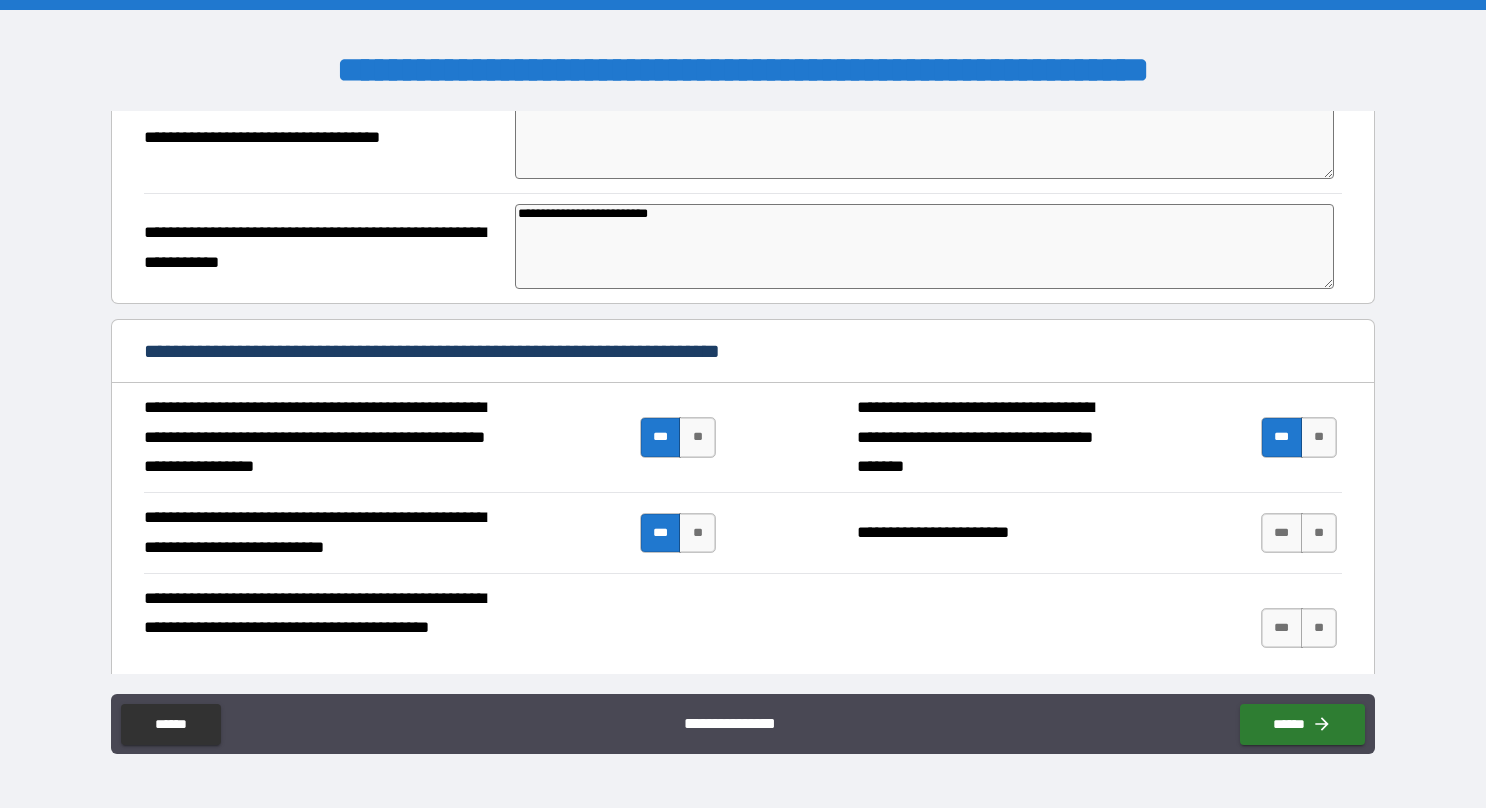 click on "***" at bounding box center (1282, 533) 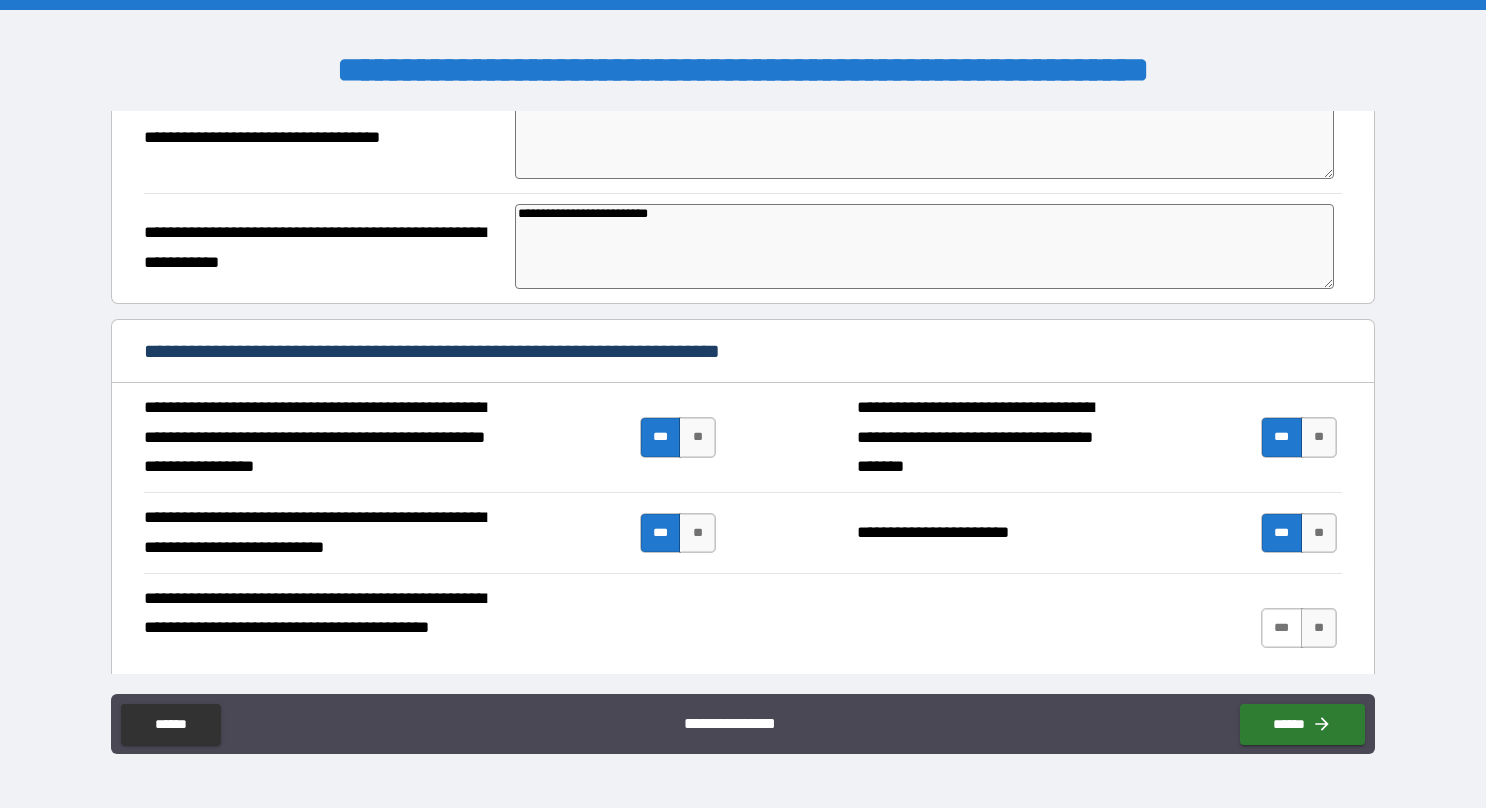 type on "*" 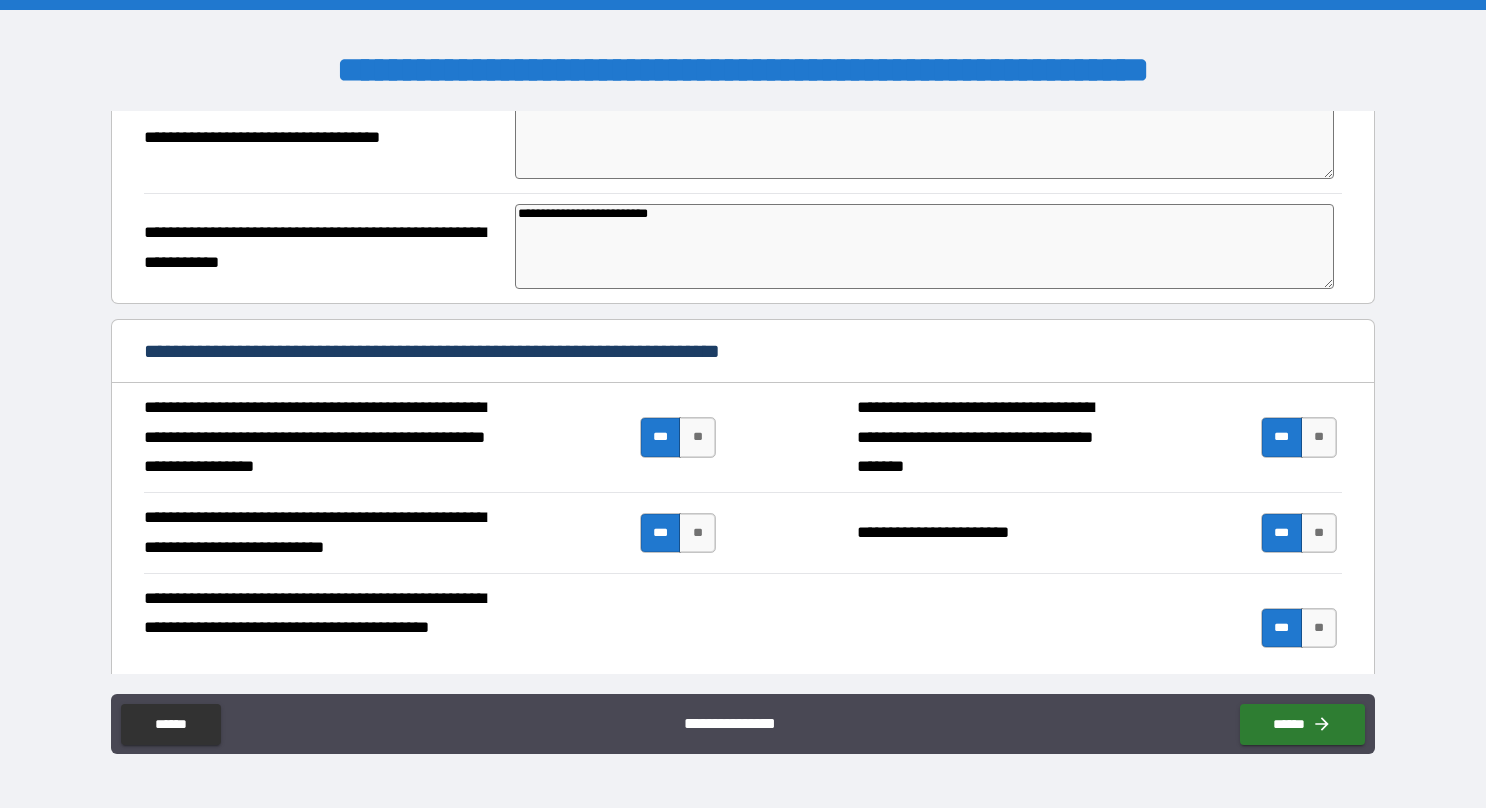 type on "*" 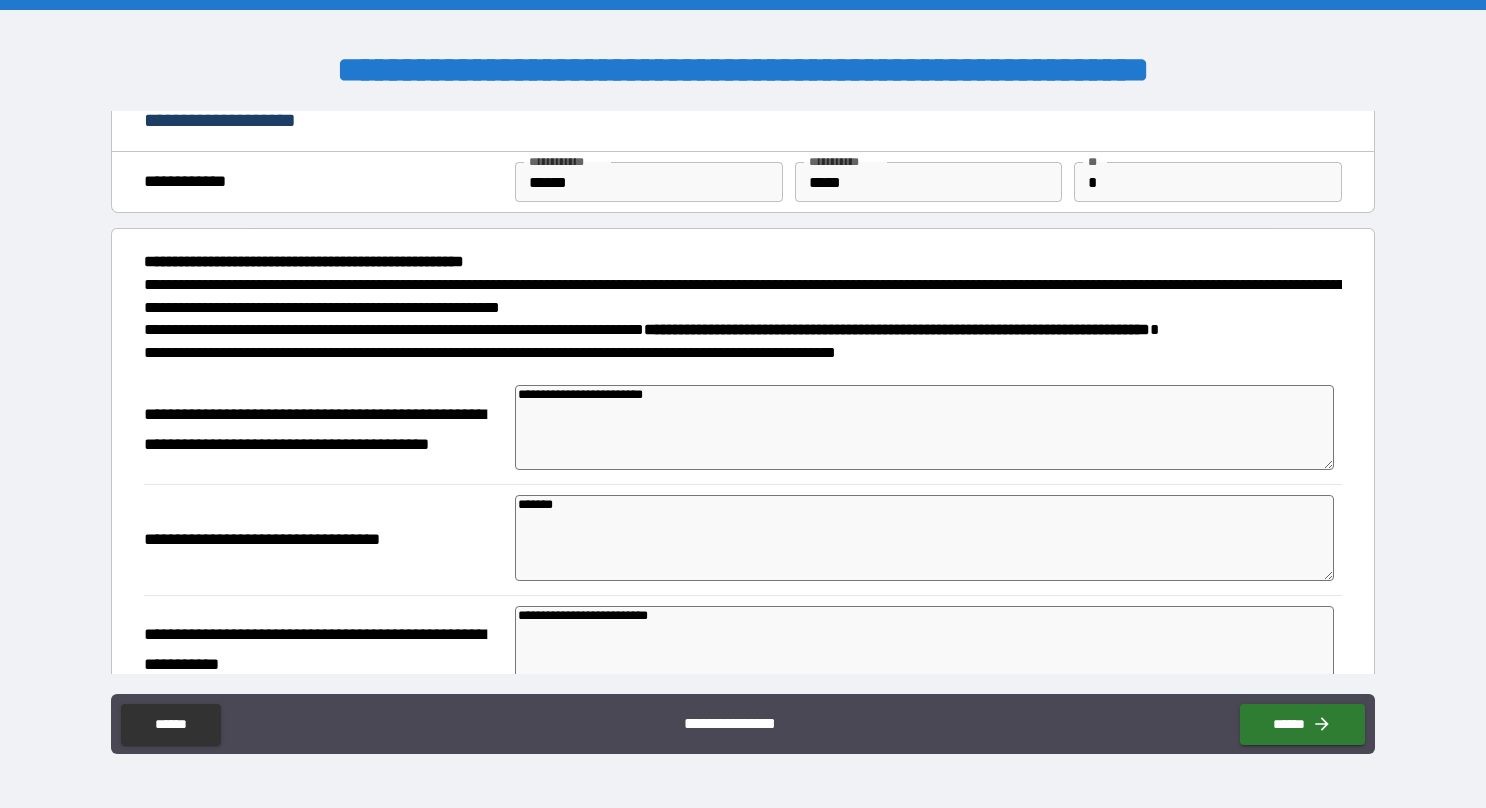 scroll, scrollTop: 0, scrollLeft: 0, axis: both 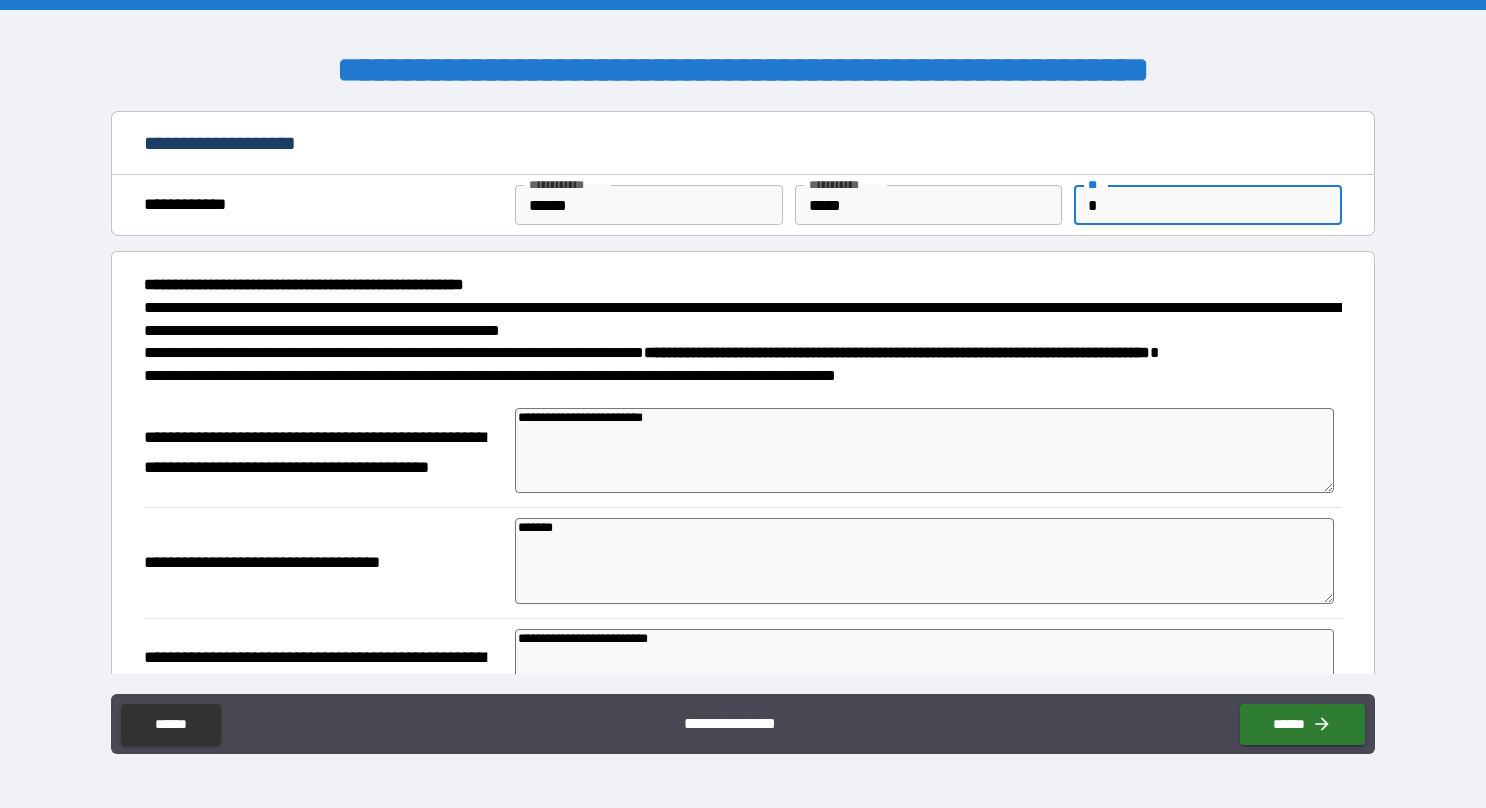 click on "*" at bounding box center (1208, 205) 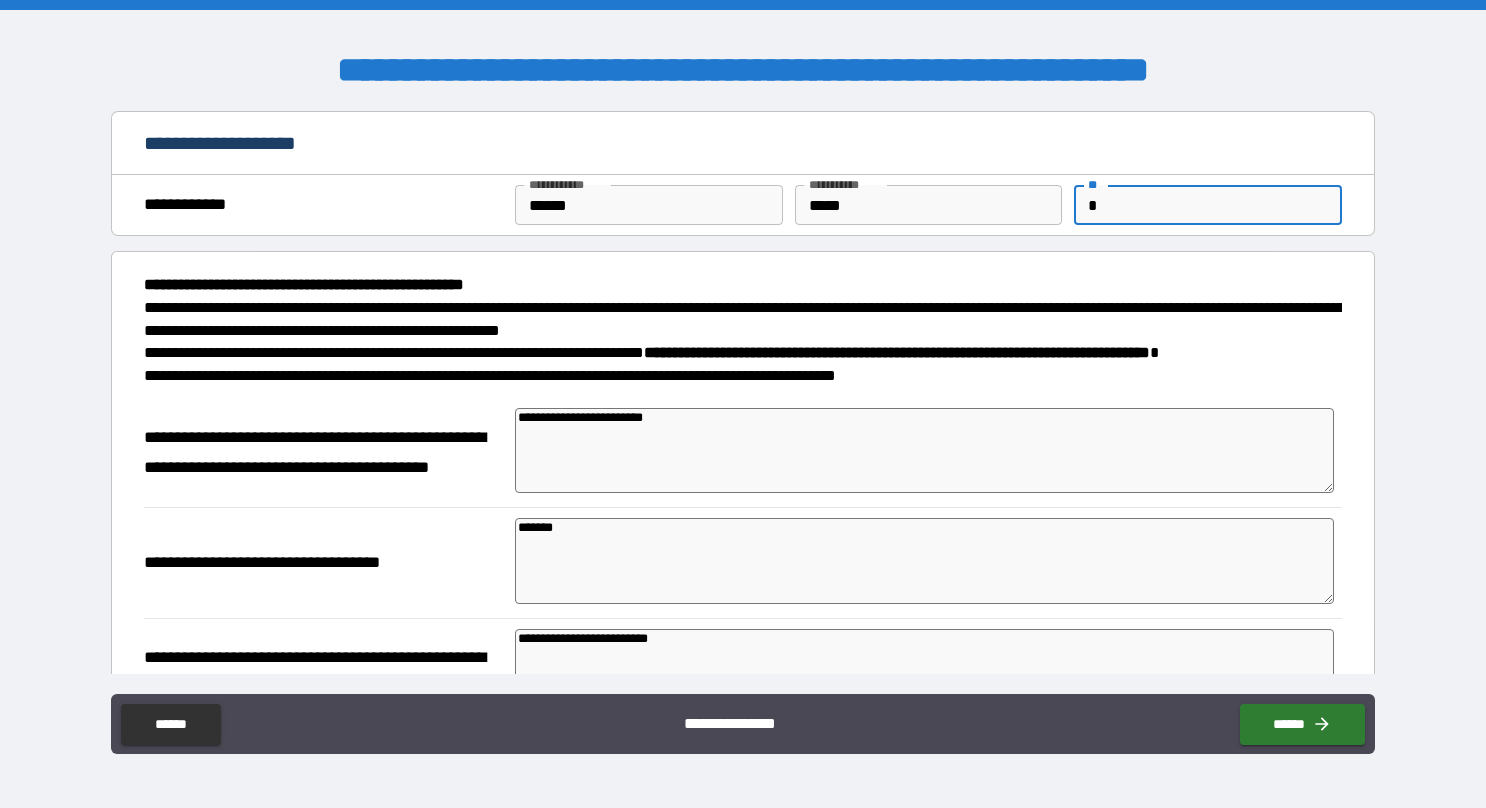 type 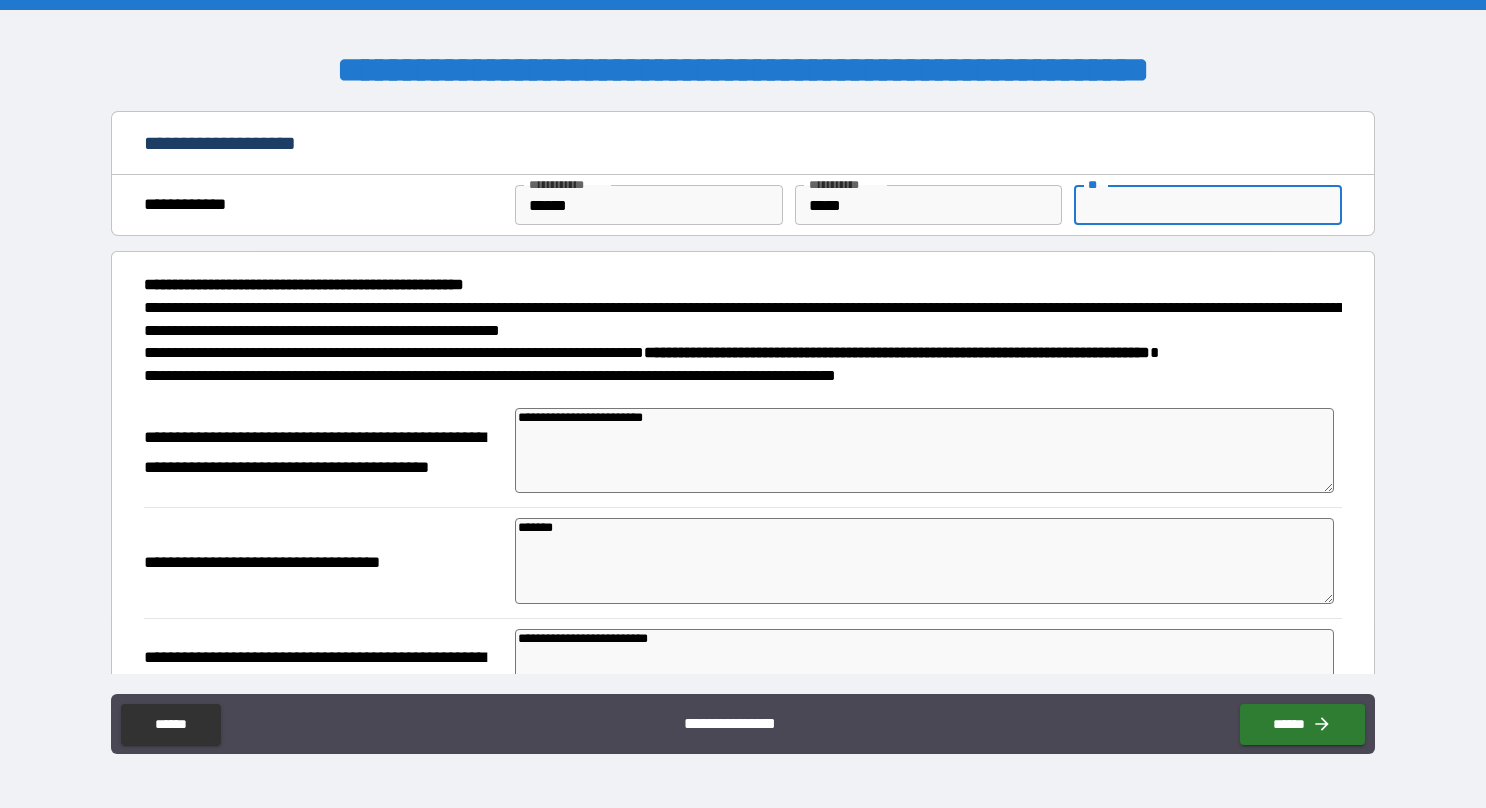 type on "*" 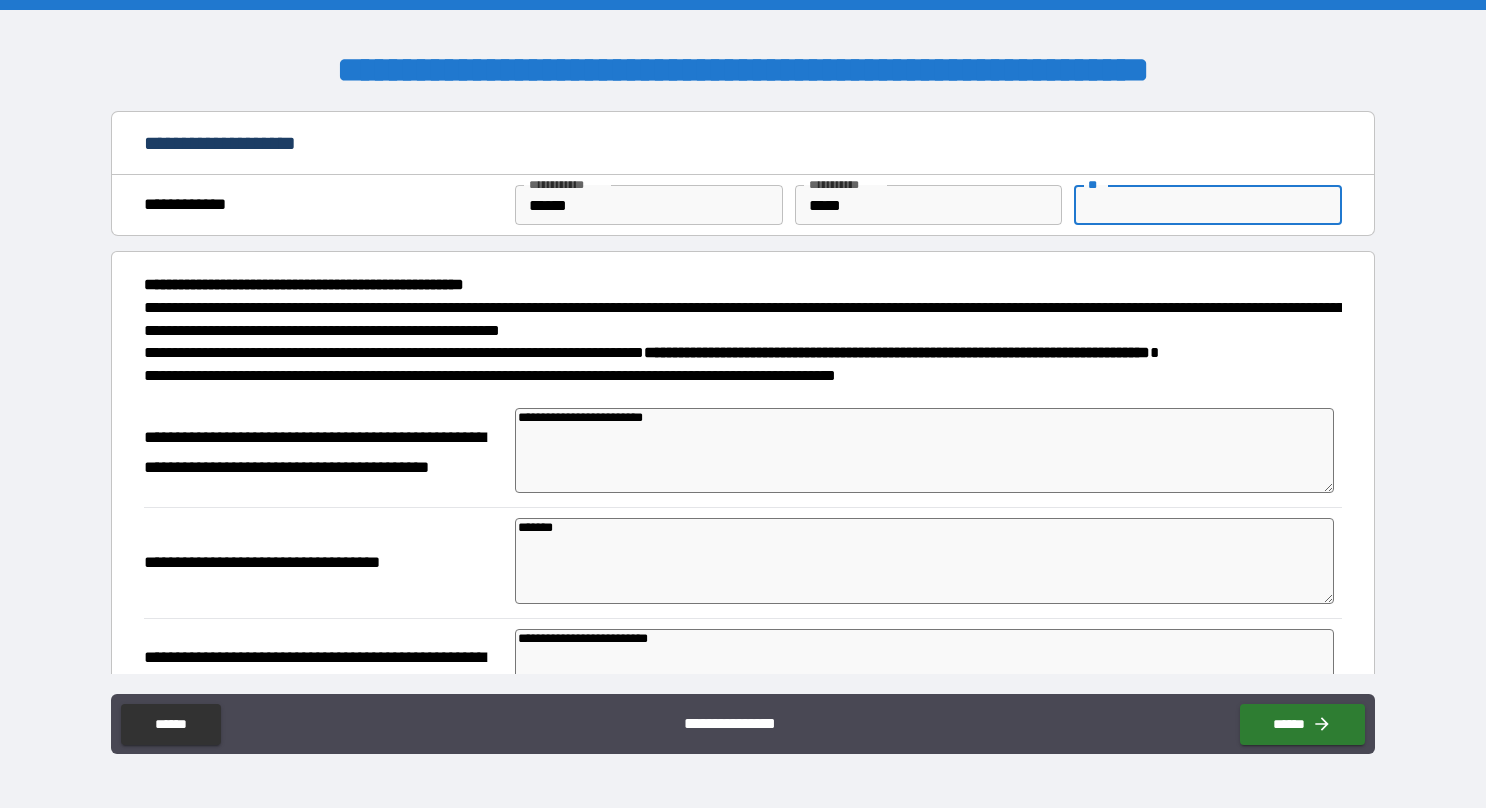 type on "*" 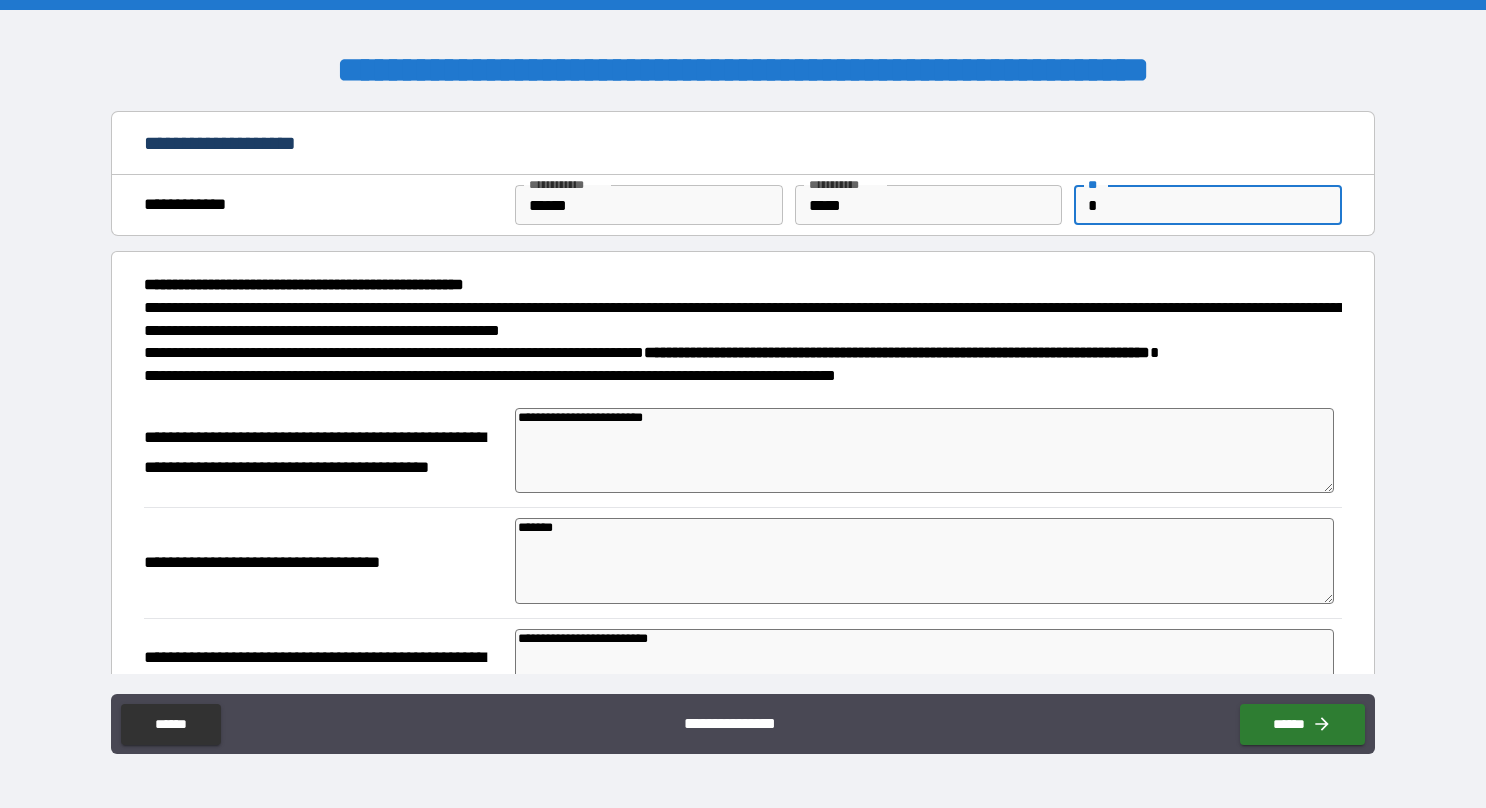 type on "*" 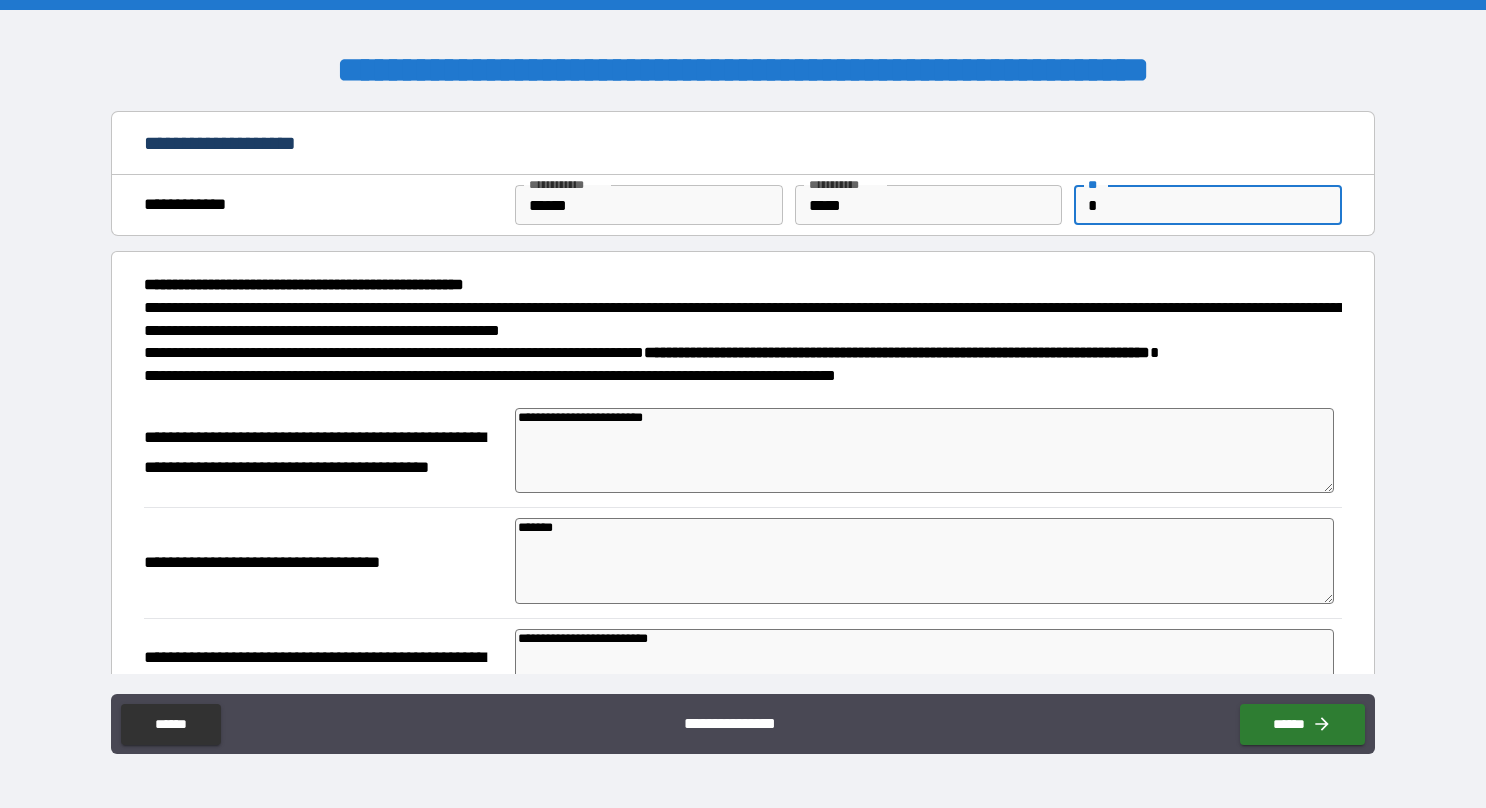 type on "*" 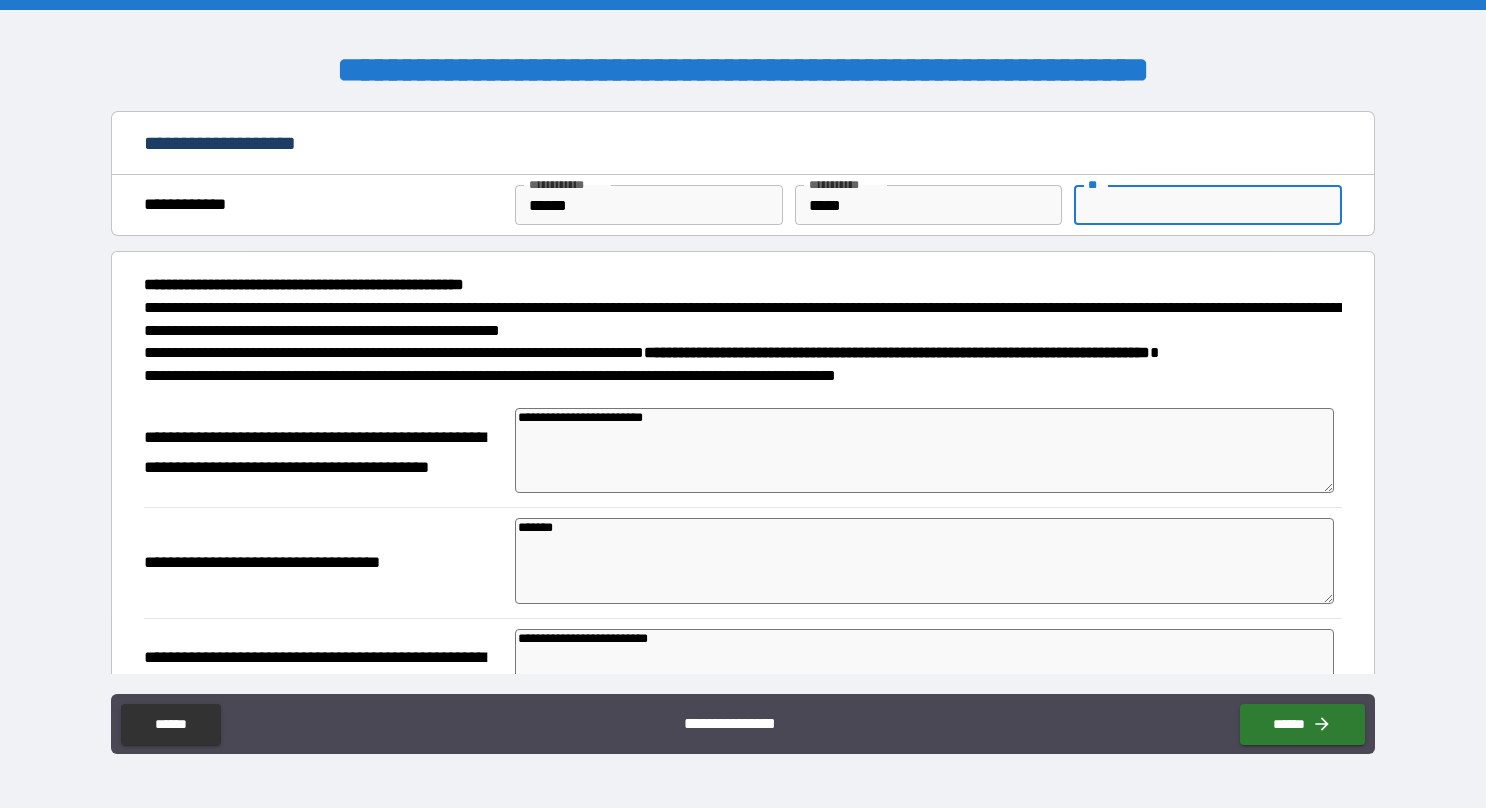type on "*" 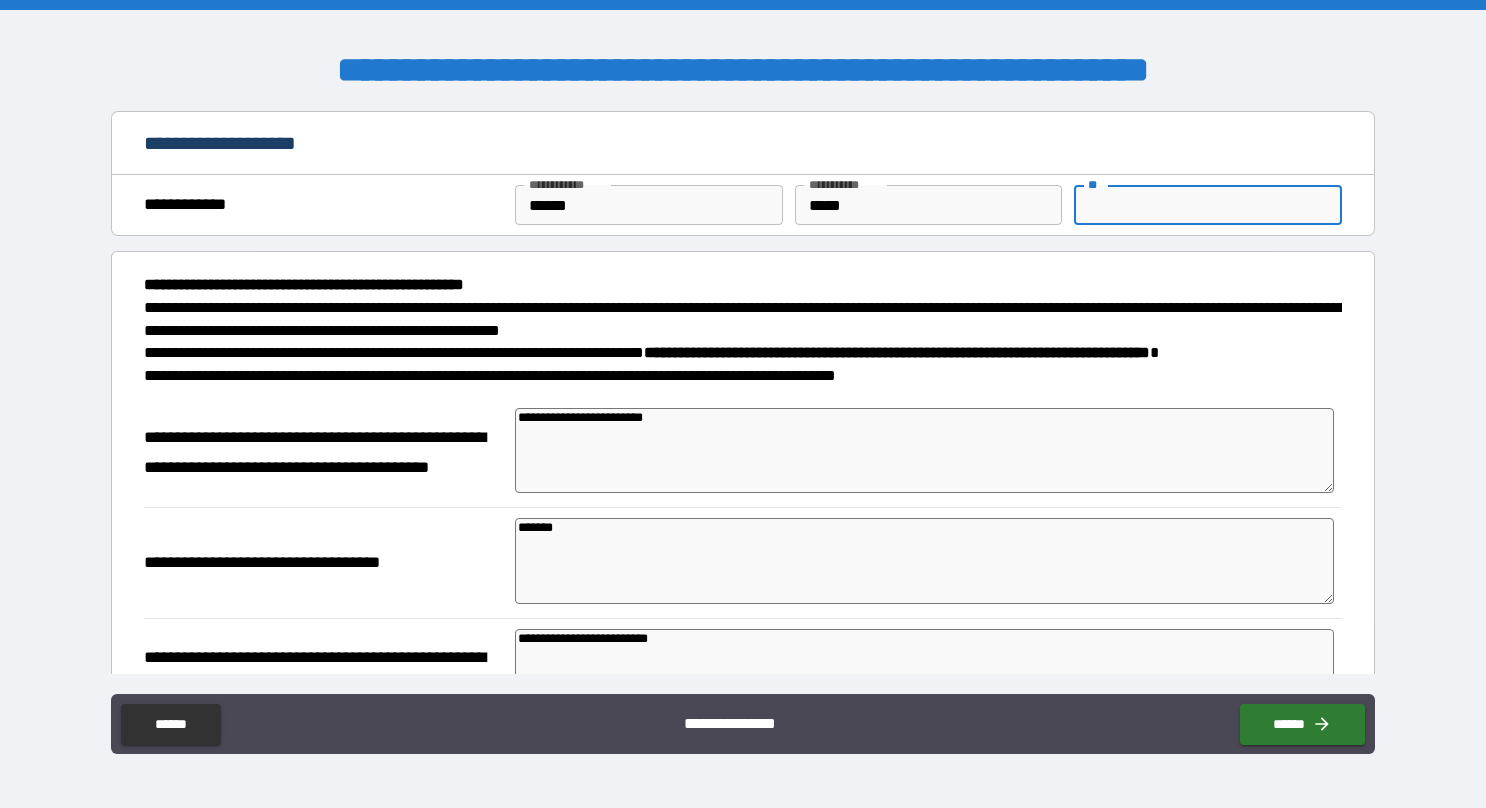 type on "*" 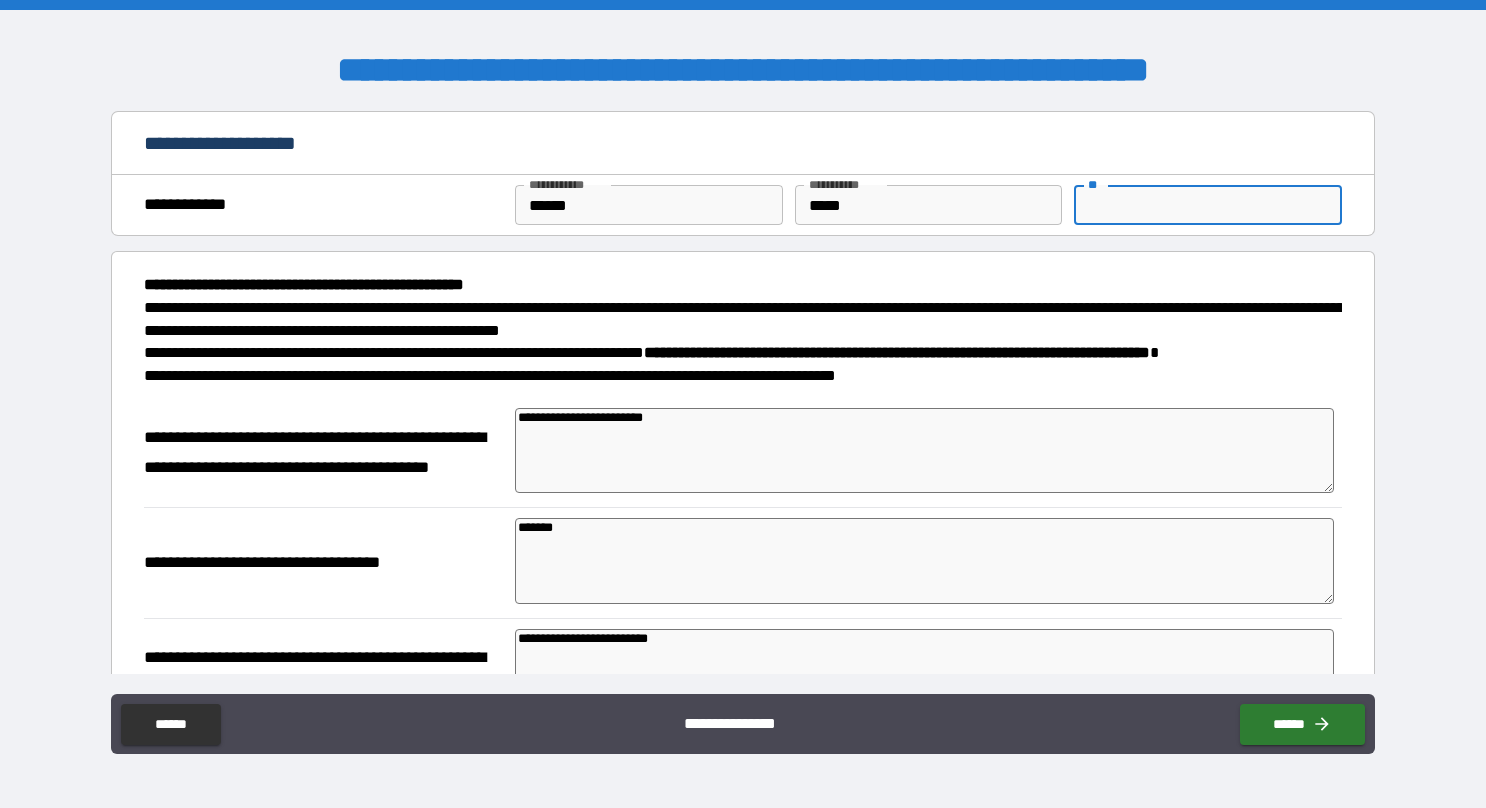 type on "*" 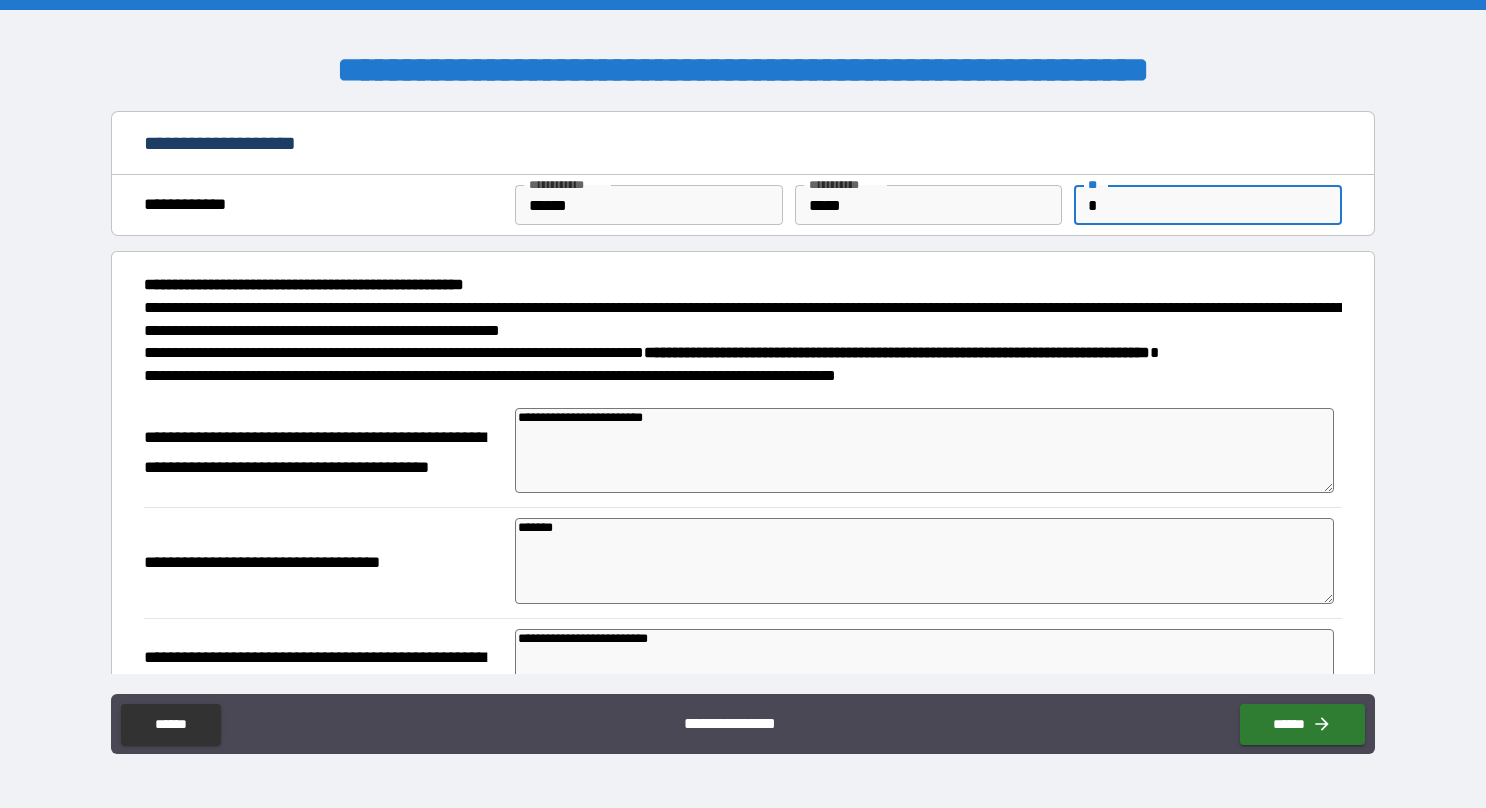 type on "*" 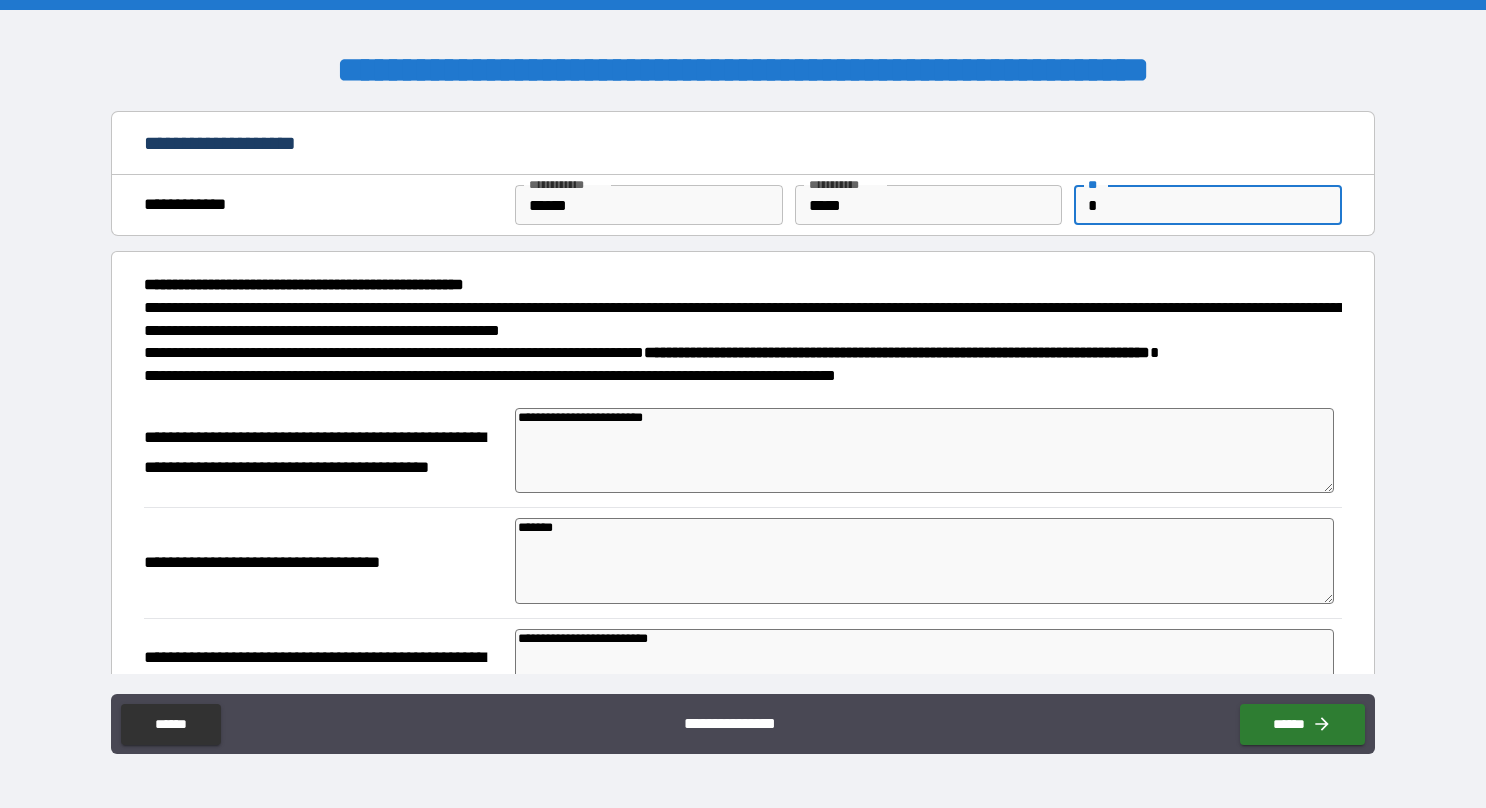 type on "*" 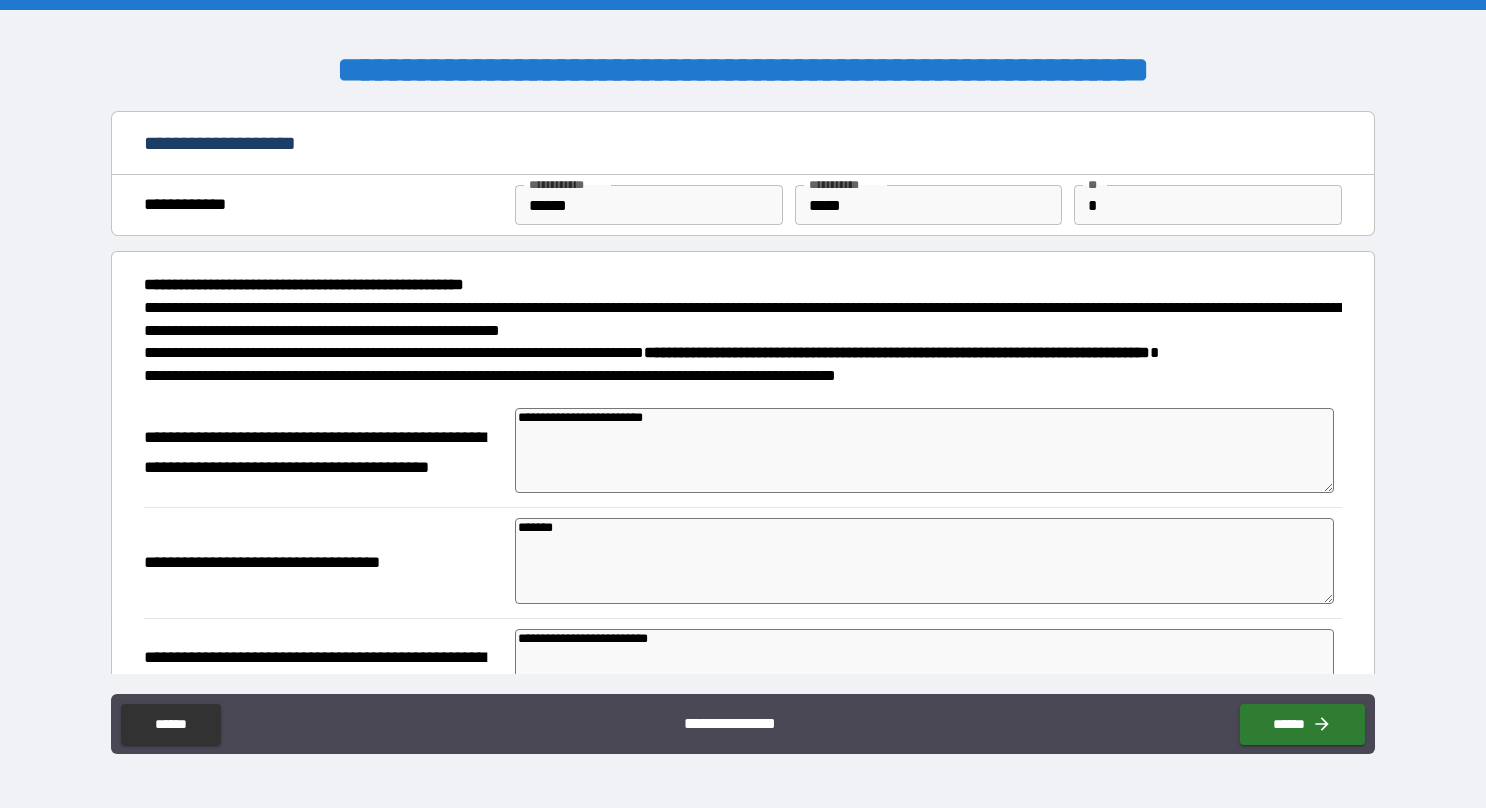 click on "**********" at bounding box center (743, 319) 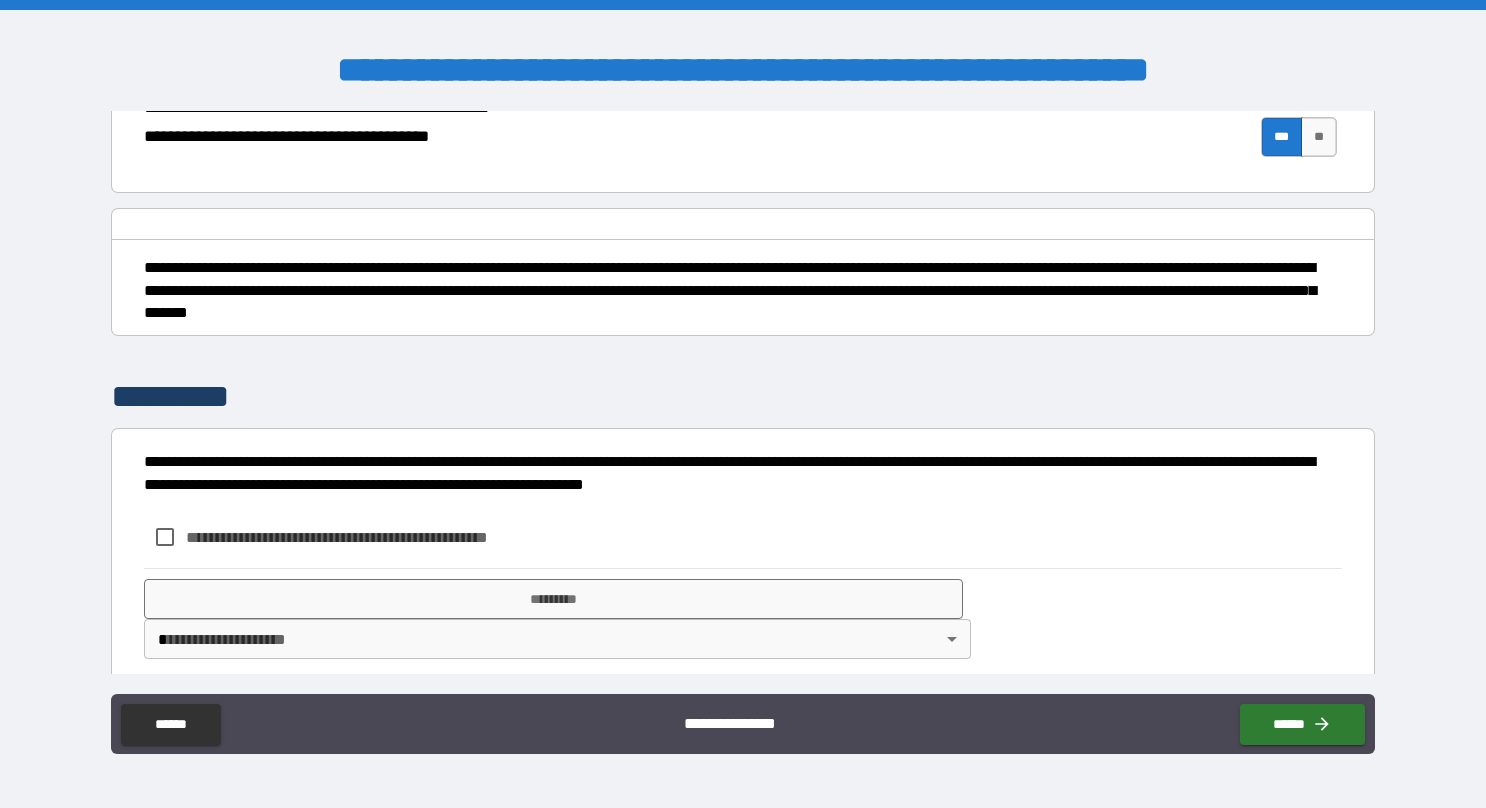 scroll, scrollTop: 949, scrollLeft: 0, axis: vertical 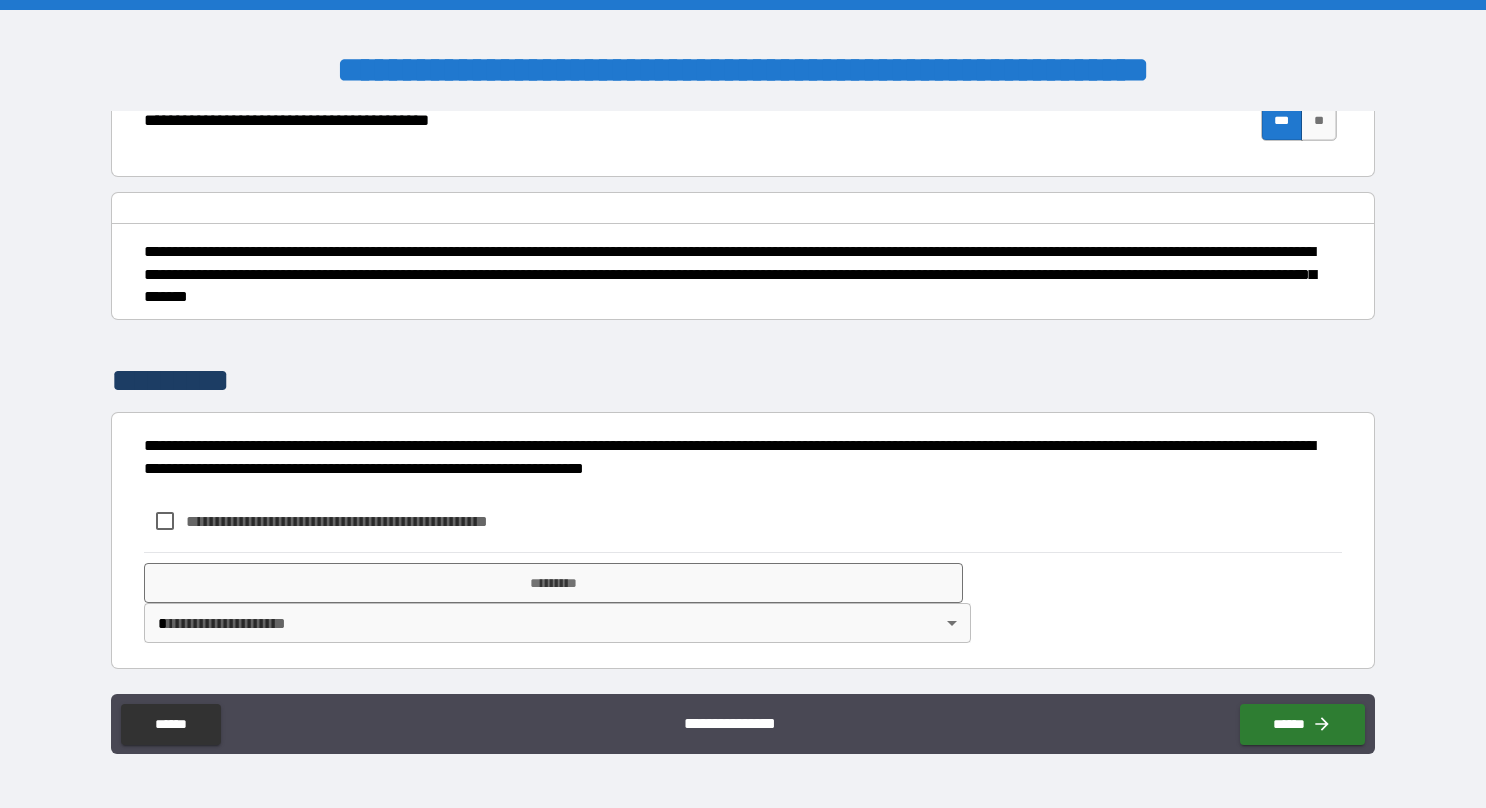 type on "*" 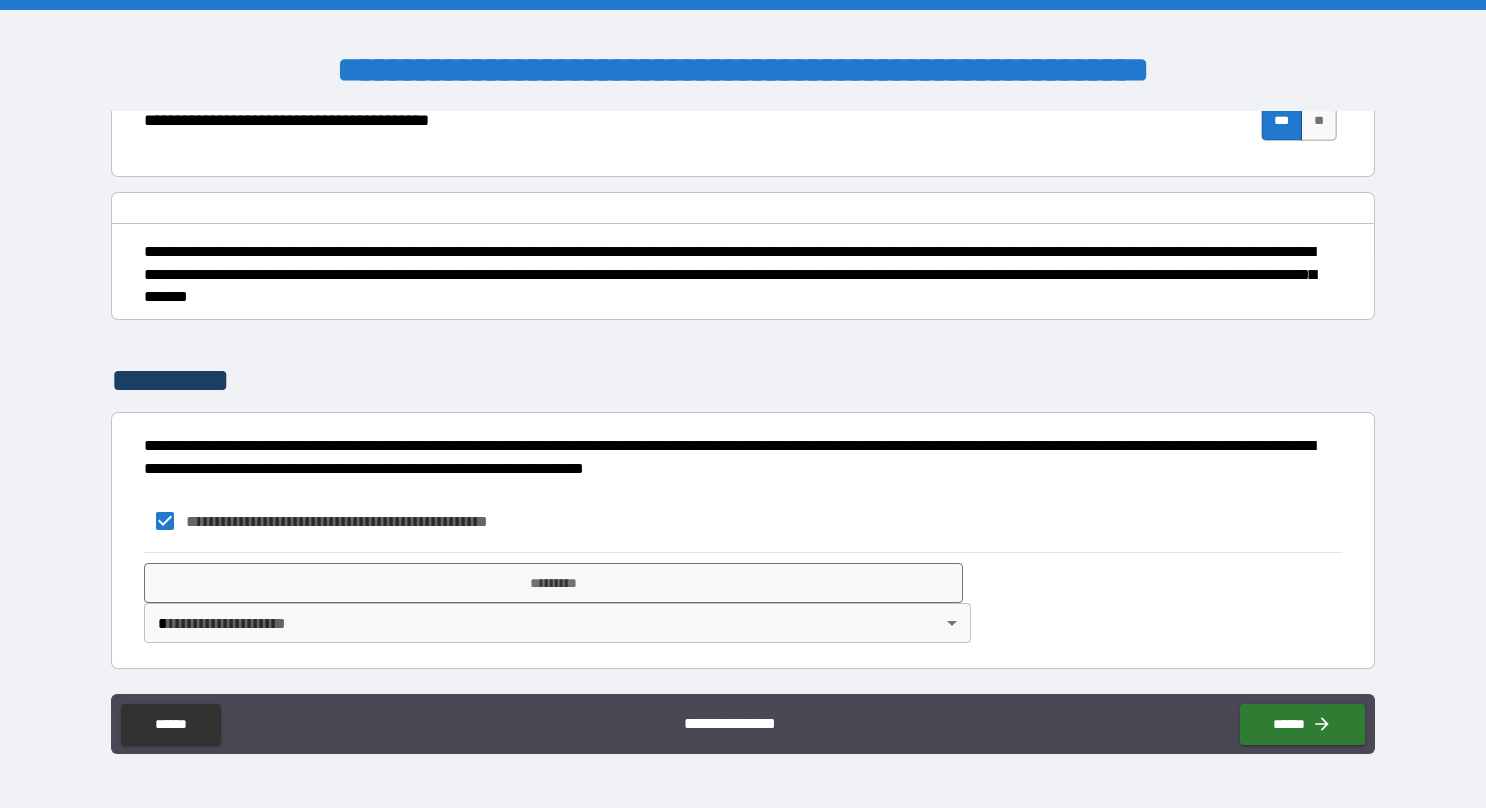 type on "*" 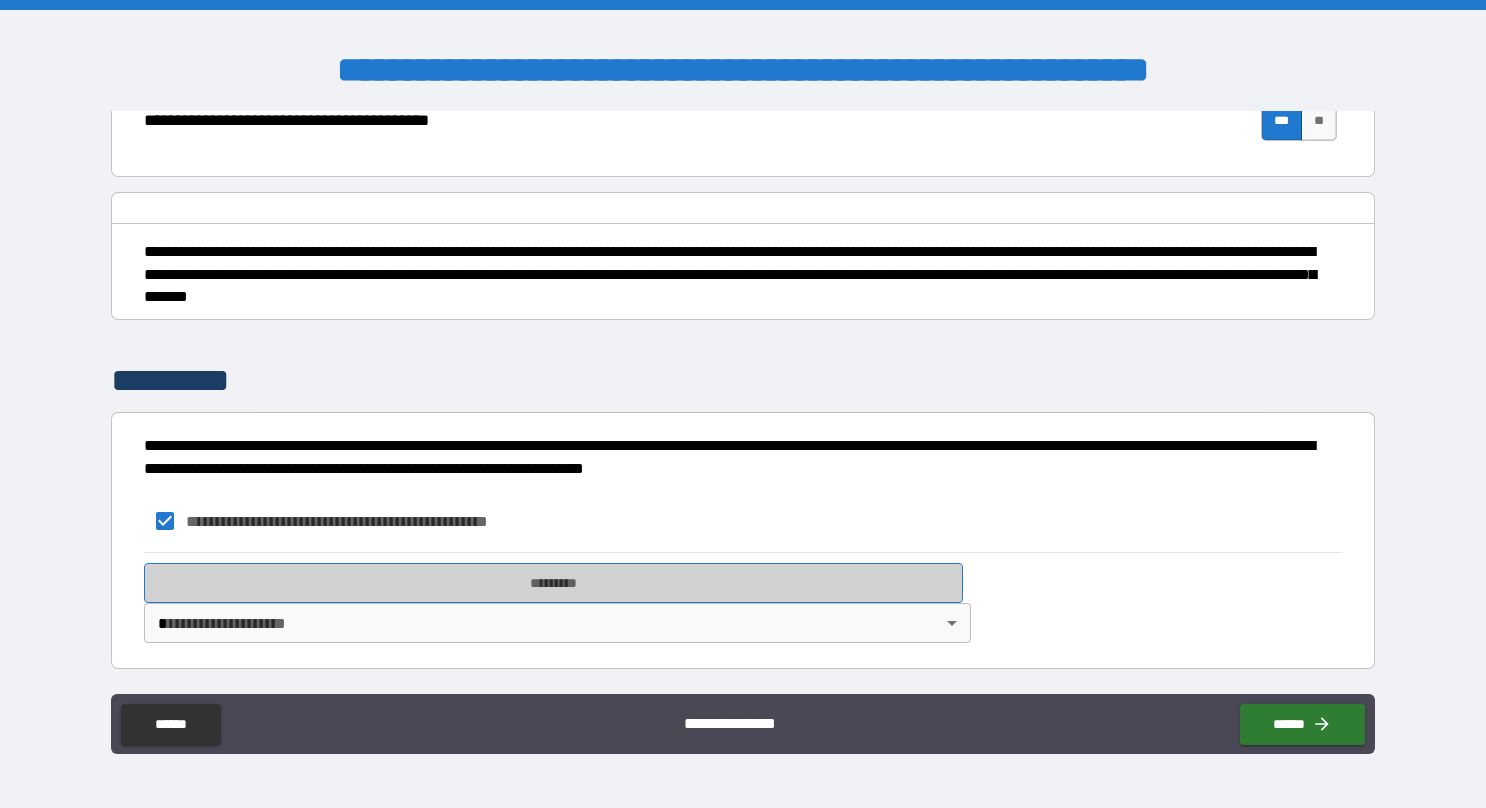 click on "*********" at bounding box center (553, 583) 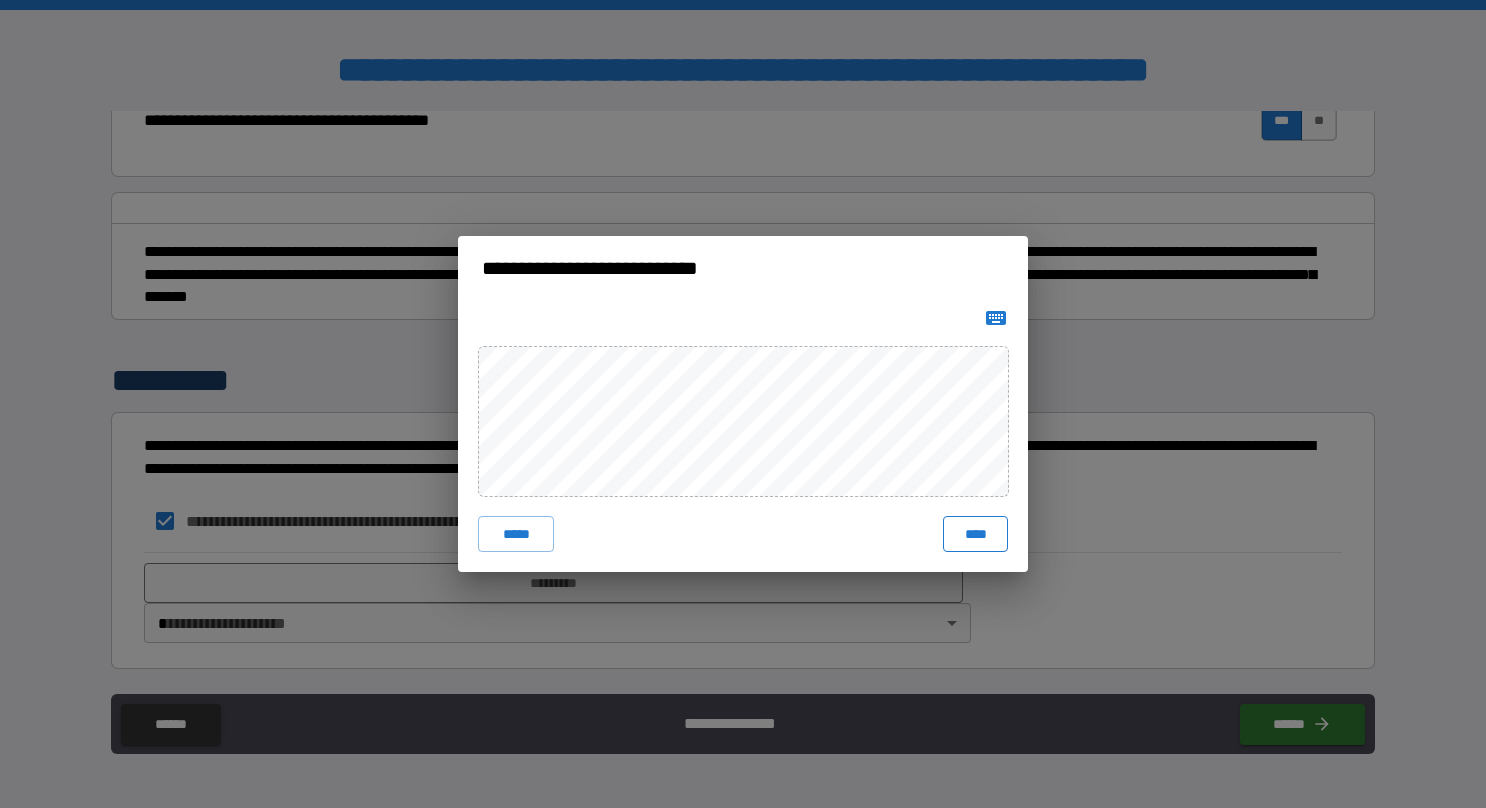 click on "****" at bounding box center [975, 534] 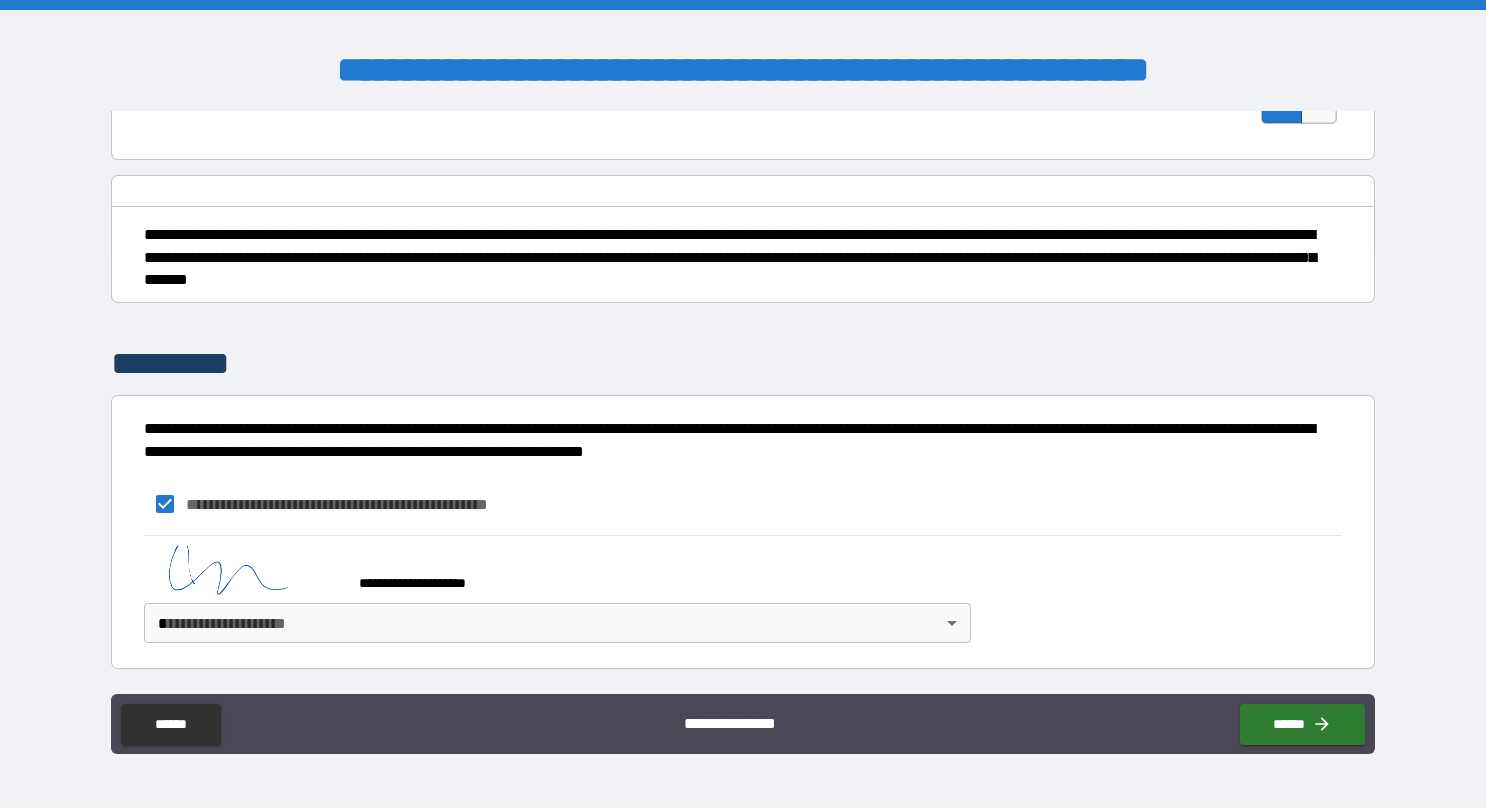 type on "*" 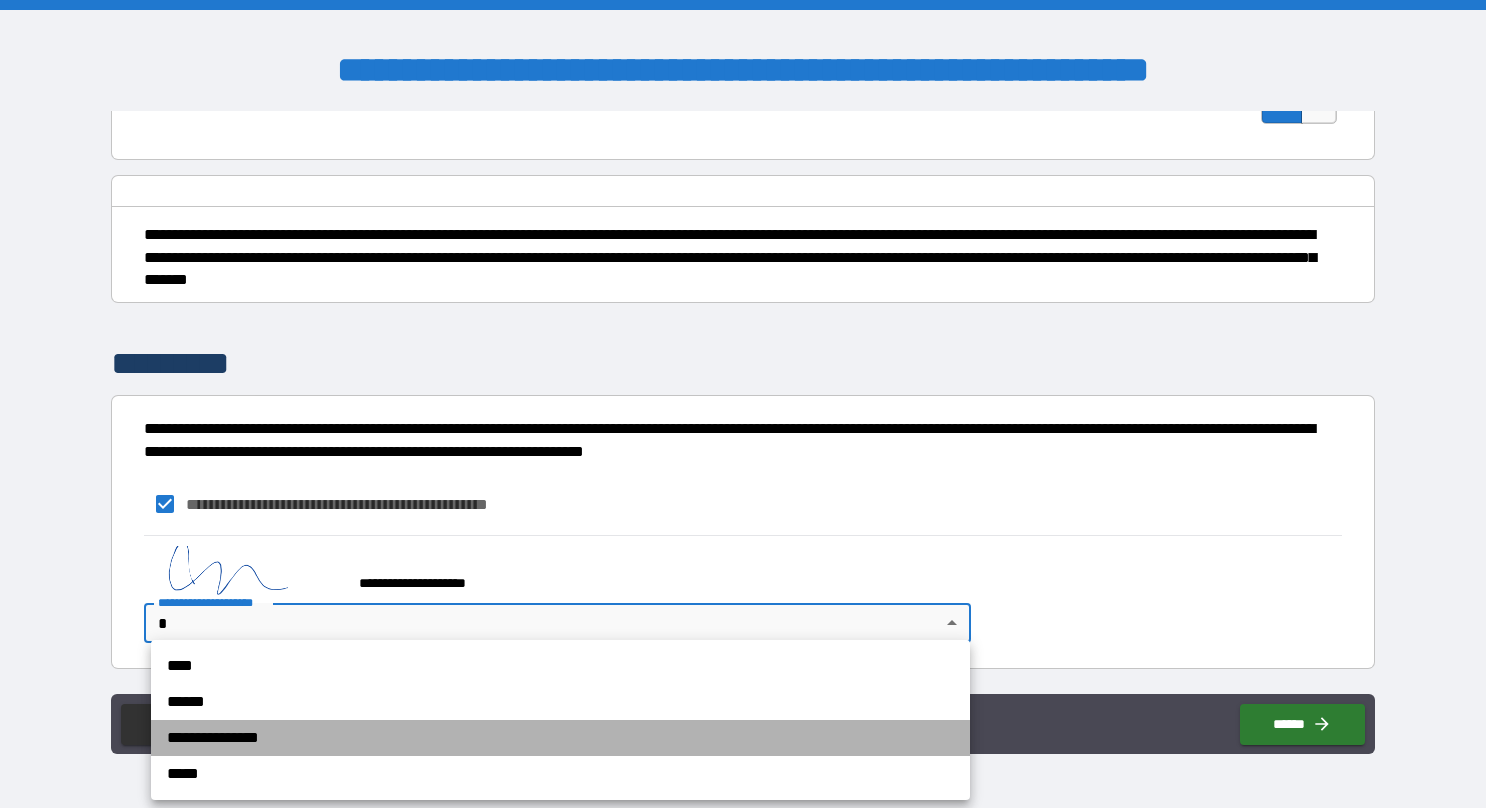click on "**********" at bounding box center (560, 738) 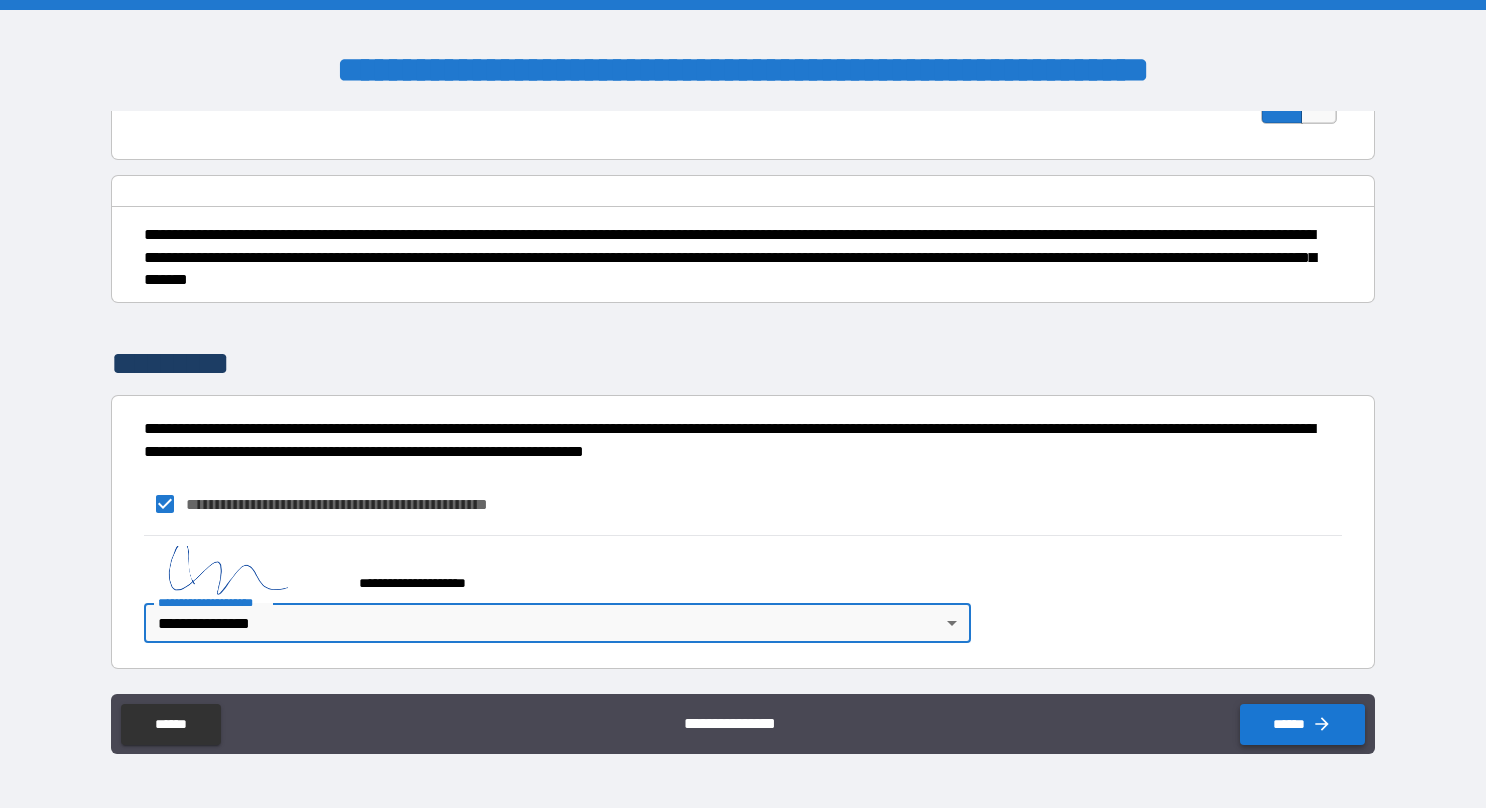click on "******" at bounding box center (1302, 724) 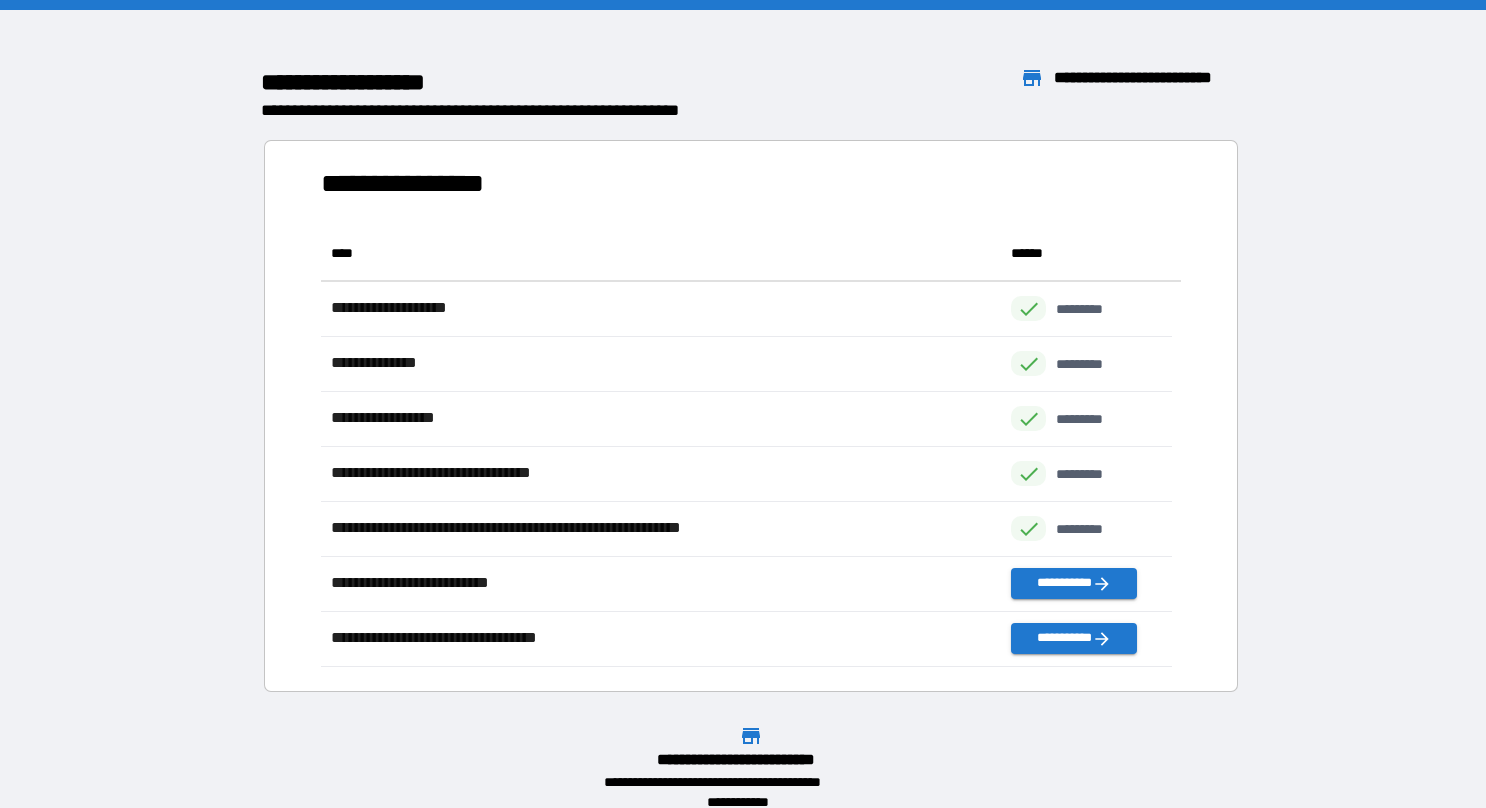scroll, scrollTop: 16, scrollLeft: 16, axis: both 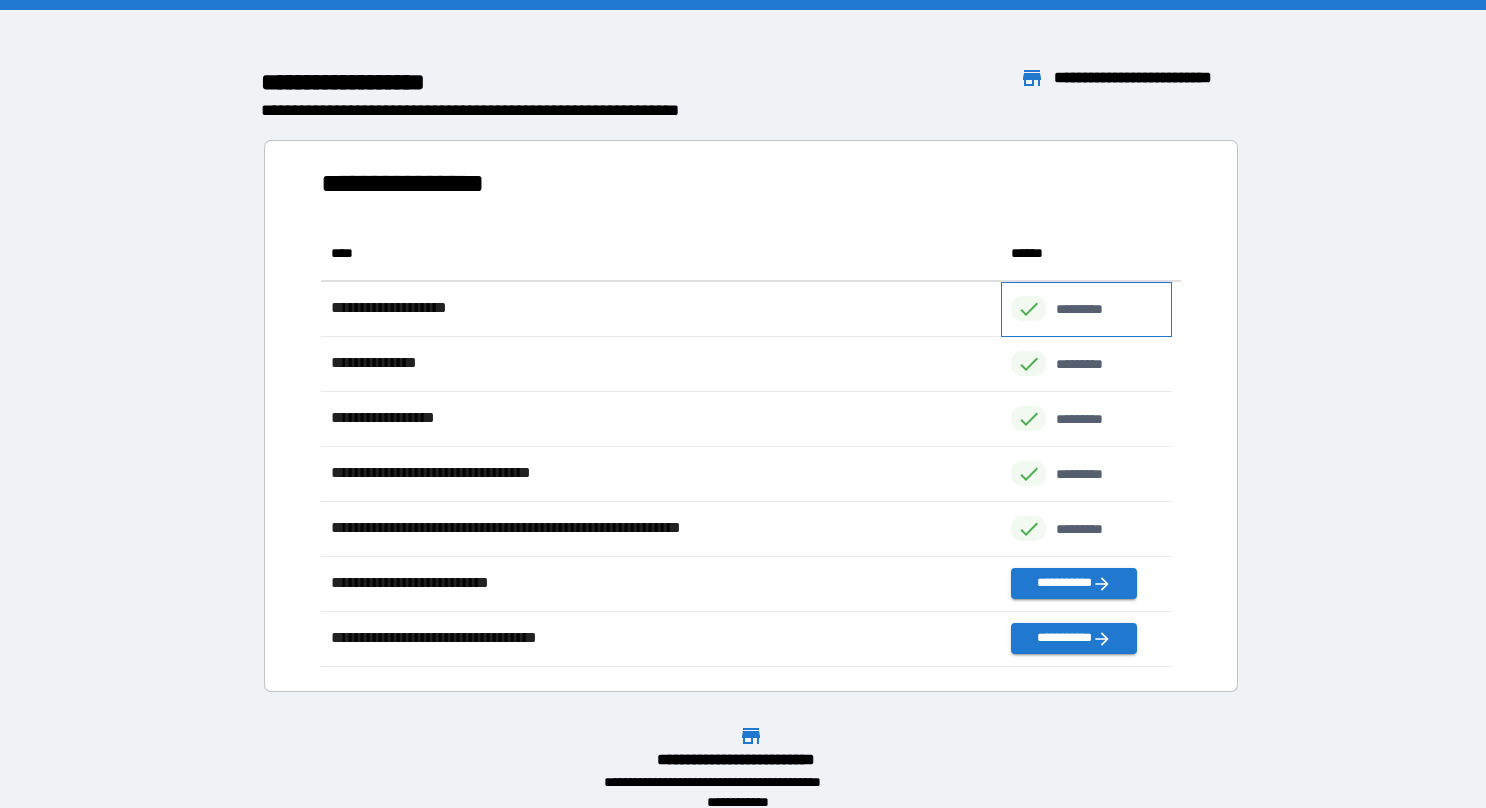 click on "*********" at bounding box center (1090, 309) 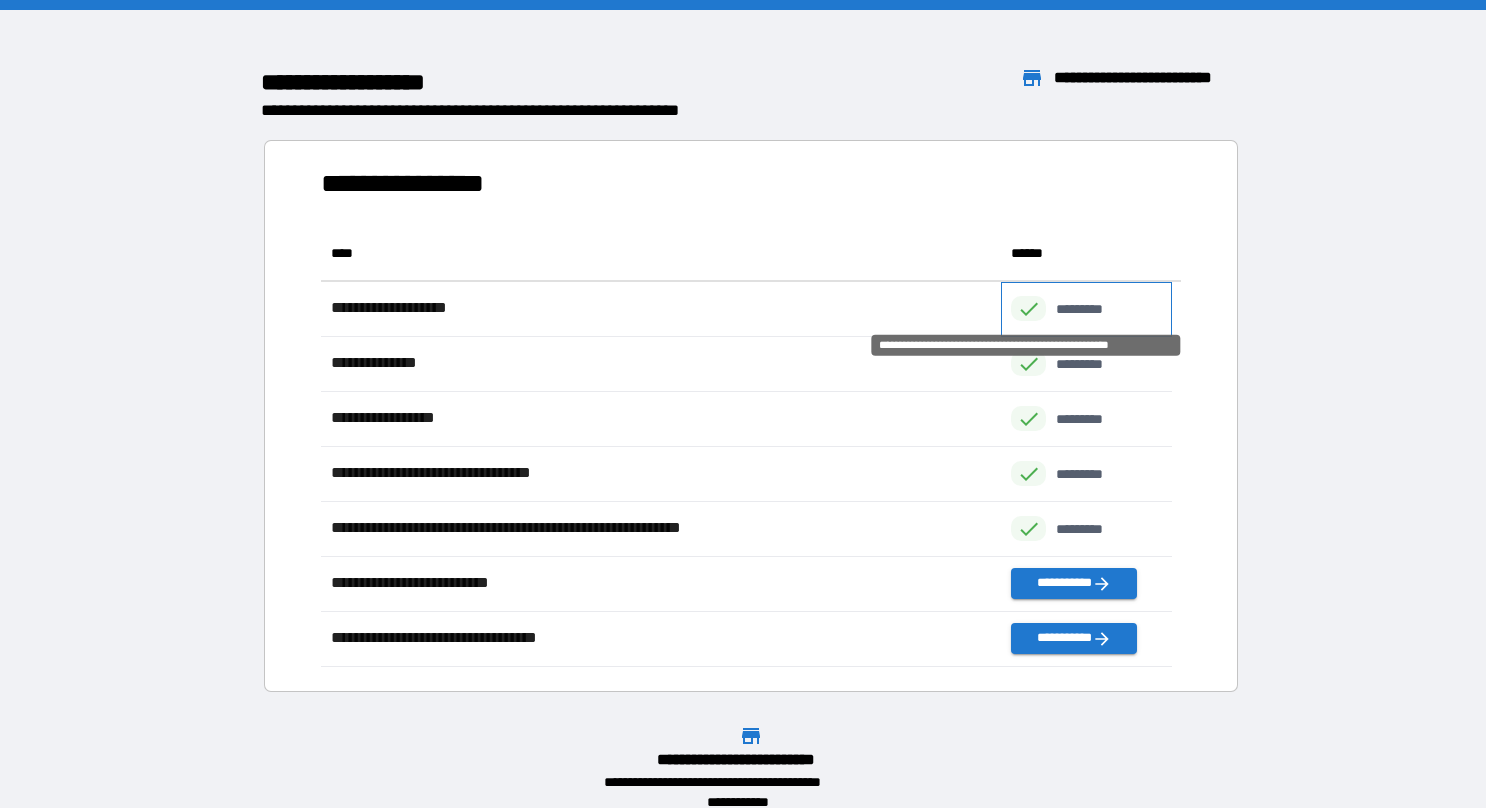 click 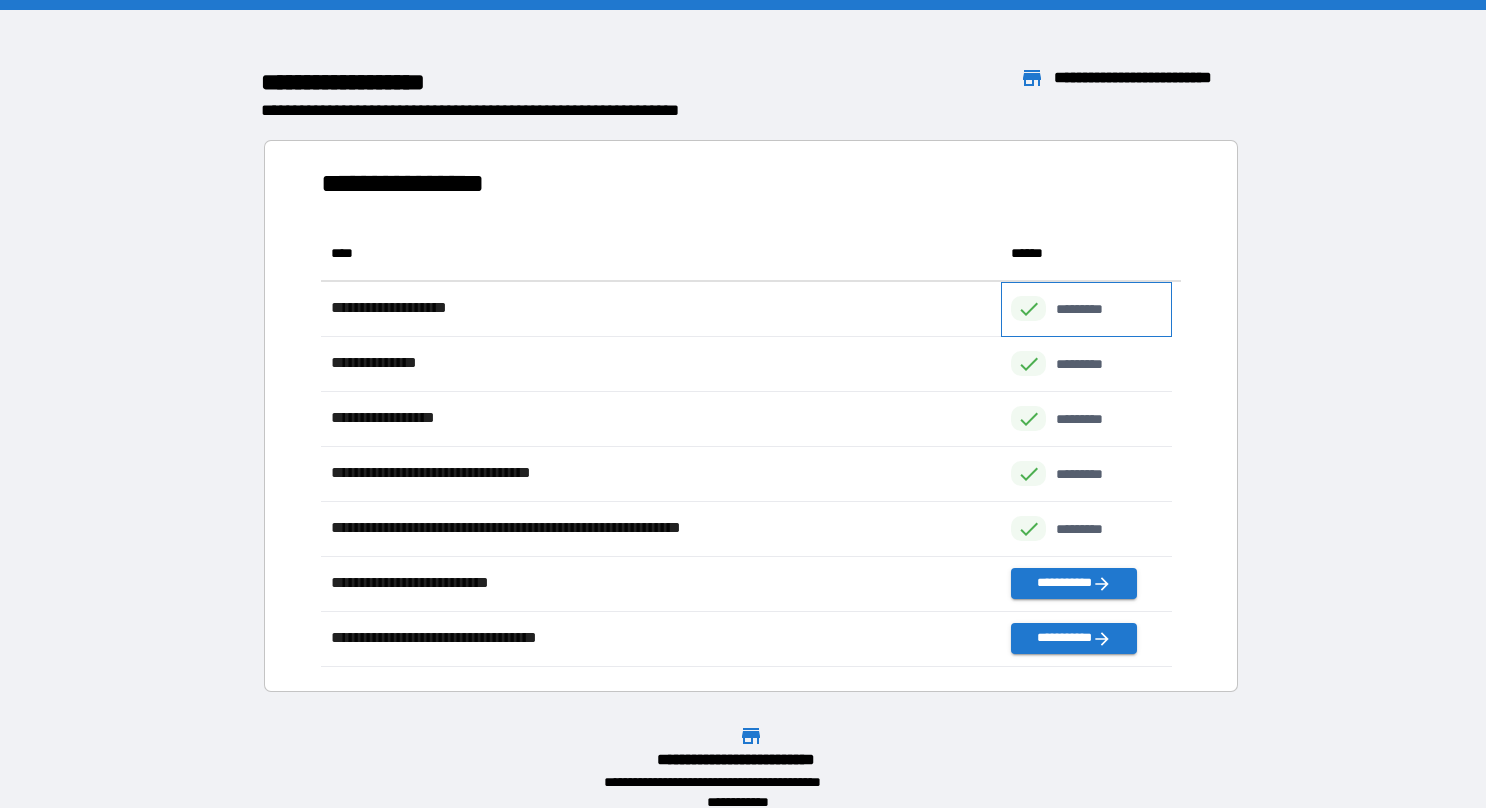 click on "*********" at bounding box center [1090, 309] 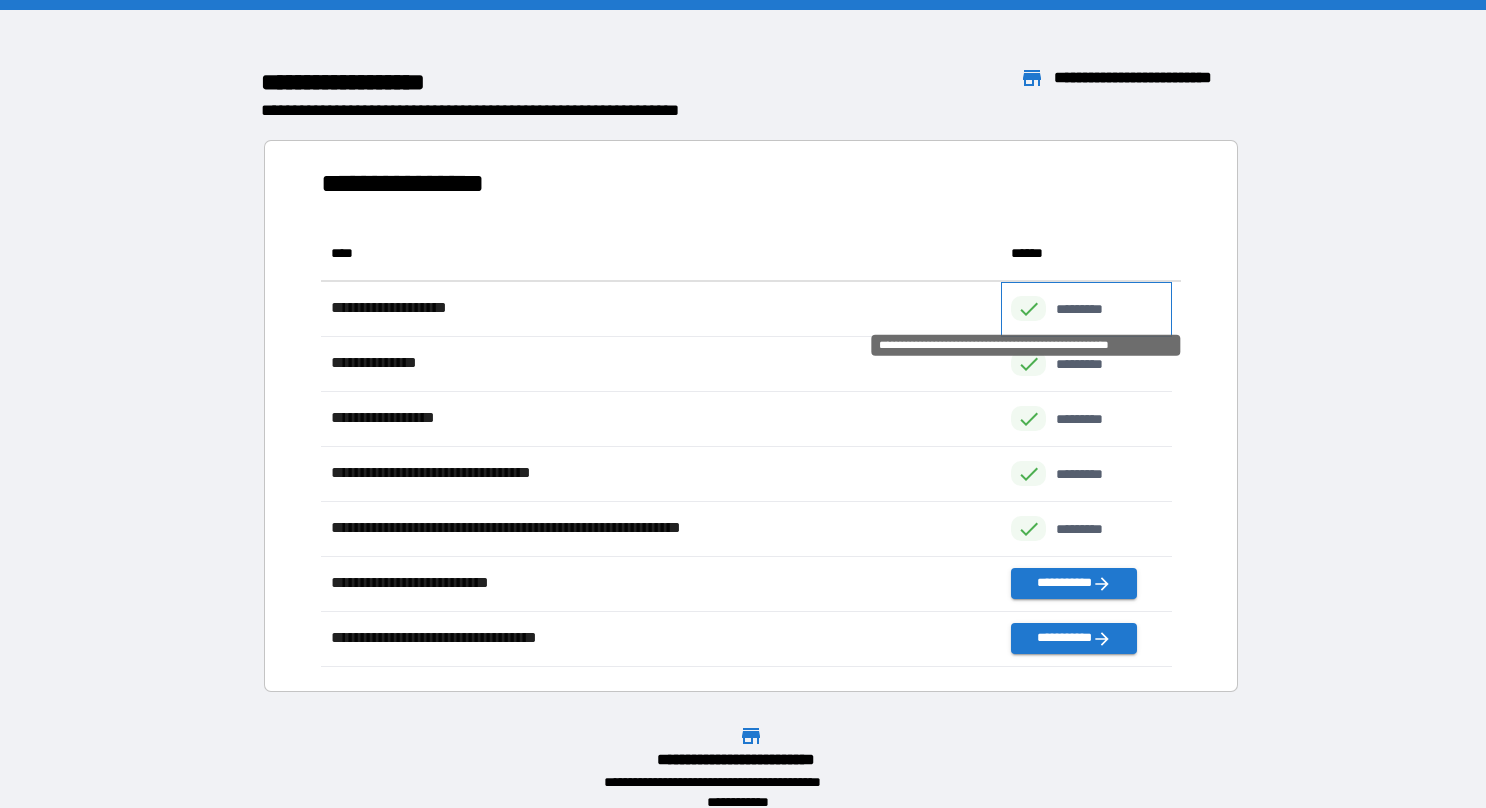 click 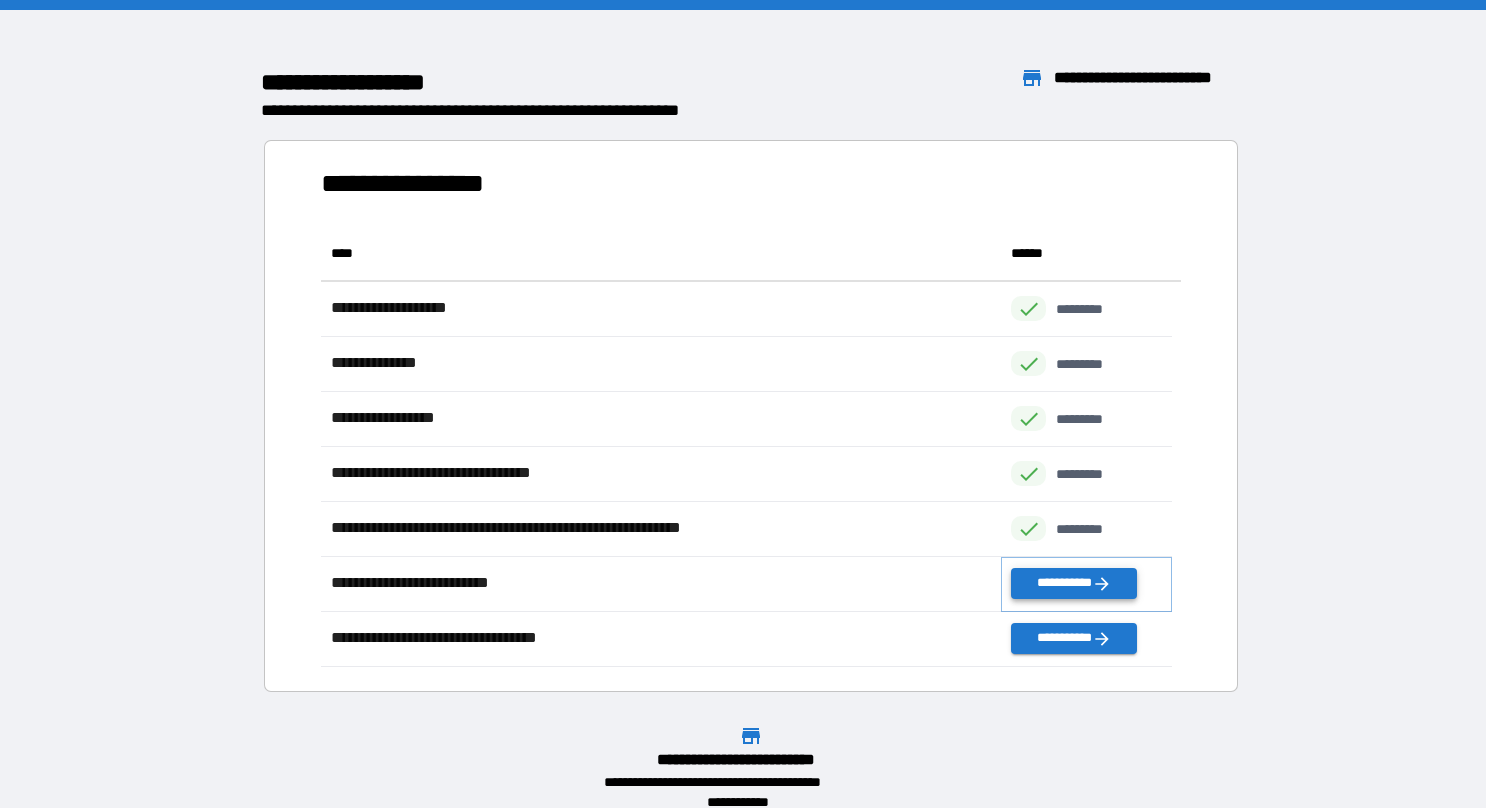 click on "**********" at bounding box center (1073, 583) 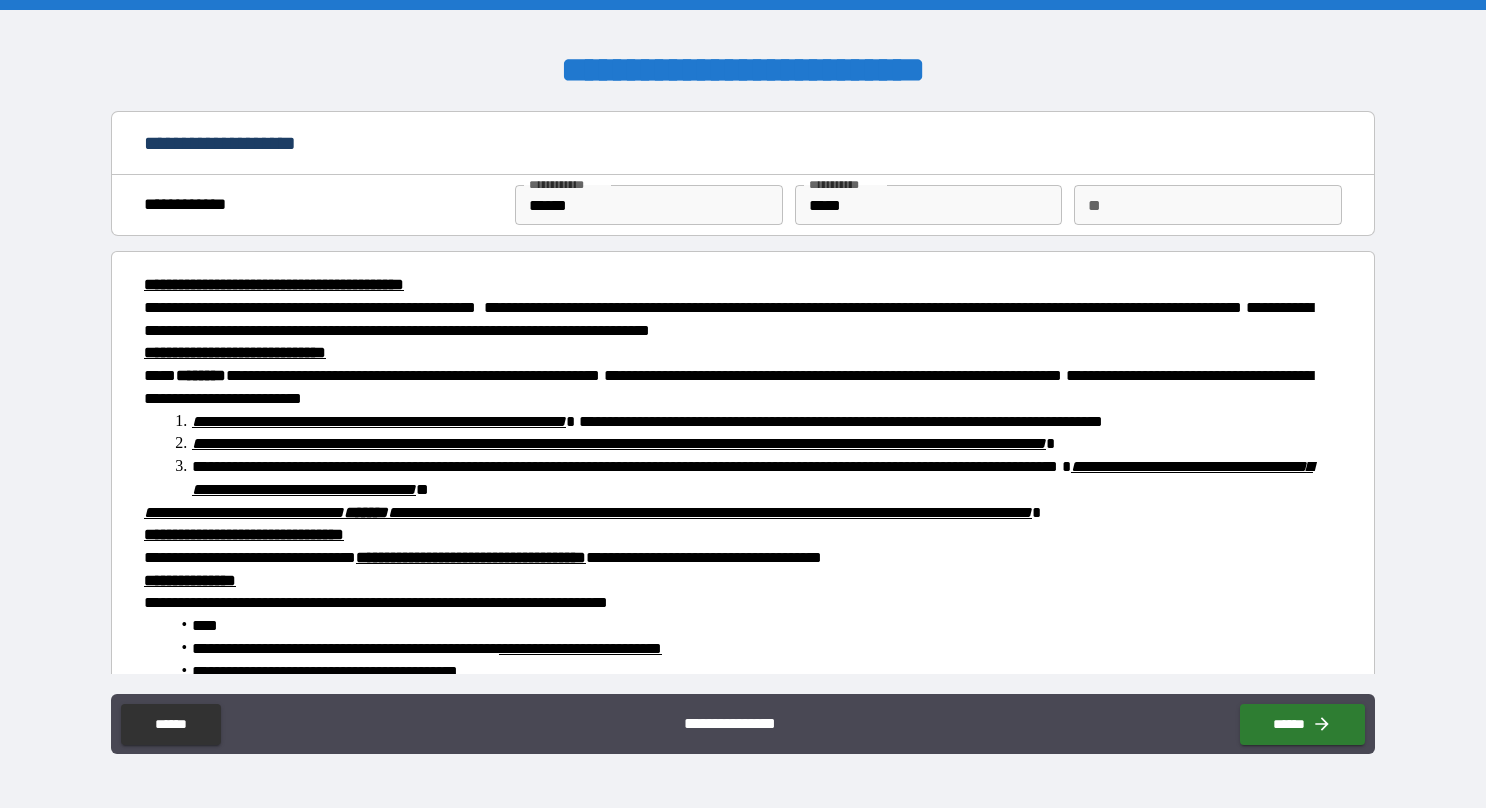 click on "**" at bounding box center [1208, 205] 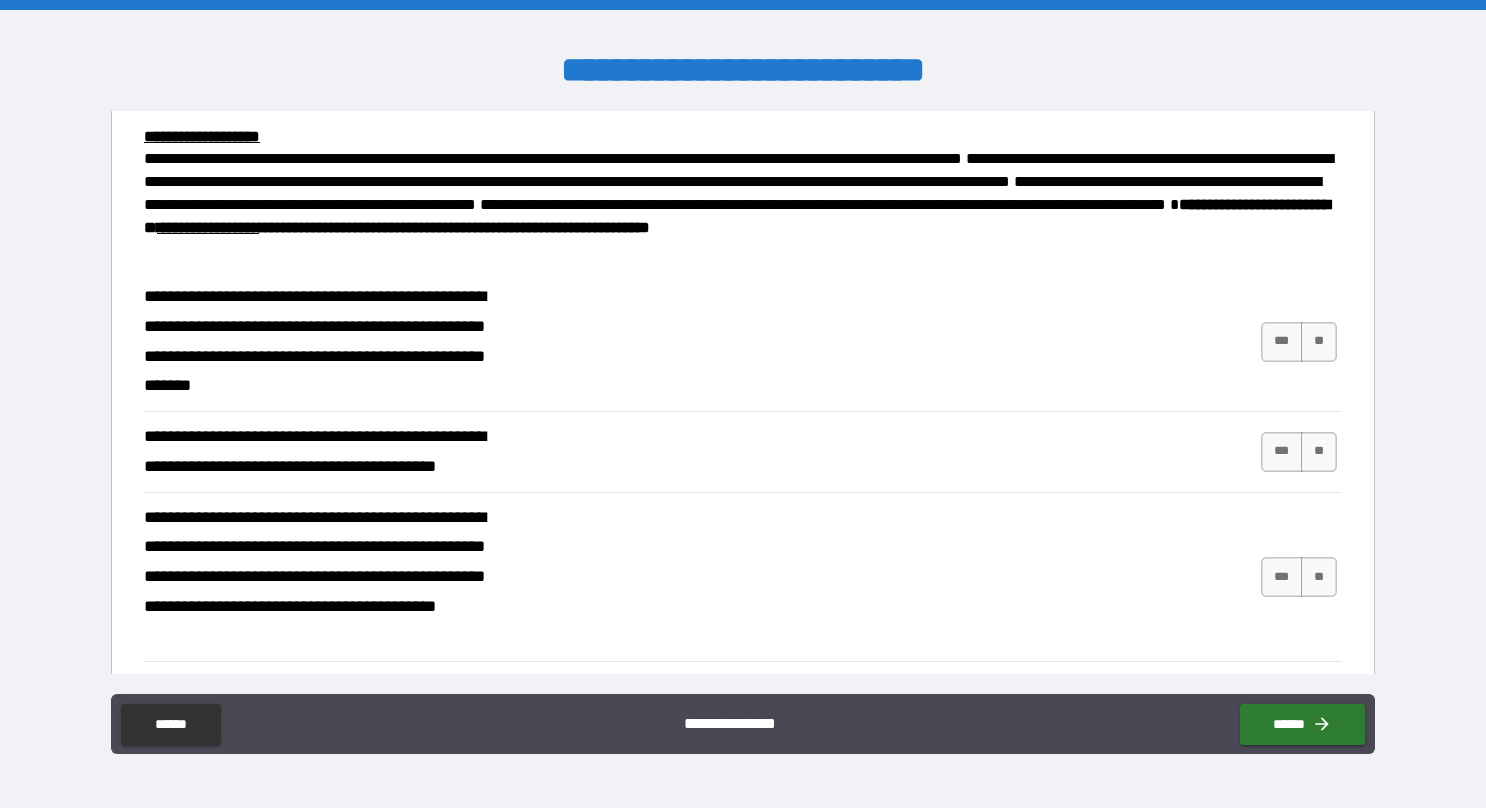 scroll, scrollTop: 750, scrollLeft: 0, axis: vertical 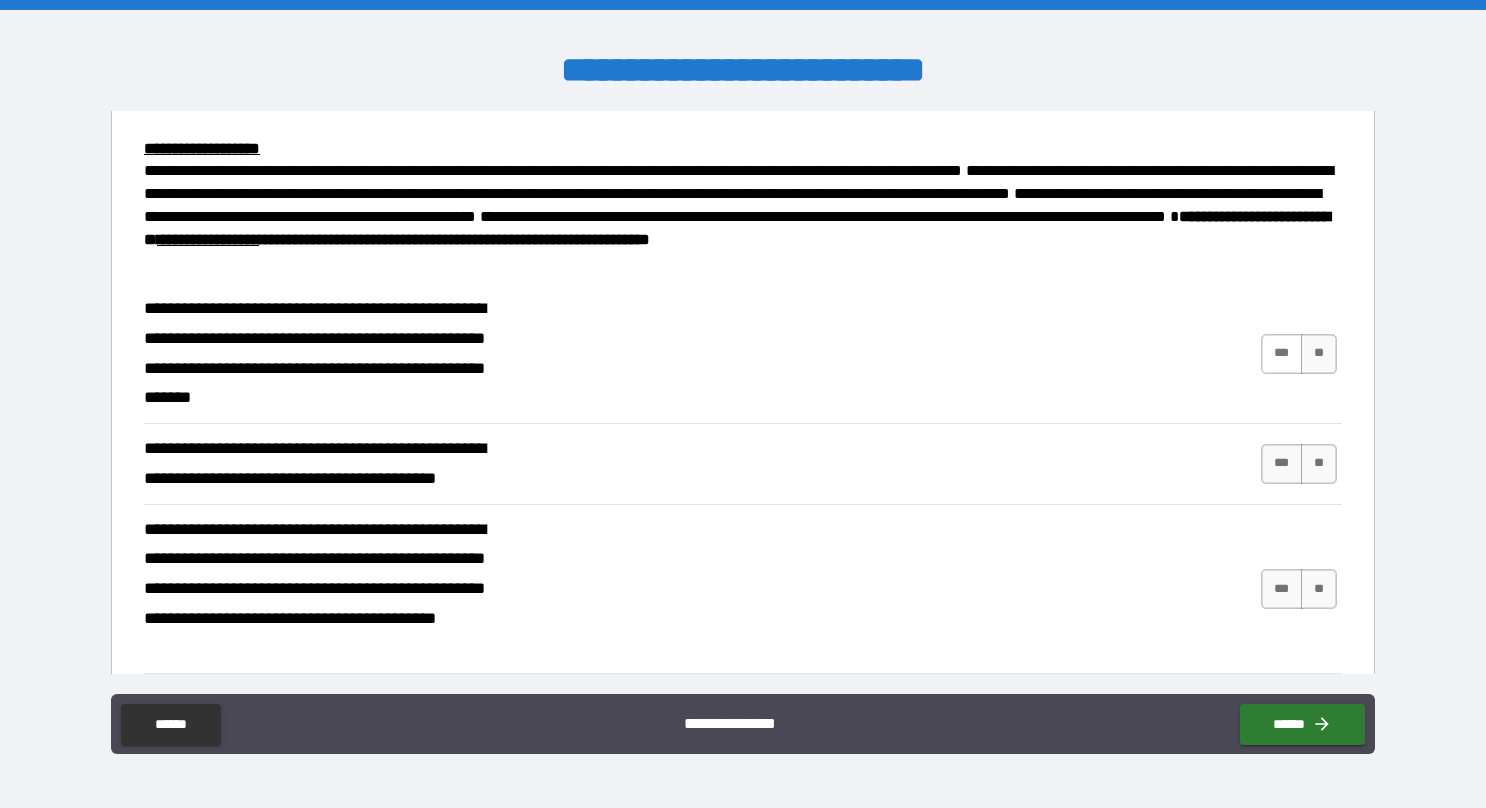 type on "*" 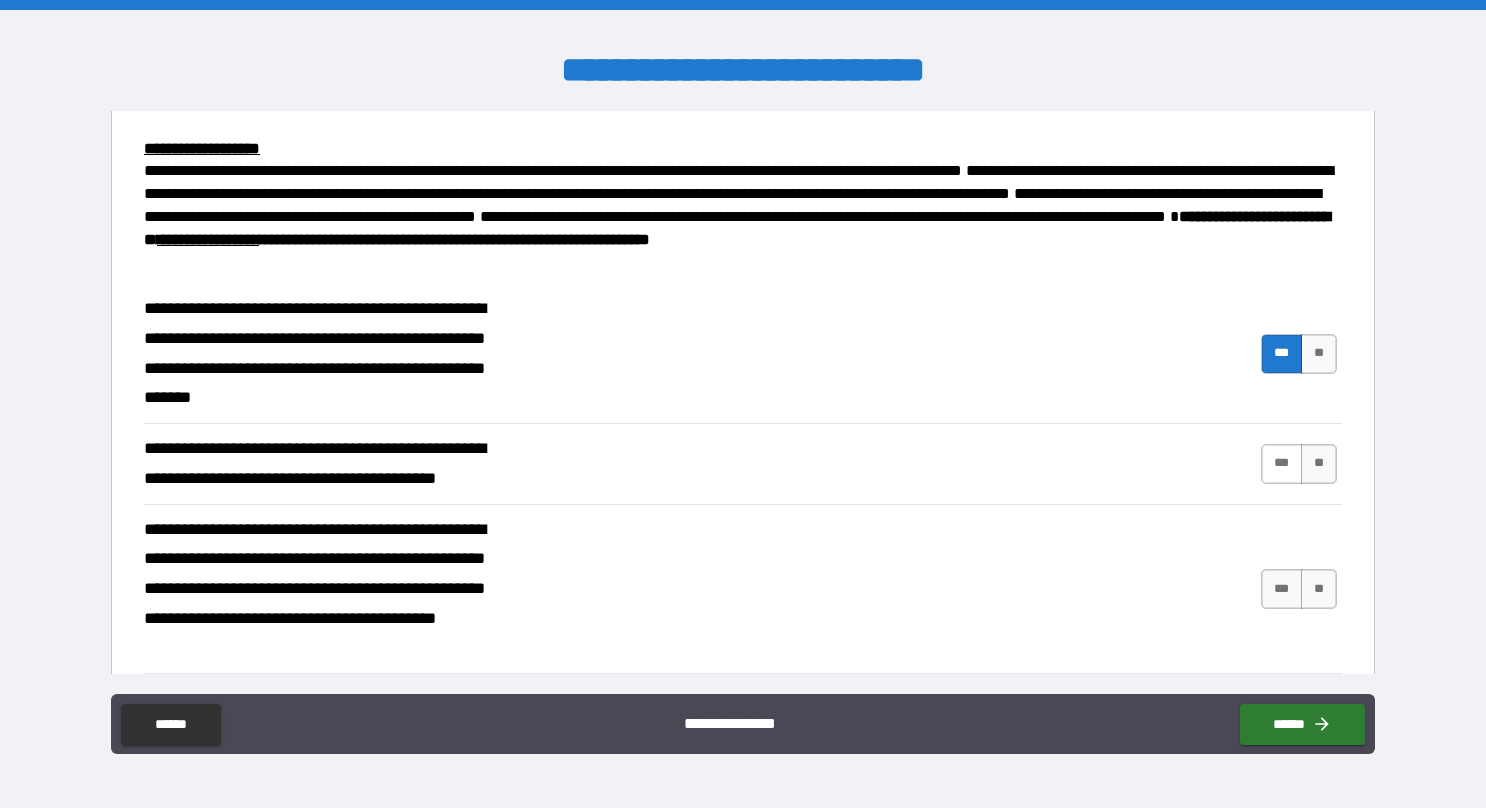 click on "***" at bounding box center [1282, 464] 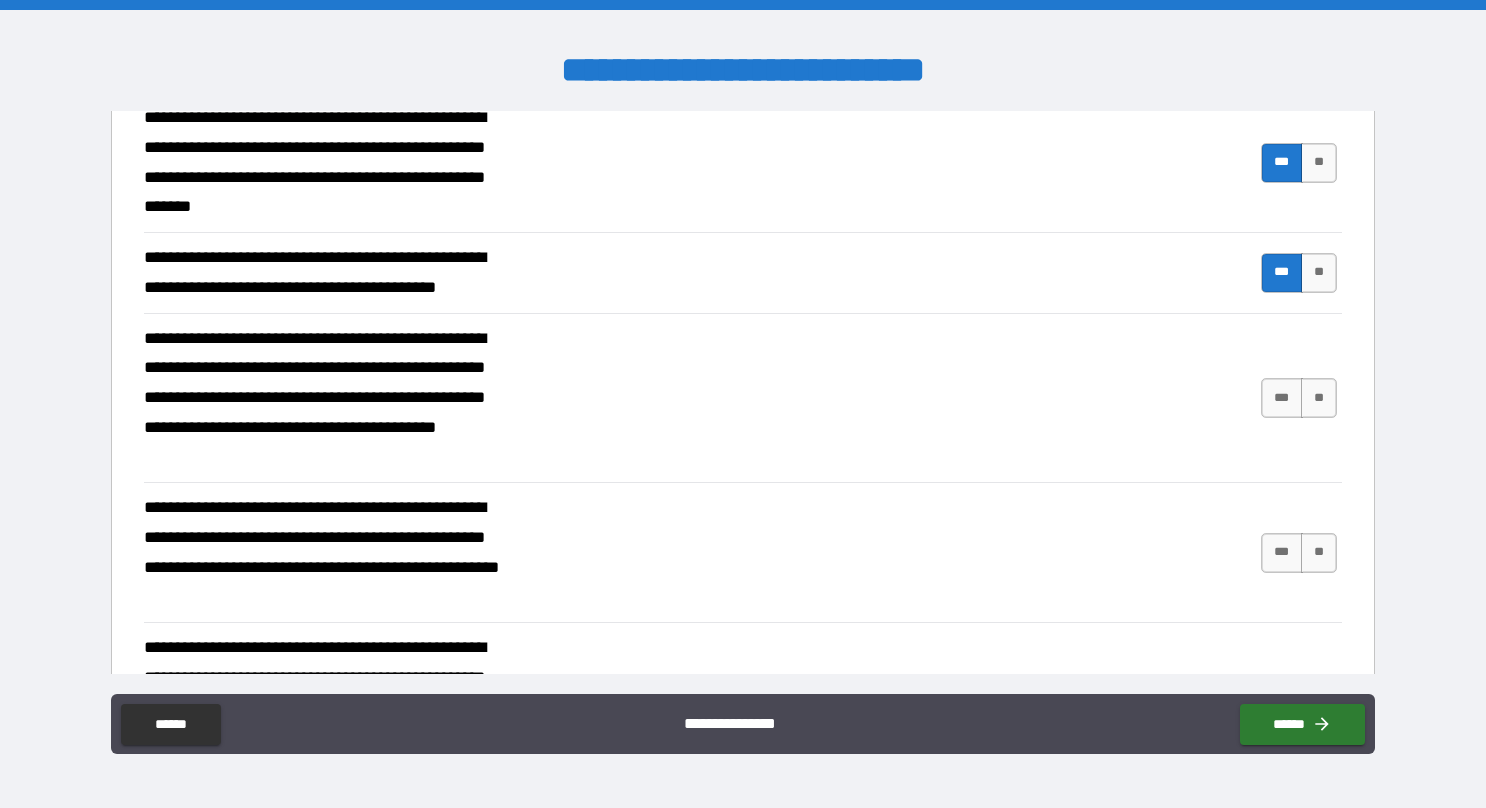 scroll, scrollTop: 950, scrollLeft: 0, axis: vertical 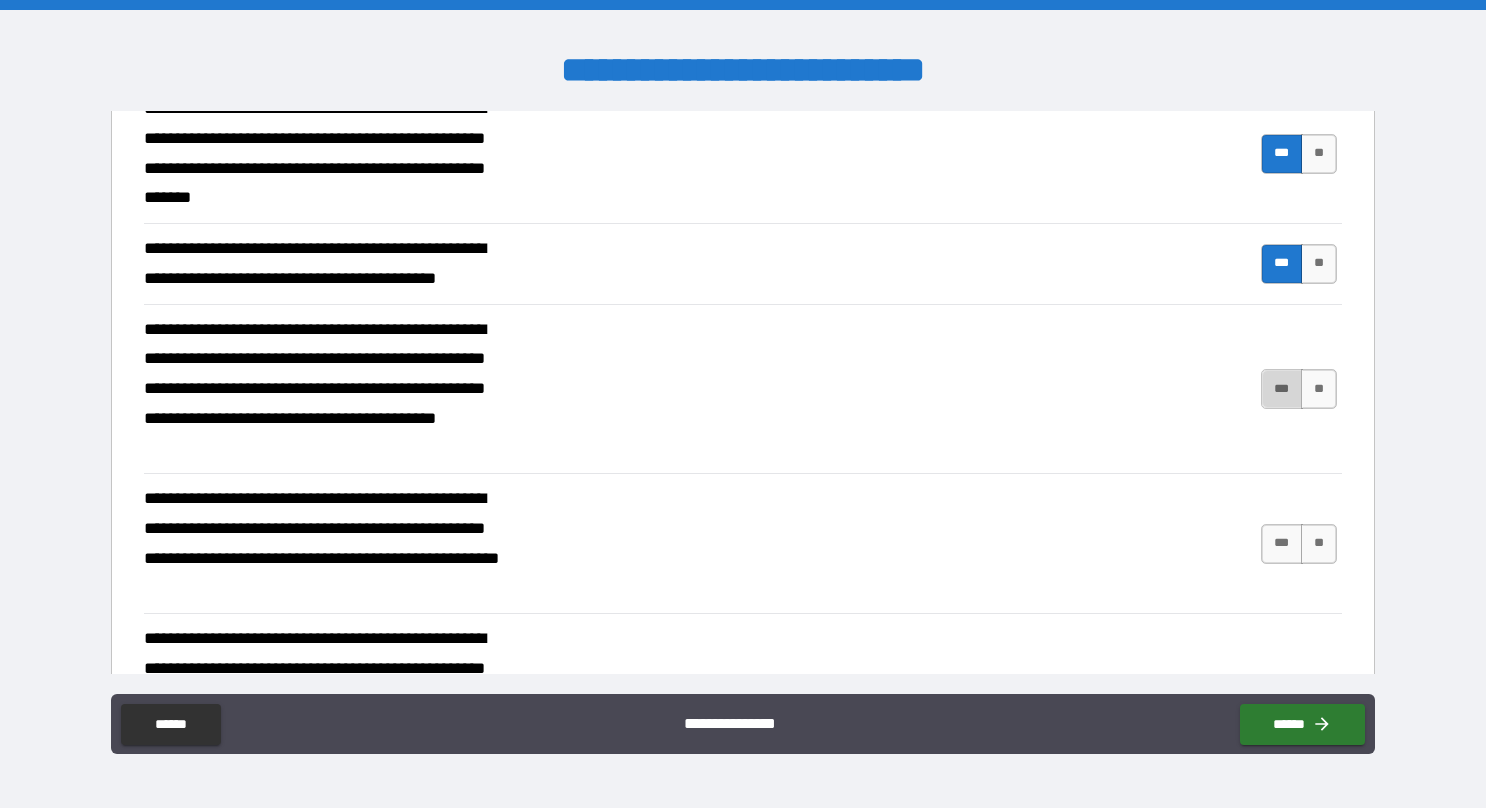 click on "***" at bounding box center (1282, 389) 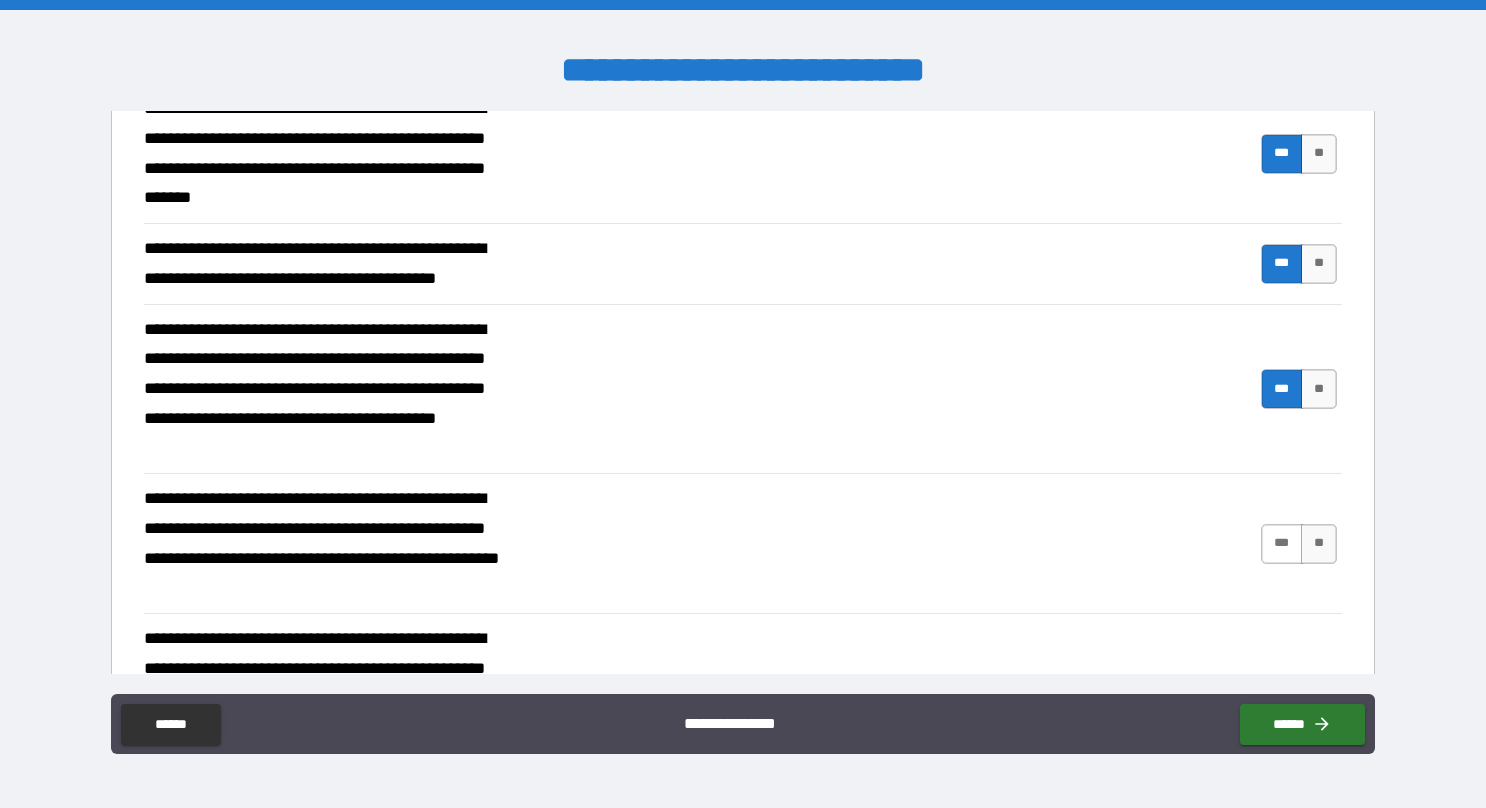click on "***" at bounding box center [1282, 544] 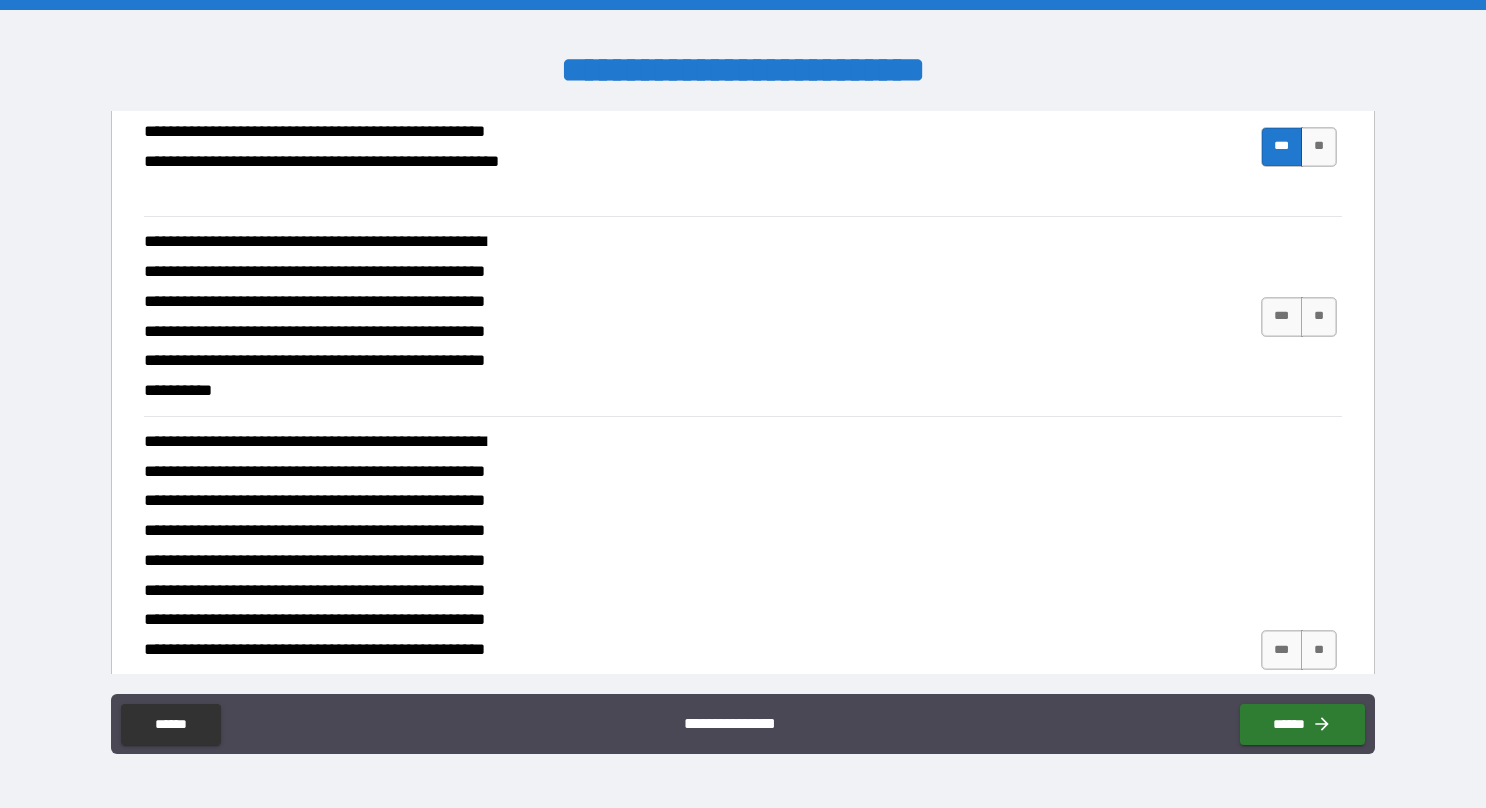 scroll, scrollTop: 1350, scrollLeft: 0, axis: vertical 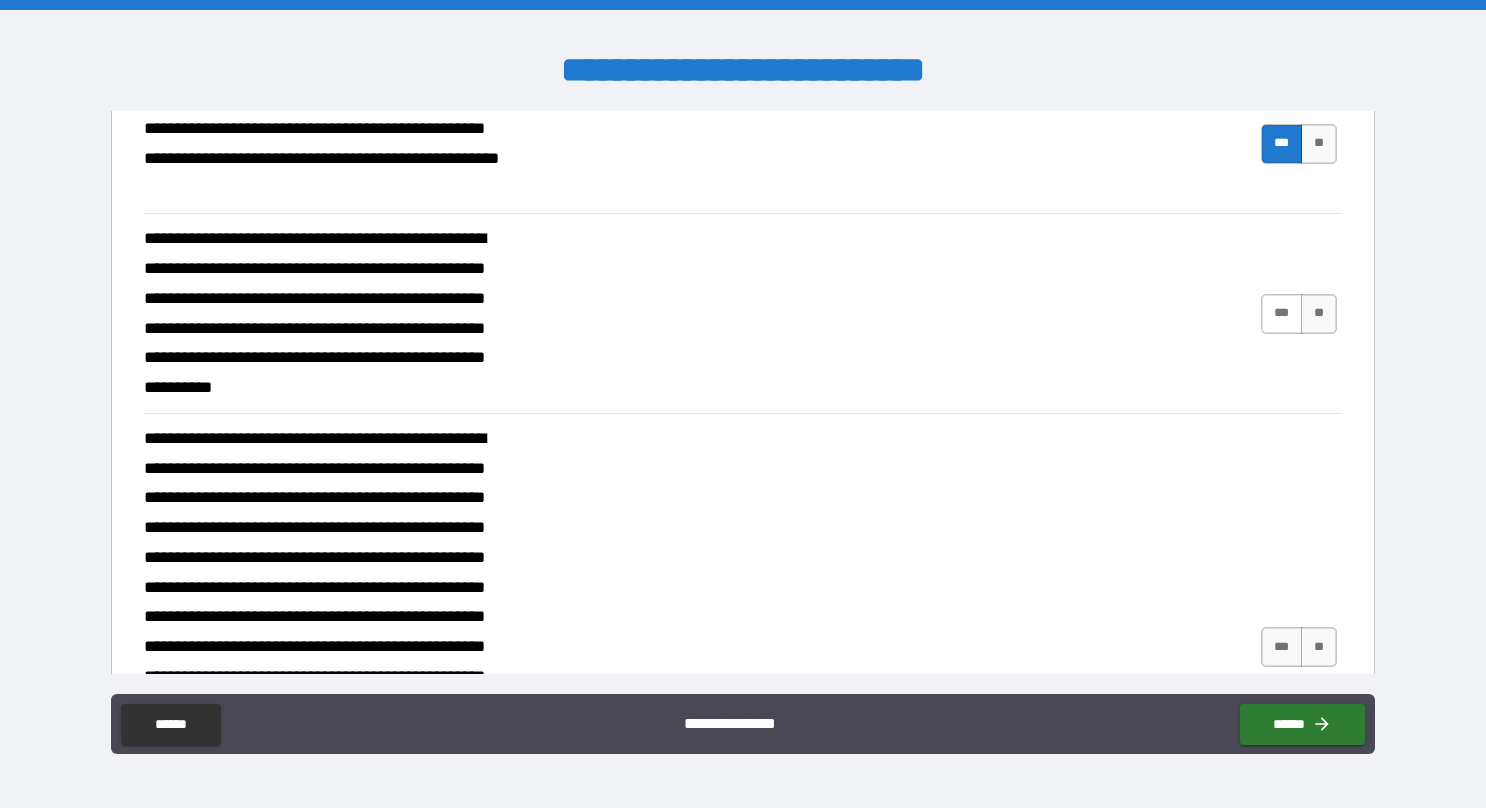 click on "***" at bounding box center [1282, 314] 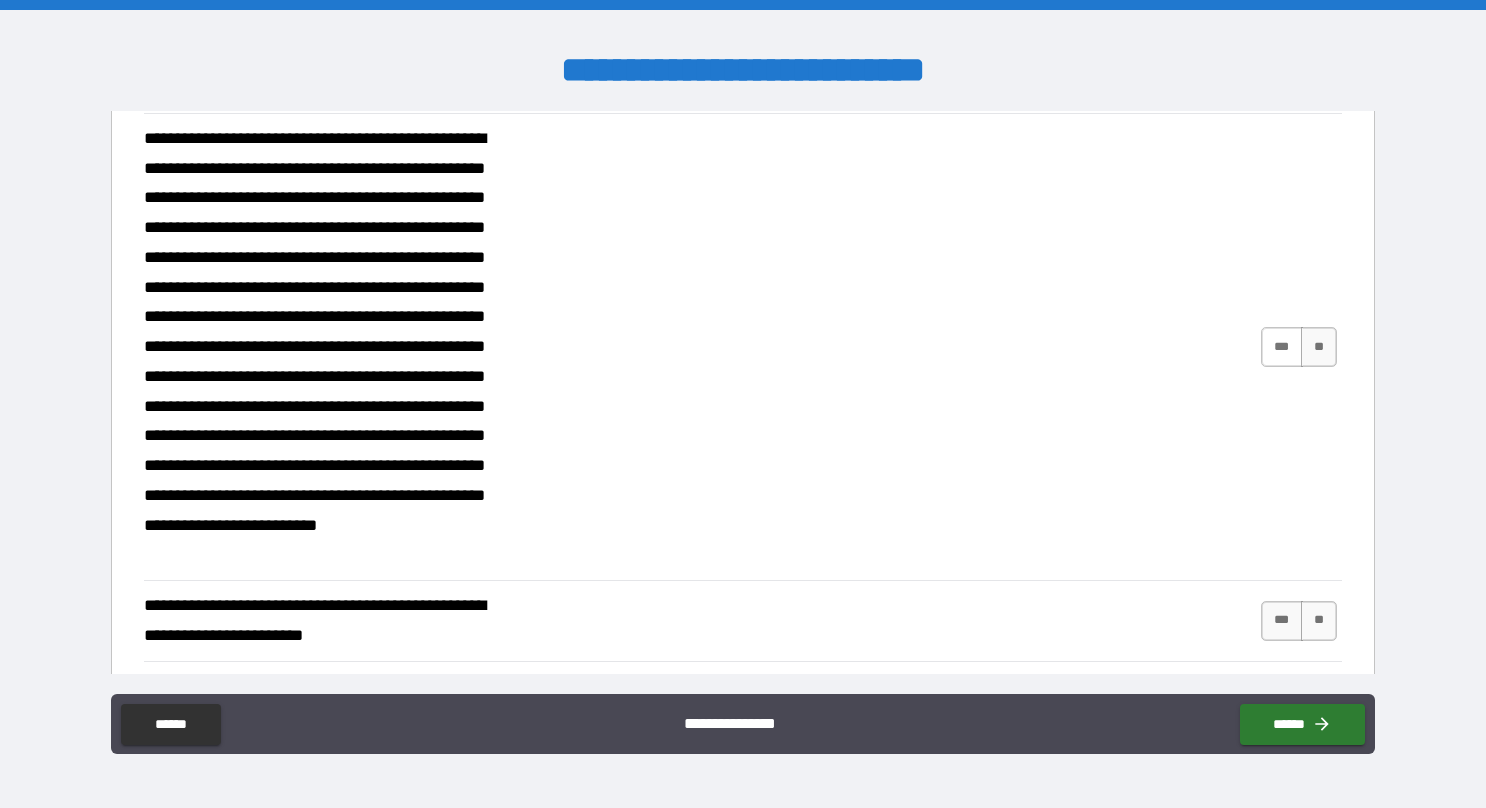 click on "***" at bounding box center (1282, 347) 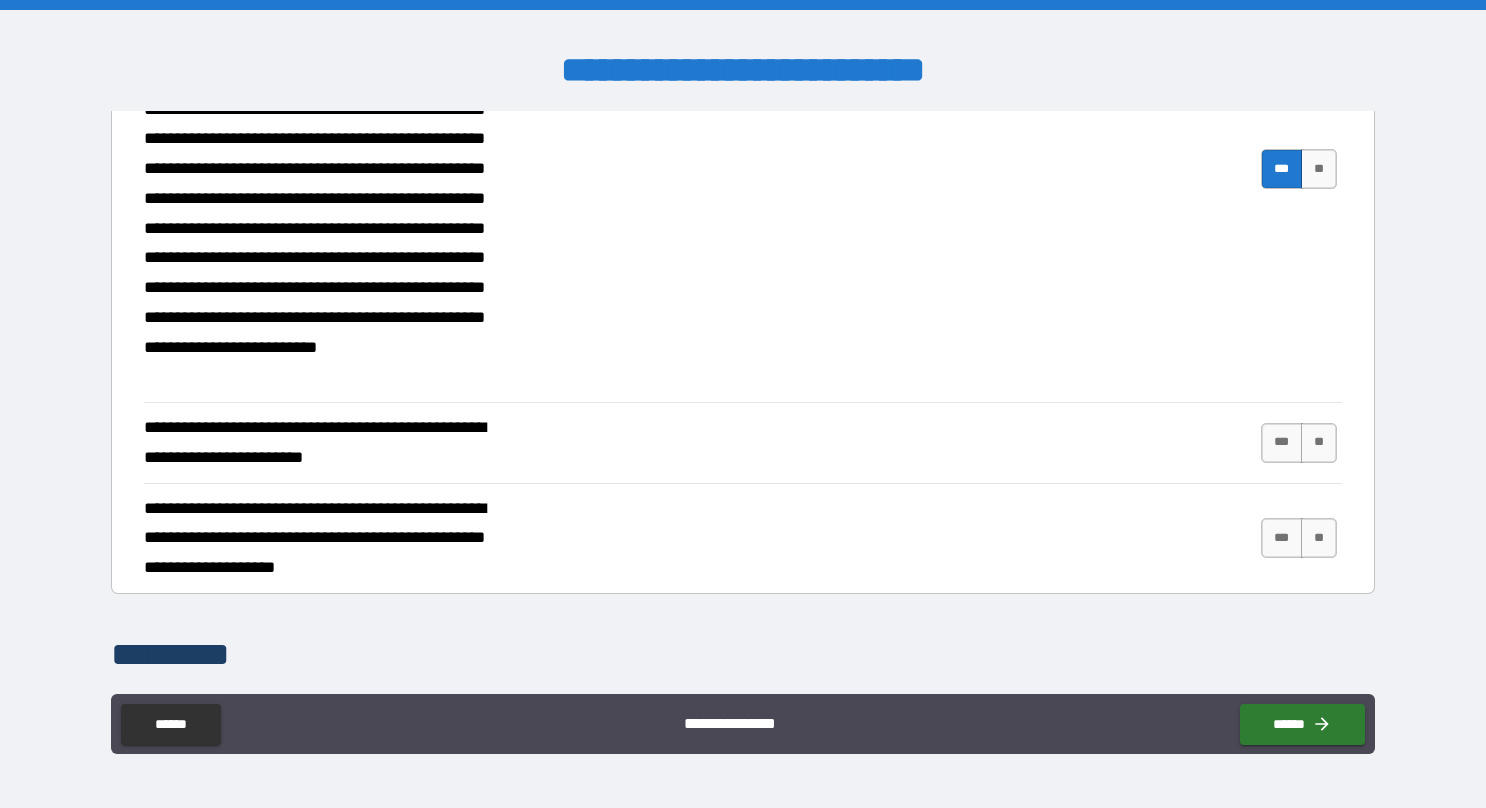 scroll, scrollTop: 1875, scrollLeft: 0, axis: vertical 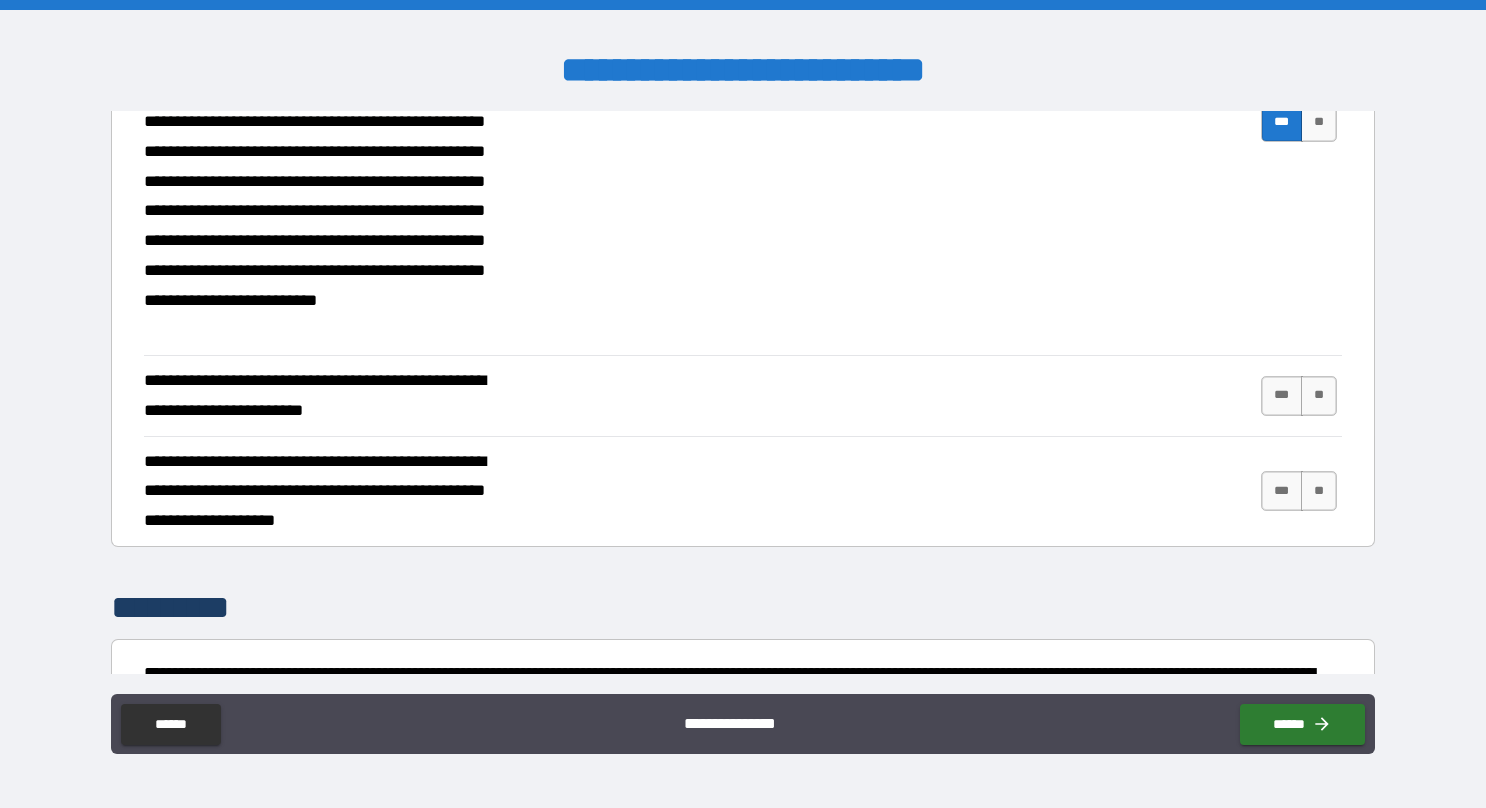 drag, startPoint x: 1272, startPoint y: 394, endPoint x: 1271, endPoint y: 430, distance: 36.013885 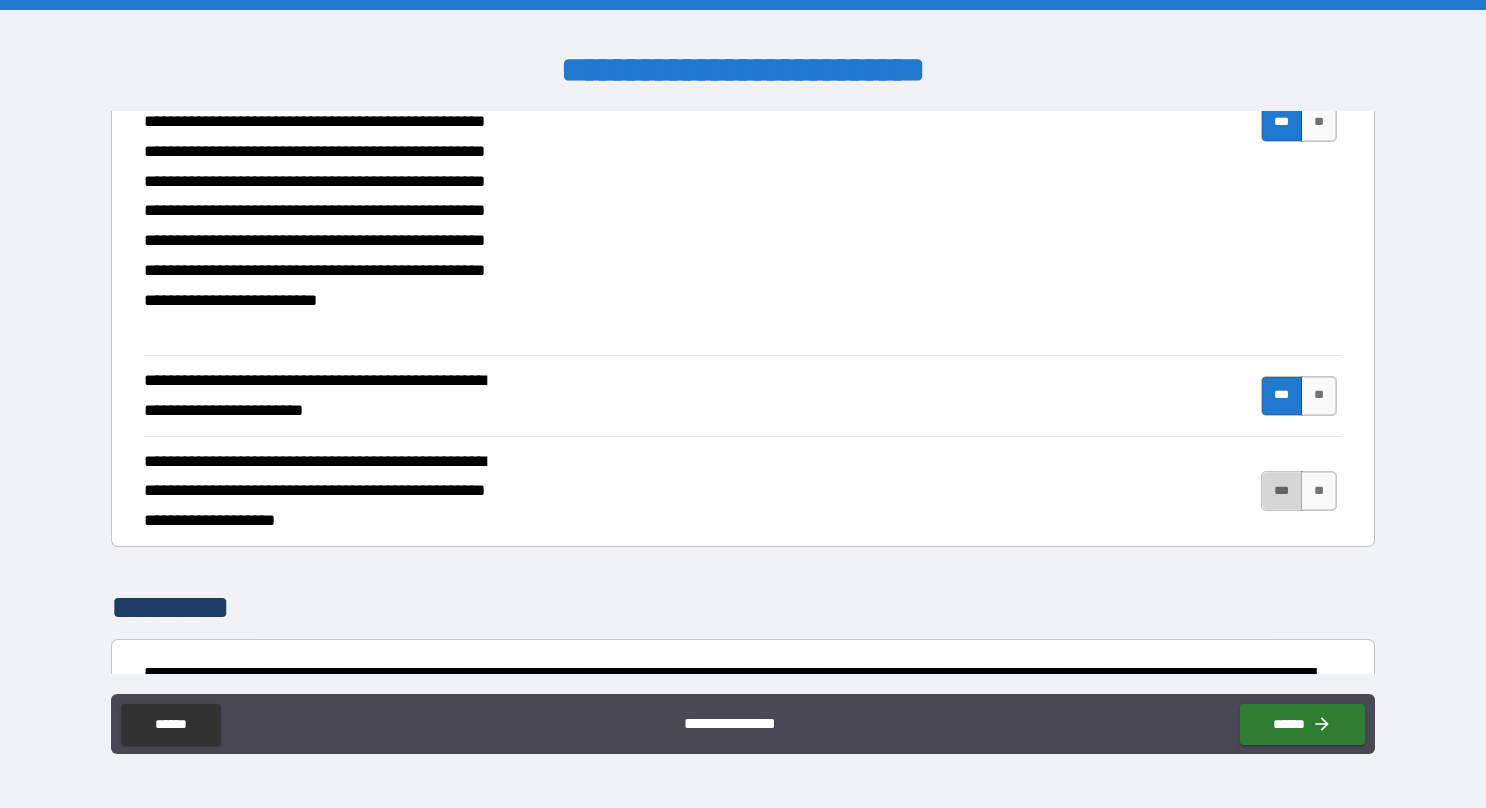 click on "***" at bounding box center (1282, 491) 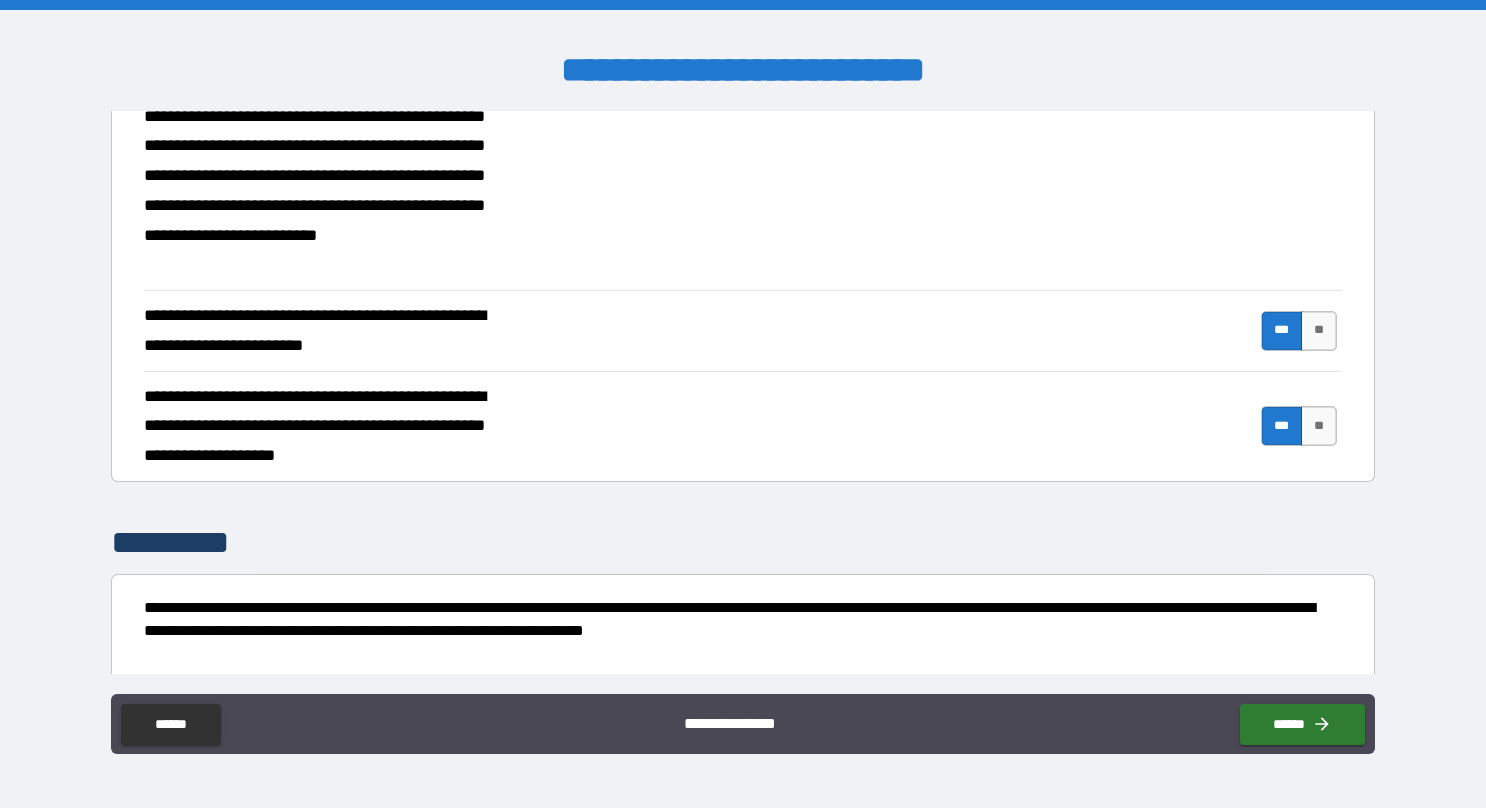 scroll, scrollTop: 2097, scrollLeft: 0, axis: vertical 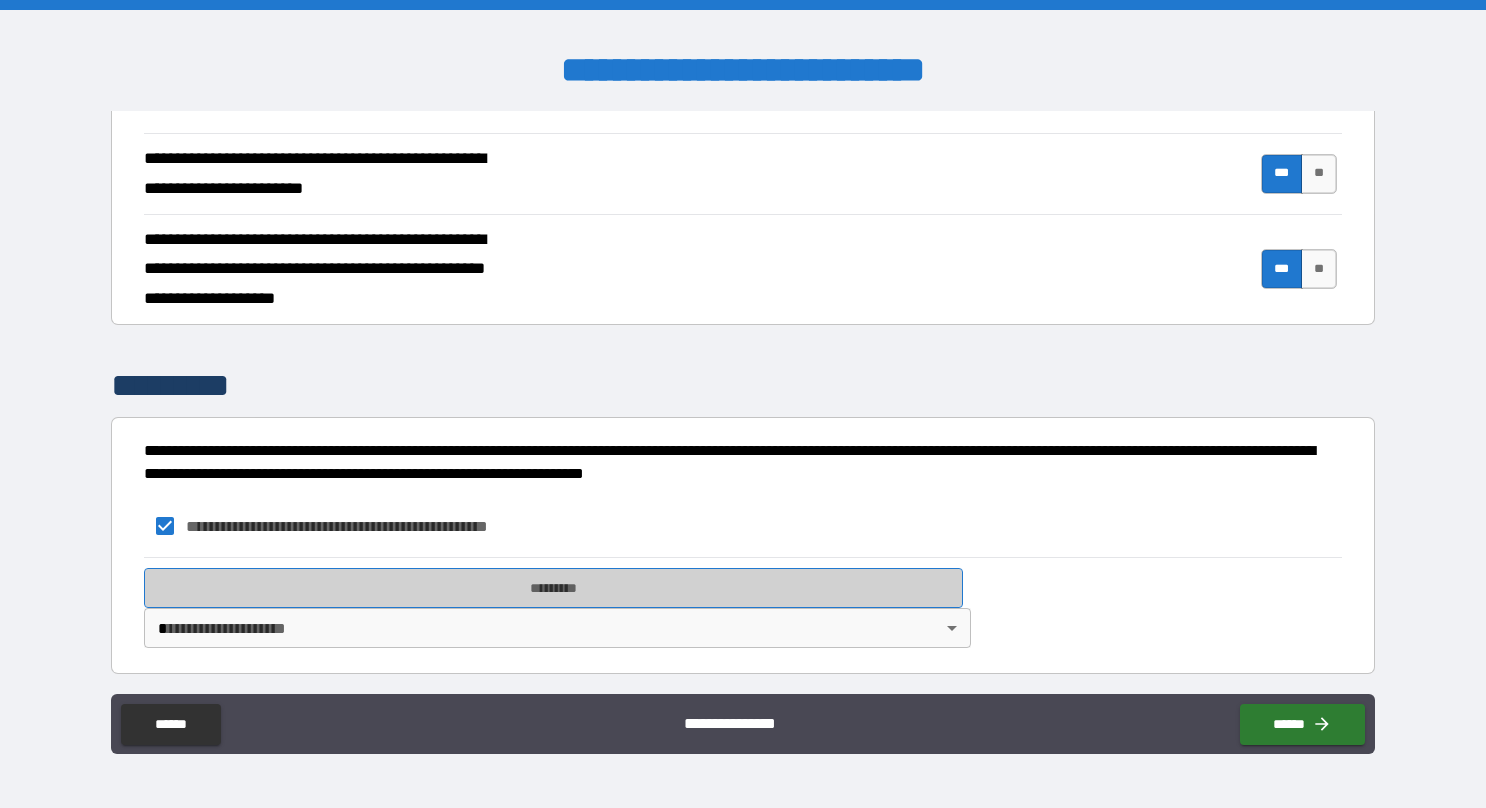 click on "*********" at bounding box center [553, 588] 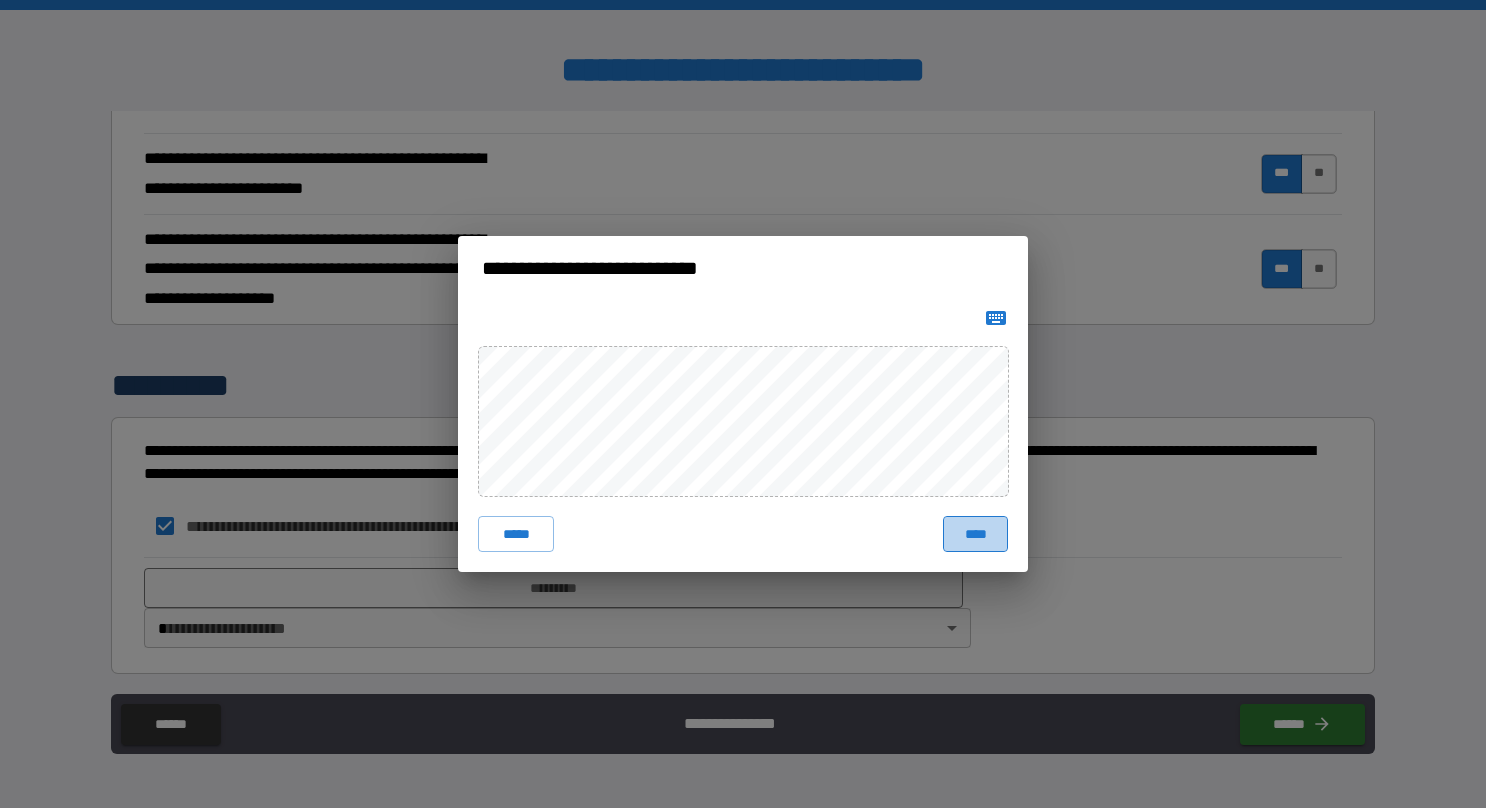 click on "****" at bounding box center [975, 534] 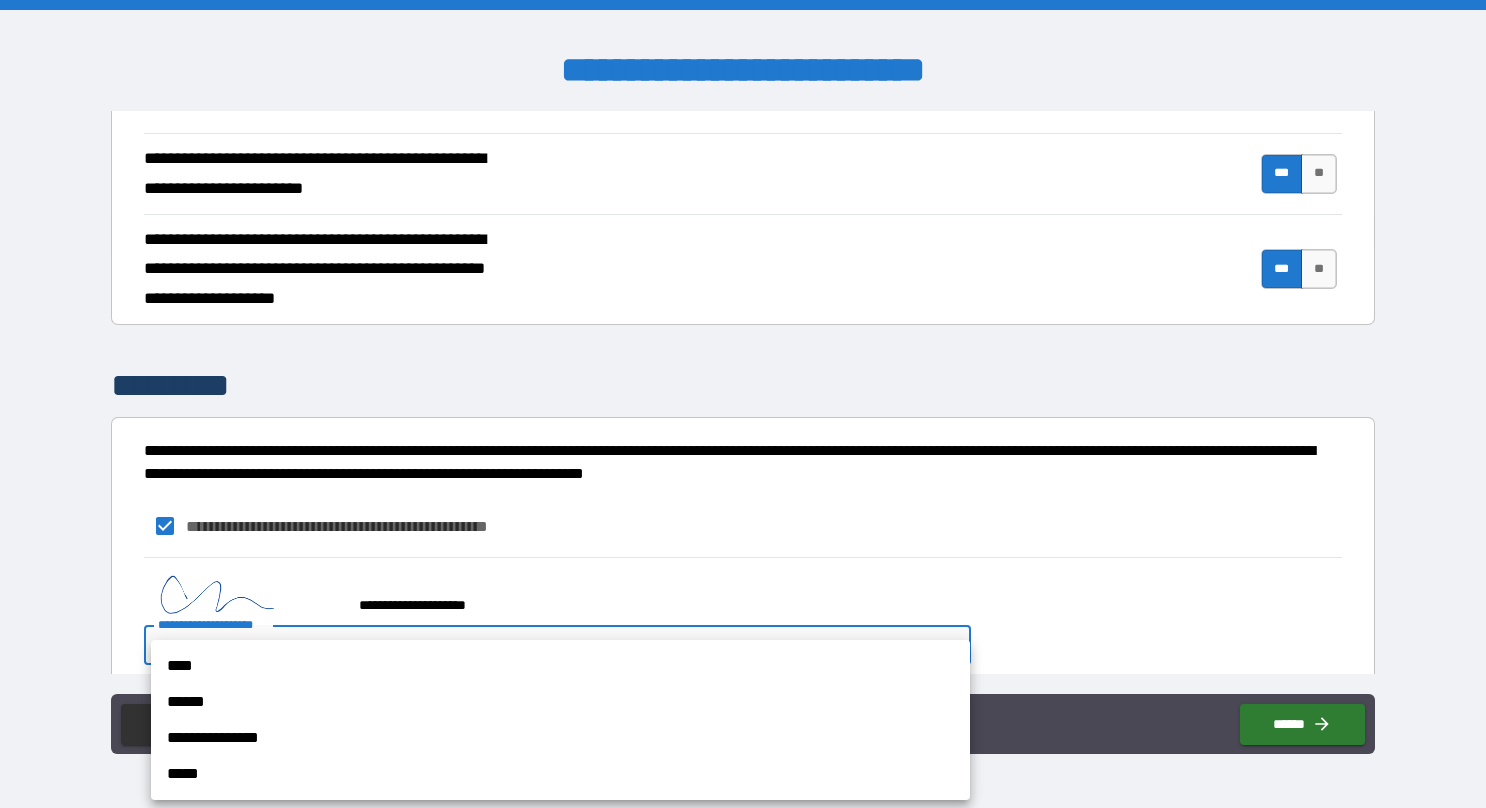 click on "**********" at bounding box center [743, 404] 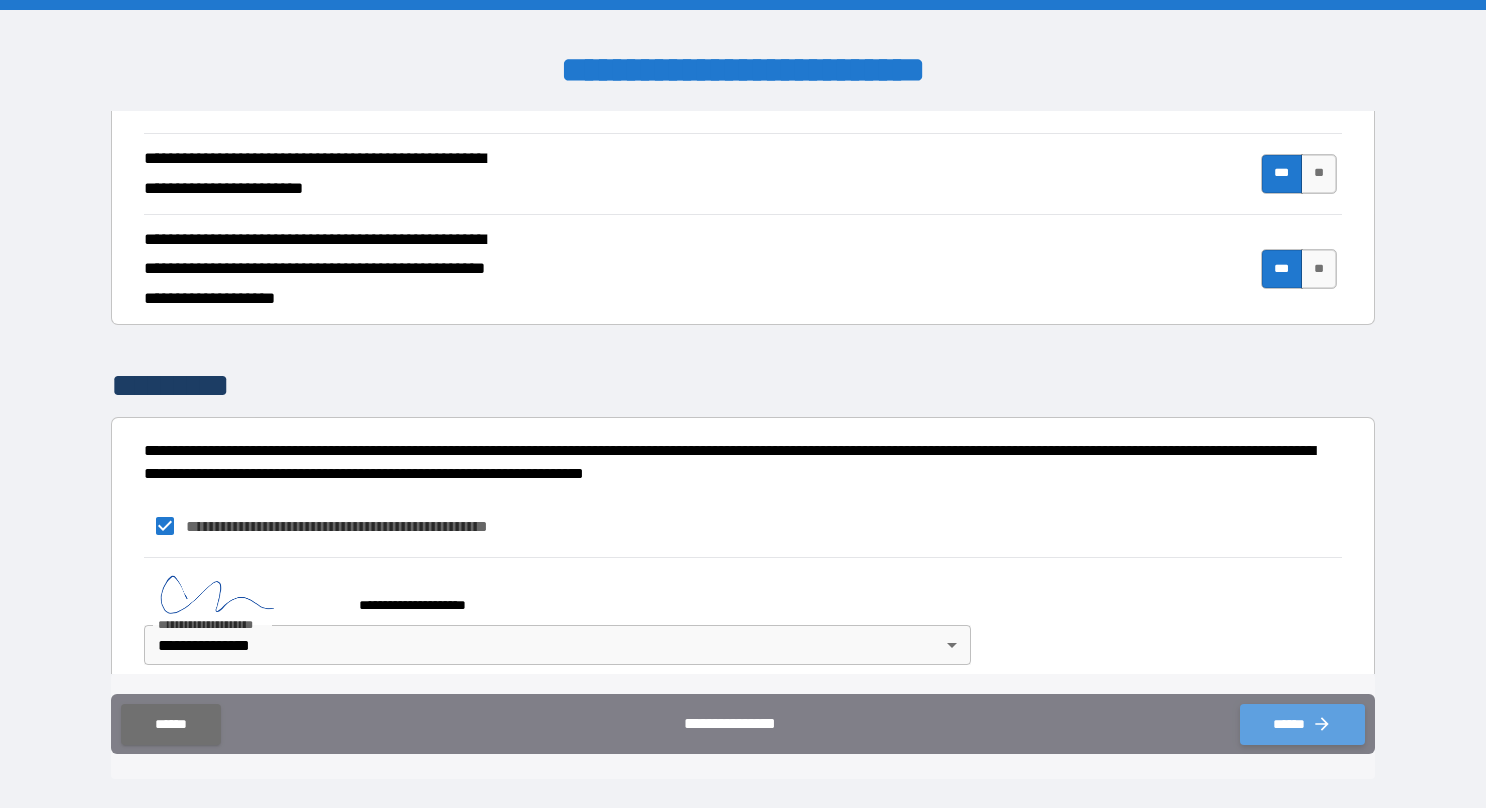 click 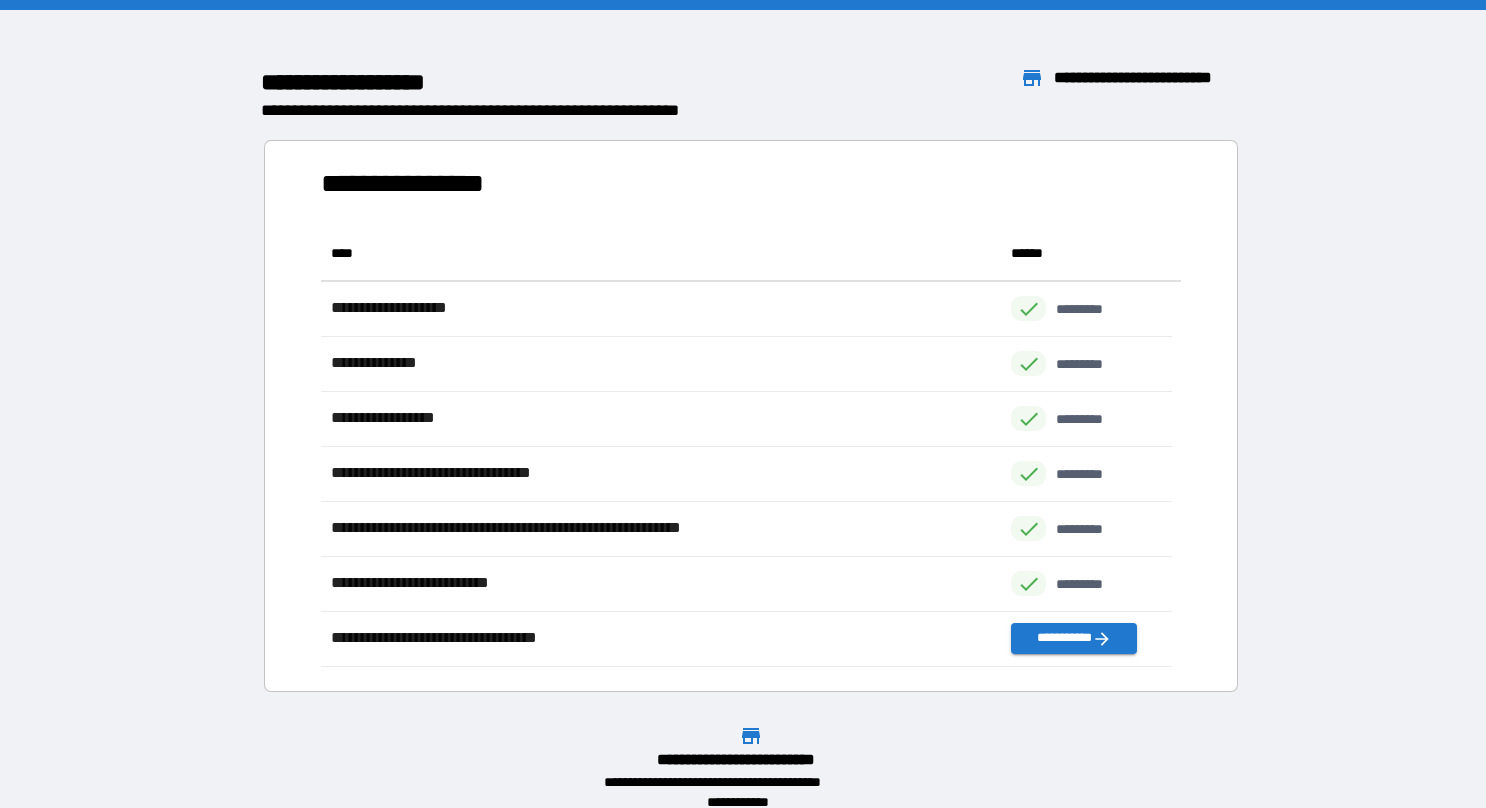 scroll, scrollTop: 16, scrollLeft: 16, axis: both 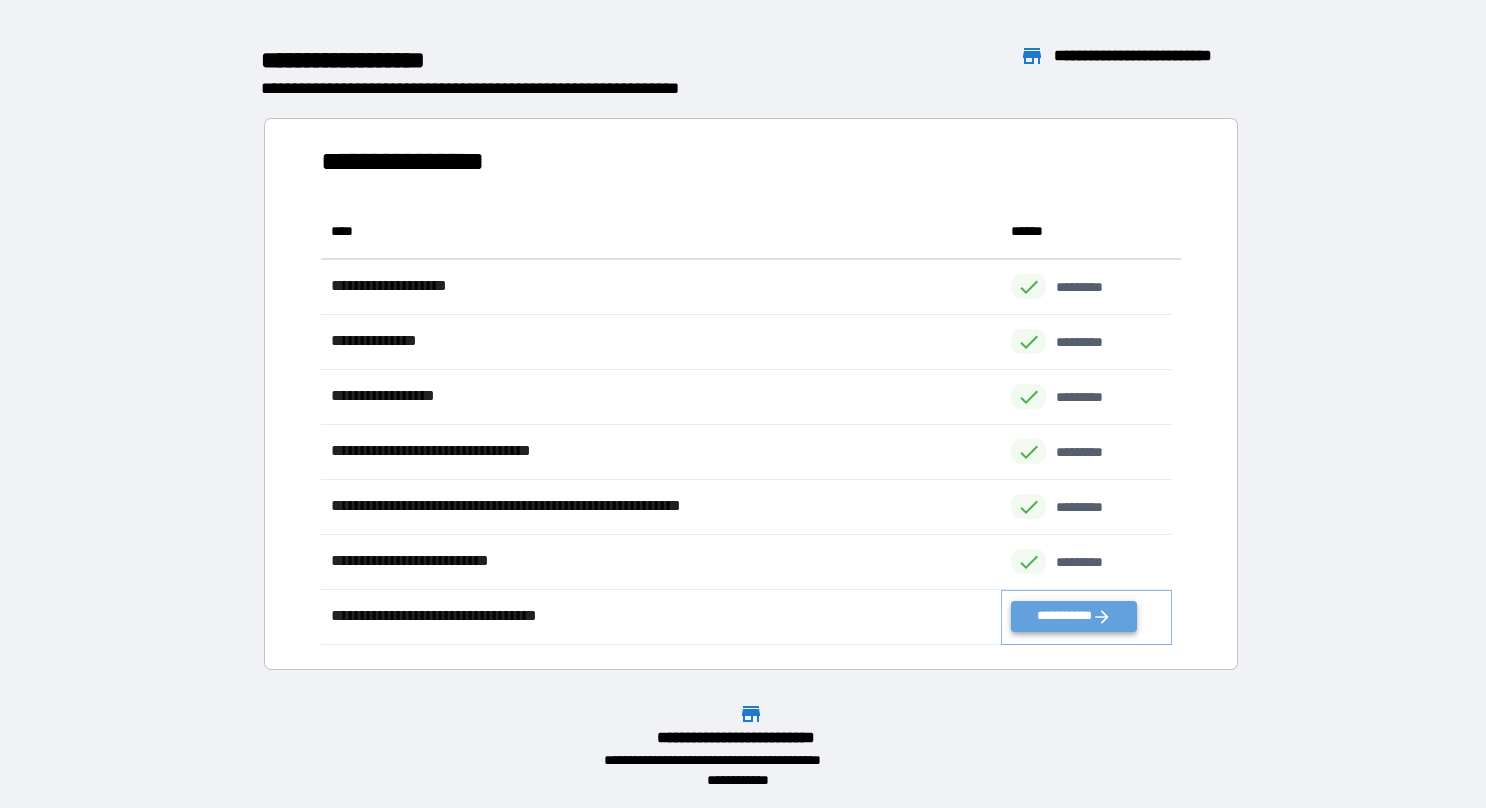 click on "**********" at bounding box center (1073, 616) 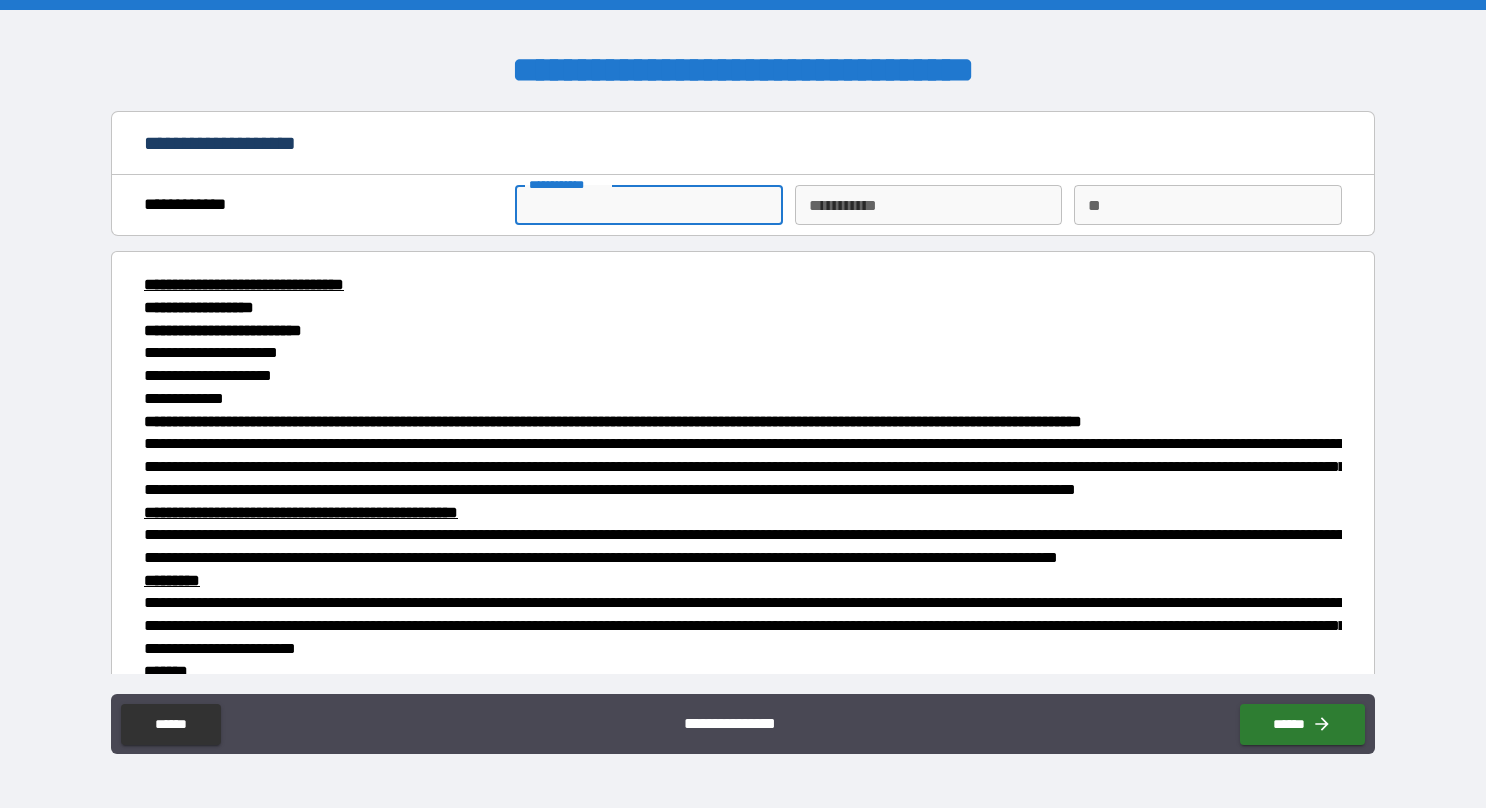 click on "**********" at bounding box center (649, 205) 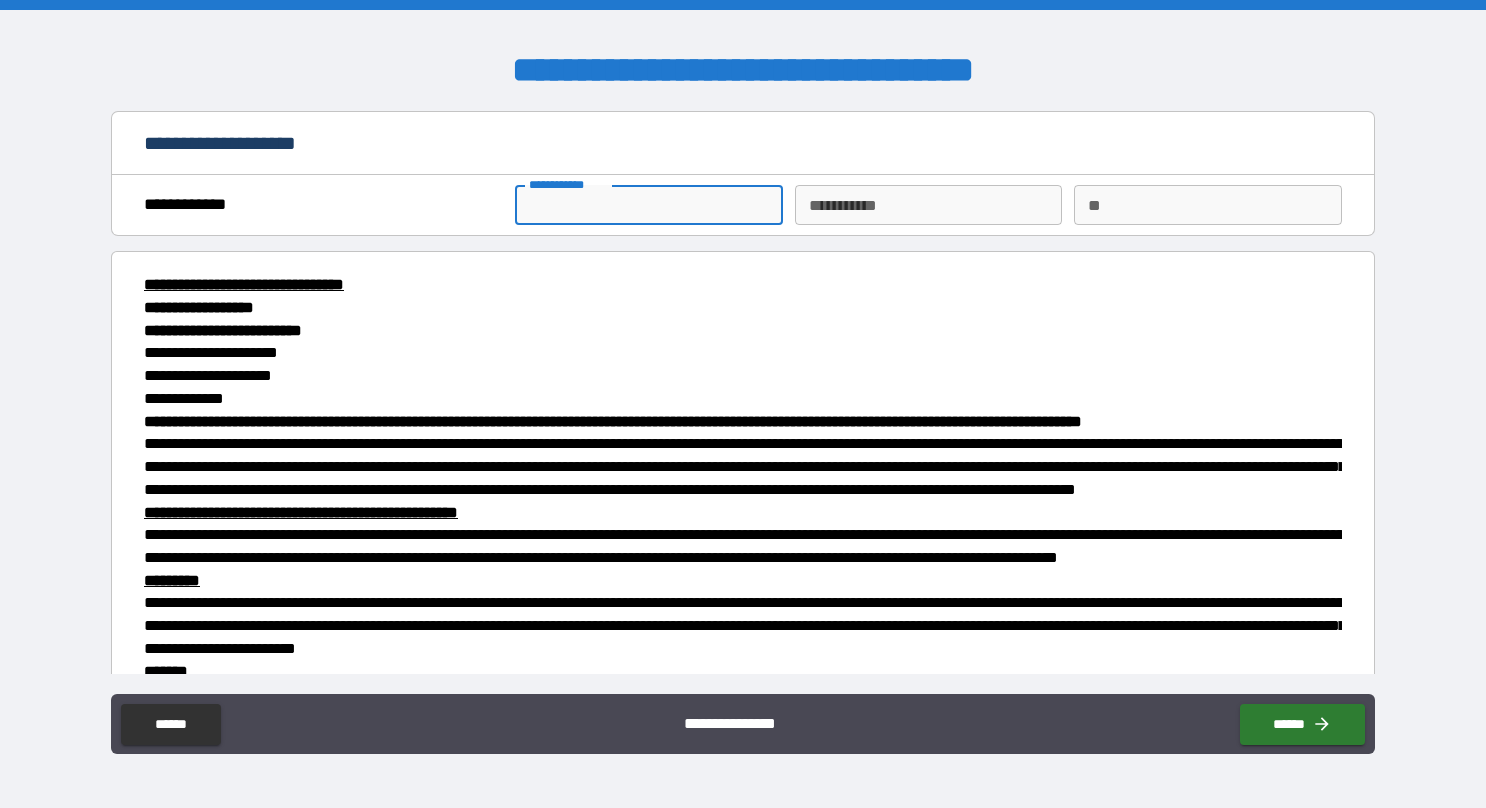type on "******" 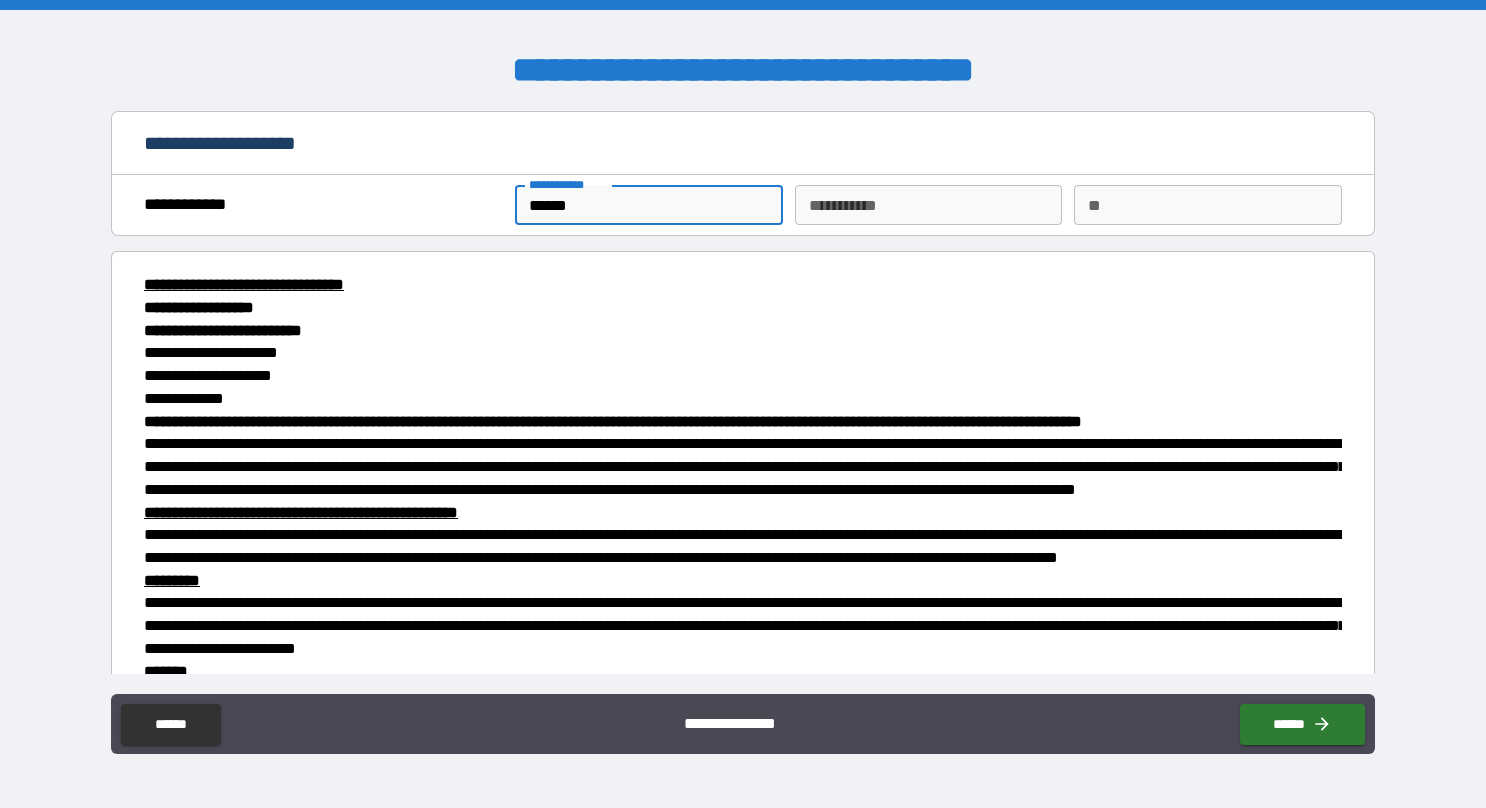 type on "*****" 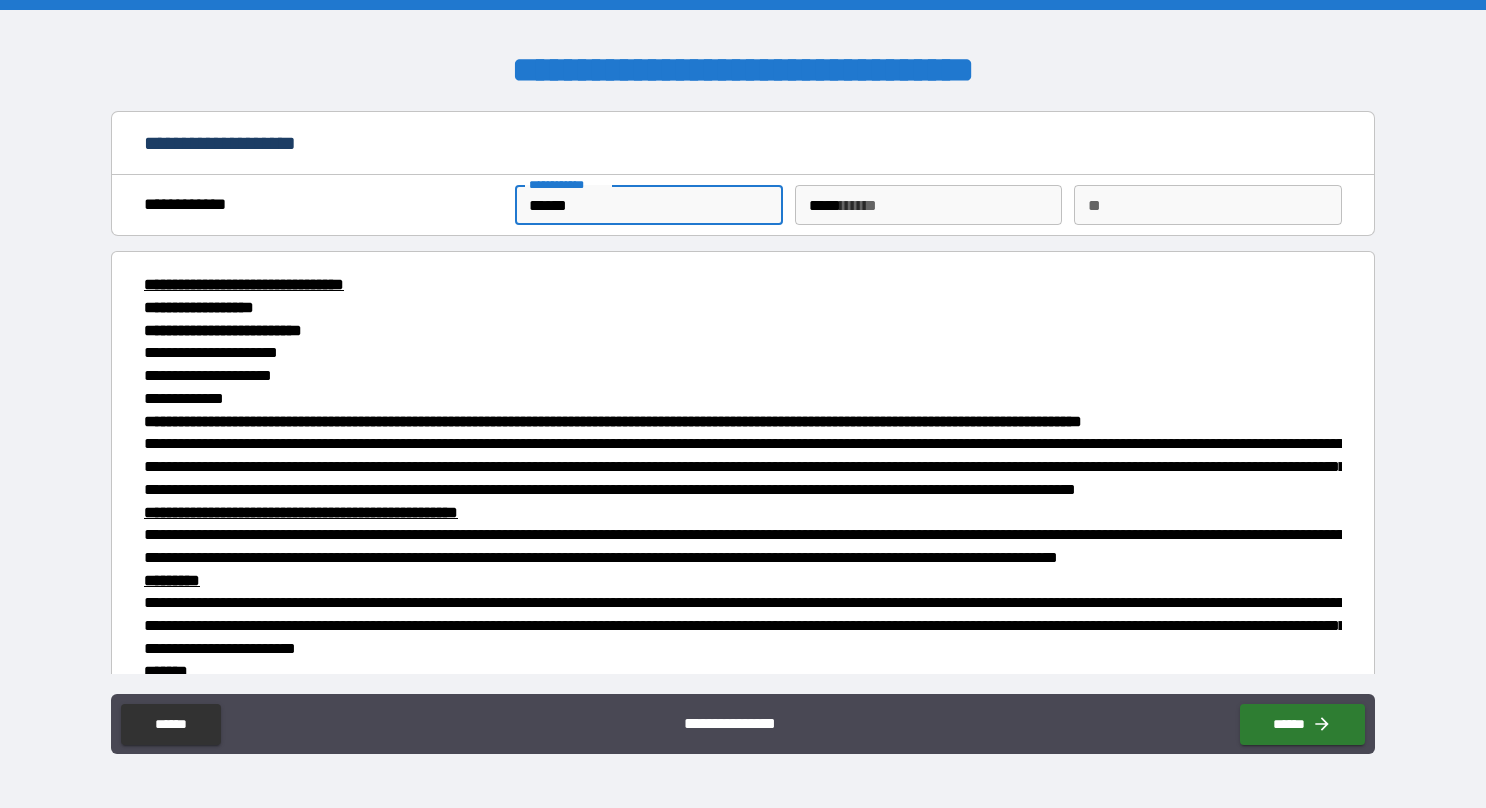 type 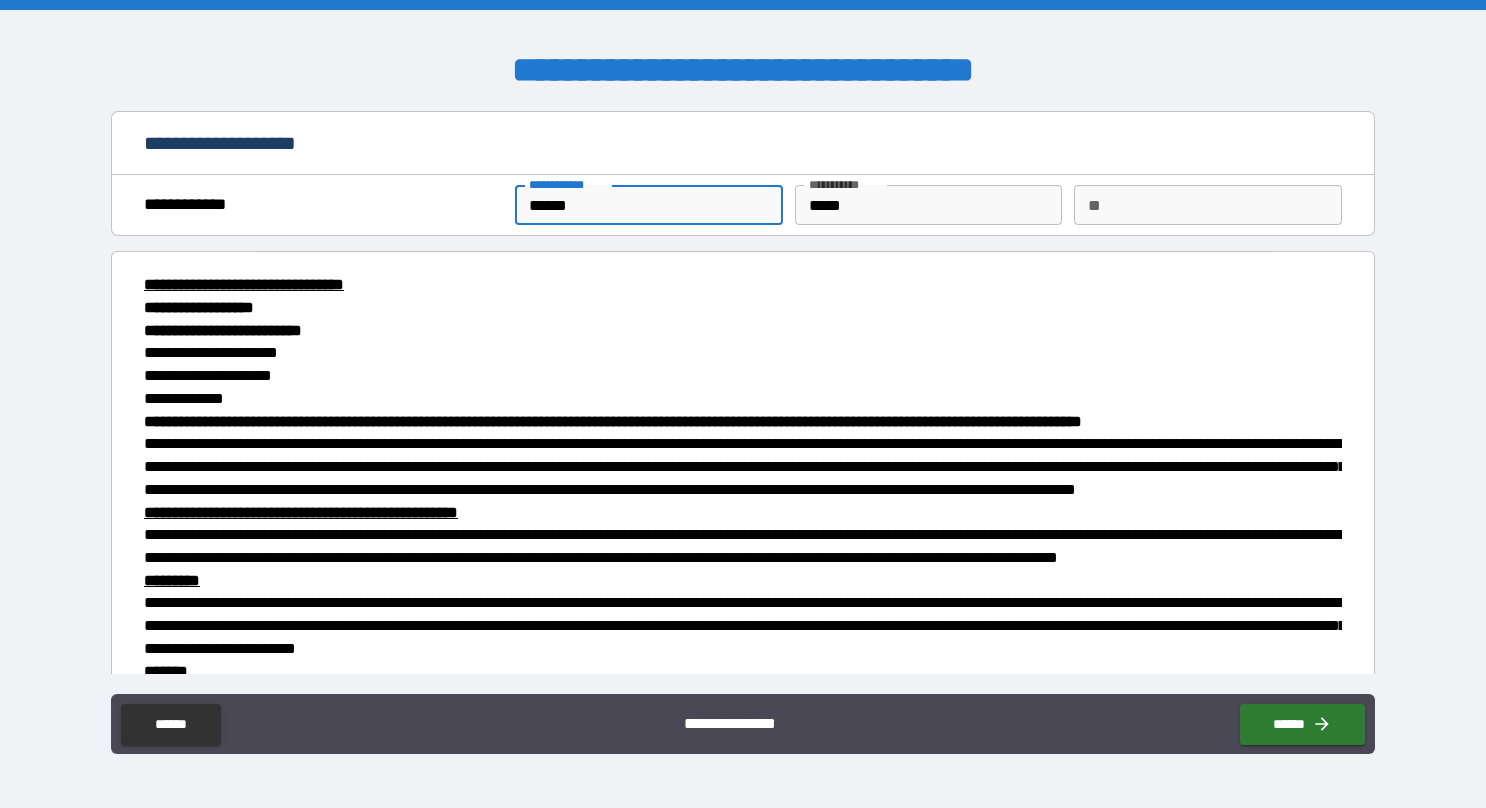 click on "**" at bounding box center (1208, 205) 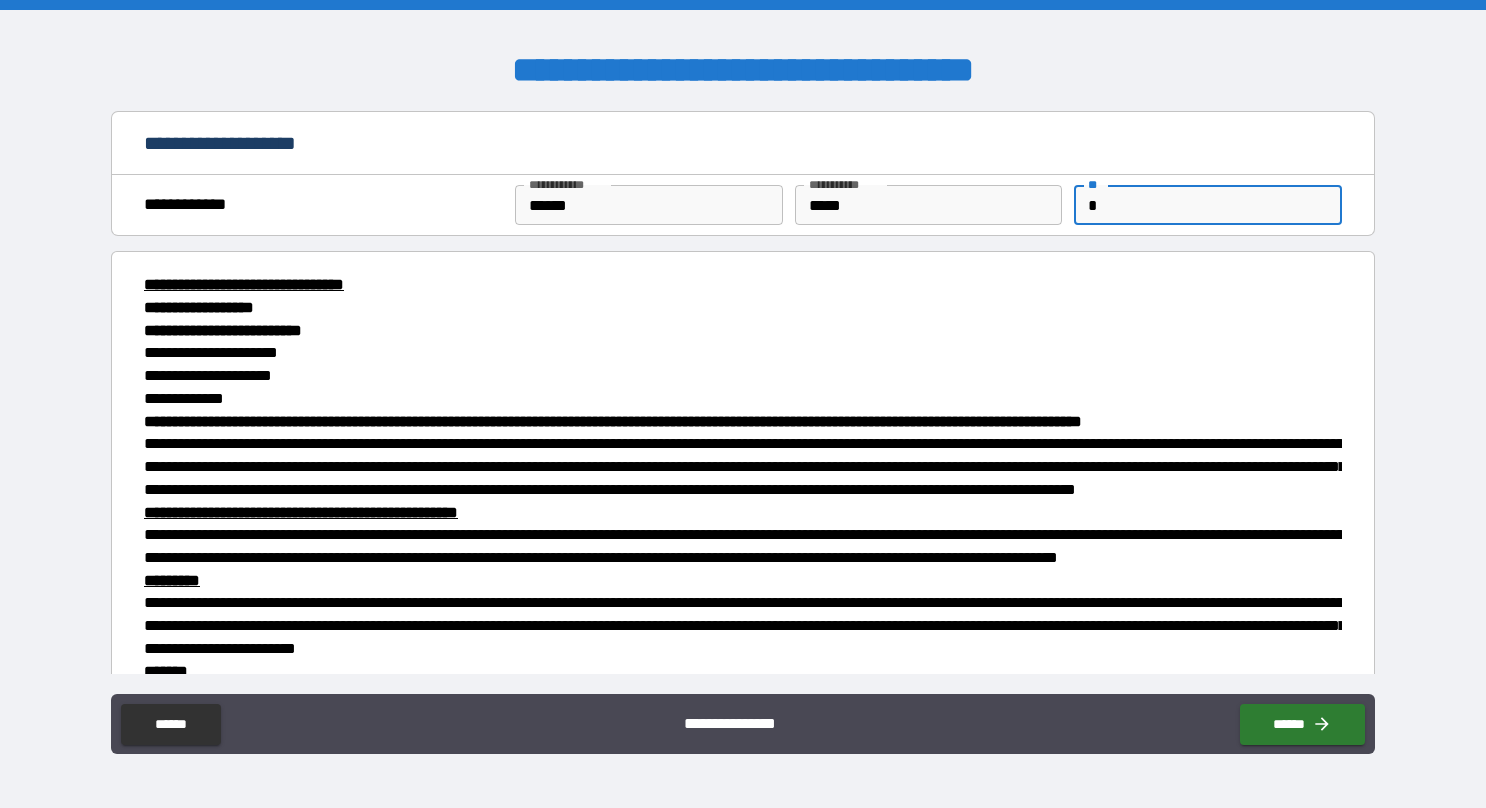type on "*" 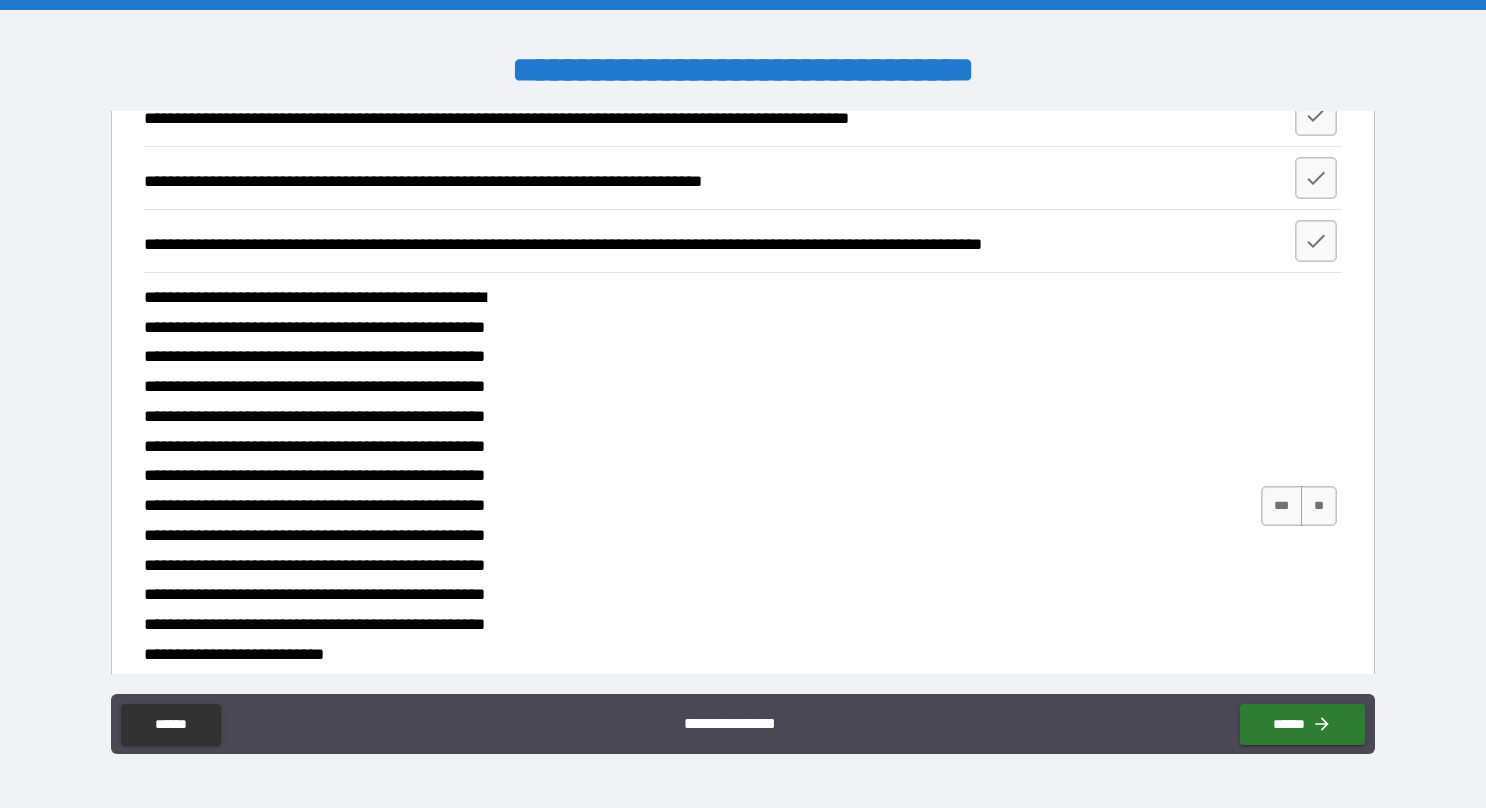 scroll, scrollTop: 1475, scrollLeft: 0, axis: vertical 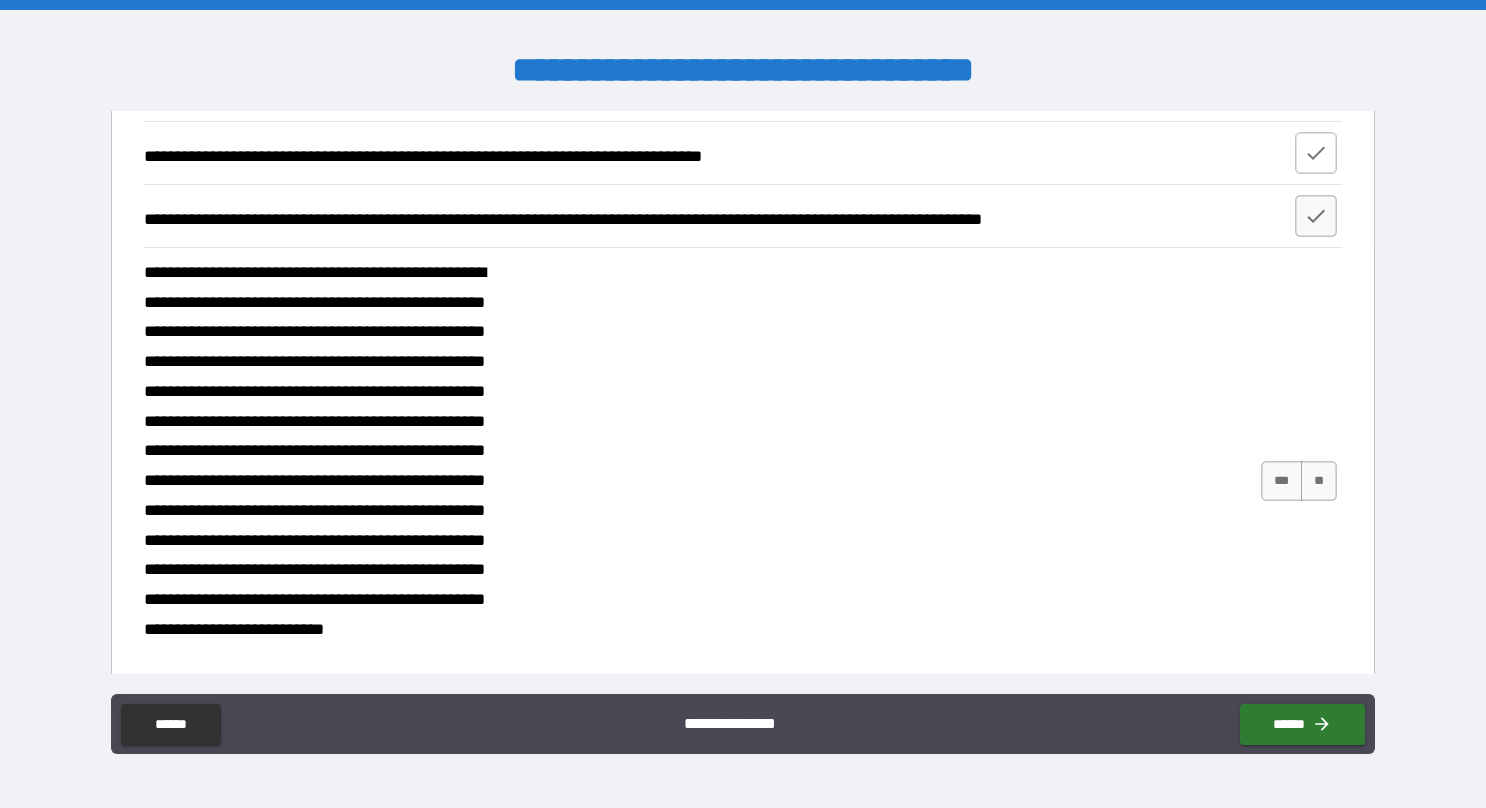 drag, startPoint x: 1304, startPoint y: 221, endPoint x: 1294, endPoint y: 271, distance: 50.990196 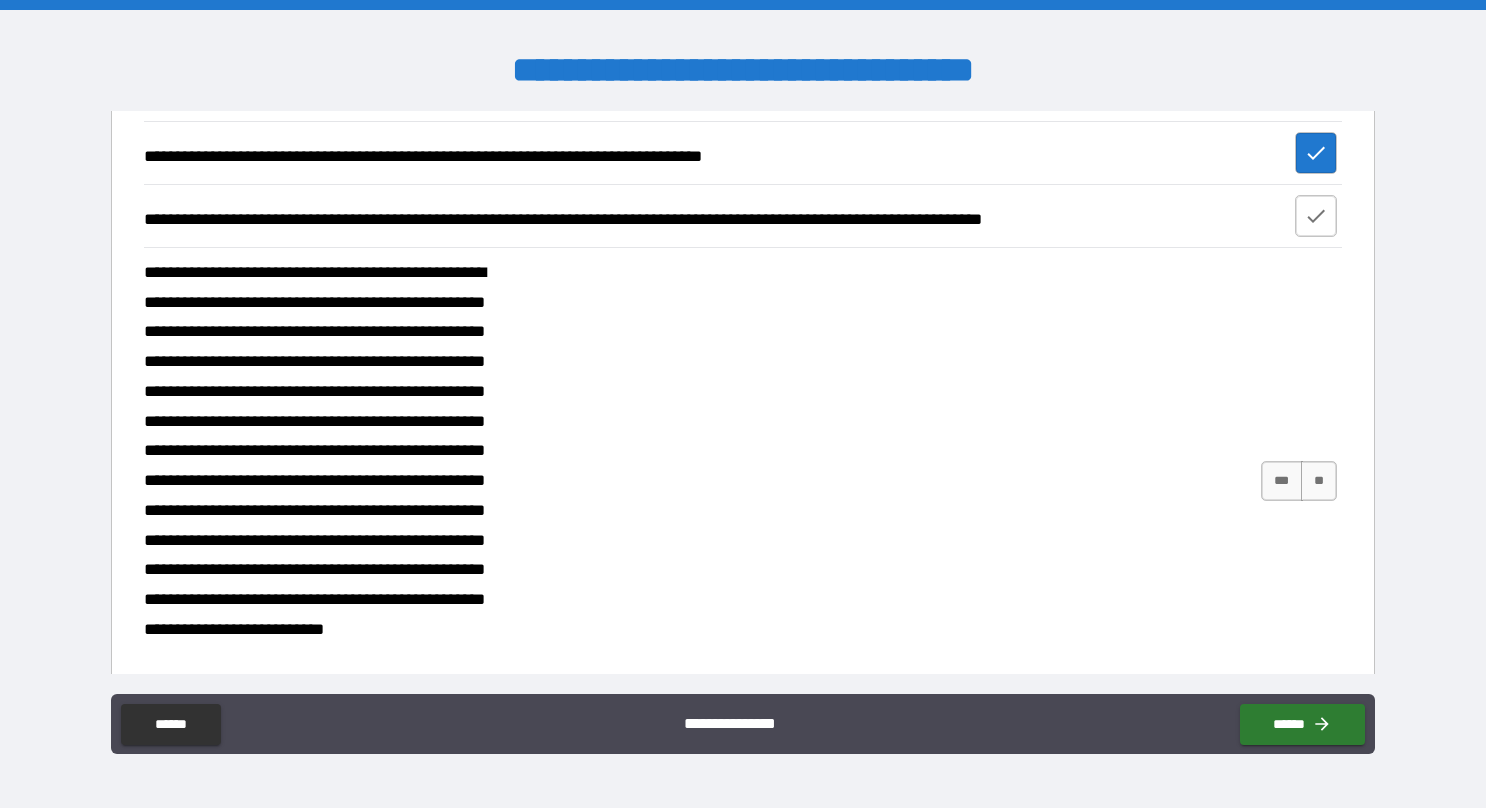 click 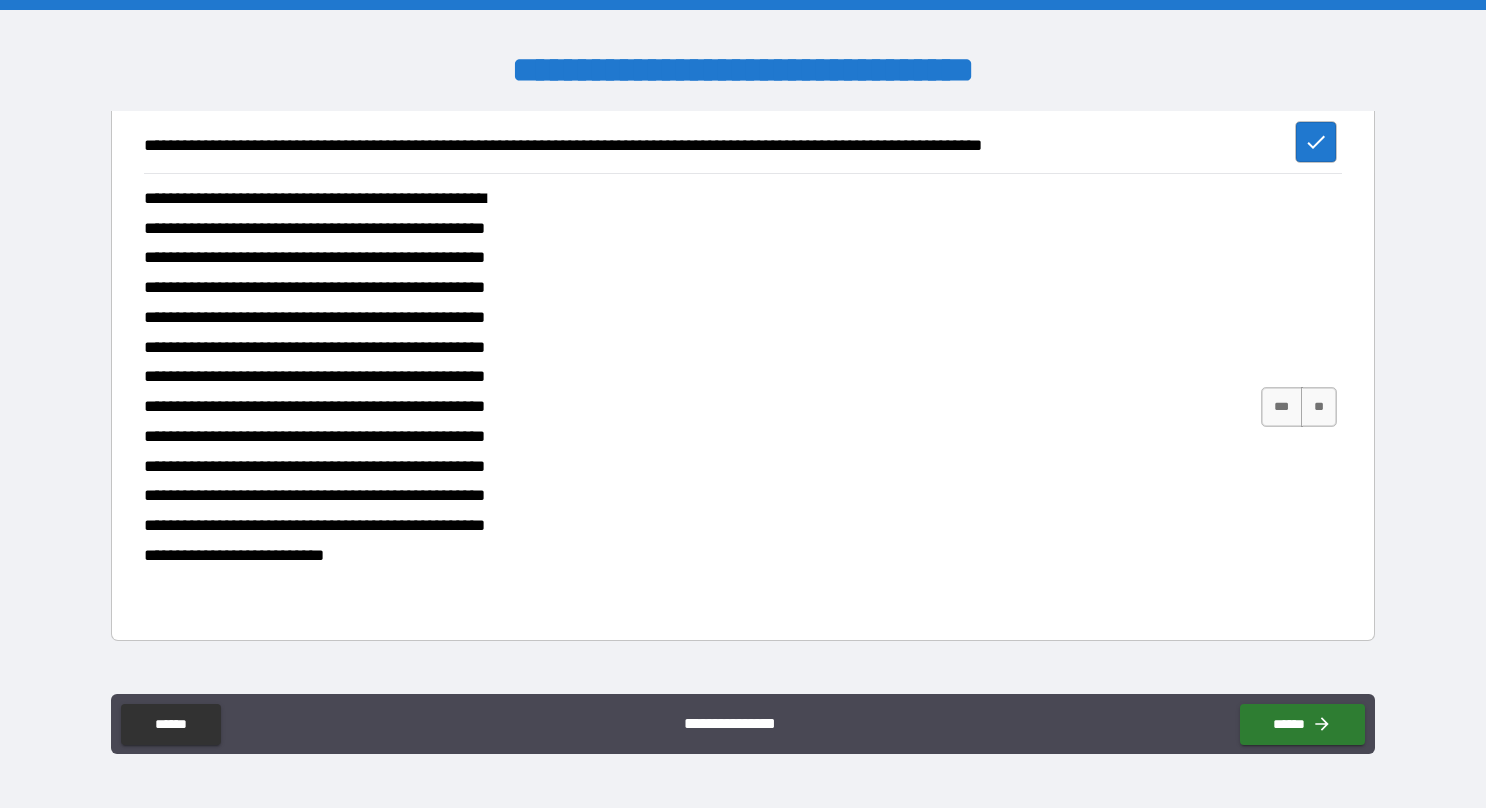 scroll, scrollTop: 1775, scrollLeft: 0, axis: vertical 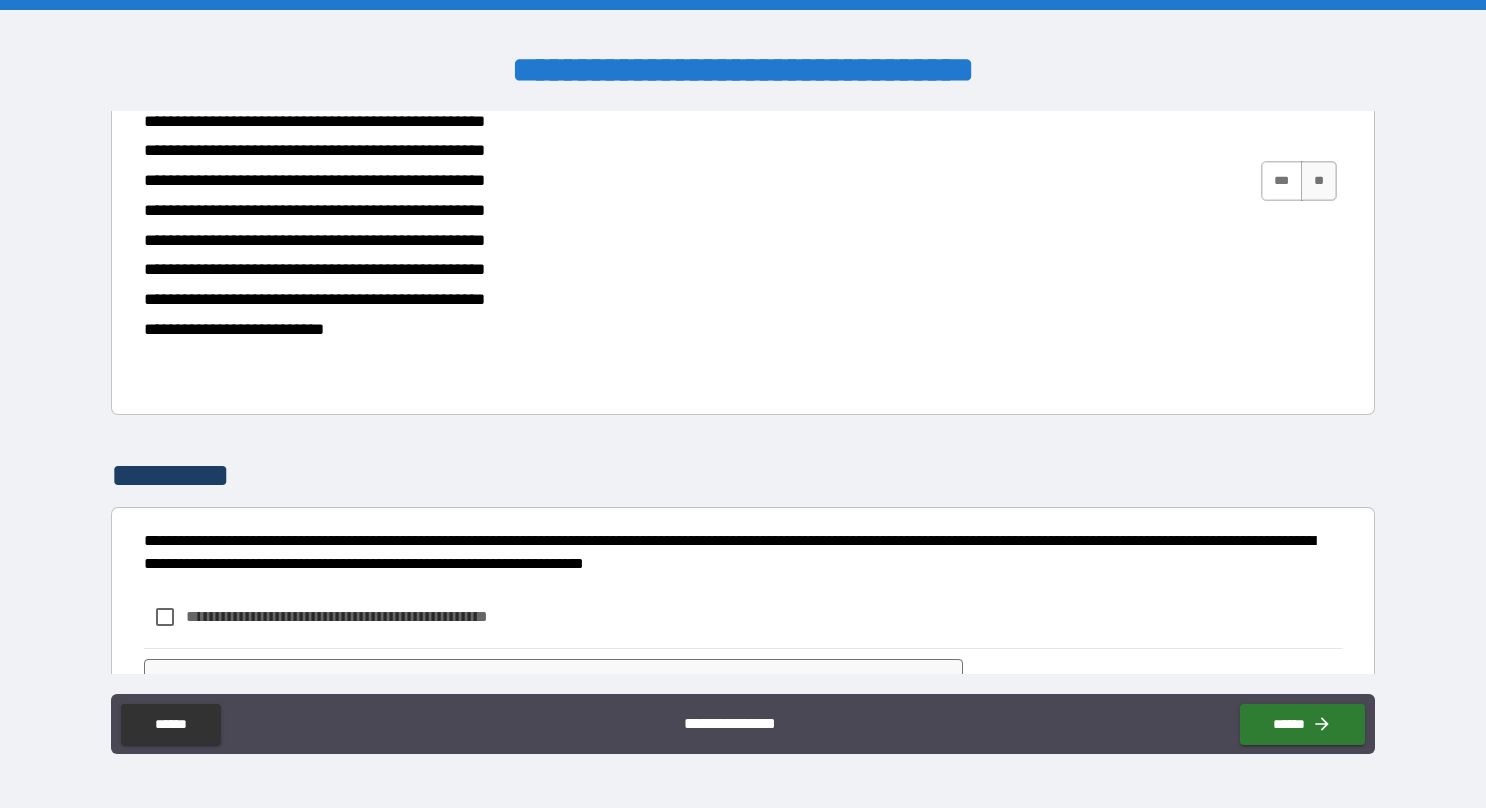 click on "***" at bounding box center [1282, 181] 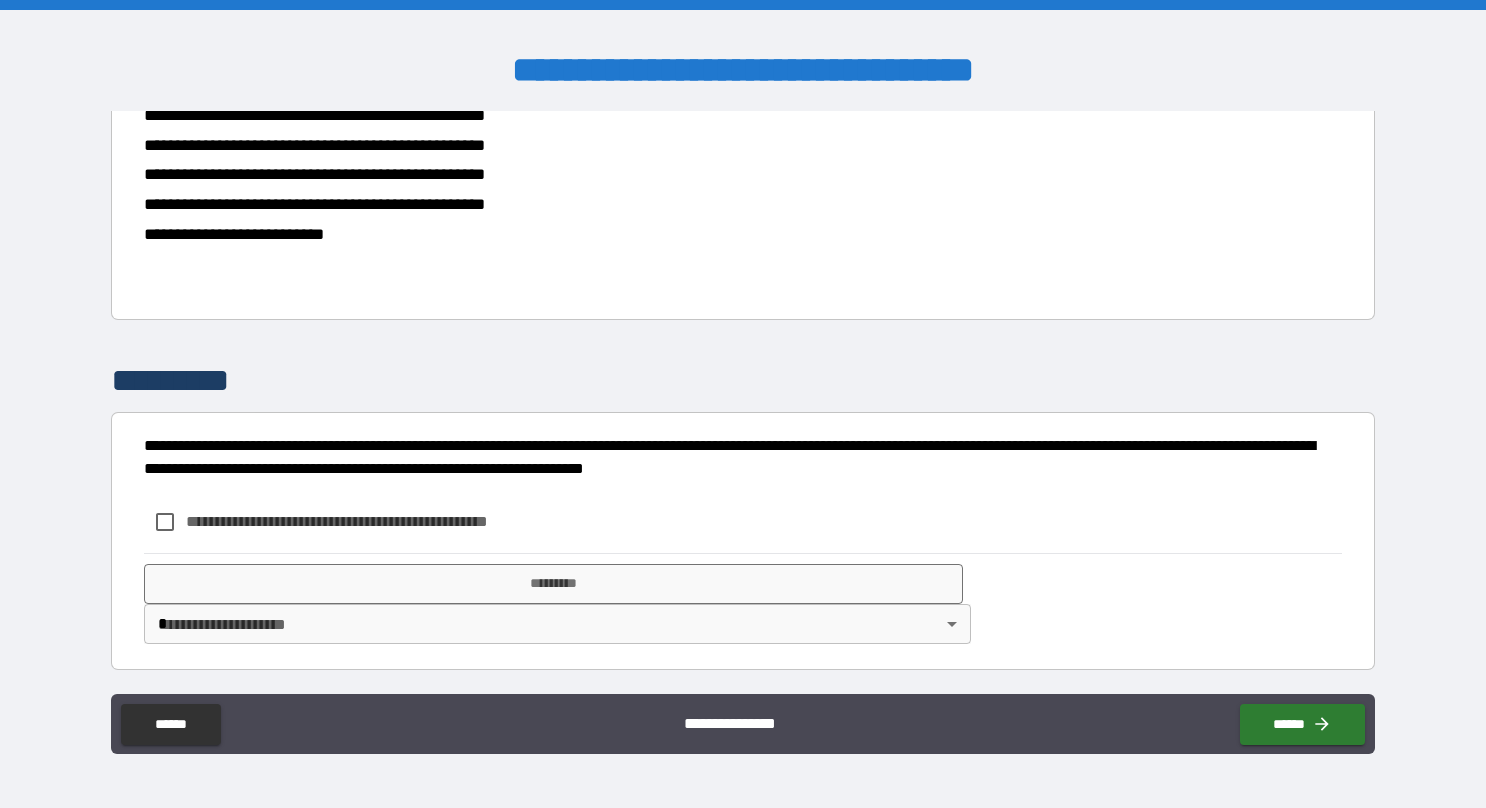 scroll, scrollTop: 2001, scrollLeft: 0, axis: vertical 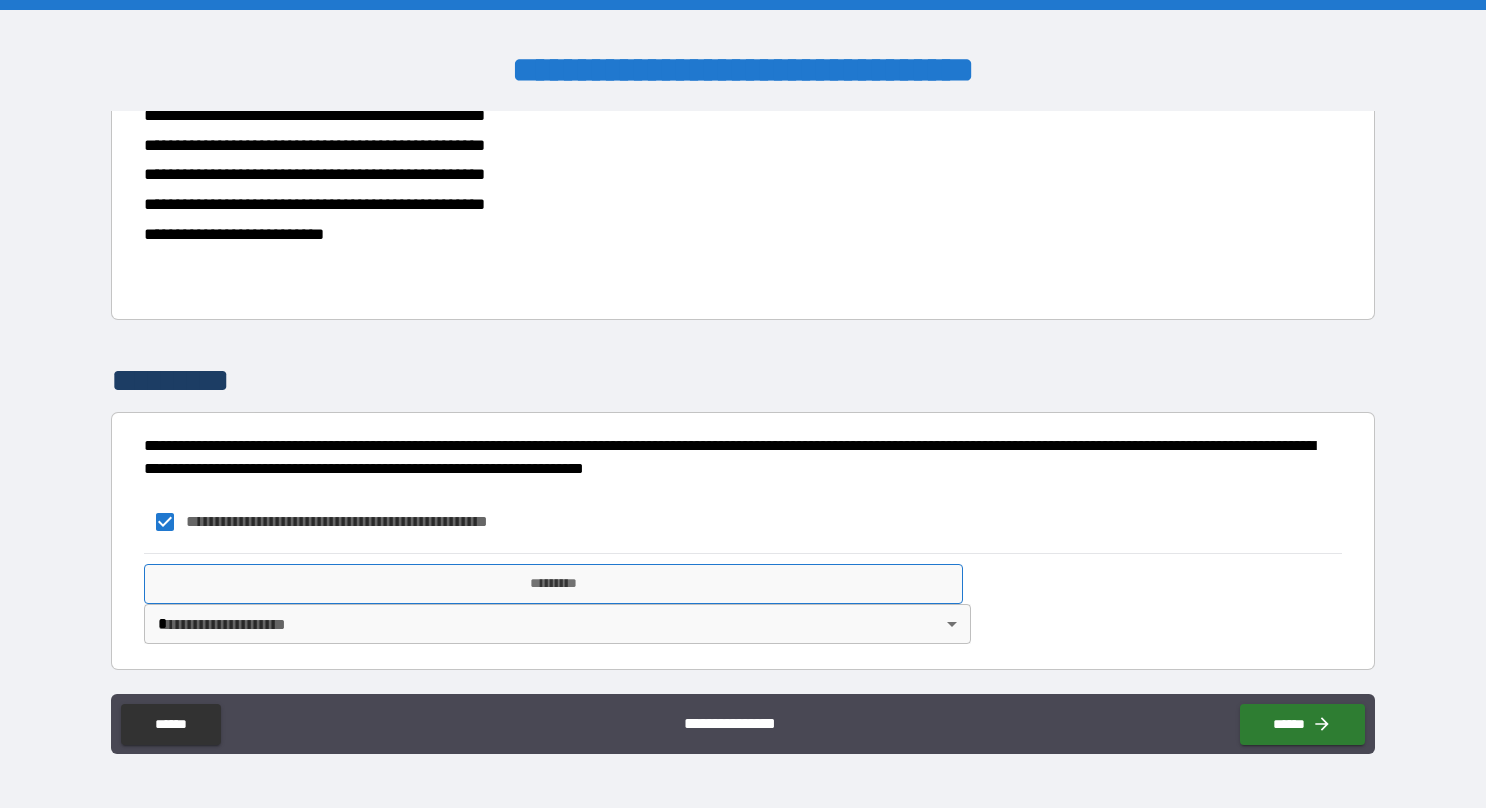 click on "*********" at bounding box center (553, 584) 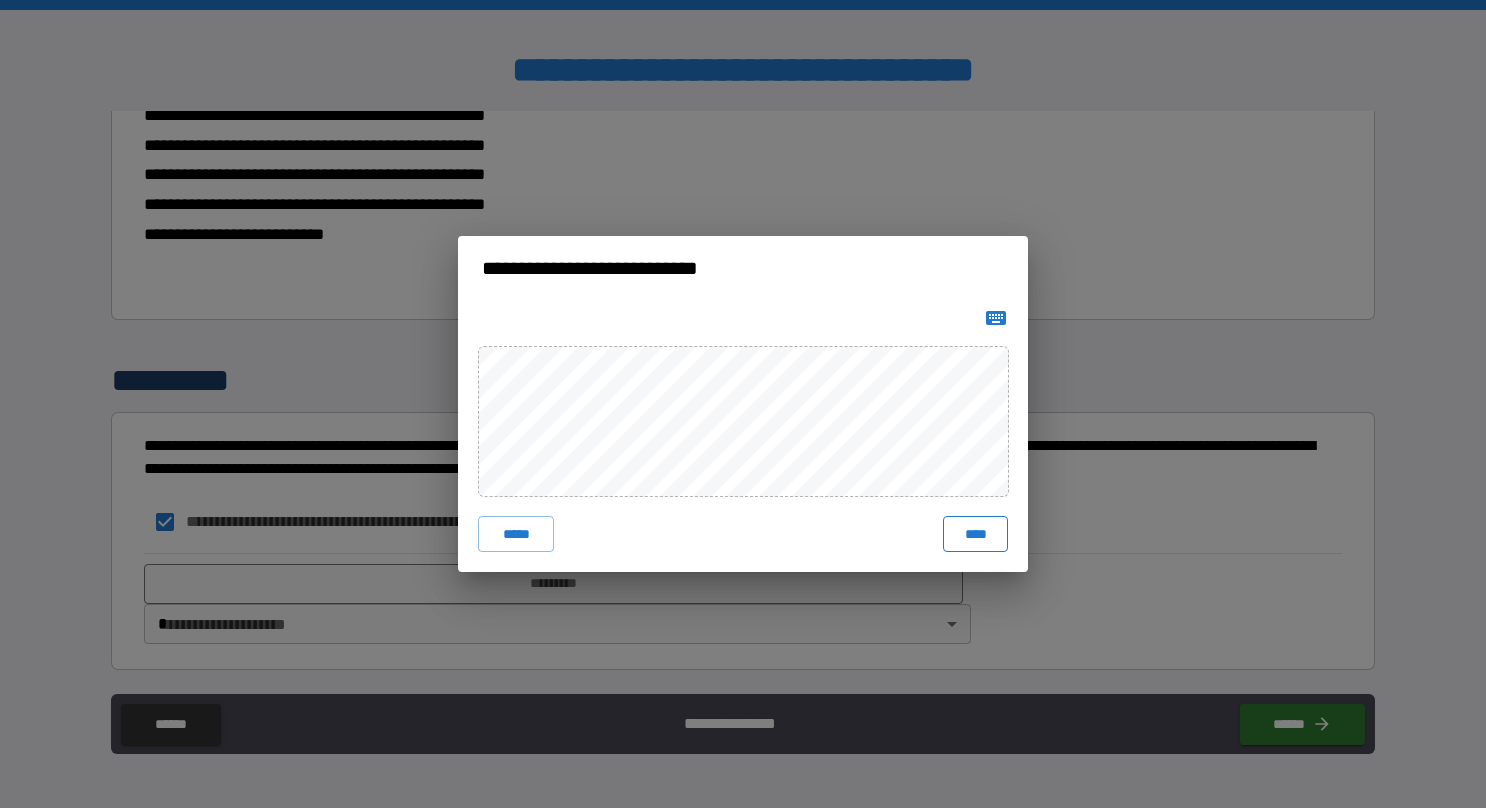 click on "****" at bounding box center (975, 534) 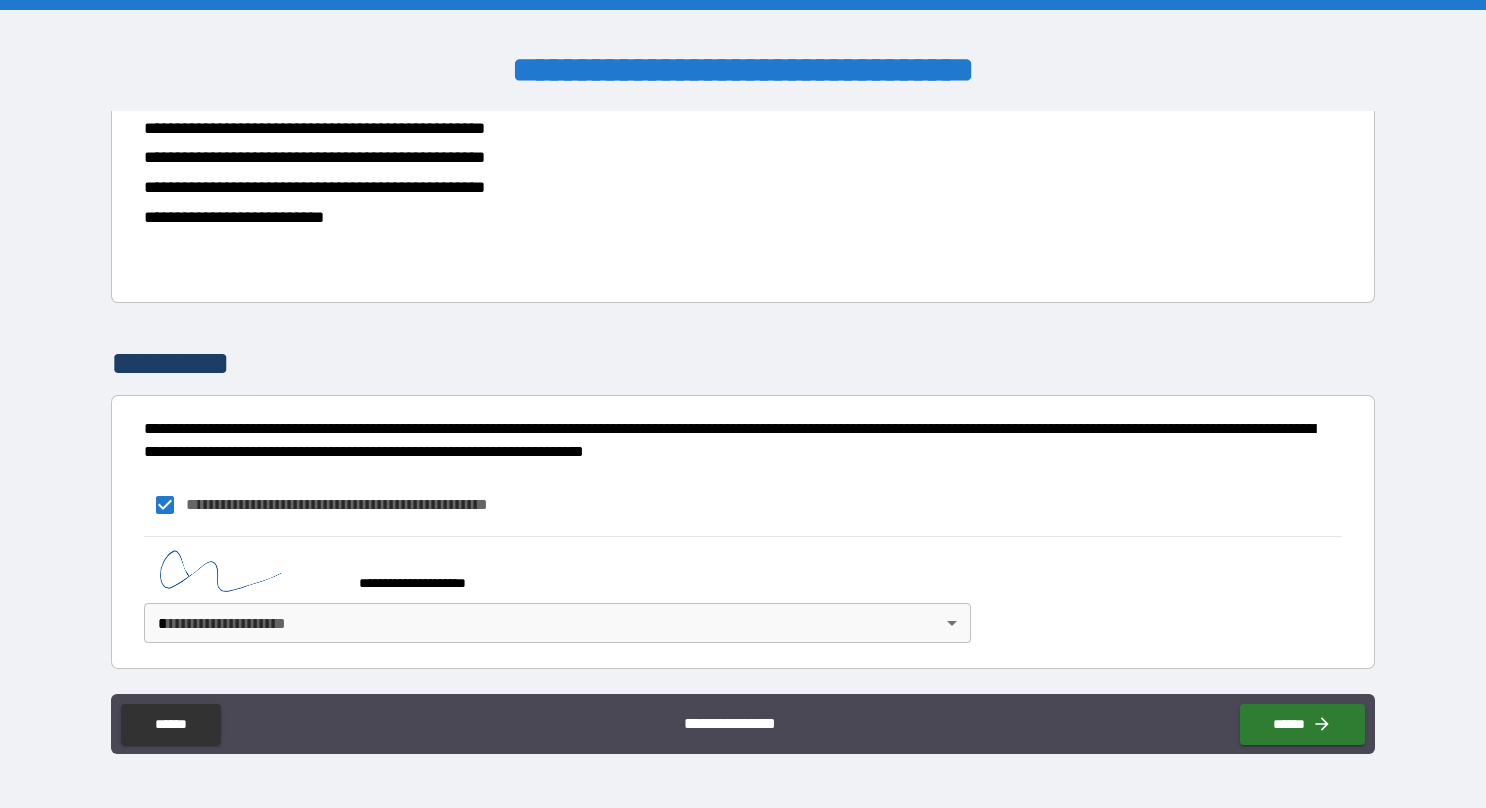 click on "**********" at bounding box center (743, 404) 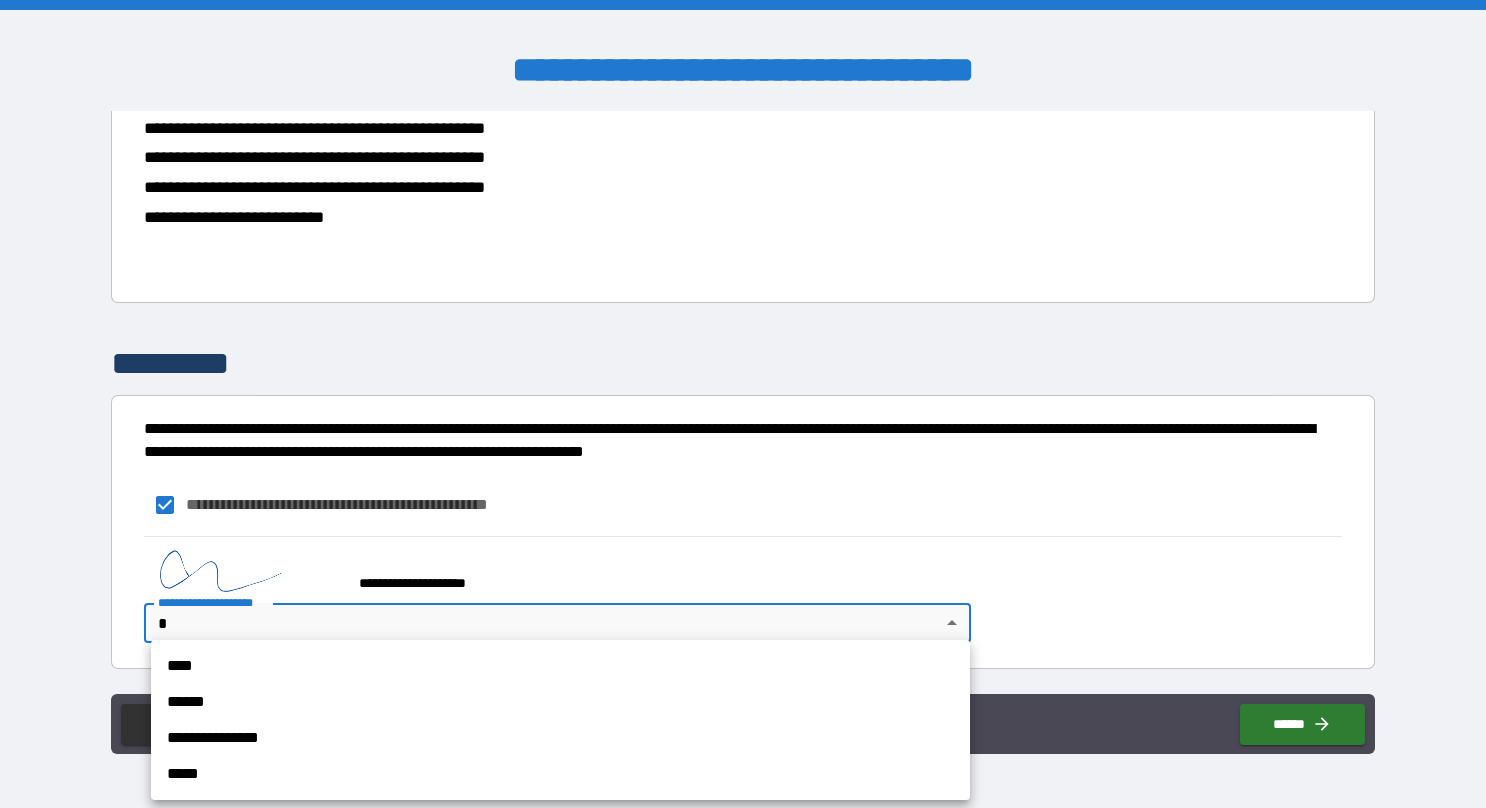 click on "**********" at bounding box center [560, 738] 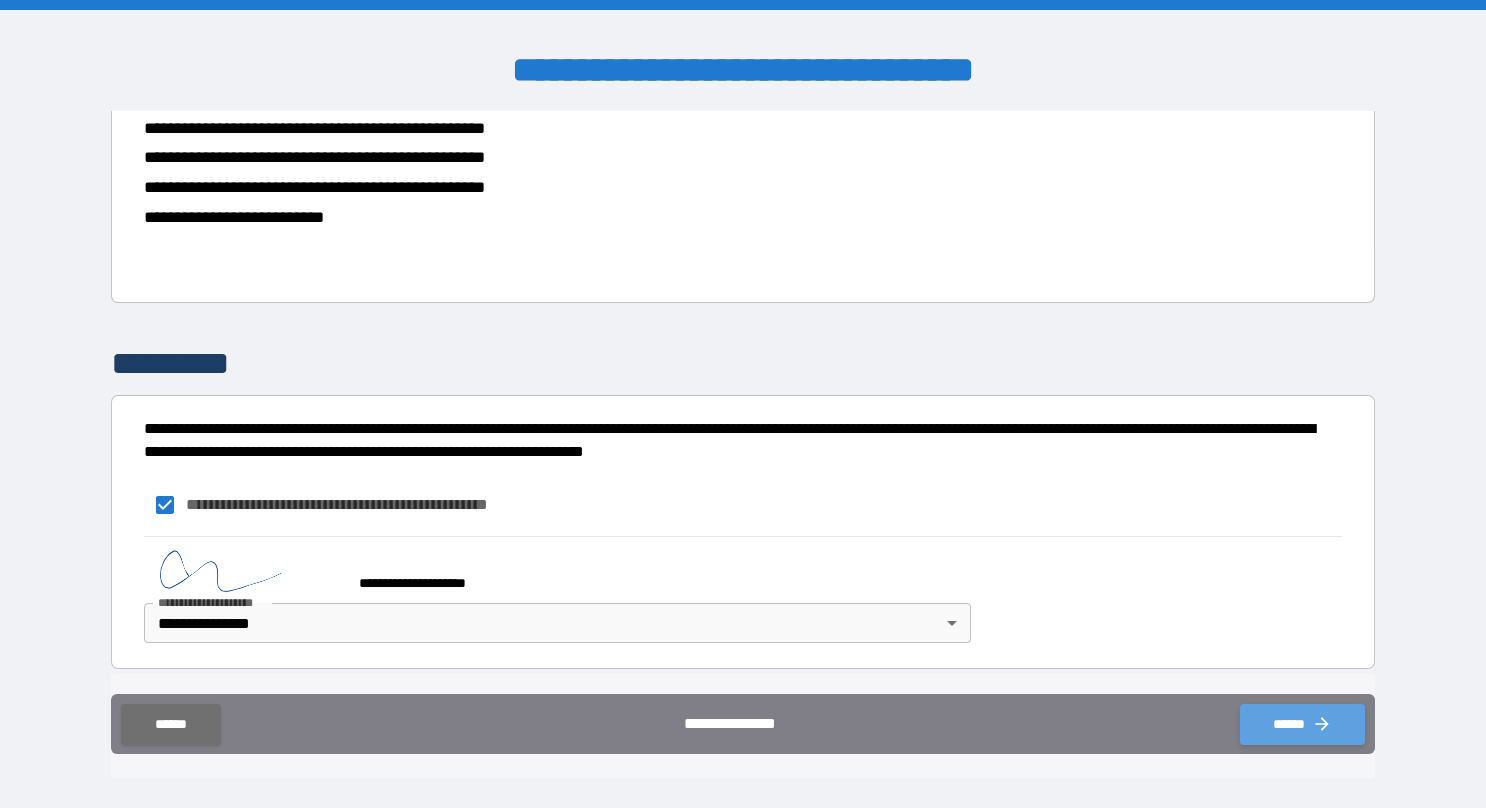 click on "******" at bounding box center [1302, 724] 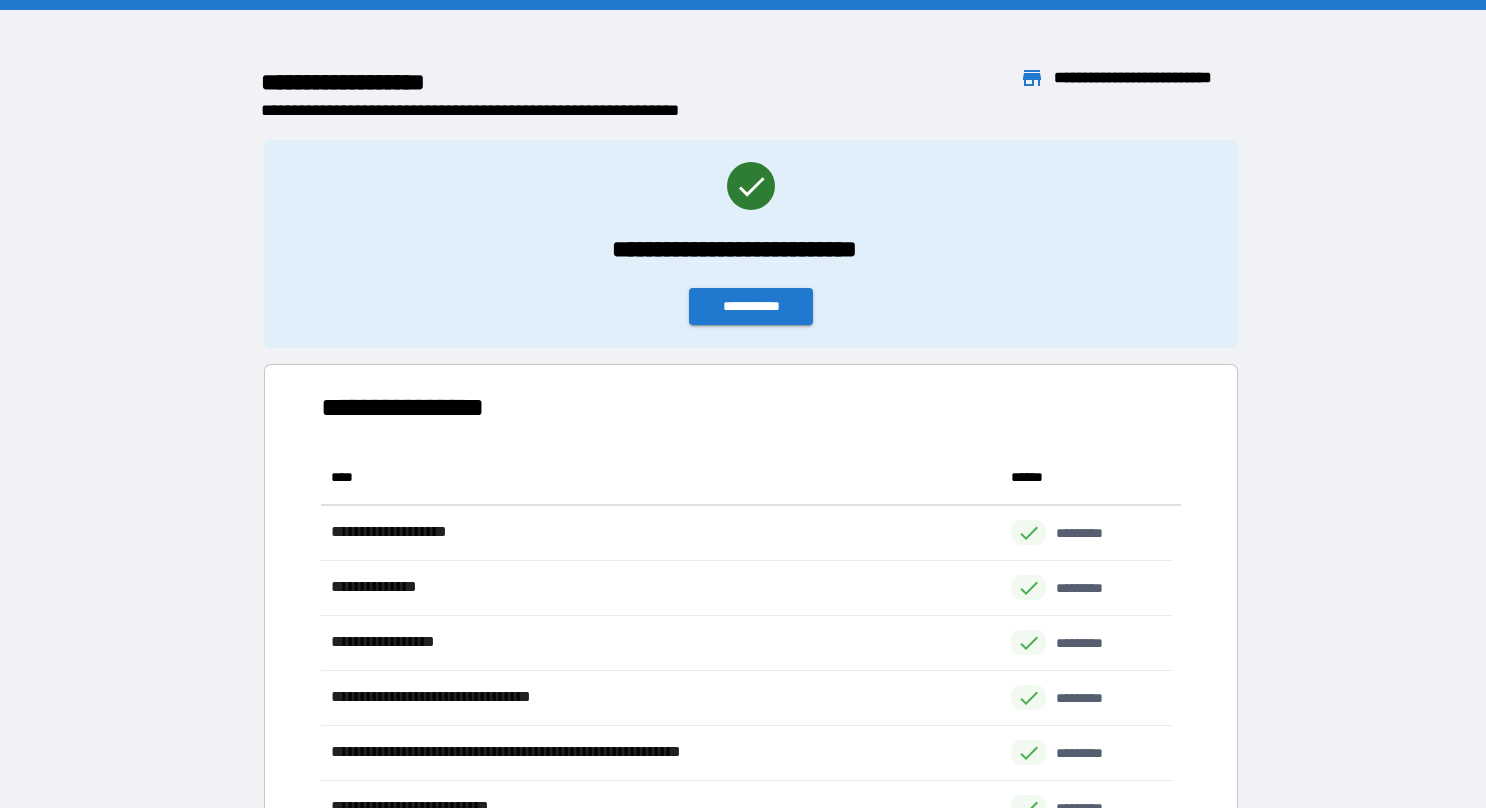 scroll, scrollTop: 16, scrollLeft: 16, axis: both 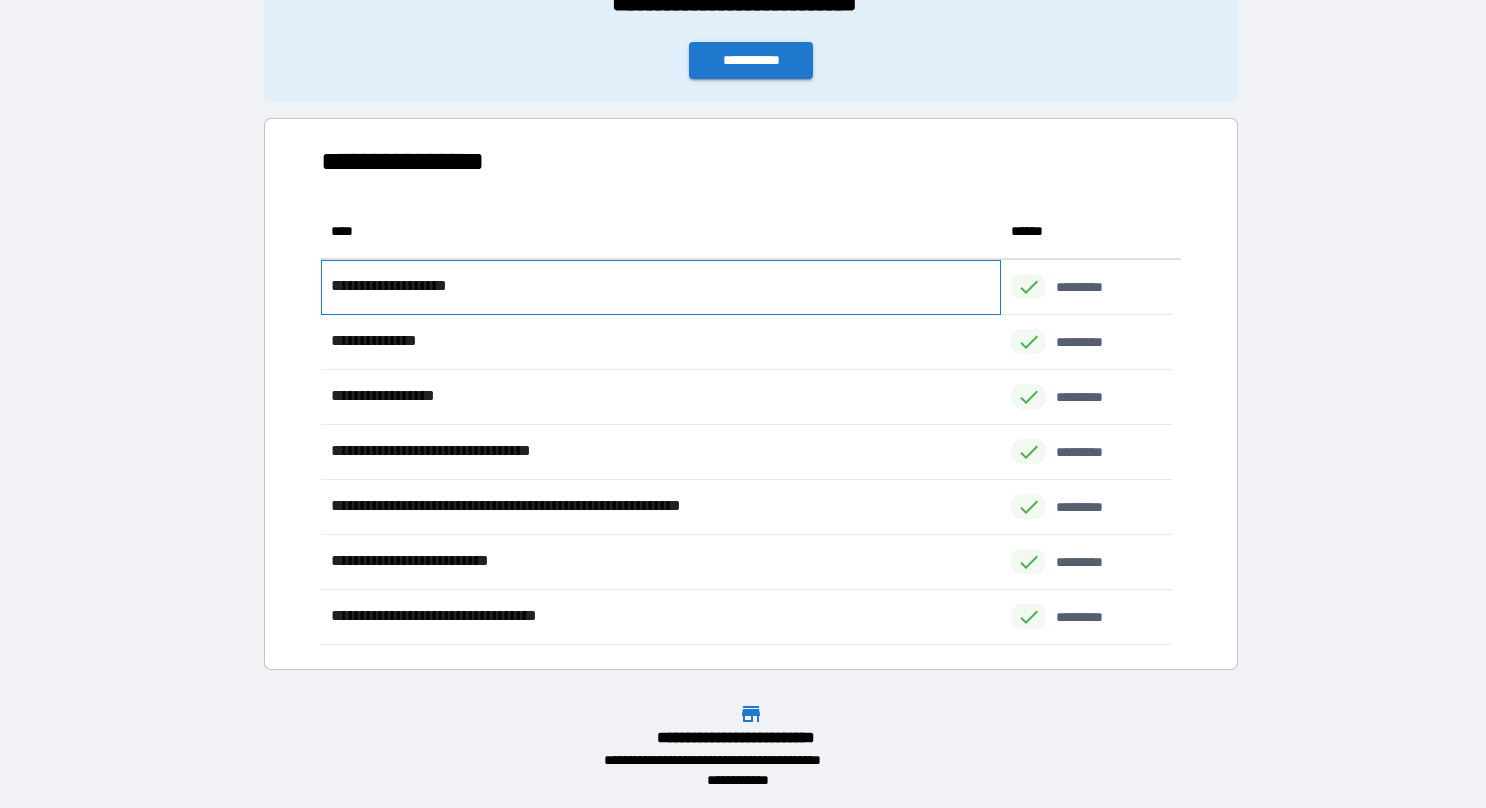 click on "**********" at bounding box center [402, 286] 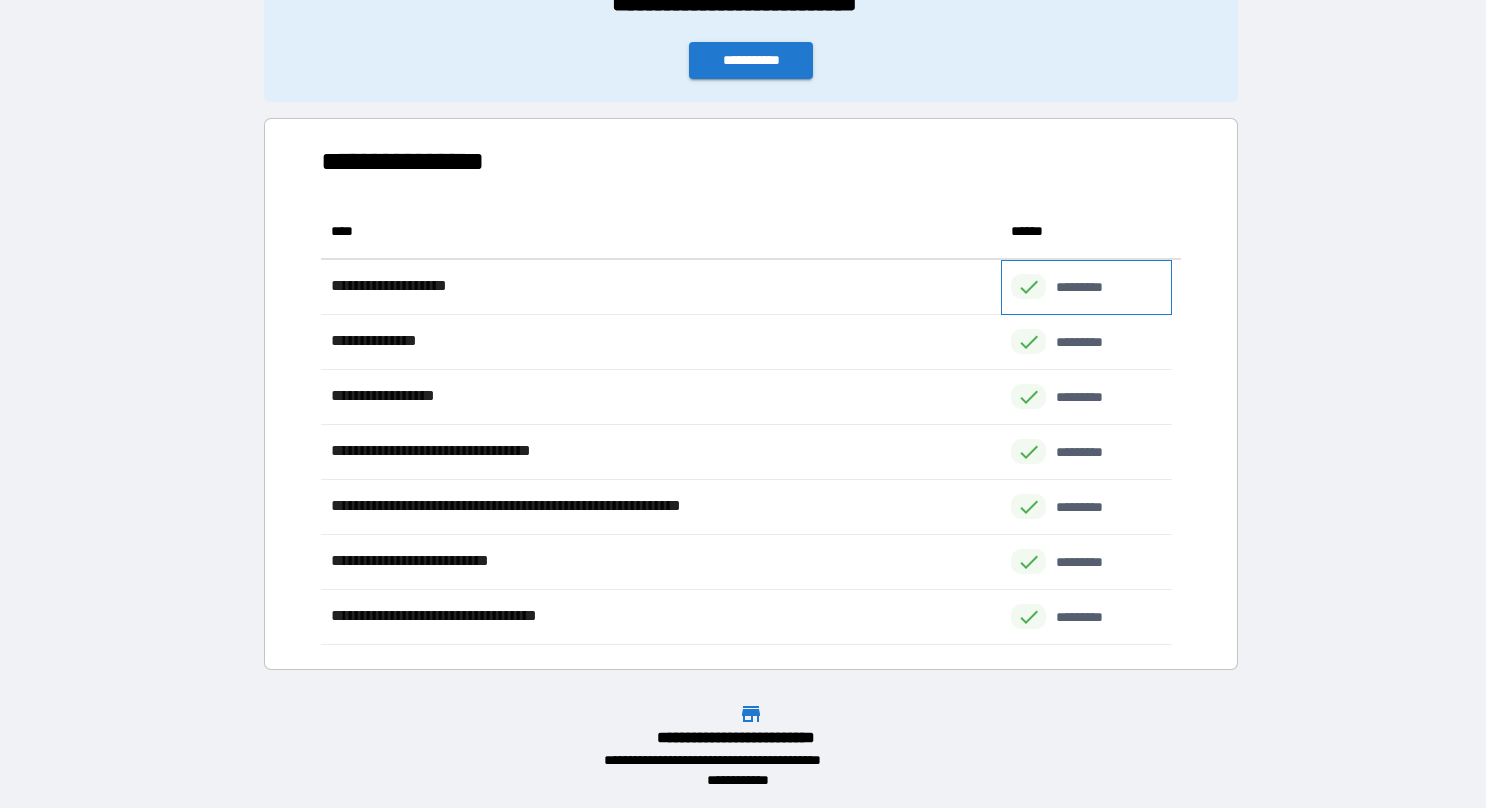 click on "*********" at bounding box center (1090, 287) 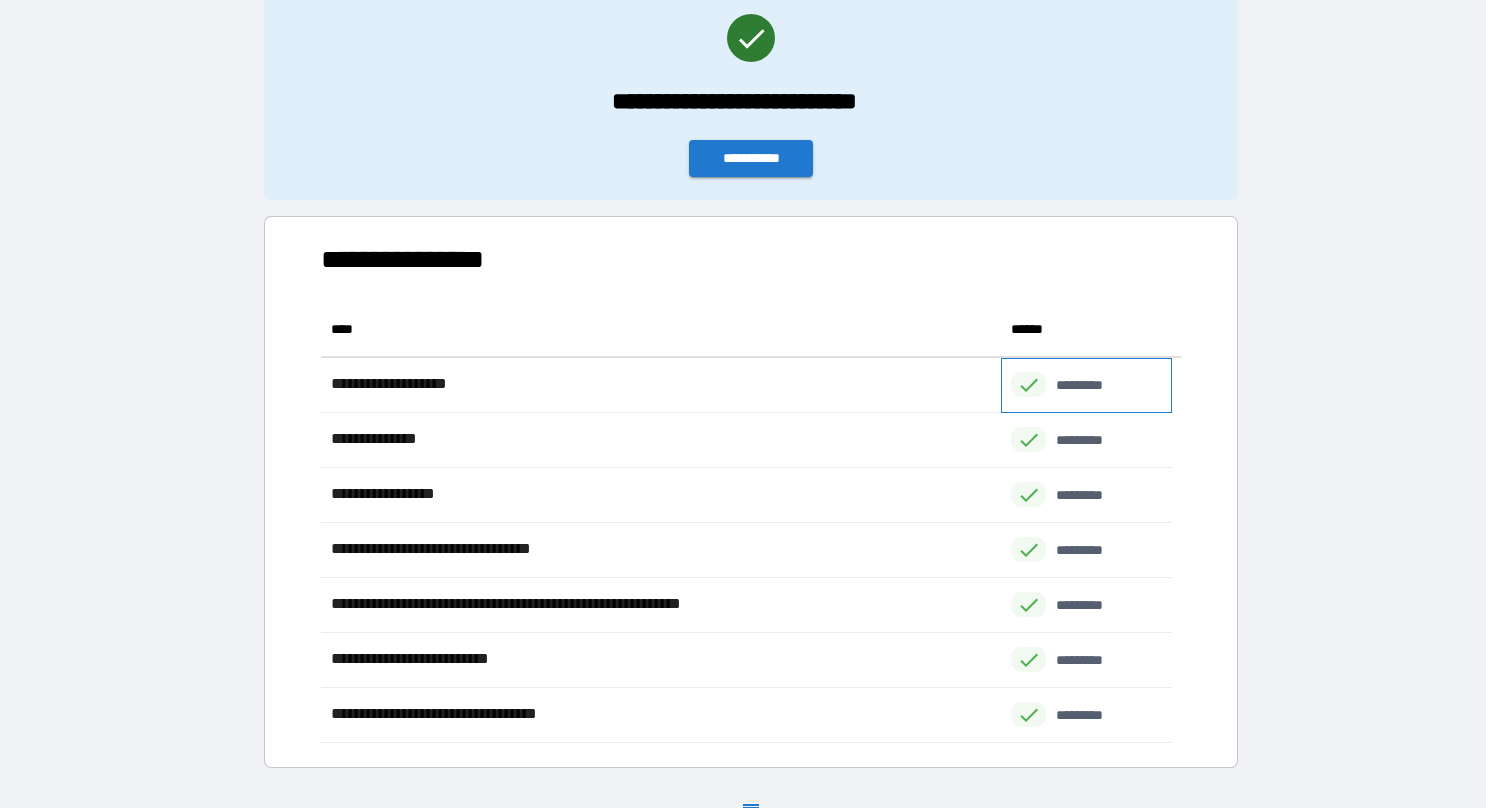 scroll, scrollTop: 0, scrollLeft: 0, axis: both 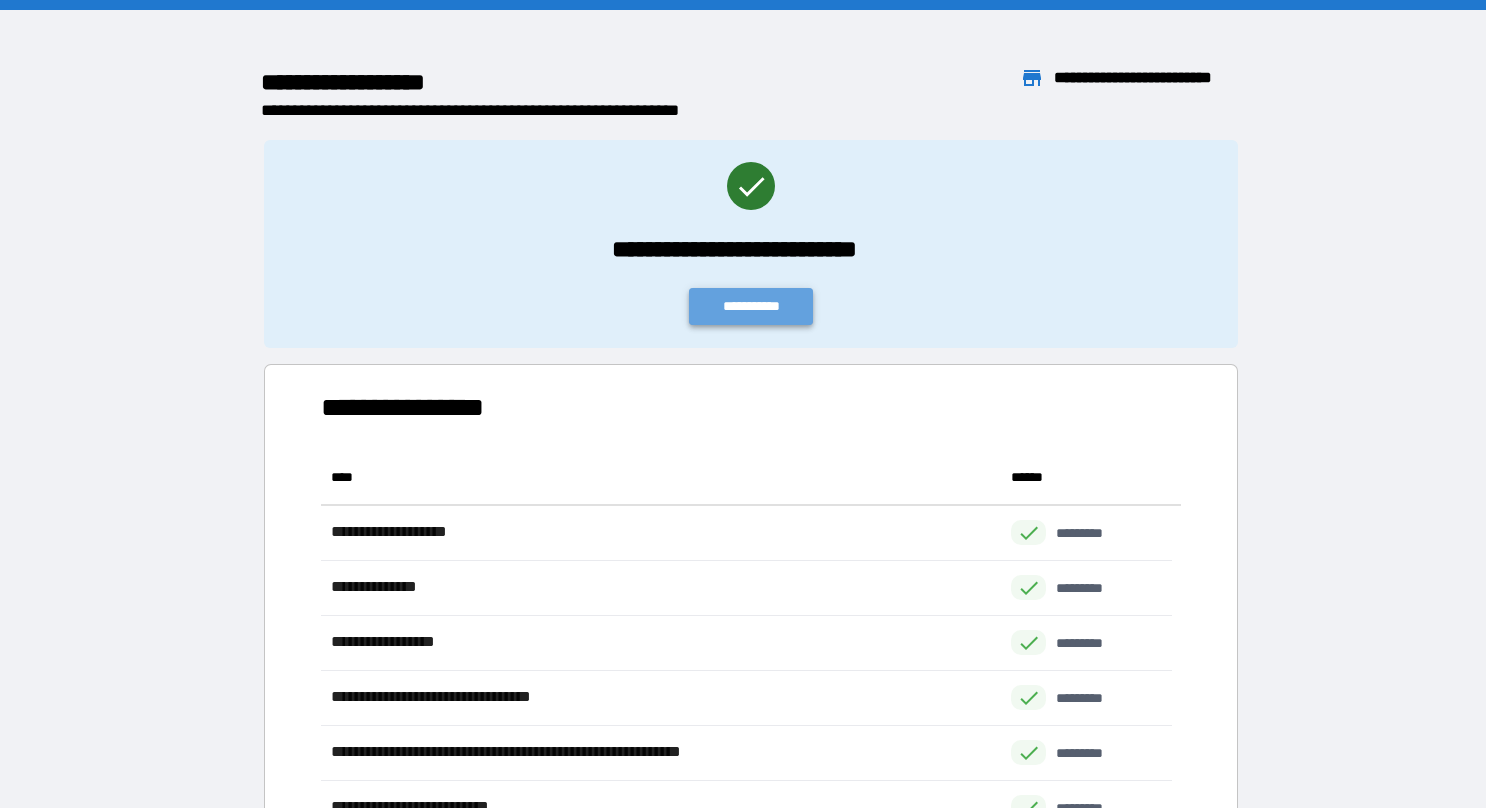 click on "**********" at bounding box center (751, 306) 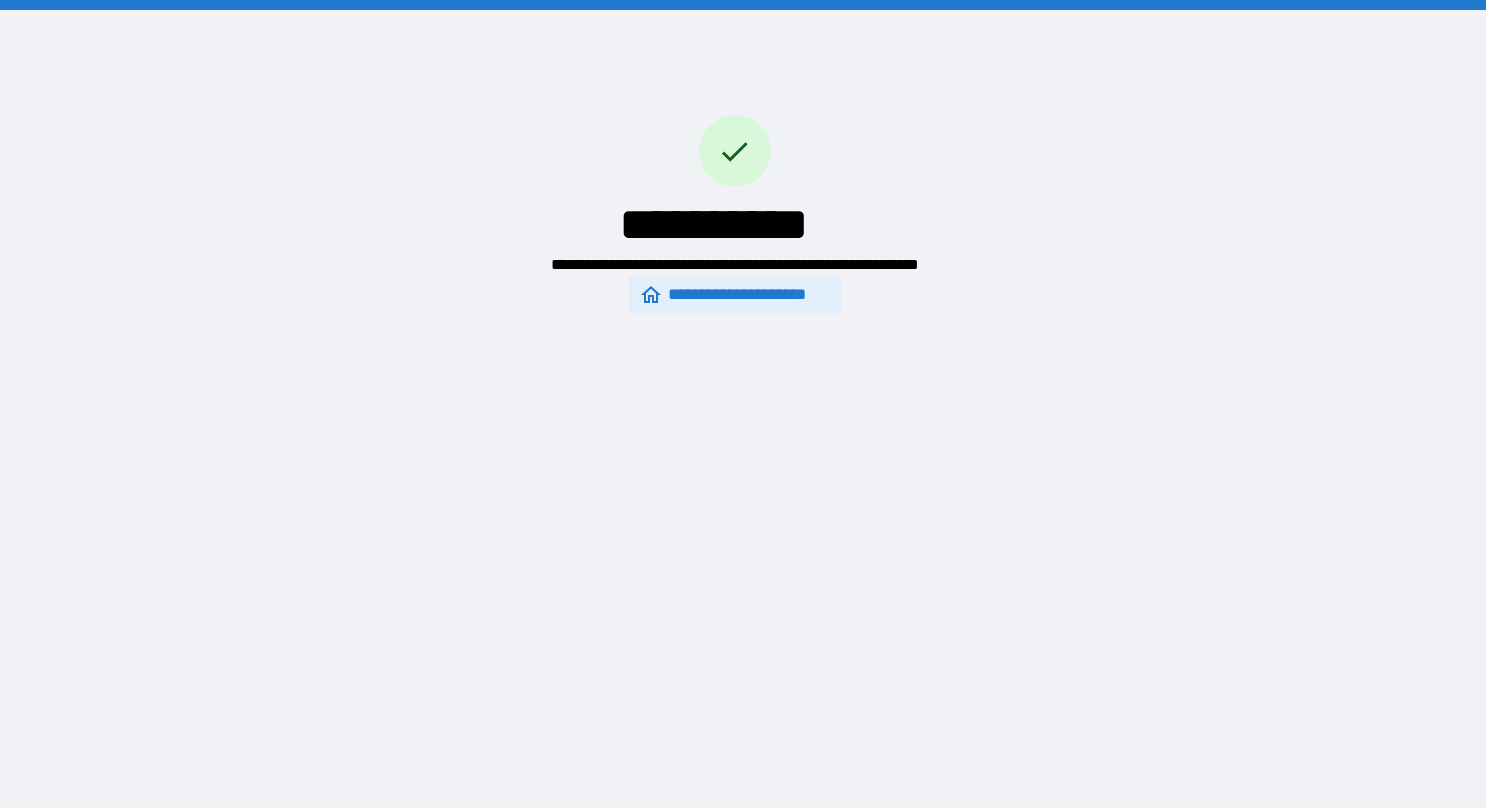 click on "**********" at bounding box center [734, 295] 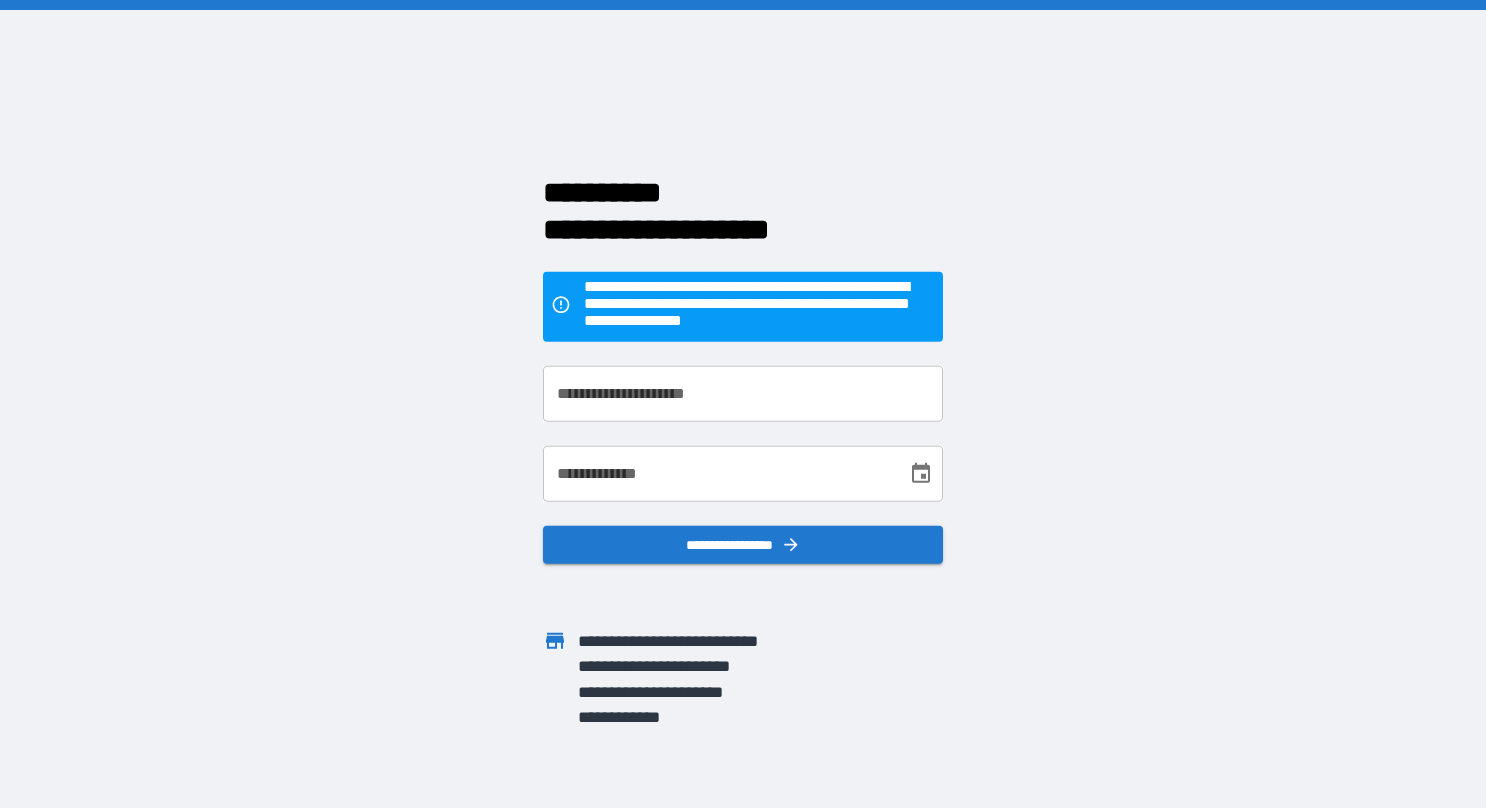 click on "**********" at bounding box center (743, 394) 